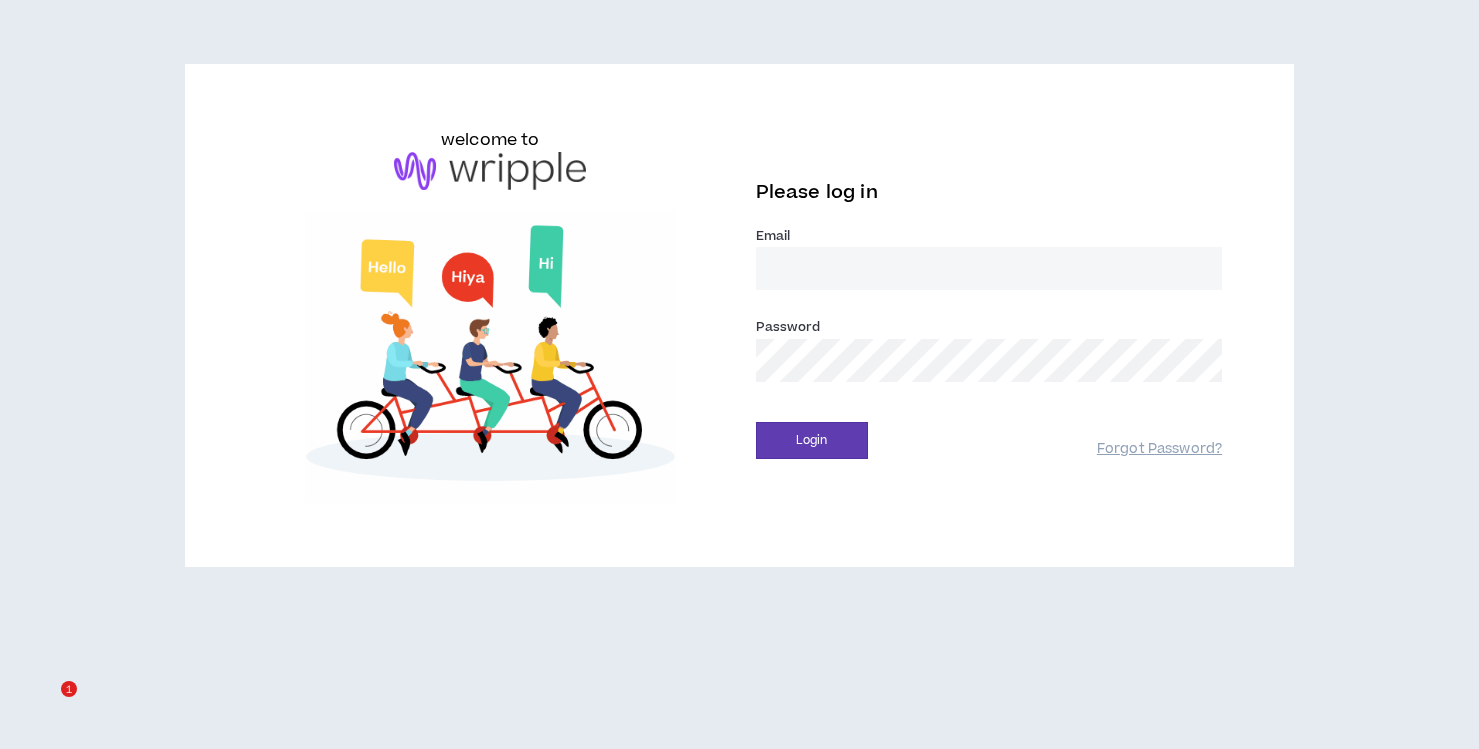 scroll, scrollTop: 0, scrollLeft: 0, axis: both 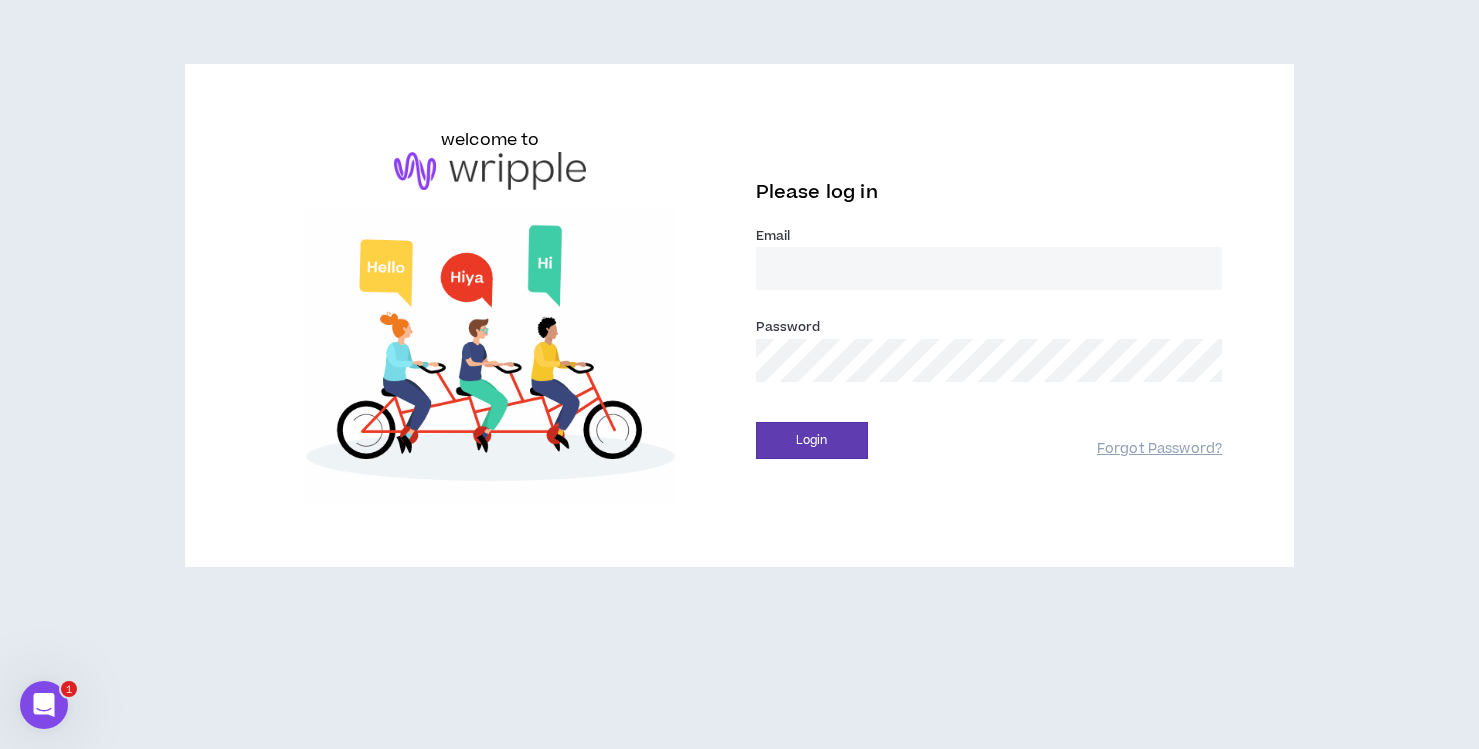 click on "Email  *" at bounding box center (989, 268) 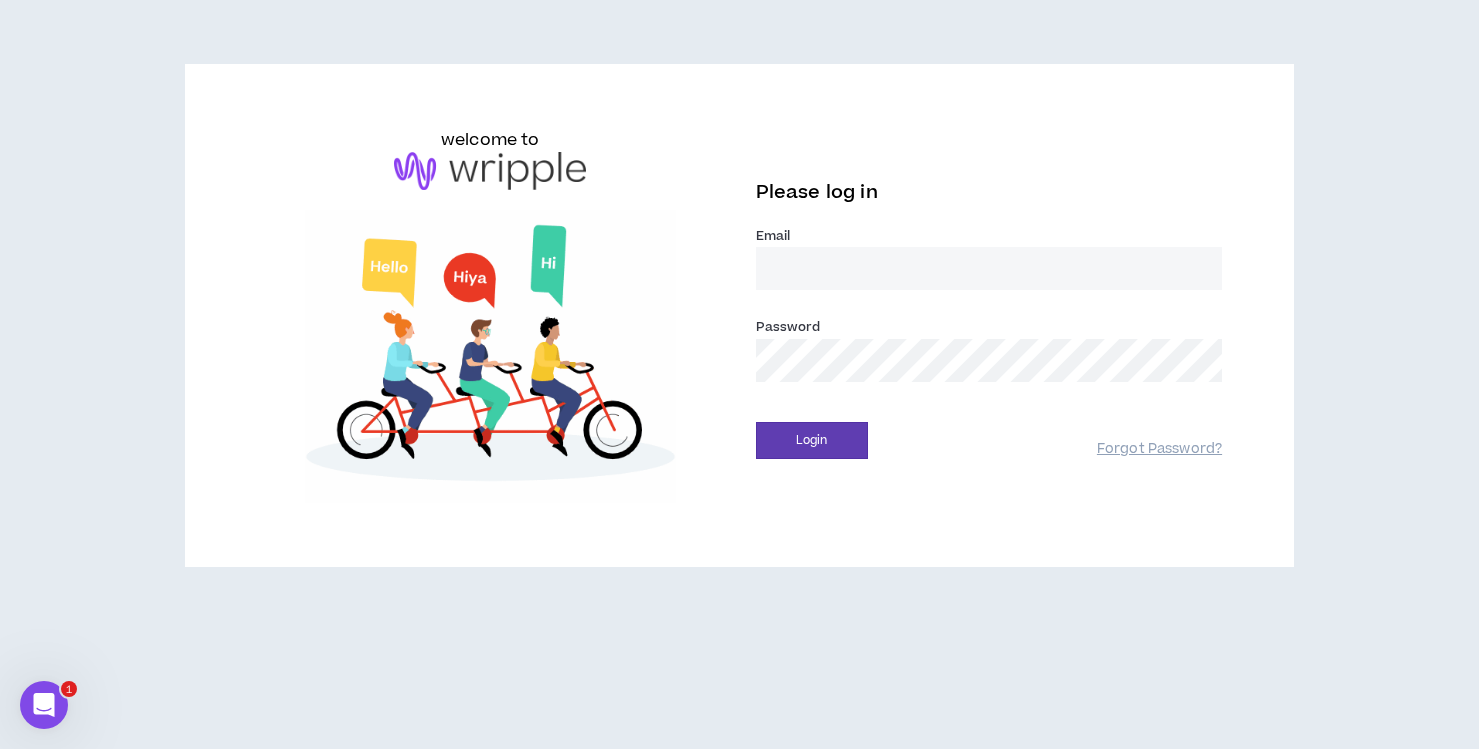 type on "[EMAIL_ADDRESS][DOMAIN_NAME]" 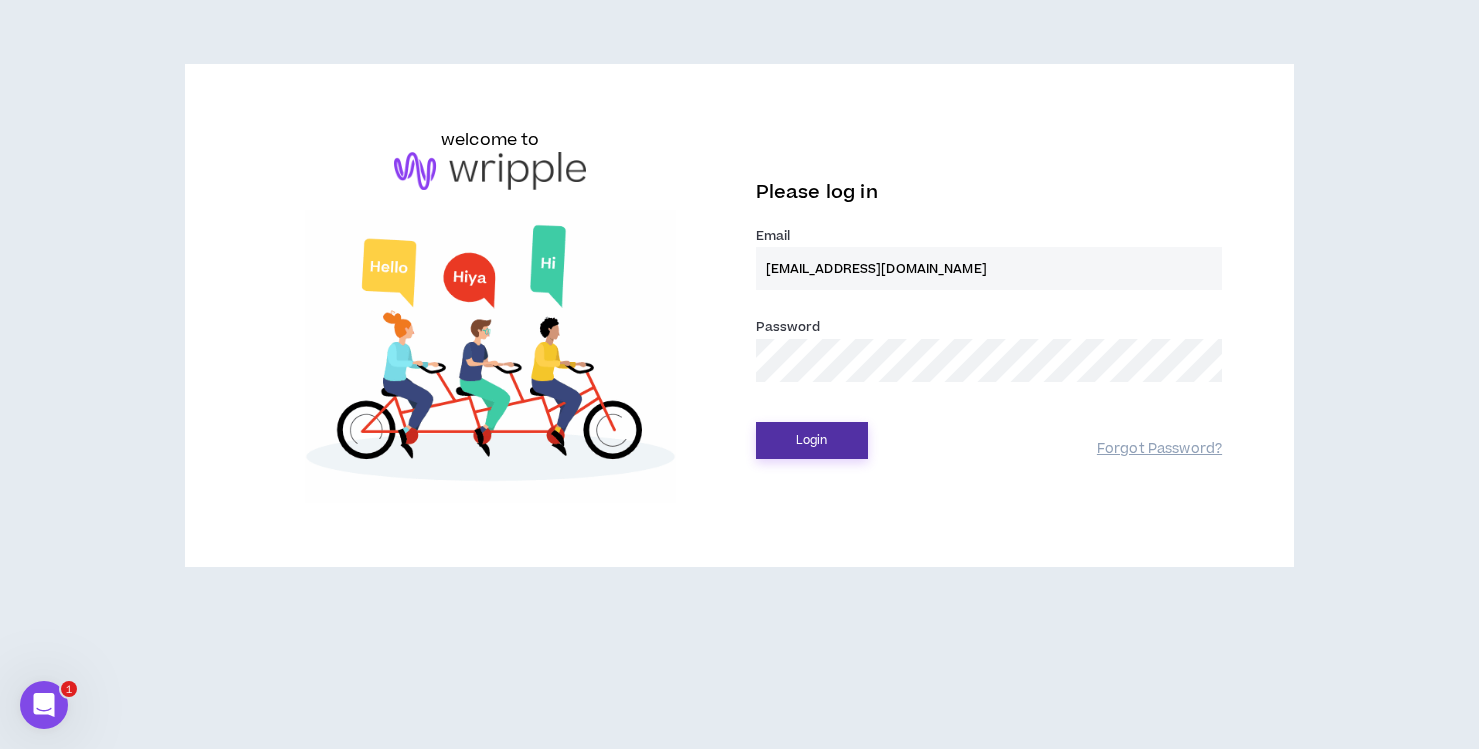 click on "Login" at bounding box center [812, 440] 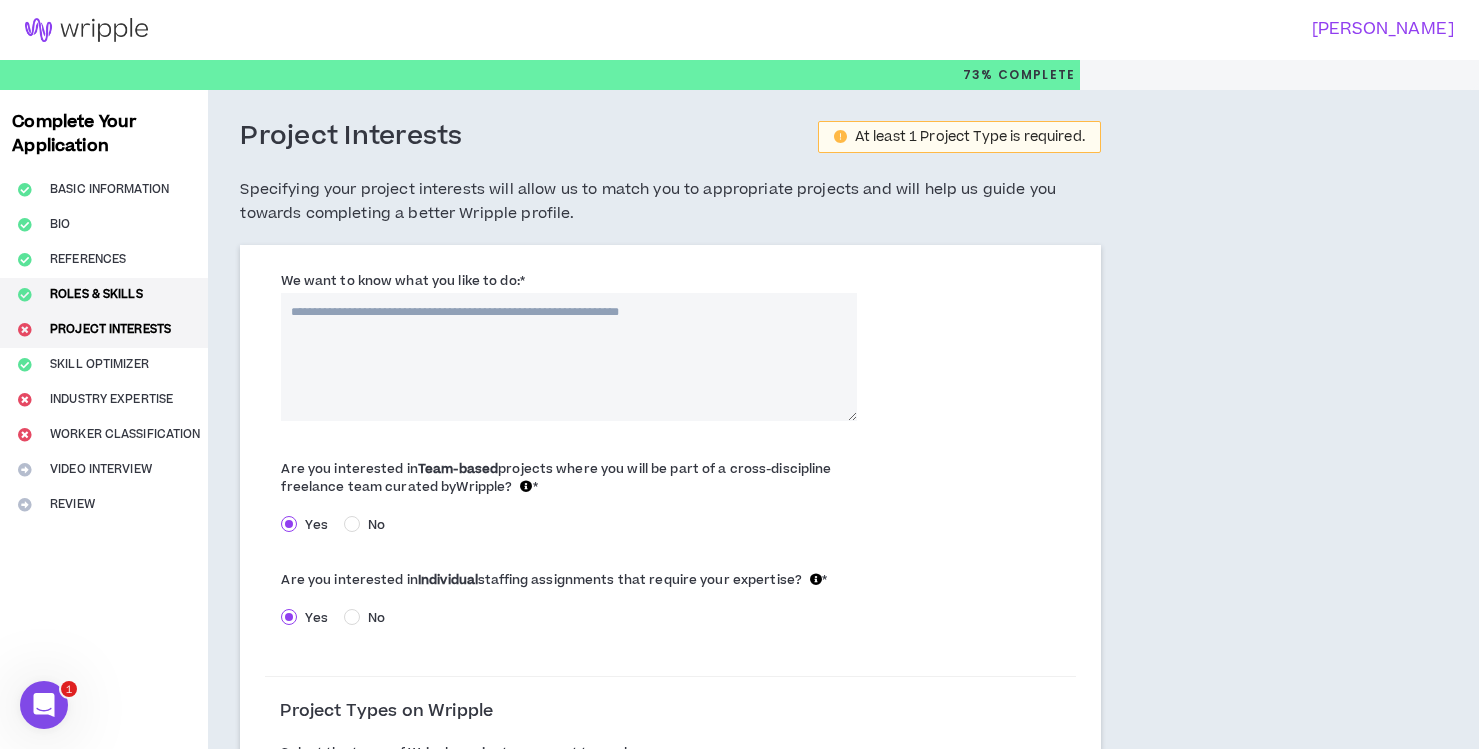 click on "Roles & Skills" at bounding box center [104, 295] 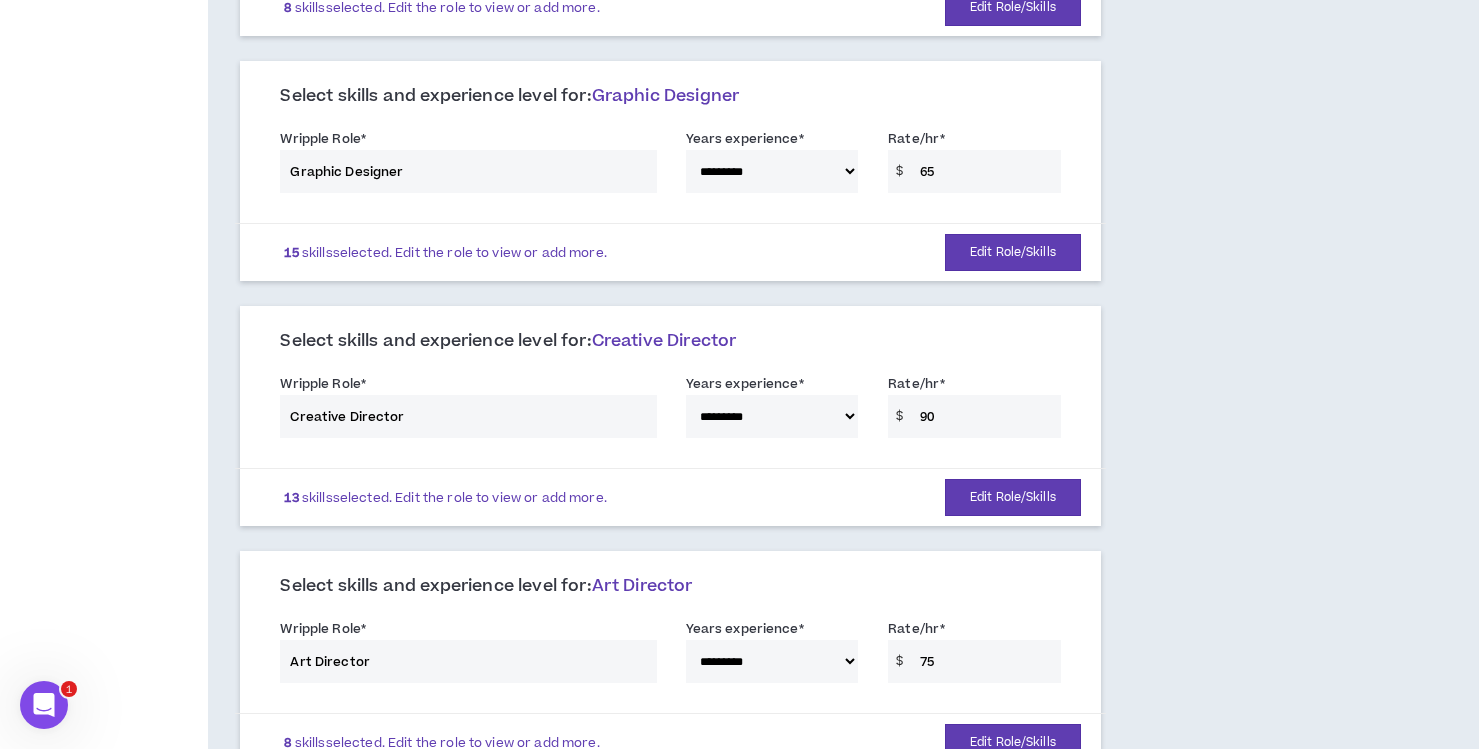 scroll, scrollTop: 1436, scrollLeft: 0, axis: vertical 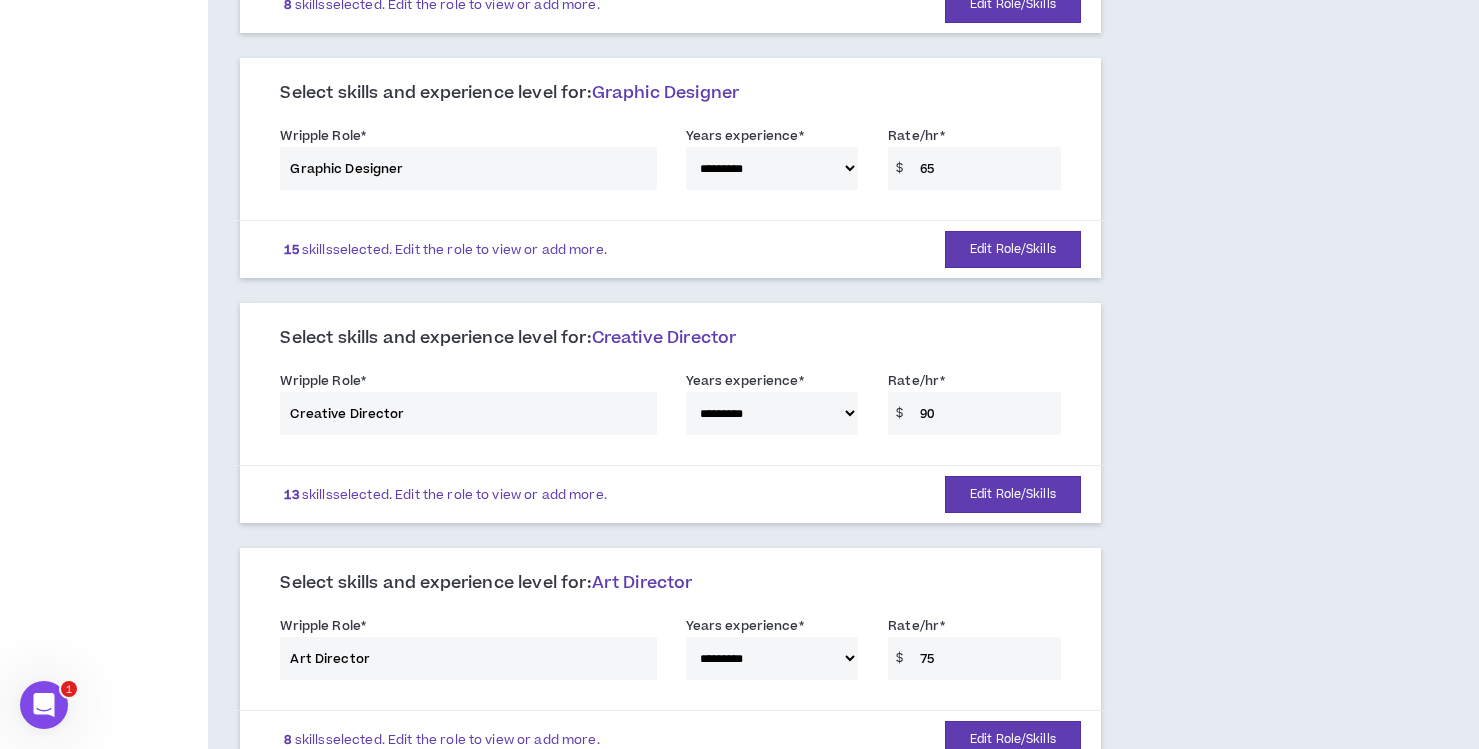 click on "**********" at bounding box center (670, 407) 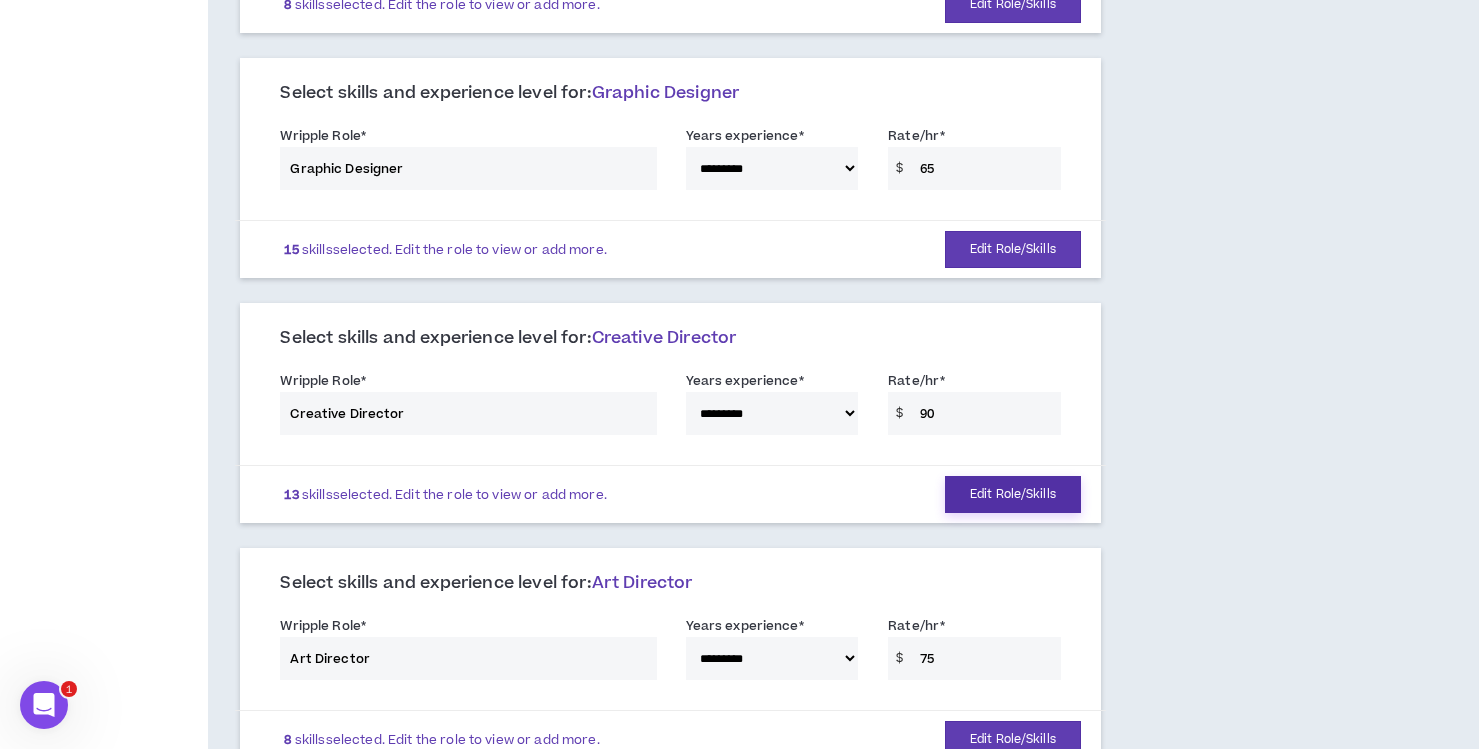 click on "Edit Role/Skills" at bounding box center [1013, 494] 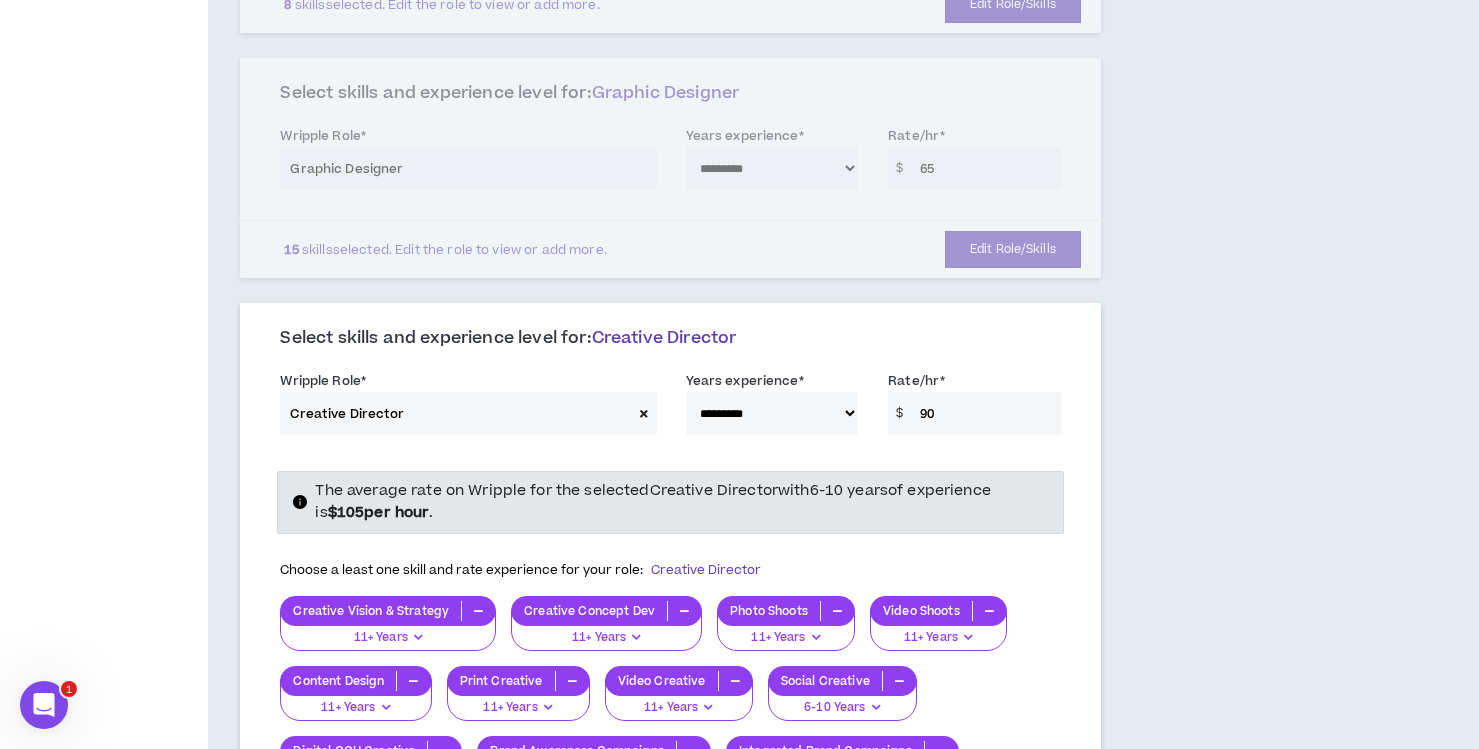 click on "**********" at bounding box center (772, 413) 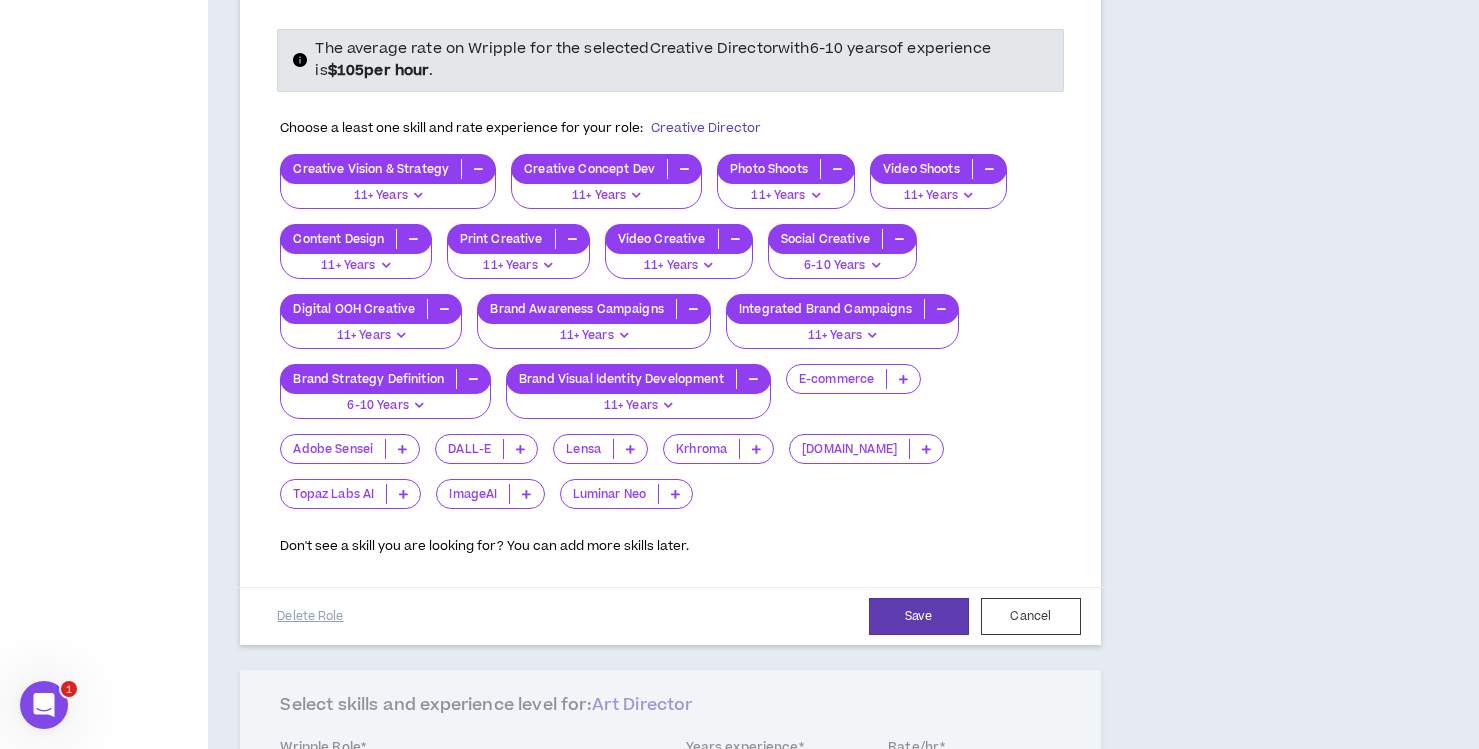 scroll, scrollTop: 1895, scrollLeft: 0, axis: vertical 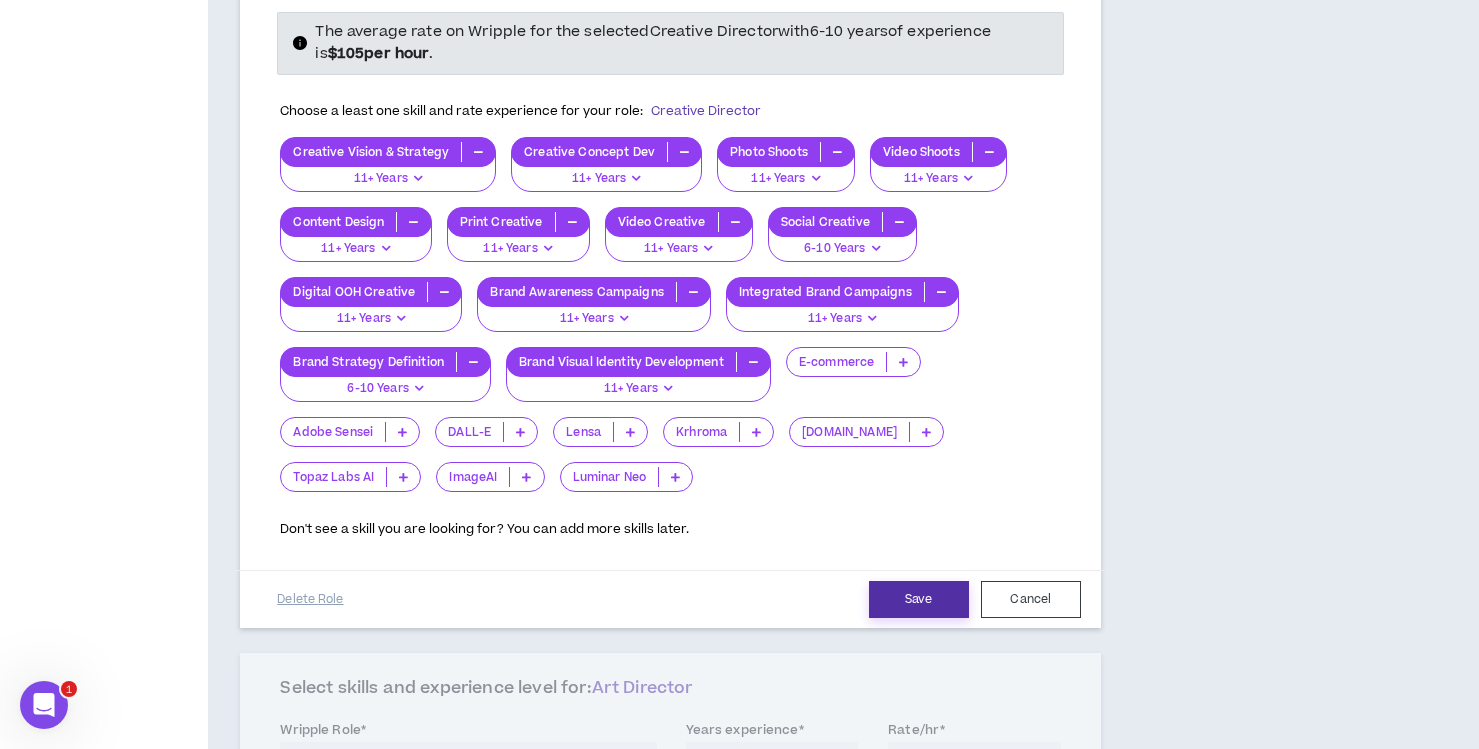 click on "Save" at bounding box center [919, 599] 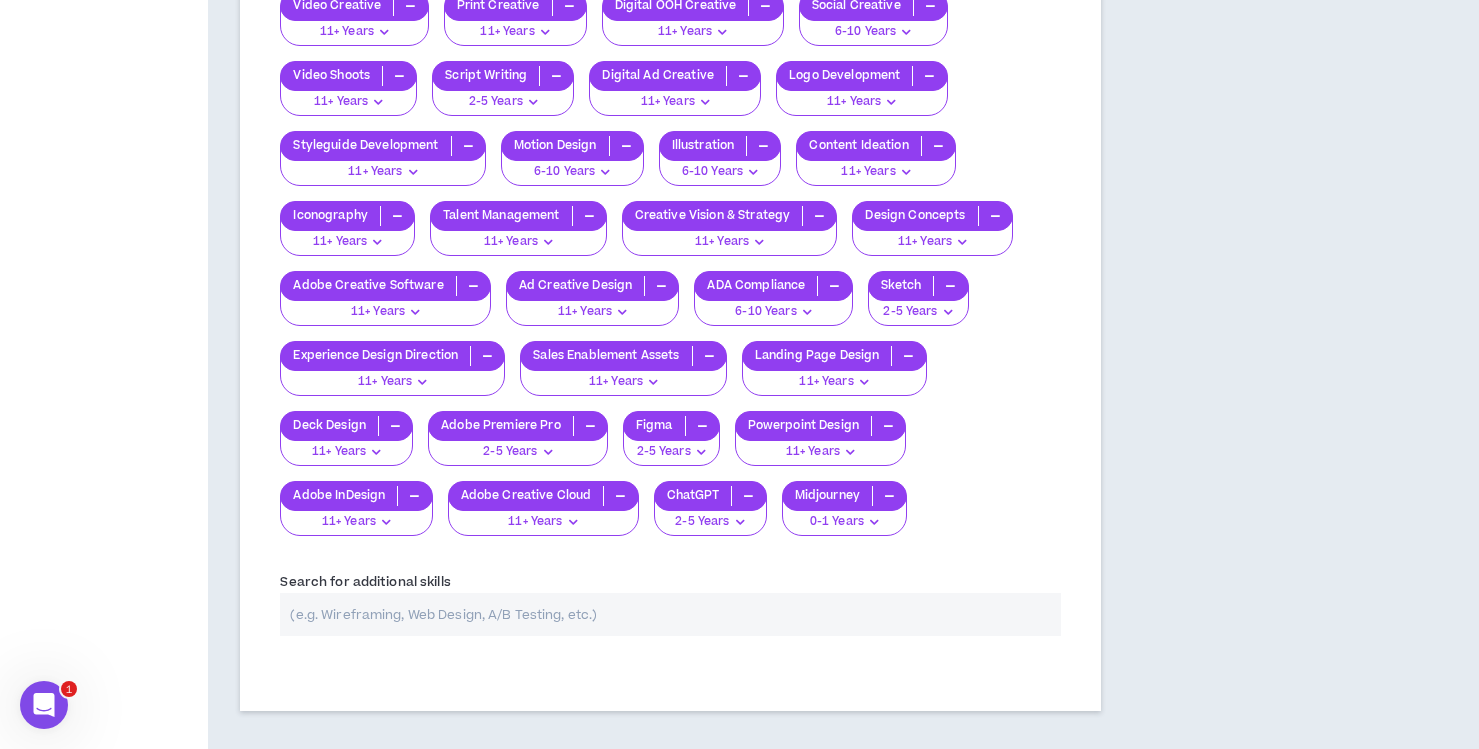 scroll, scrollTop: 3760, scrollLeft: 0, axis: vertical 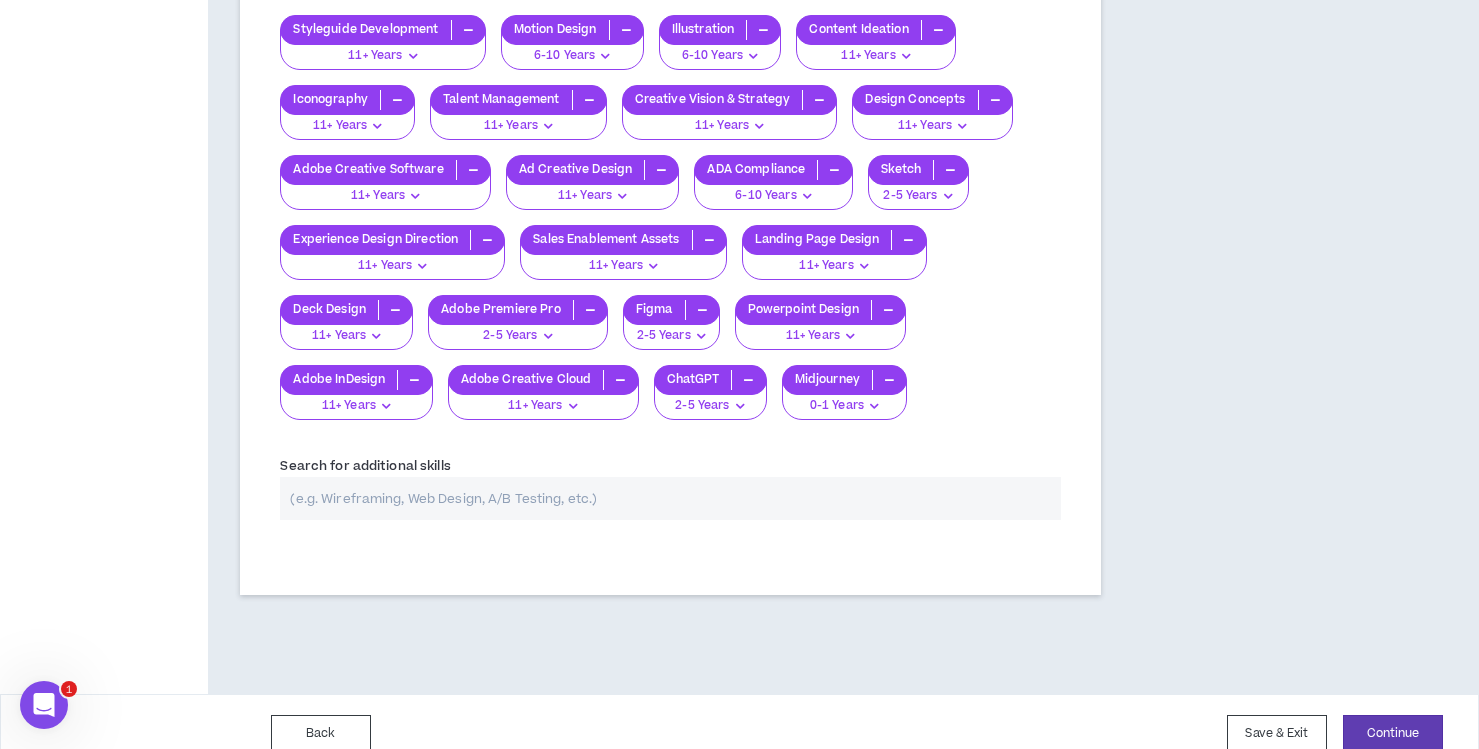 click at bounding box center (670, 498) 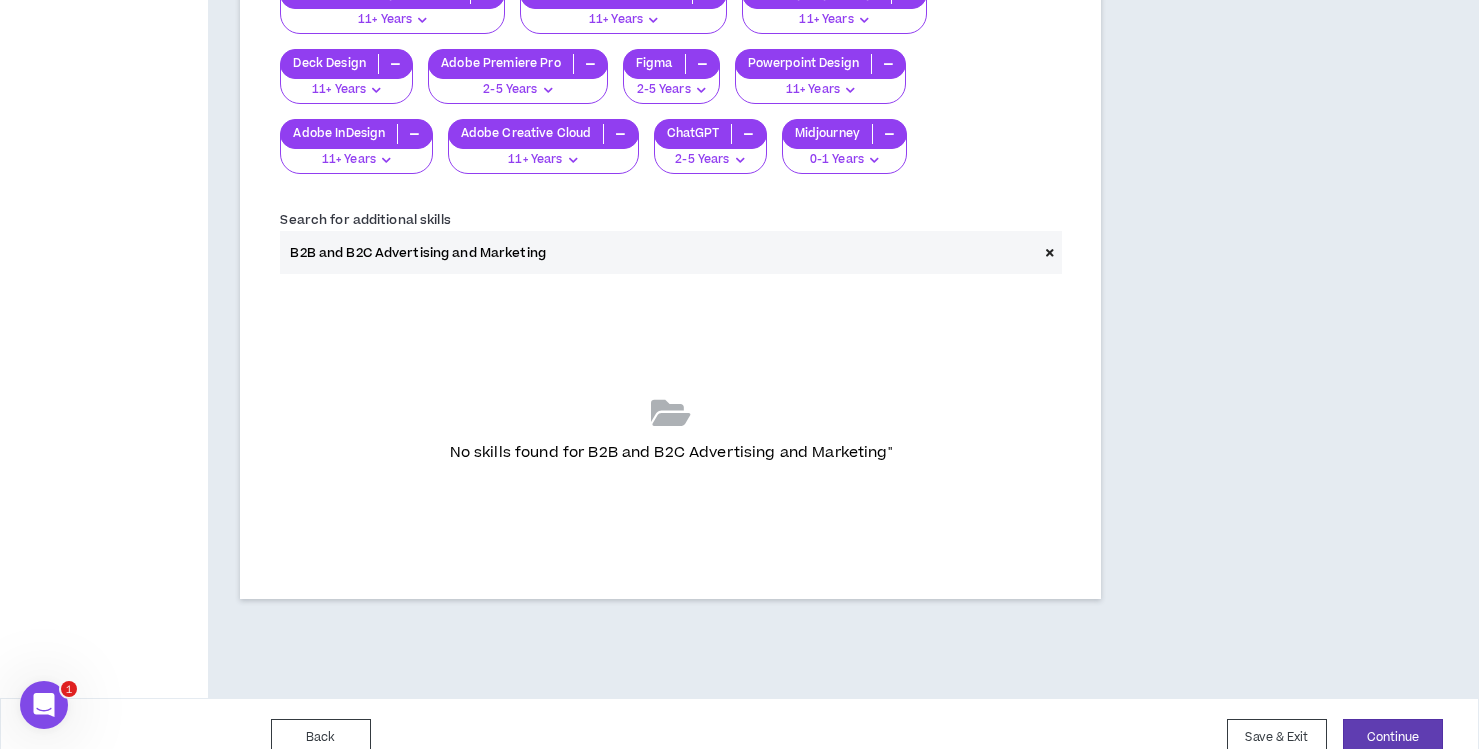 scroll, scrollTop: 4010, scrollLeft: 0, axis: vertical 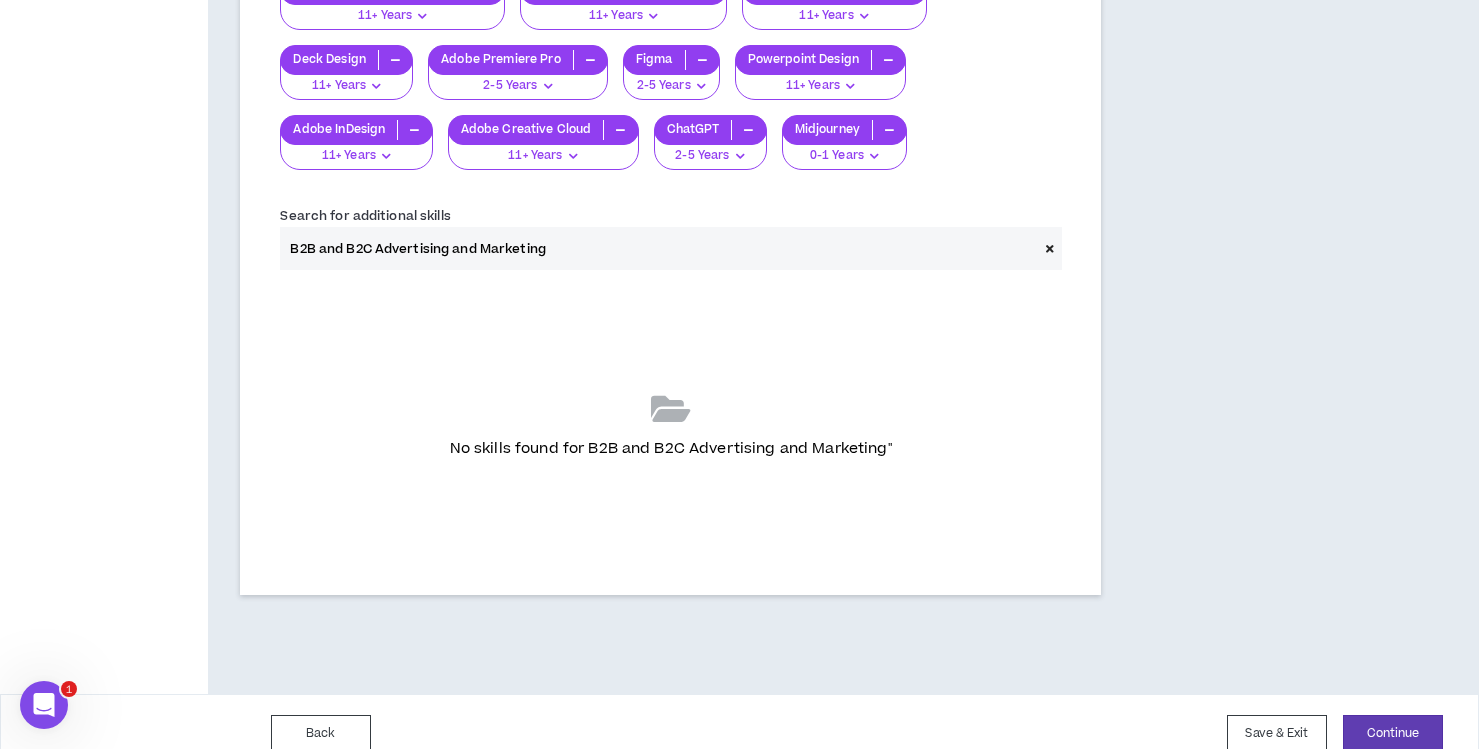 drag, startPoint x: 531, startPoint y: 221, endPoint x: 322, endPoint y: 224, distance: 209.02153 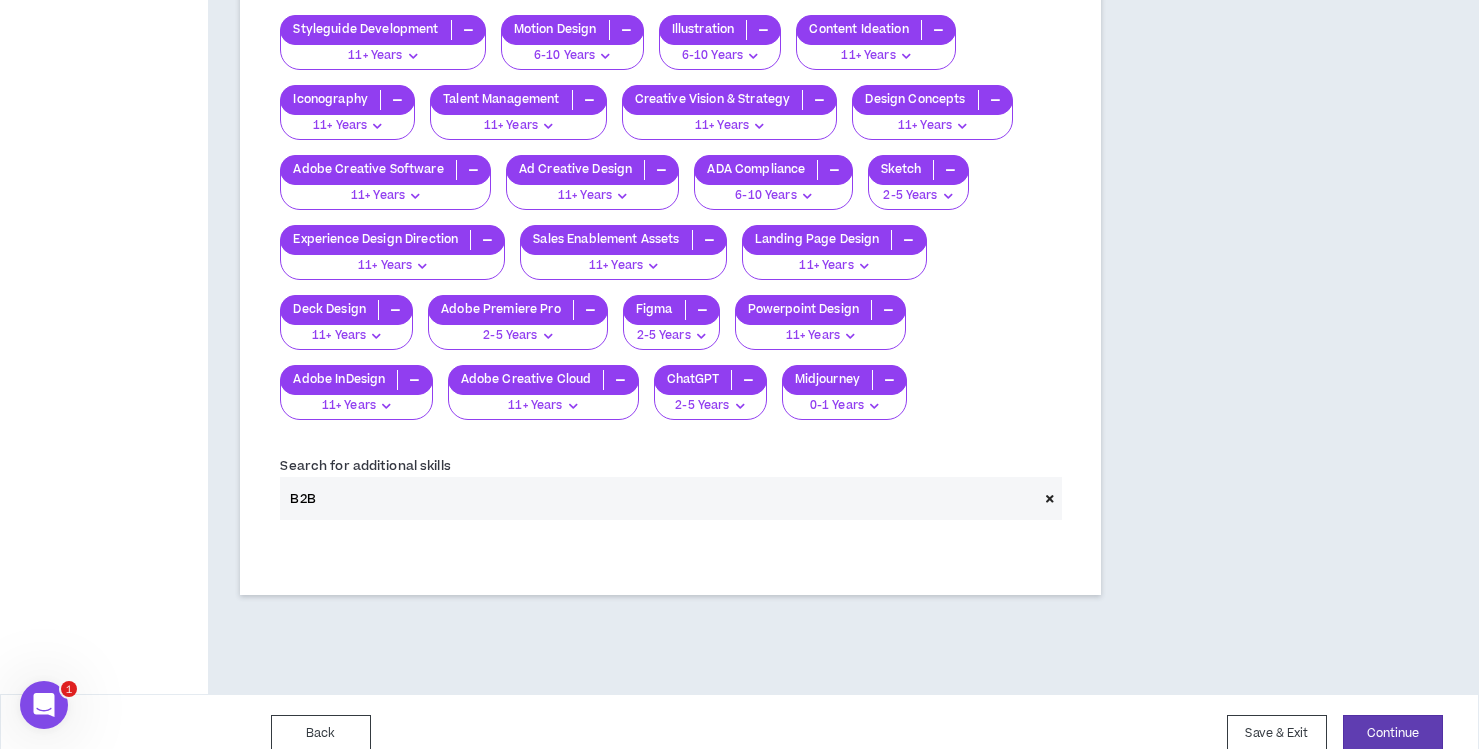 scroll, scrollTop: 3805, scrollLeft: 0, axis: vertical 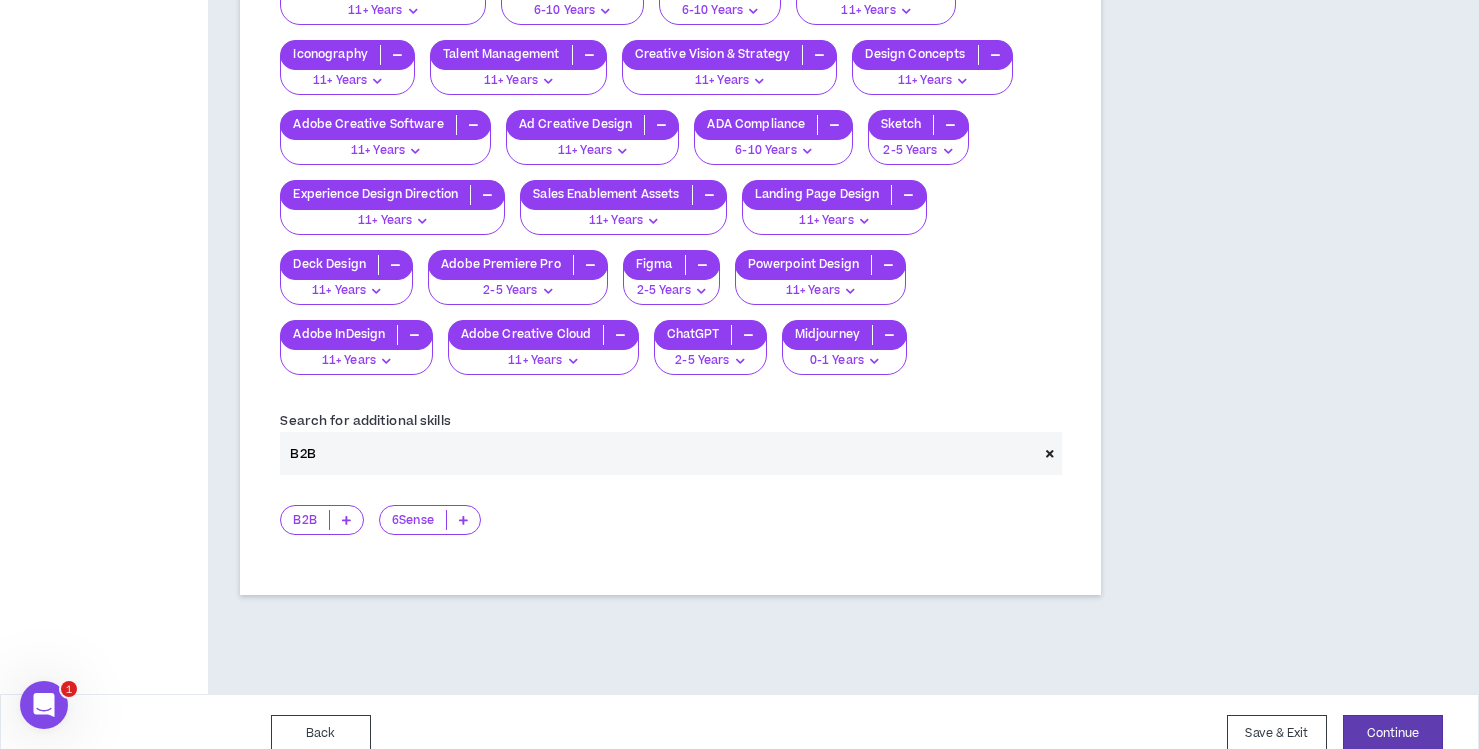 click at bounding box center (346, 520) 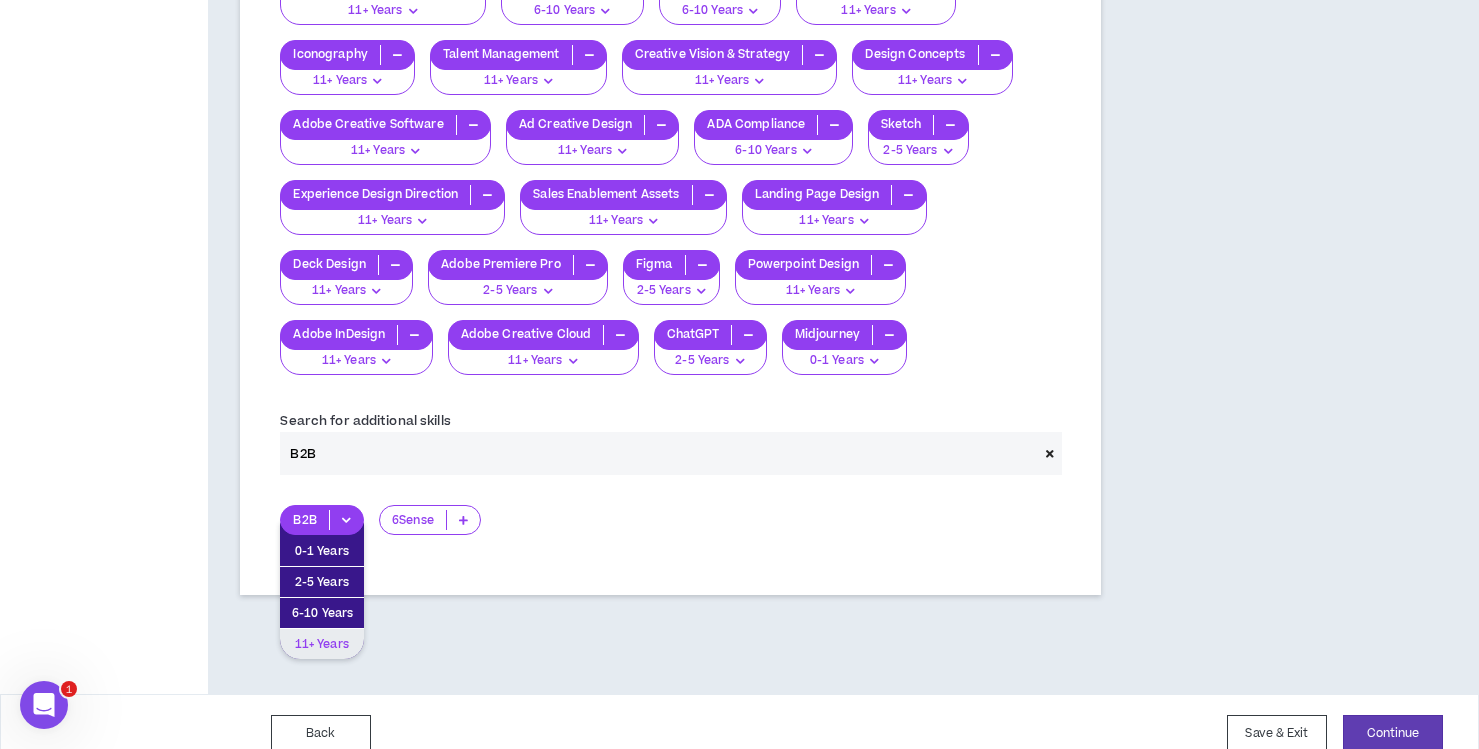 click on "11+ Years" at bounding box center (322, 644) 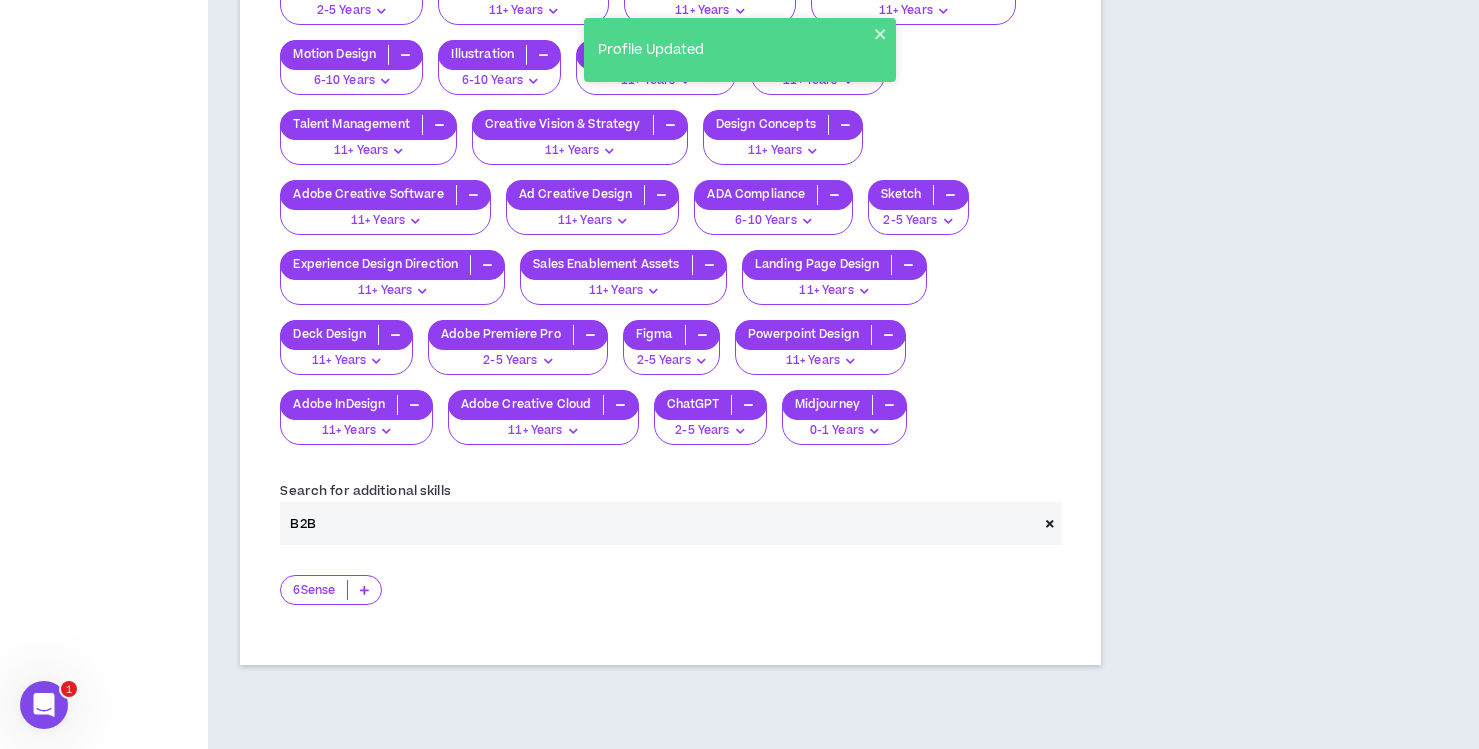 drag, startPoint x: 331, startPoint y: 505, endPoint x: 312, endPoint y: 503, distance: 19.104973 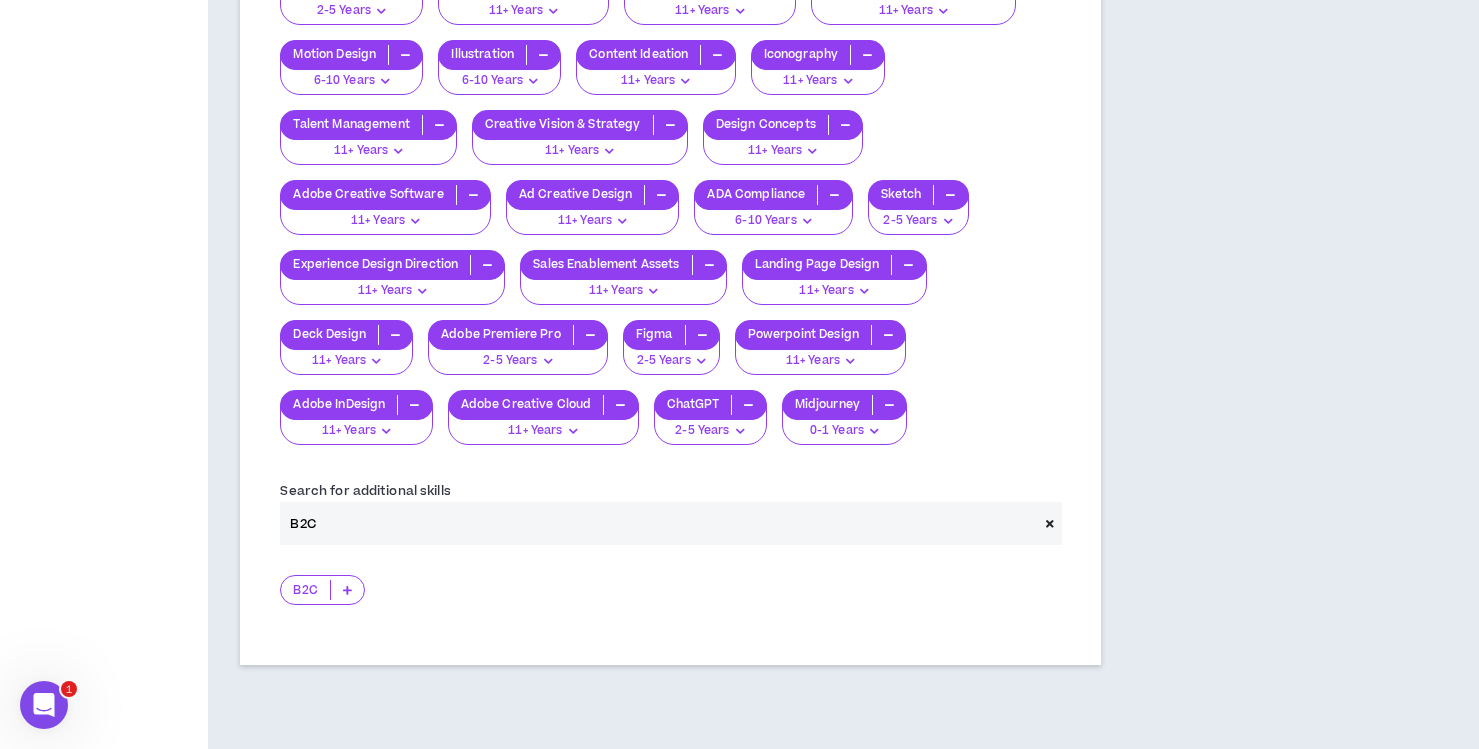 click on "B2C" at bounding box center (305, 590) 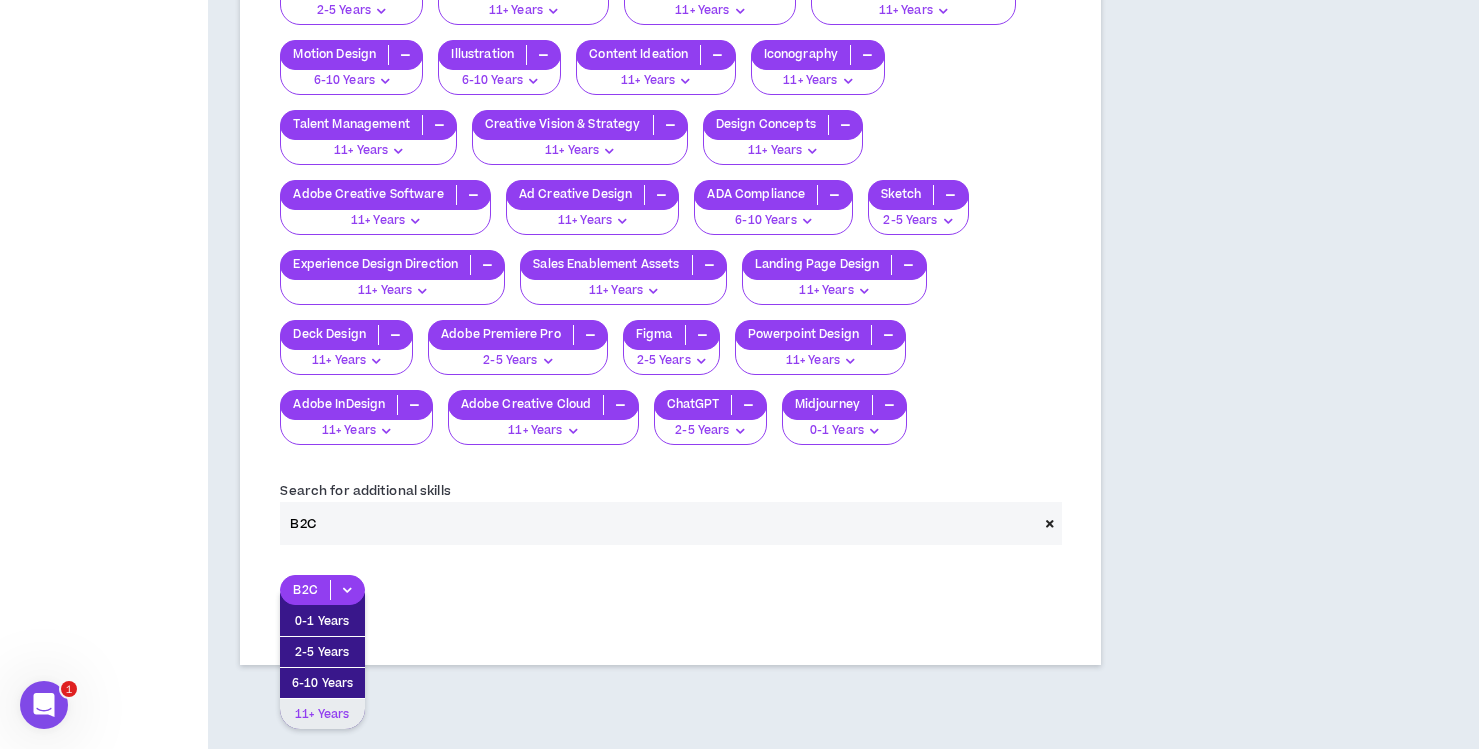 drag, startPoint x: 331, startPoint y: 695, endPoint x: 375, endPoint y: 671, distance: 50.119858 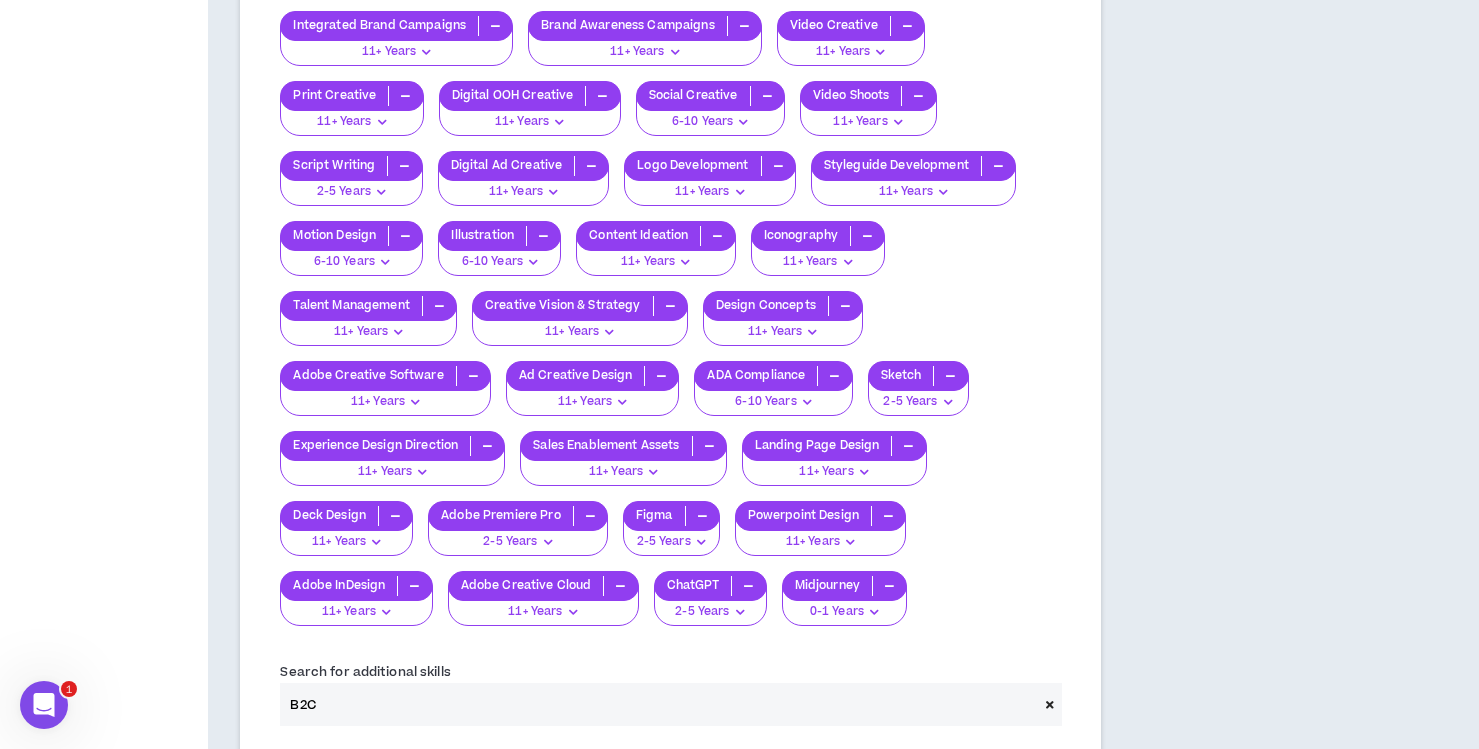 scroll, scrollTop: 3830, scrollLeft: 0, axis: vertical 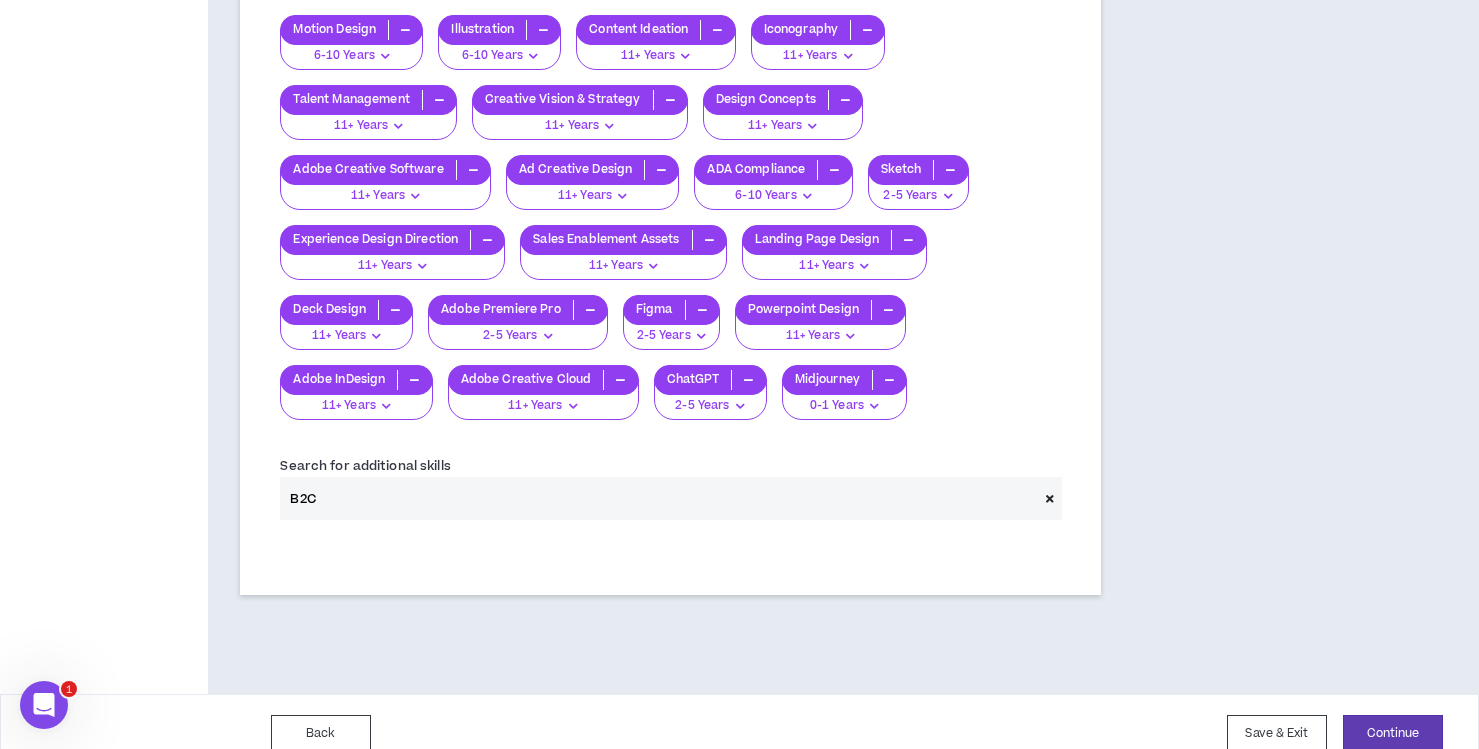 drag, startPoint x: 350, startPoint y: 478, endPoint x: 245, endPoint y: 471, distance: 105.23308 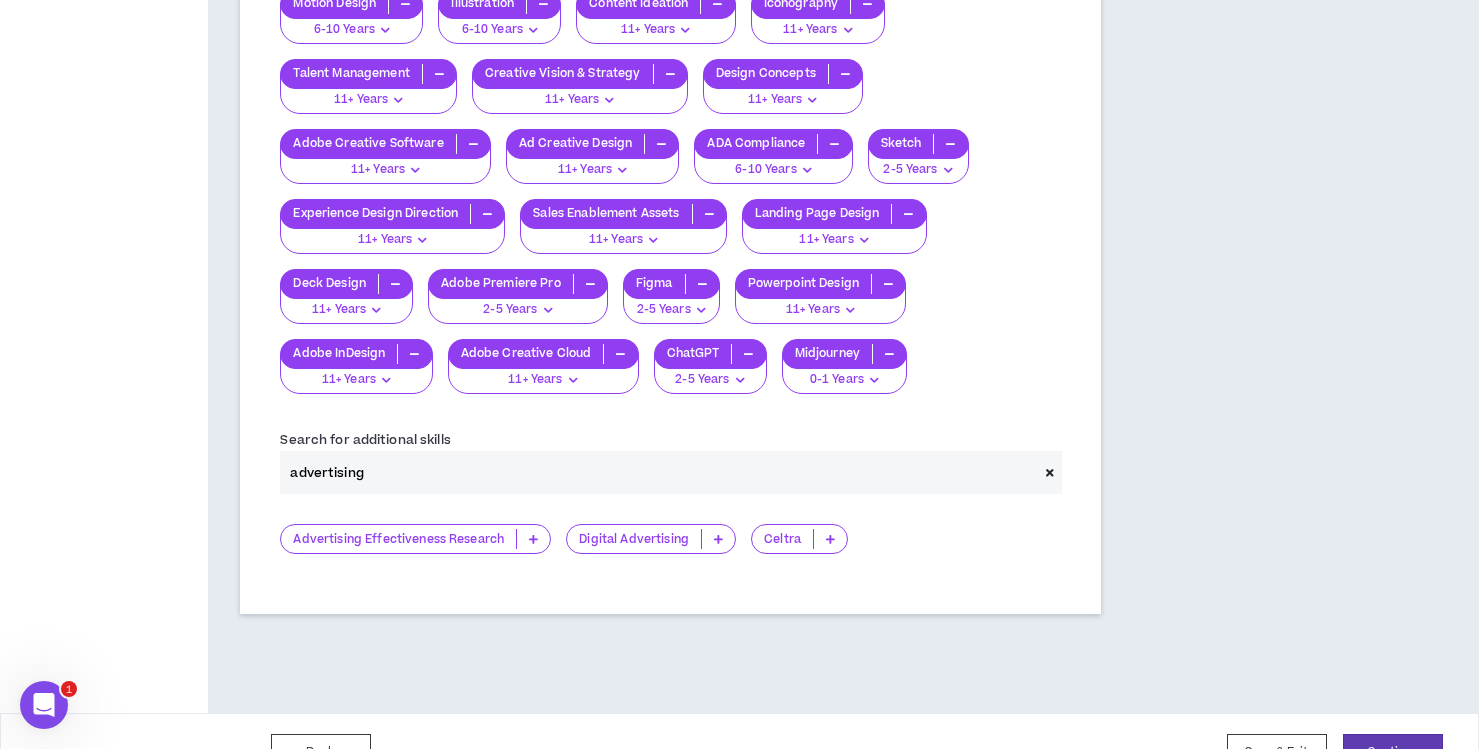 scroll, scrollTop: 3875, scrollLeft: 0, axis: vertical 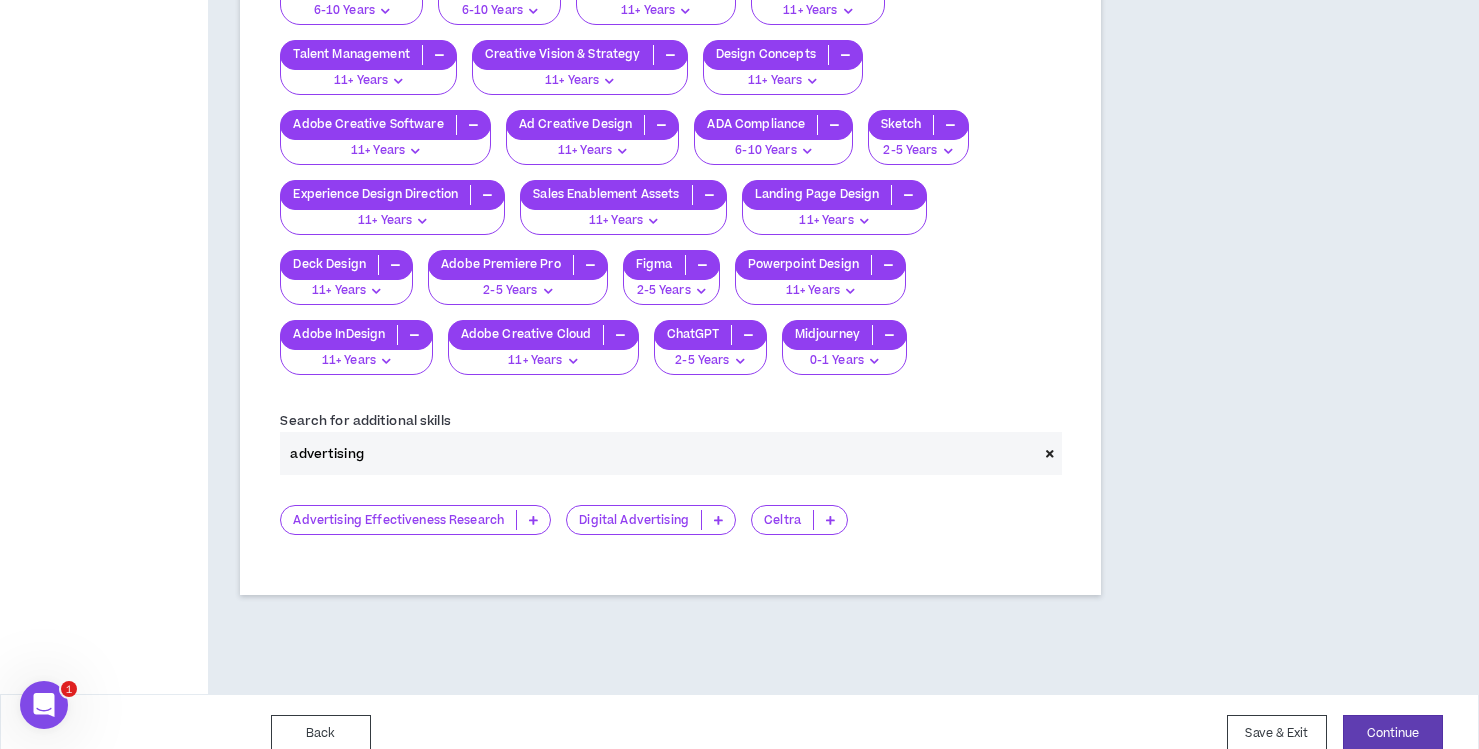 type on "advertising" 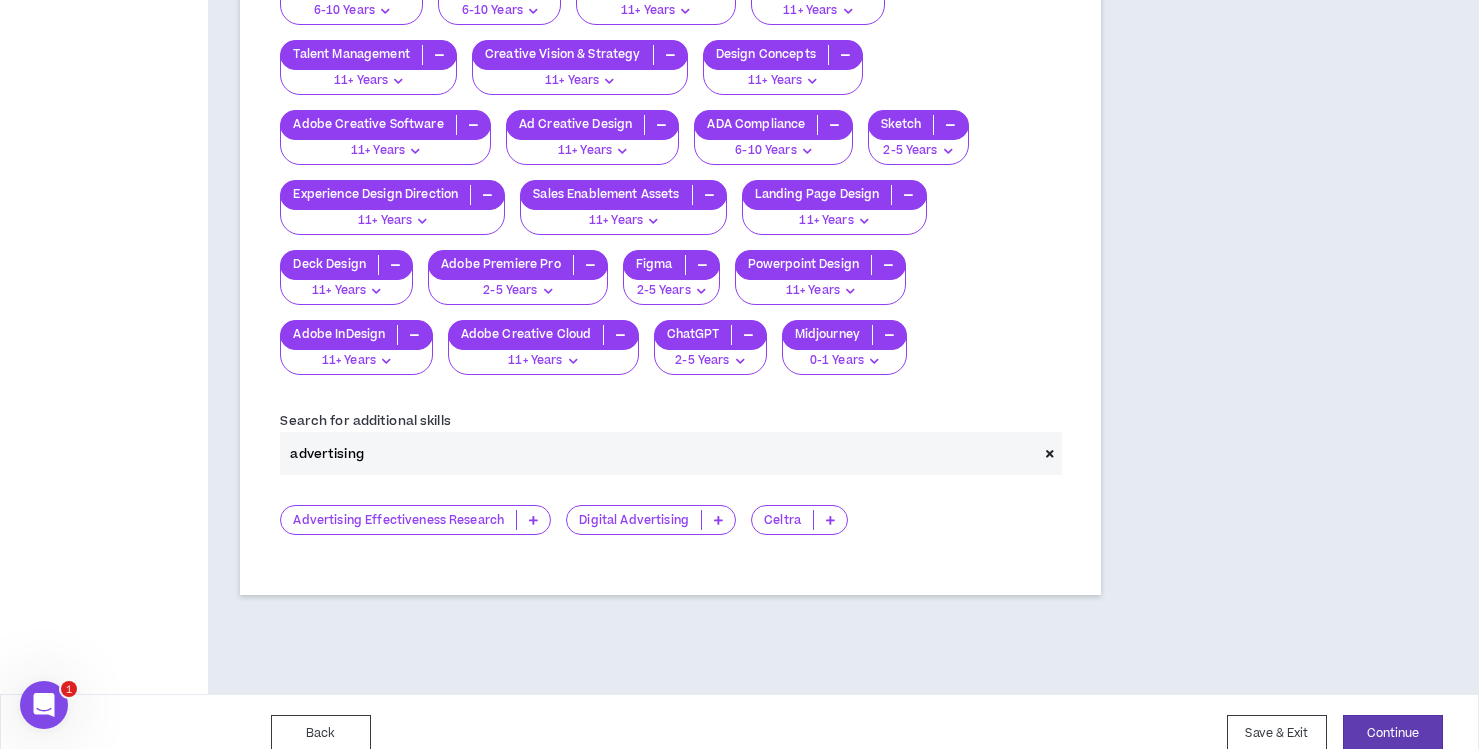 click at bounding box center (1050, 453) 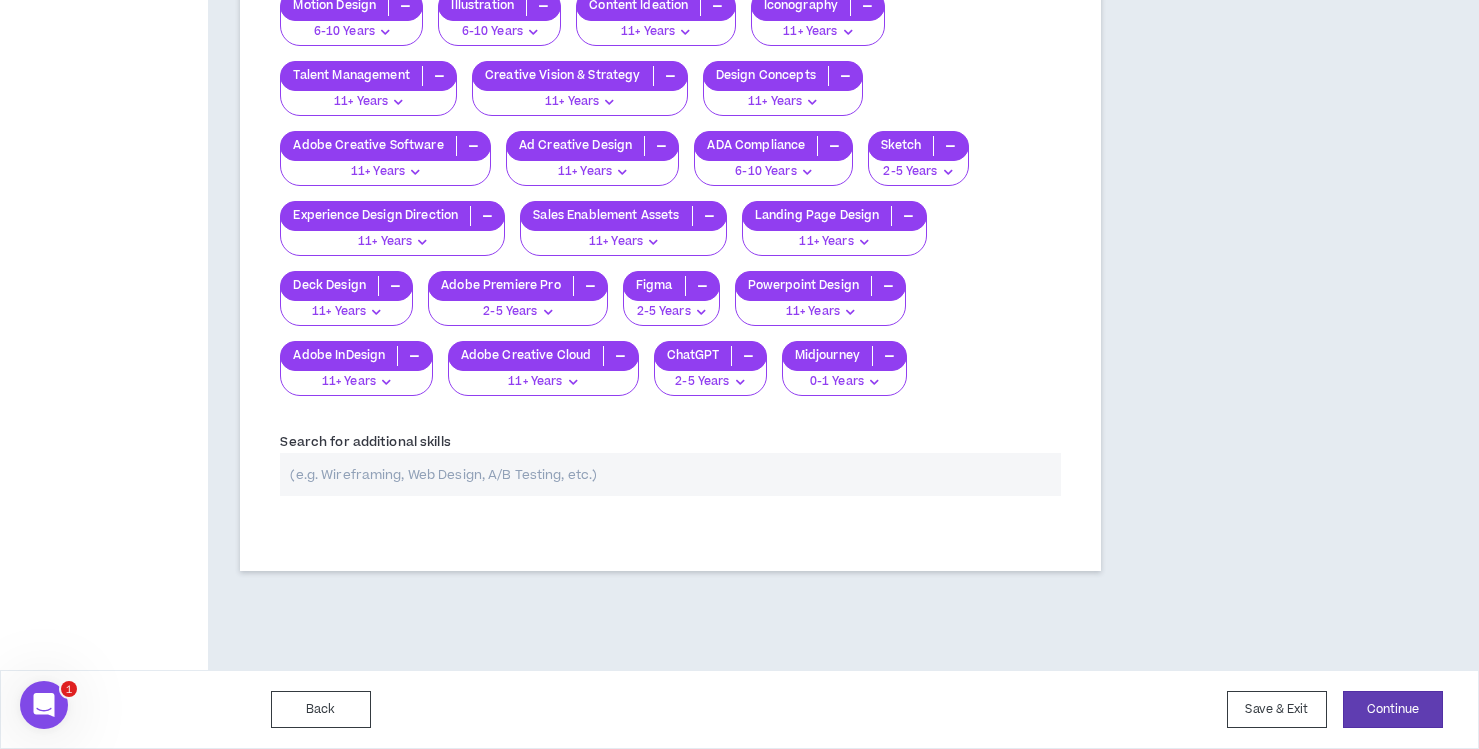 scroll, scrollTop: 3830, scrollLeft: 0, axis: vertical 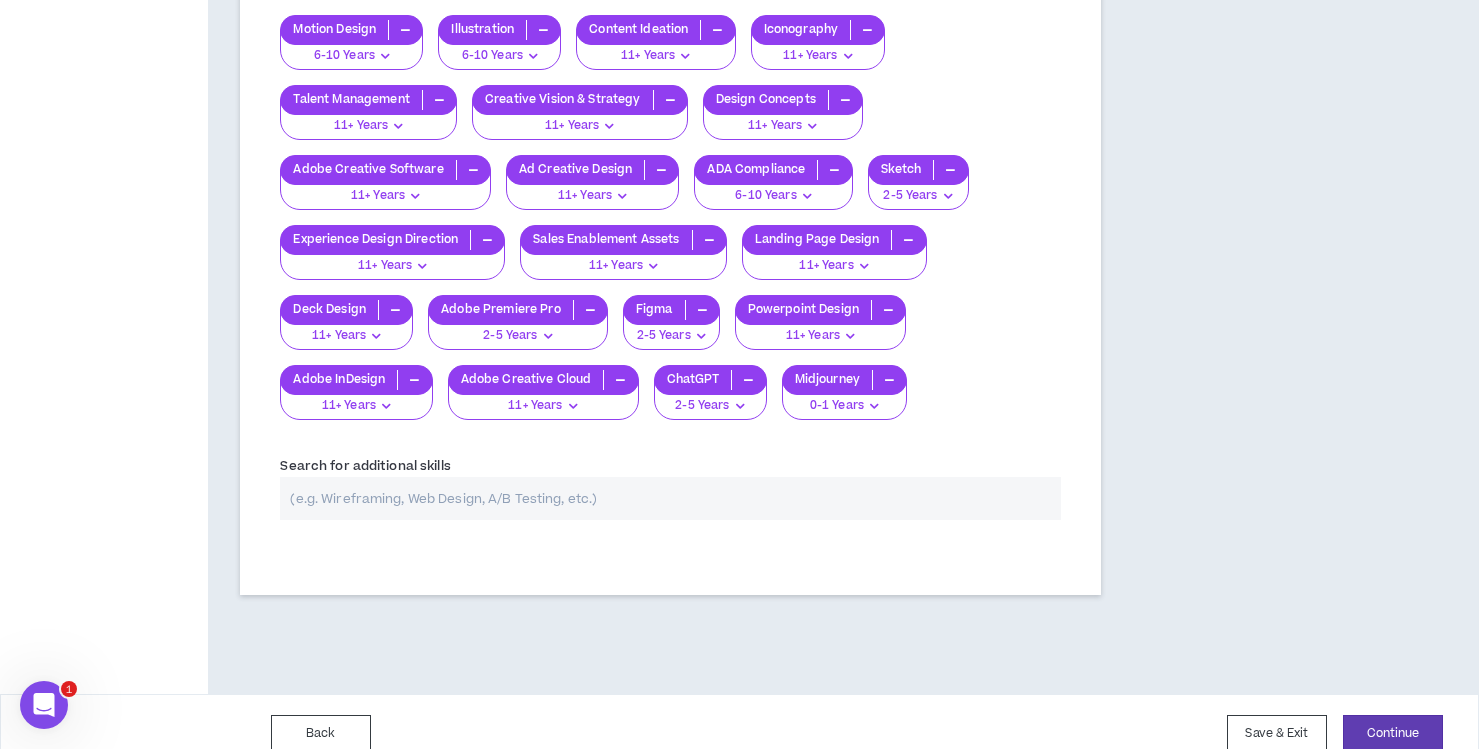 paste on "Multidisciplinary Team Leadership" 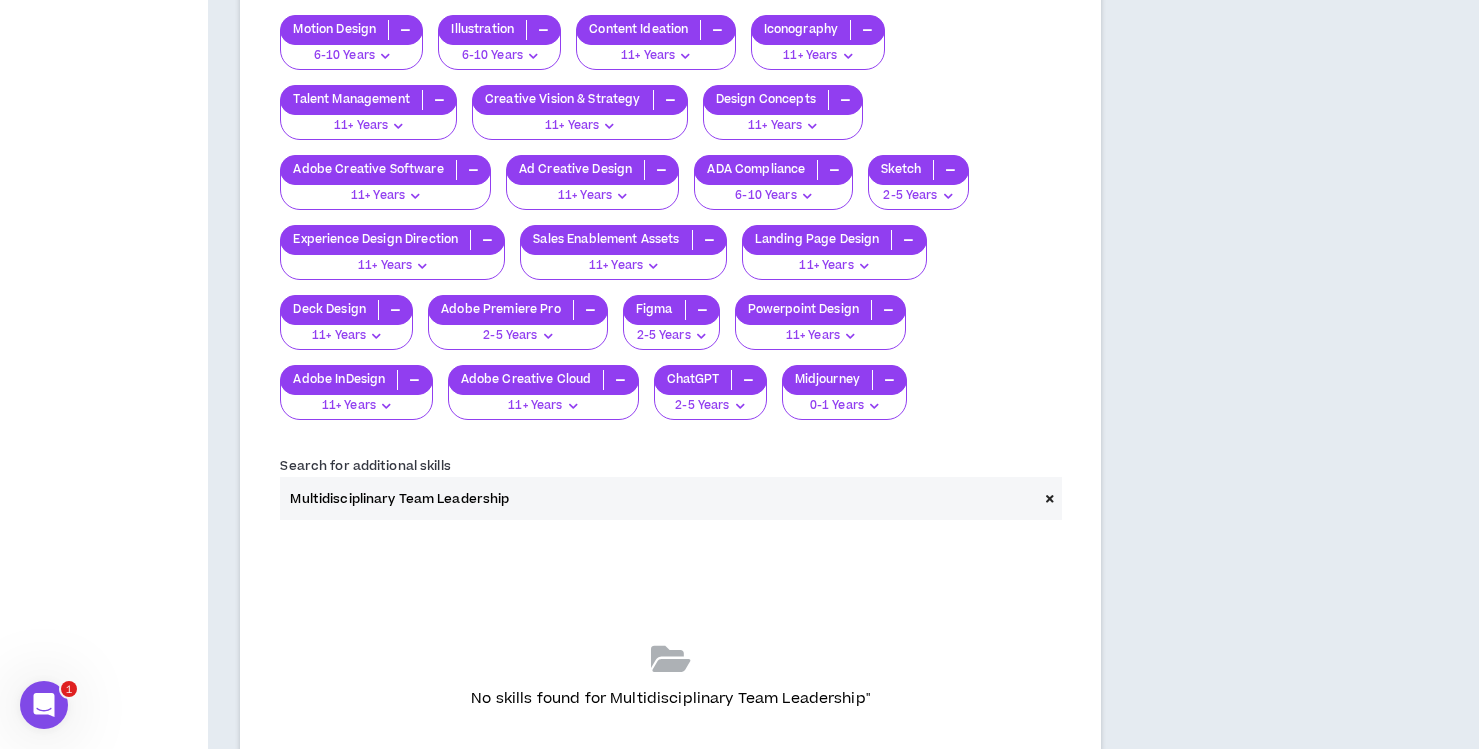 click on "Multidisciplinary Team Leadership" at bounding box center (658, 498) 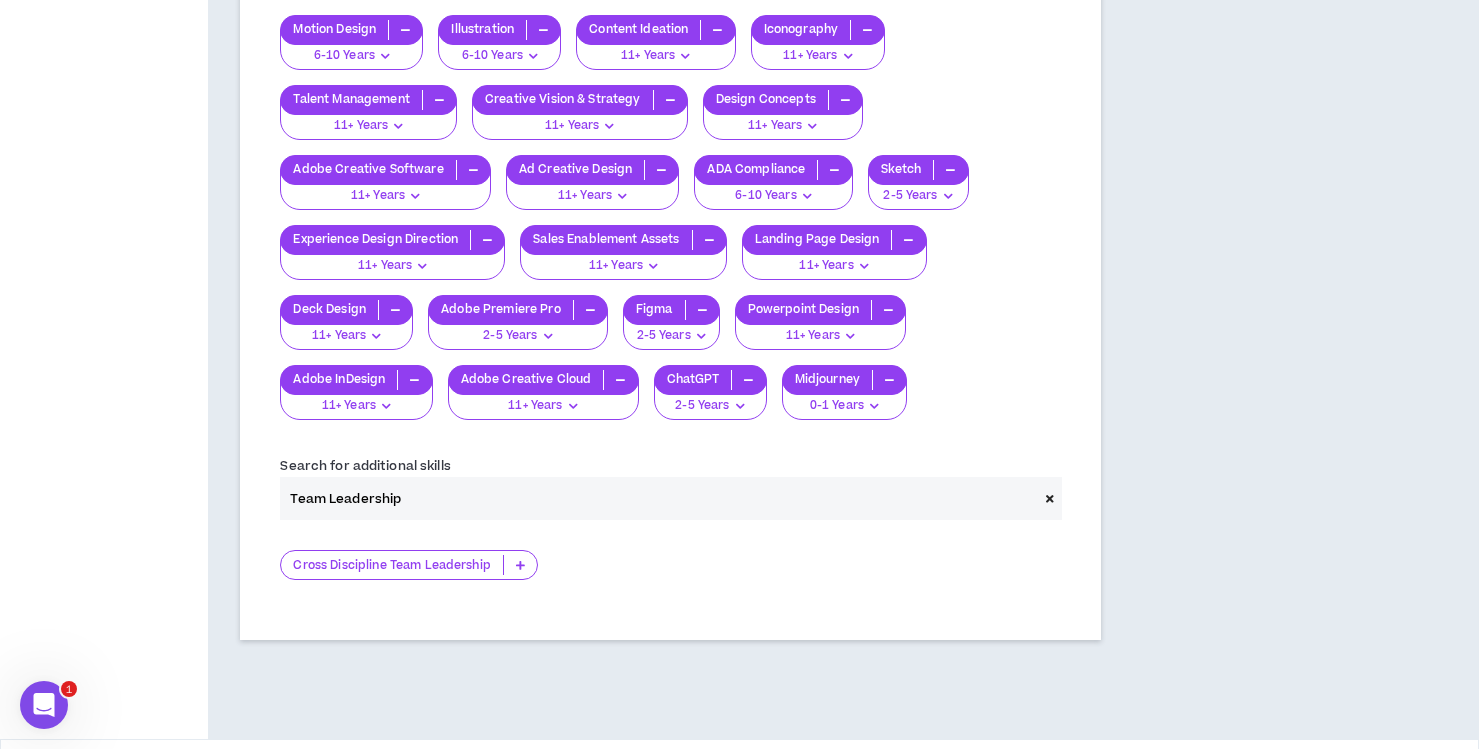 click at bounding box center [520, 565] 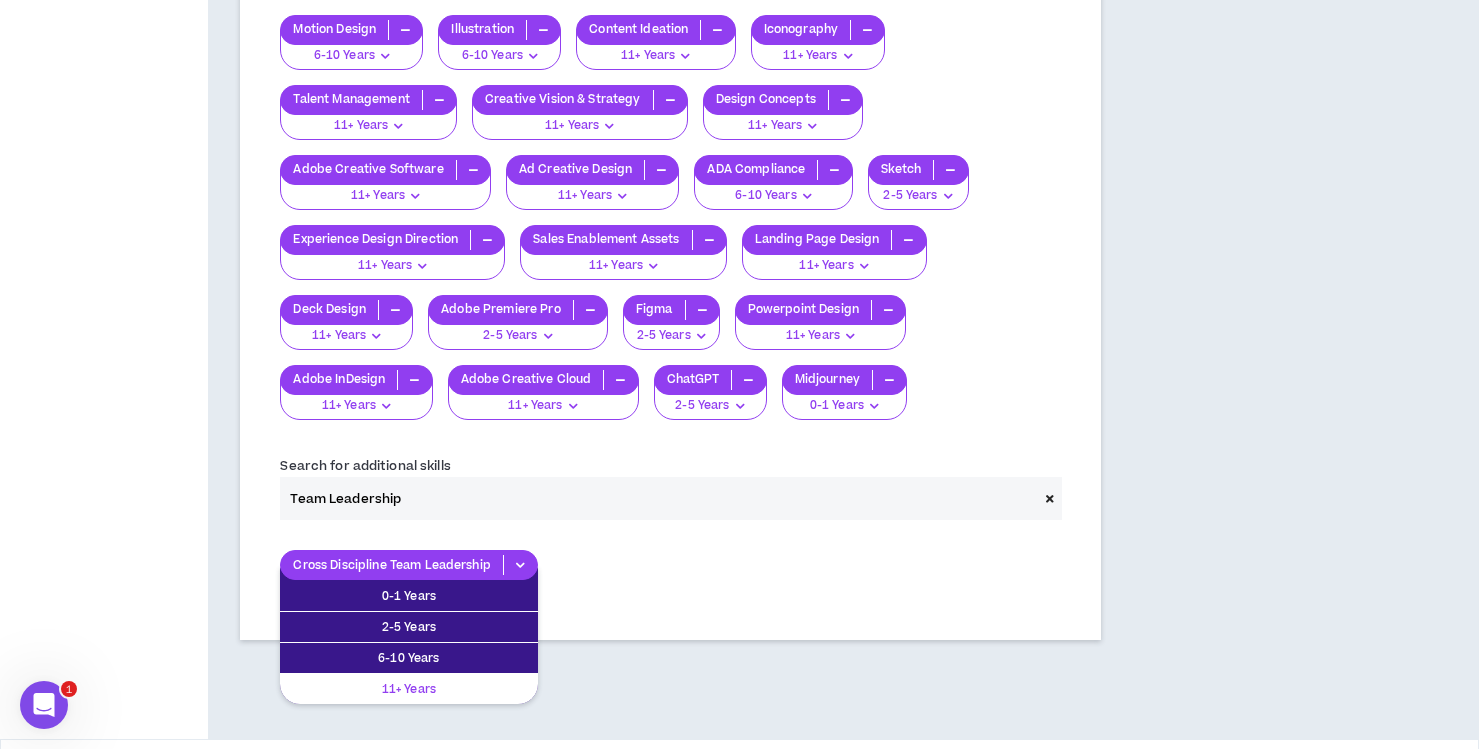 click on "11+ Years" at bounding box center (409, 689) 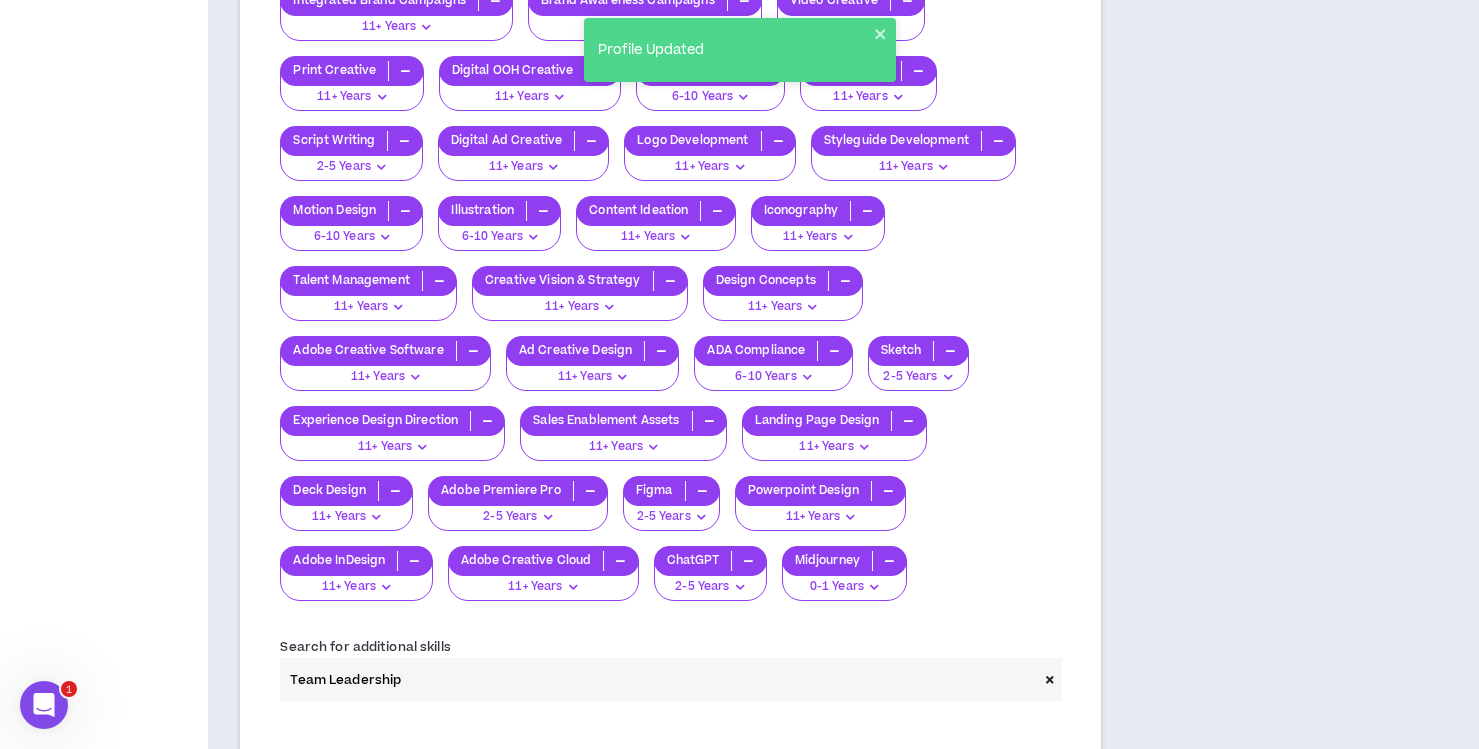 scroll, scrollTop: 3632, scrollLeft: 0, axis: vertical 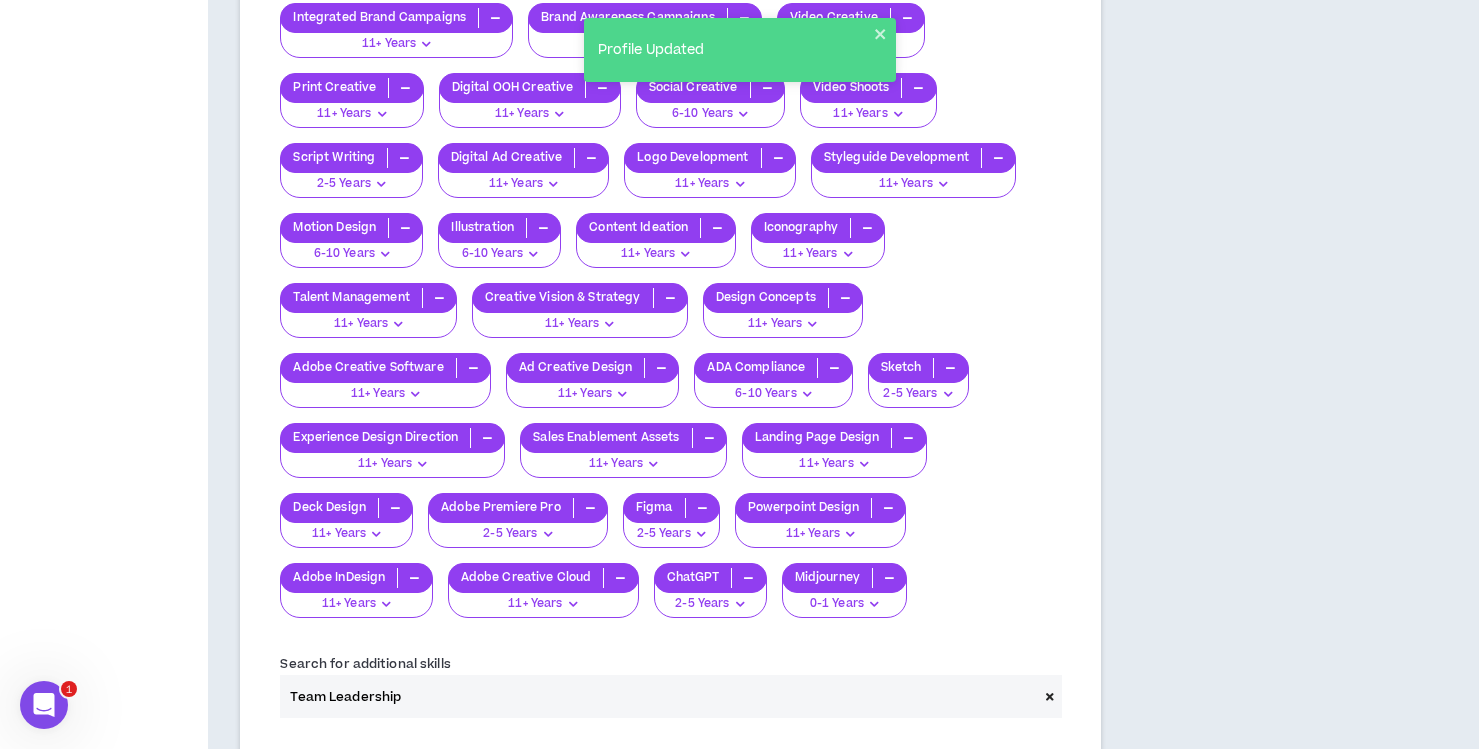 drag, startPoint x: 442, startPoint y: 667, endPoint x: 217, endPoint y: 655, distance: 225.31978 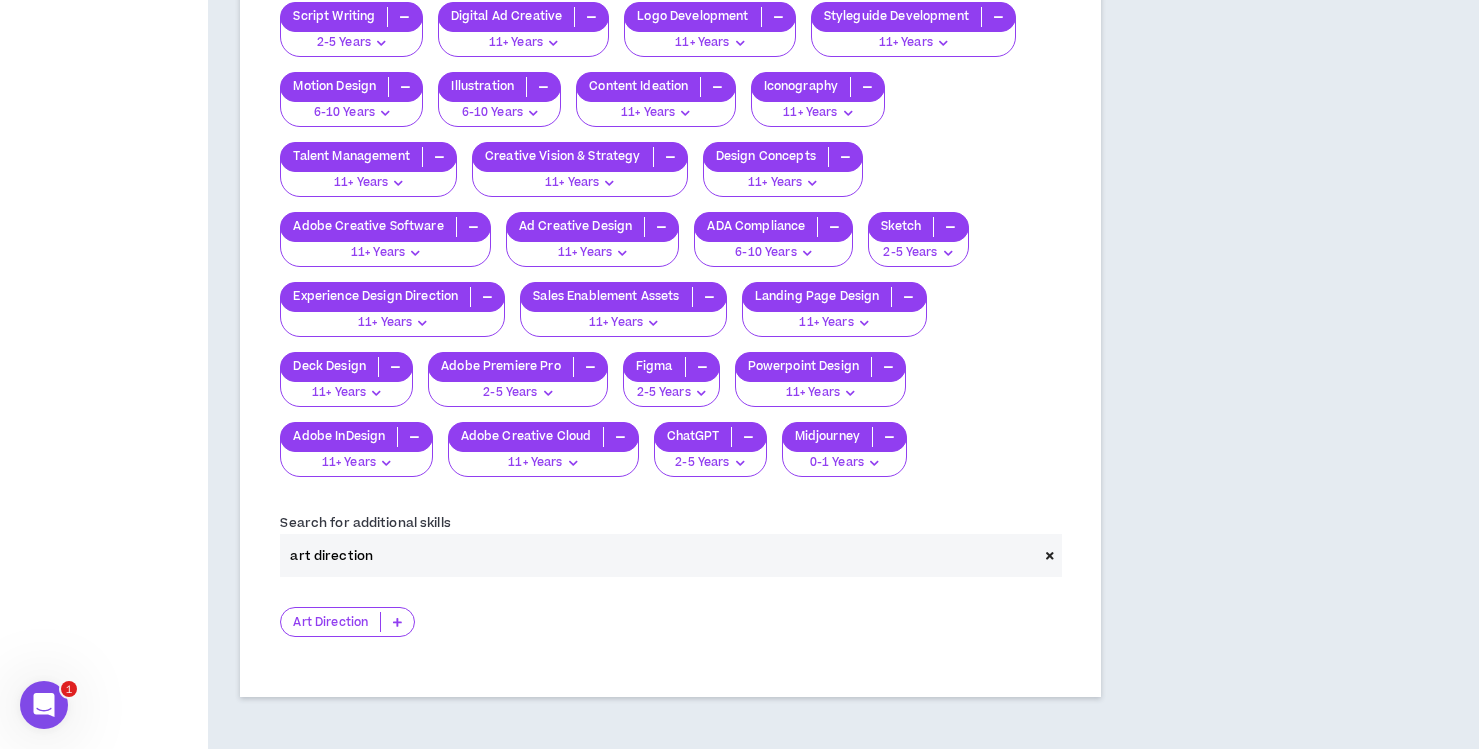 scroll, scrollTop: 3783, scrollLeft: 0, axis: vertical 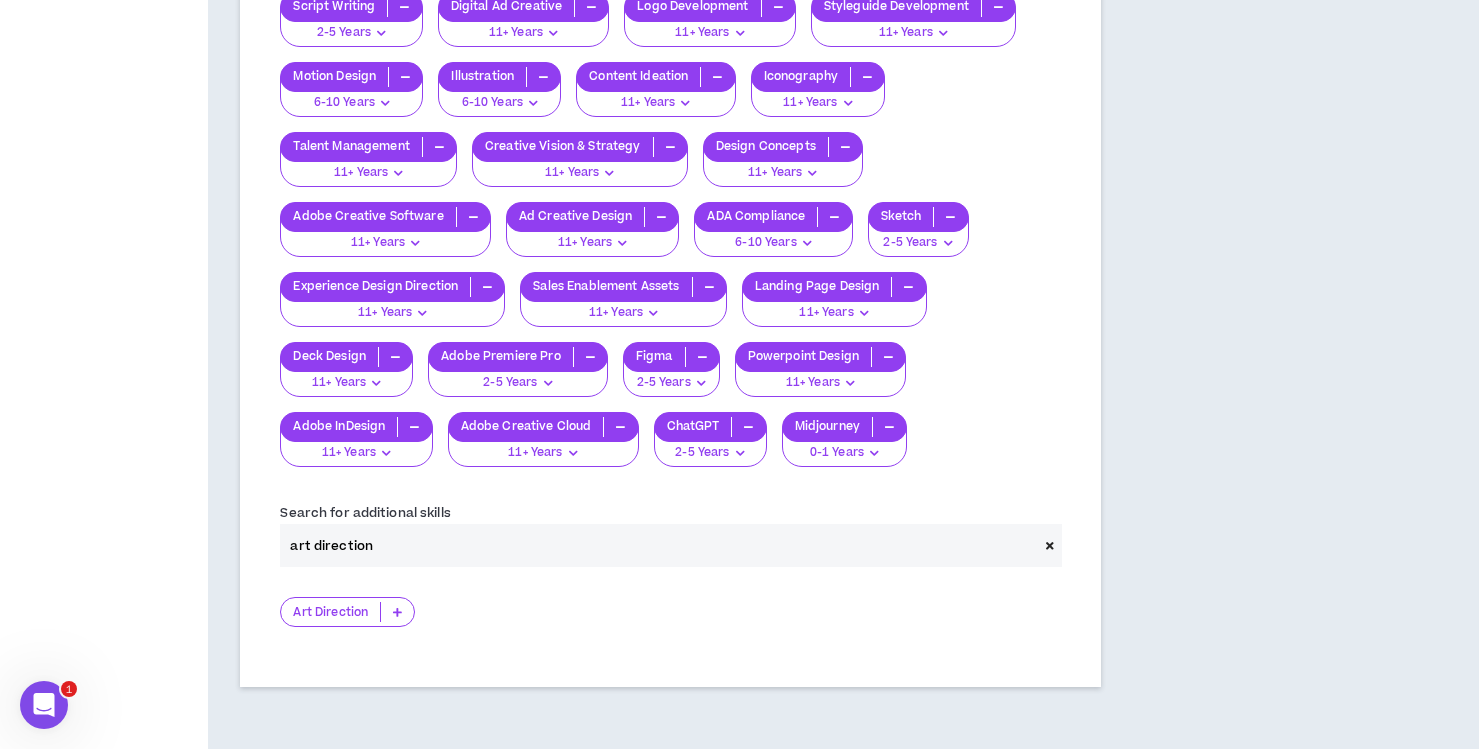 click on "Art Direction" at bounding box center (330, 612) 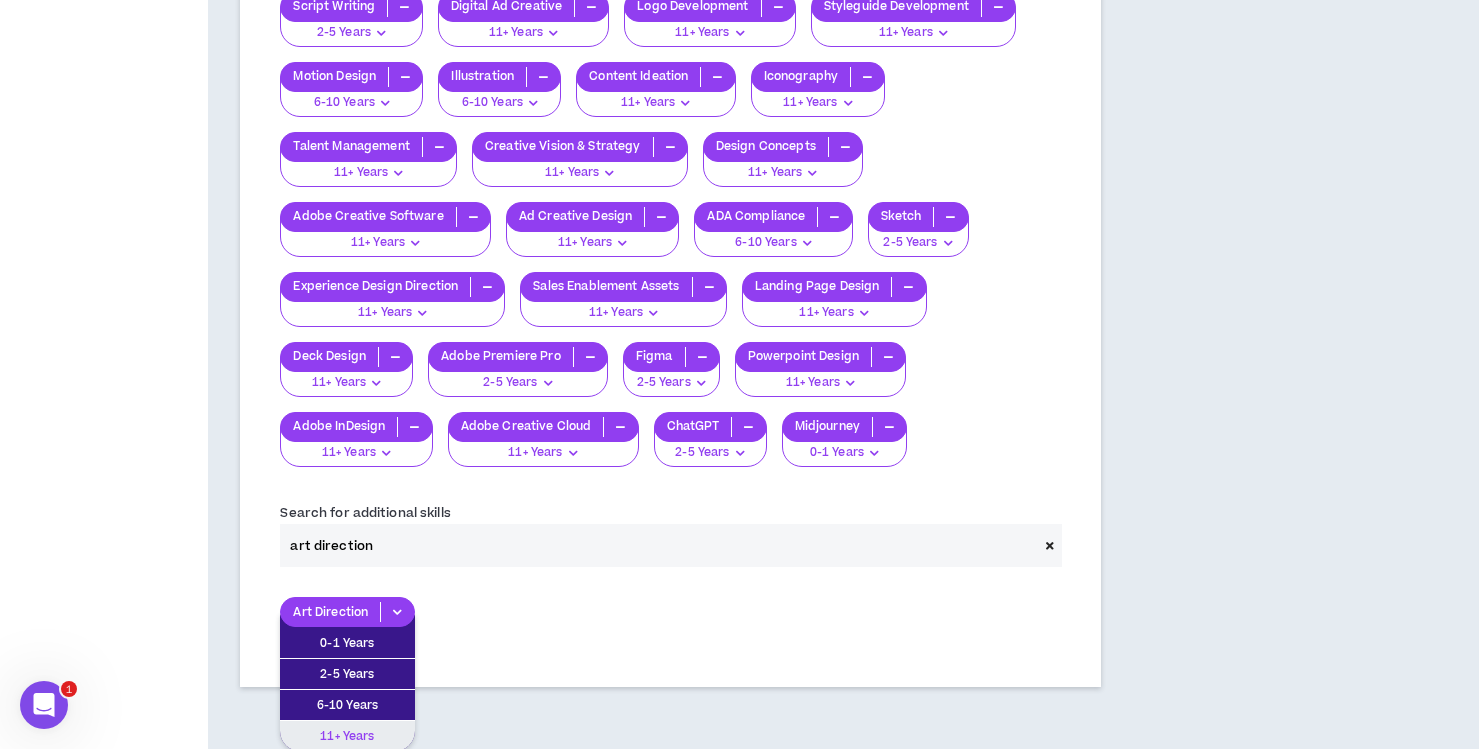 drag, startPoint x: 379, startPoint y: 709, endPoint x: 395, endPoint y: 707, distance: 16.124516 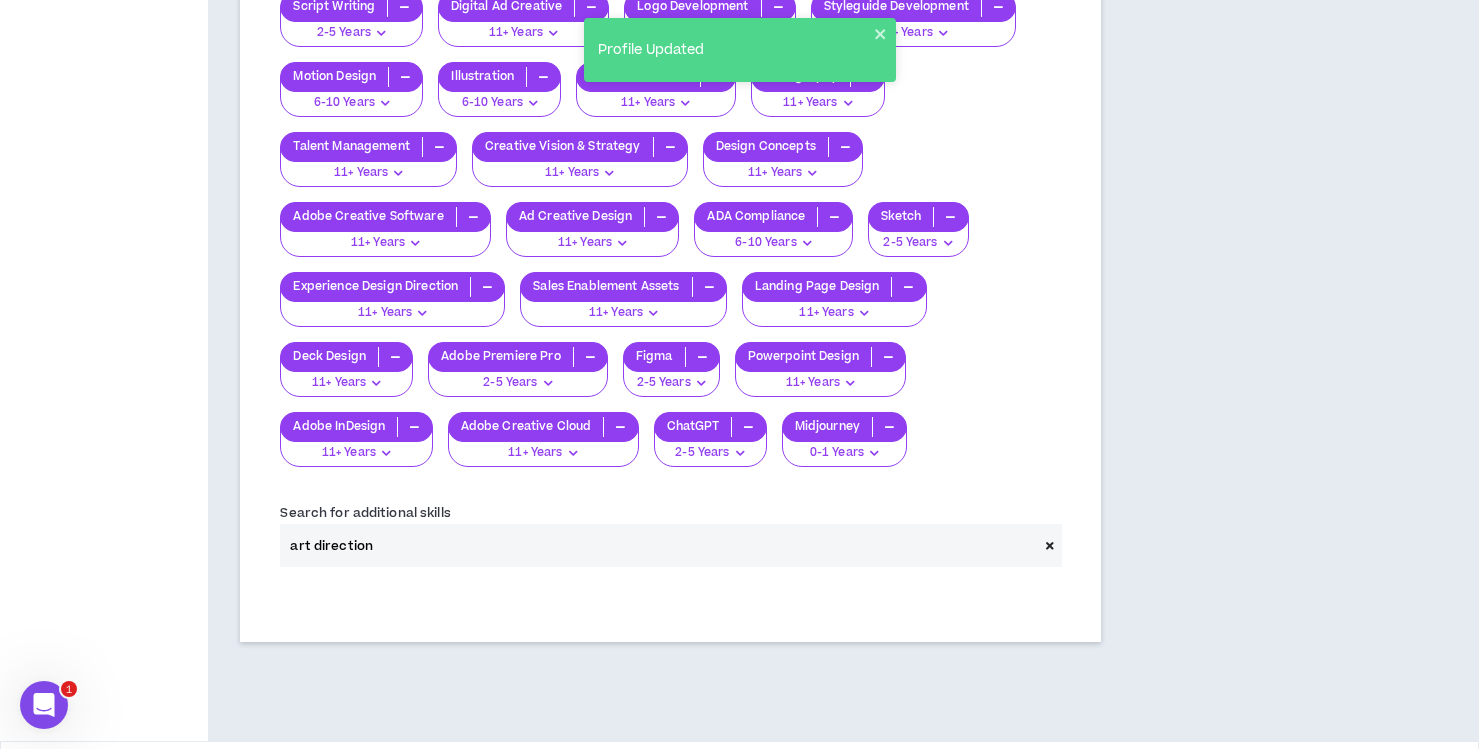 drag, startPoint x: 311, startPoint y: 521, endPoint x: 271, endPoint y: 516, distance: 40.311287 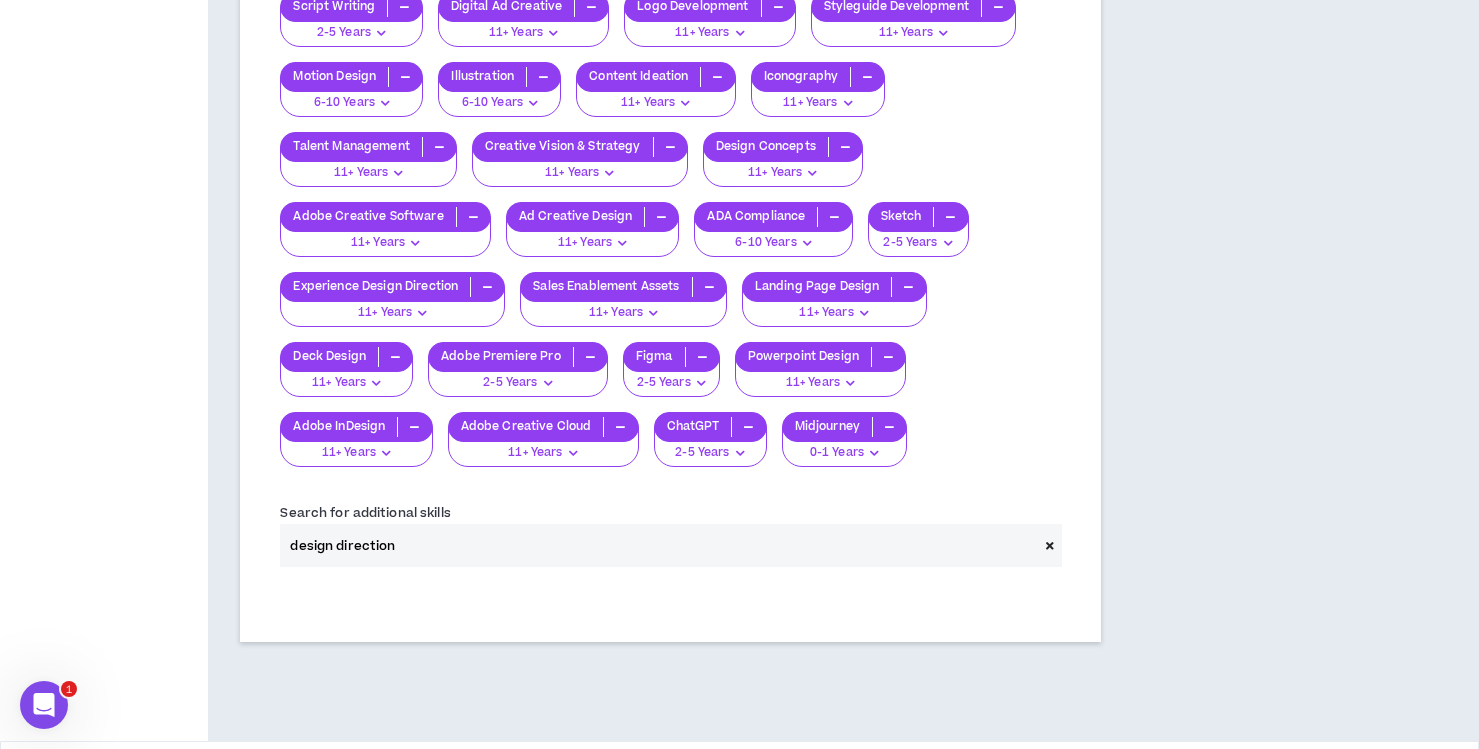 click on "design direction" at bounding box center [658, 545] 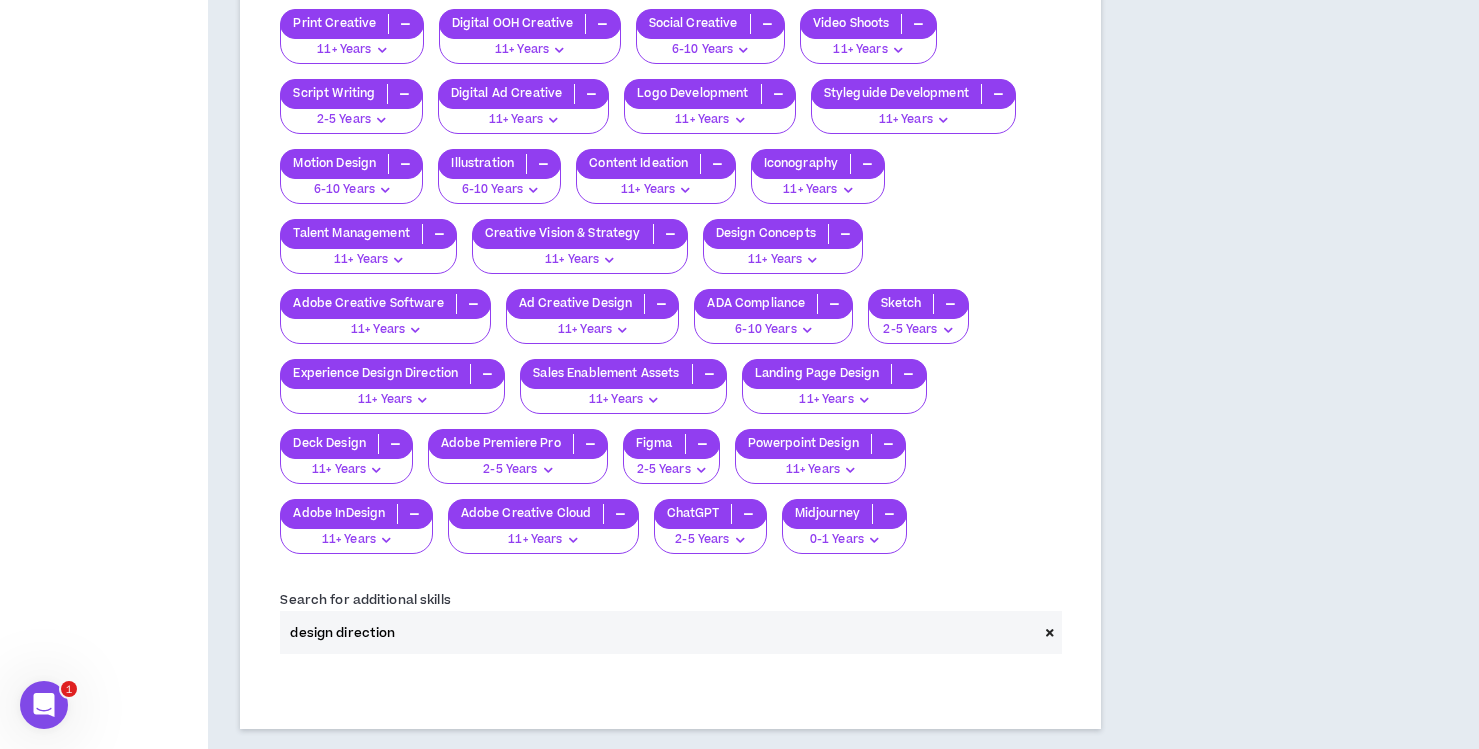 scroll, scrollTop: 3830, scrollLeft: 0, axis: vertical 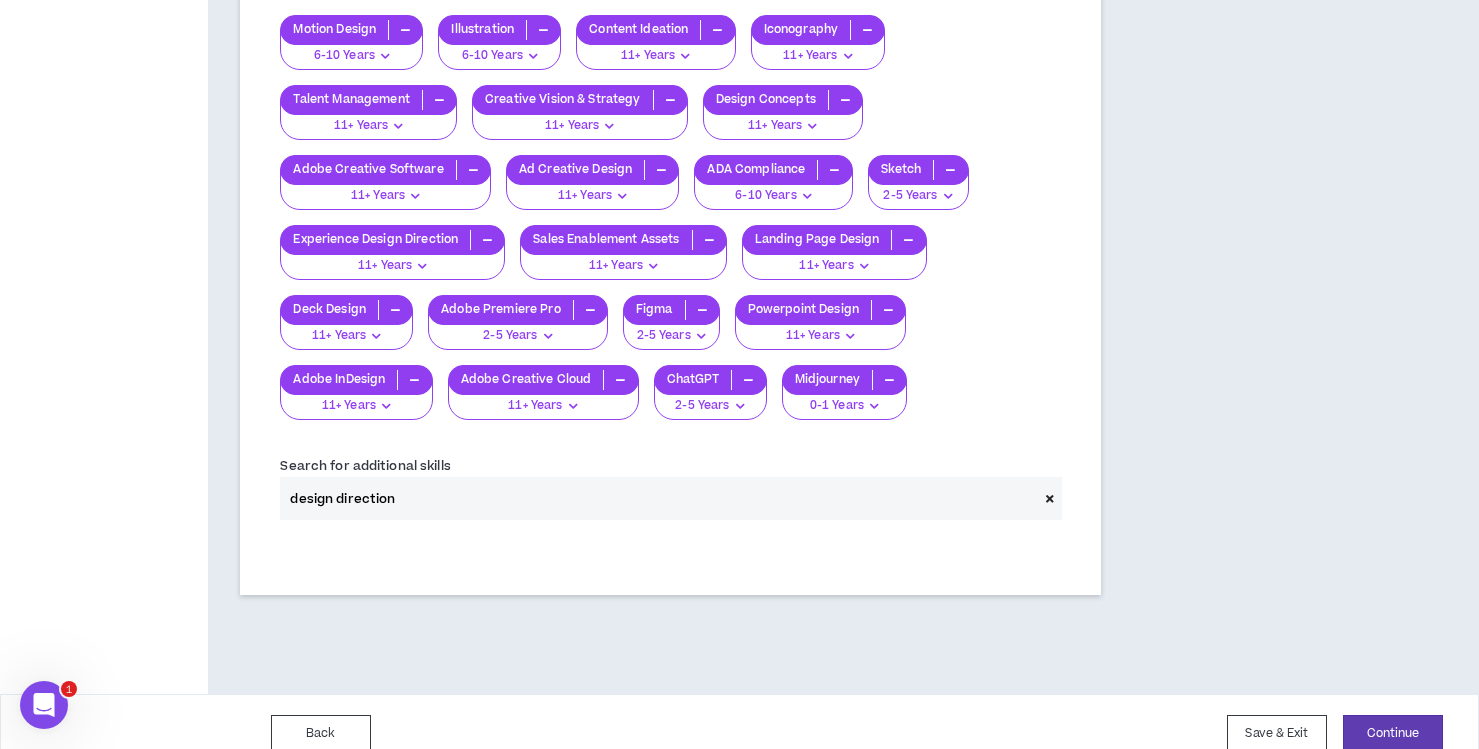 drag, startPoint x: 602, startPoint y: 529, endPoint x: 584, endPoint y: 528, distance: 18.027756 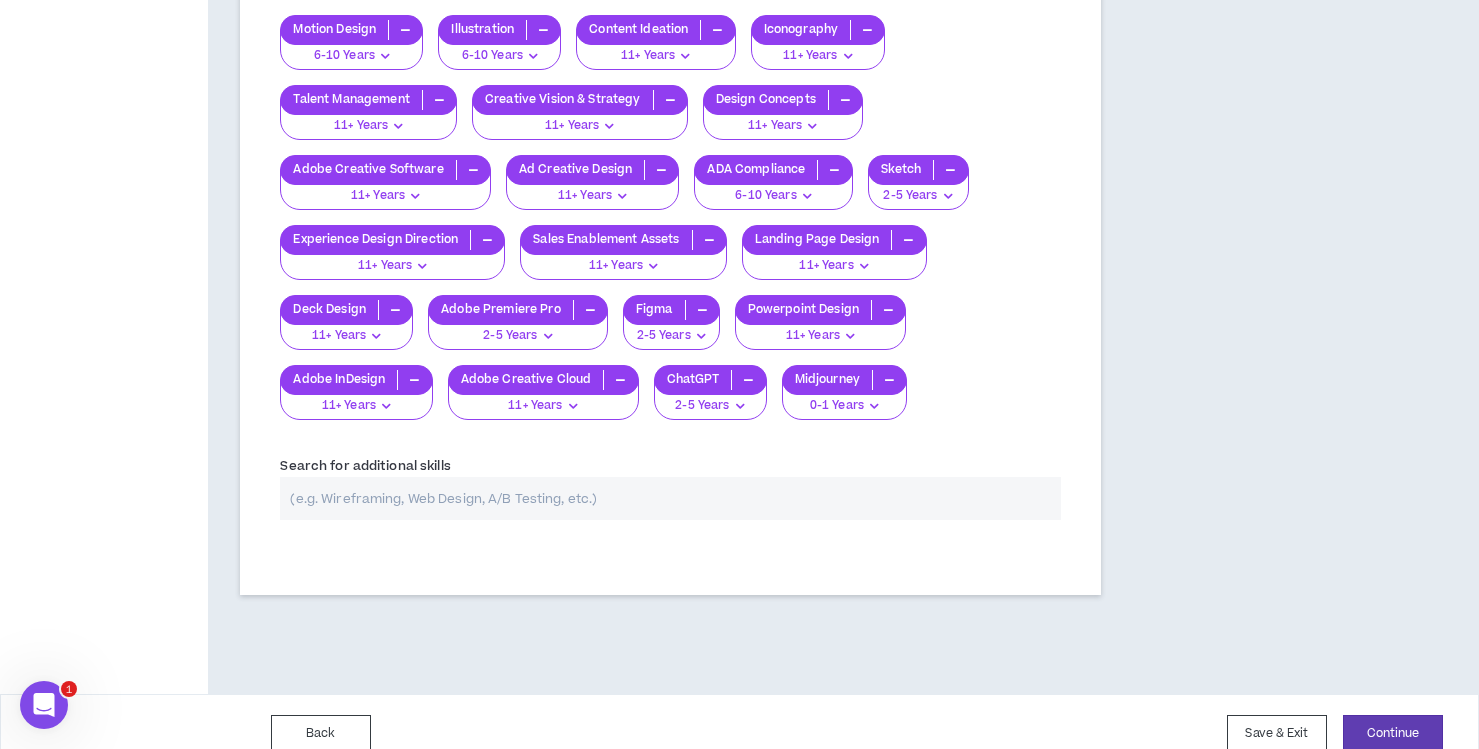 click on "Add additional skills you want associated with your profile Your Skills Experience Strategy 2-5 Years 0-1 Years 2-5 Years 6-10 Years 11+ Years Project Management 11+ Years 0-1 Years 2-5 Years 6-10 Years 11+ Years Cross Discipline Team Leadership 11+ Years 0-1 Years 2-5 Years 6-10 Years 11+ Years Email 6-10 Years 0-1 Years 2-5 Years 6-10 Years 11+ Years B2C 11+ Years 0-1 Years 2-5 Years 6-10 Years 11+ Years A/B Testing 11+ Years 0-1 Years 2-5 Years 6-10 Years 11+ Years Account Based Marketing 11+ Years 0-1 Years 2-5 Years 6-10 Years 11+ Years User Interface Design 11+ Years 0-1 Years 2-5 Years 6-10 Years 11+ Years Creative Brief Development 11+ Years 0-1 Years 2-5 Years 6-10 Years 11+ Years Brand Strategy Definition 6-10 Years 0-1 Years 2-5 Years 6-10 Years 11+ Years Brand Visual Identity Development 11+ Years 0-1 Years 2-5 Years 6-10 Years 11+ Years B2B 11+ Years 0-1 Years 2-5 Years 6-10 Years 11+ Years Video 11+ Years 0-1 Years 2-5 Years 6-10 Years 11+ Years Personas 11+ Years 0-1 Years 2-5 Years 6-10 Years" at bounding box center (670, -195) 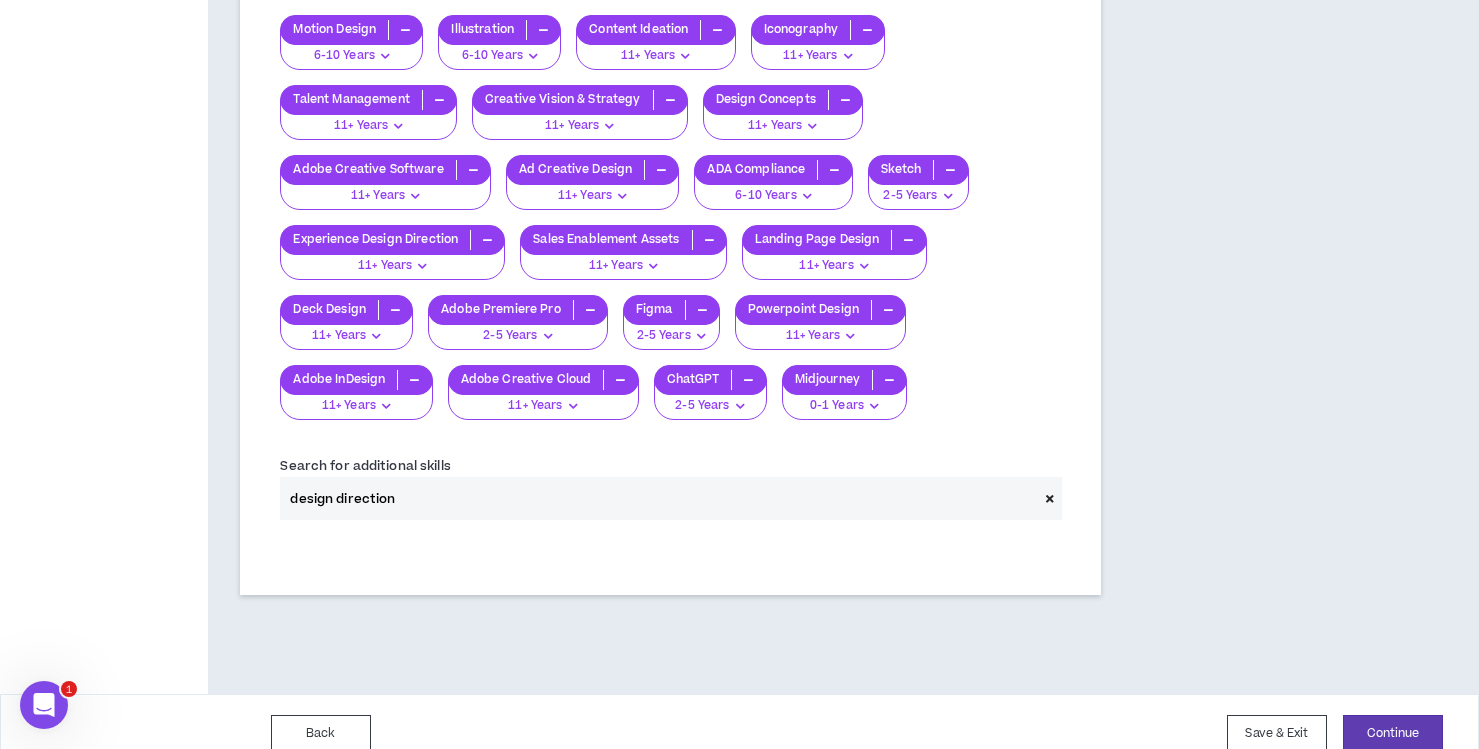 drag, startPoint x: 497, startPoint y: 476, endPoint x: 206, endPoint y: 465, distance: 291.20782 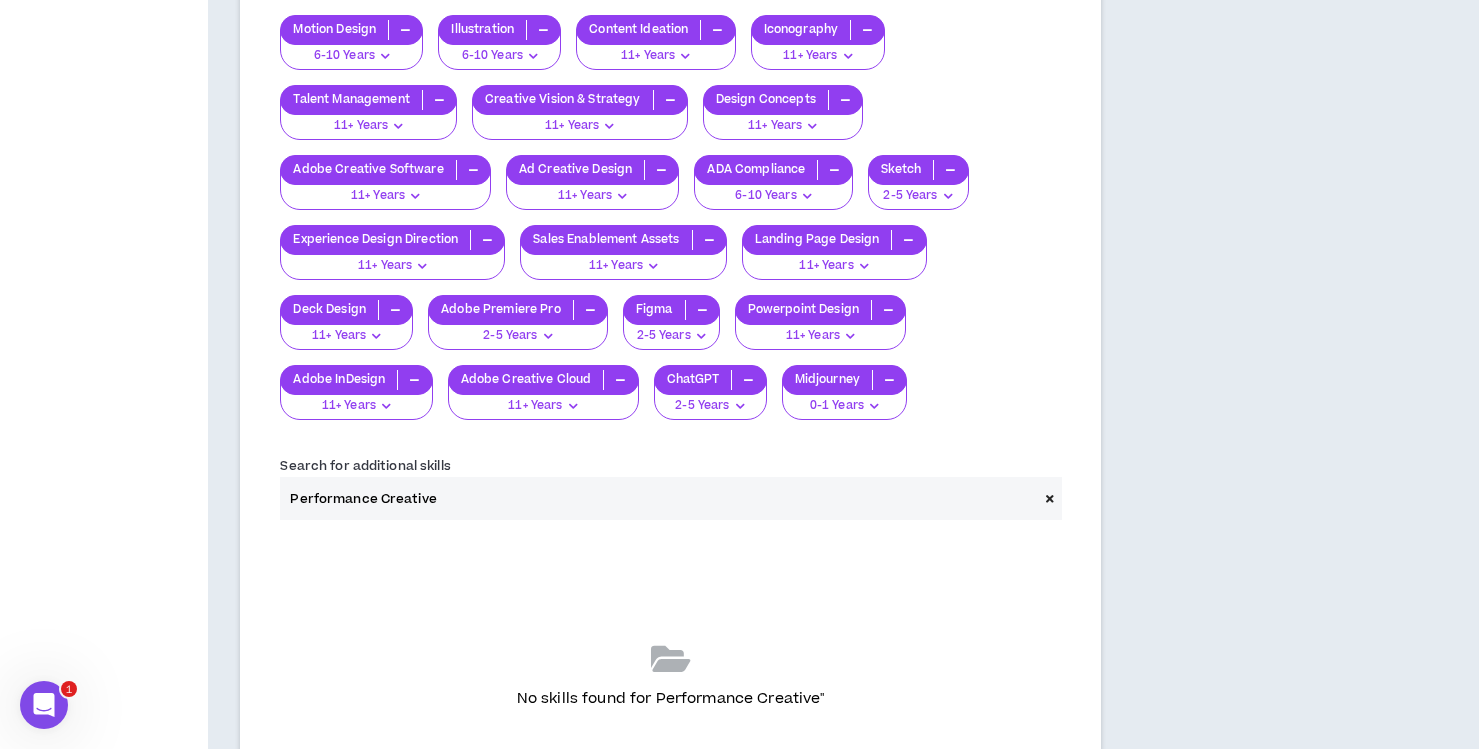 drag, startPoint x: 492, startPoint y: 474, endPoint x: 196, endPoint y: 469, distance: 296.04224 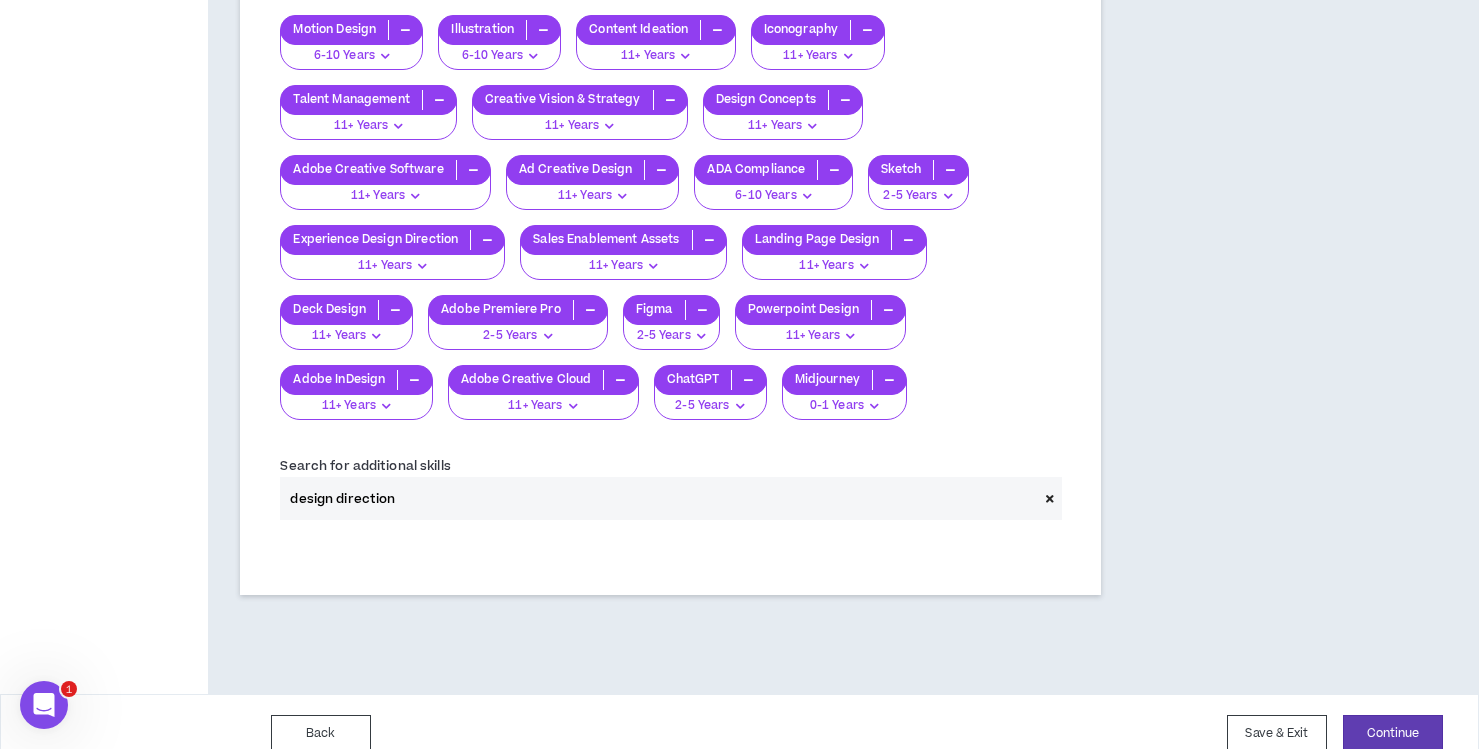 click on "Search for additional skills design direction" at bounding box center [670, 487] 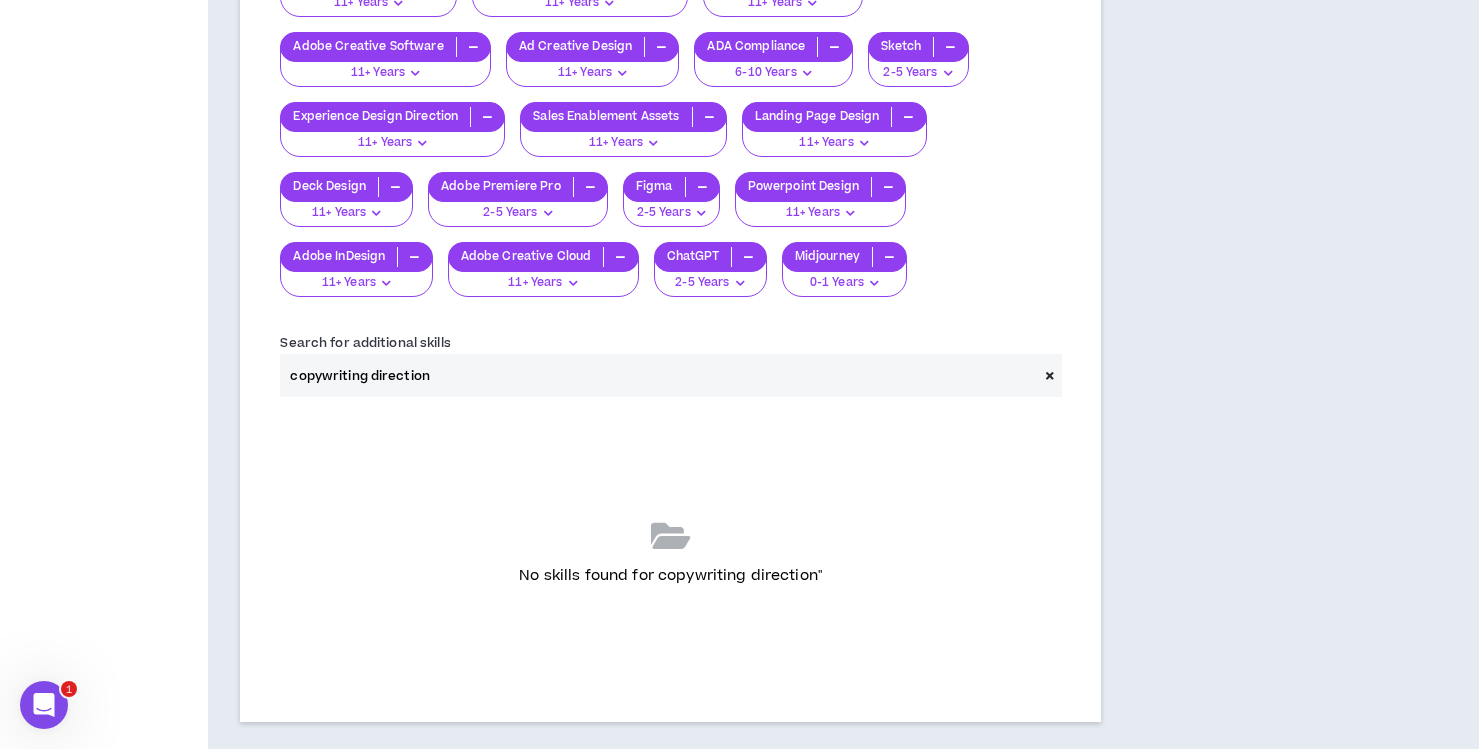 scroll, scrollTop: 3962, scrollLeft: 0, axis: vertical 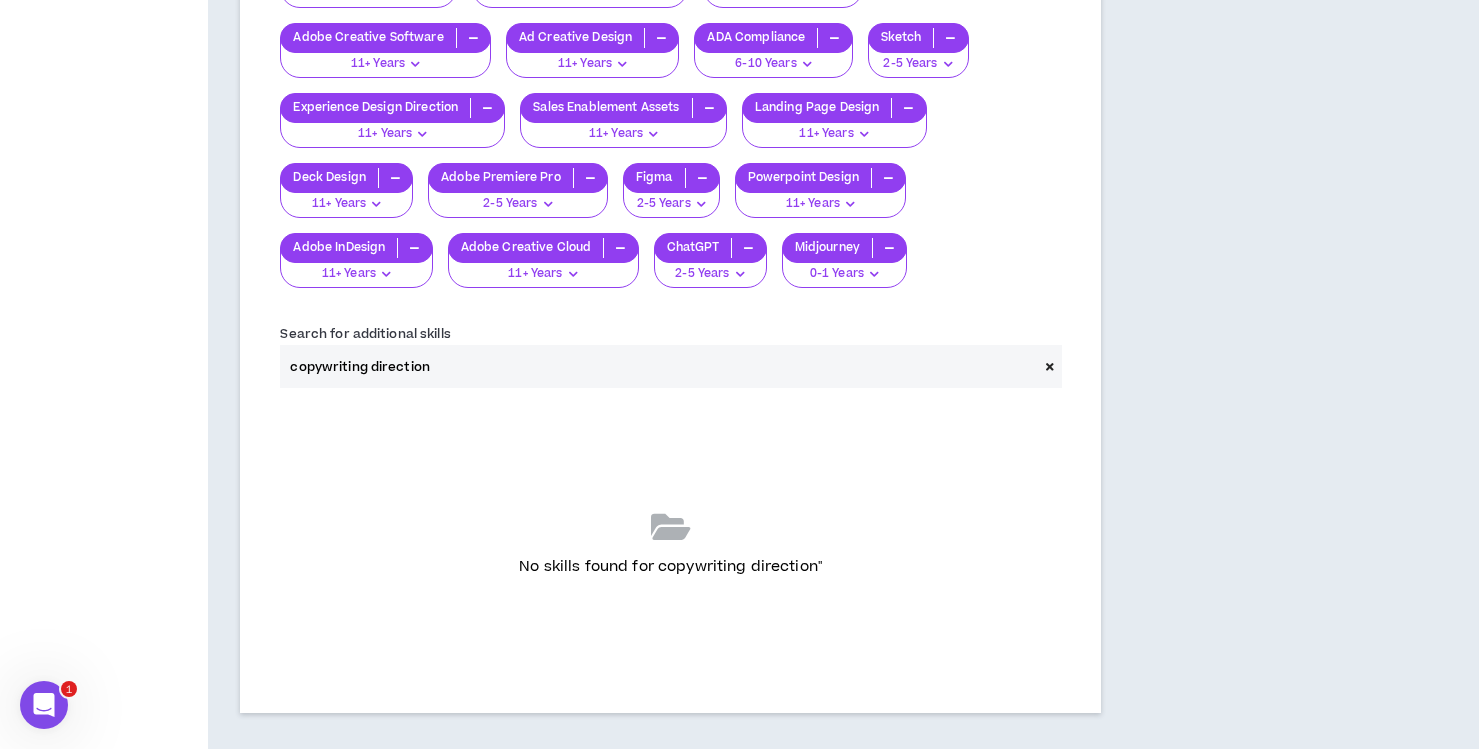 drag, startPoint x: 370, startPoint y: 342, endPoint x: 347, endPoint y: 333, distance: 24.698177 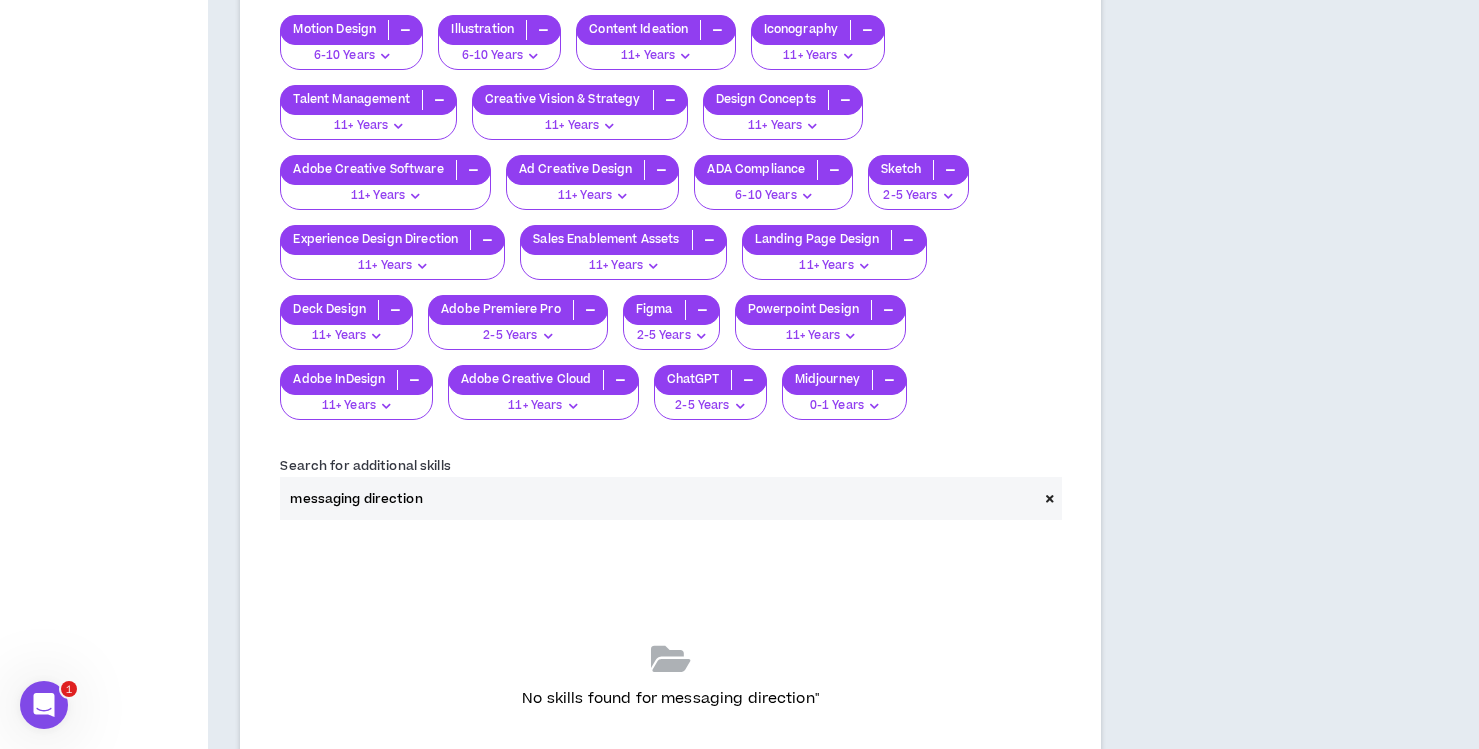scroll, scrollTop: 3962, scrollLeft: 0, axis: vertical 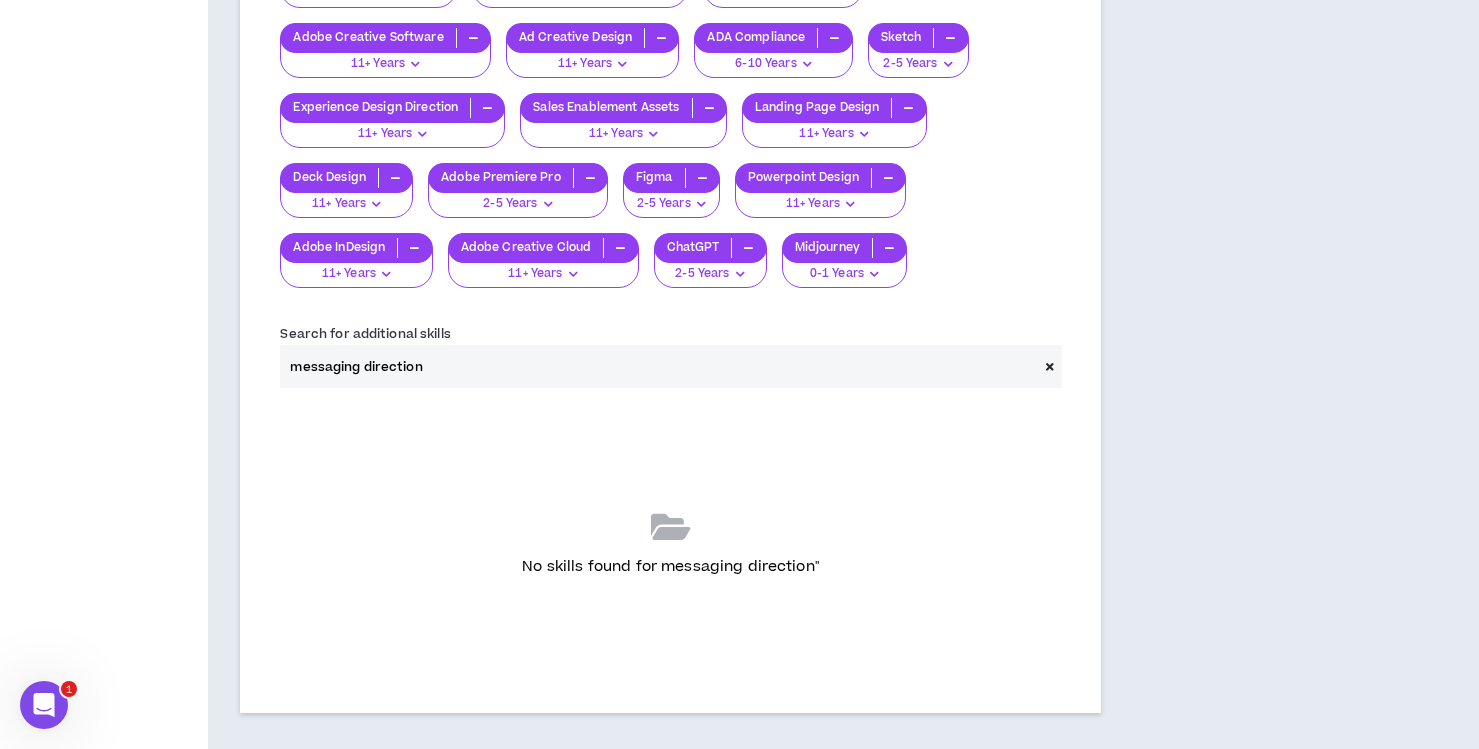 drag, startPoint x: 443, startPoint y: 345, endPoint x: 146, endPoint y: 310, distance: 299.05518 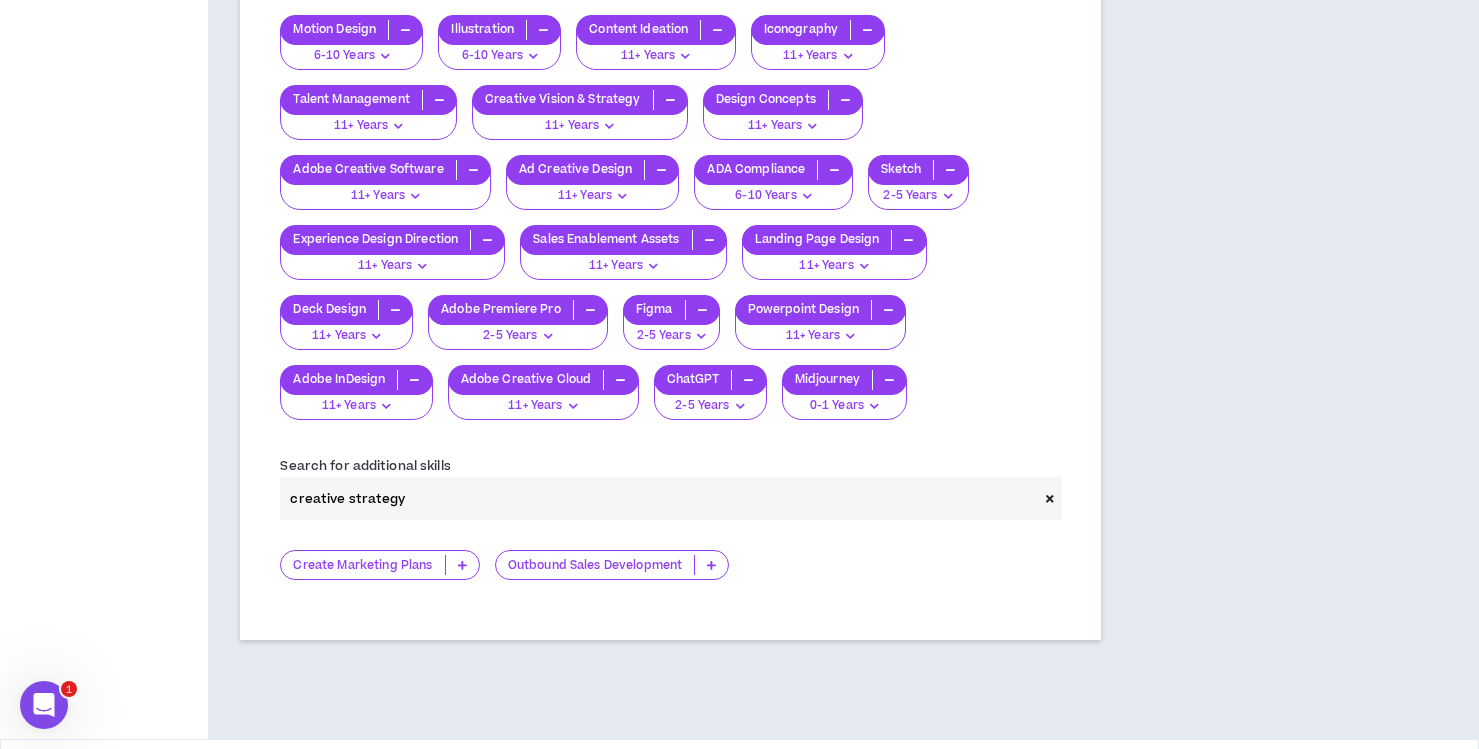 scroll, scrollTop: 3875, scrollLeft: 0, axis: vertical 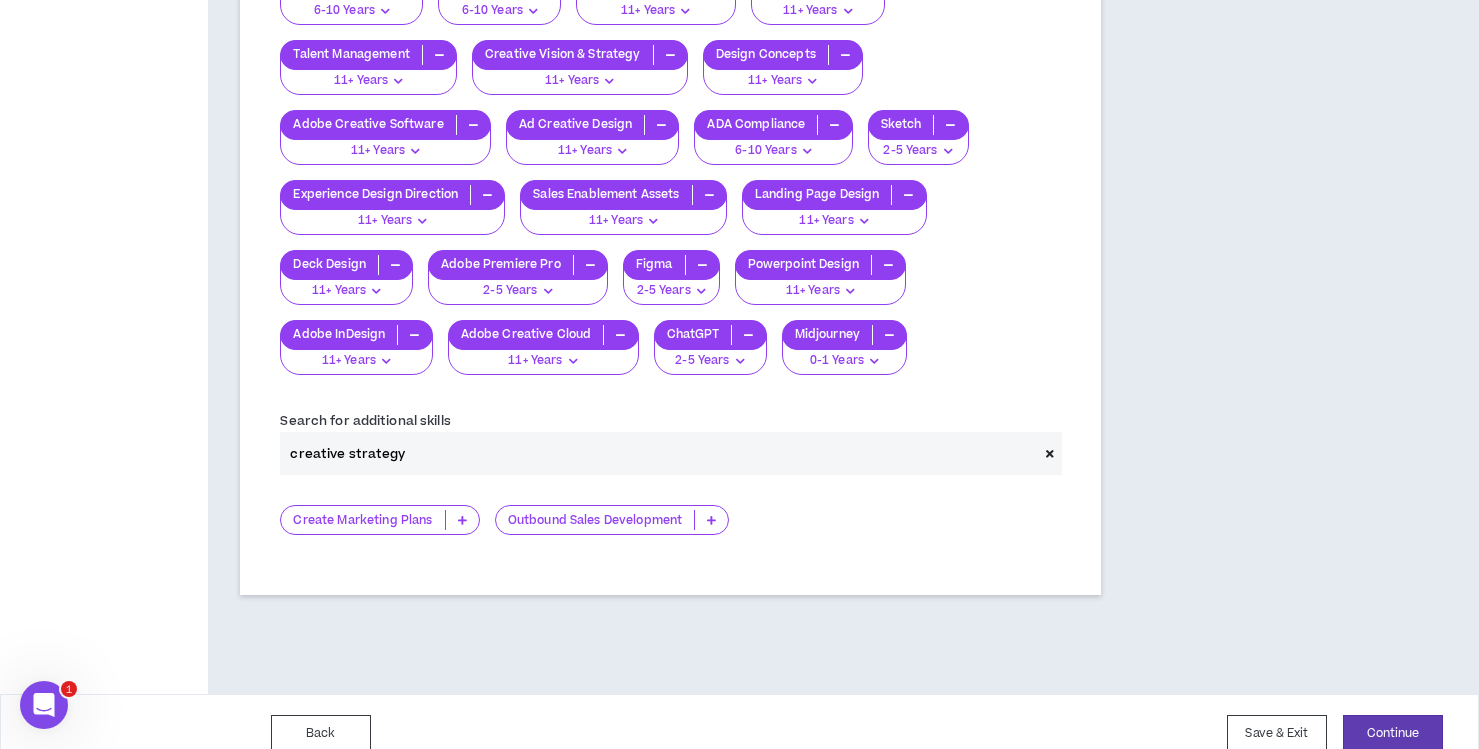 drag, startPoint x: 399, startPoint y: 430, endPoint x: 235, endPoint y: 432, distance: 164.01219 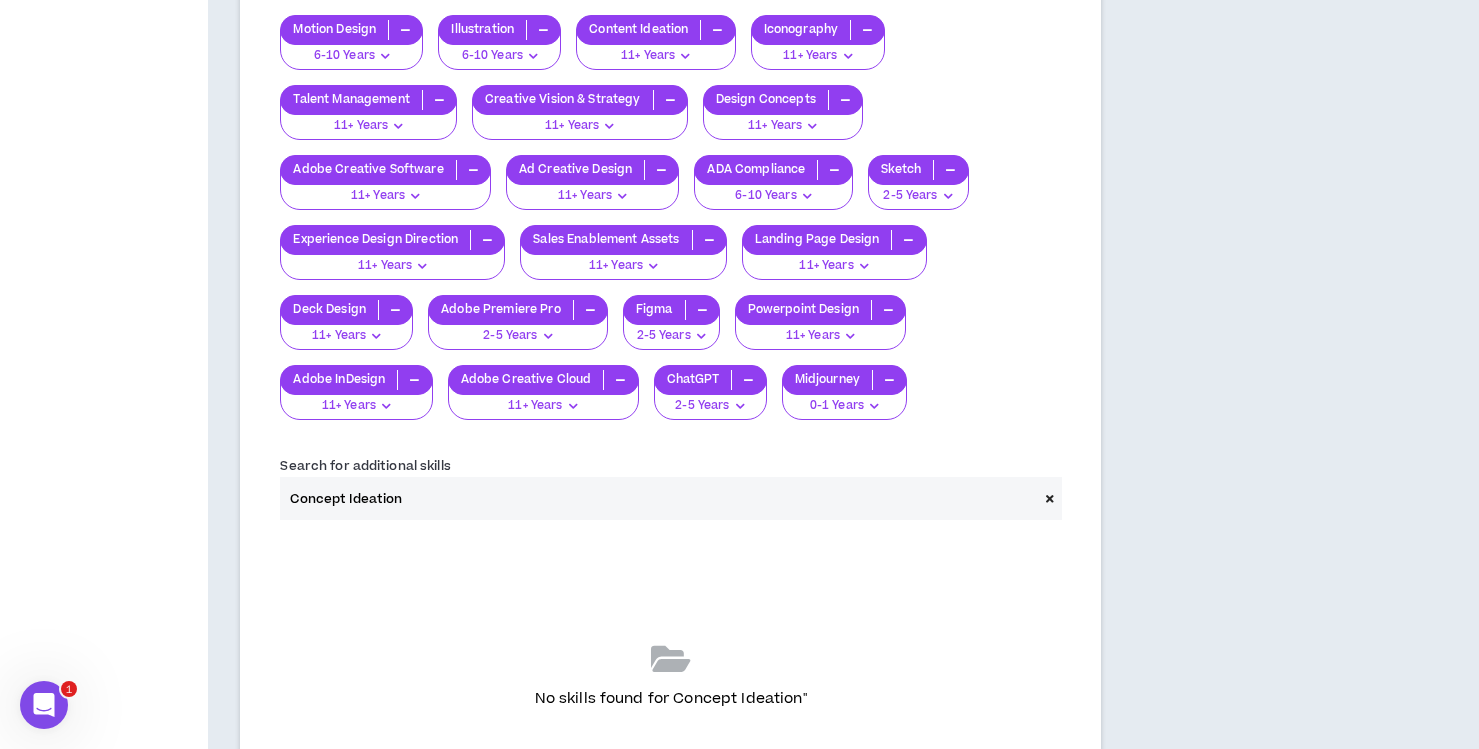 scroll, scrollTop: 3962, scrollLeft: 0, axis: vertical 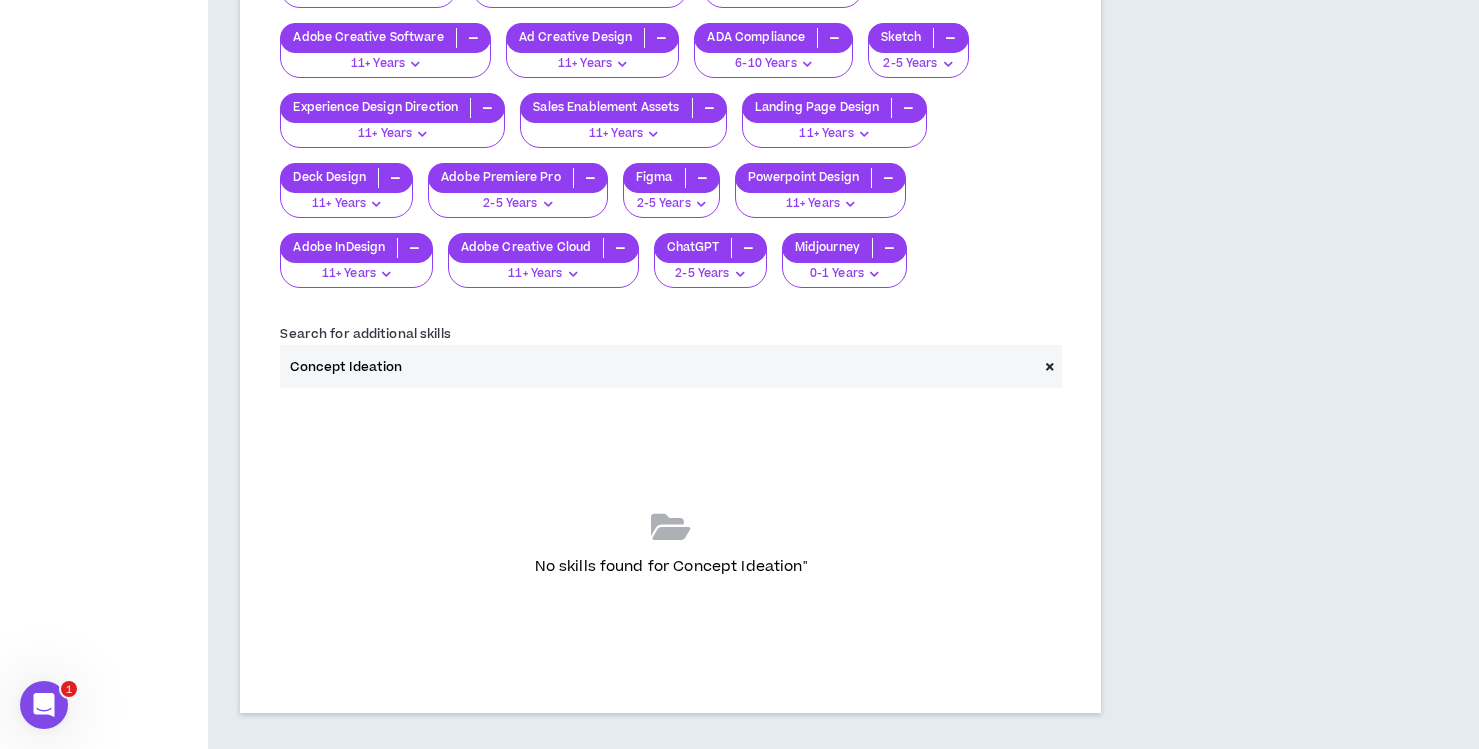 drag, startPoint x: 348, startPoint y: 343, endPoint x: 221, endPoint y: 342, distance: 127.00394 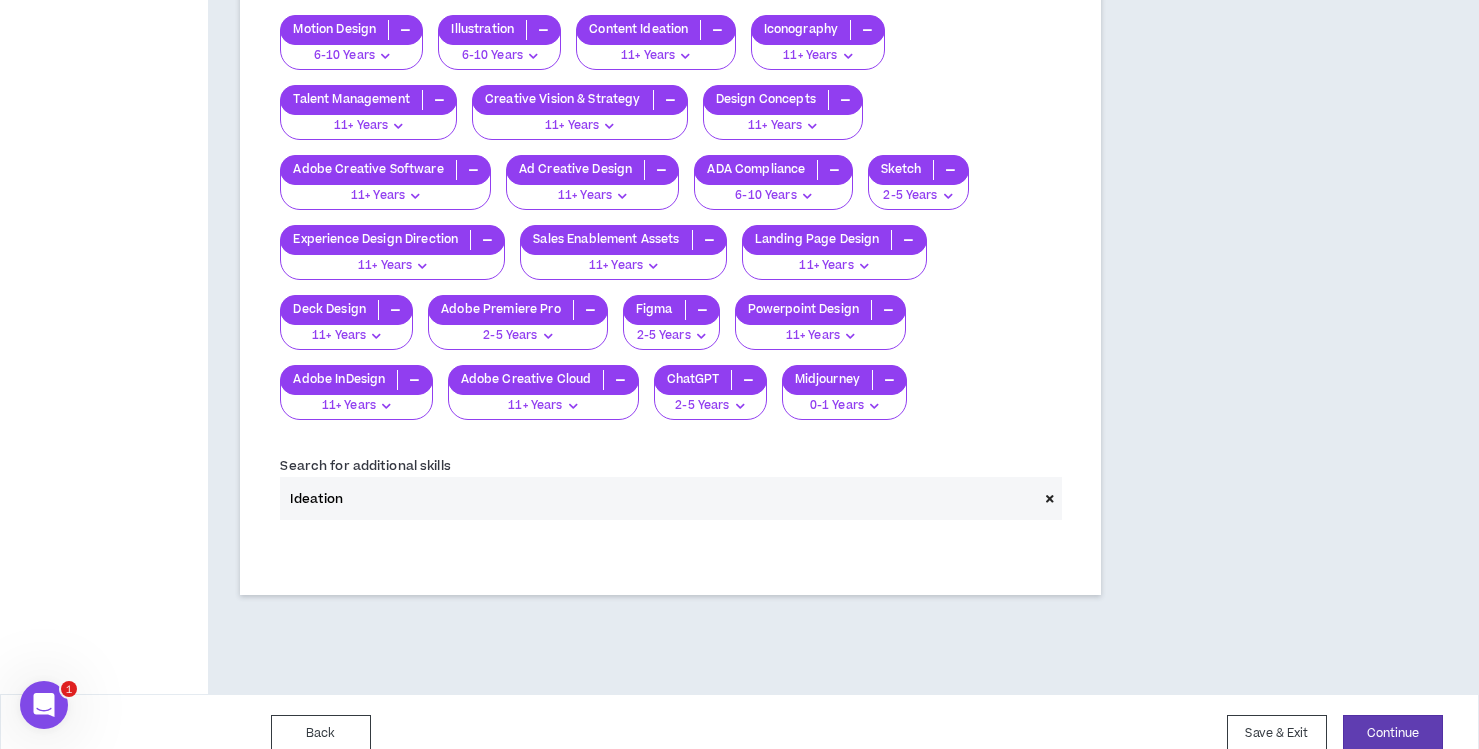 scroll, scrollTop: 3875, scrollLeft: 0, axis: vertical 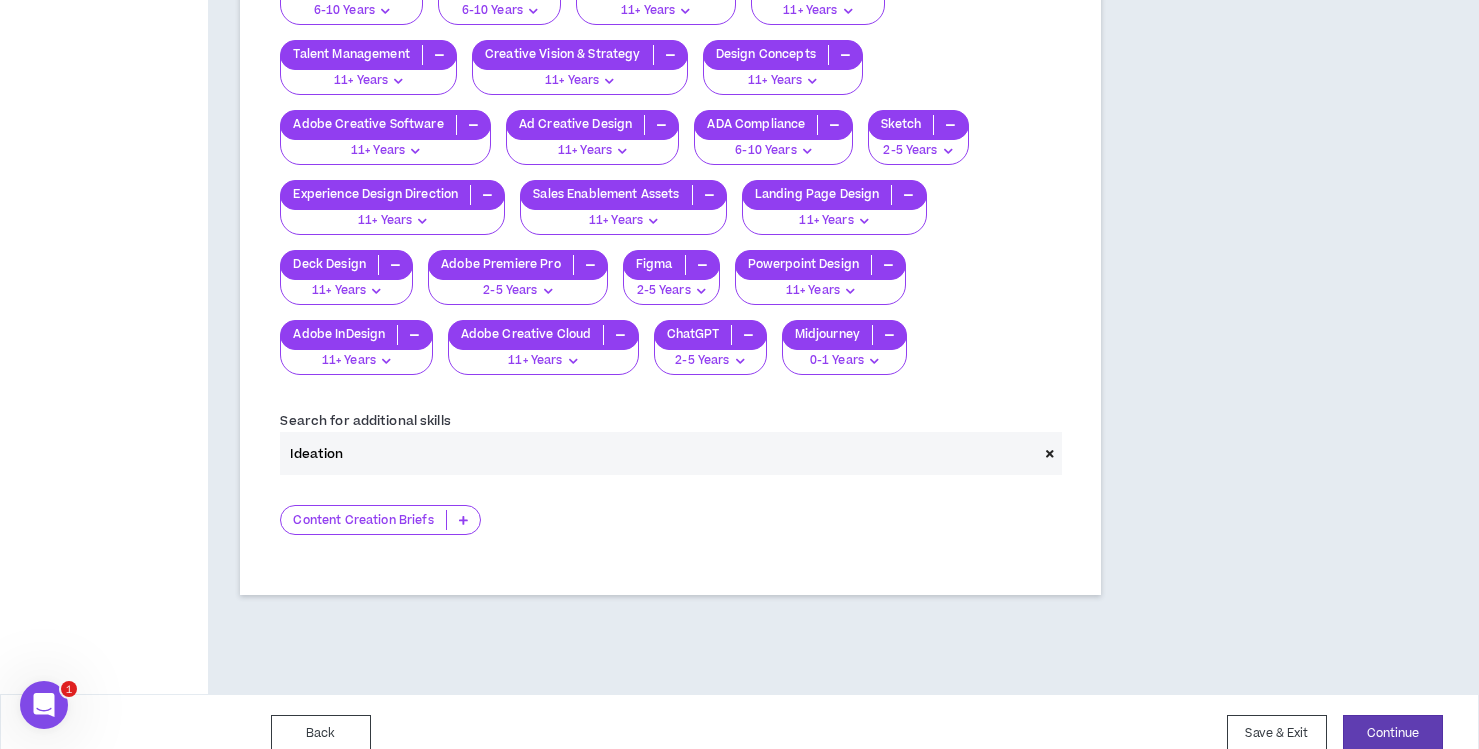 click at bounding box center (463, 520) 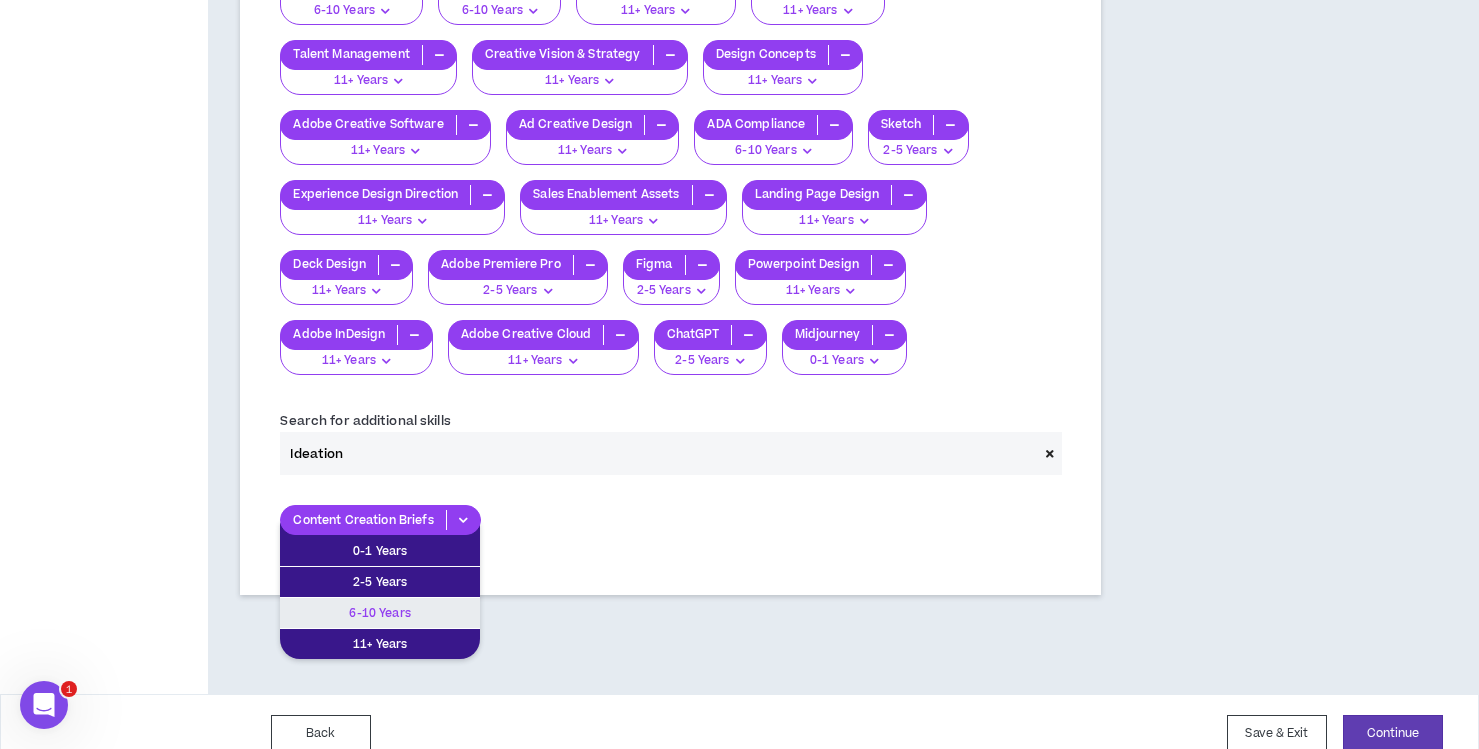 drag, startPoint x: 422, startPoint y: 590, endPoint x: 448, endPoint y: 581, distance: 27.513634 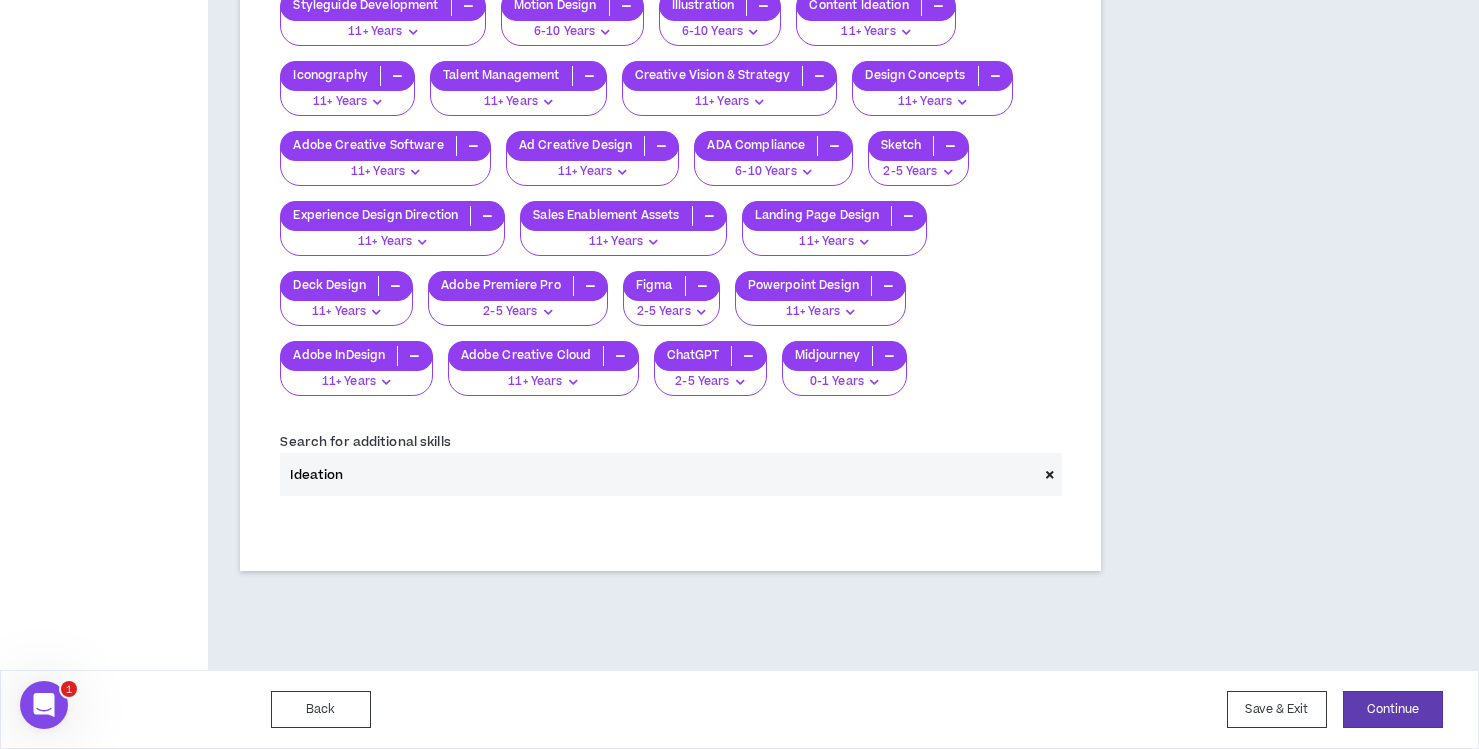 scroll, scrollTop: 3830, scrollLeft: 0, axis: vertical 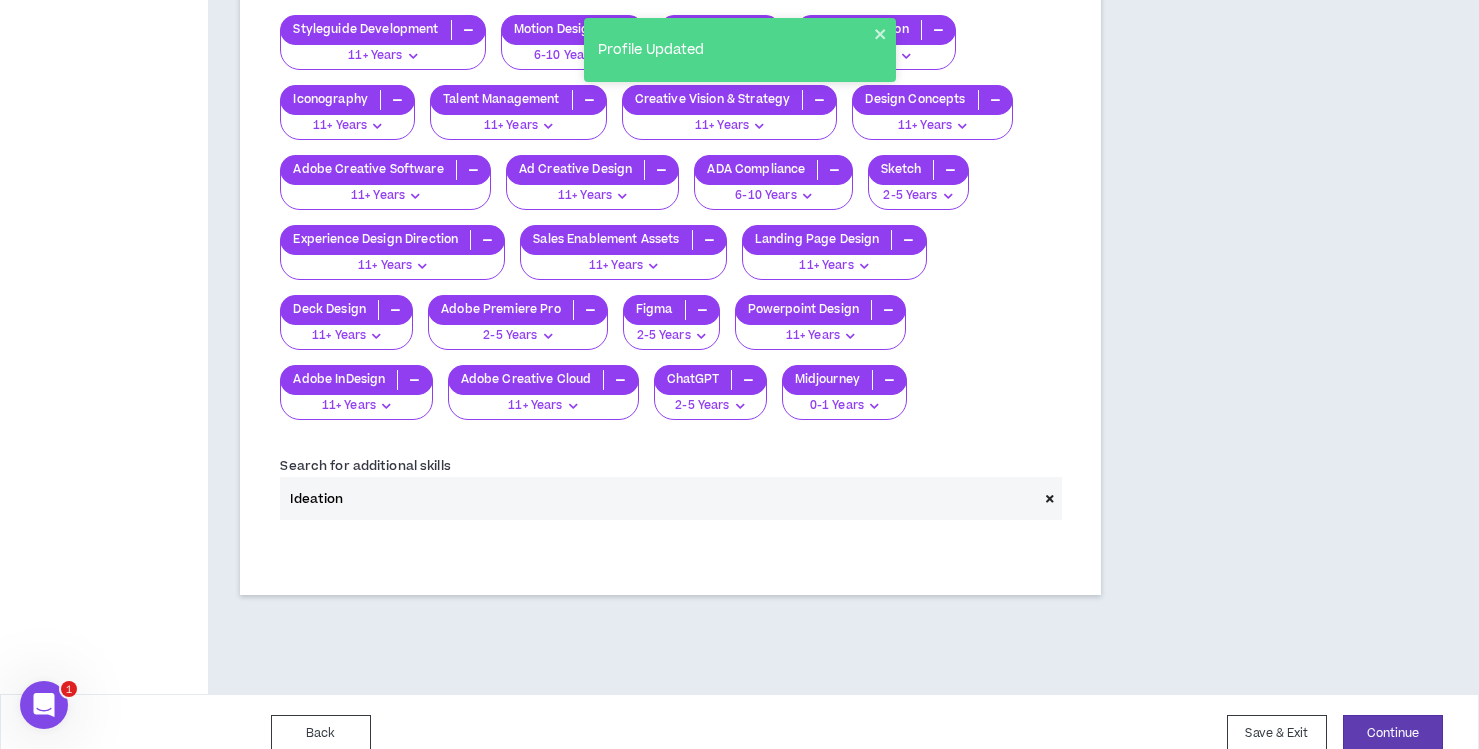 click on "Ideation" at bounding box center [658, 498] 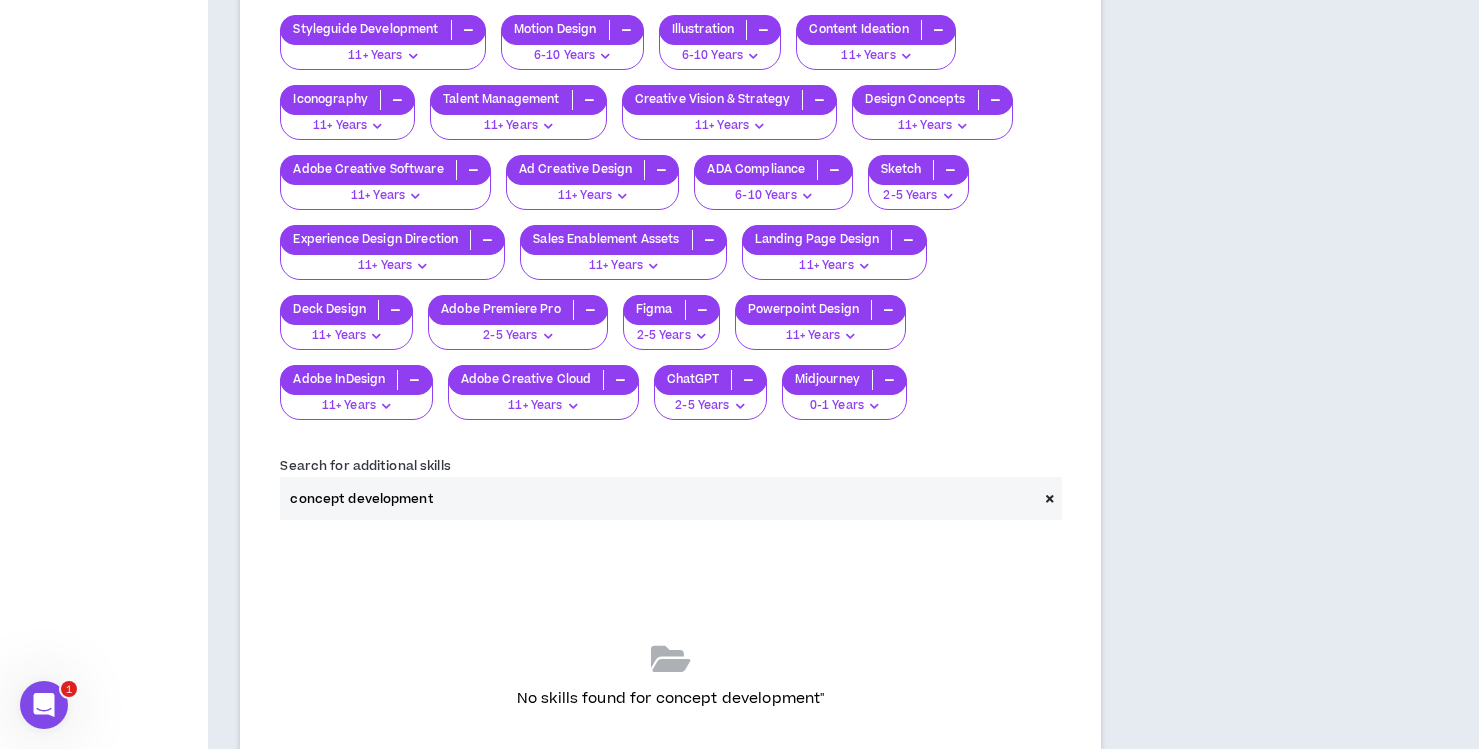 drag, startPoint x: 464, startPoint y: 474, endPoint x: 208, endPoint y: 467, distance: 256.09567 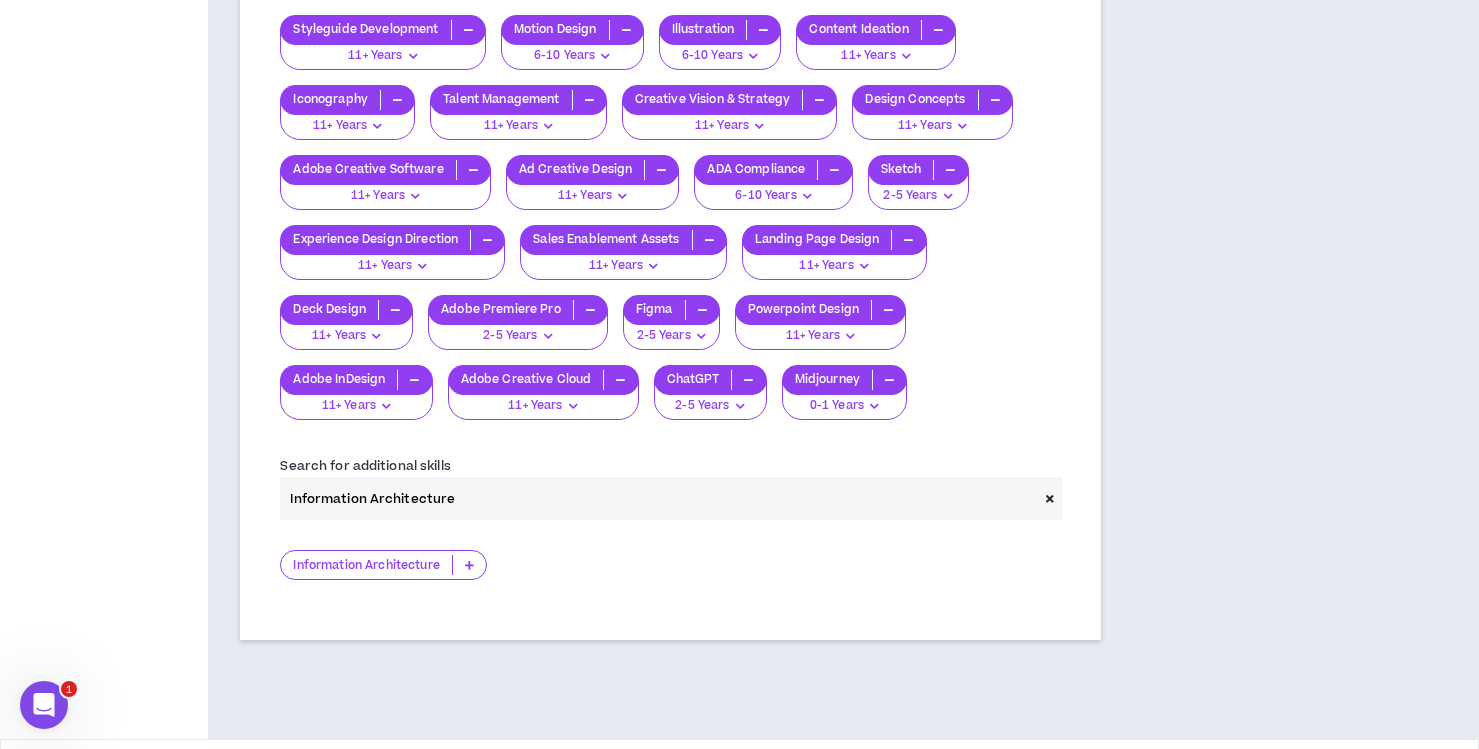 click on "Information Architecture" at bounding box center (366, 565) 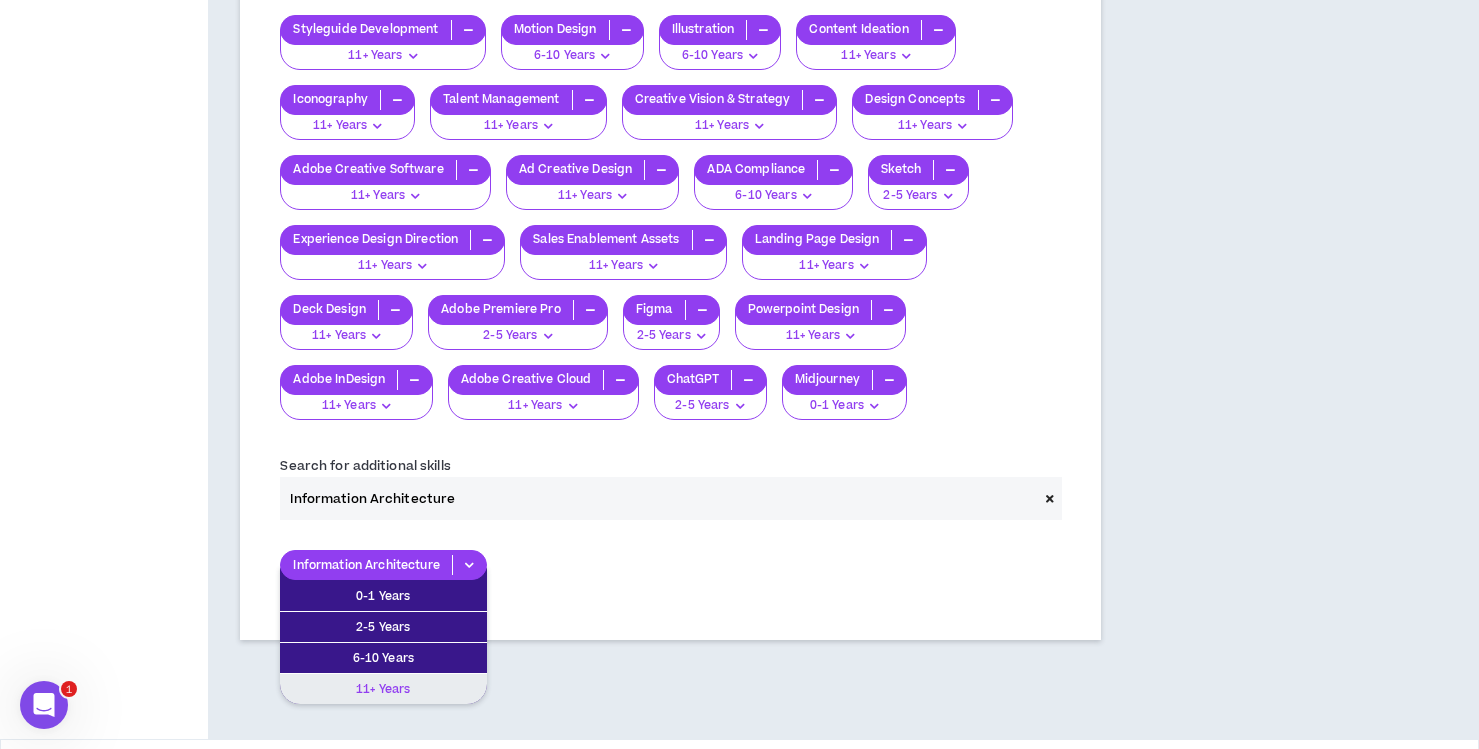 click on "11+ Years" at bounding box center (383, 689) 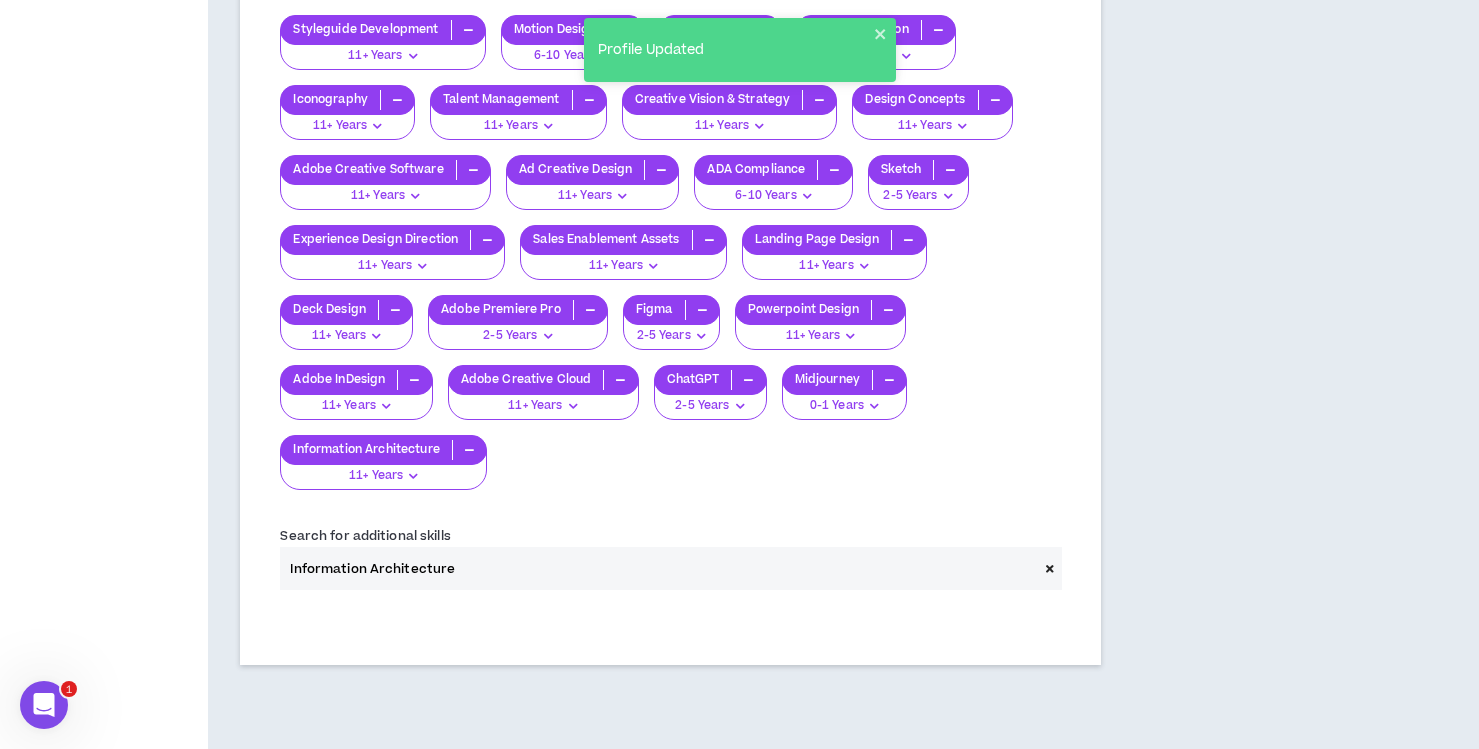drag, startPoint x: 456, startPoint y: 549, endPoint x: 238, endPoint y: 510, distance: 221.46106 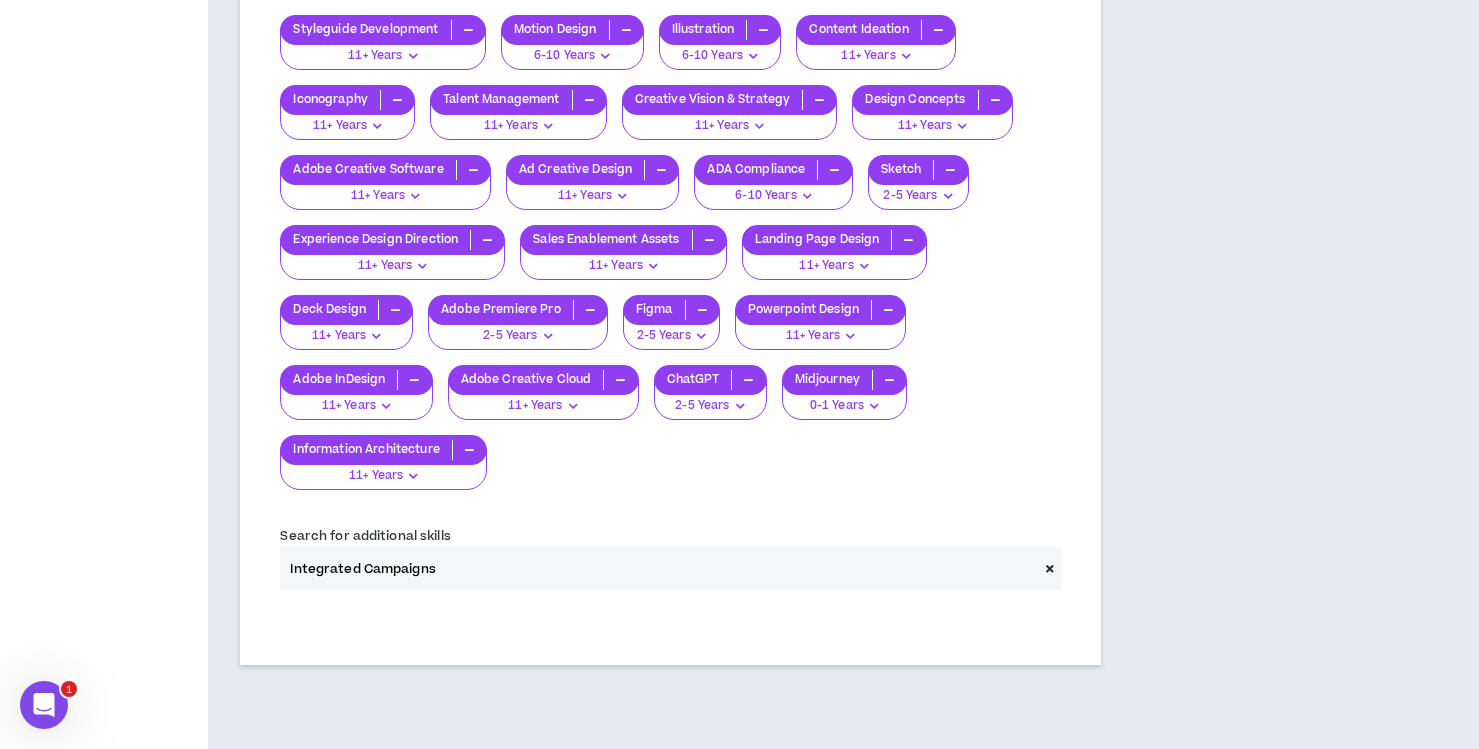 click on "Search for additional skills Integrated Campaigns" at bounding box center [670, 557] 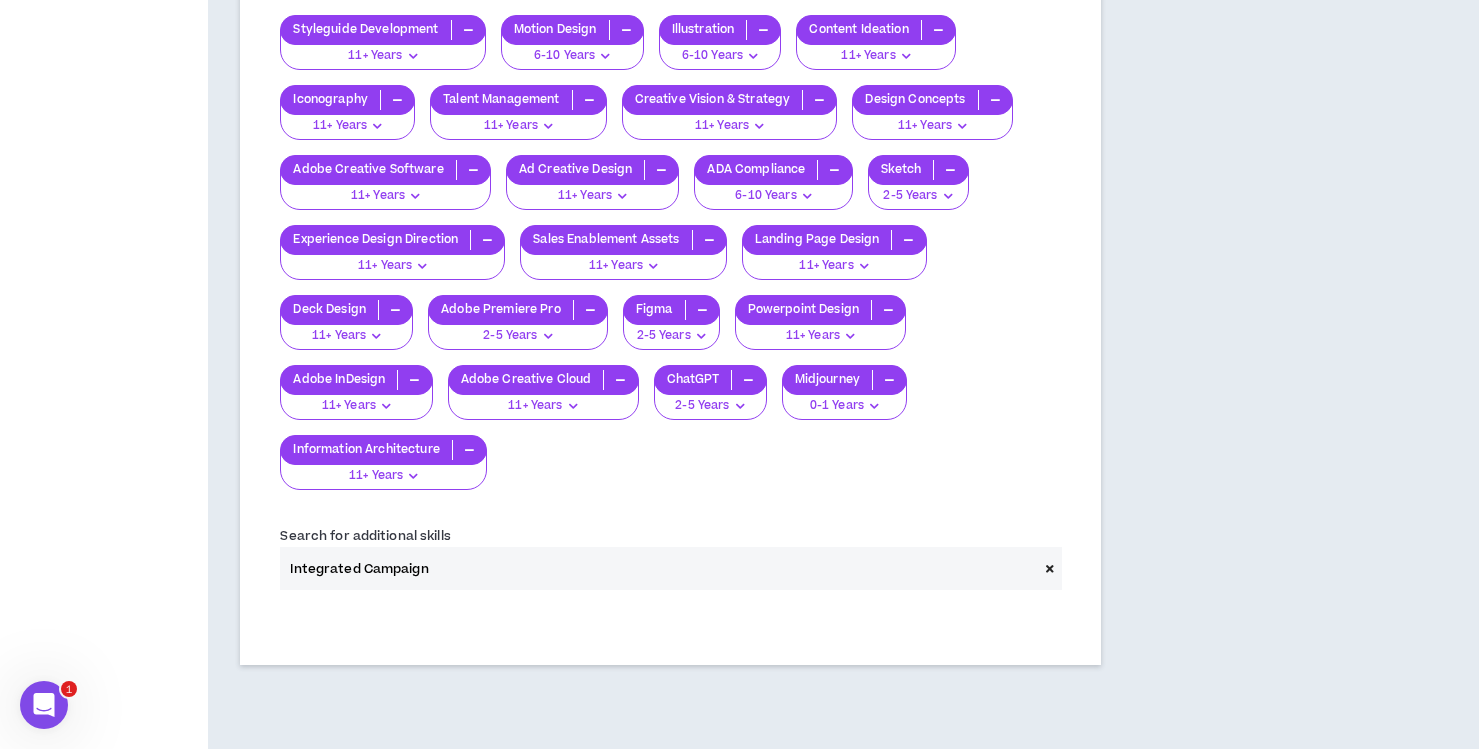 drag, startPoint x: 428, startPoint y: 549, endPoint x: 361, endPoint y: 545, distance: 67.11929 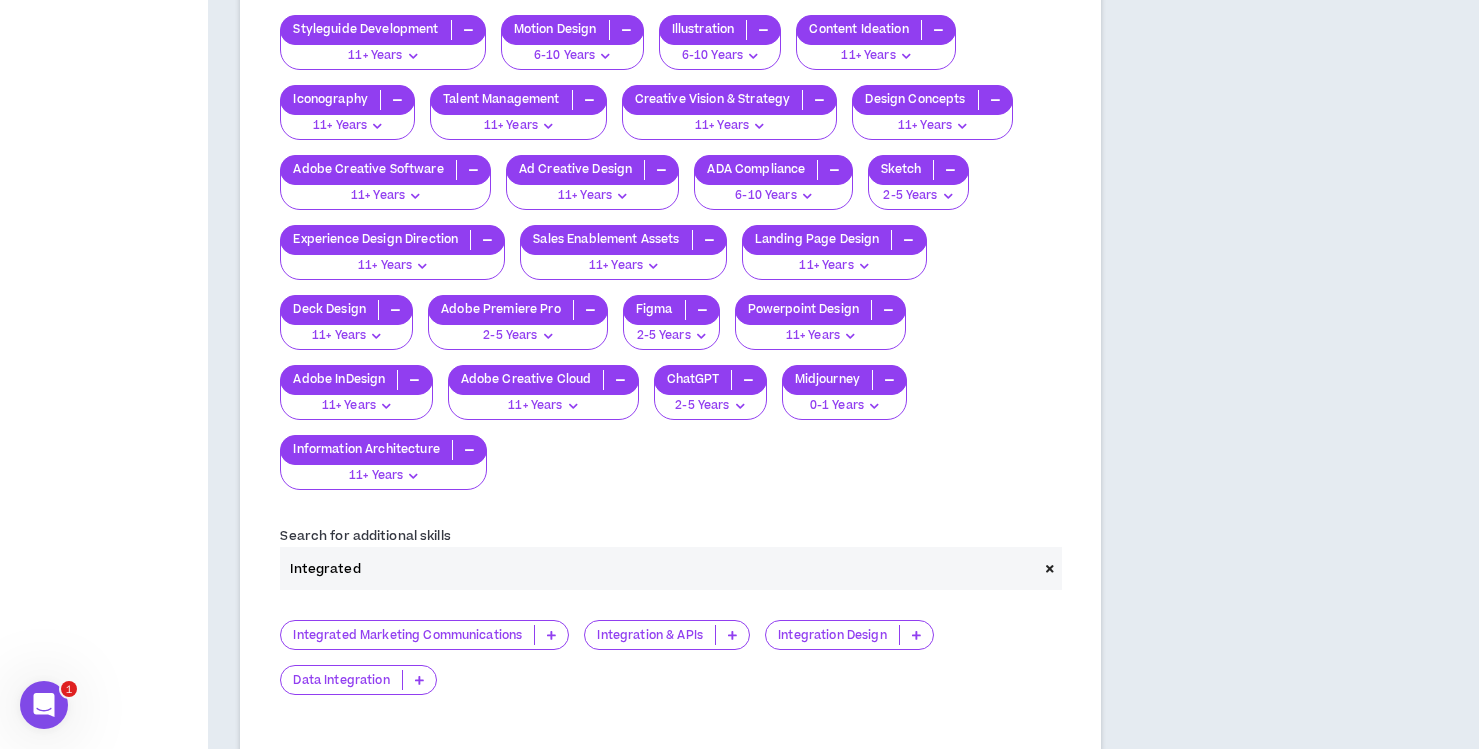 click at bounding box center [551, 635] 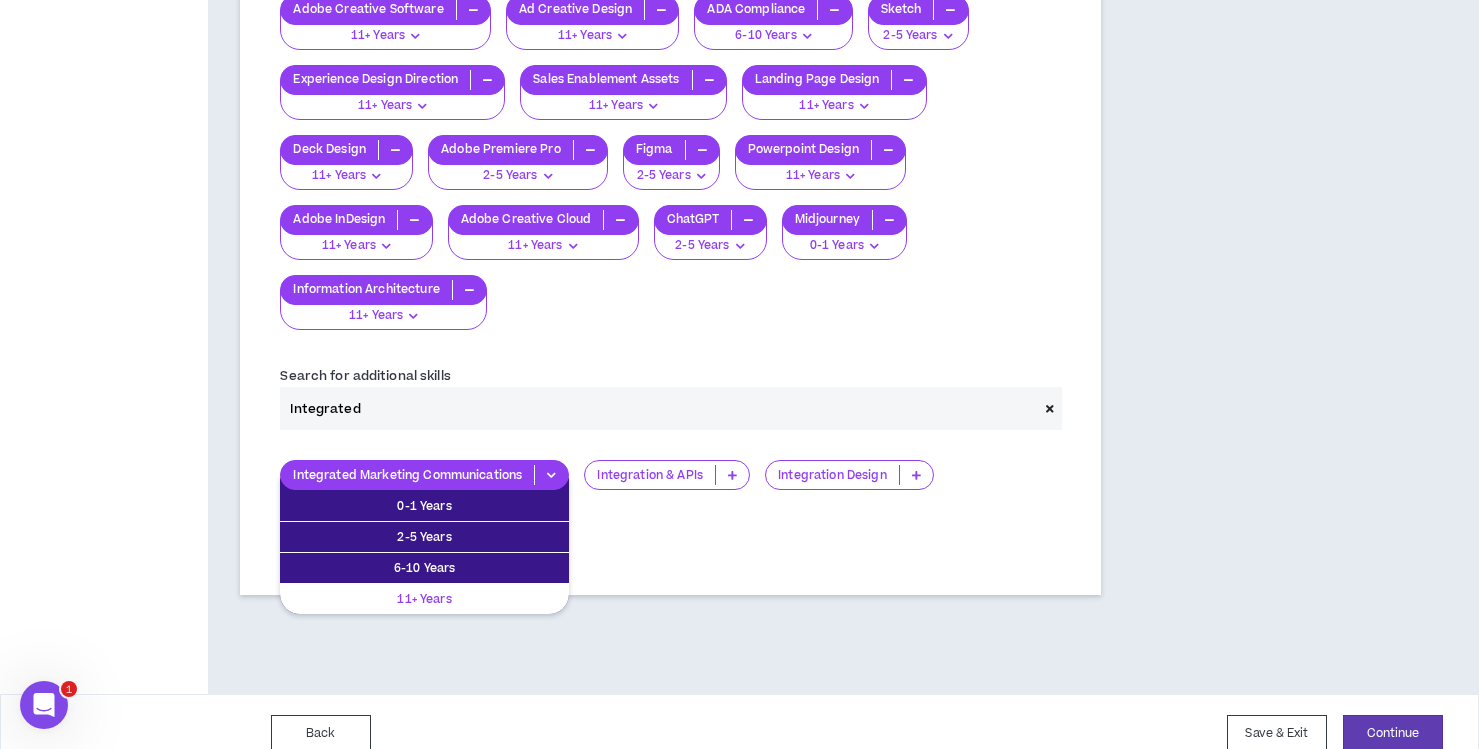 click on "11+ Years" at bounding box center (424, 599) 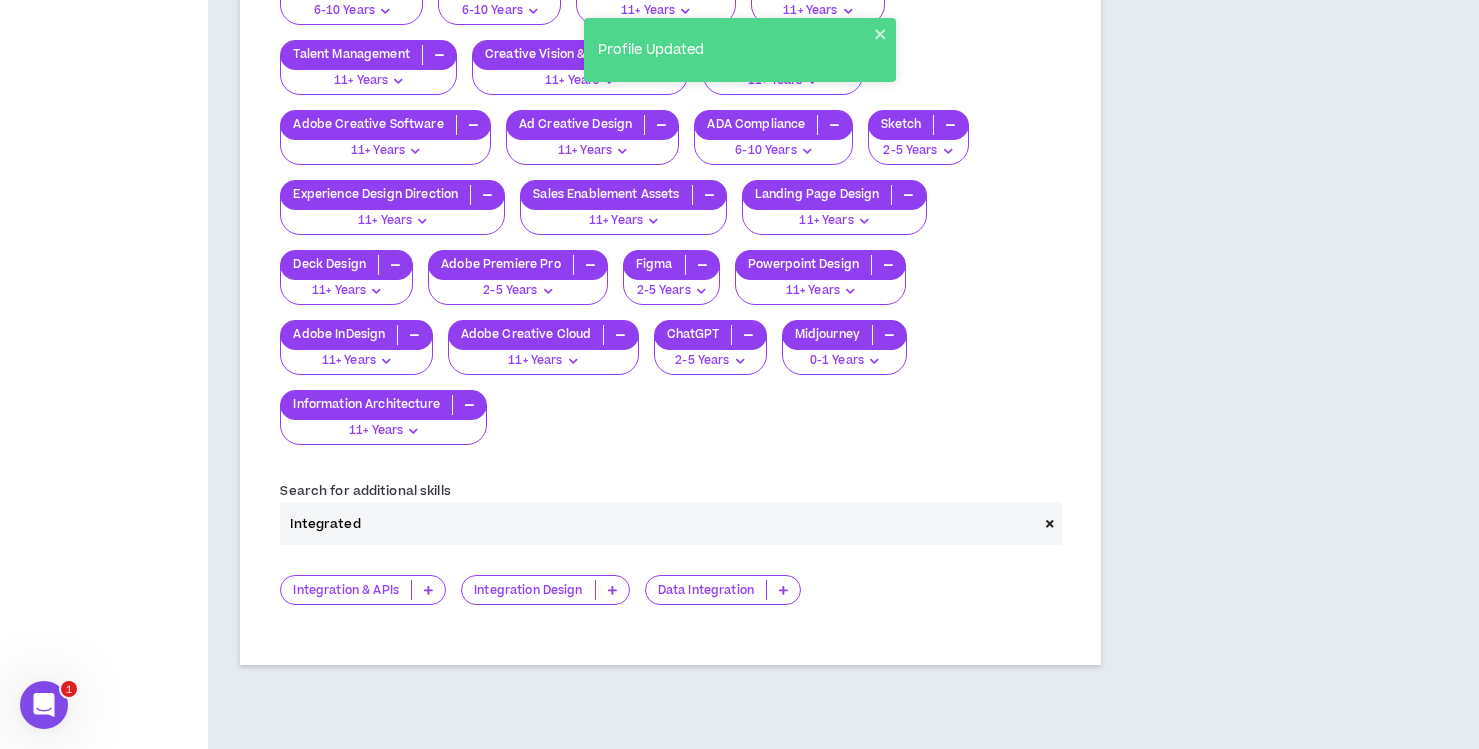 drag, startPoint x: 320, startPoint y: 498, endPoint x: 261, endPoint y: 507, distance: 59.682495 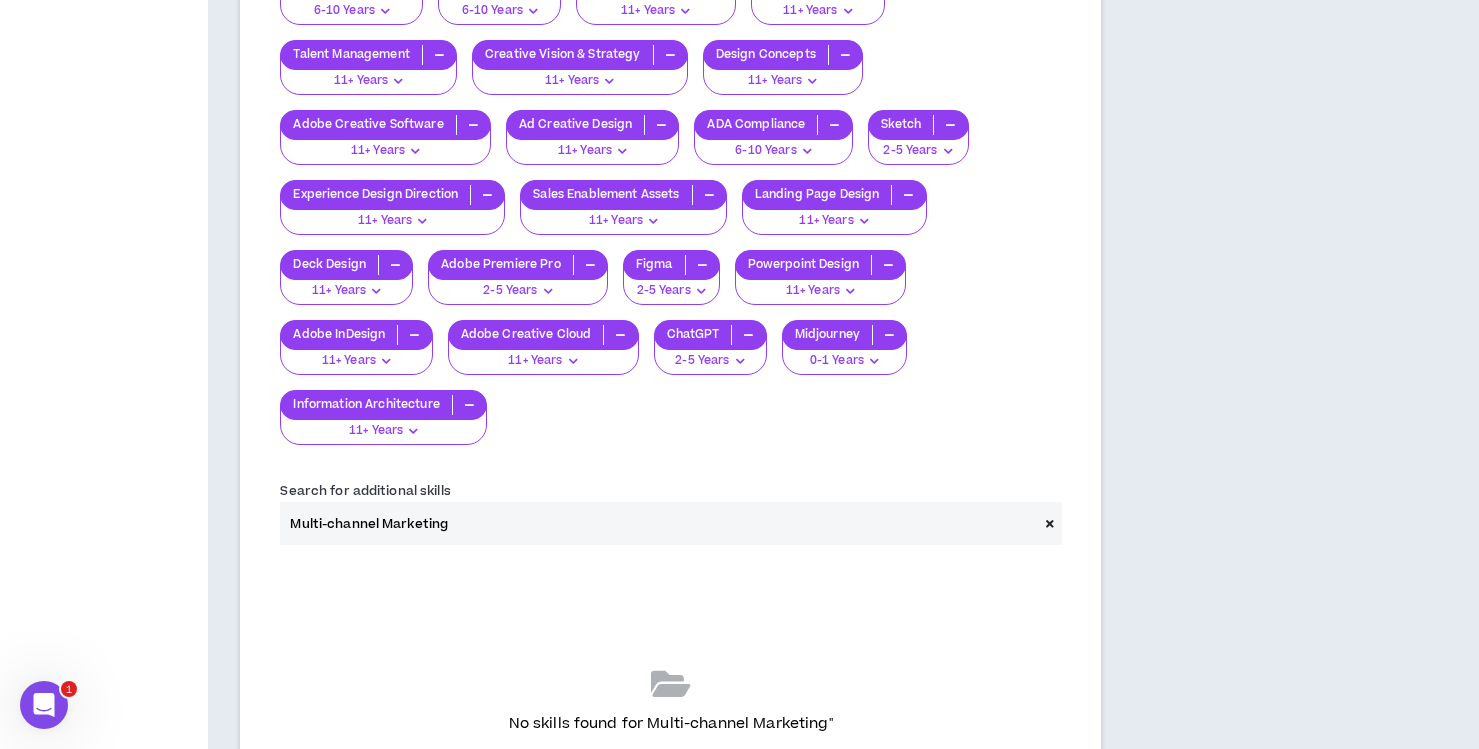 click on "Multi-channel Marketing" at bounding box center [658, 523] 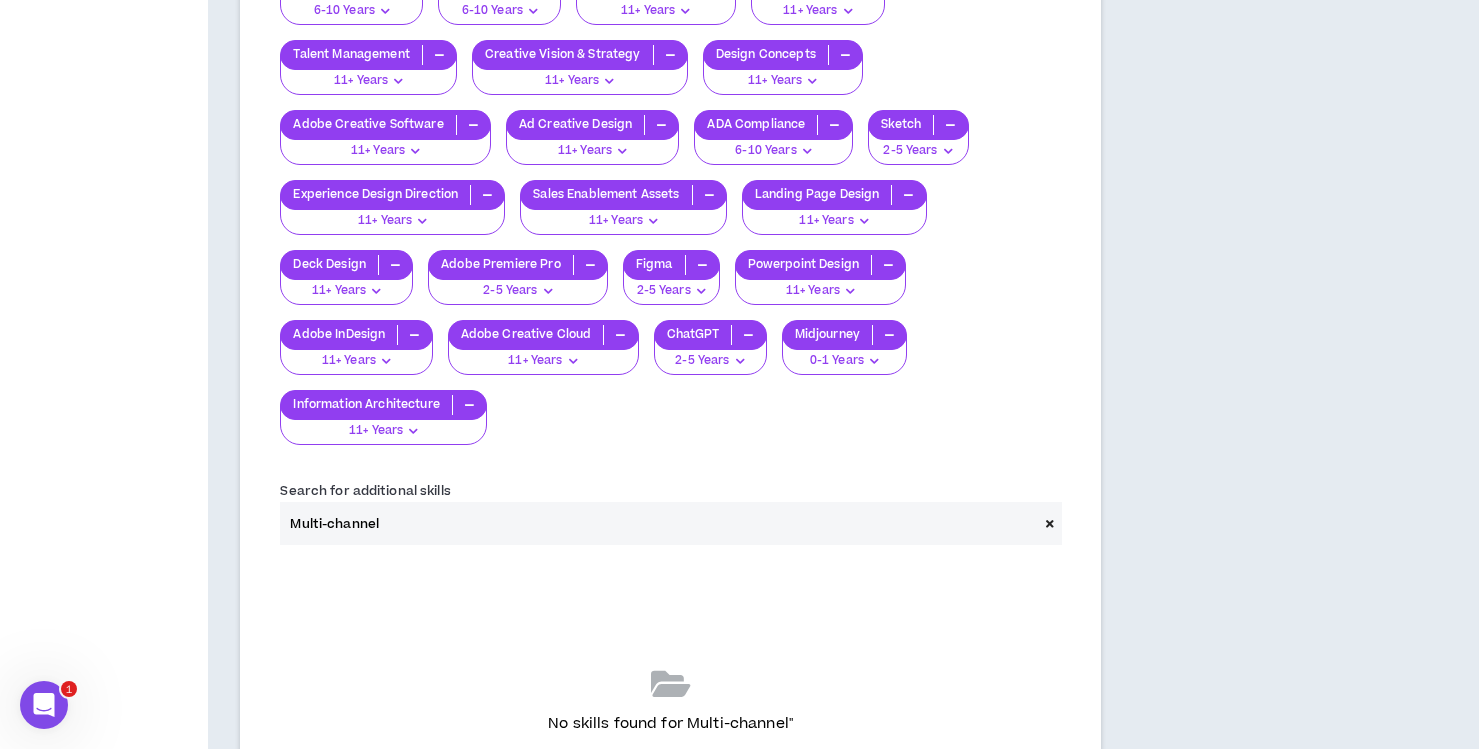 drag, startPoint x: 418, startPoint y: 500, endPoint x: 180, endPoint y: 505, distance: 238.05252 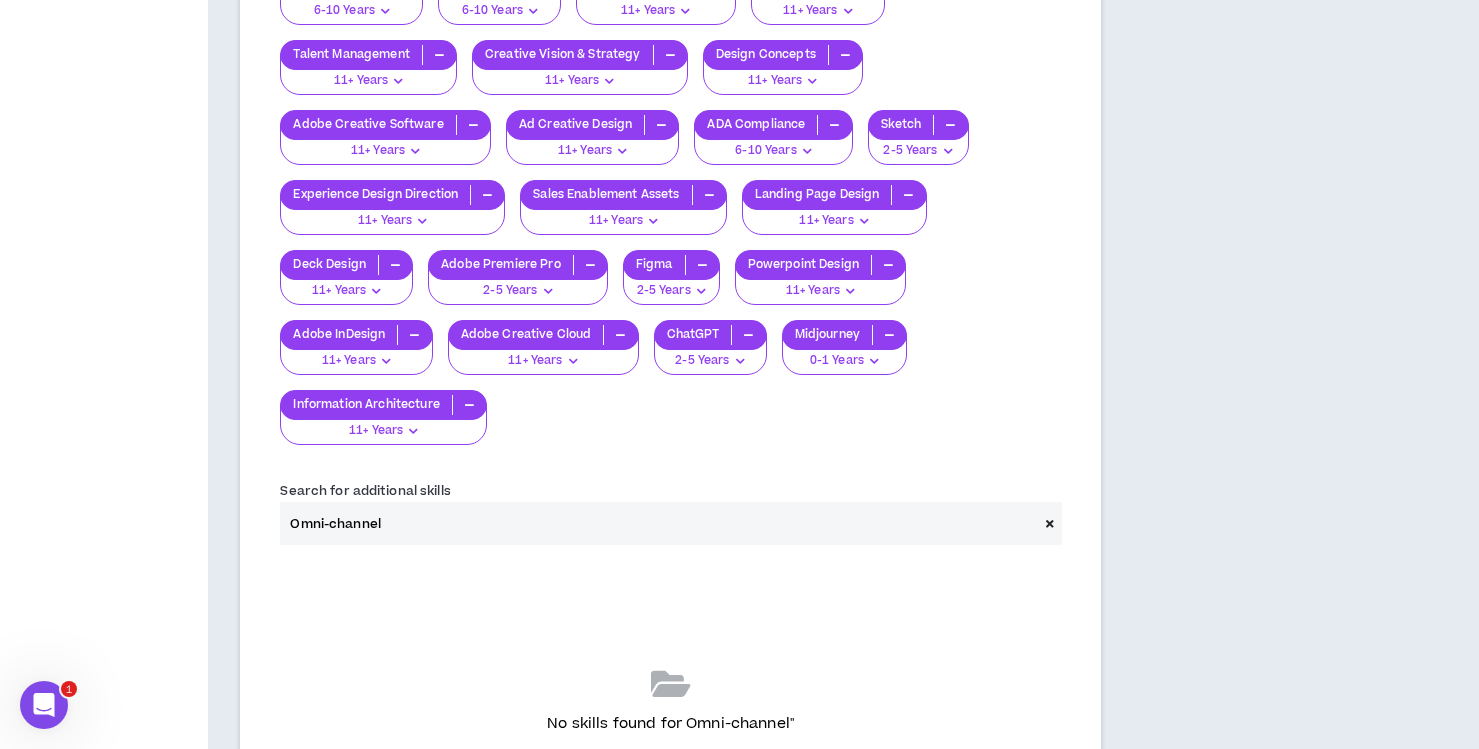 drag, startPoint x: 399, startPoint y: 496, endPoint x: 150, endPoint y: 504, distance: 249.12848 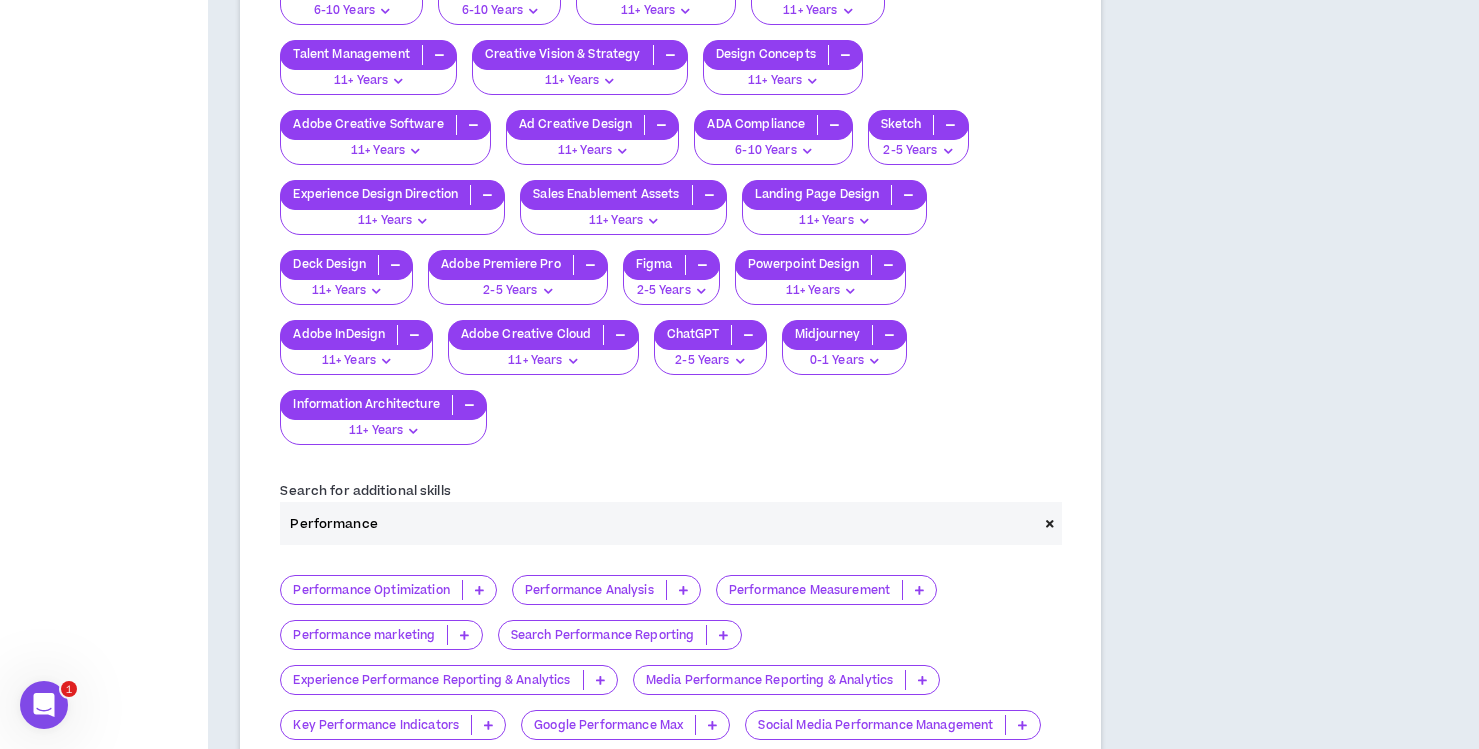 click at bounding box center [464, 635] 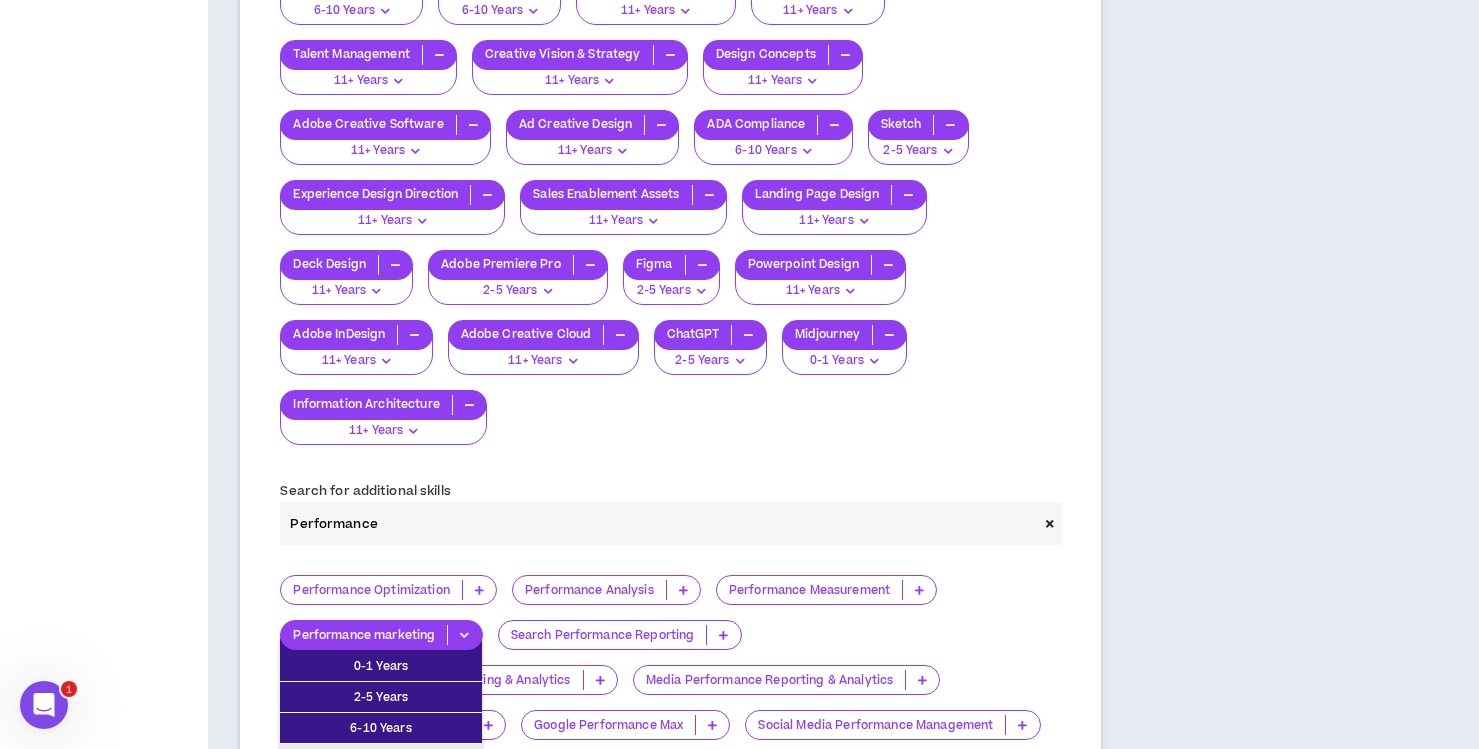 click on "11+ Years" at bounding box center (381, 759) 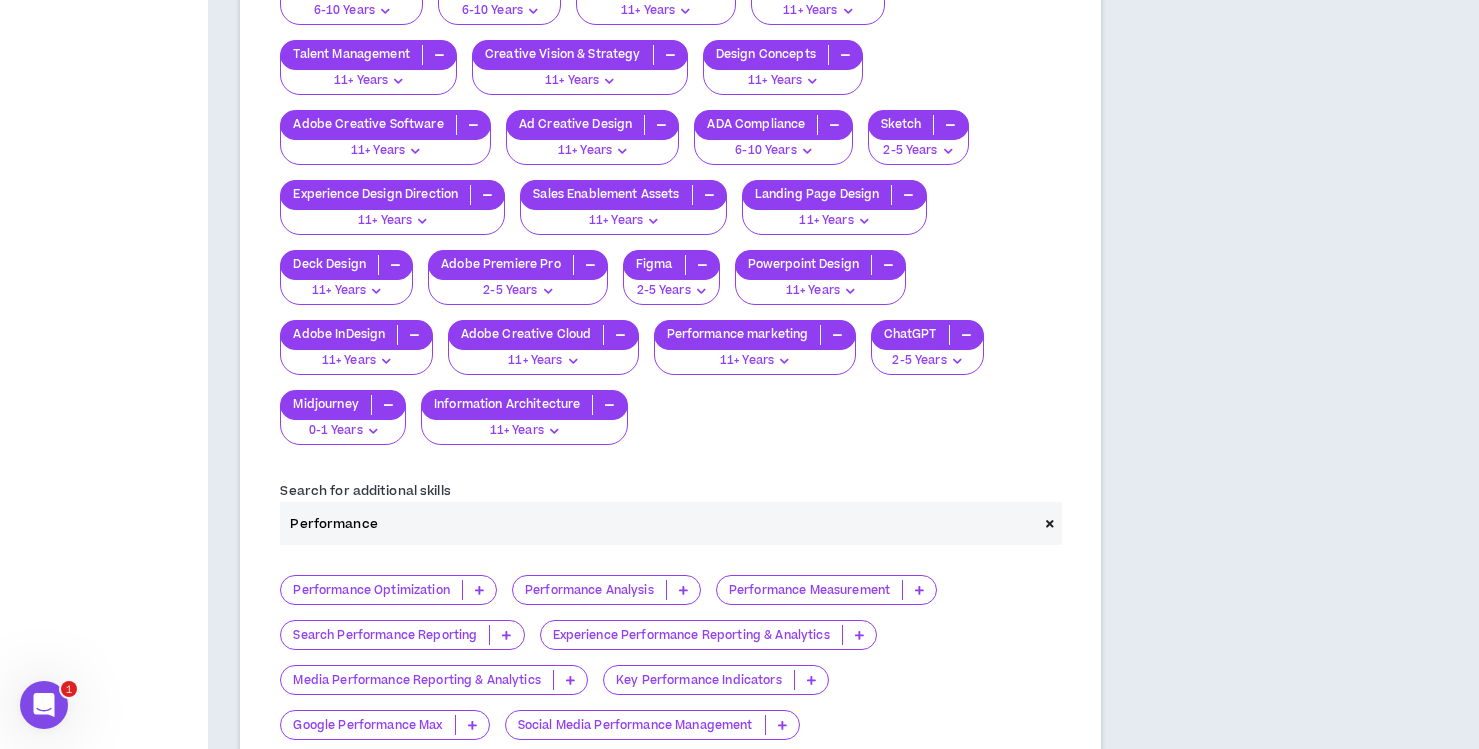 drag, startPoint x: 271, startPoint y: 511, endPoint x: 232, endPoint y: 513, distance: 39.051247 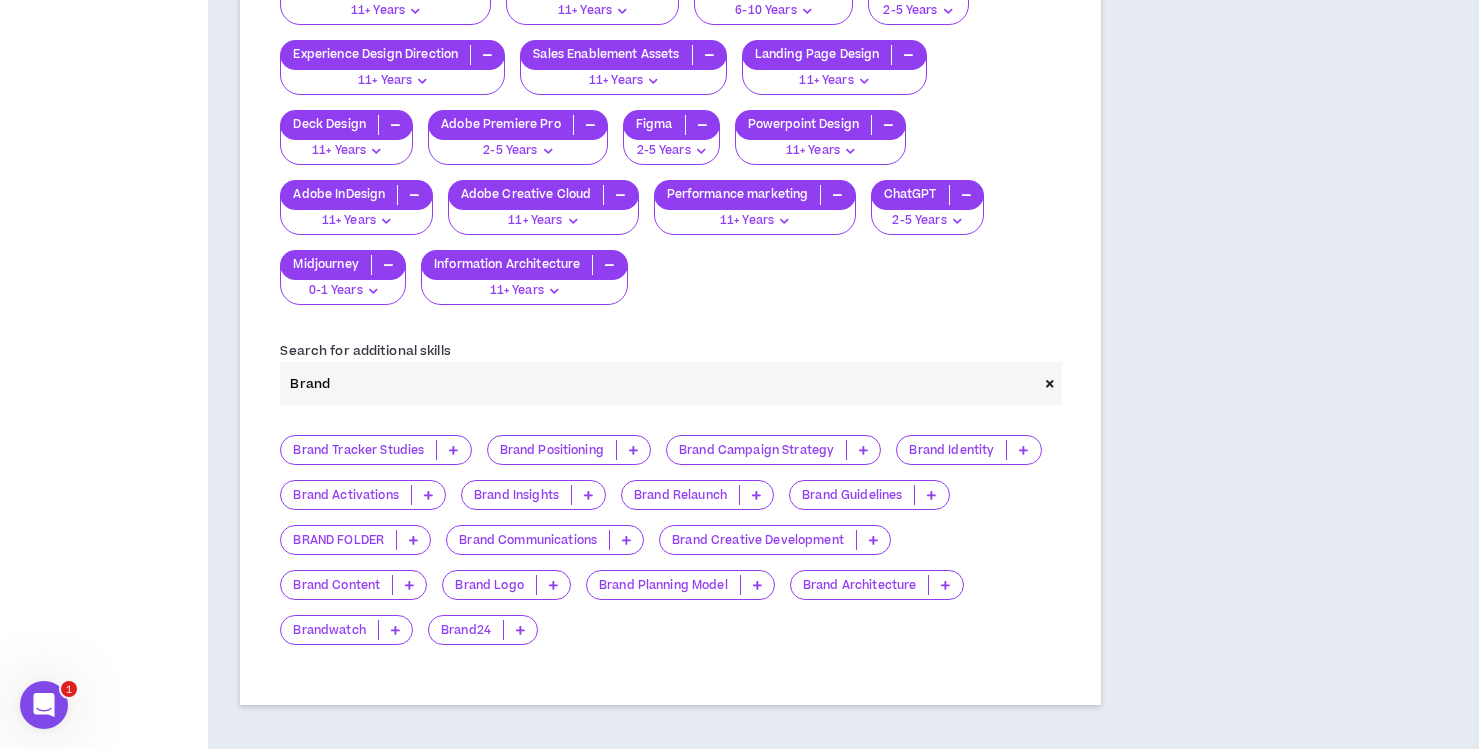 scroll, scrollTop: 4086, scrollLeft: 0, axis: vertical 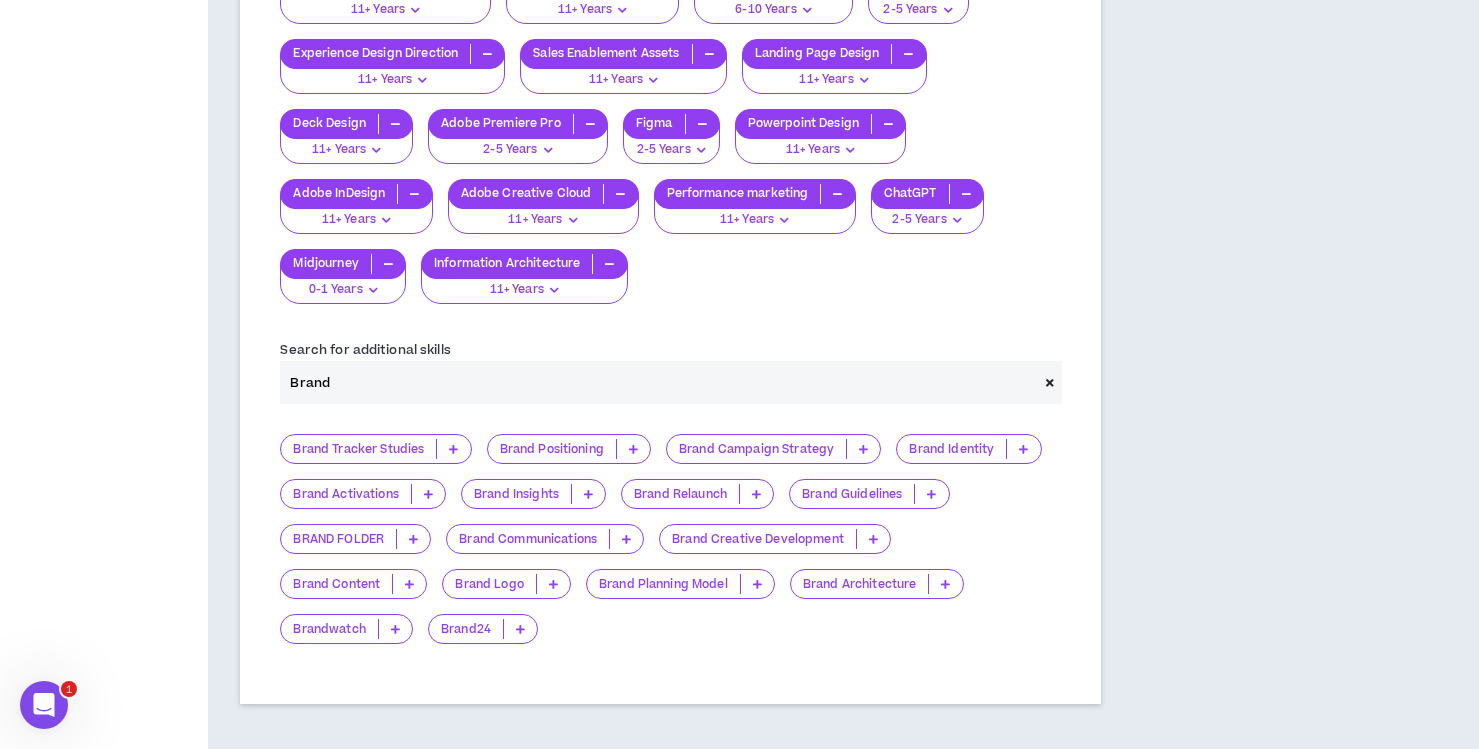 click at bounding box center (1023, 449) 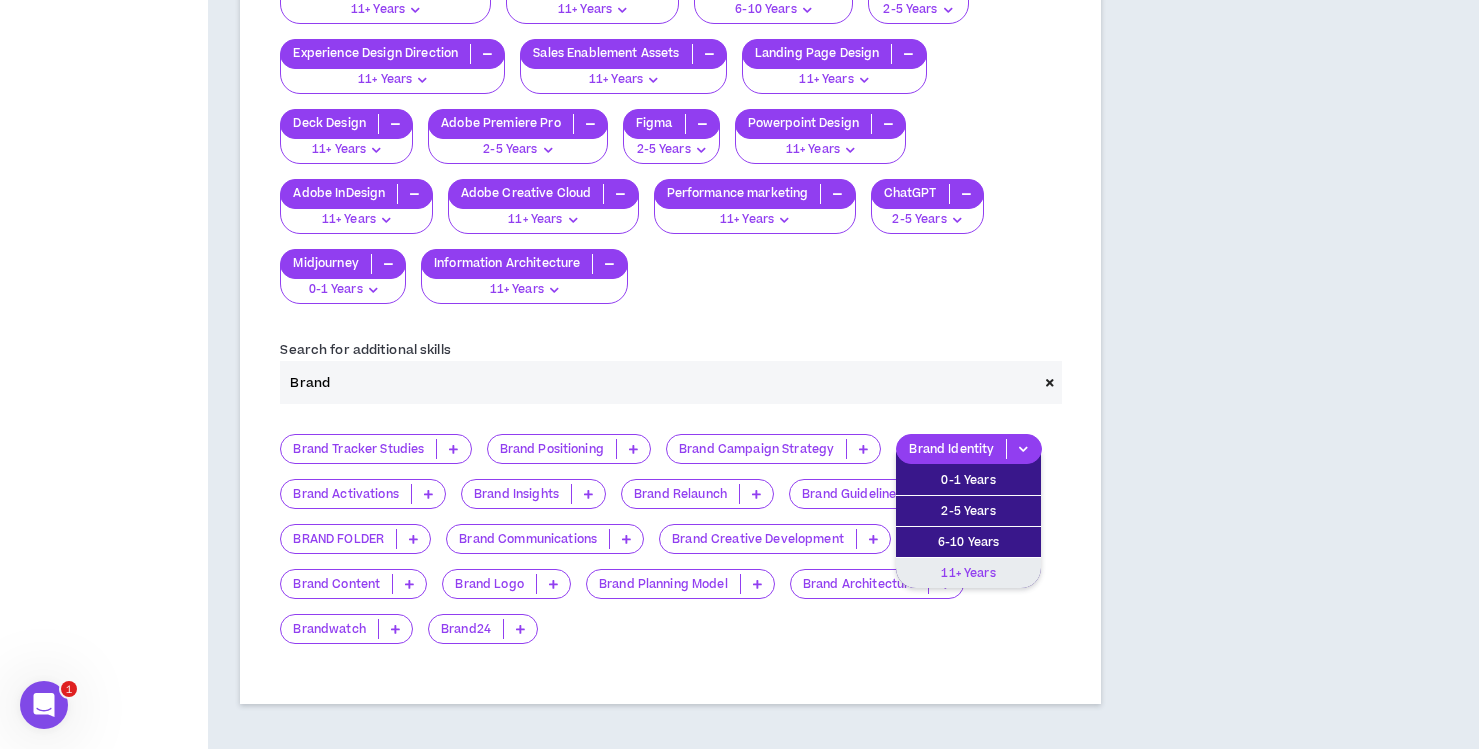 click on "11+ Years" at bounding box center [968, 573] 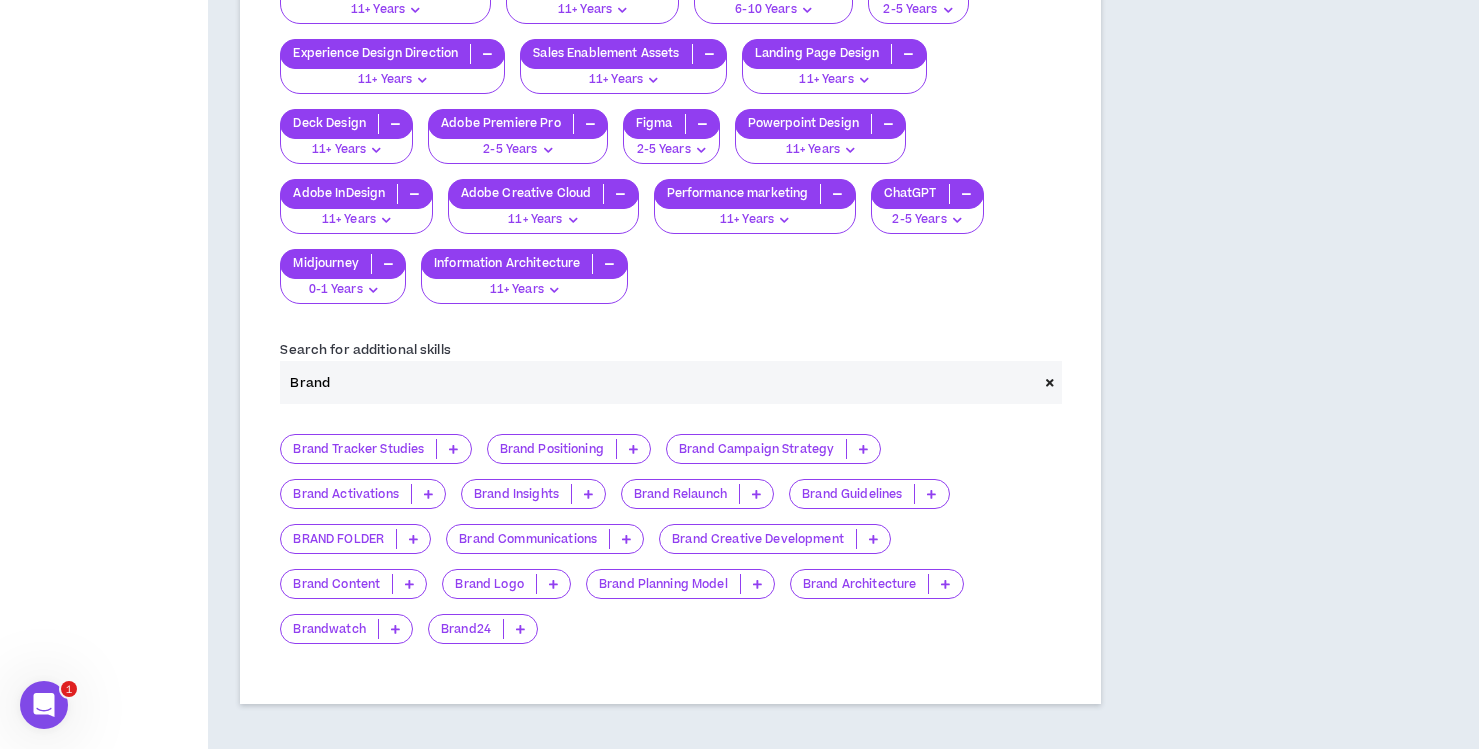 click at bounding box center (931, 494) 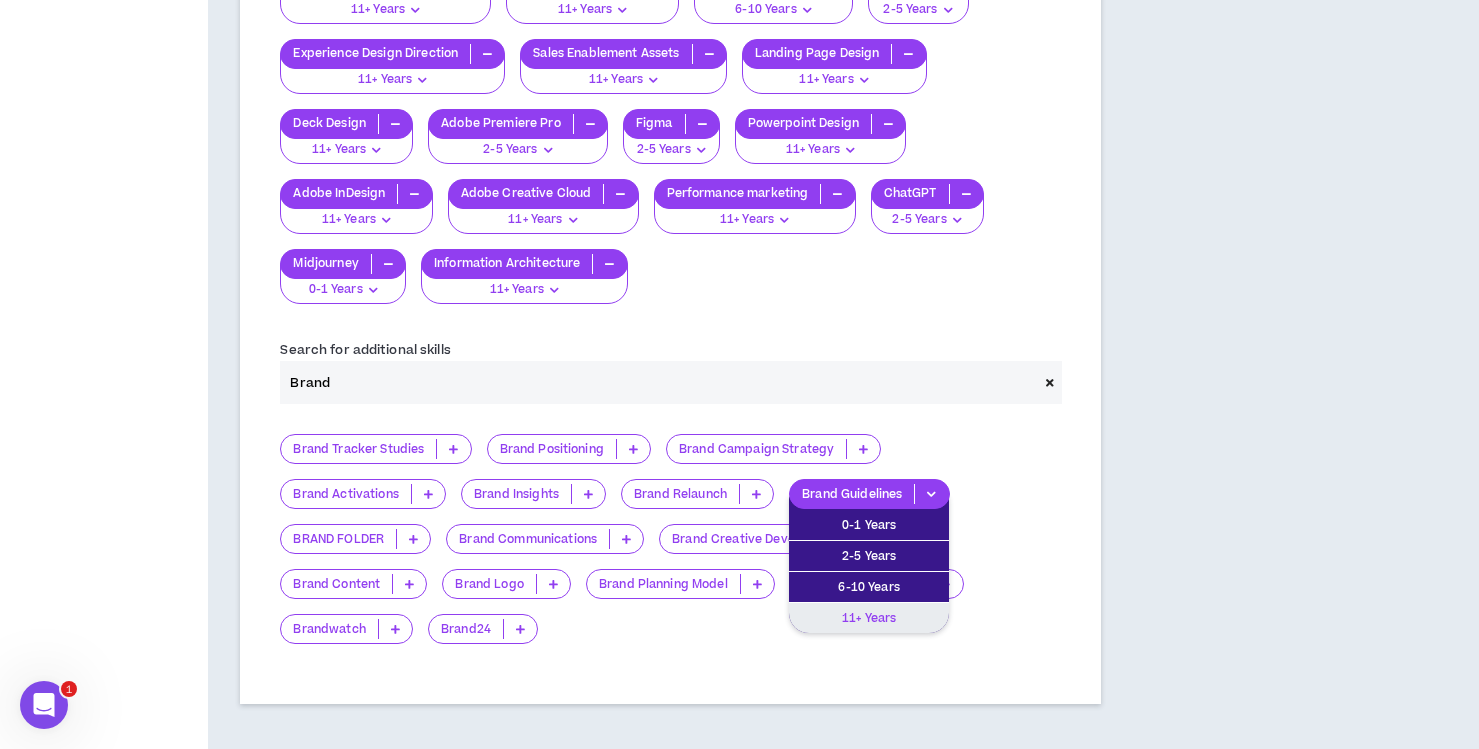 click on "11+ Years" at bounding box center [869, 618] 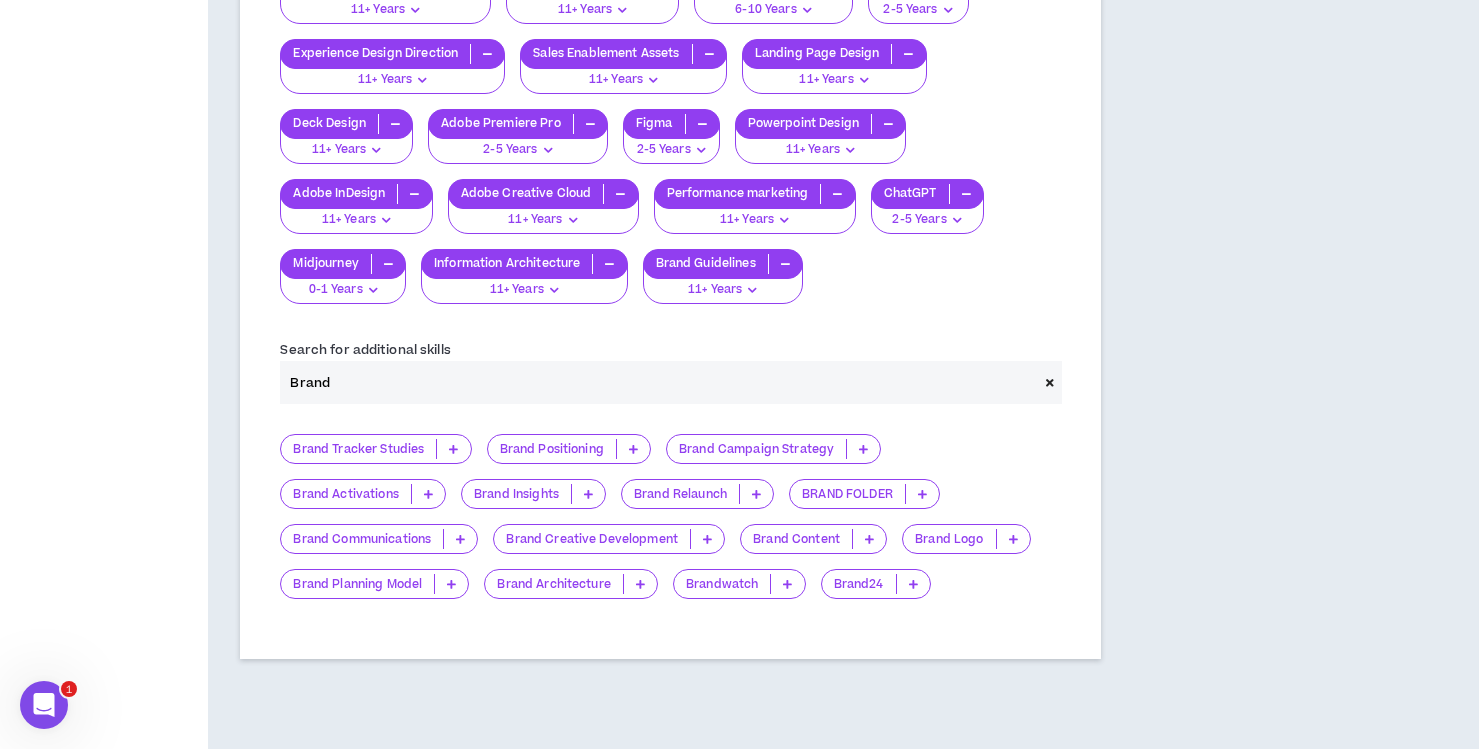 click at bounding box center [460, 539] 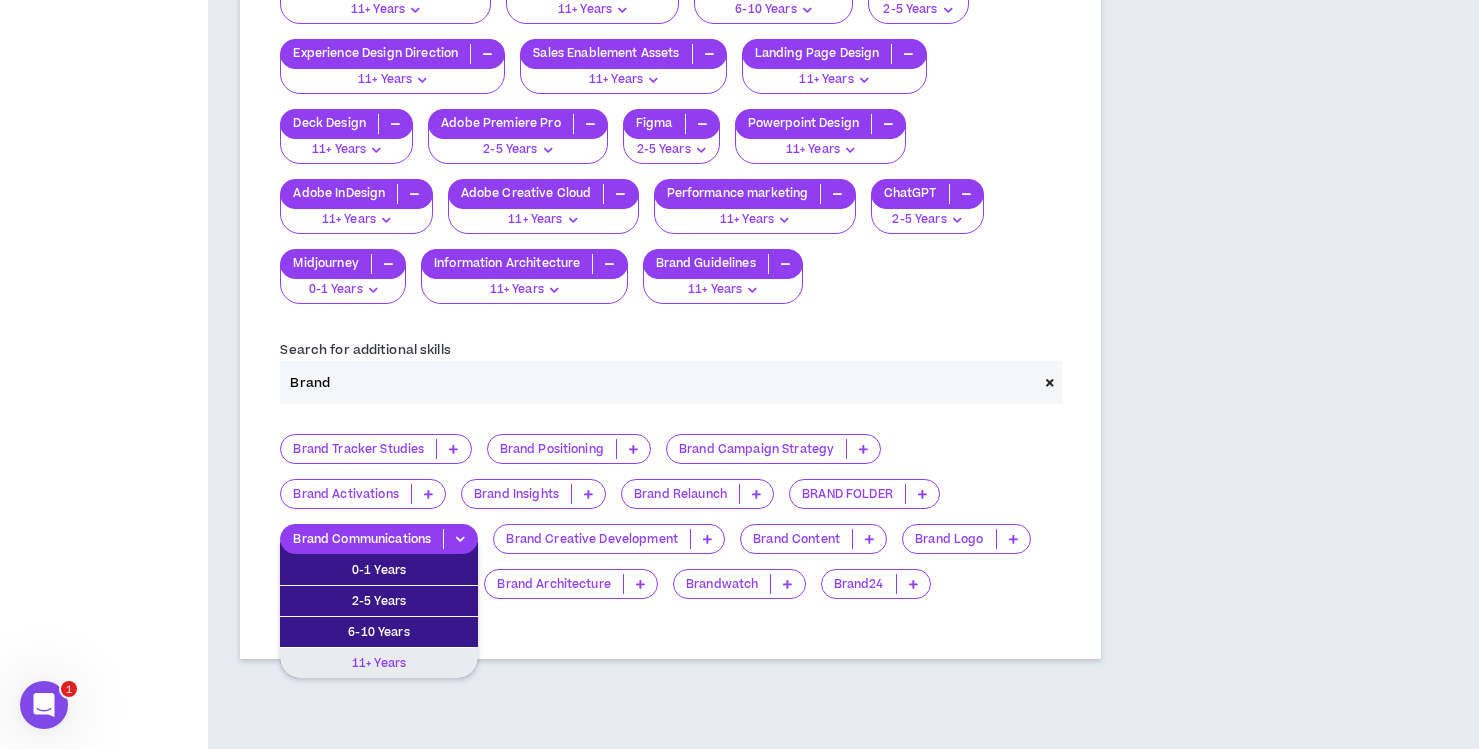 click on "11+ Years" at bounding box center [379, 663] 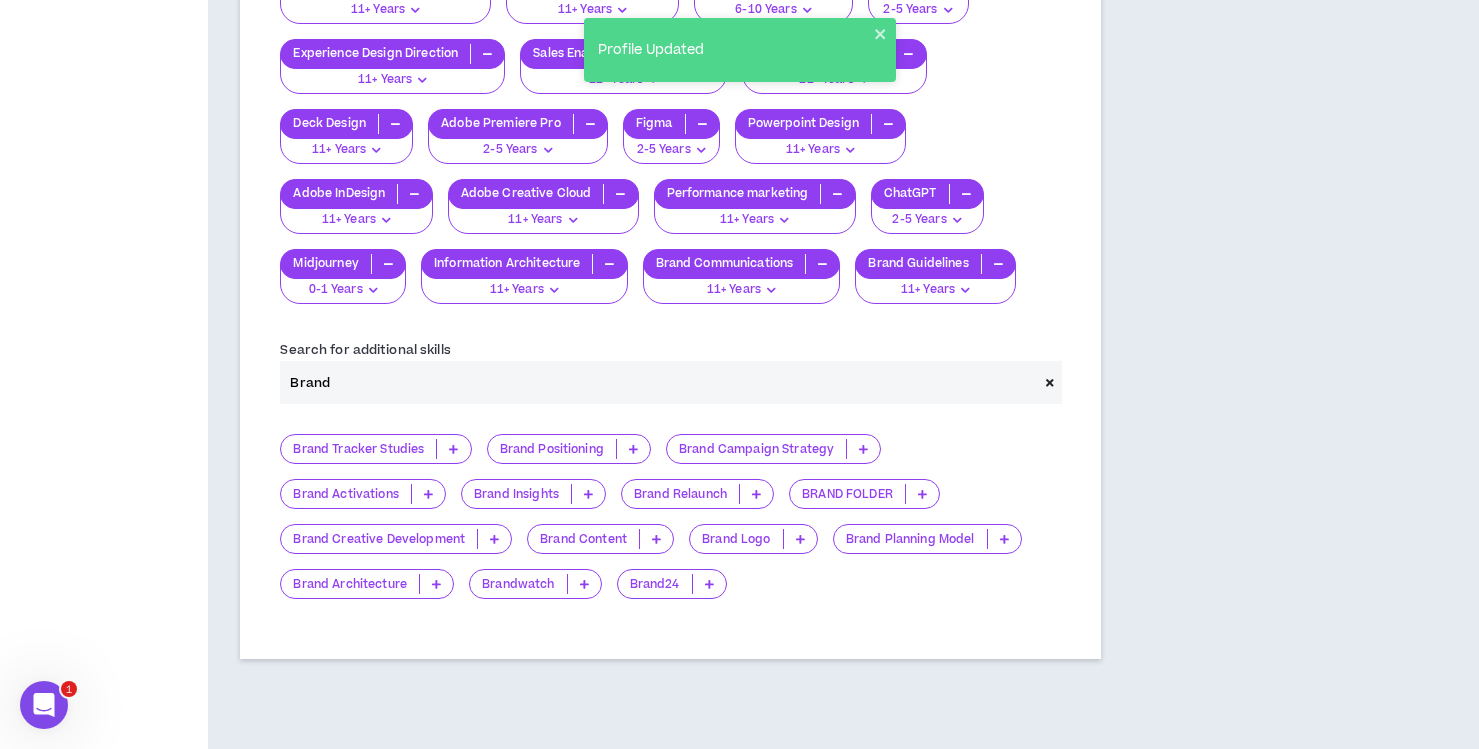 click at bounding box center [494, 539] 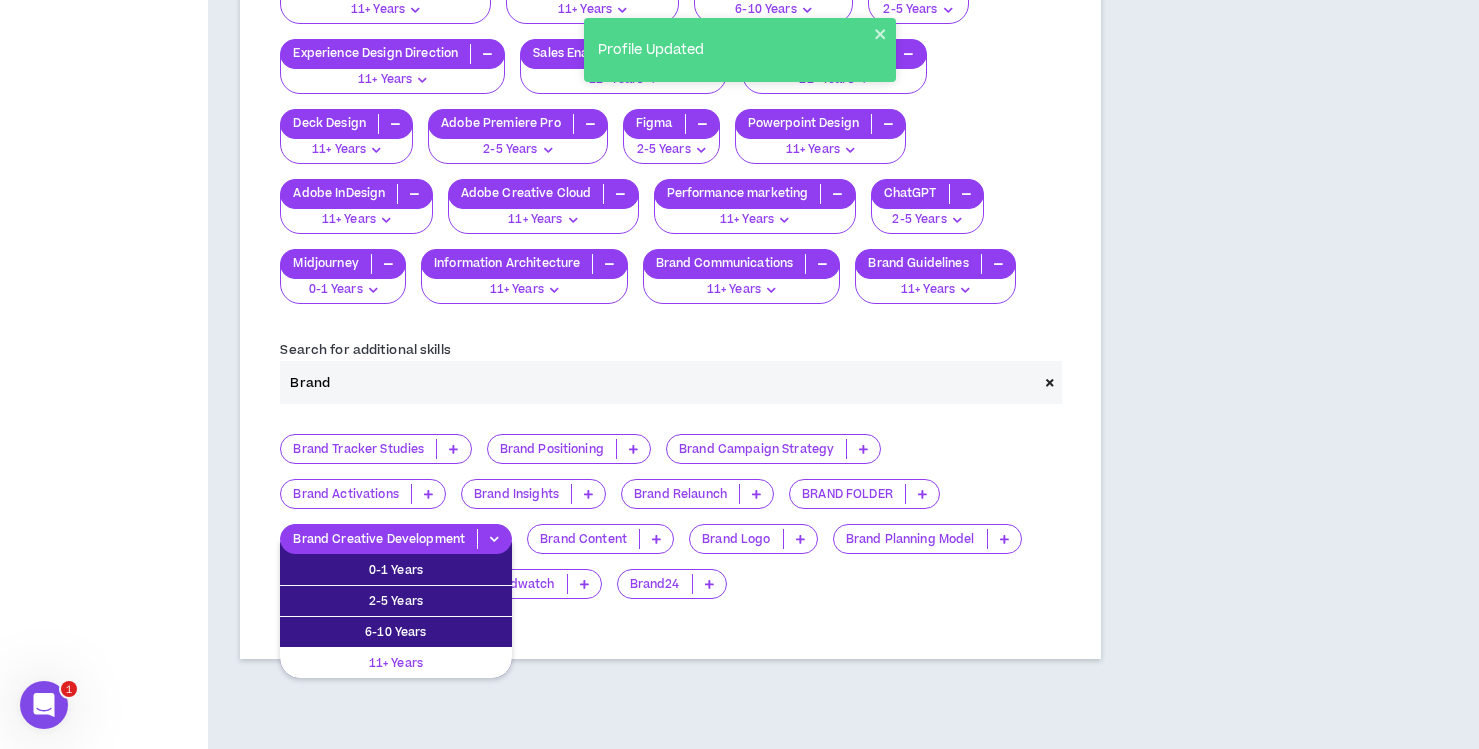 click on "11+ Years" at bounding box center [396, 663] 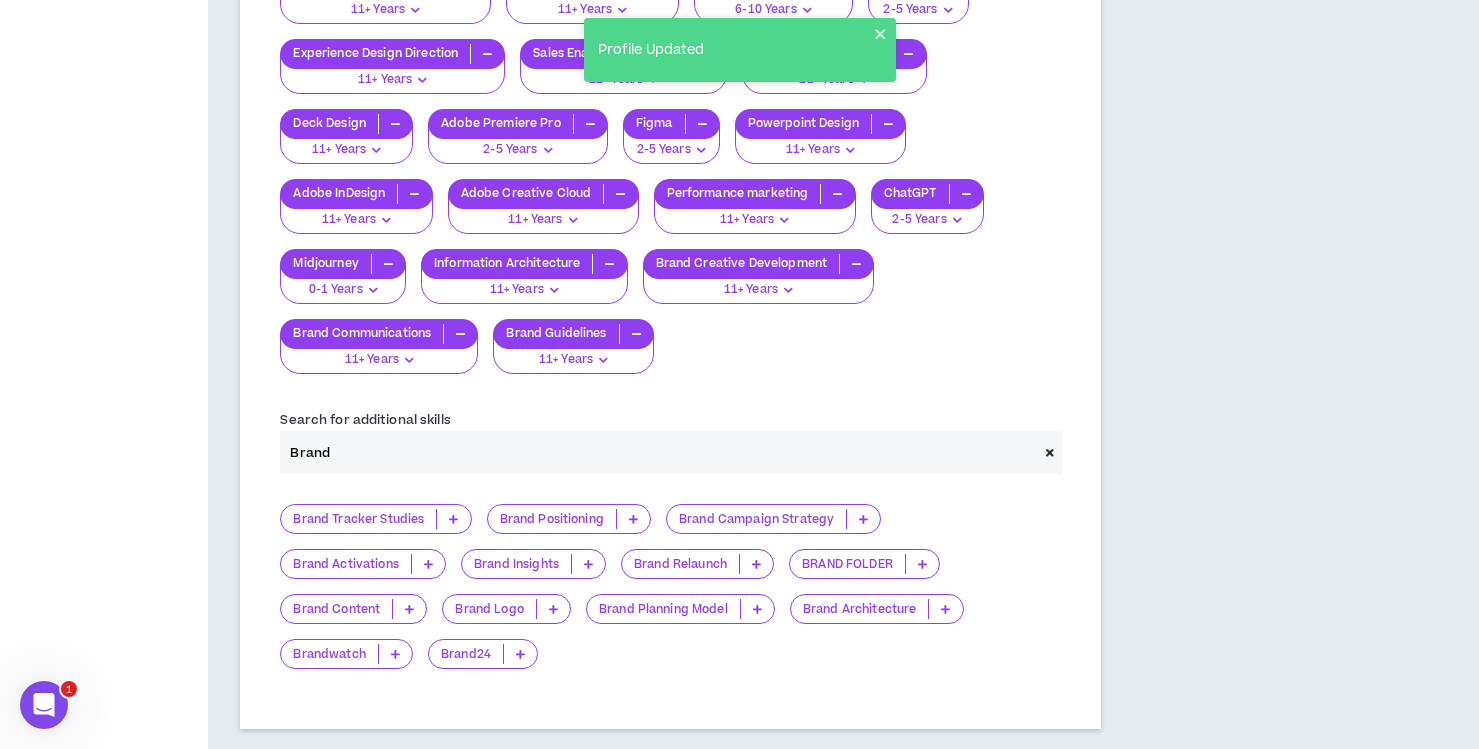 click at bounding box center [553, 609] 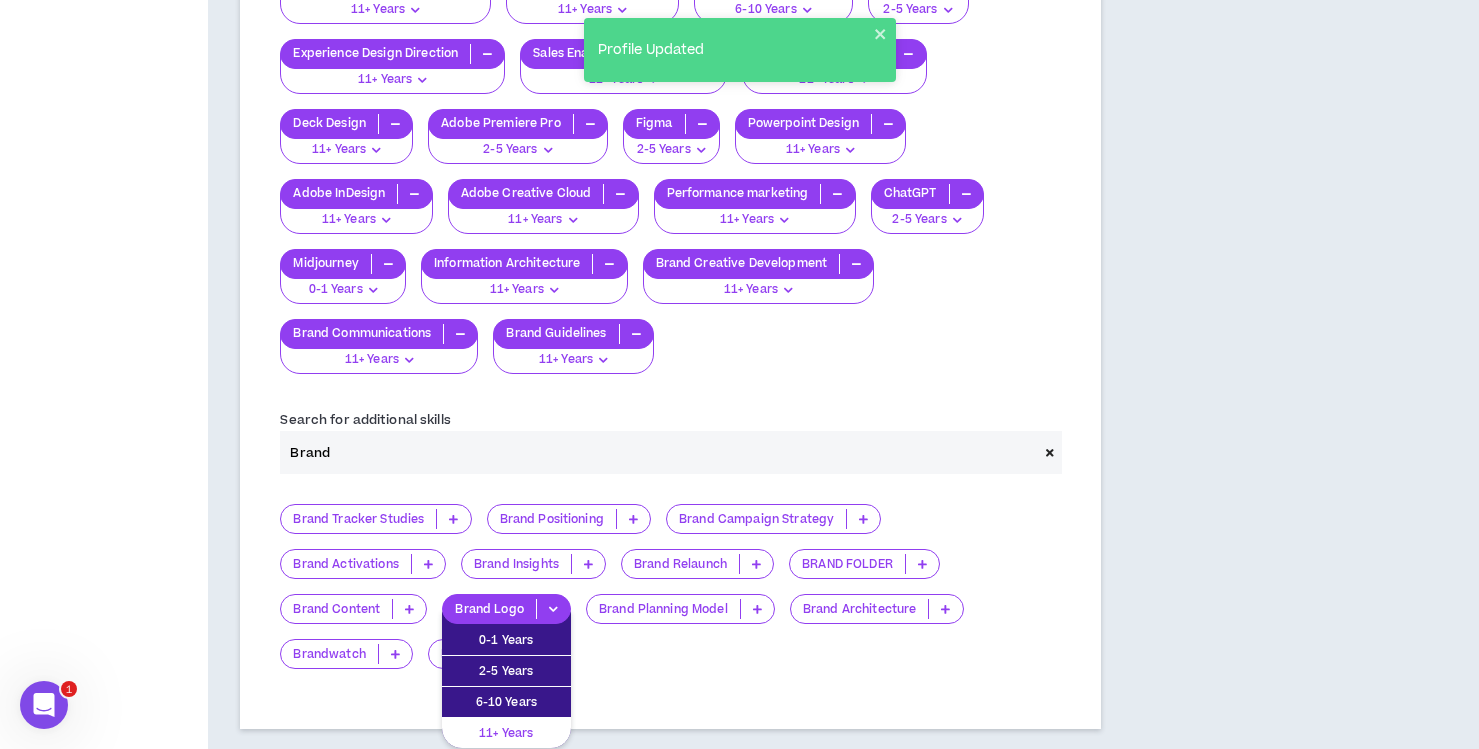 click on "11+ Years" at bounding box center [506, 733] 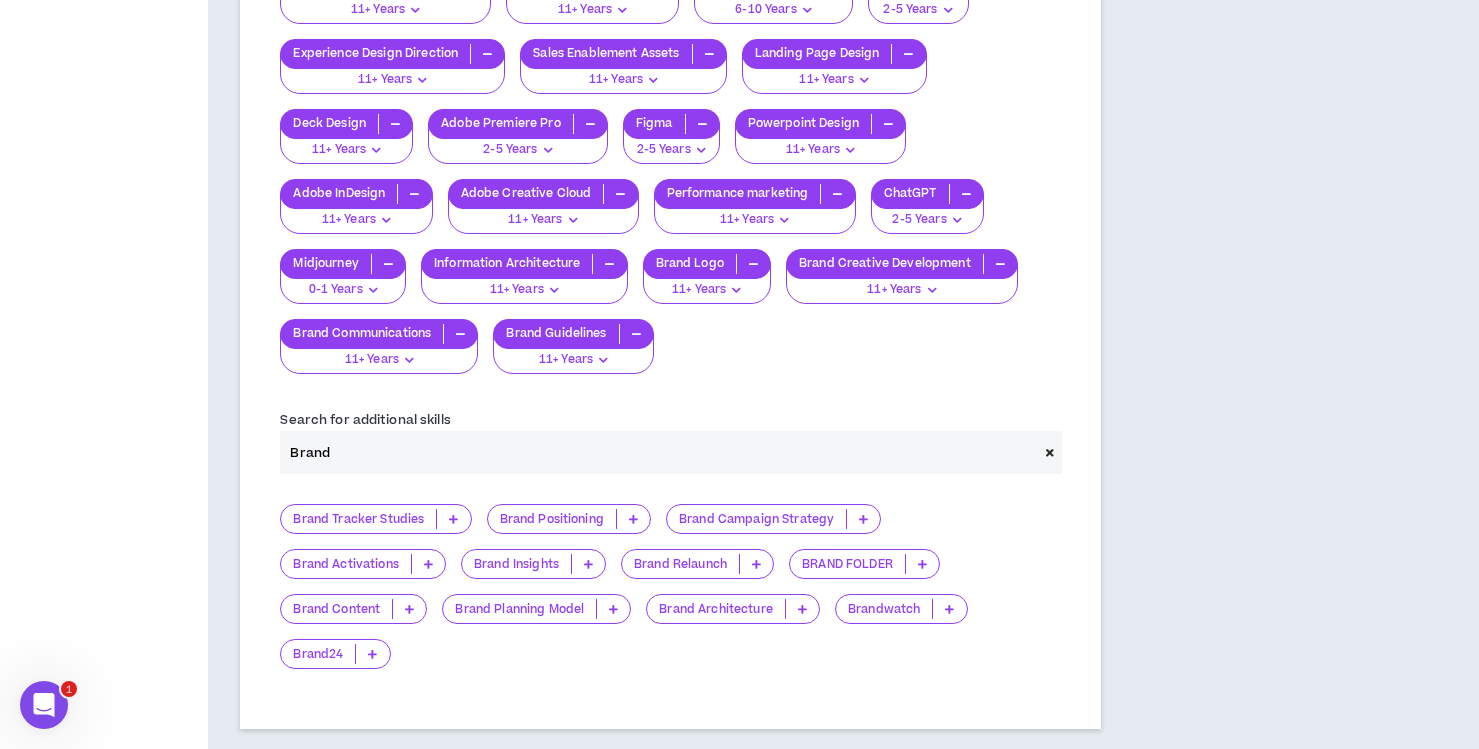 click at bounding box center (863, 519) 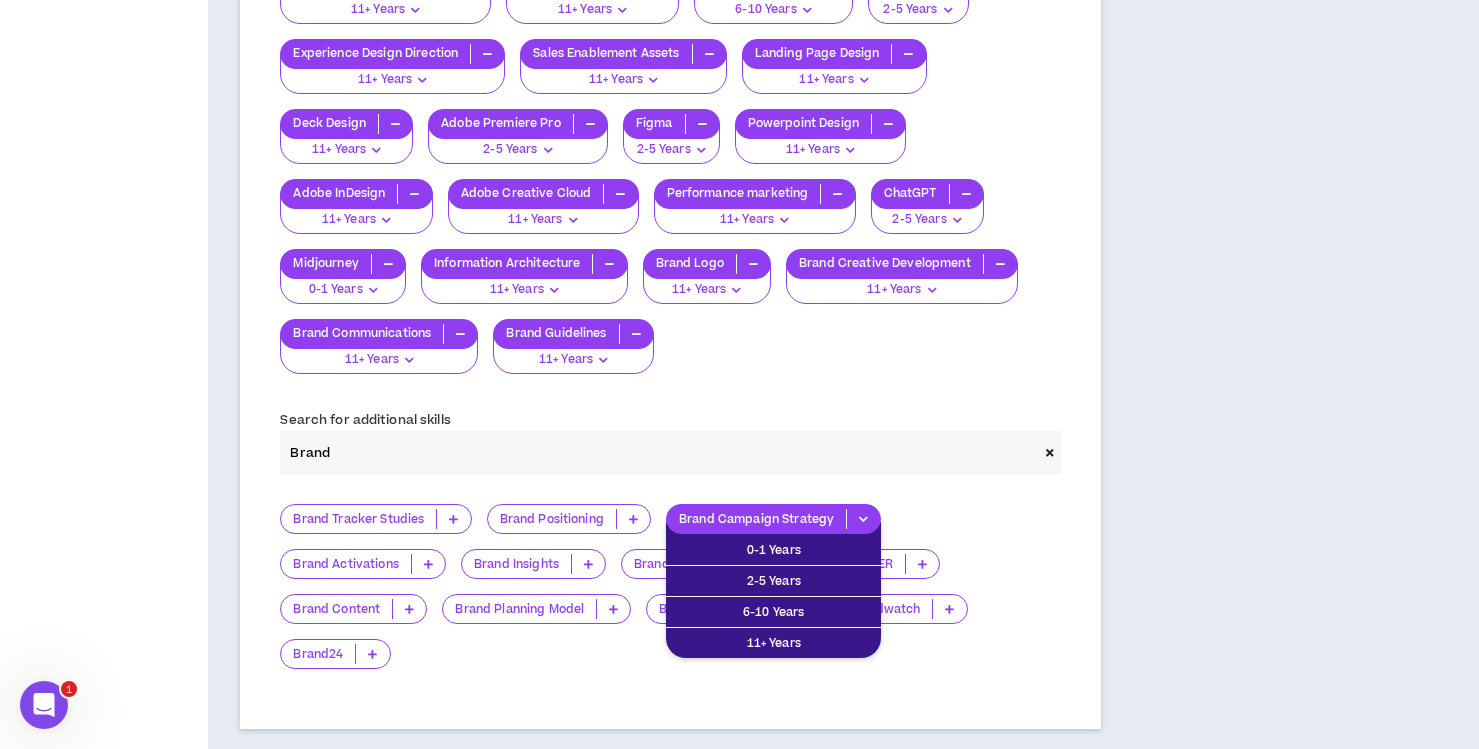 click on "Brand Tracker Studies 0-1 Years 2-5 Years 6-10 Years 11+ Years Brand Positioning 0-1 Years 2-5 Years 6-10 Years 11+ Years Brand Campaign Strategy 0-1 Years 2-5 Years 6-10 Years 11+ Years Brand Activations 0-1 Years 2-5 Years 6-10 Years 11+ Years Brand Insights 0-1 Years 2-5 Years 6-10 Years 11+ Years Brand Relaunch 0-1 Years 2-5 Years 6-10 Years 11+ Years BRAND FOLDER 0-1 Years 2-5 Years 6-10 Years 11+ Years Brand Content 0-1 Years 2-5 Years 6-10 Years 11+ Years Brand Planning Model 0-1 Years 2-5 Years 6-10 Years 11+ Years Brand Architecture 0-1 Years 2-5 Years 6-10 Years 11+ Years Brandwatch 0-1 Years 2-5 Years 6-10 Years 11+ Years Brand24 0-1 Years 2-5 Years 6-10 Years 11+ Years" at bounding box center (670, 594) 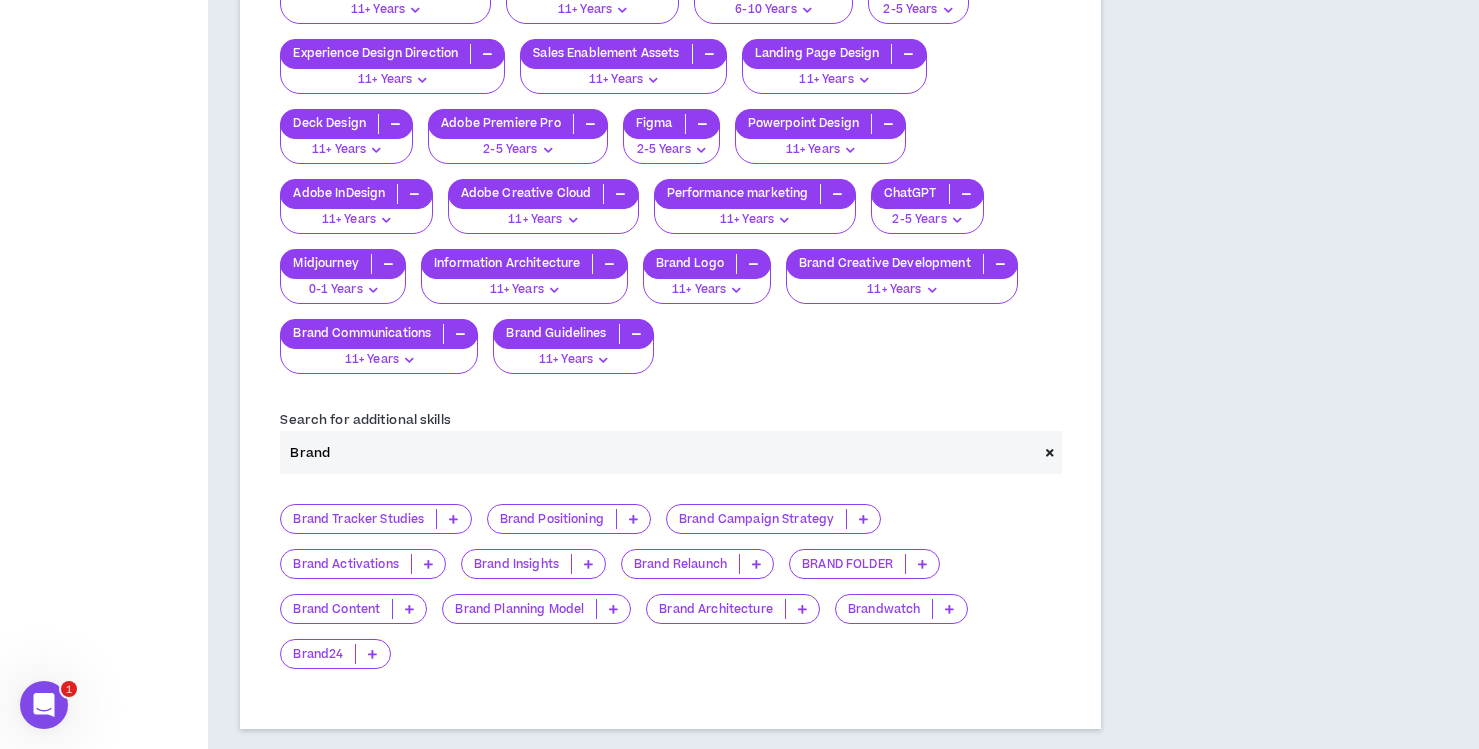 drag, startPoint x: 323, startPoint y: 430, endPoint x: 217, endPoint y: 429, distance: 106.004715 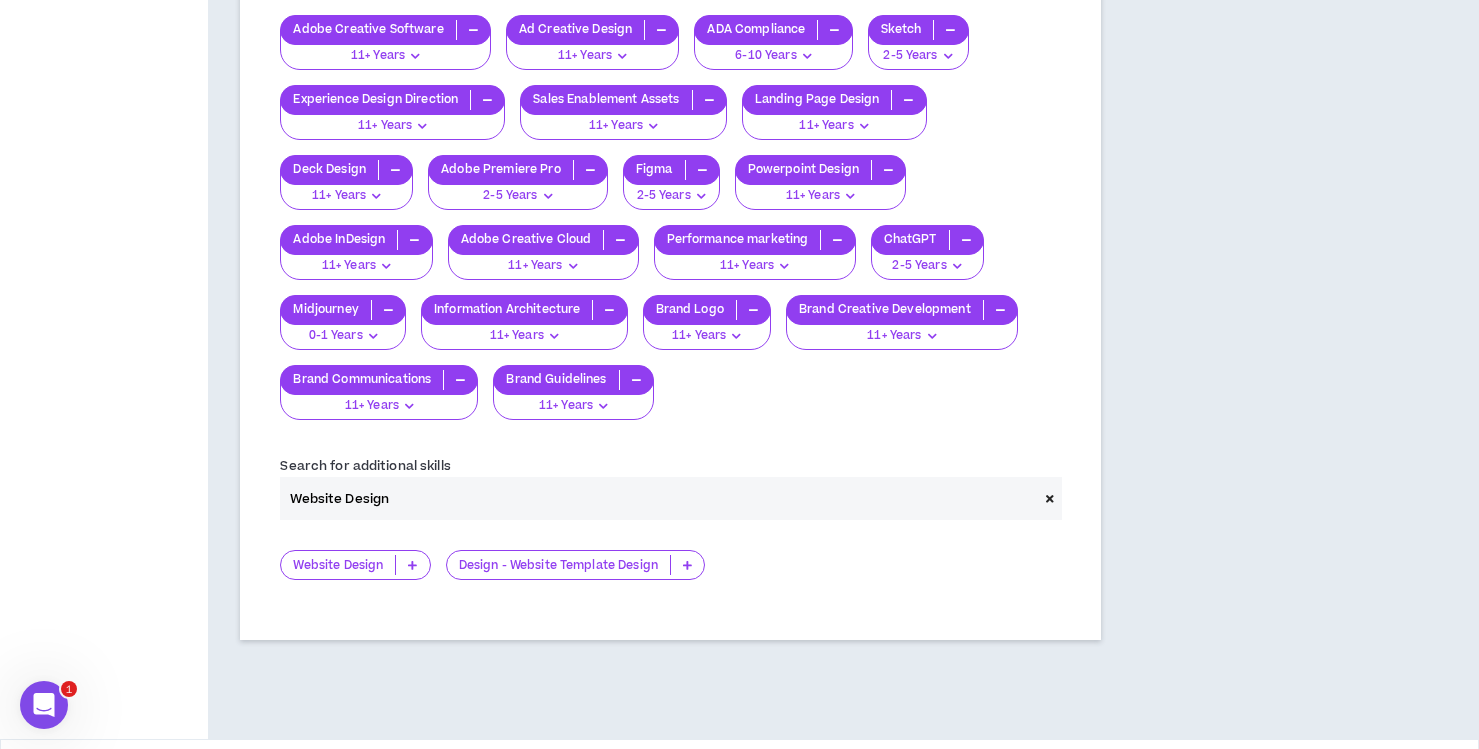 scroll, scrollTop: 4085, scrollLeft: 0, axis: vertical 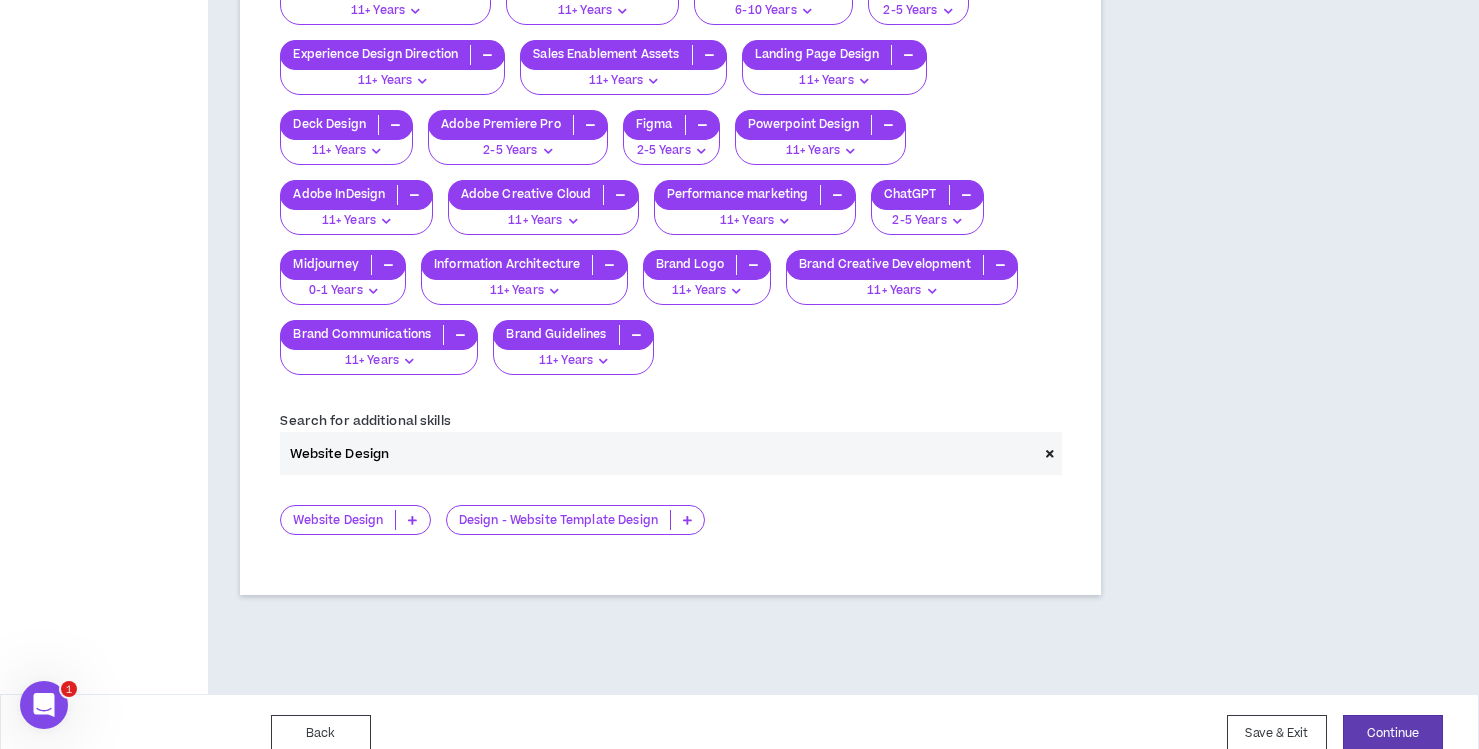 click at bounding box center (412, 520) 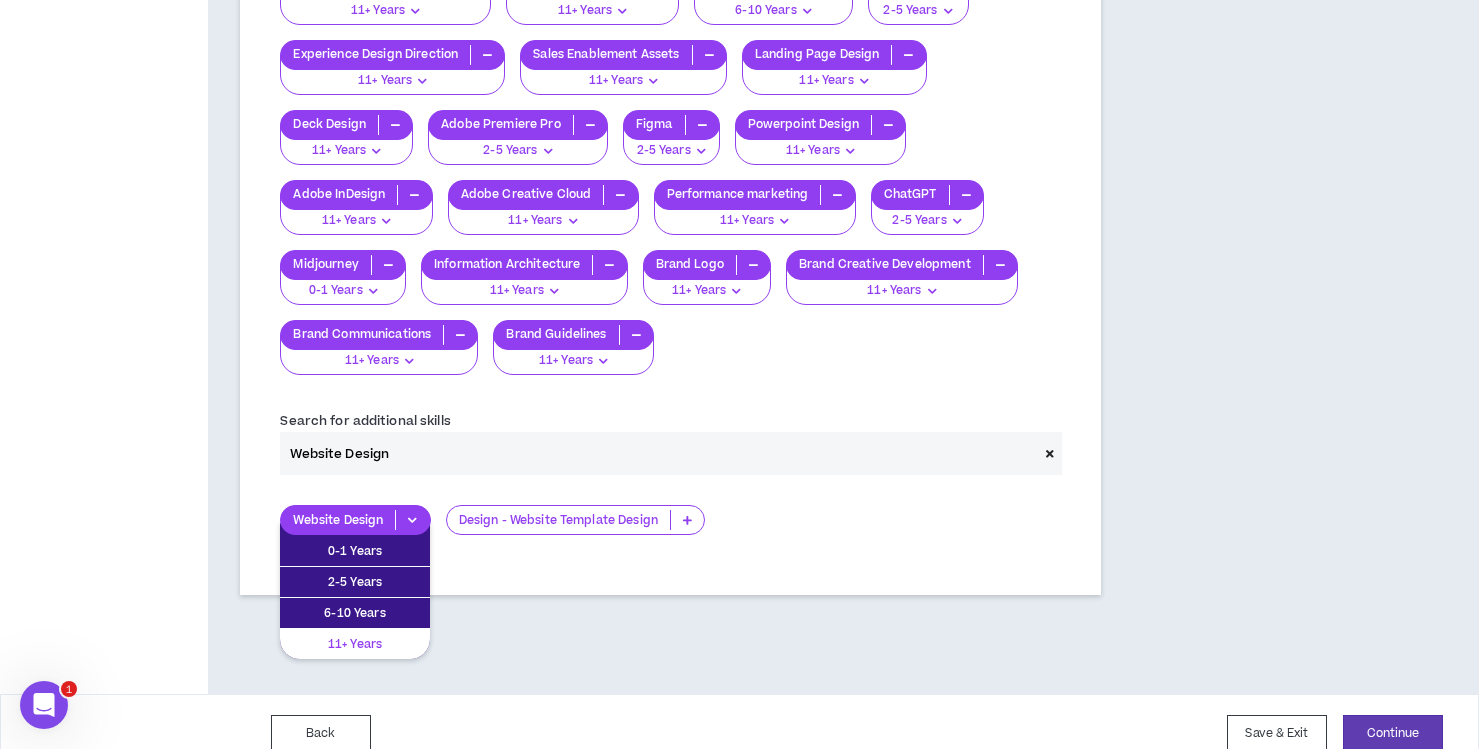 click on "11+ Years" at bounding box center (355, 644) 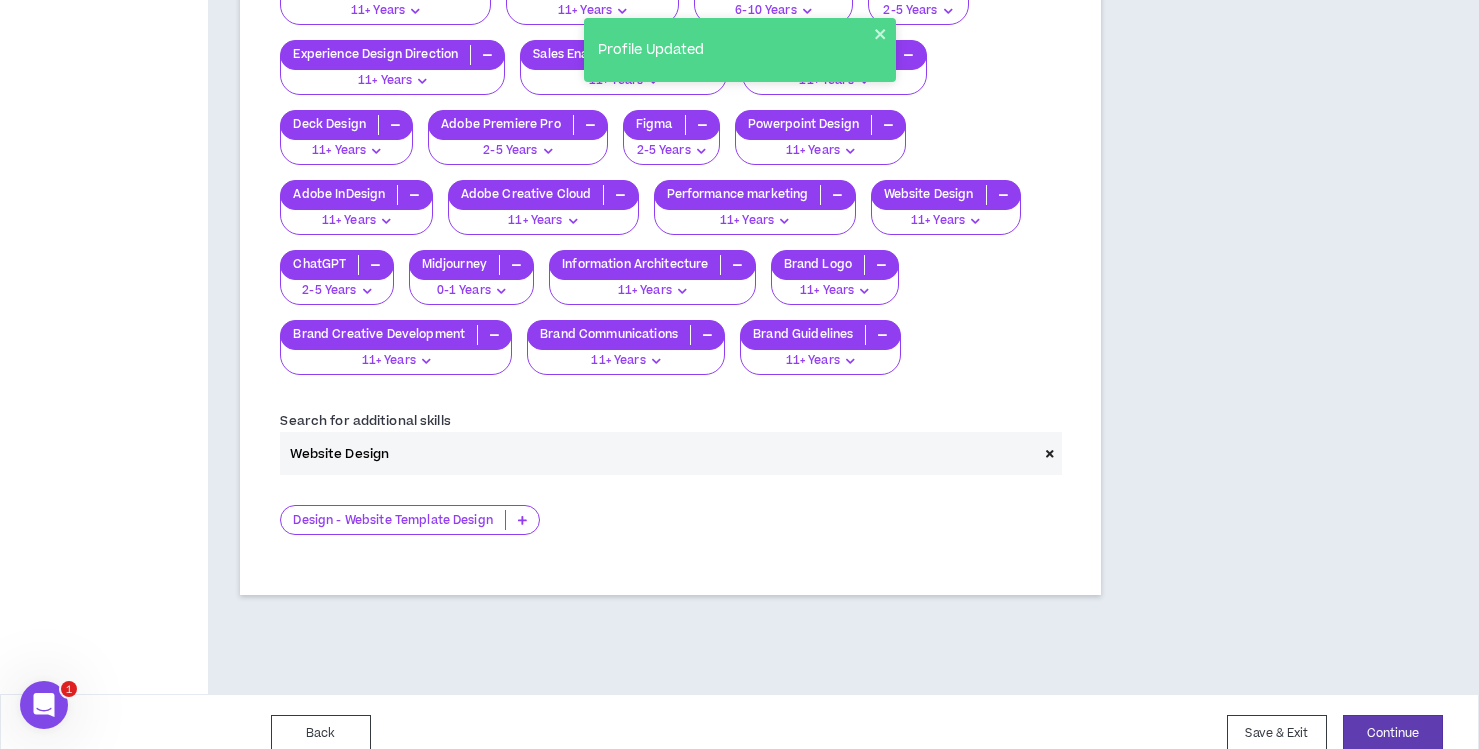 click at bounding box center (522, 520) 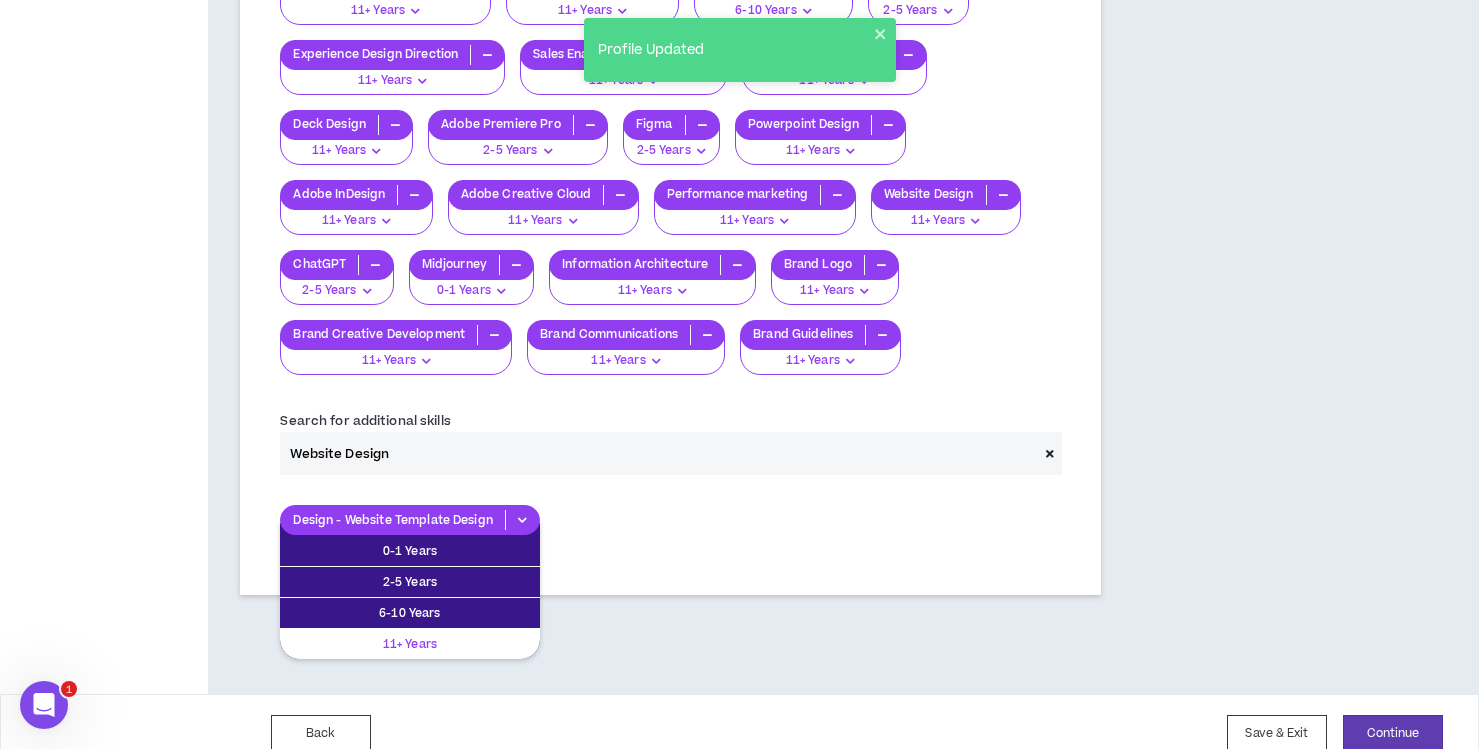 click on "11+ Years" at bounding box center [410, 644] 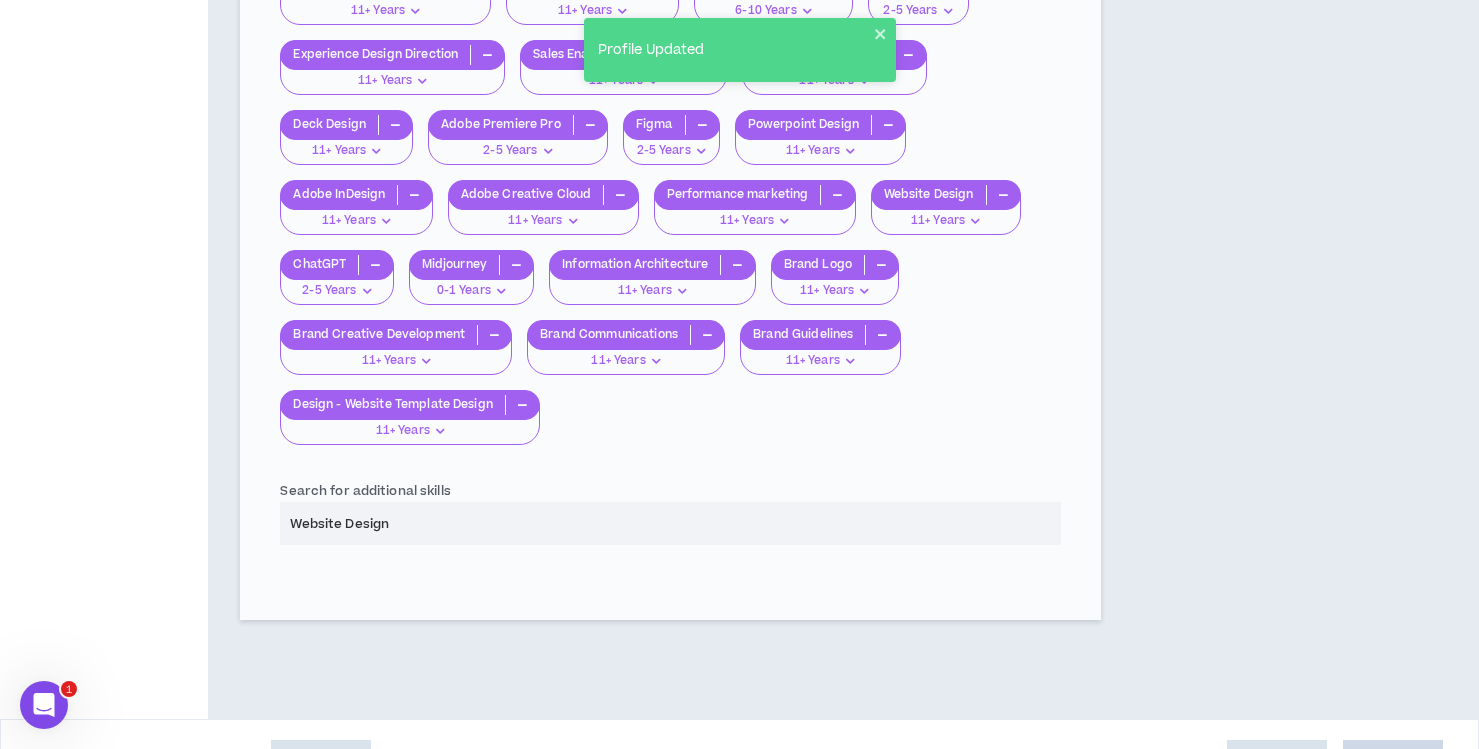 scroll, scrollTop: 4040, scrollLeft: 0, axis: vertical 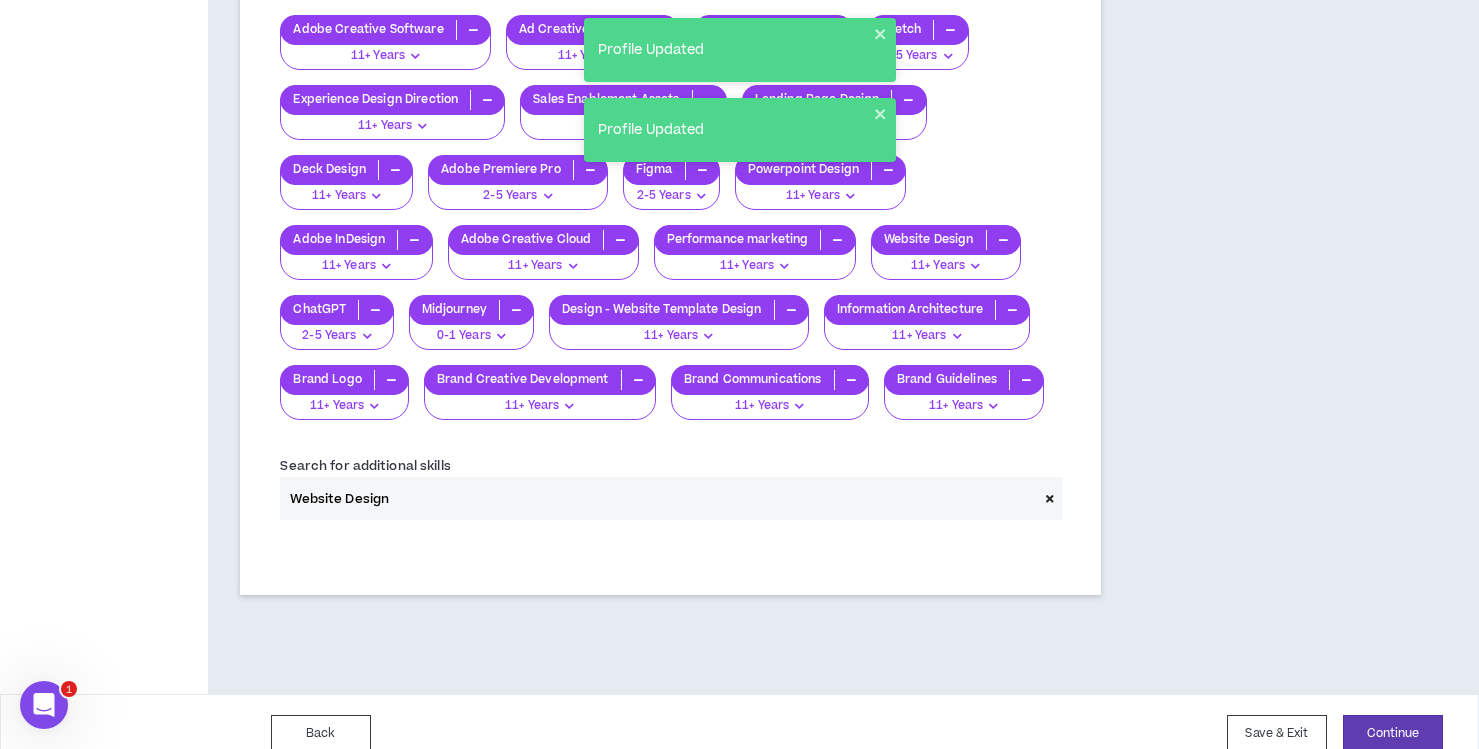 drag, startPoint x: 275, startPoint y: 473, endPoint x: 179, endPoint y: 470, distance: 96.04687 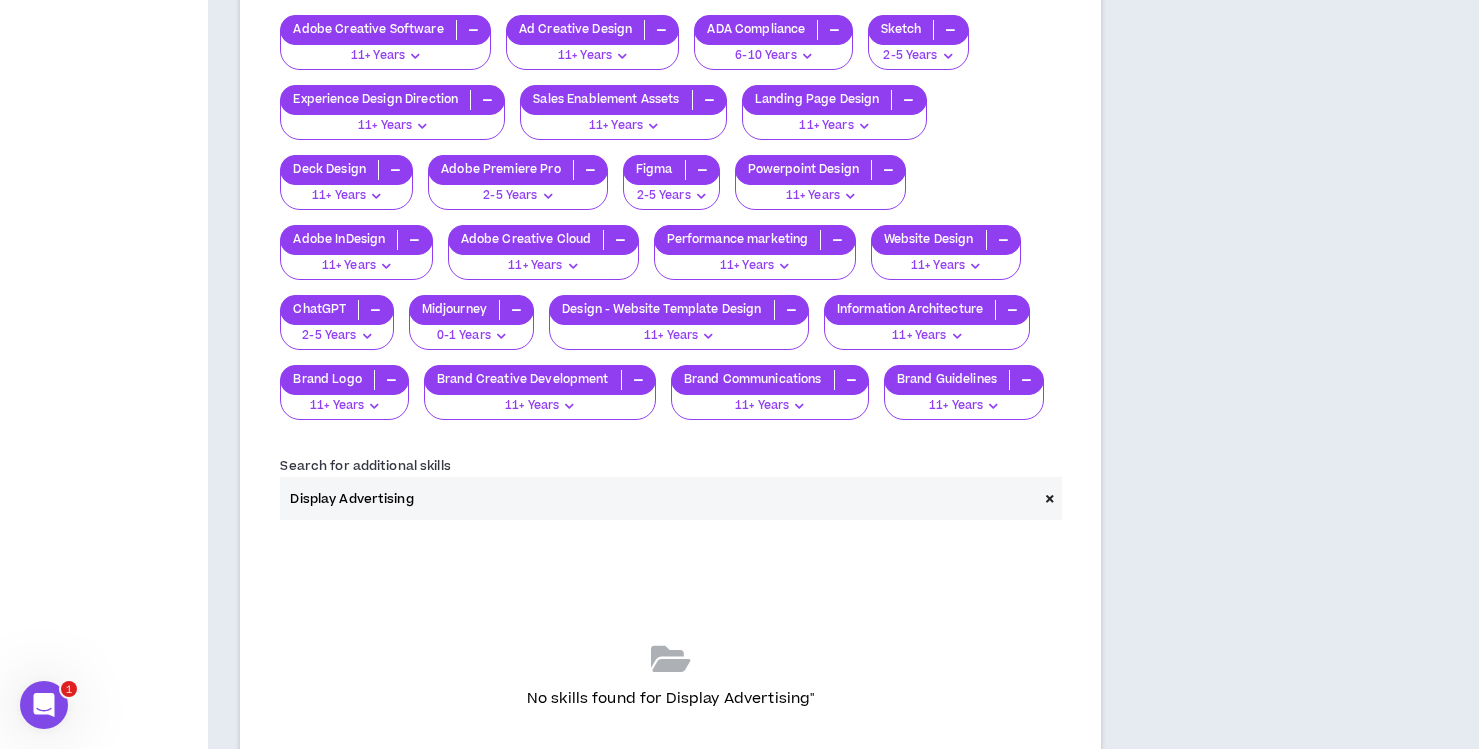 drag, startPoint x: 242, startPoint y: 474, endPoint x: 216, endPoint y: 475, distance: 26.019224 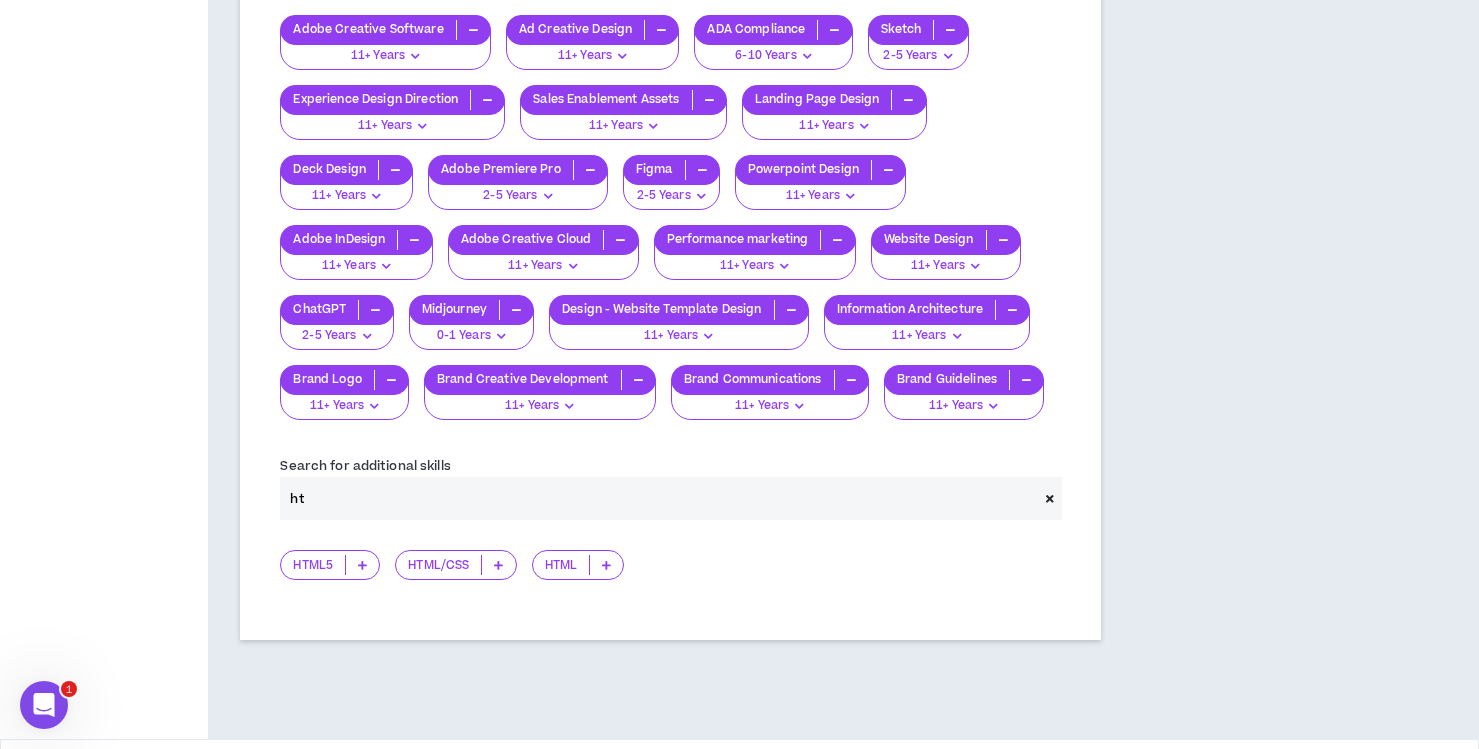 type on "h" 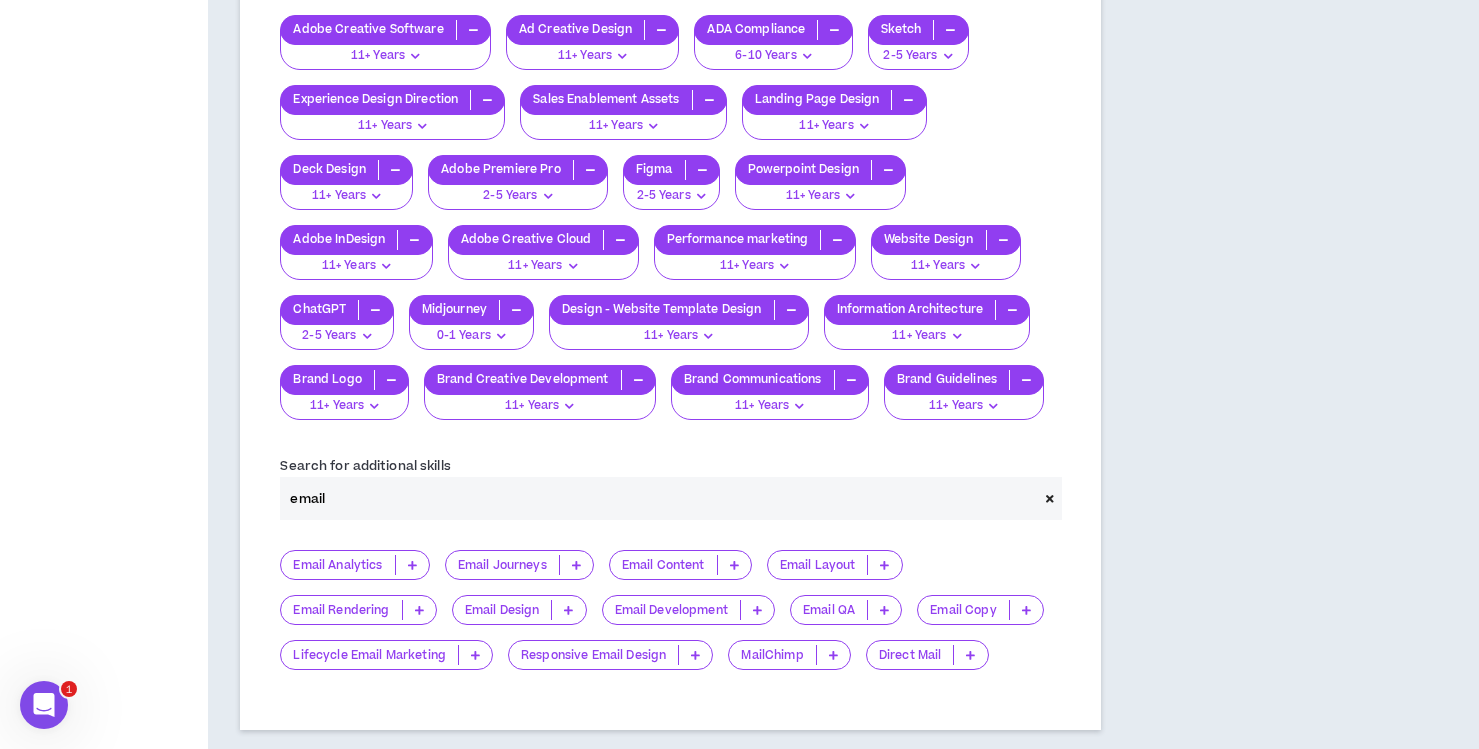click at bounding box center [568, 610] 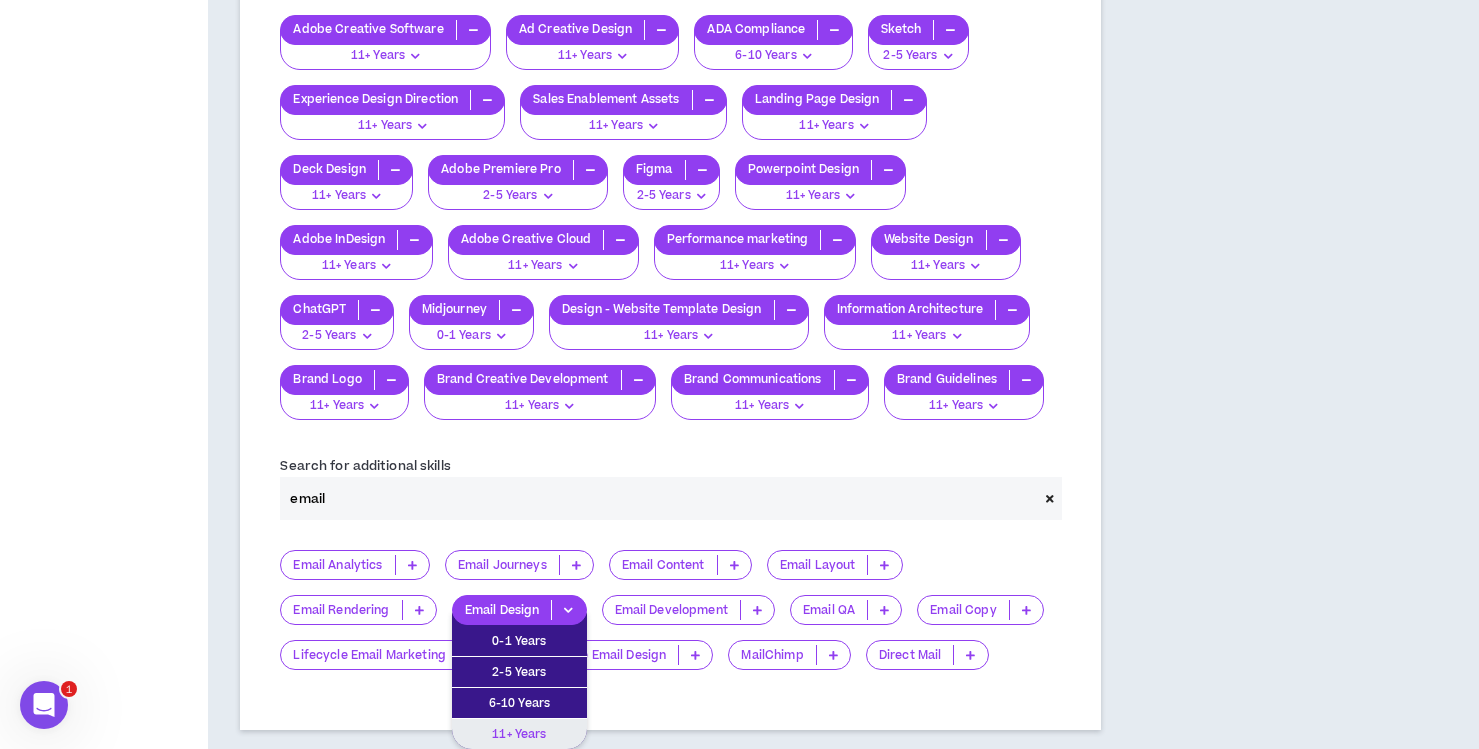 click on "11+ Years" at bounding box center [519, 734] 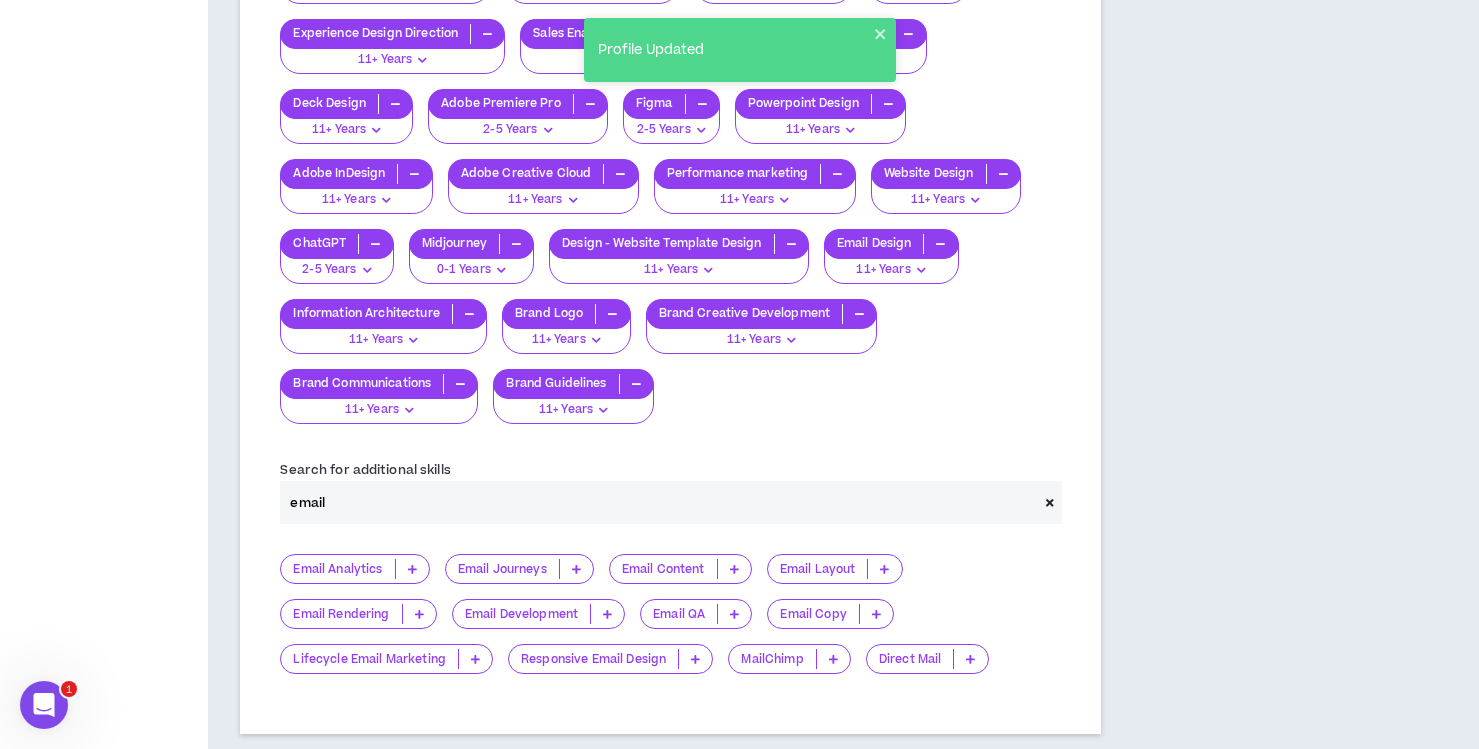 scroll, scrollTop: 4119, scrollLeft: 0, axis: vertical 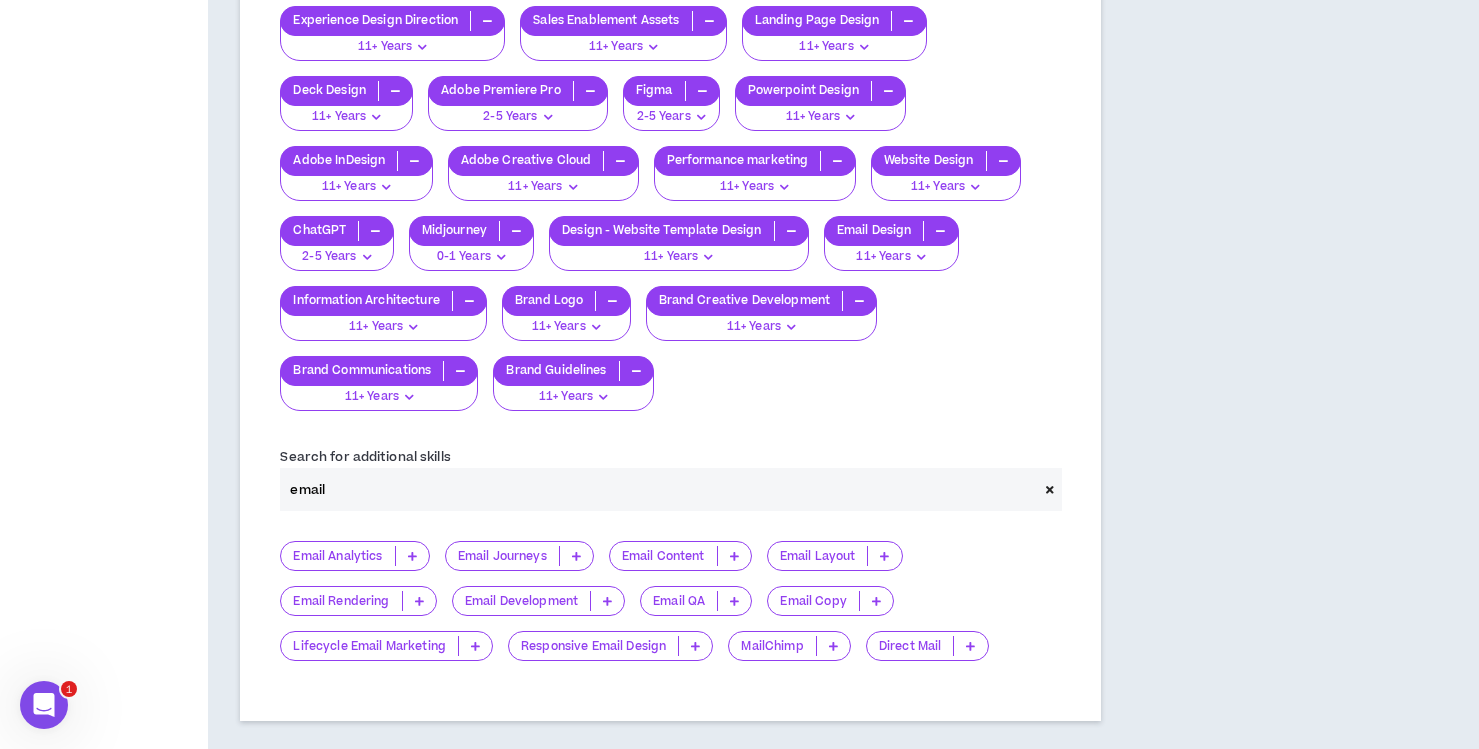 click at bounding box center [734, 556] 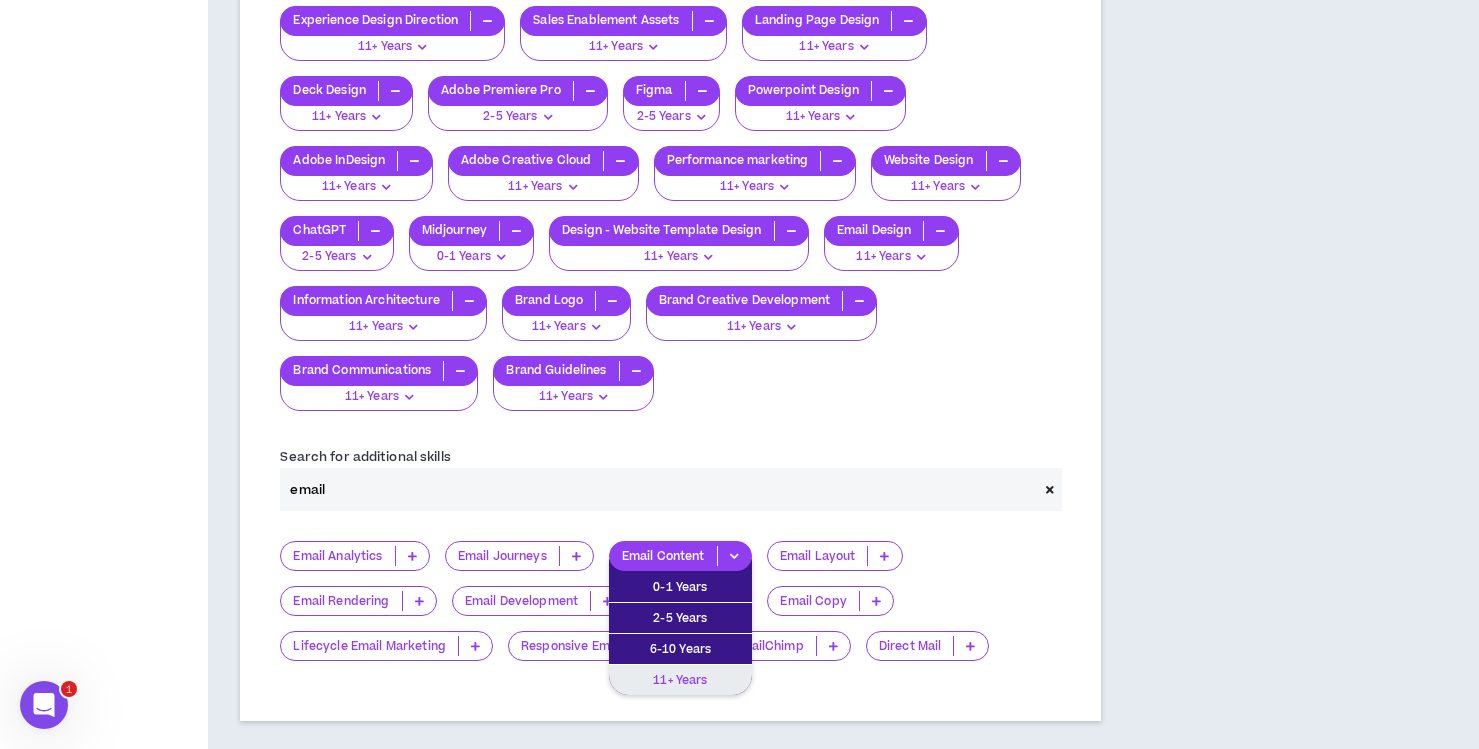 drag, startPoint x: 698, startPoint y: 650, endPoint x: 780, endPoint y: 596, distance: 98.1835 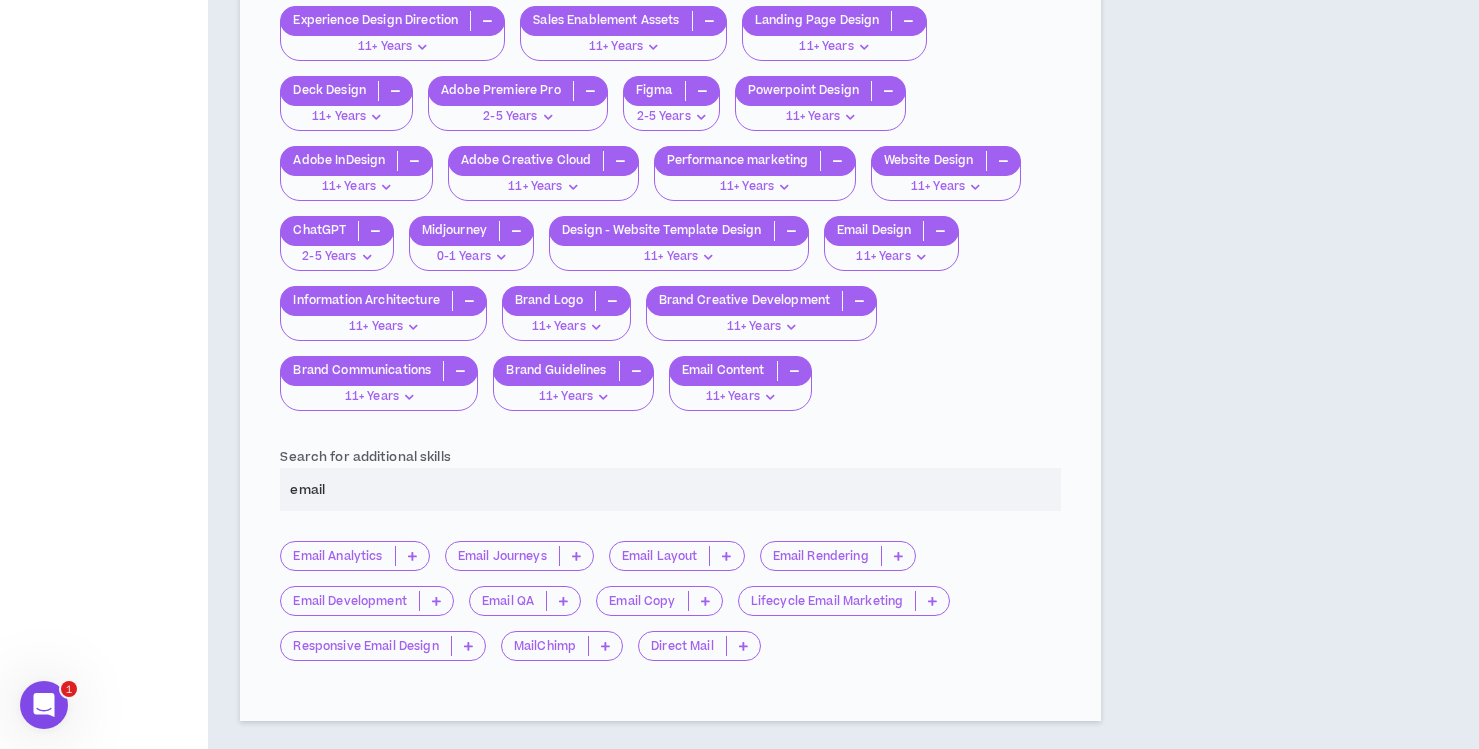 click on "Email Layout" at bounding box center (684, 563) 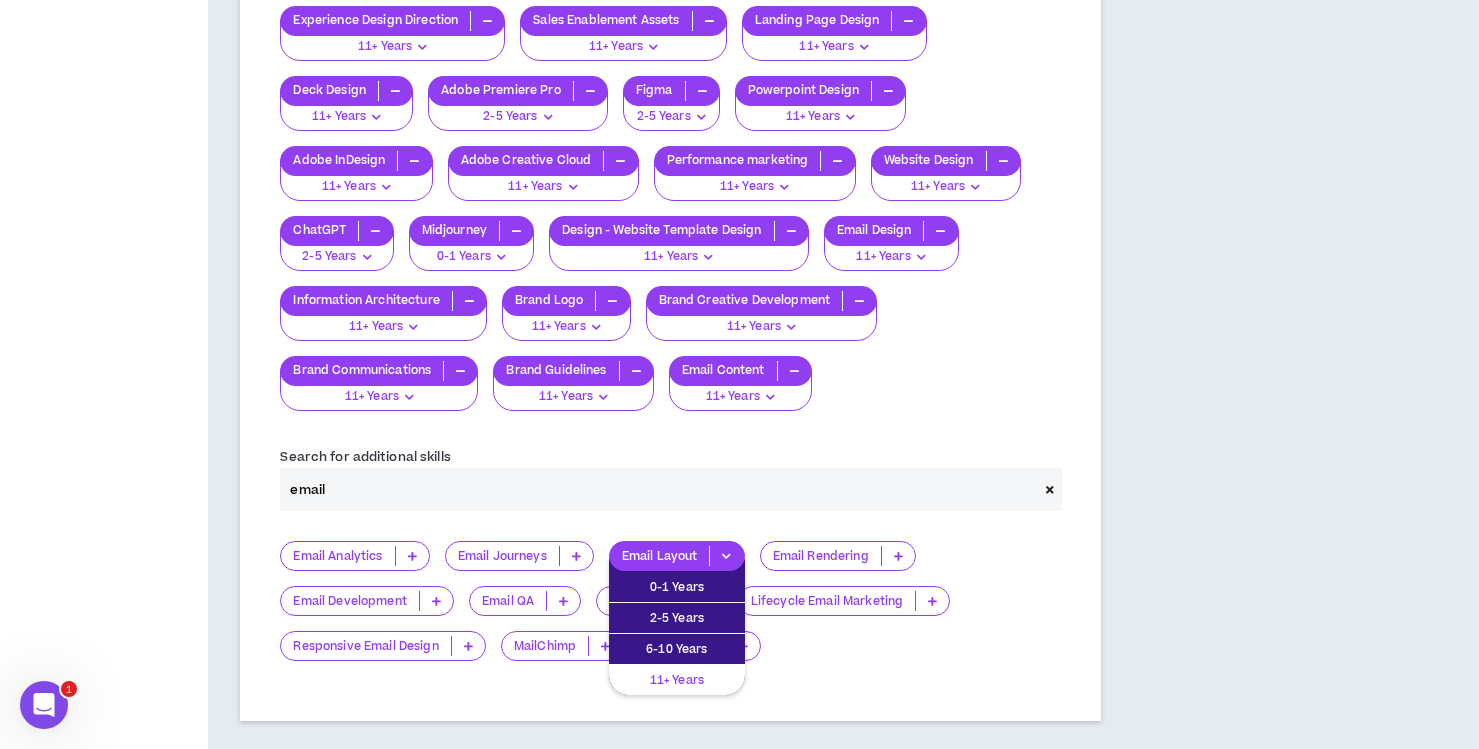 click on "11+ Years" at bounding box center [677, 680] 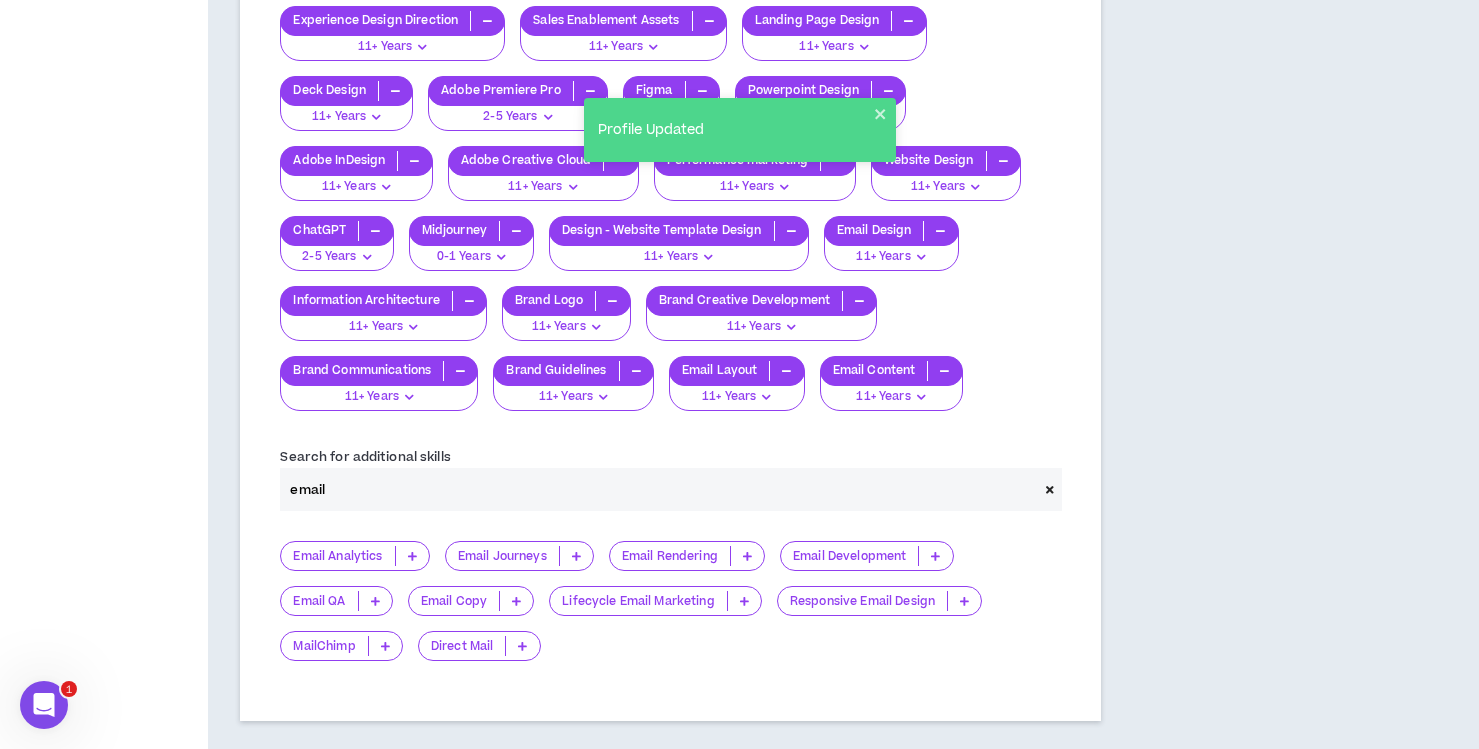 click at bounding box center (935, 556) 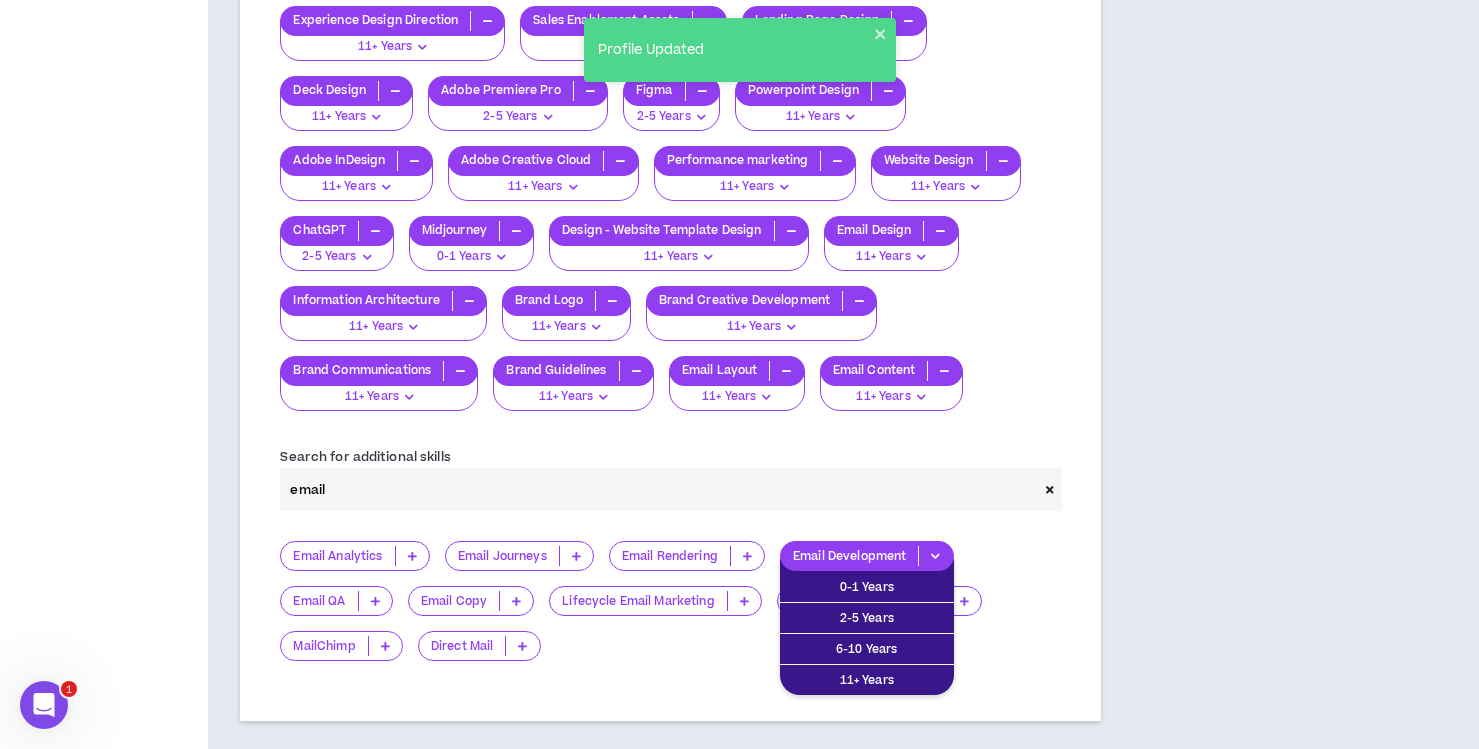 click on "Email Analytics 0-1 Years 2-5 Years 6-10 Years 11+ Years Email Journeys 0-1 Years 2-5 Years 6-10 Years 11+ Years Email Rendering 0-1 Years 2-5 Years 6-10 Years 11+ Years Email Development 0-1 Years 2-5 Years 6-10 Years 11+ Years Email QA 0-1 Years 2-5 Years 6-10 Years 11+ Years Email Copy 0-1 Years 2-5 Years 6-10 Years 11+ Years Lifecycle Email Marketing 0-1 Years 2-5 Years 6-10 Years 11+ Years Responsive Email Design 0-1 Years 2-5 Years 6-10 Years 11+ Years MailChimp 0-1 Years 2-5 Years 6-10 Years 11+ Years Direct Mail 0-1 Years 2-5 Years 6-10 Years 11+ Years" at bounding box center (670, 608) 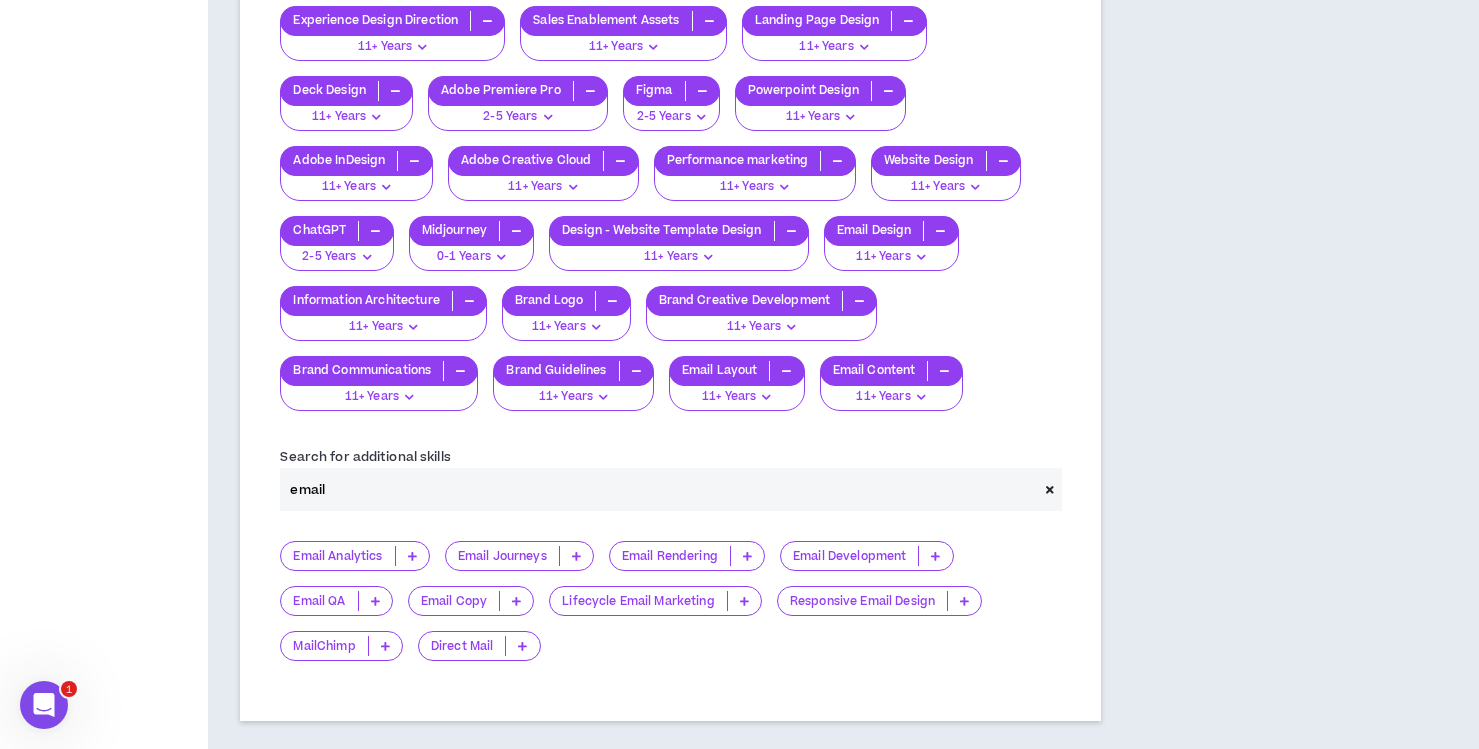 click at bounding box center [964, 601] 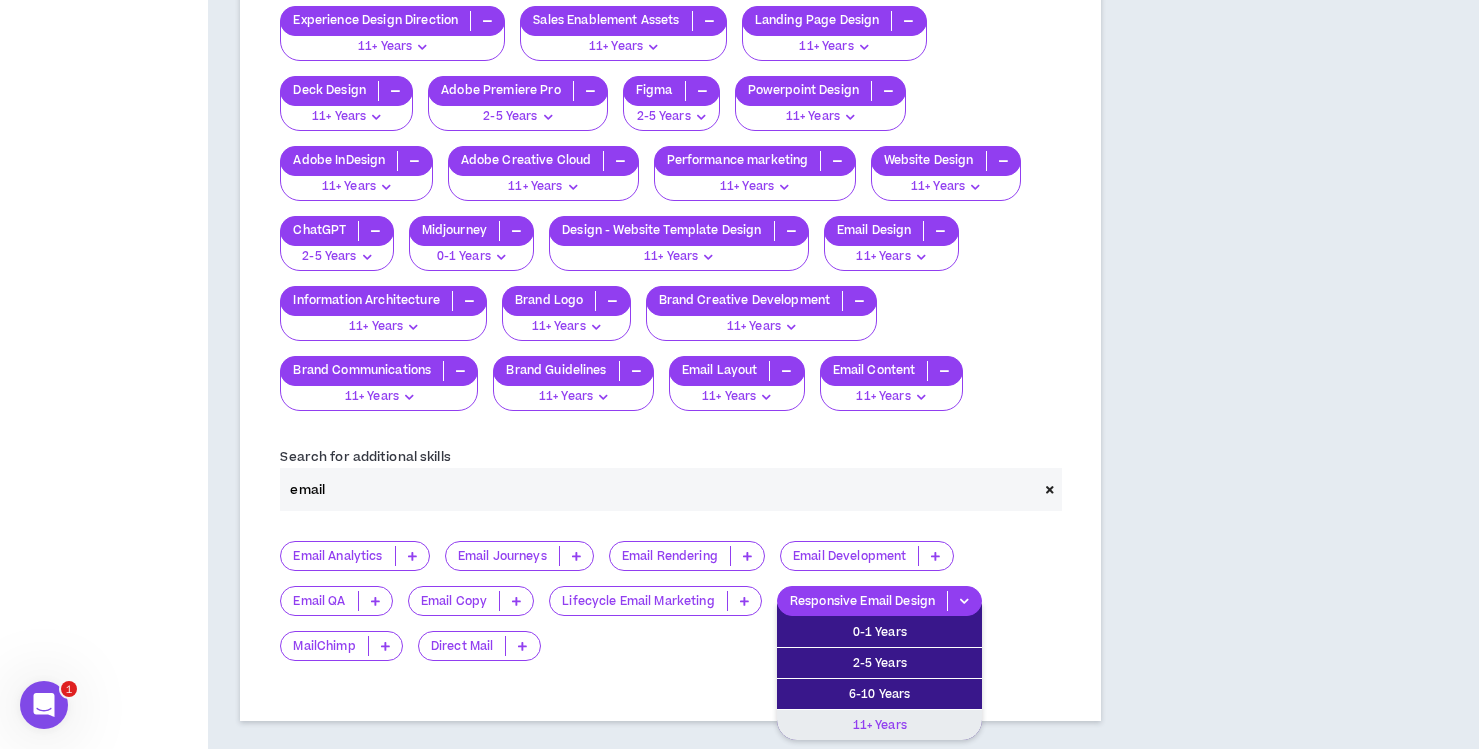 click on "11+ Years" at bounding box center [879, 725] 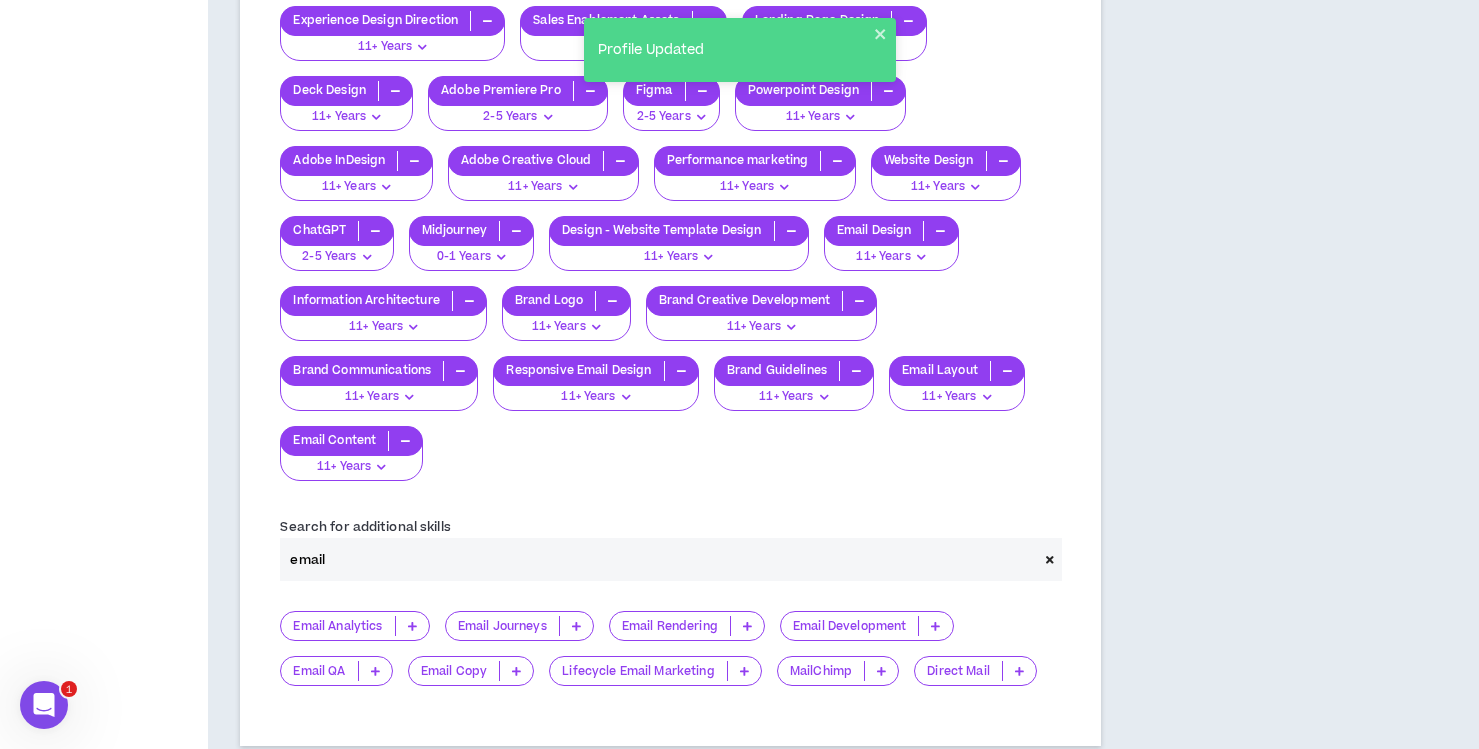 click at bounding box center (1019, 671) 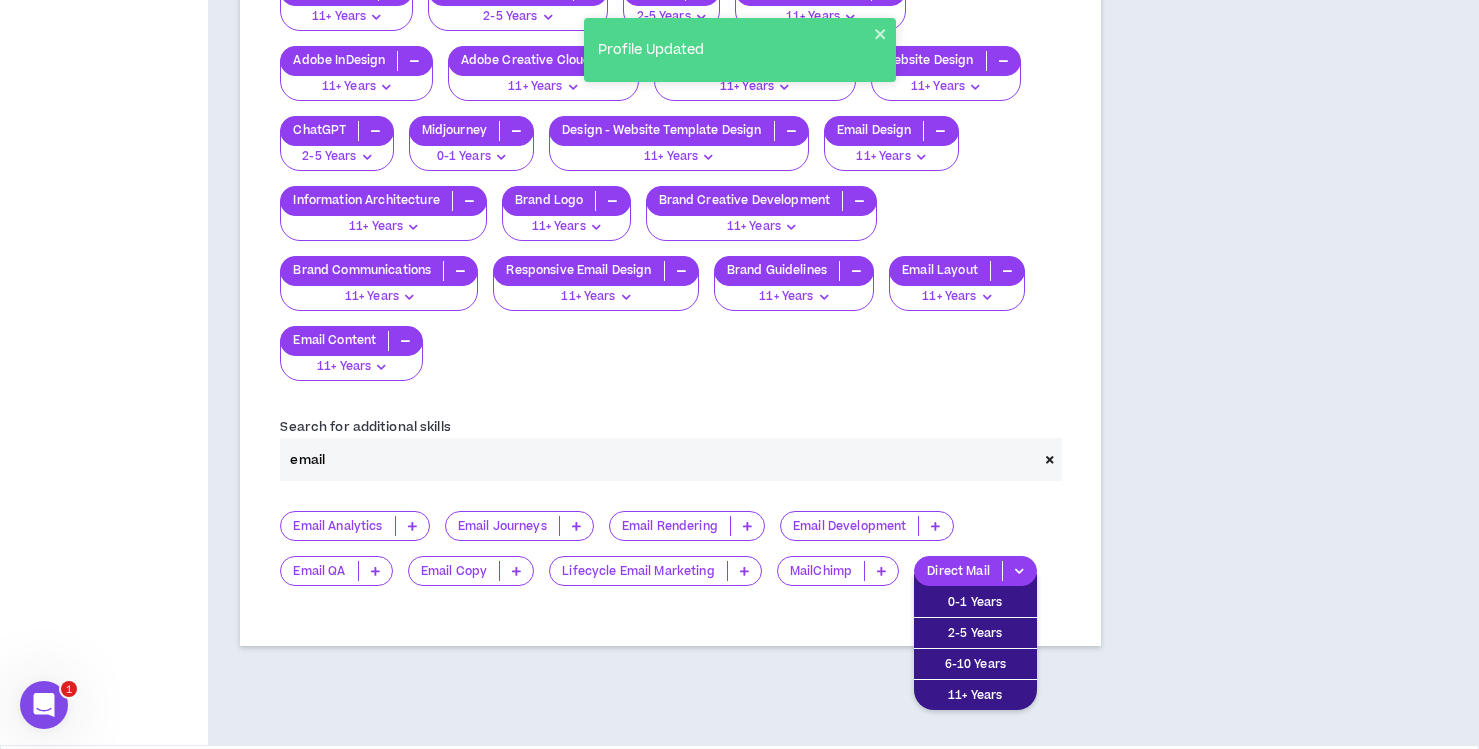 scroll, scrollTop: 4270, scrollLeft: 0, axis: vertical 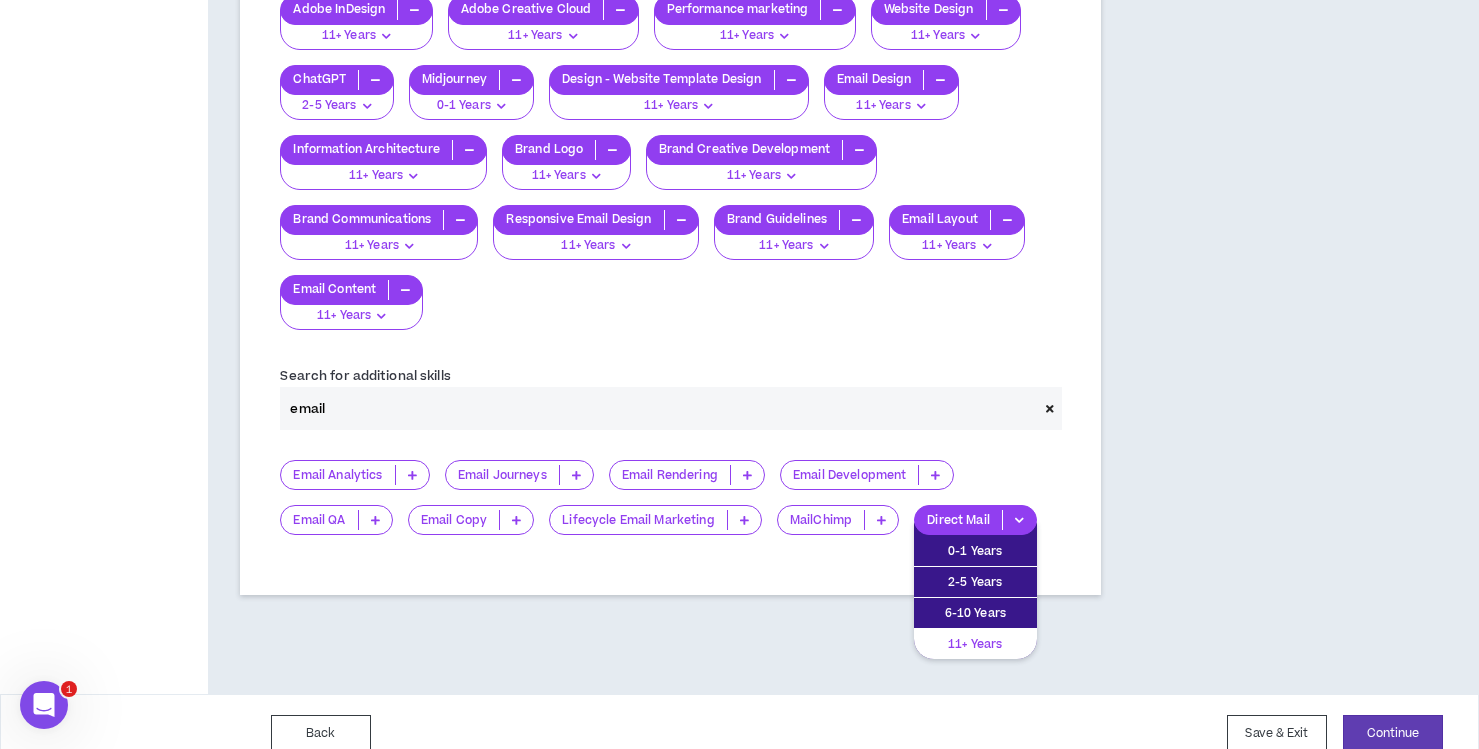 click on "11+ Years" at bounding box center (975, 644) 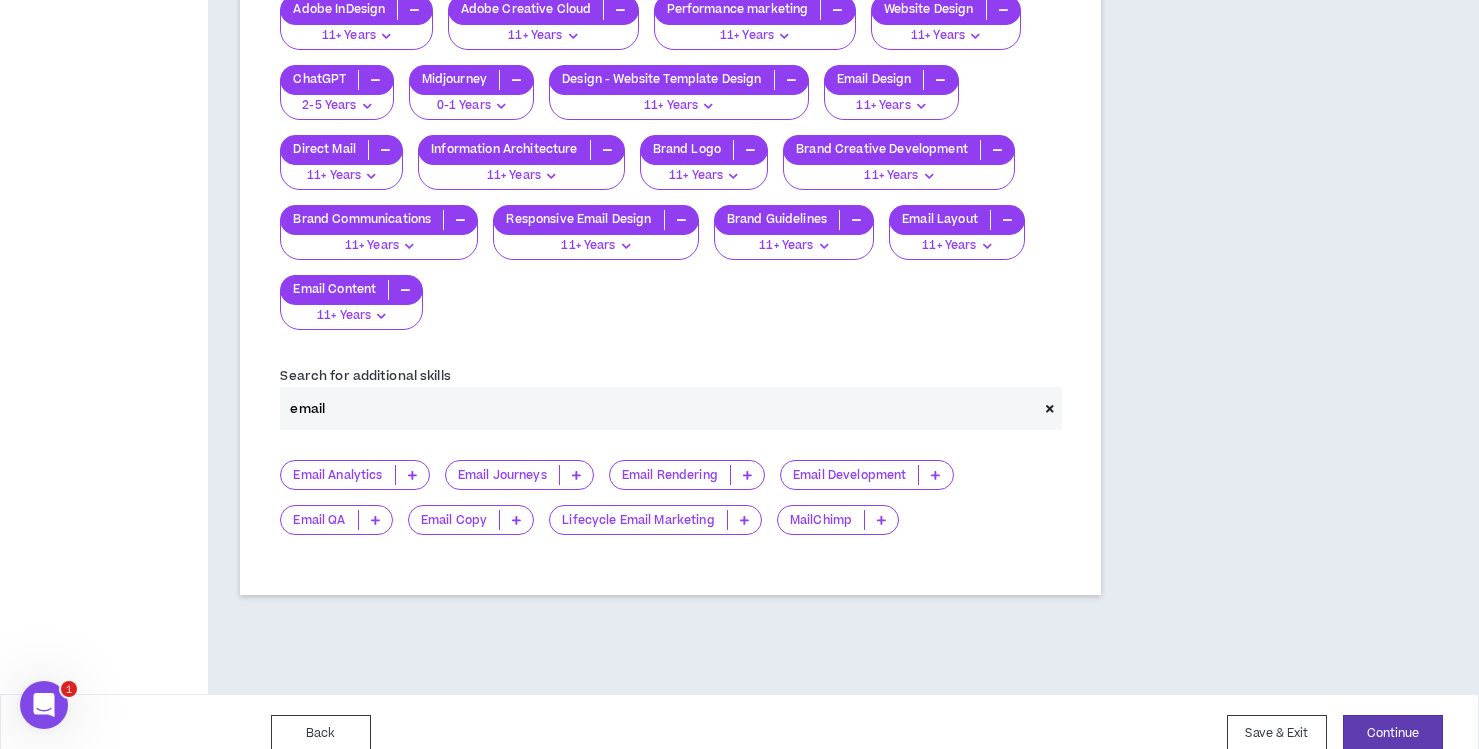 drag, startPoint x: 315, startPoint y: 377, endPoint x: 250, endPoint y: 377, distance: 65 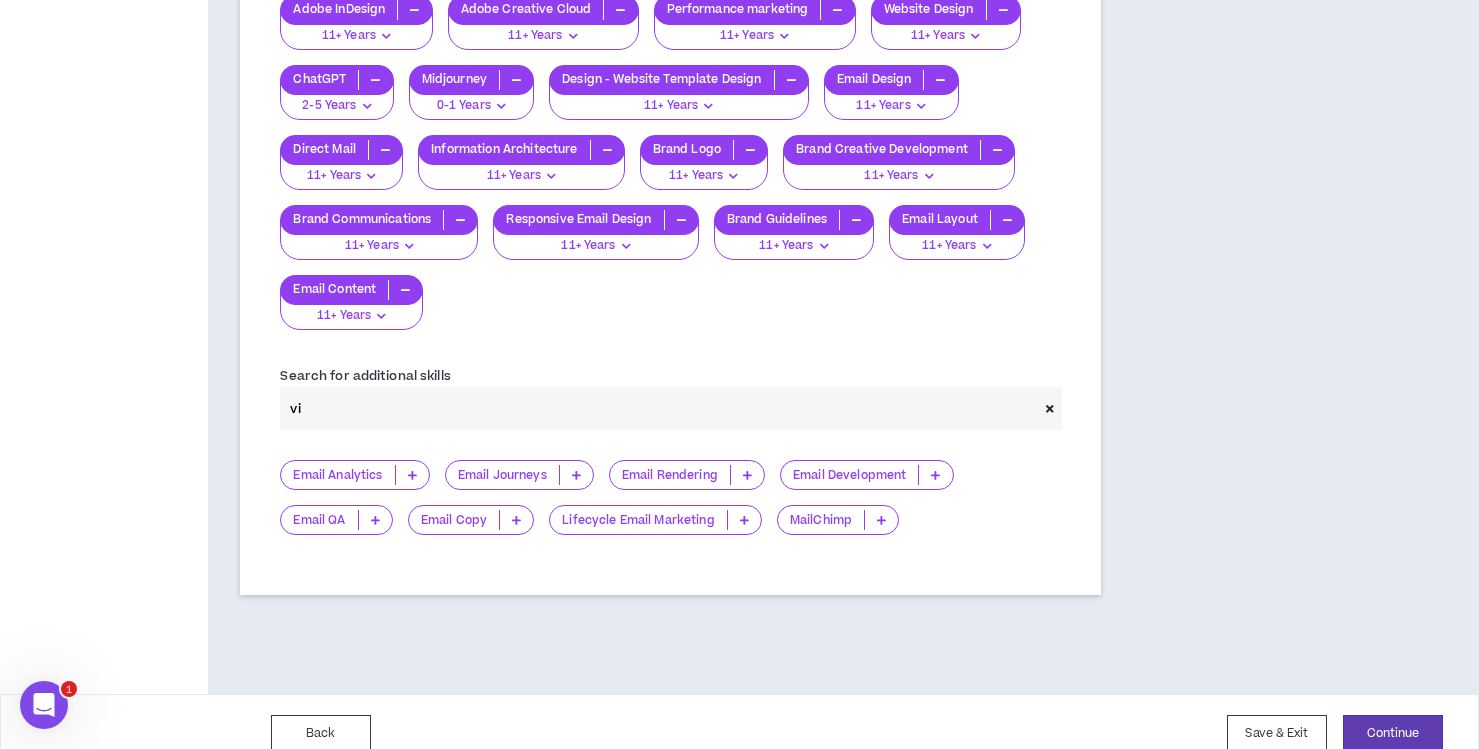 scroll, scrollTop: 4180, scrollLeft: 0, axis: vertical 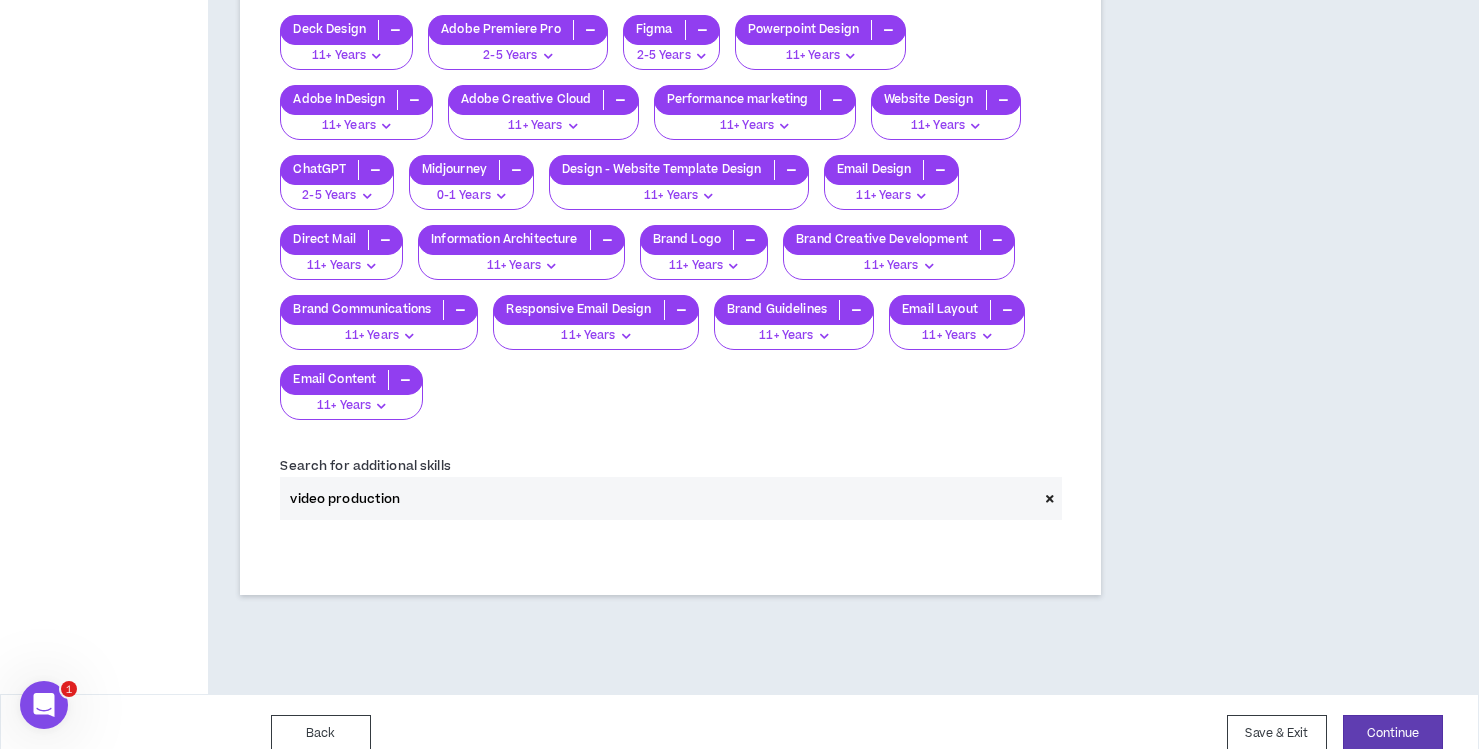 drag, startPoint x: 330, startPoint y: 477, endPoint x: 413, endPoint y: 480, distance: 83.0542 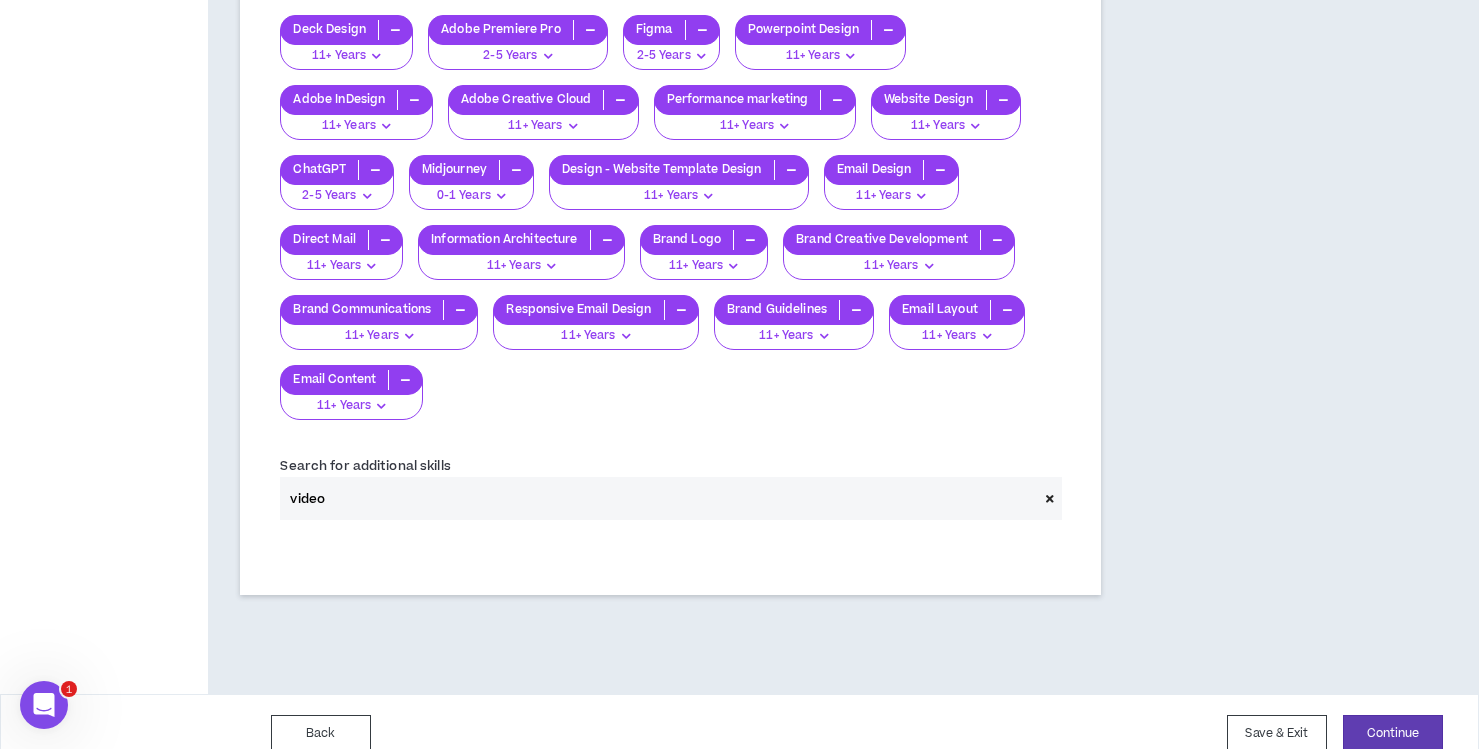 scroll, scrollTop: 4270, scrollLeft: 0, axis: vertical 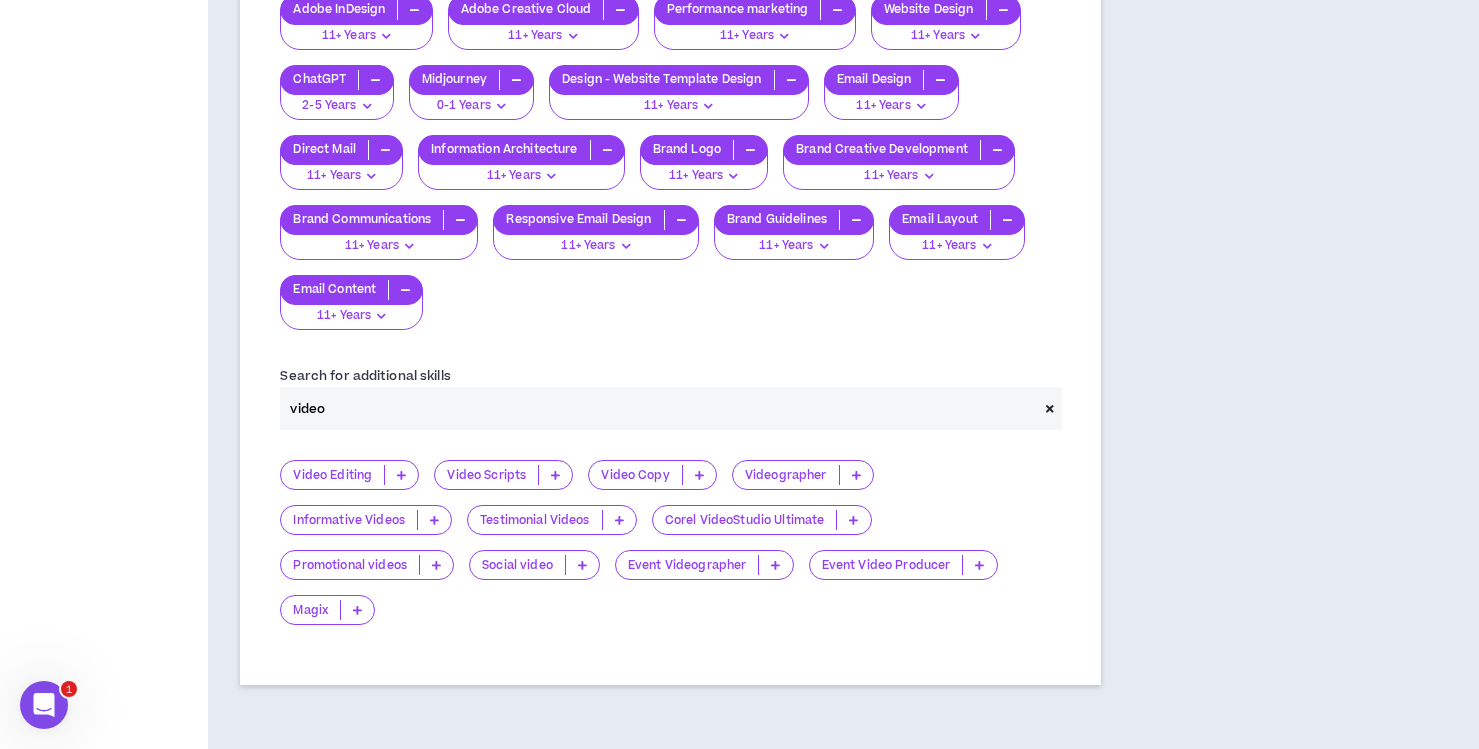 drag, startPoint x: 339, startPoint y: 388, endPoint x: 244, endPoint y: 383, distance: 95.131485 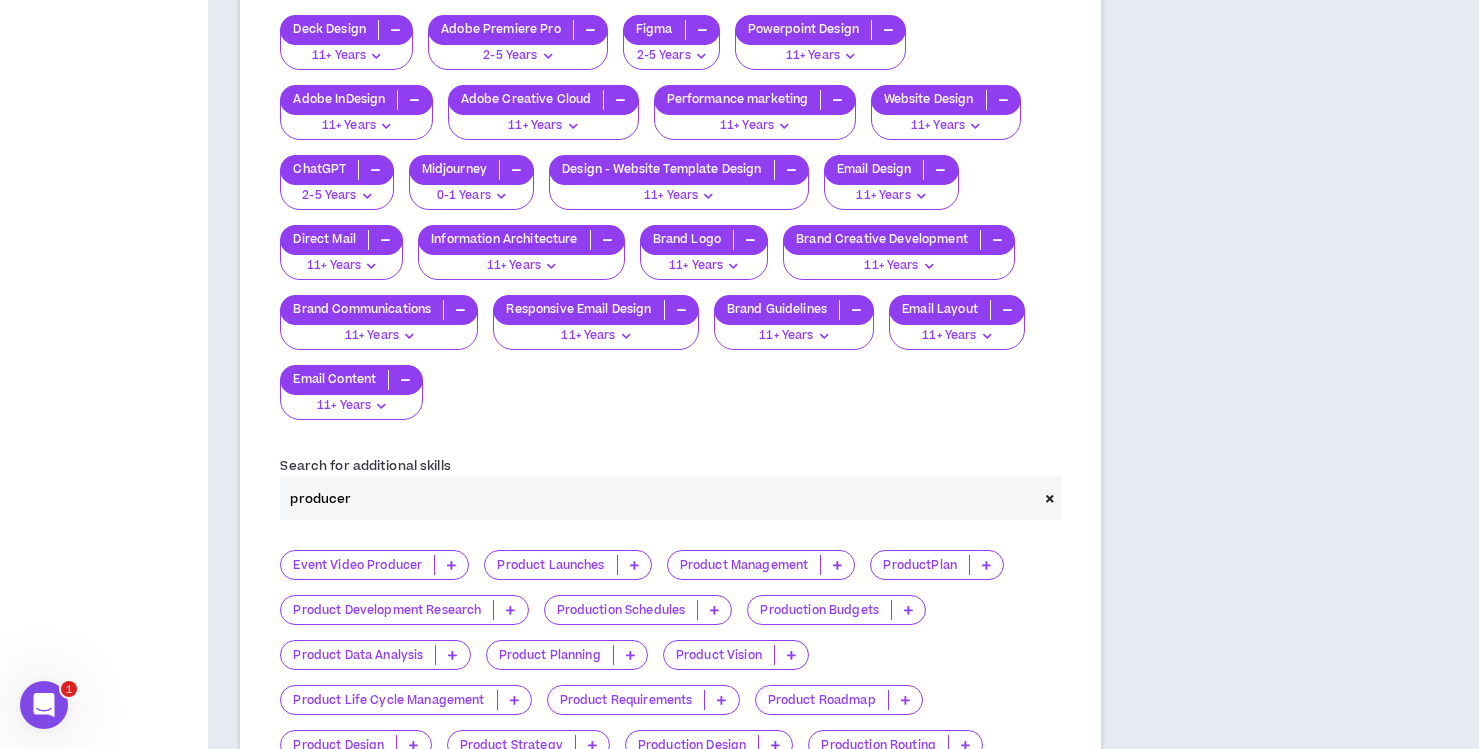 scroll, scrollTop: 4270, scrollLeft: 0, axis: vertical 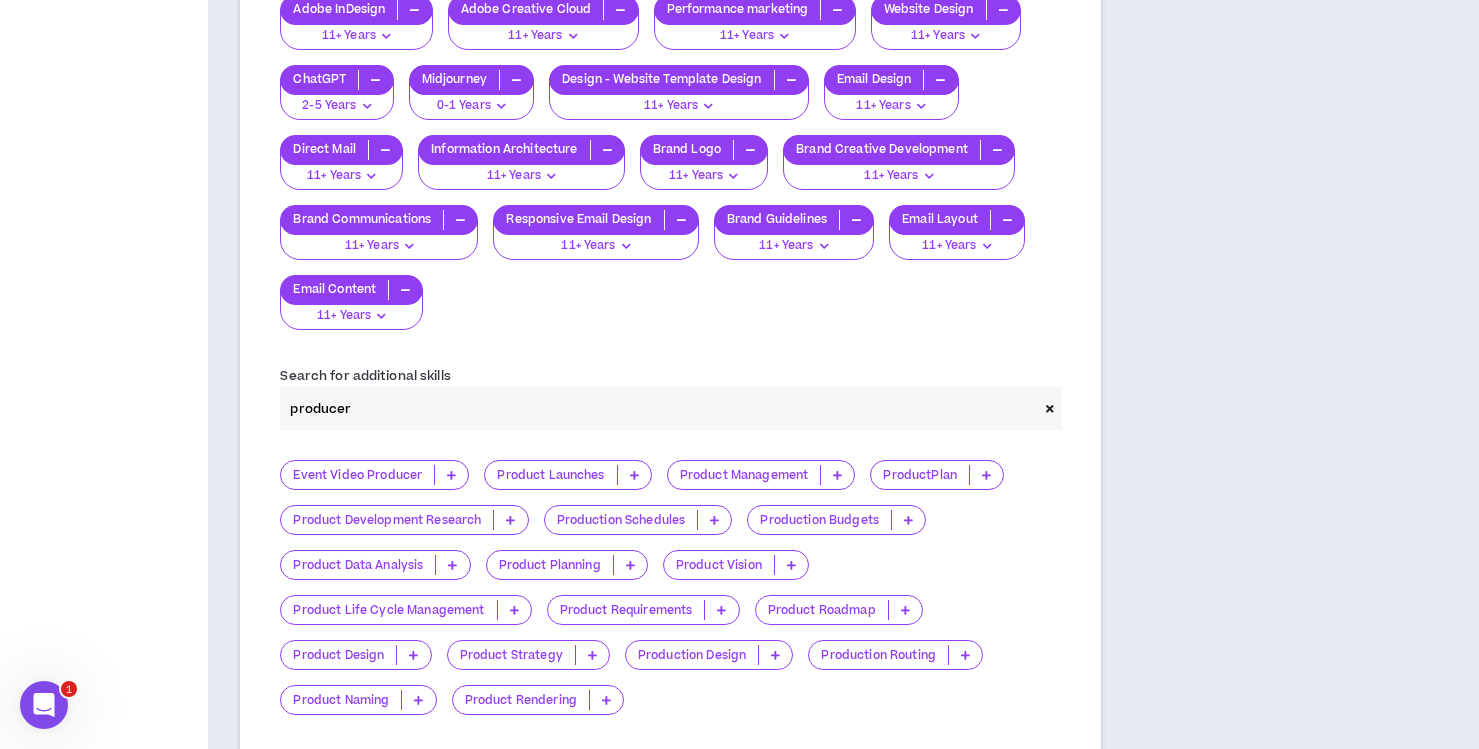 click at bounding box center (775, 655) 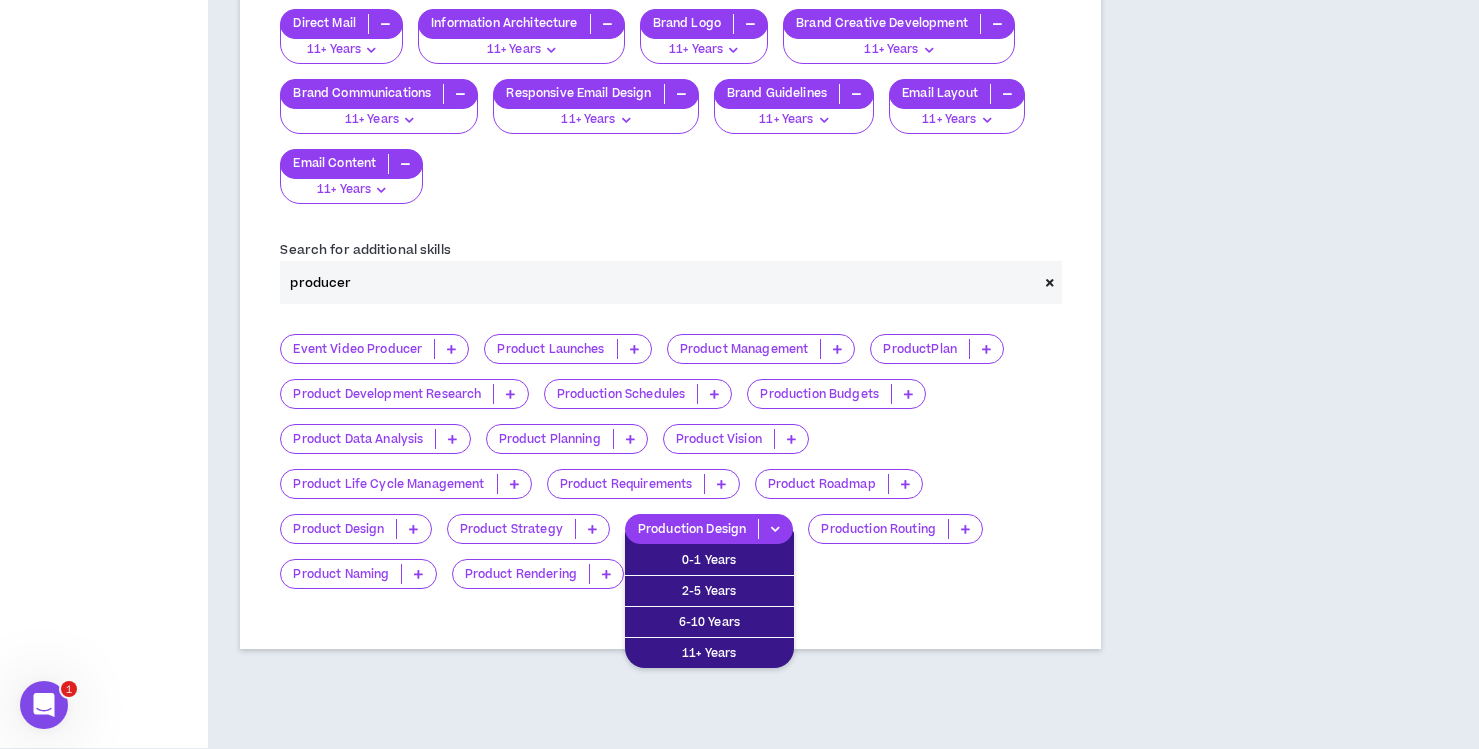 scroll, scrollTop: 4450, scrollLeft: 0, axis: vertical 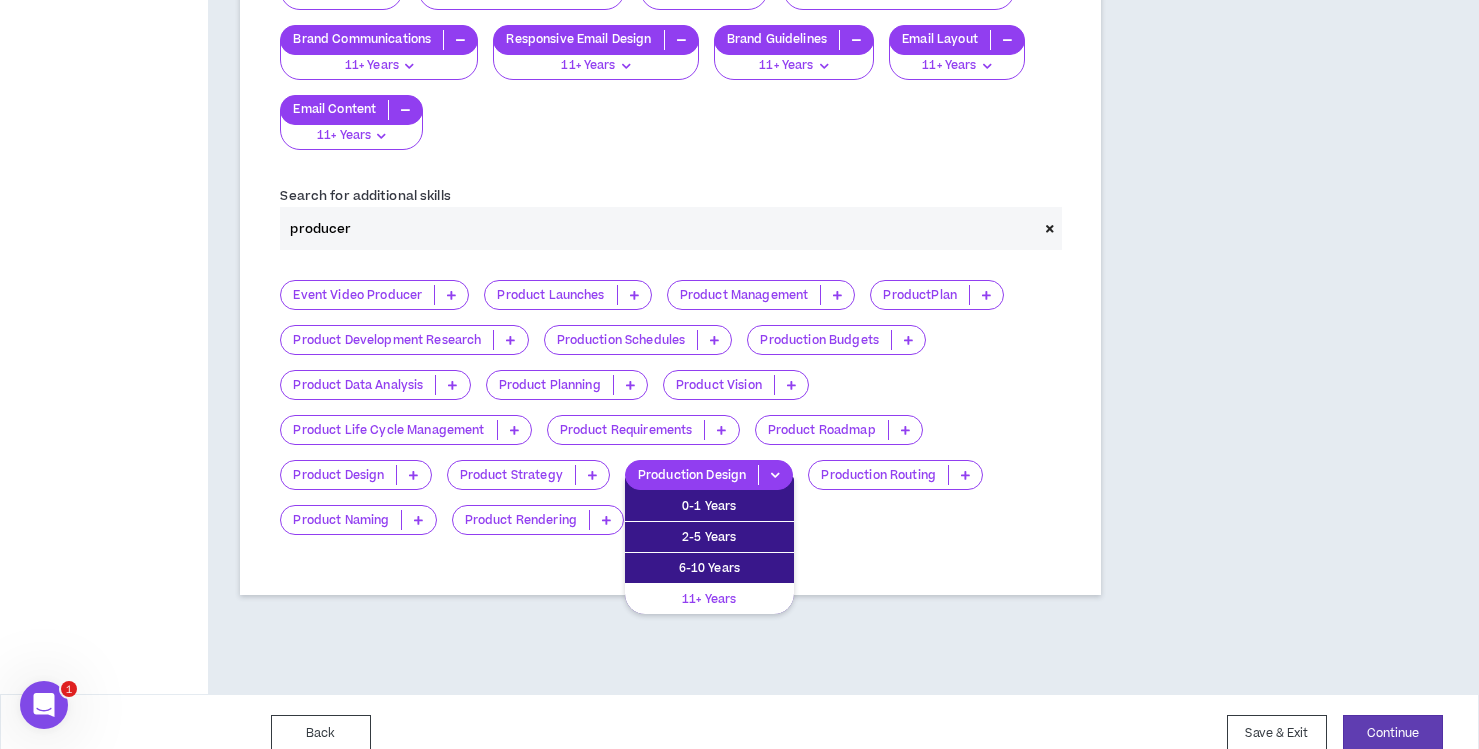 click on "11+ Years" at bounding box center (709, 599) 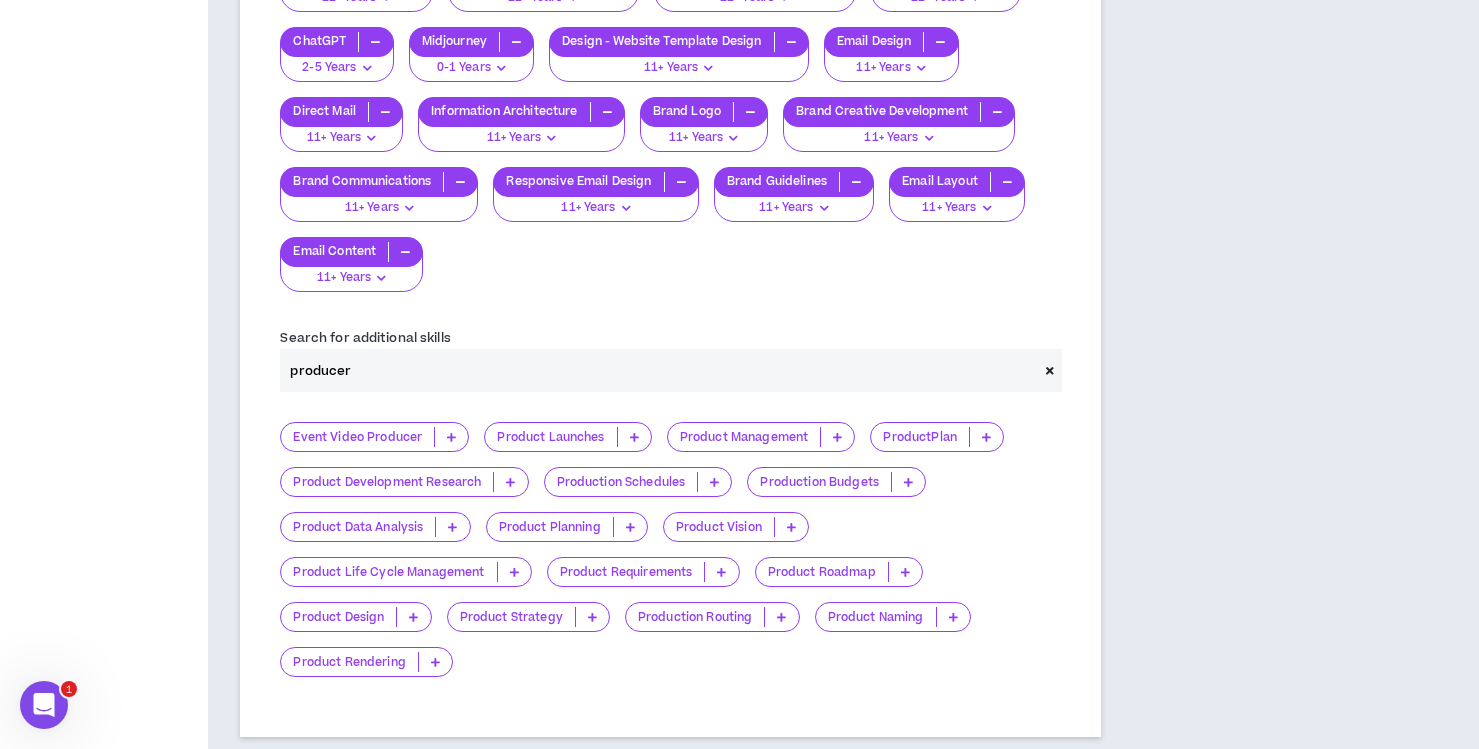 scroll, scrollTop: 4381, scrollLeft: 0, axis: vertical 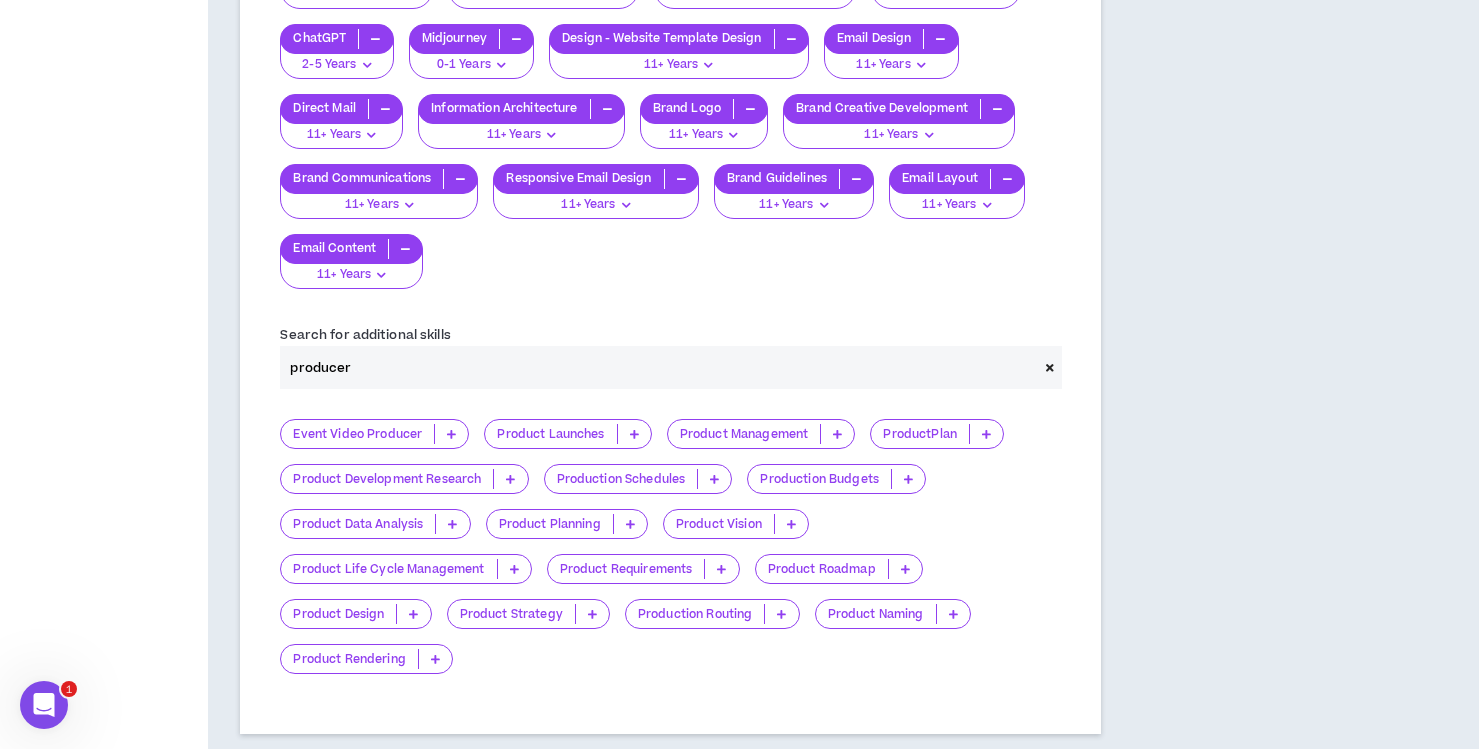 drag, startPoint x: 288, startPoint y: 344, endPoint x: 231, endPoint y: 342, distance: 57.035076 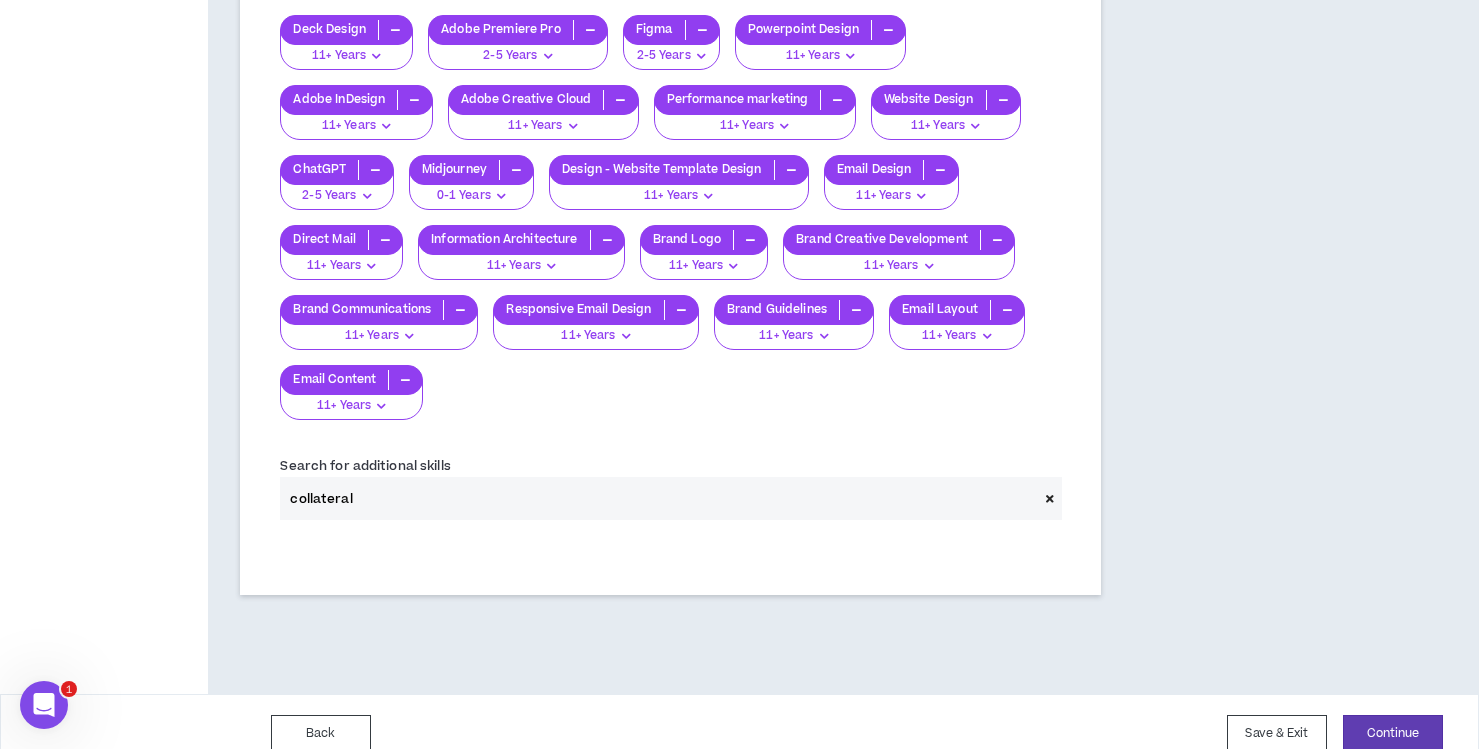 scroll, scrollTop: 4381, scrollLeft: 0, axis: vertical 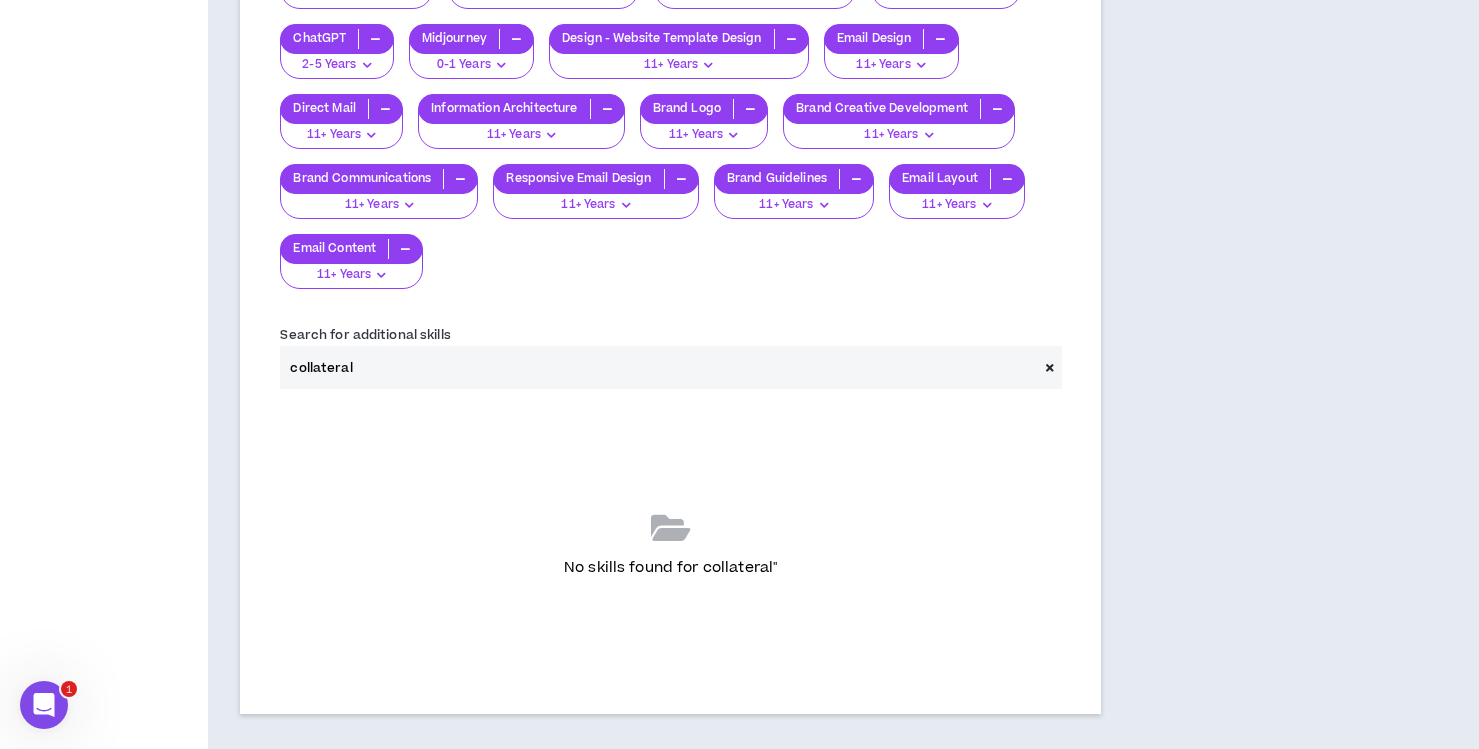 drag, startPoint x: 336, startPoint y: 347, endPoint x: 235, endPoint y: 344, distance: 101.04455 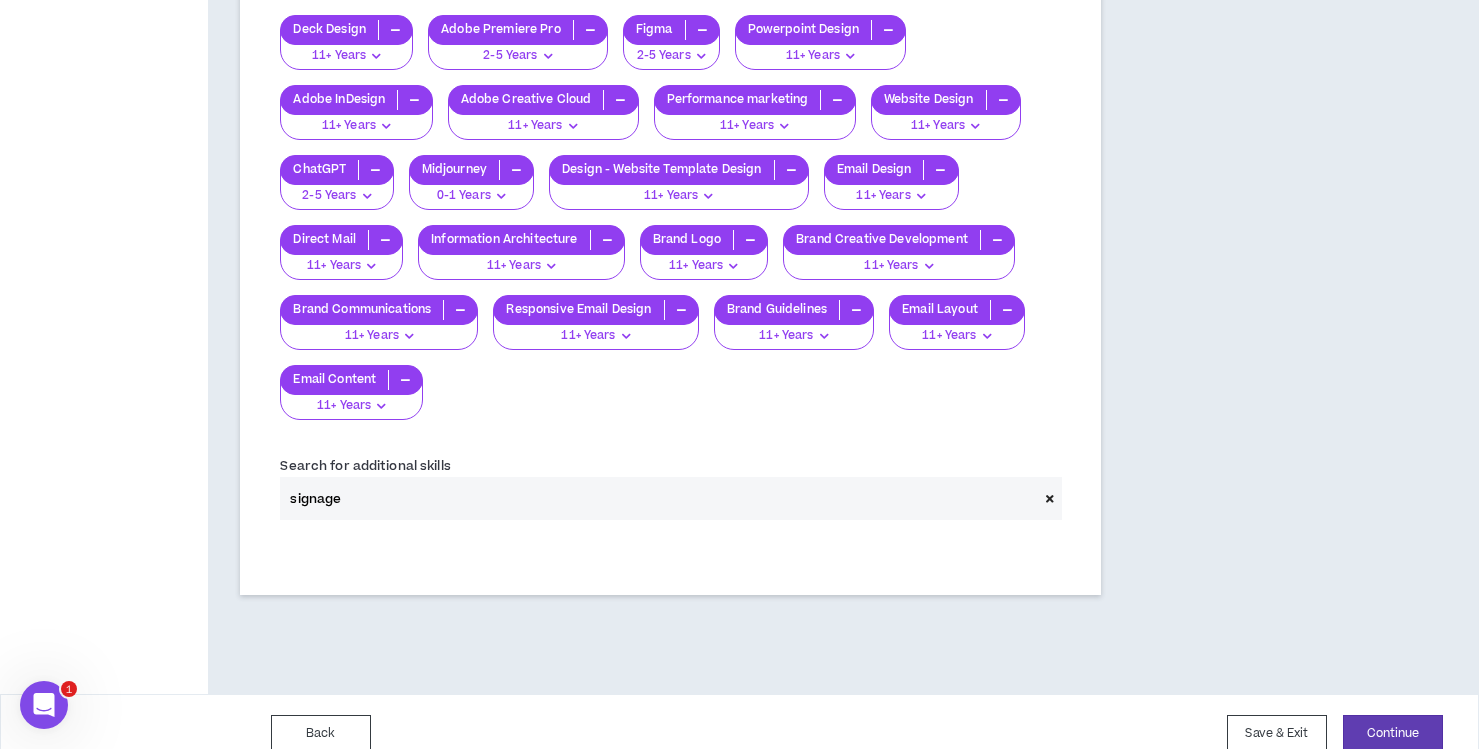 scroll, scrollTop: 4295, scrollLeft: 0, axis: vertical 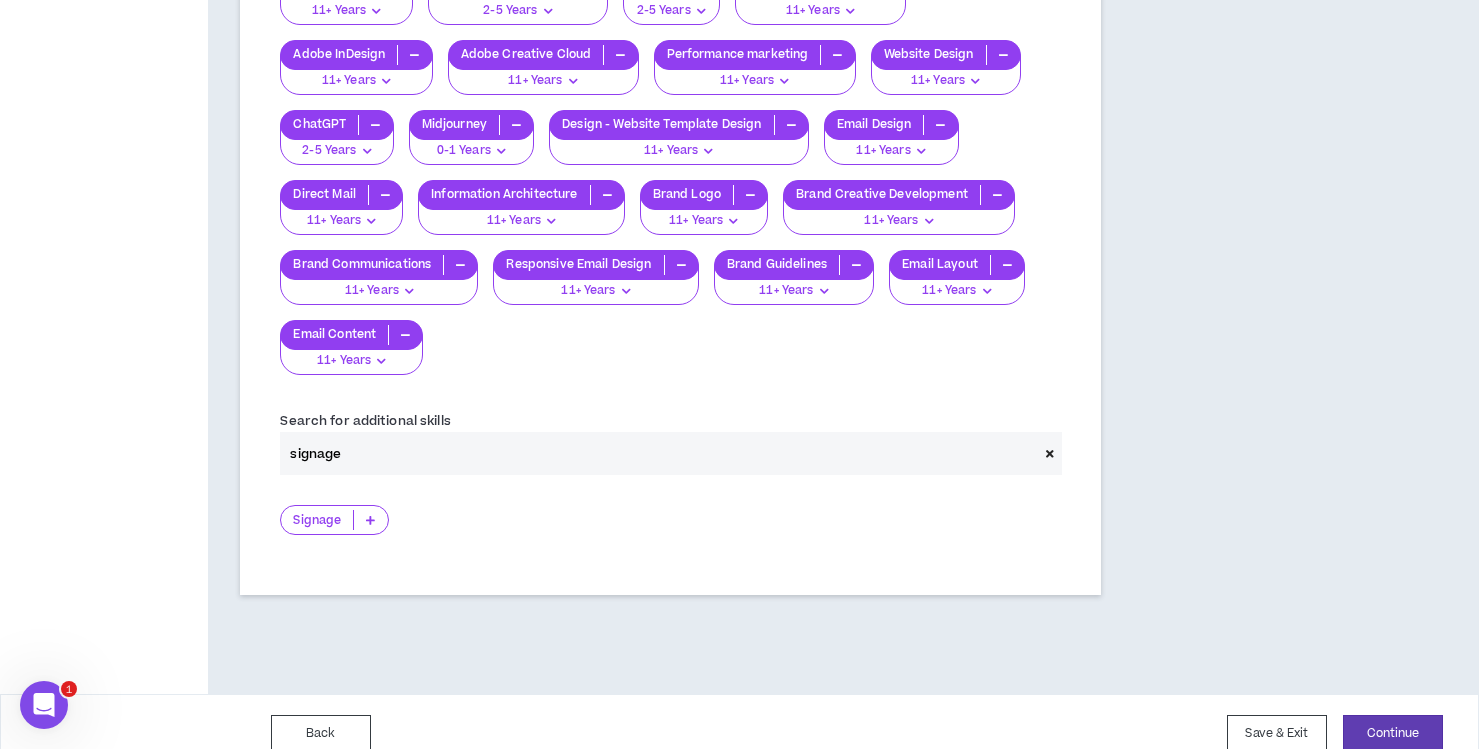 click at bounding box center [370, 520] 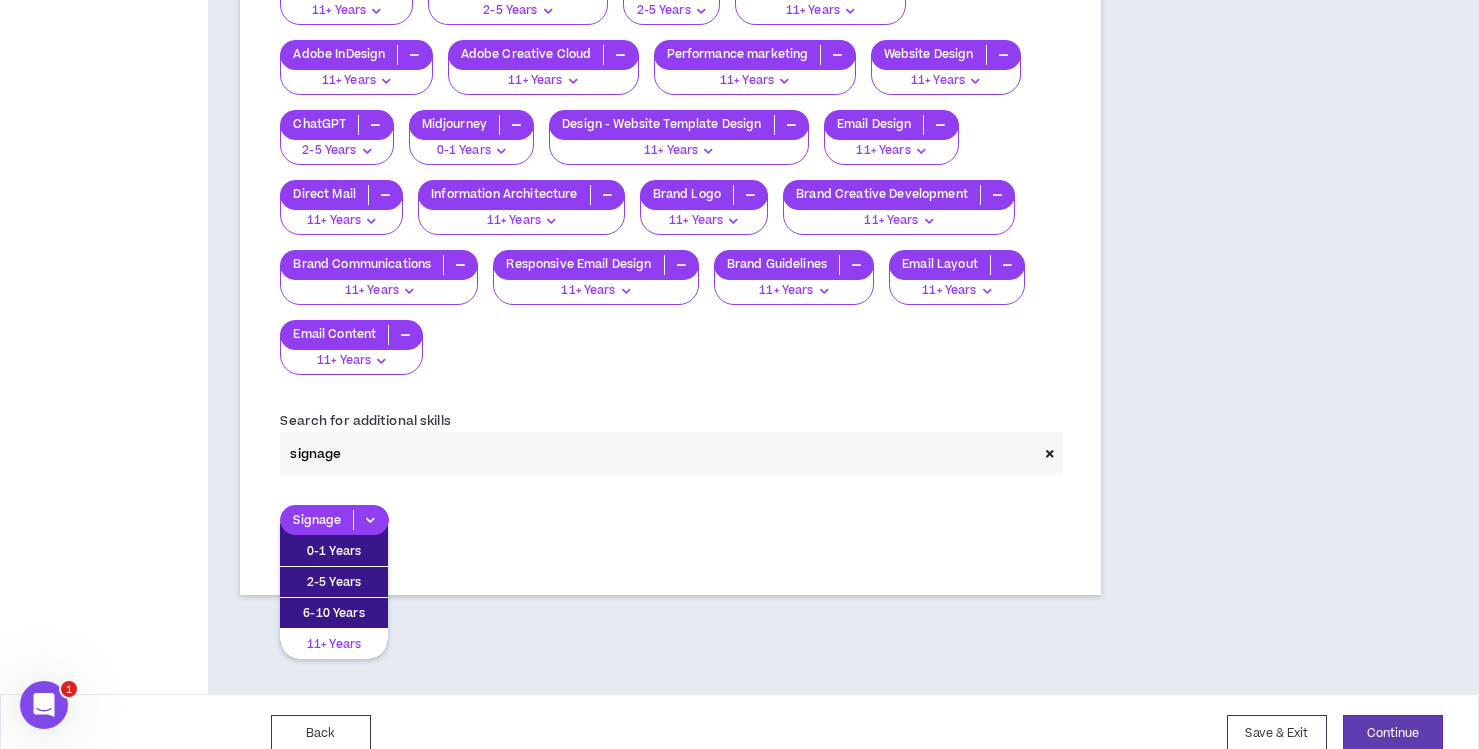 click on "11+ Years" at bounding box center (334, 644) 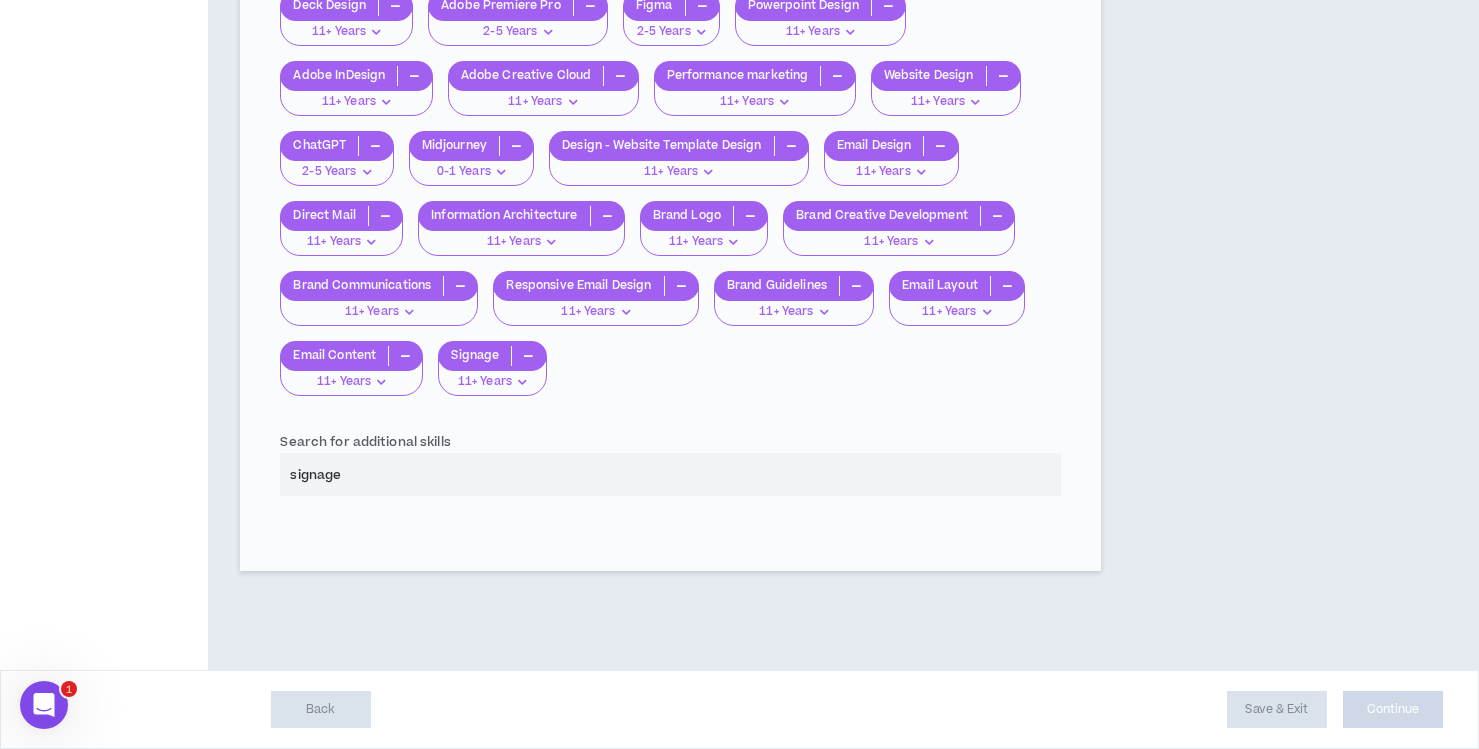 scroll, scrollTop: 4250, scrollLeft: 0, axis: vertical 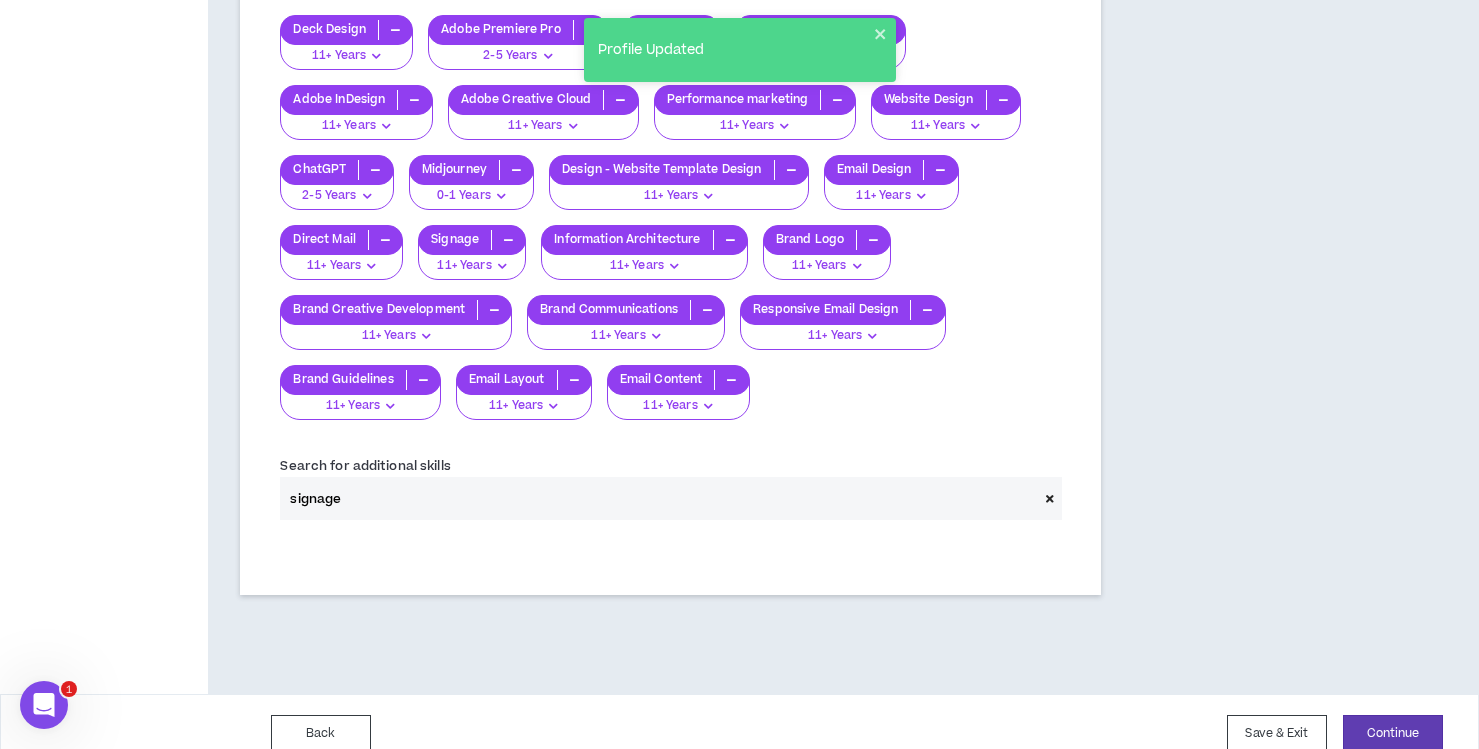 drag, startPoint x: 393, startPoint y: 477, endPoint x: 214, endPoint y: 463, distance: 179.54665 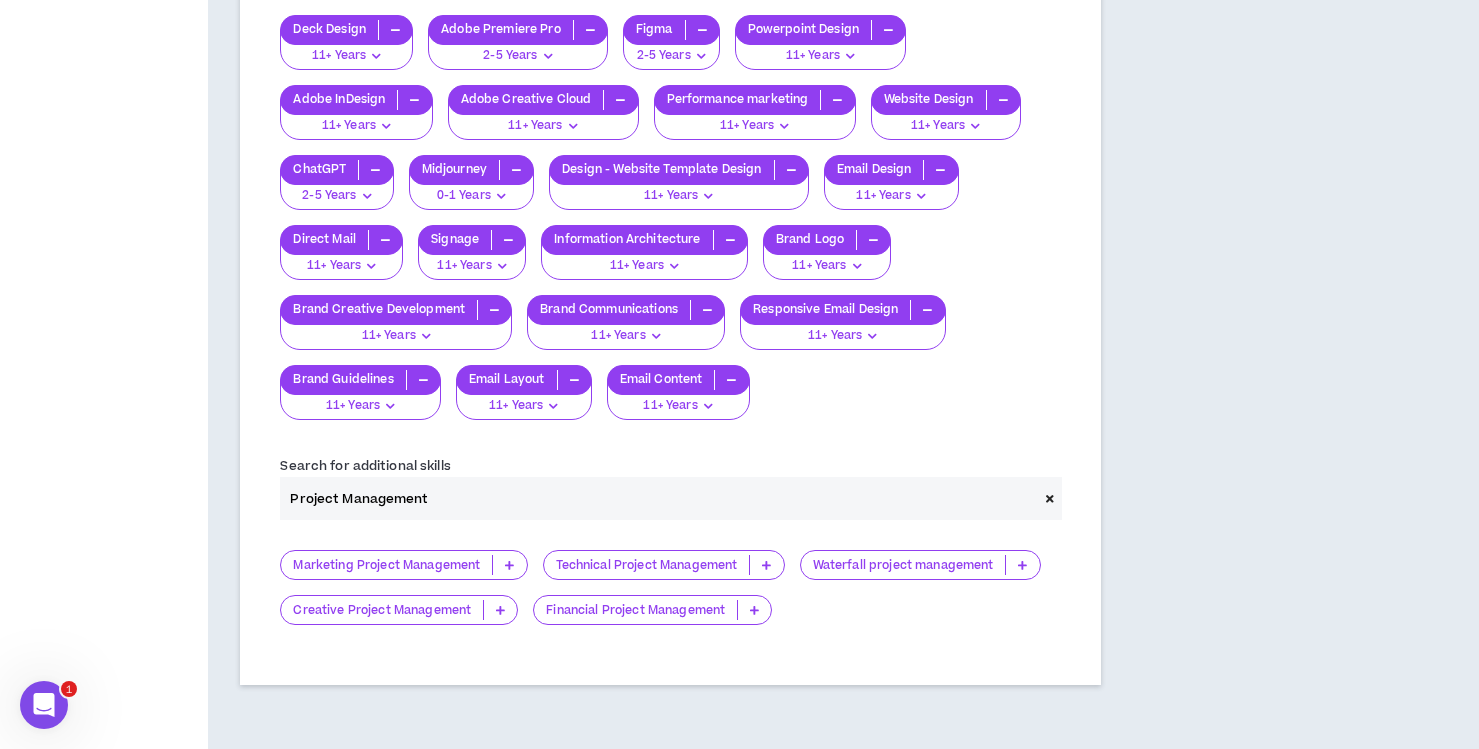 click at bounding box center [500, 610] 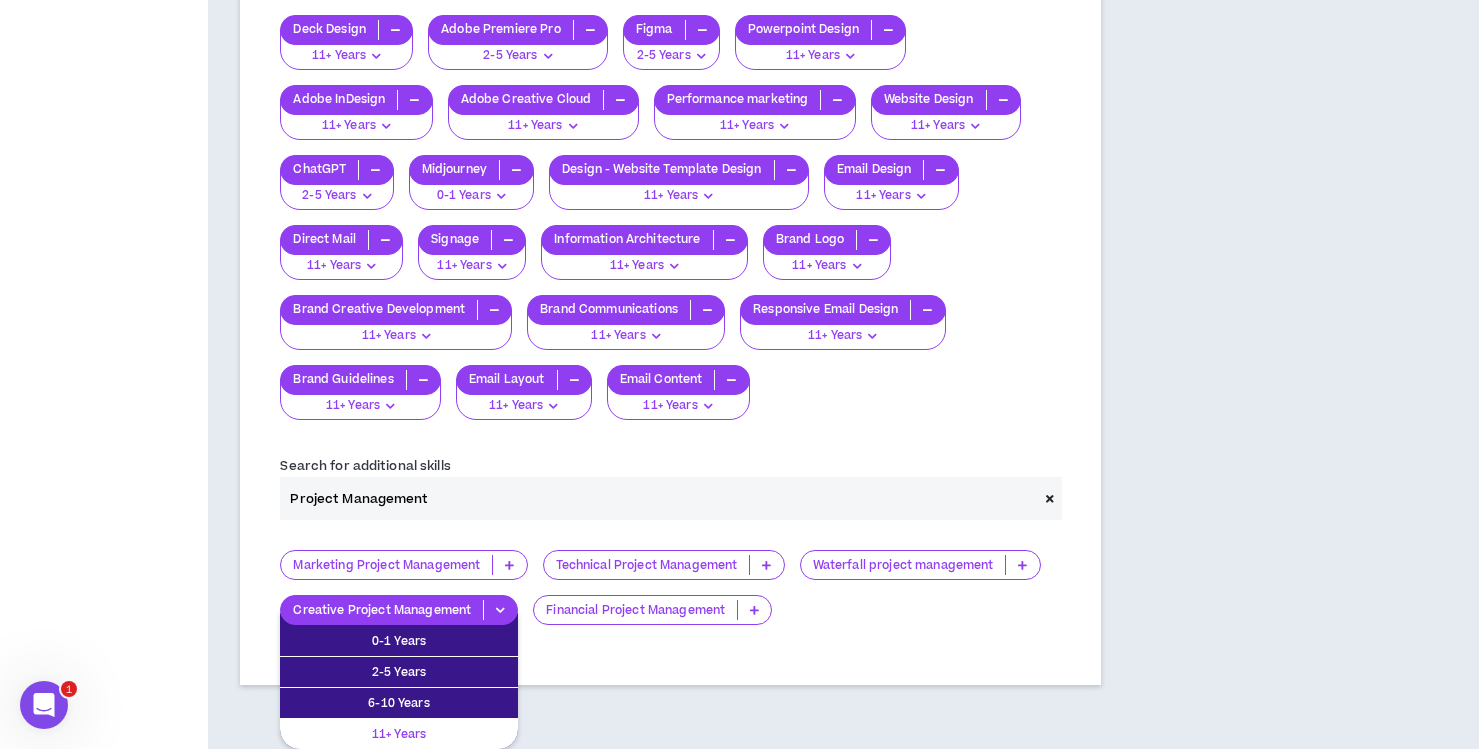 click on "11+ Years" at bounding box center (399, 734) 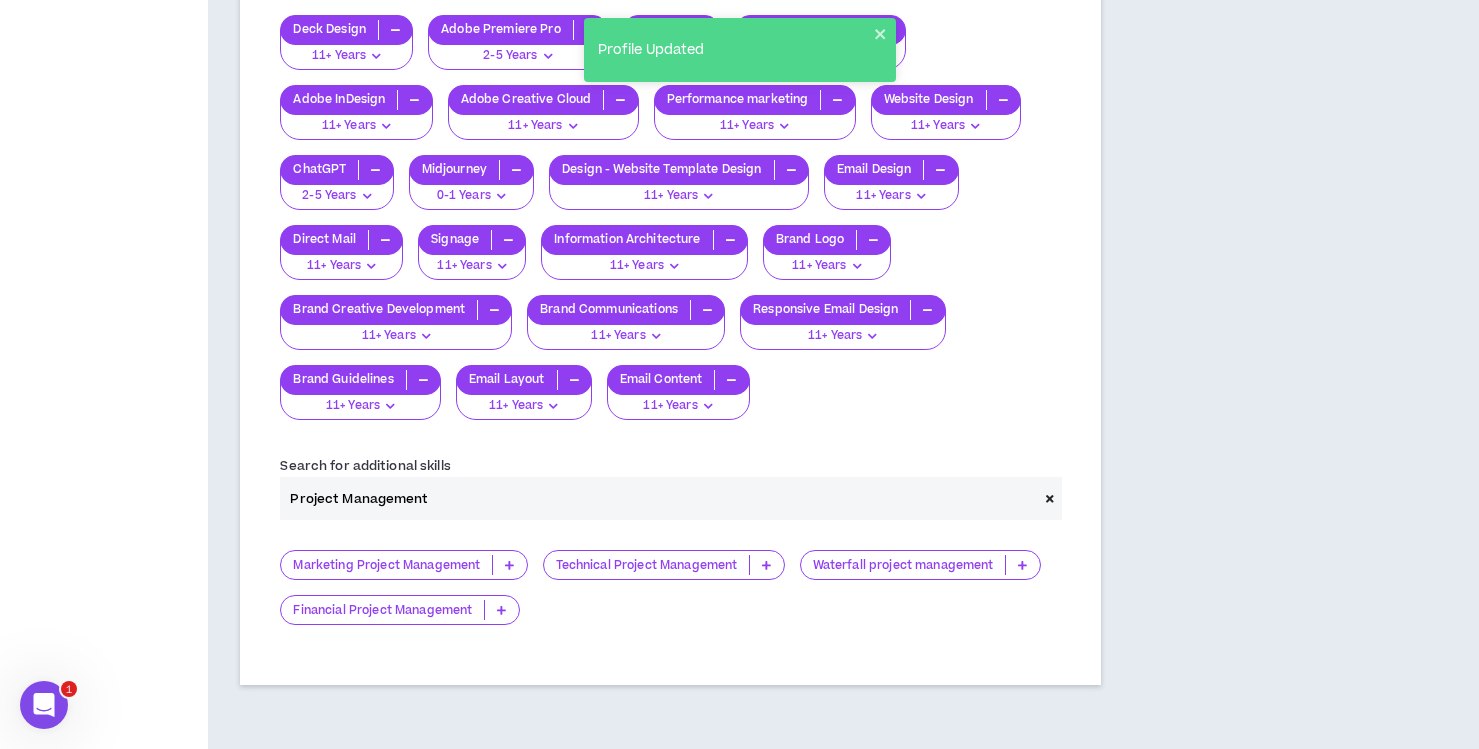 drag, startPoint x: 444, startPoint y: 472, endPoint x: 239, endPoint y: 475, distance: 205.02196 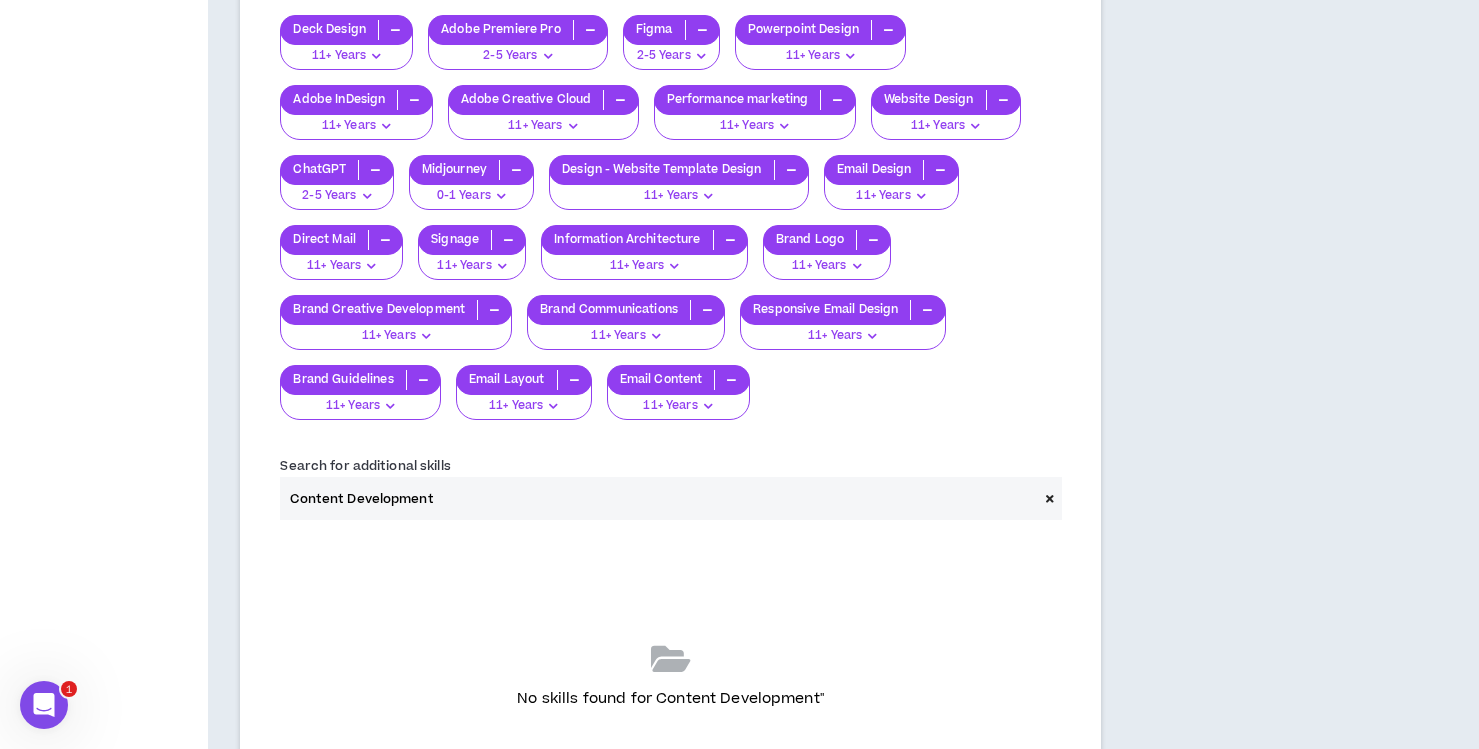 drag, startPoint x: 524, startPoint y: 468, endPoint x: 275, endPoint y: 477, distance: 249.1626 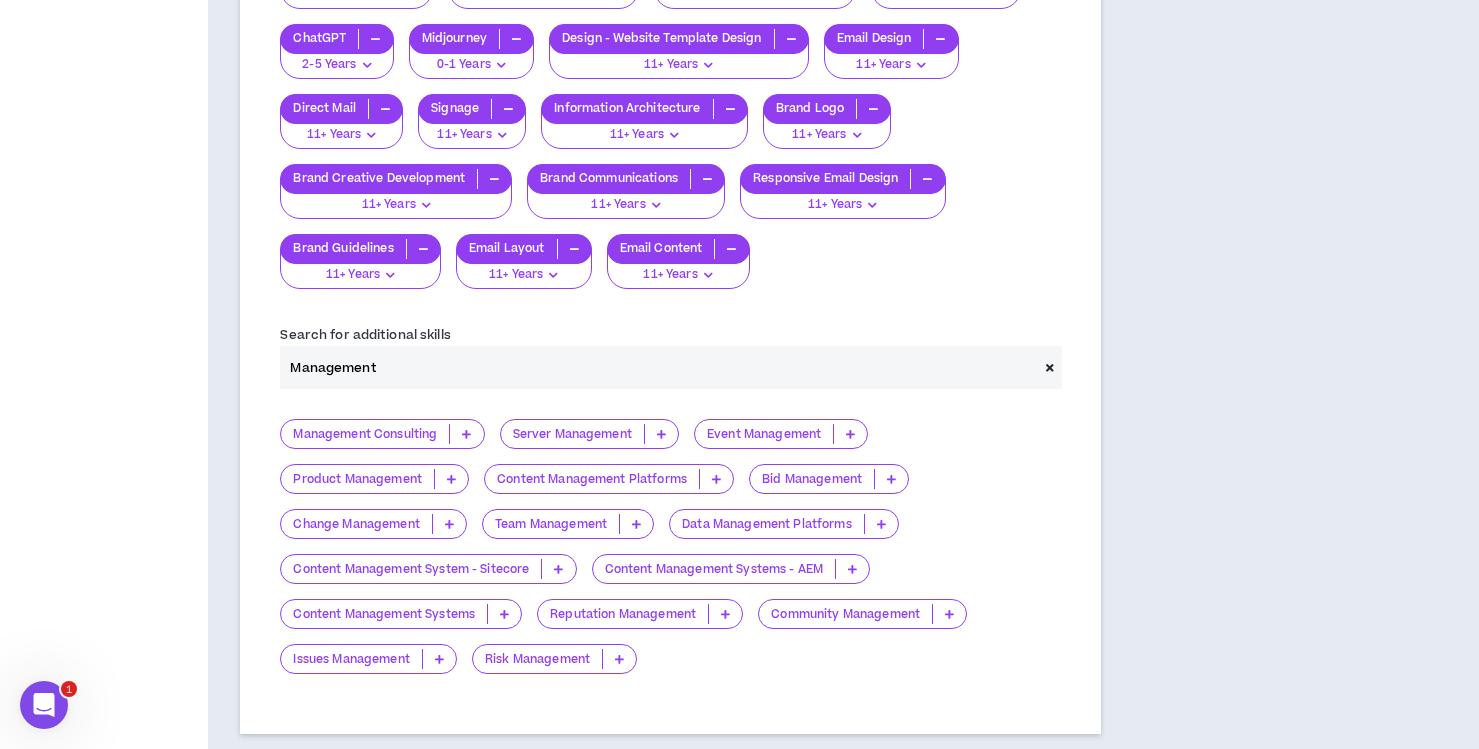 scroll, scrollTop: 4392, scrollLeft: 0, axis: vertical 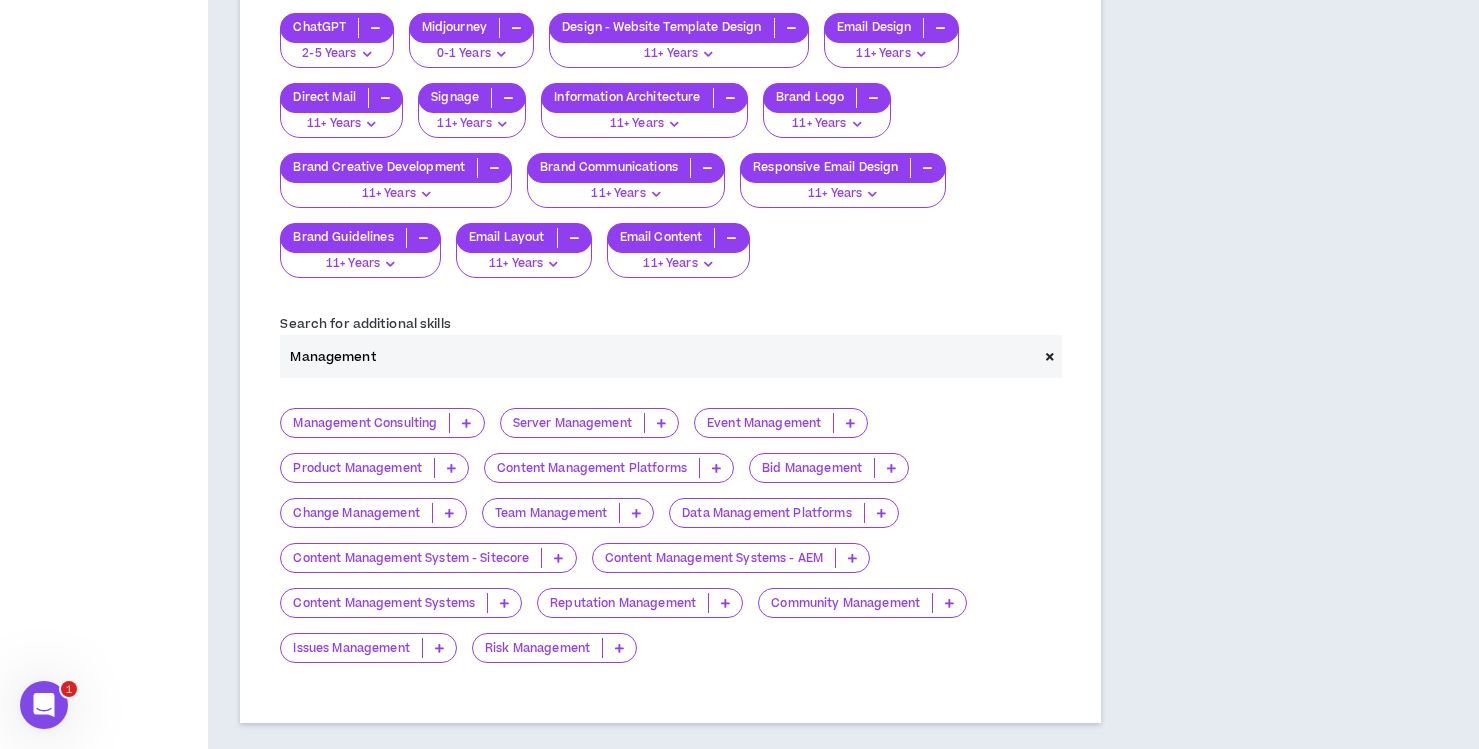 type on "Management" 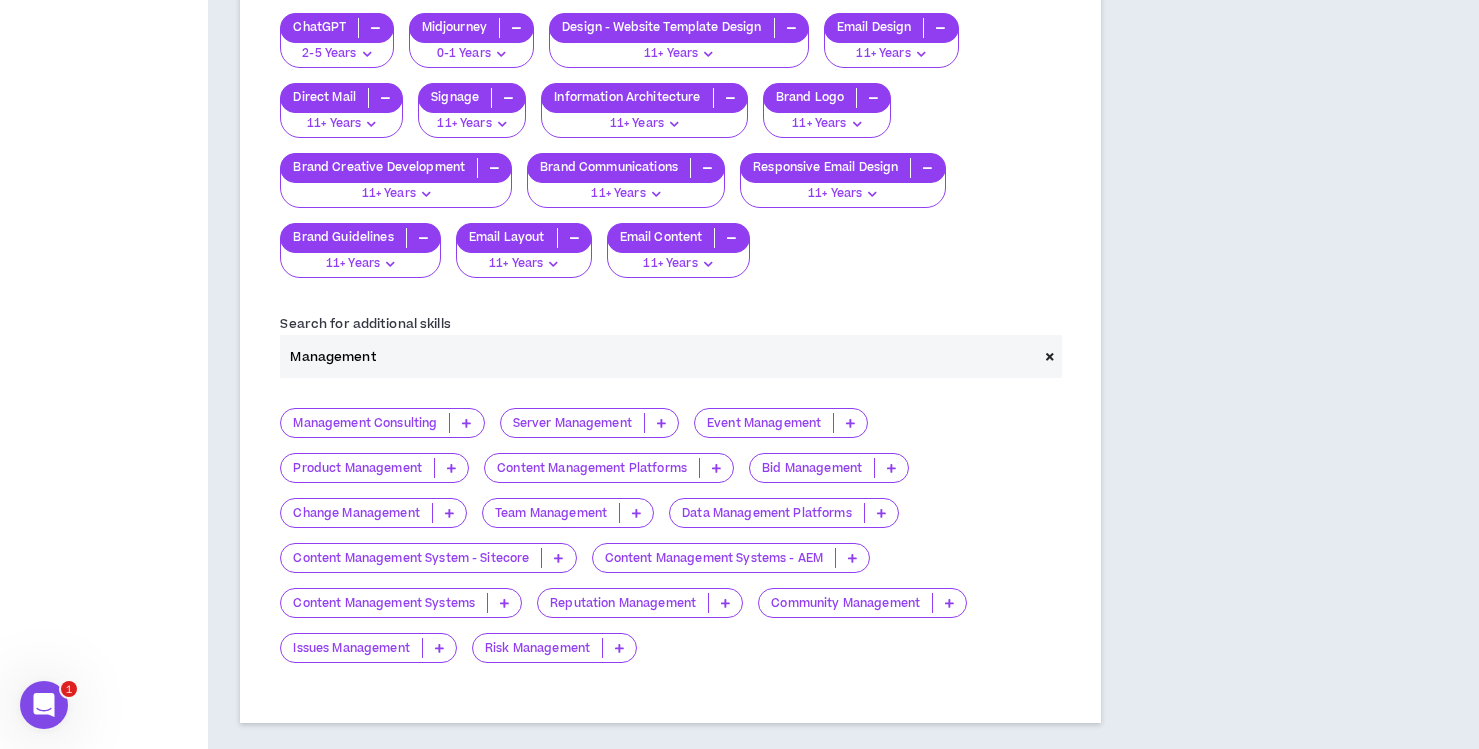 click at bounding box center (636, 513) 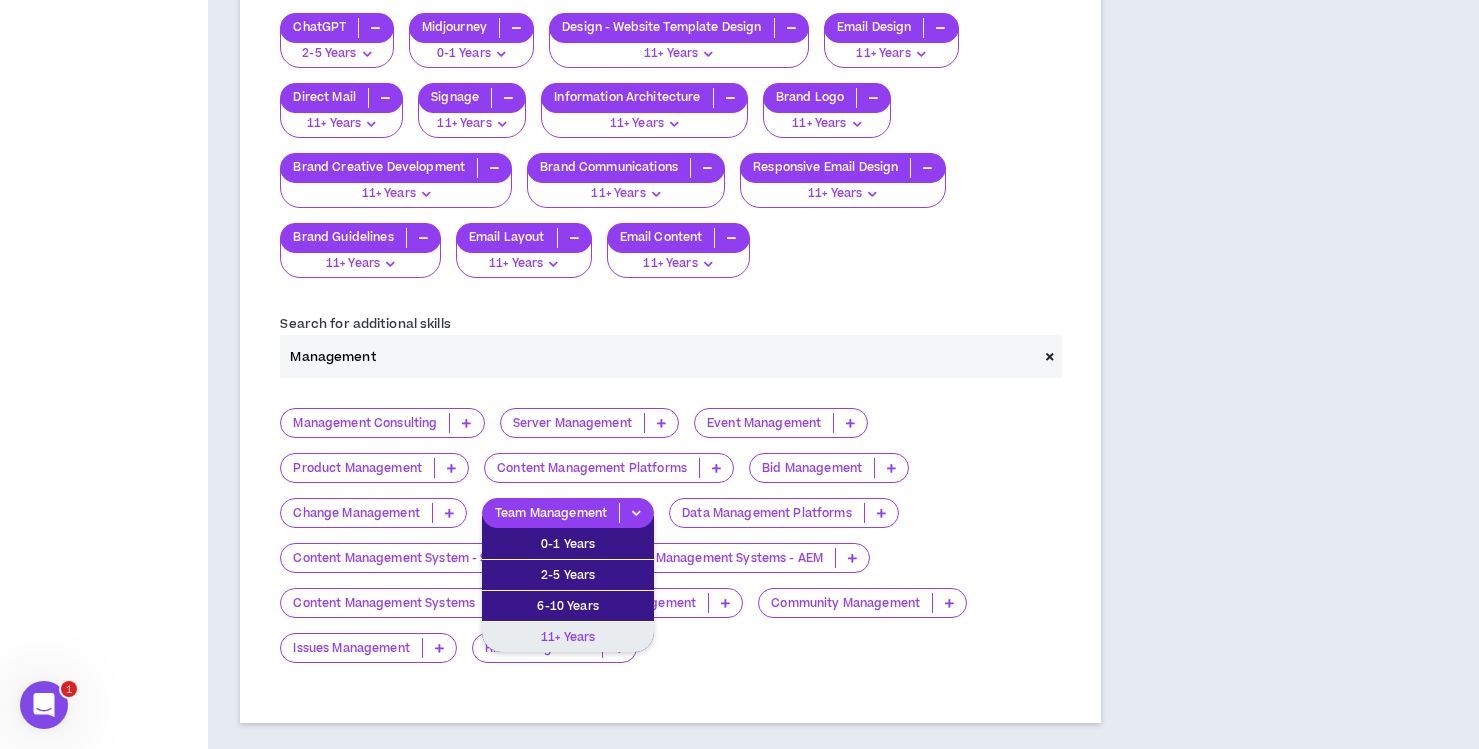 drag, startPoint x: 605, startPoint y: 616, endPoint x: 690, endPoint y: 586, distance: 90.13878 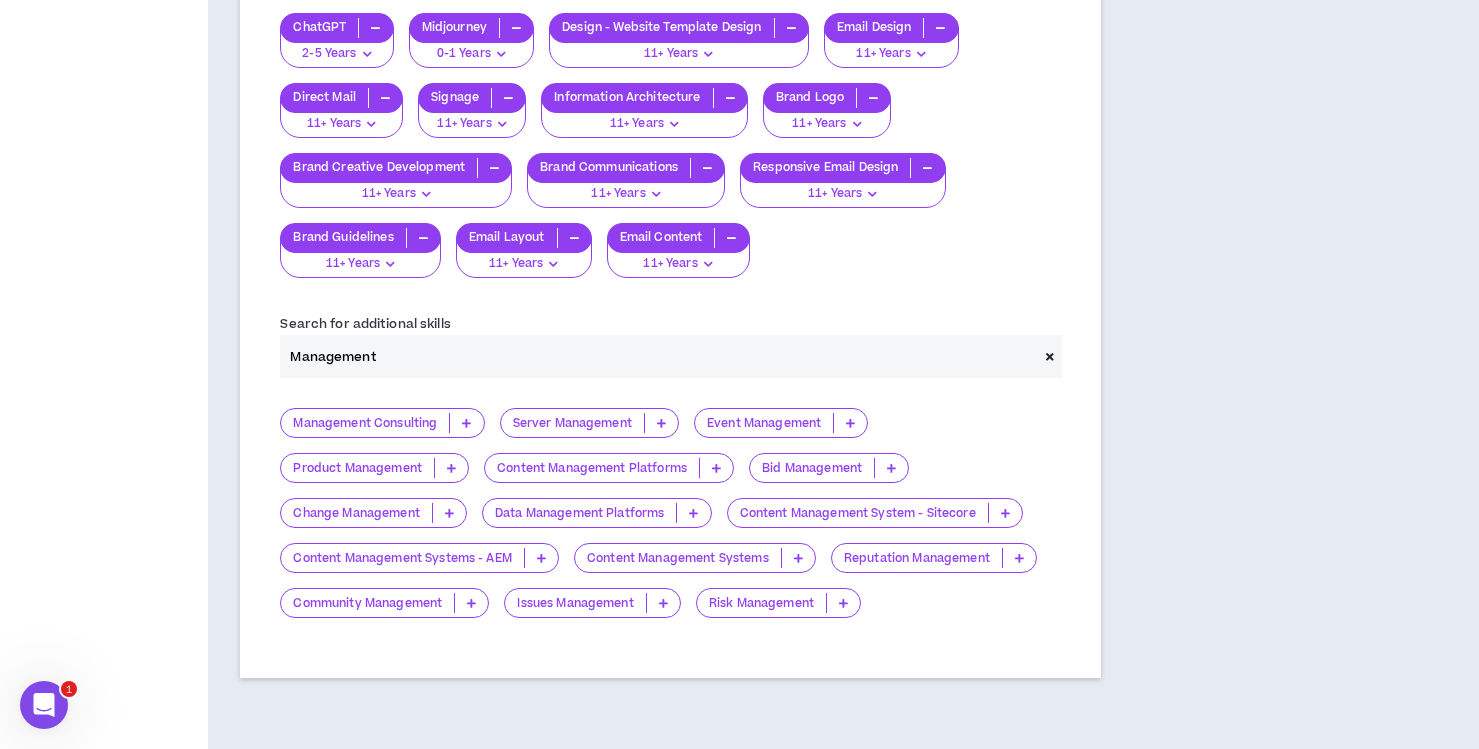 click at bounding box center (1050, 356) 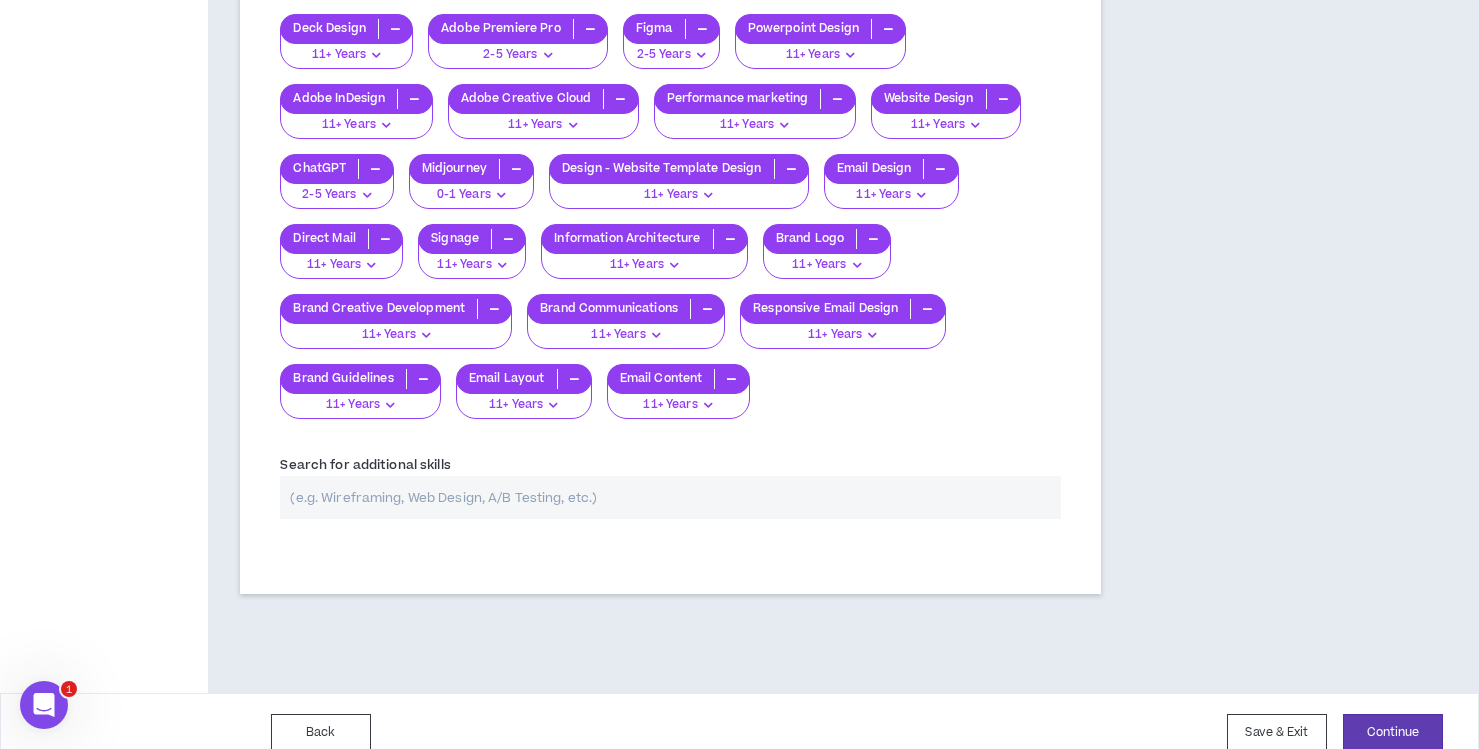 scroll, scrollTop: 4250, scrollLeft: 0, axis: vertical 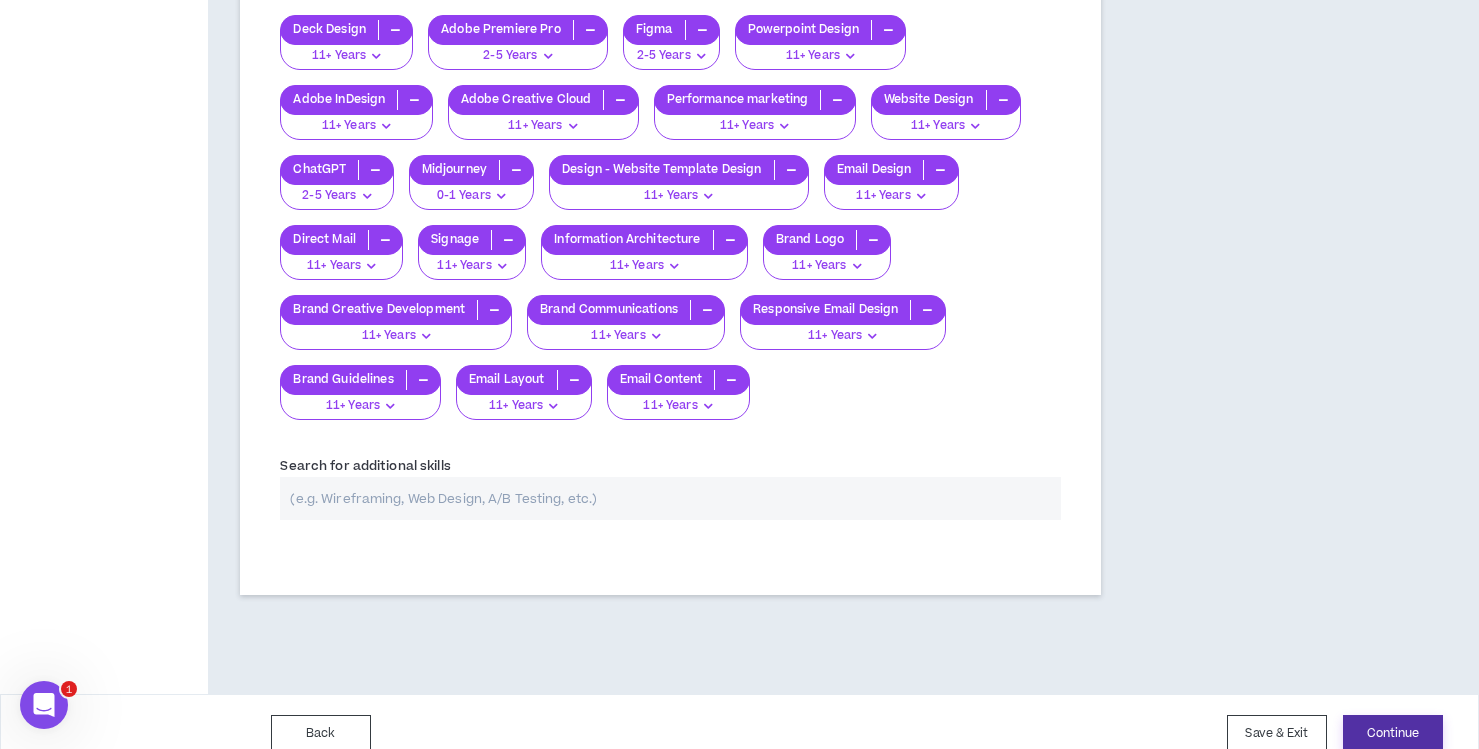 click on "Continue" at bounding box center (1393, 733) 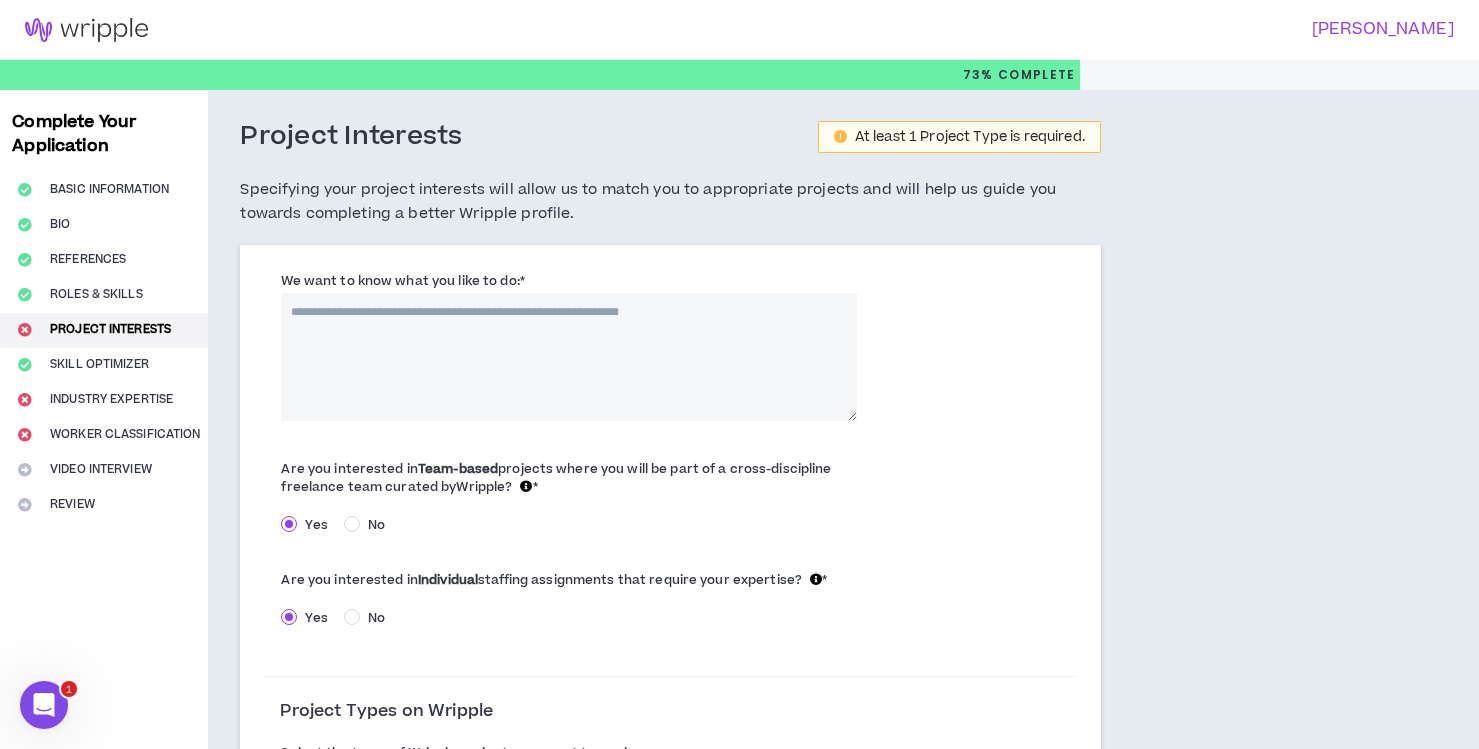 scroll, scrollTop: 1, scrollLeft: 0, axis: vertical 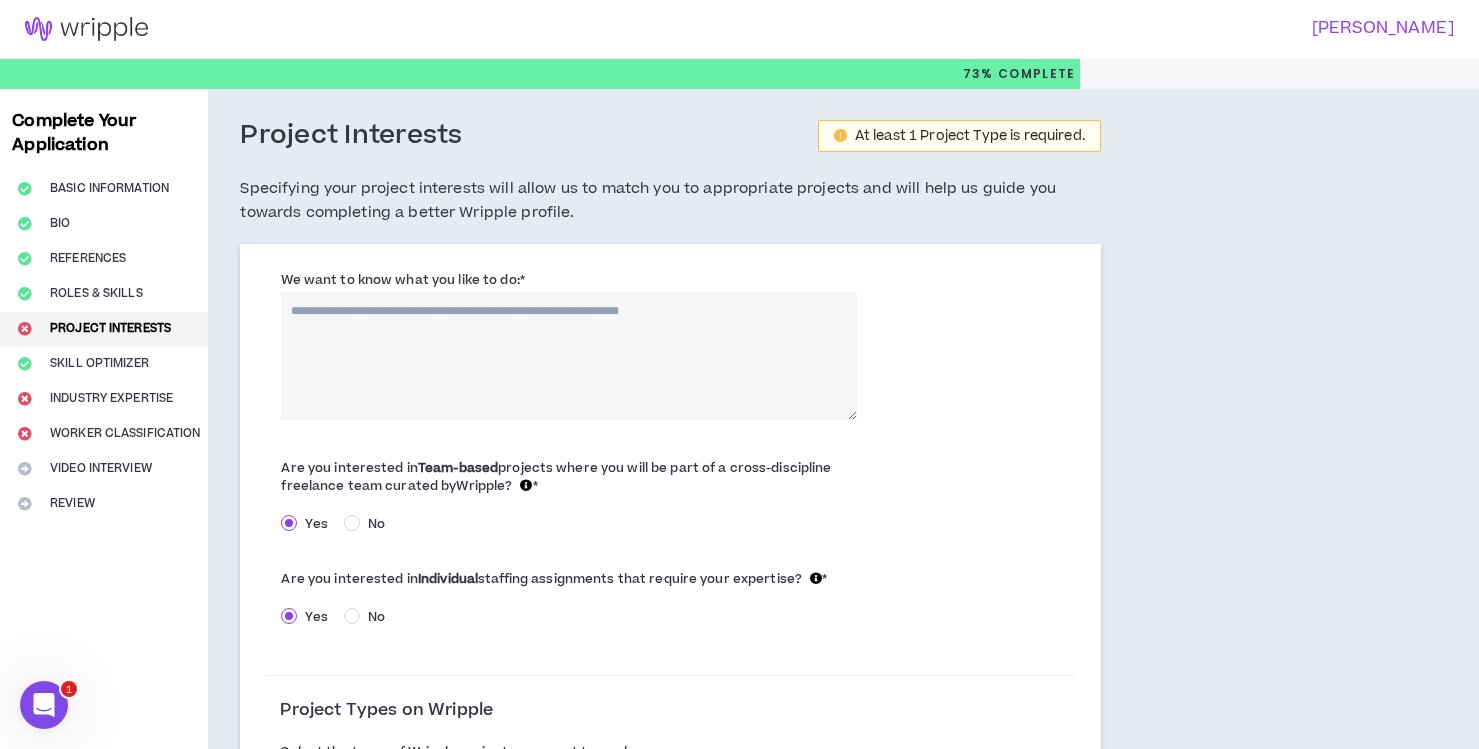 click on "We want to know what you like to do:  *" at bounding box center [569, 356] 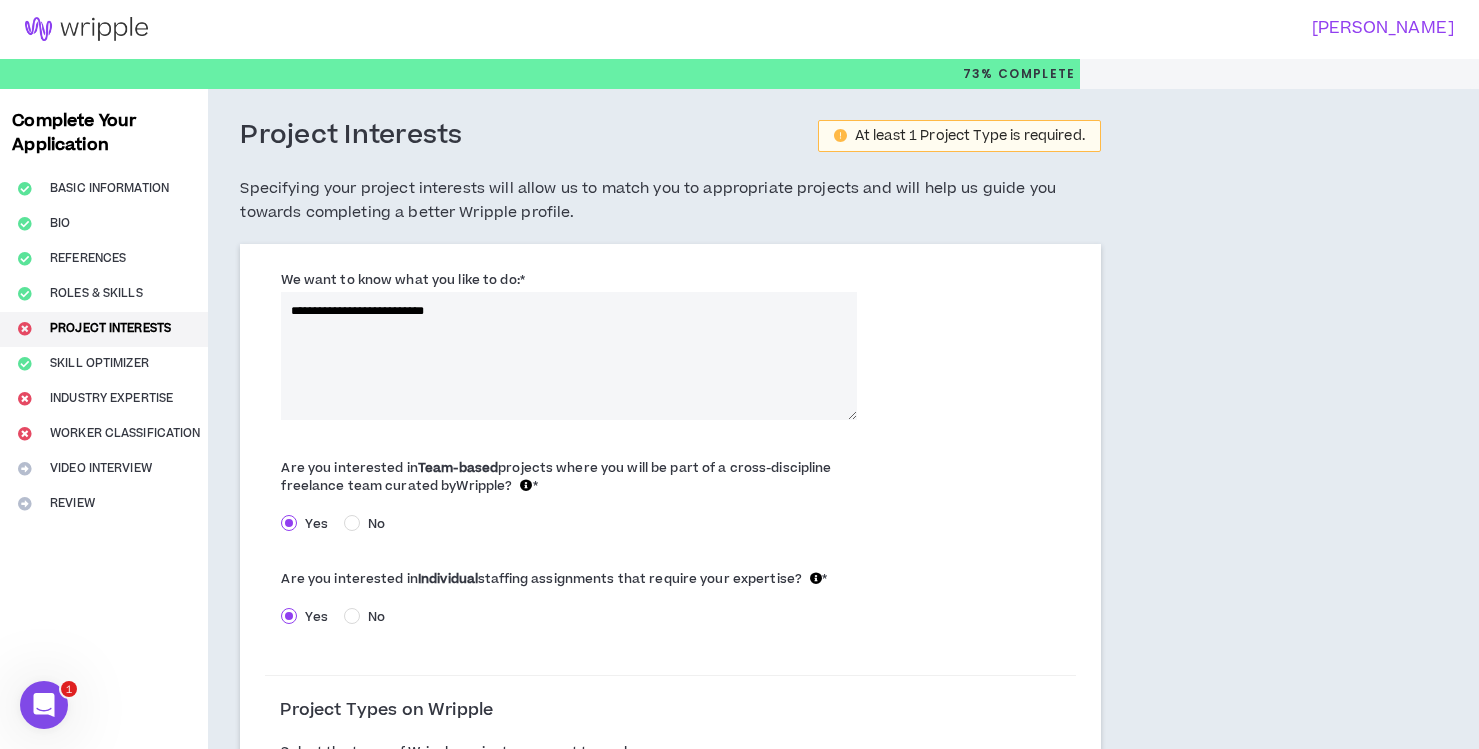 scroll, scrollTop: 0, scrollLeft: 0, axis: both 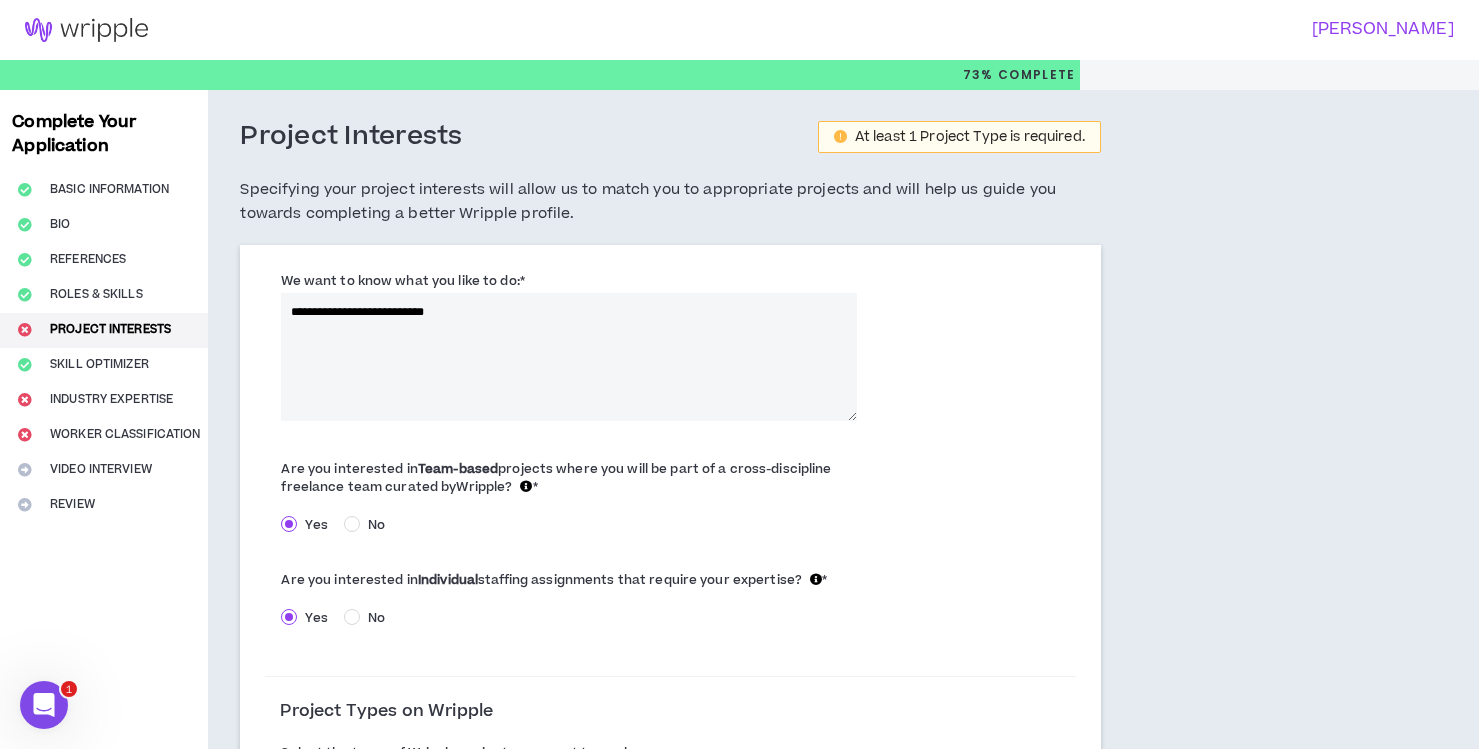 click on "**********" at bounding box center (569, 357) 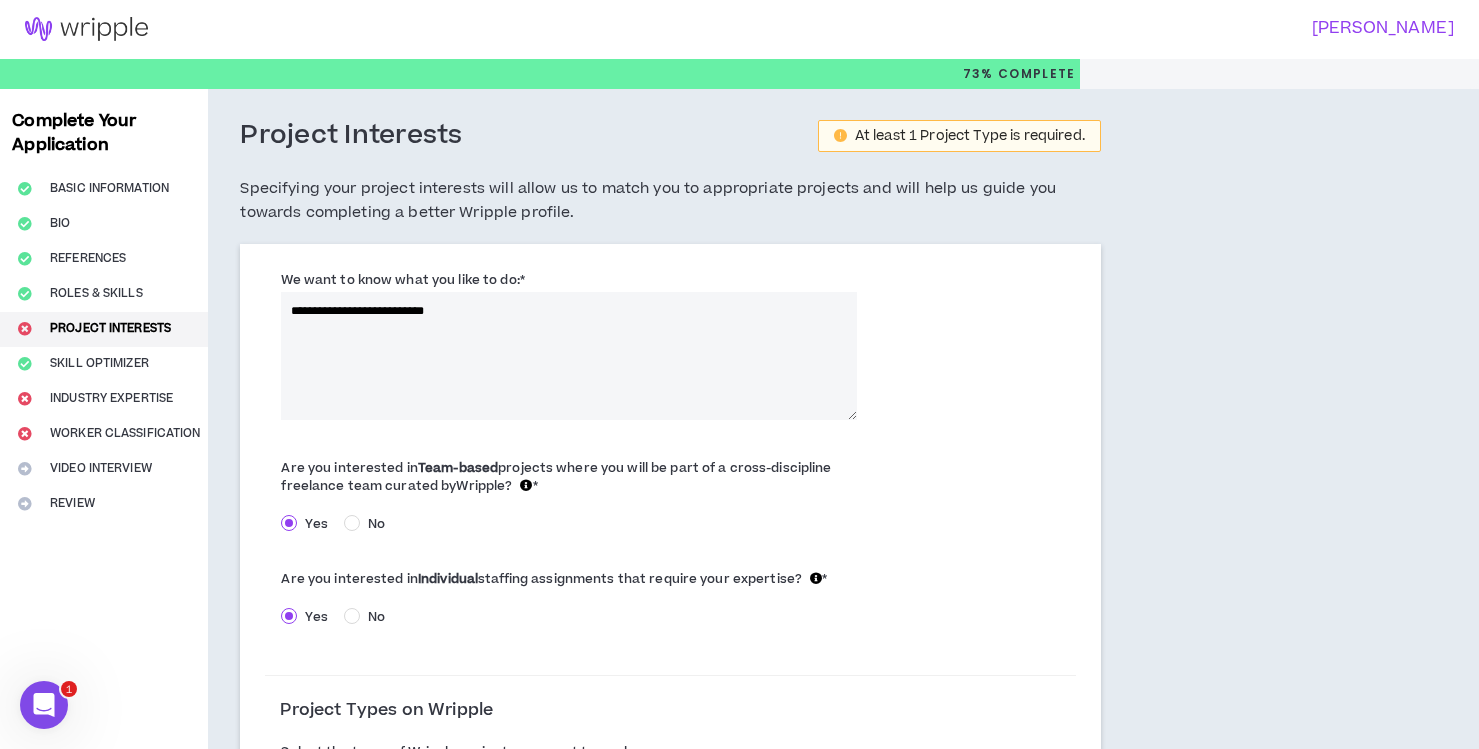 drag, startPoint x: 488, startPoint y: 303, endPoint x: 263, endPoint y: 307, distance: 225.03555 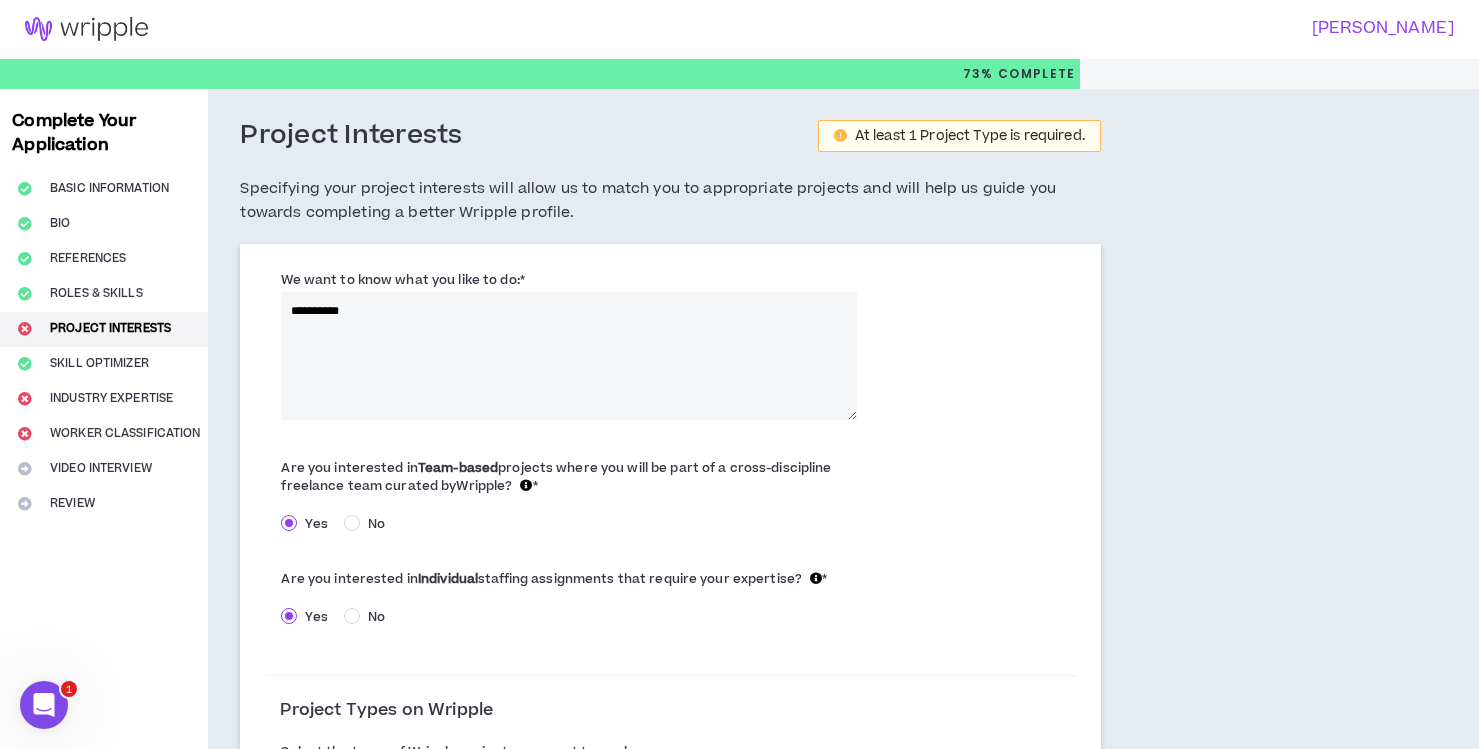 click on "*********" at bounding box center (569, 356) 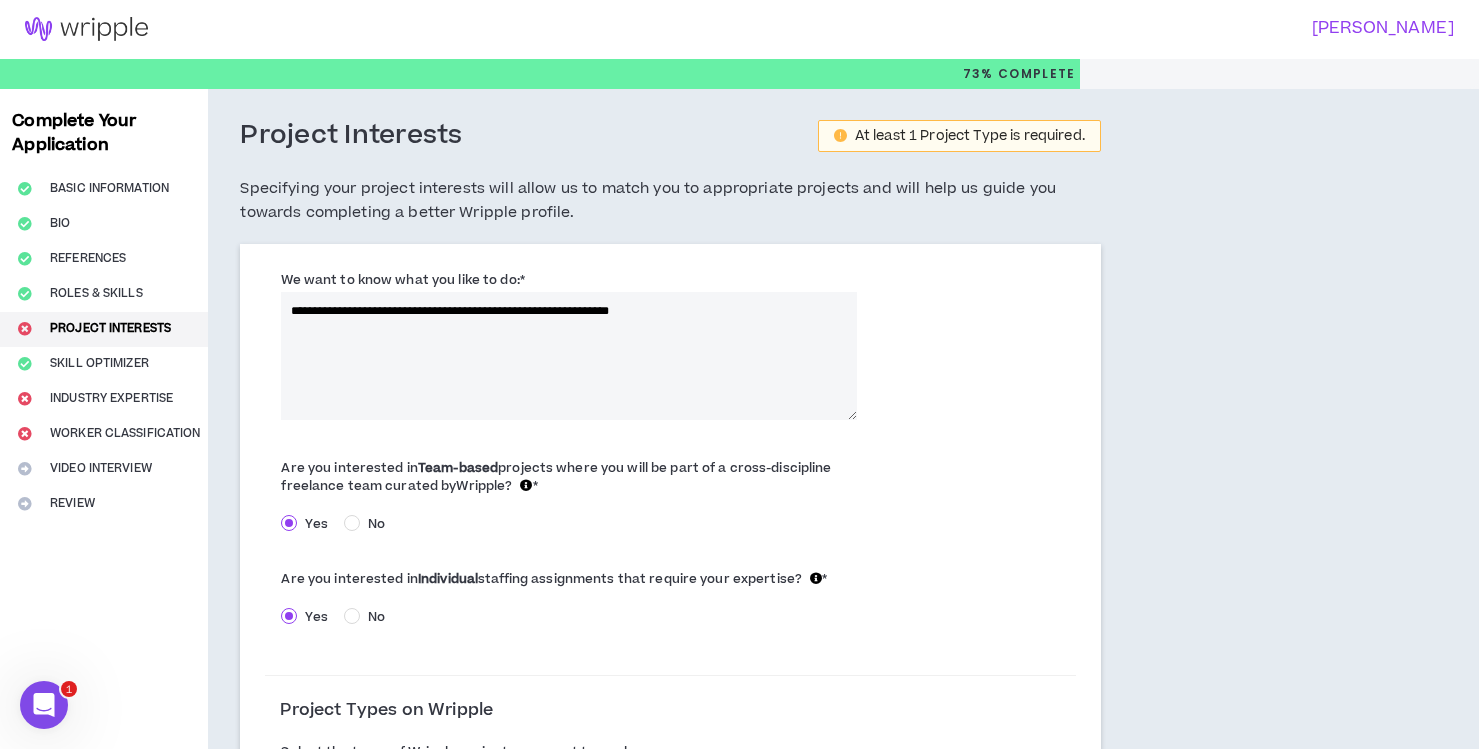 click on "**********" at bounding box center (569, 356) 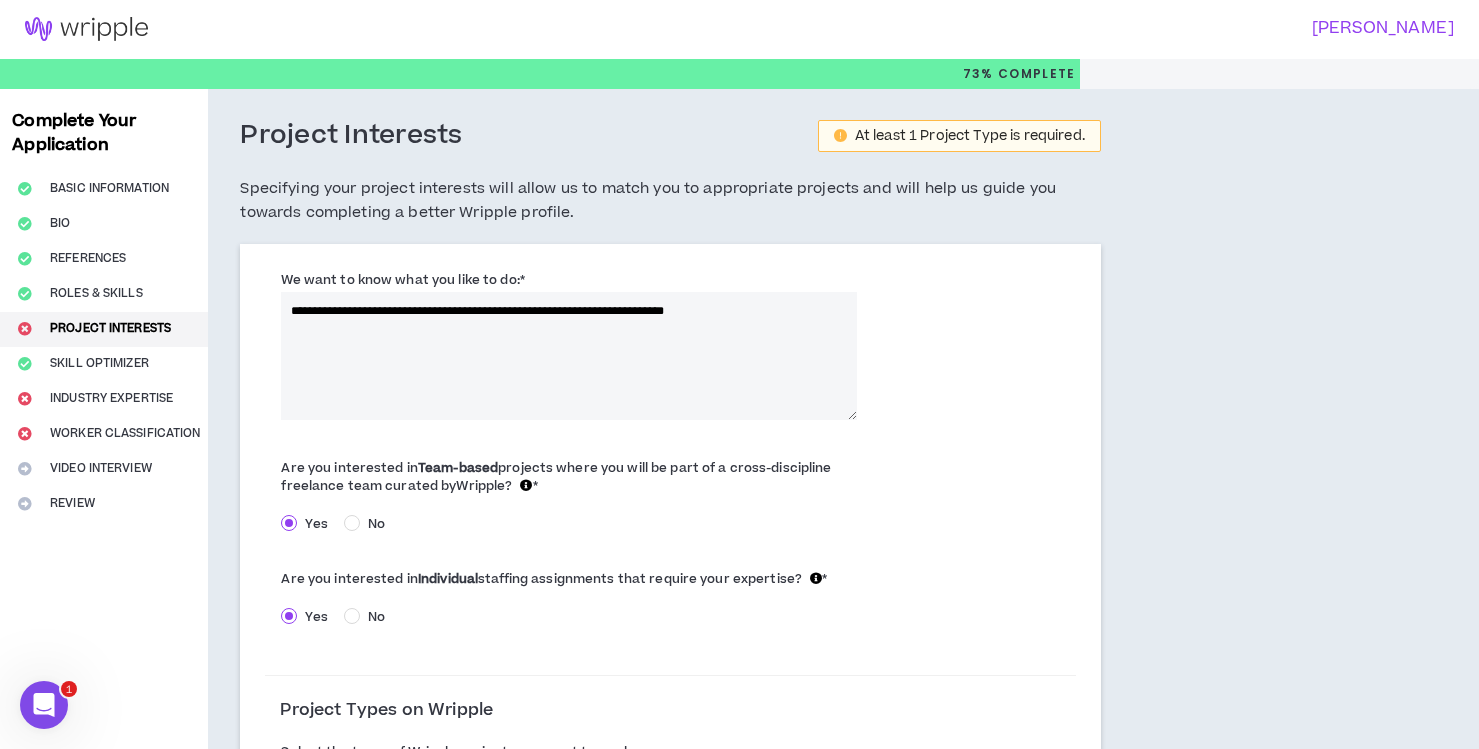 click on "**********" at bounding box center (569, 356) 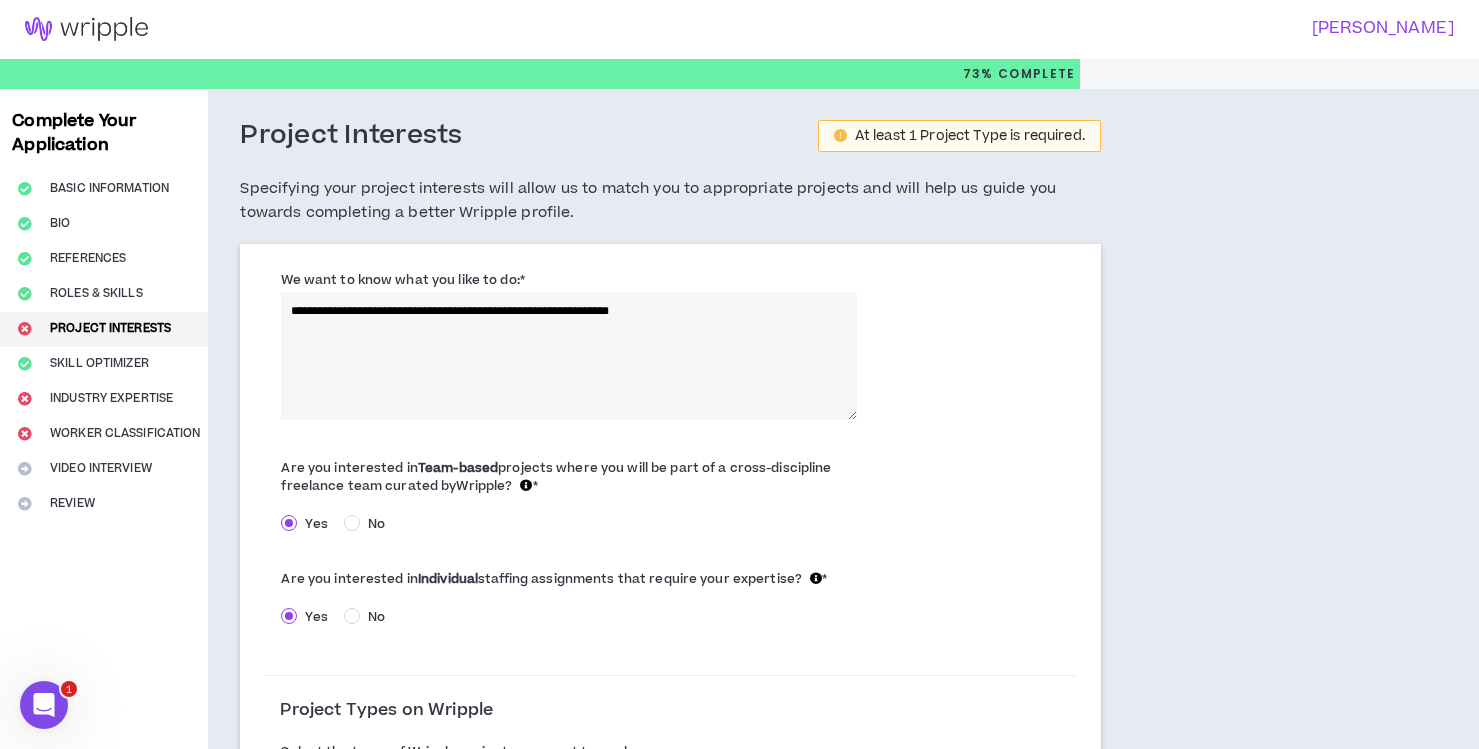 click on "**********" at bounding box center (569, 356) 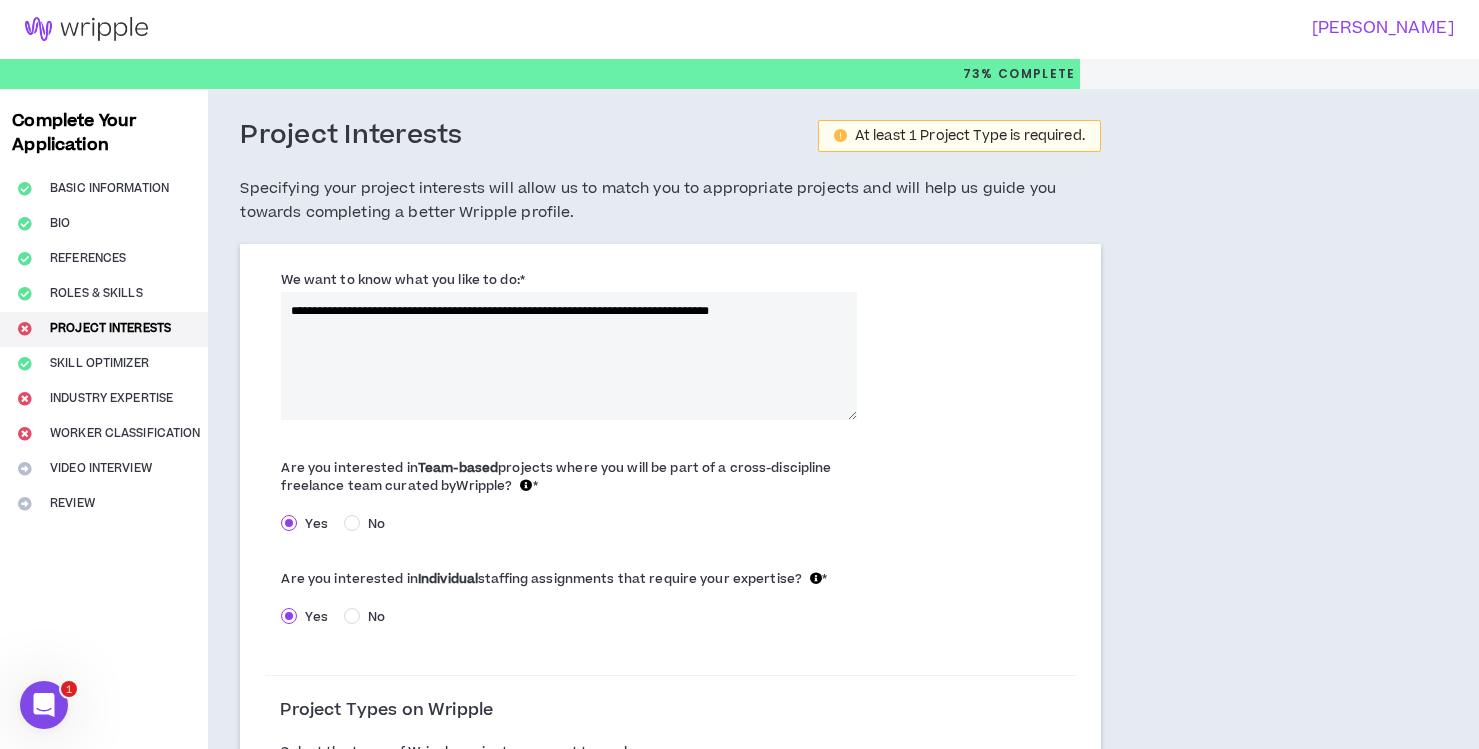 click on "**********" at bounding box center [569, 356] 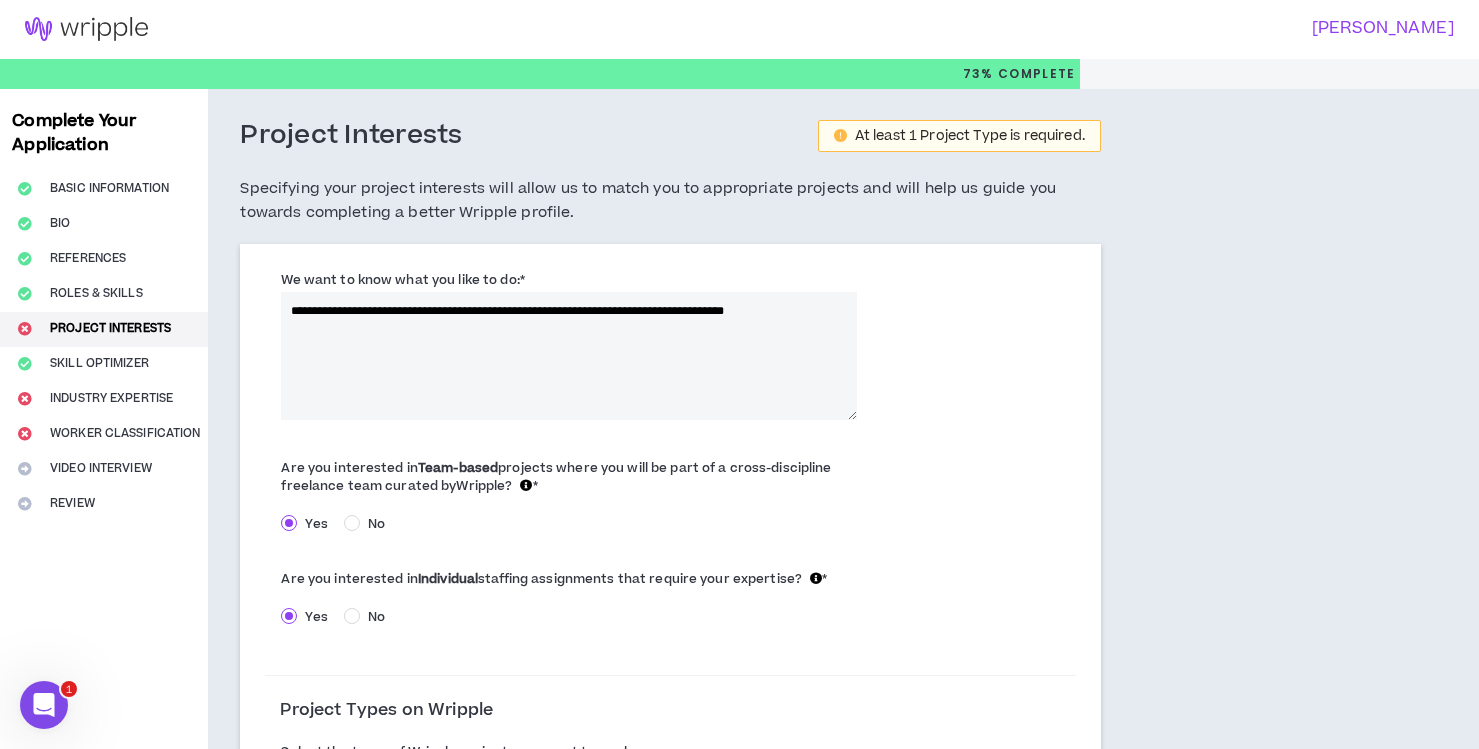 click on "**********" at bounding box center [569, 356] 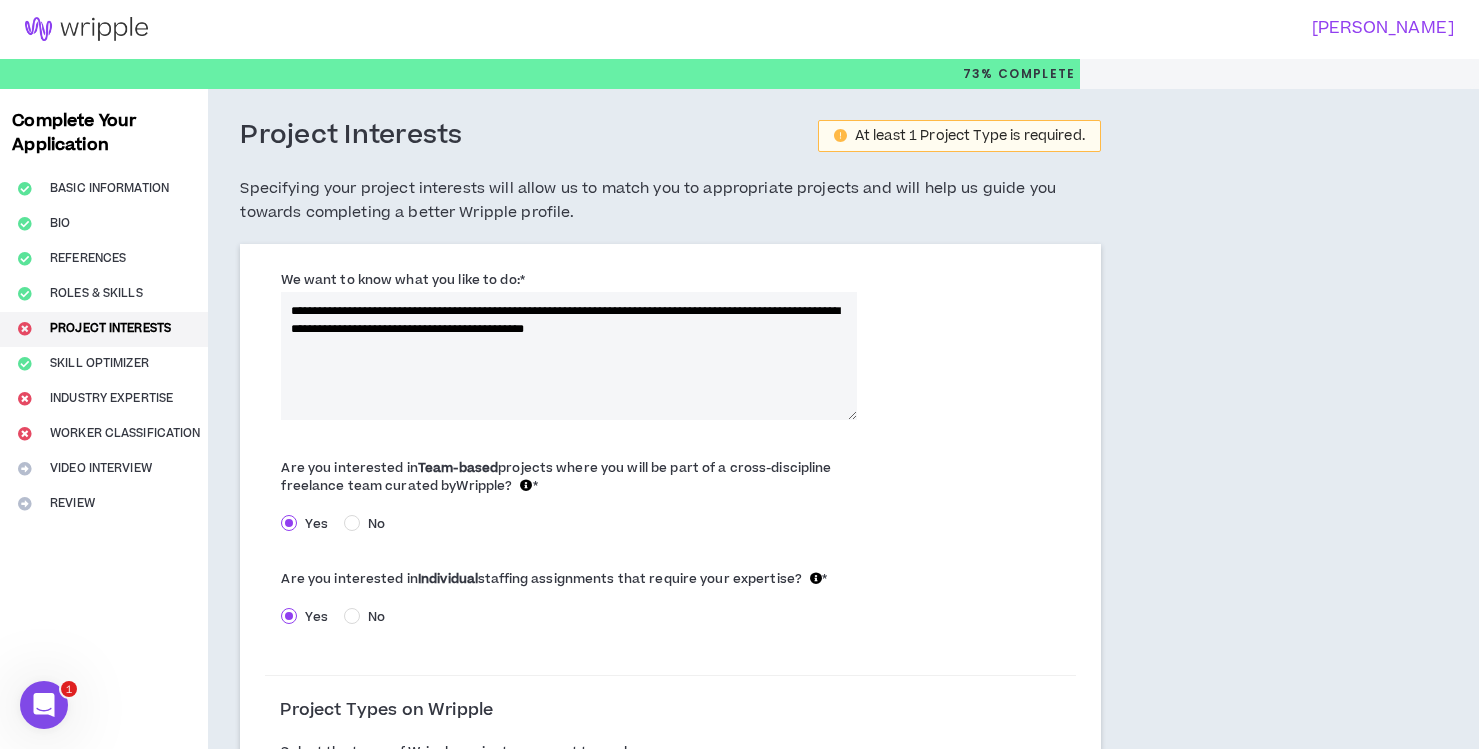 drag, startPoint x: 572, startPoint y: 328, endPoint x: 547, endPoint y: 328, distance: 25 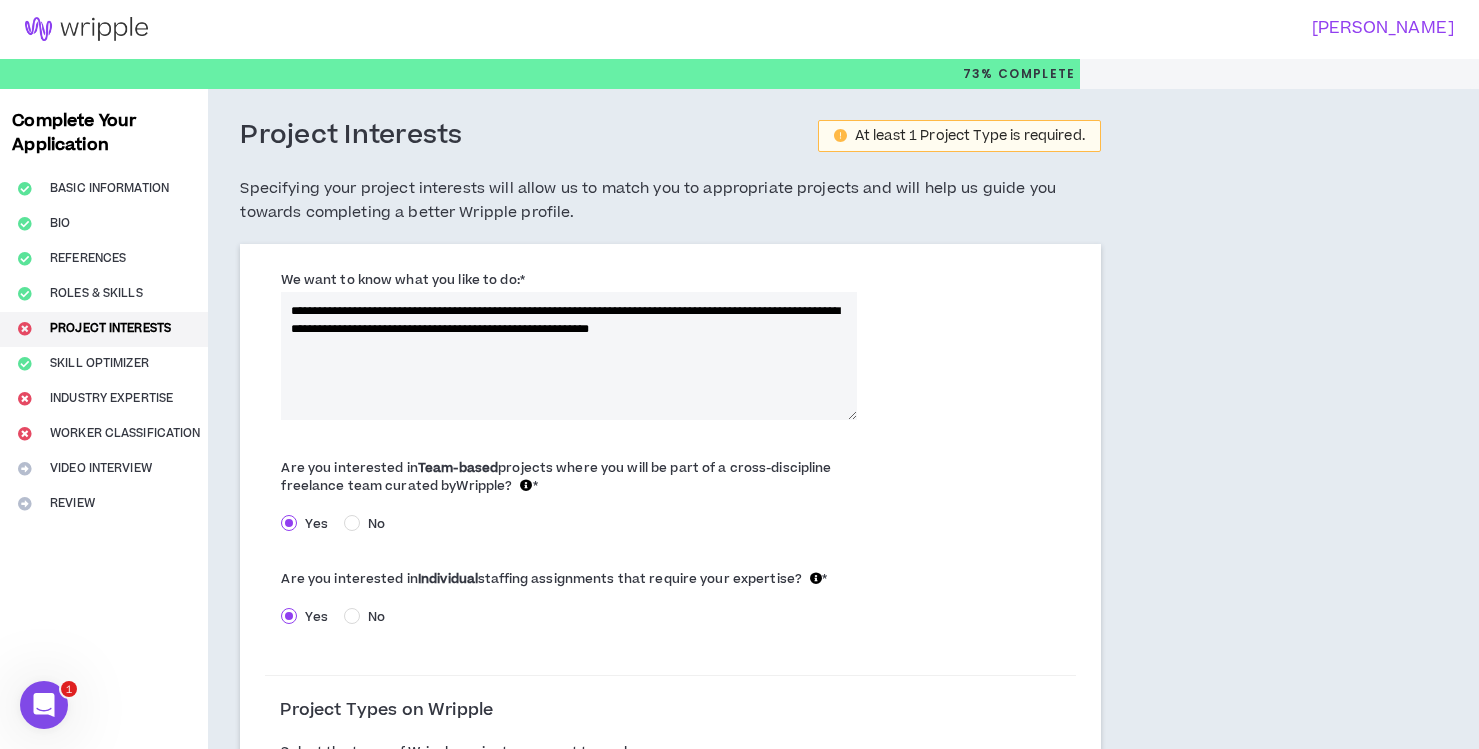 click on "**********" at bounding box center [569, 356] 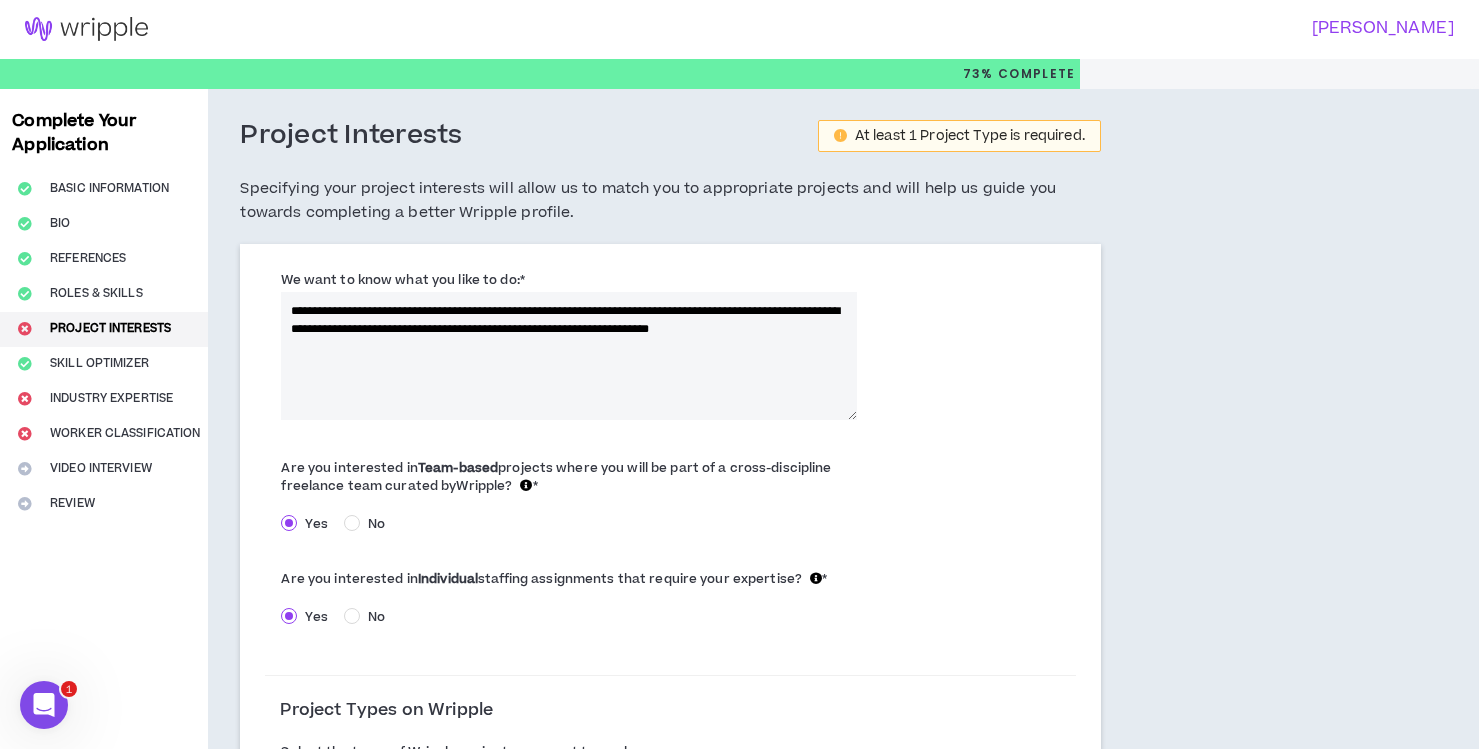 click on "**********" at bounding box center [569, 356] 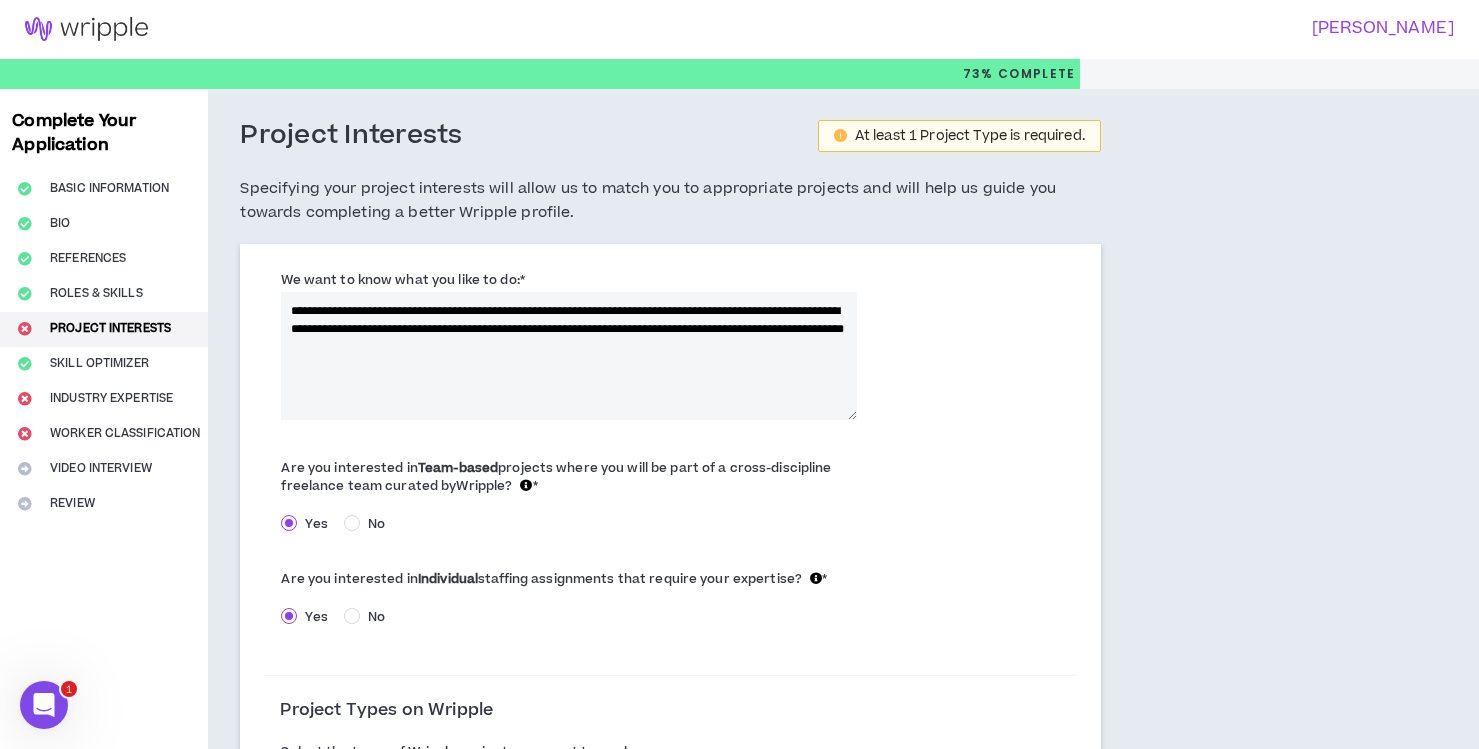 click on "**********" at bounding box center (569, 356) 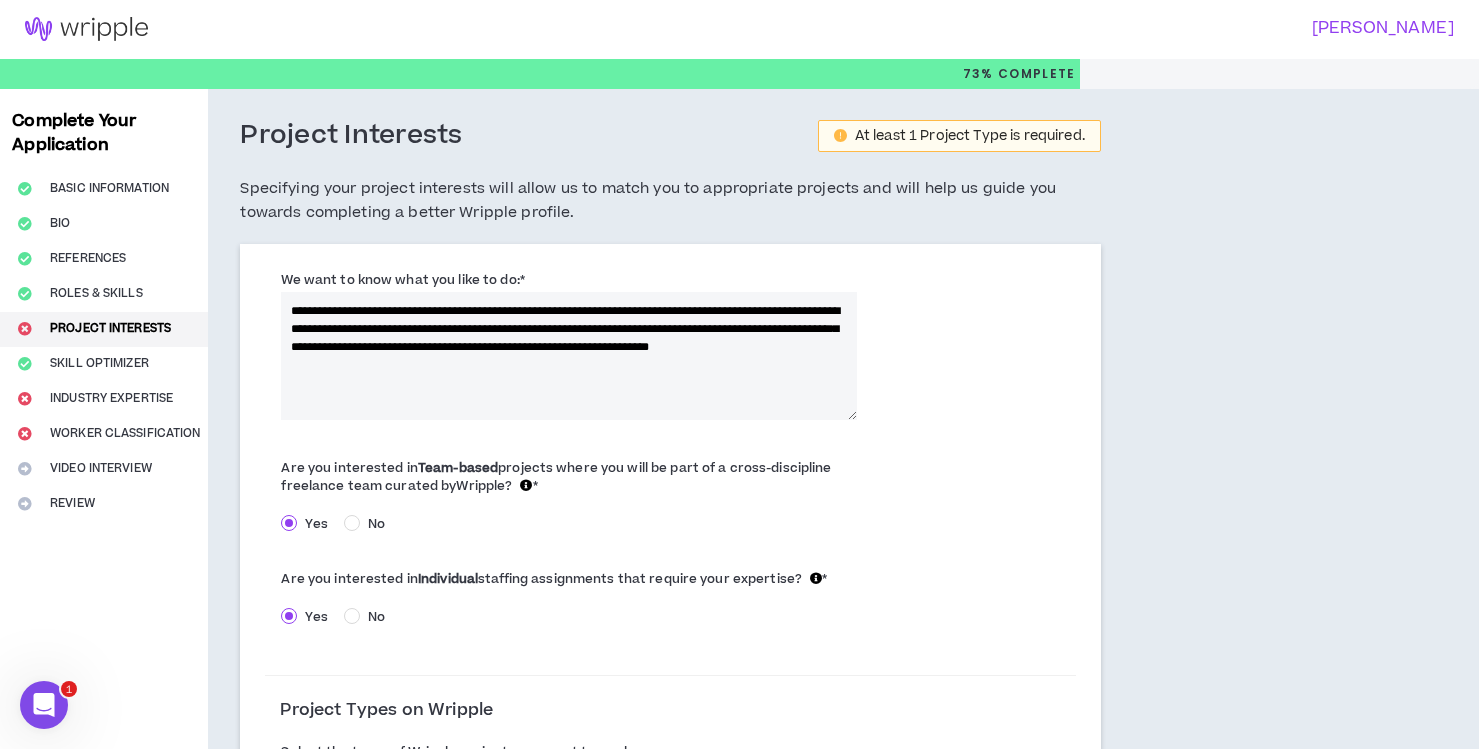 drag, startPoint x: 681, startPoint y: 310, endPoint x: 719, endPoint y: 316, distance: 38.470768 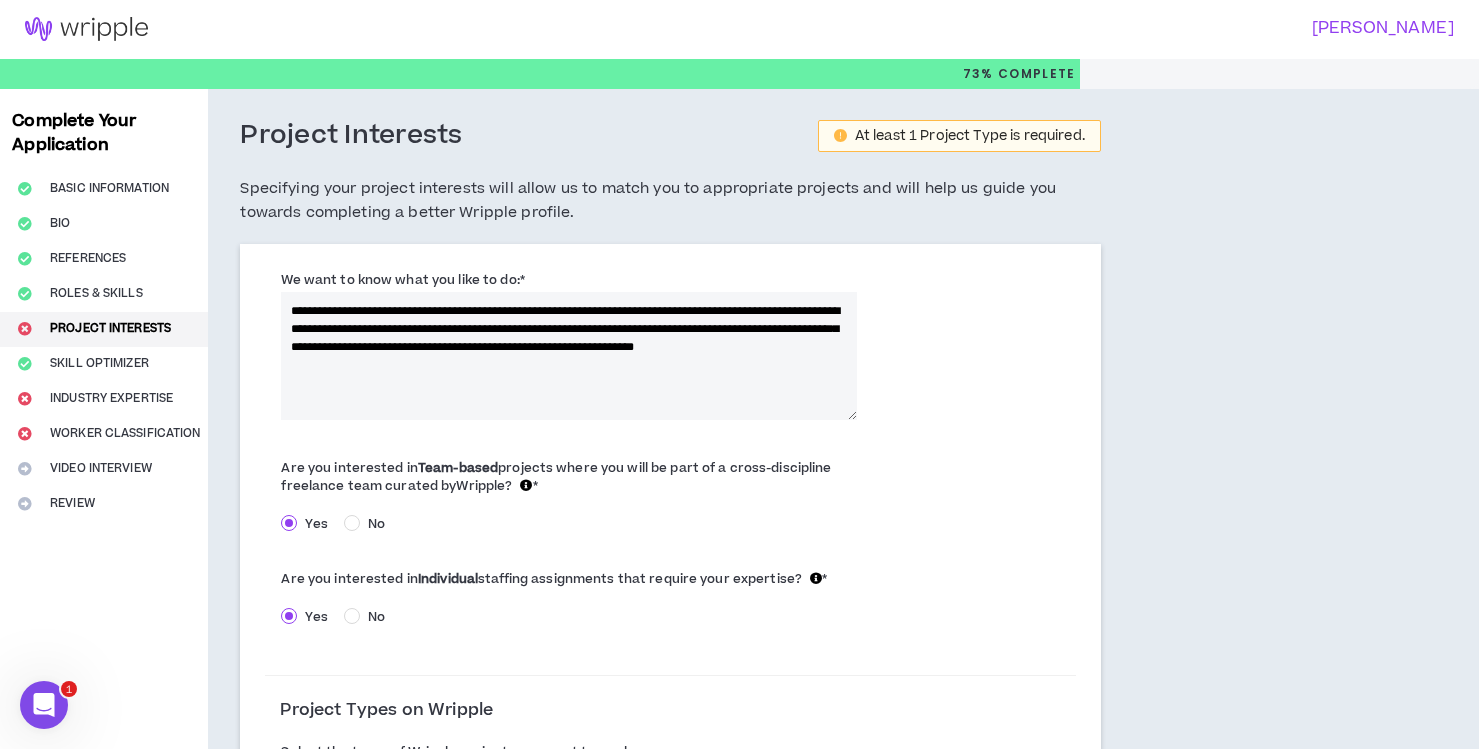 drag, startPoint x: 438, startPoint y: 345, endPoint x: 470, endPoint y: 352, distance: 32.75668 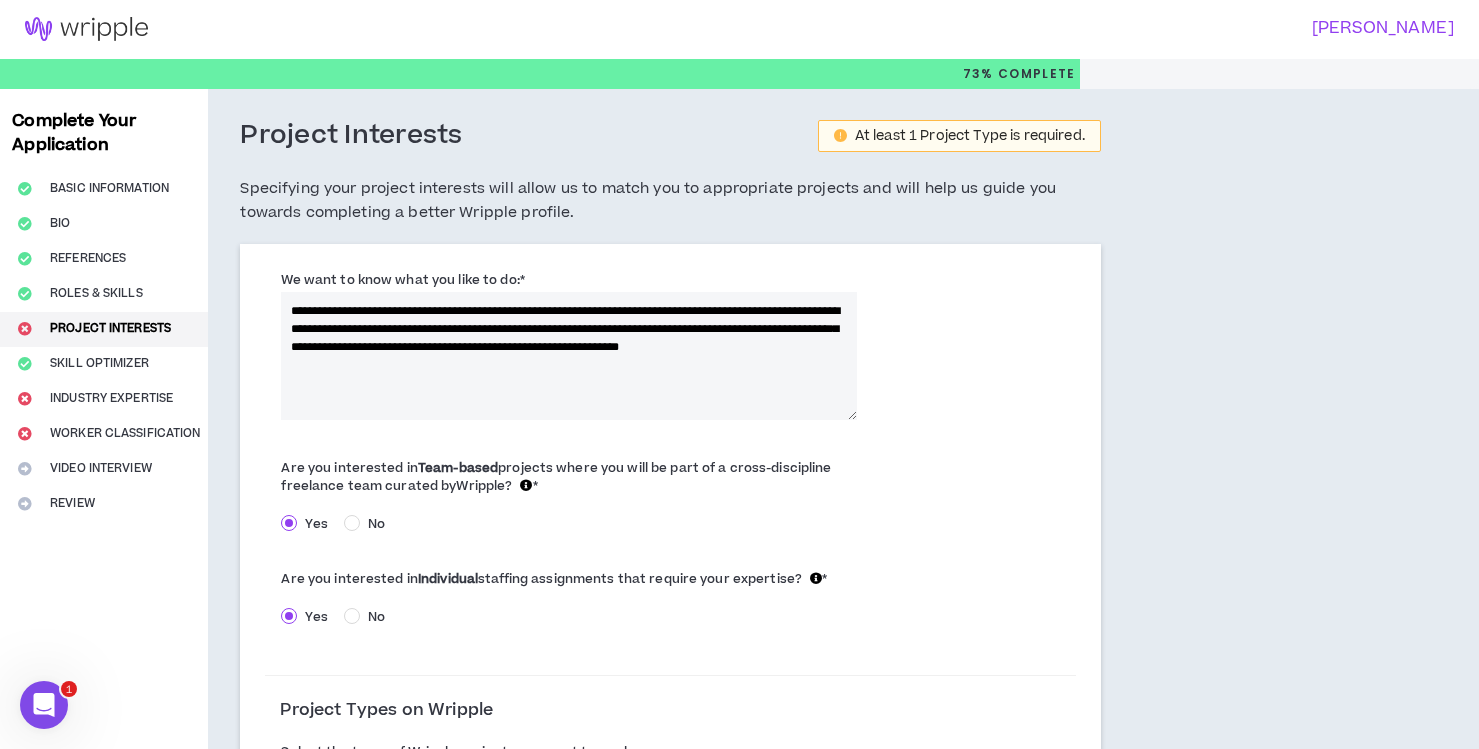 click on "**********" at bounding box center [569, 356] 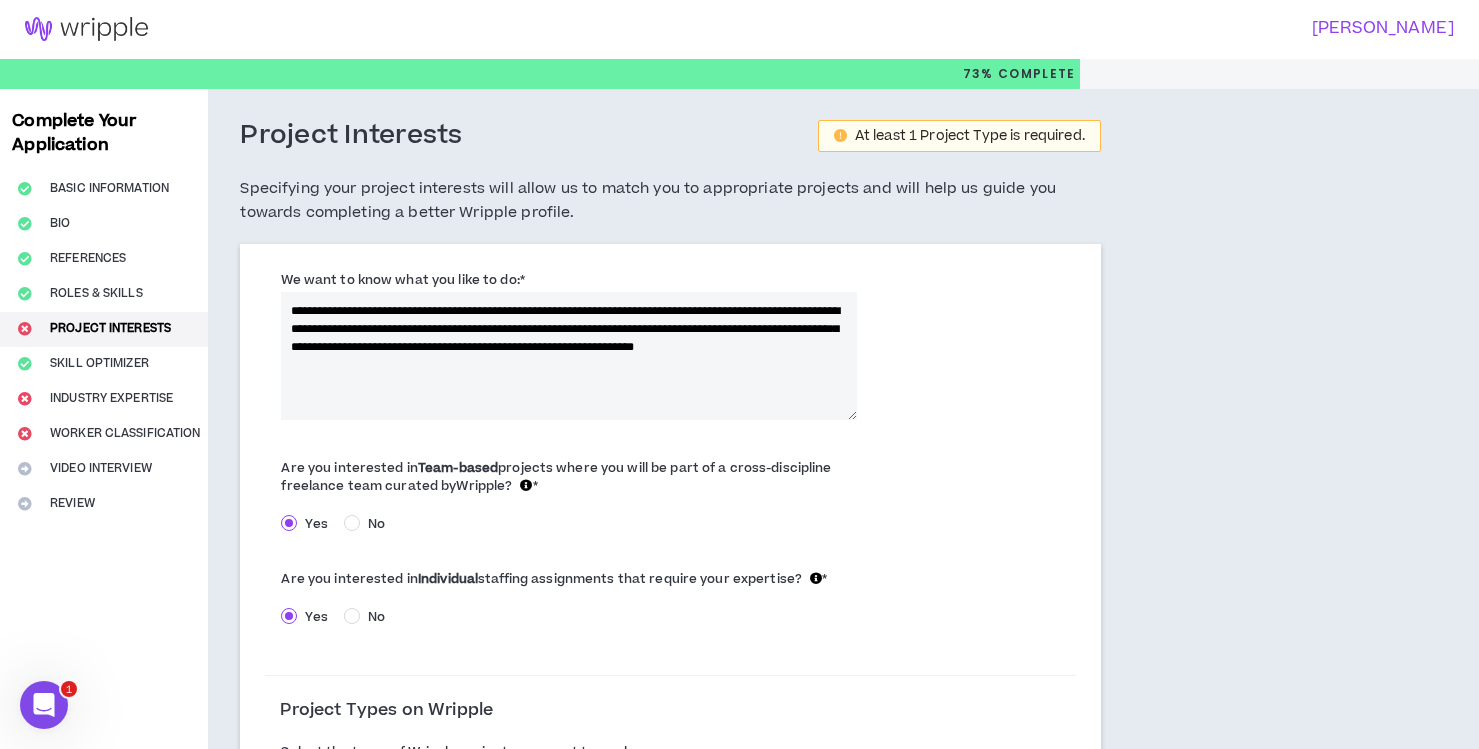 drag, startPoint x: 493, startPoint y: 343, endPoint x: 513, endPoint y: 347, distance: 20.396078 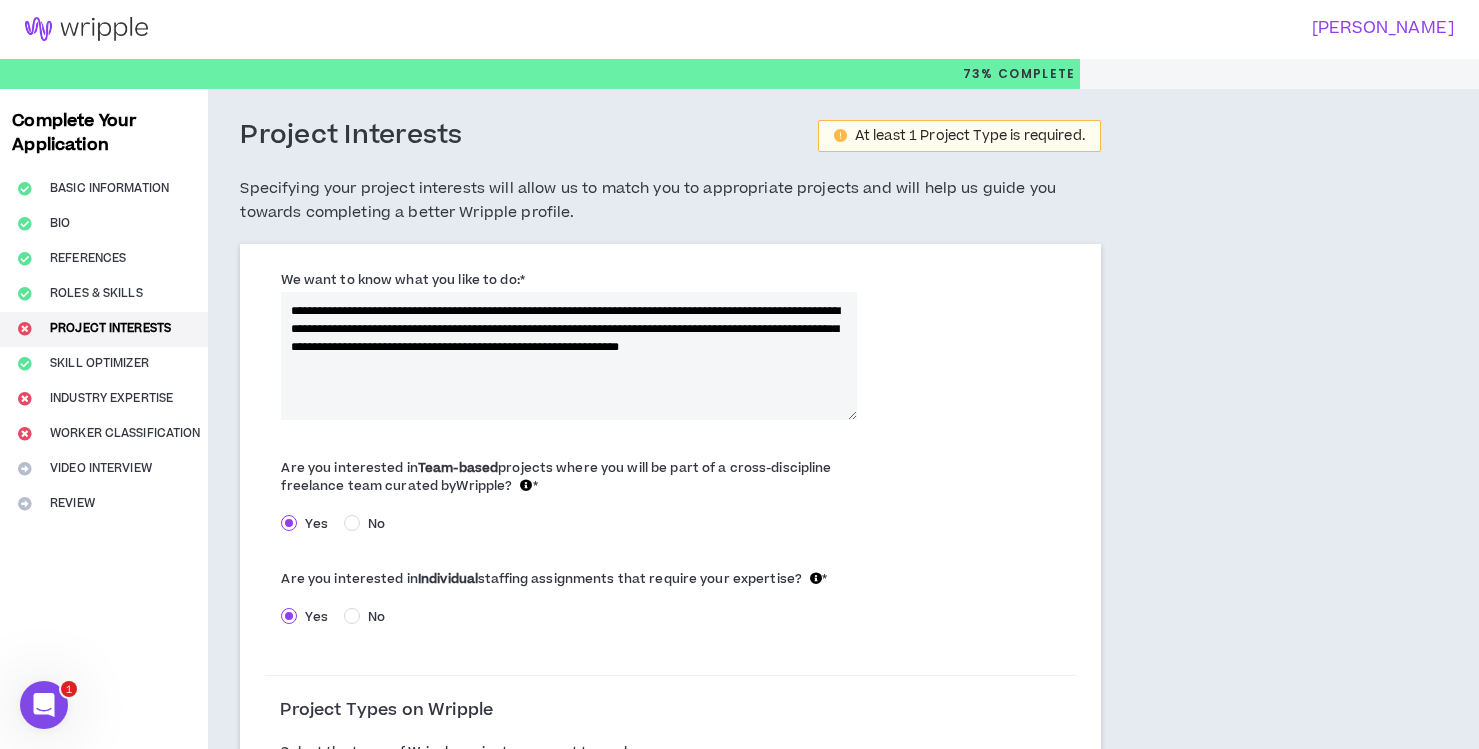 drag, startPoint x: 559, startPoint y: 346, endPoint x: 524, endPoint y: 346, distance: 35 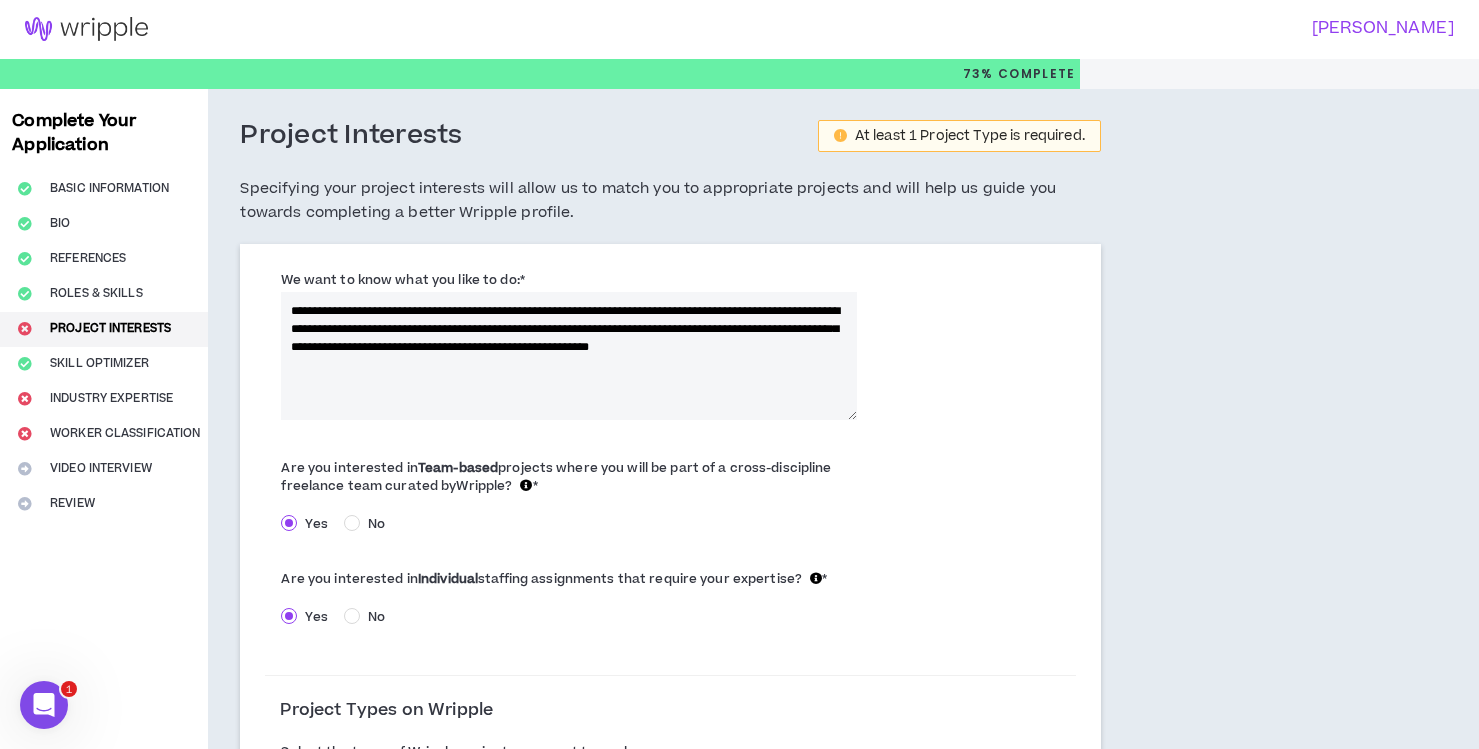 click on "**********" at bounding box center [569, 356] 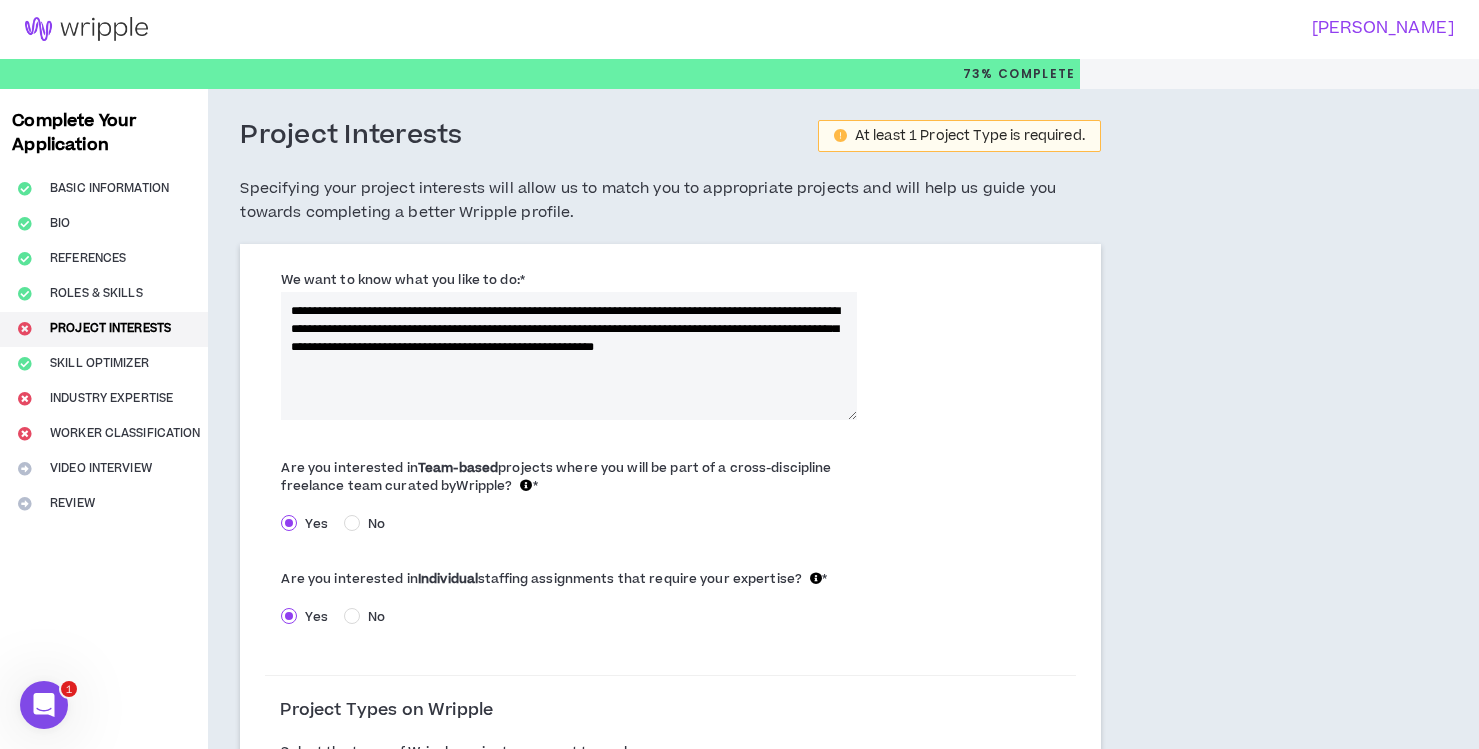 click on "**********" at bounding box center [569, 356] 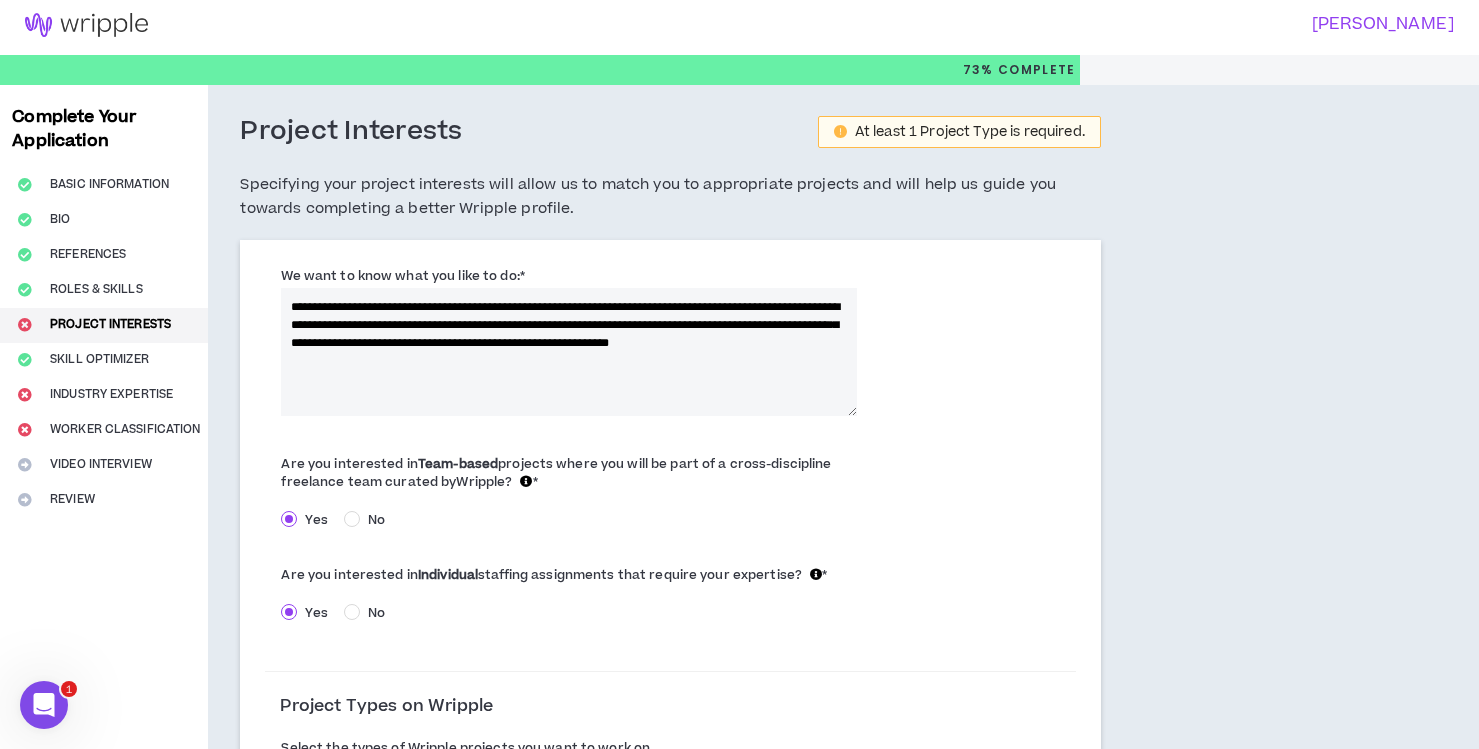 scroll, scrollTop: 3, scrollLeft: 0, axis: vertical 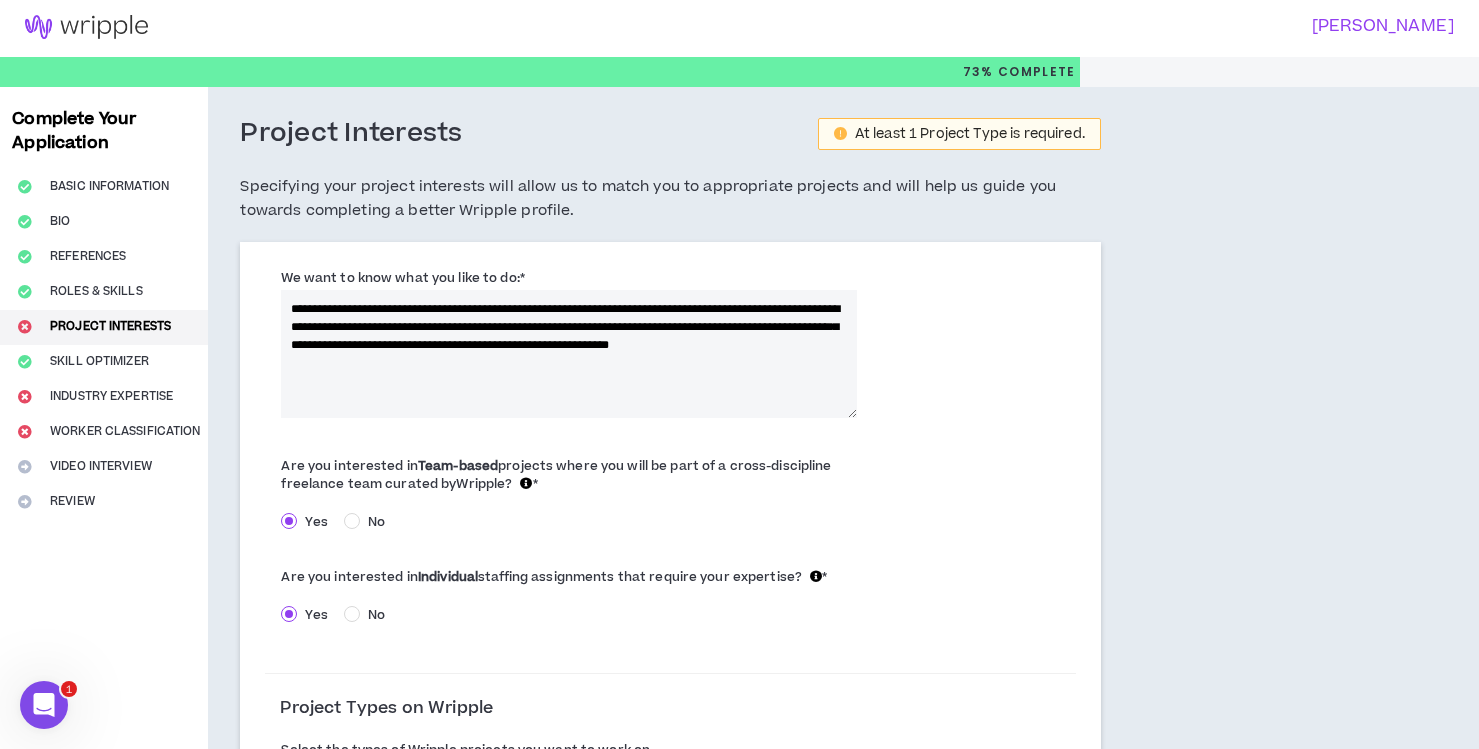 drag, startPoint x: 741, startPoint y: 345, endPoint x: 687, endPoint y: 345, distance: 54 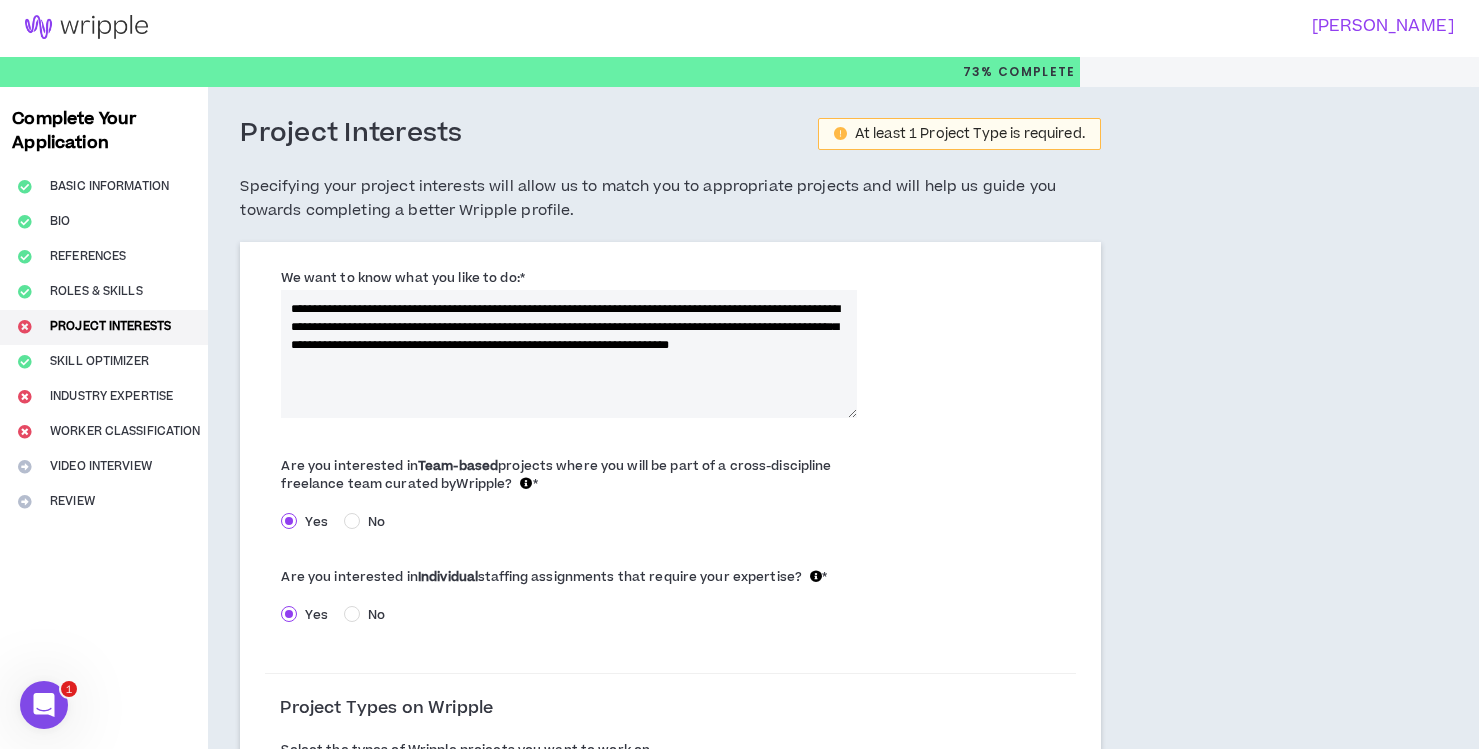 drag, startPoint x: 508, startPoint y: 365, endPoint x: 602, endPoint y: 358, distance: 94.26028 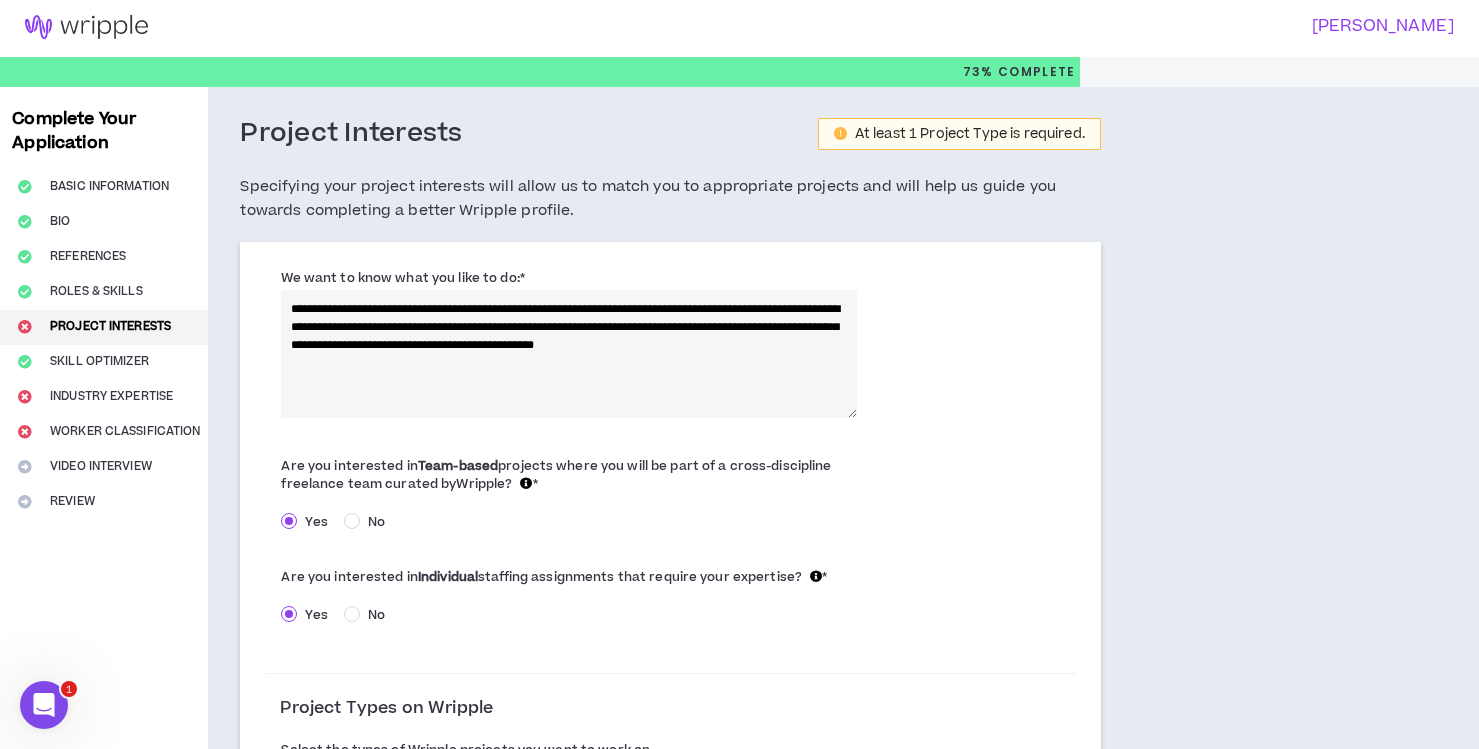 click on "**********" at bounding box center [569, 354] 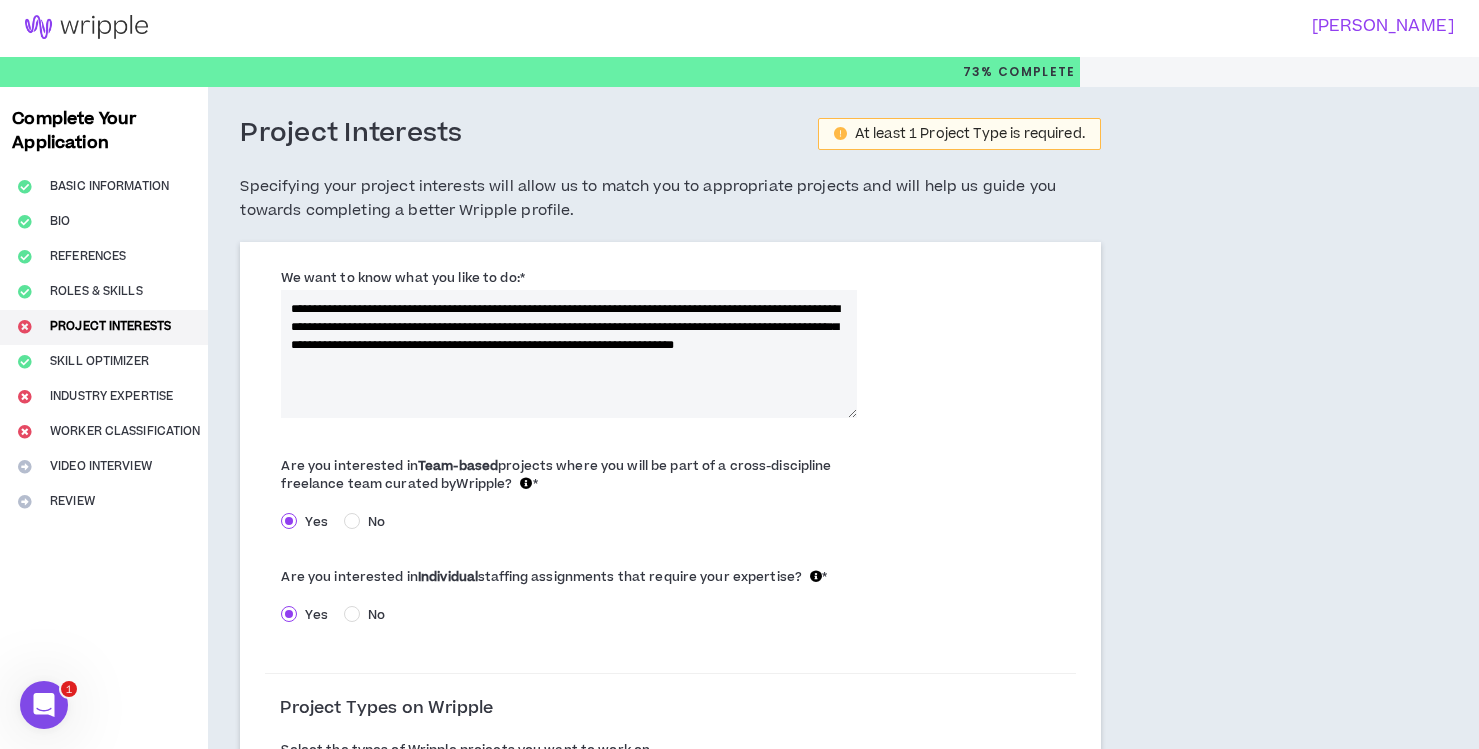 drag, startPoint x: 607, startPoint y: 326, endPoint x: 685, endPoint y: 326, distance: 78 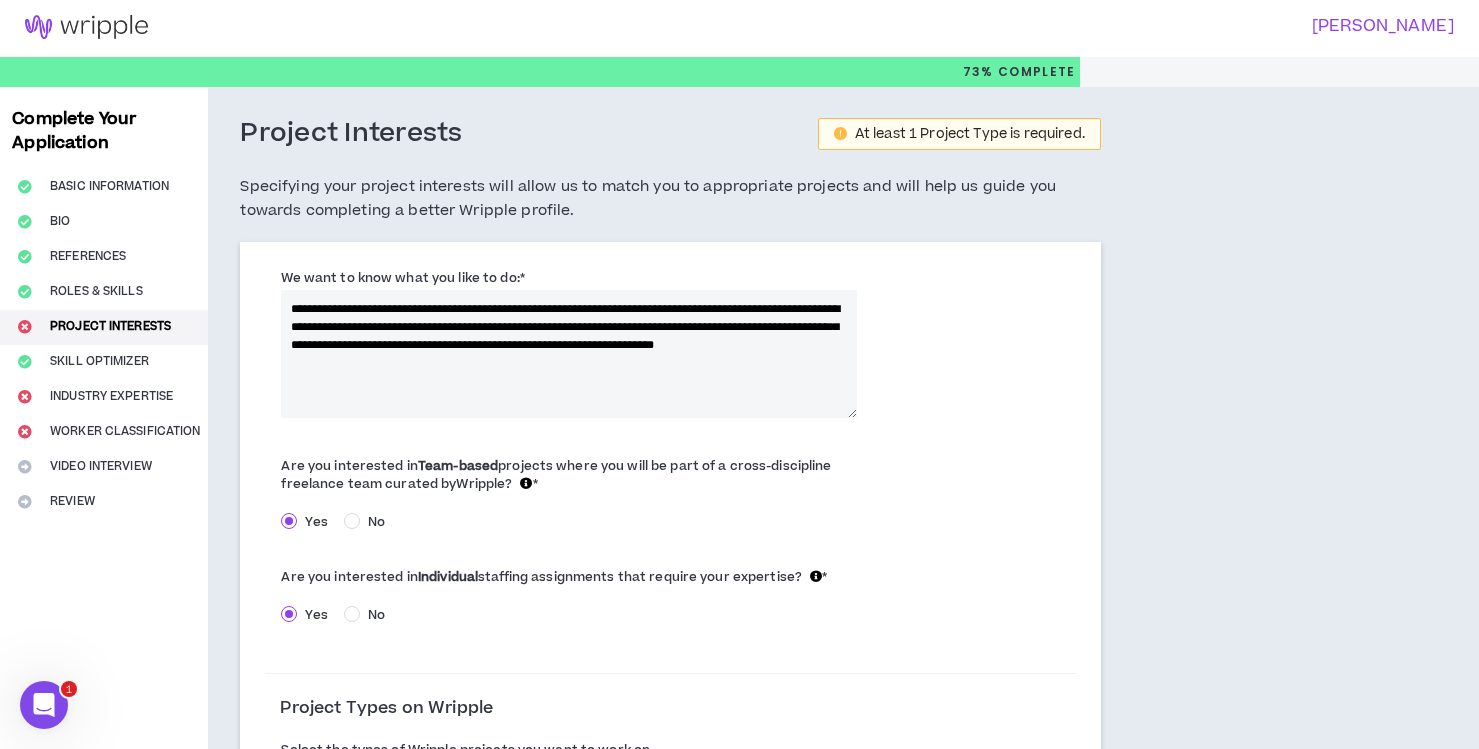 drag, startPoint x: 813, startPoint y: 328, endPoint x: 835, endPoint y: 331, distance: 22.203604 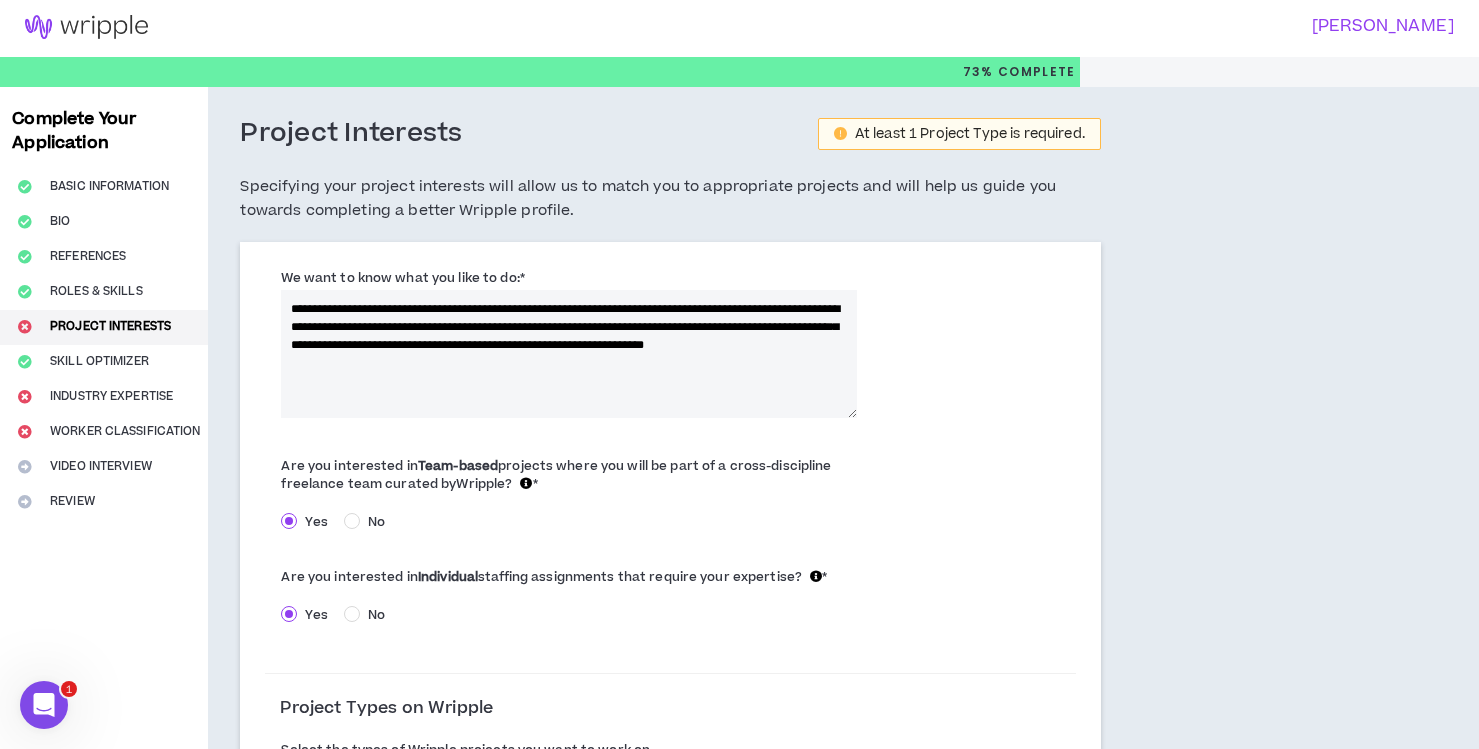 drag, startPoint x: 333, startPoint y: 346, endPoint x: 344, endPoint y: 348, distance: 11.18034 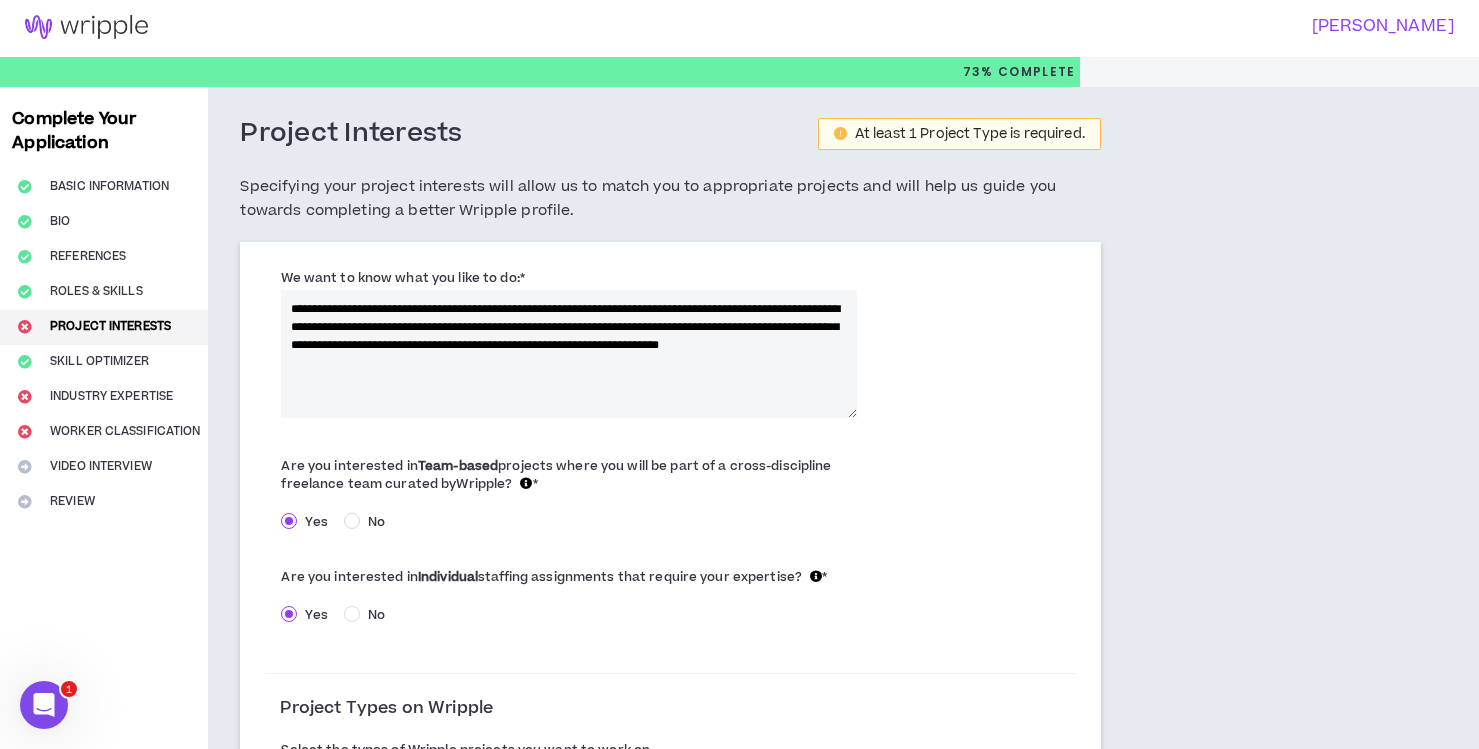 click on "**********" at bounding box center [569, 354] 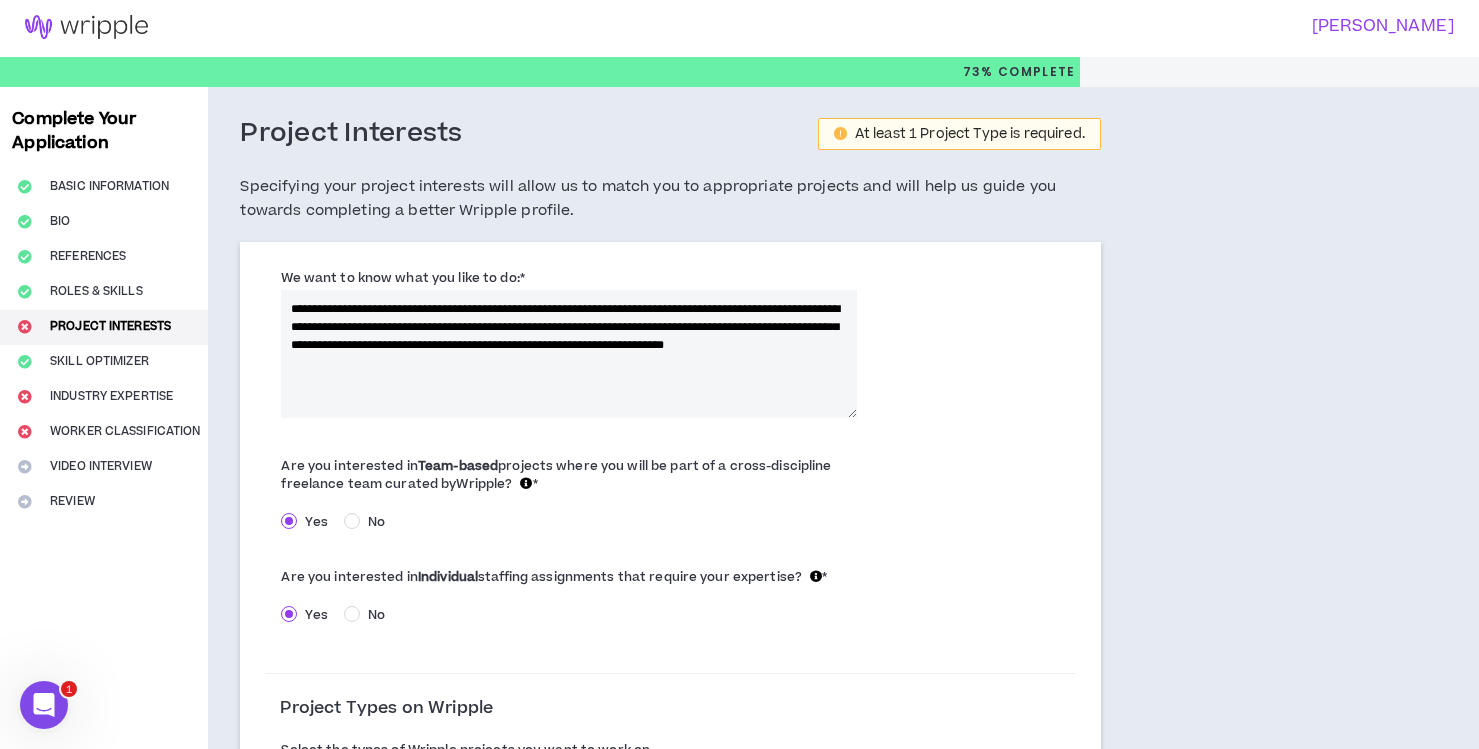 click on "**********" at bounding box center (569, 354) 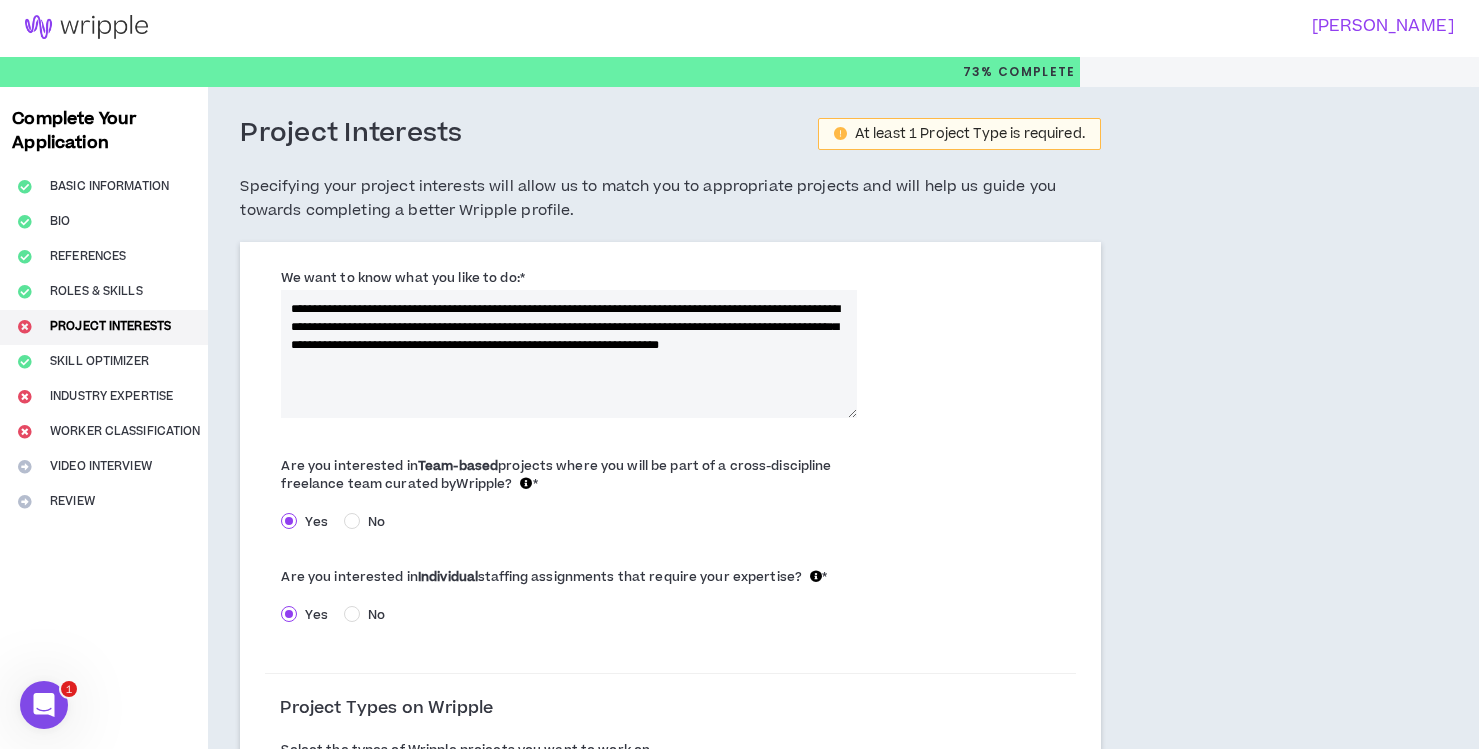 click on "**********" at bounding box center [569, 354] 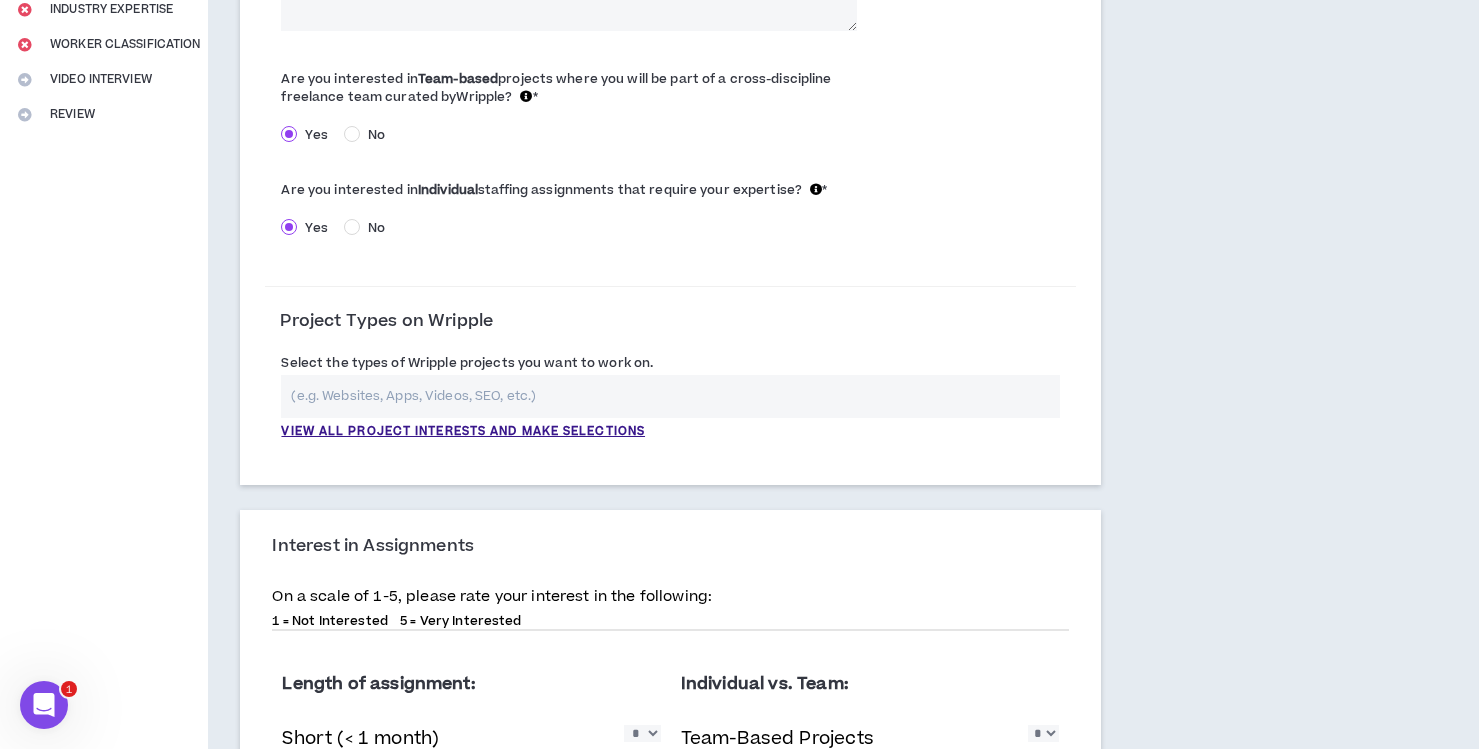 scroll, scrollTop: 393, scrollLeft: 0, axis: vertical 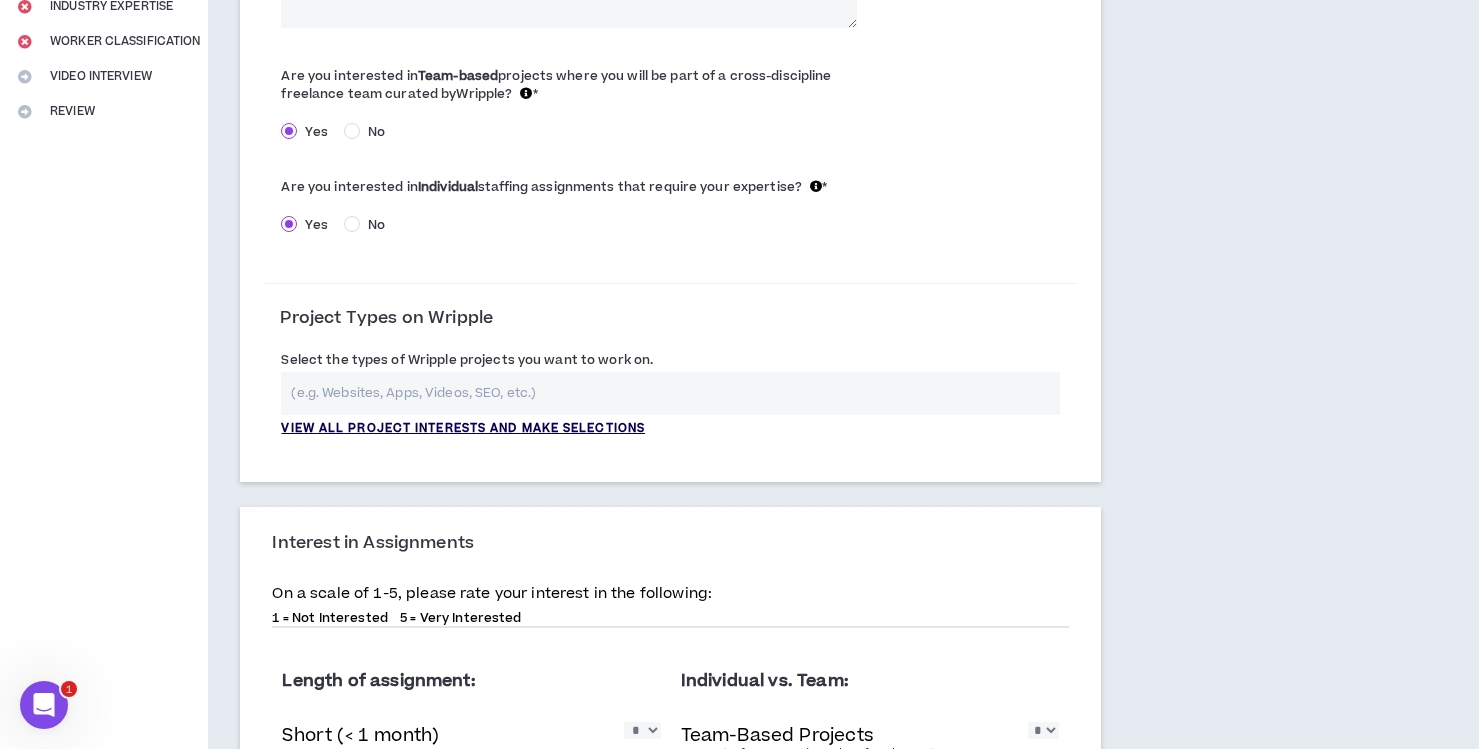 type on "**********" 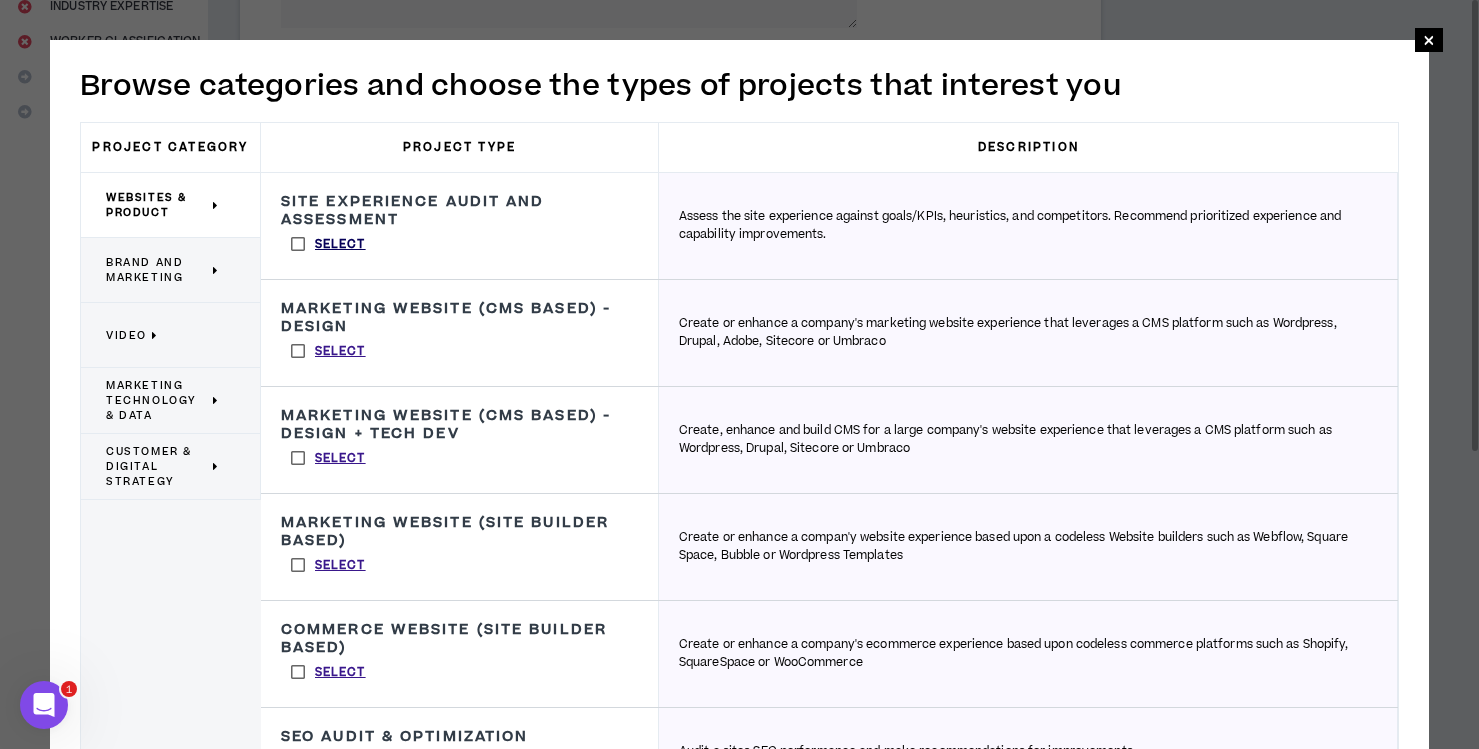 click on "Select" at bounding box center (340, 245) 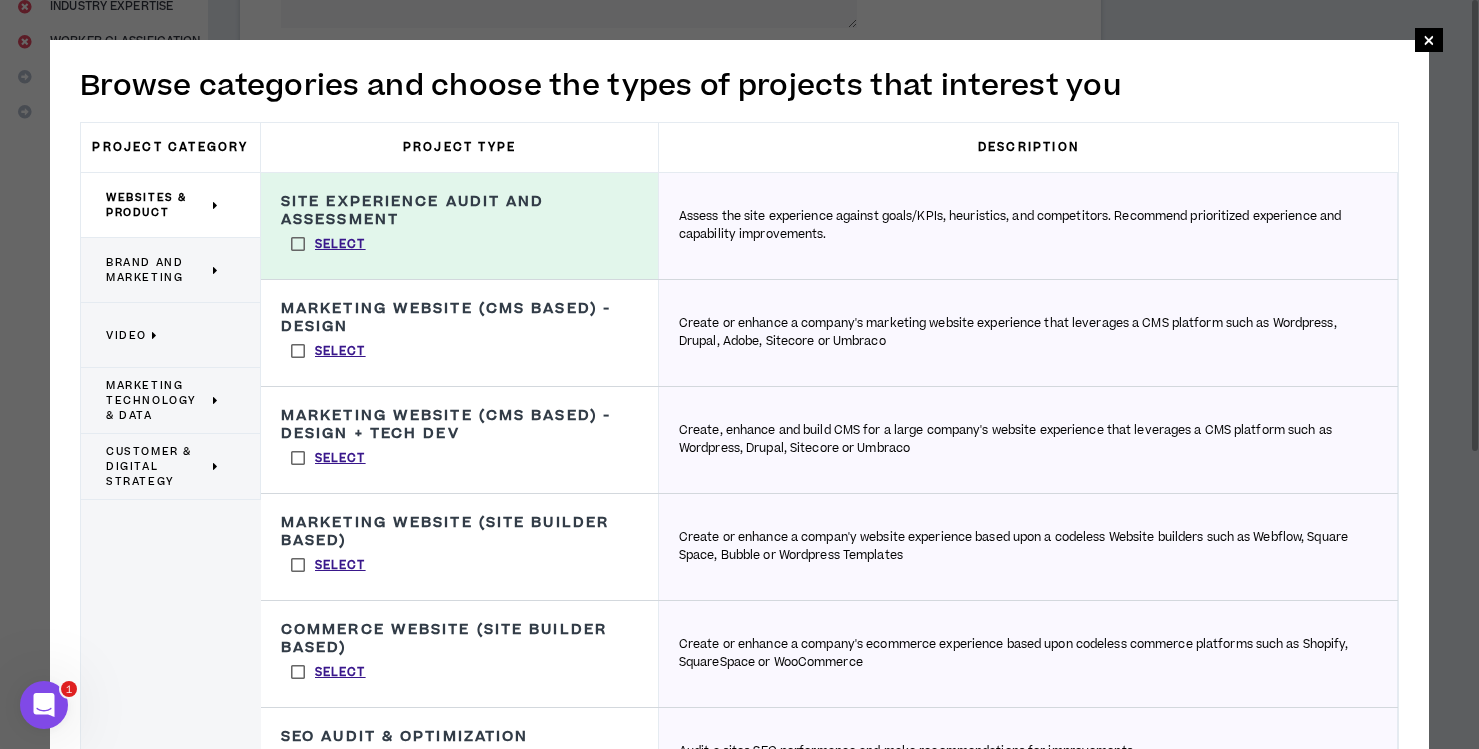 click on "Marketing Website (CMS Based) - Design Create or enhance a company's marketing website experience that leverages a CMS platform such as Wordpress, Drupal, Adobe, Sitecore or Umbraco Select" at bounding box center [460, 333] 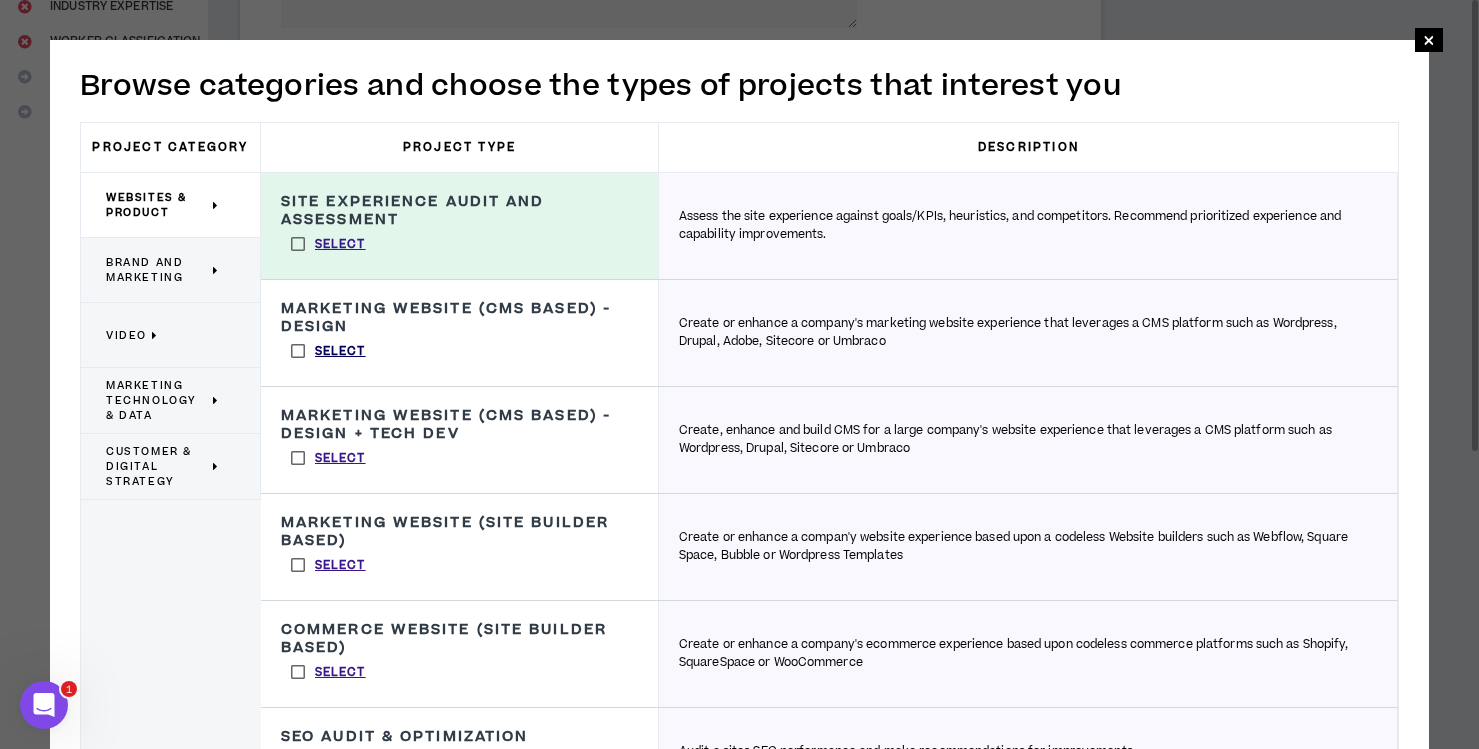 click on "Select" at bounding box center [340, 352] 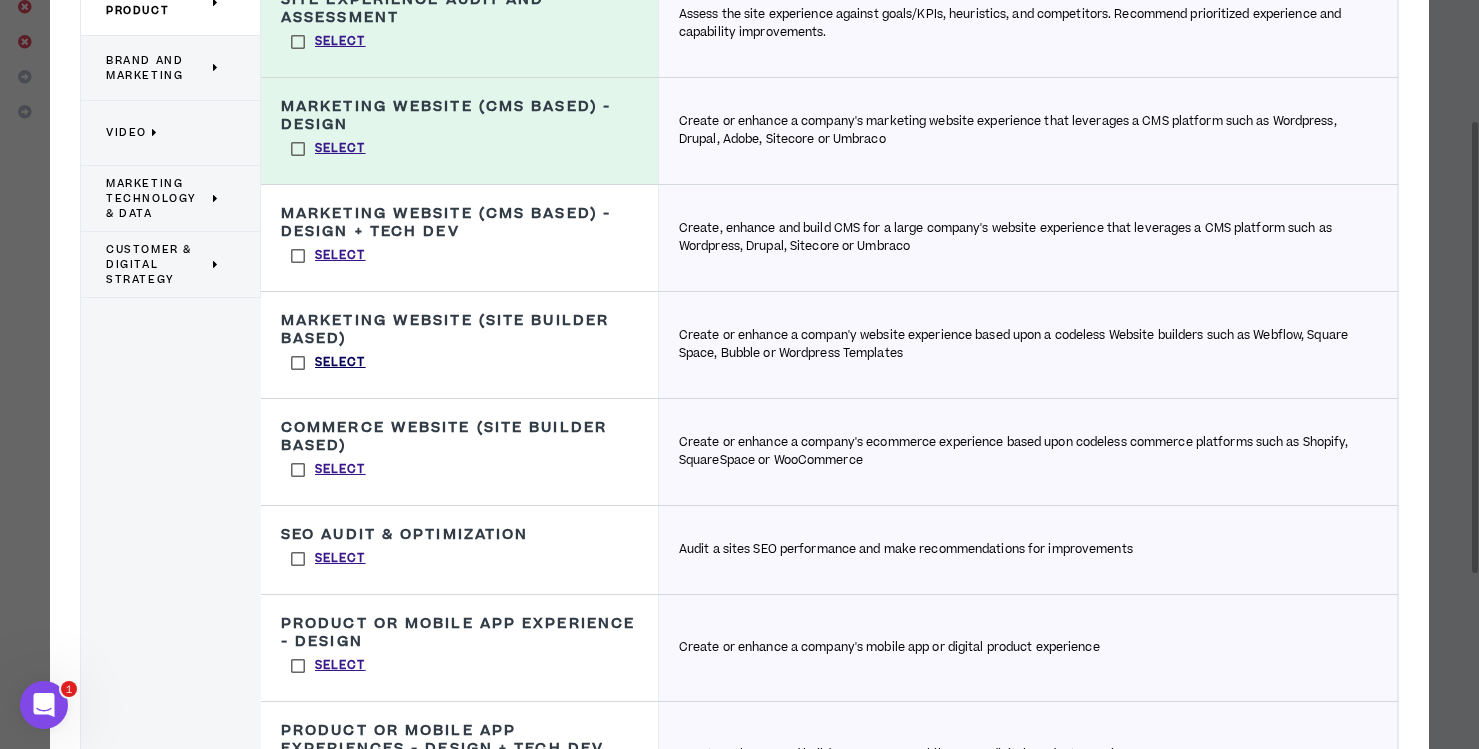 click on "Select" at bounding box center (340, 363) 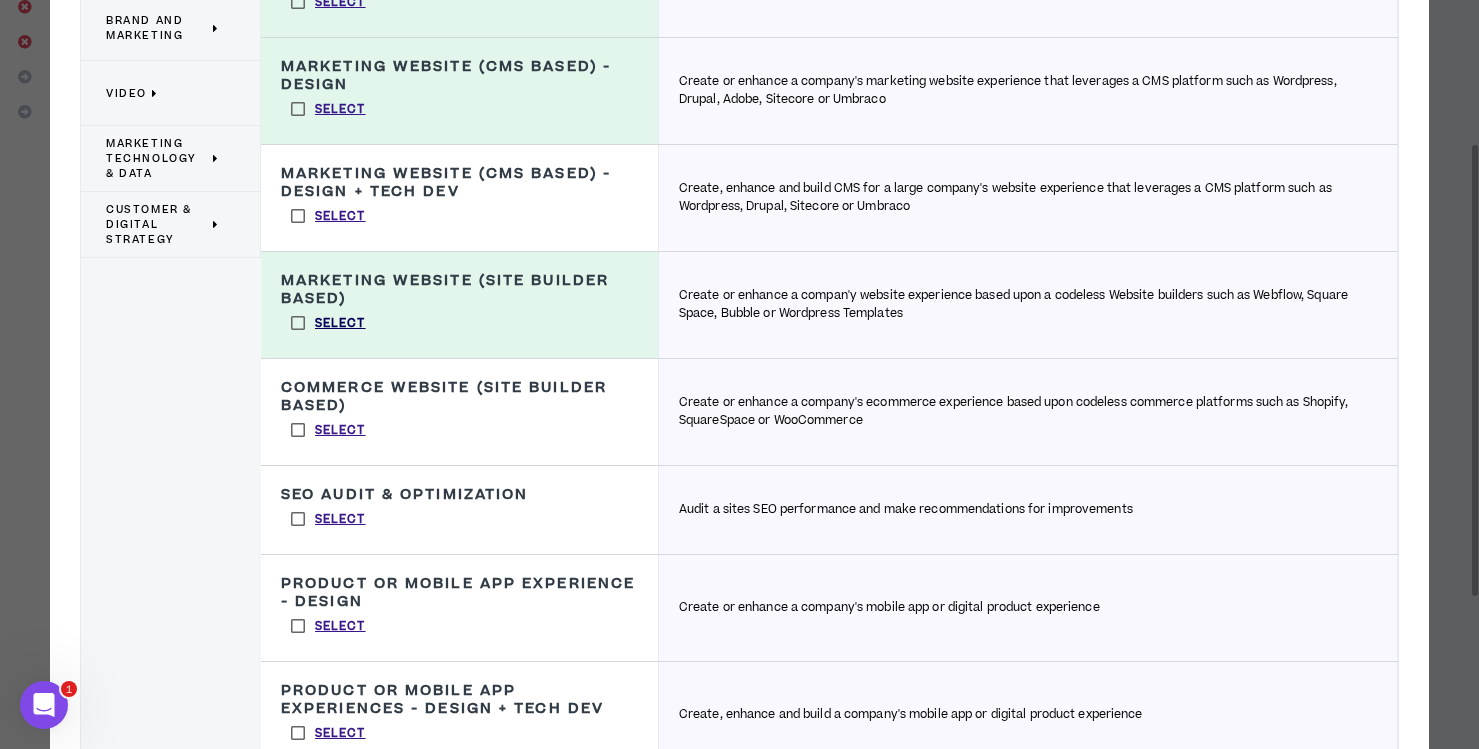 click on "Select" at bounding box center (340, 324) 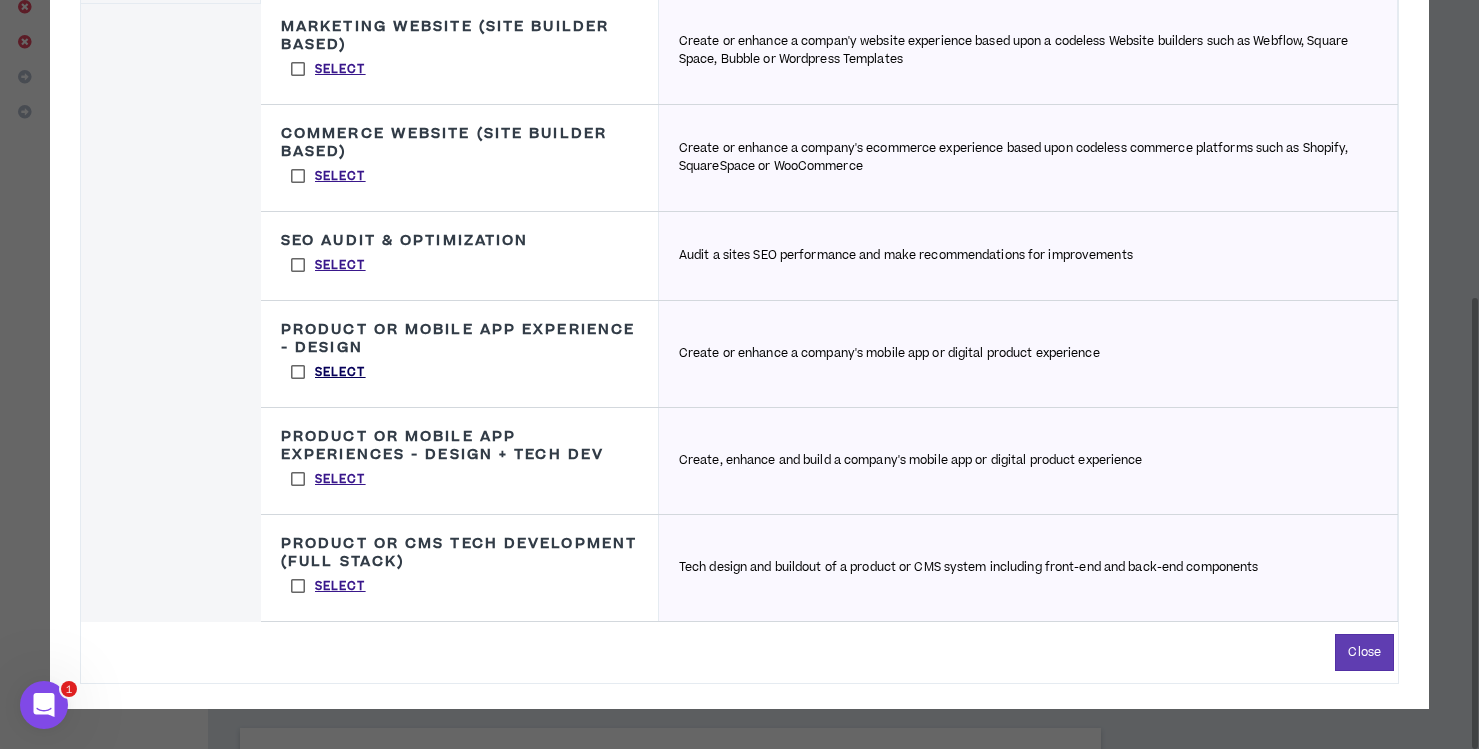 click on "Select" at bounding box center [340, 373] 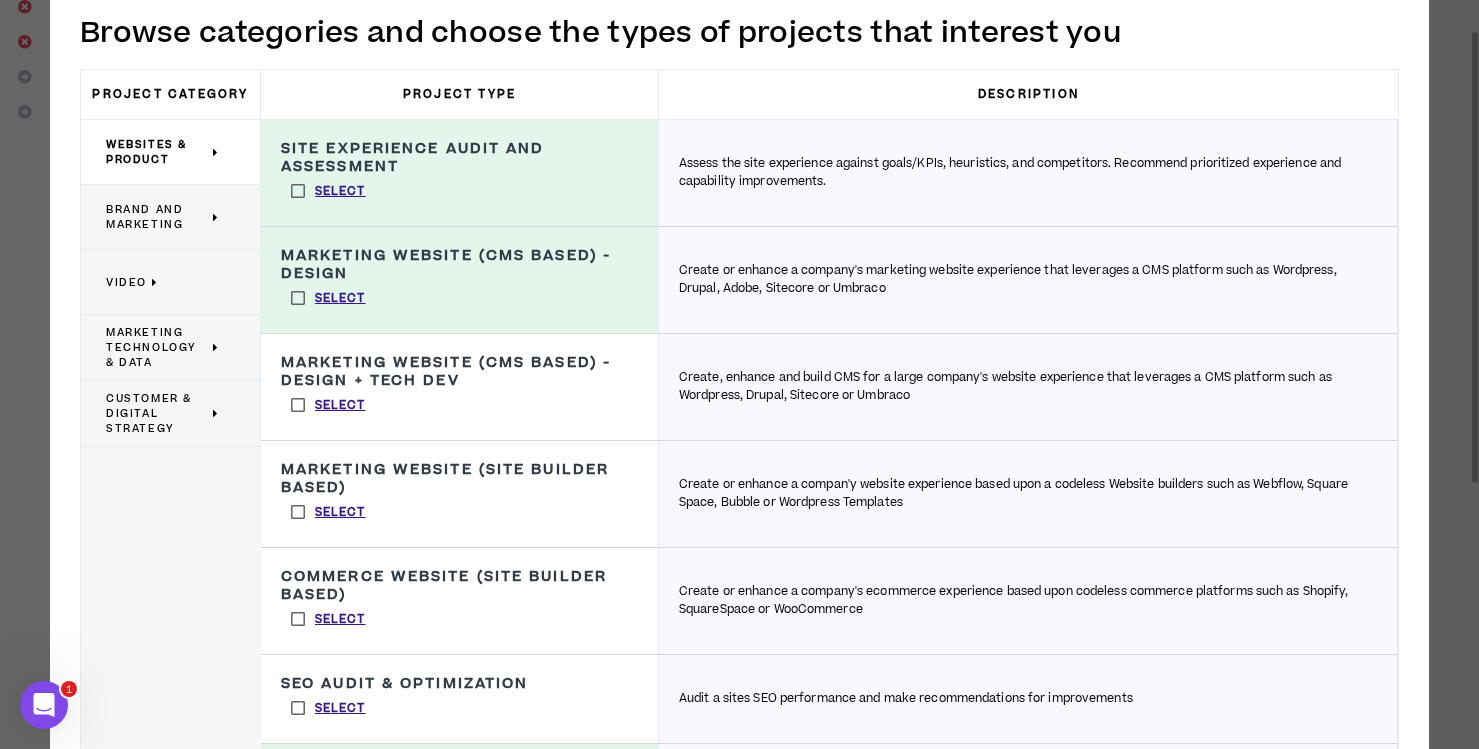 click on "Brand and Marketing" at bounding box center (157, 217) 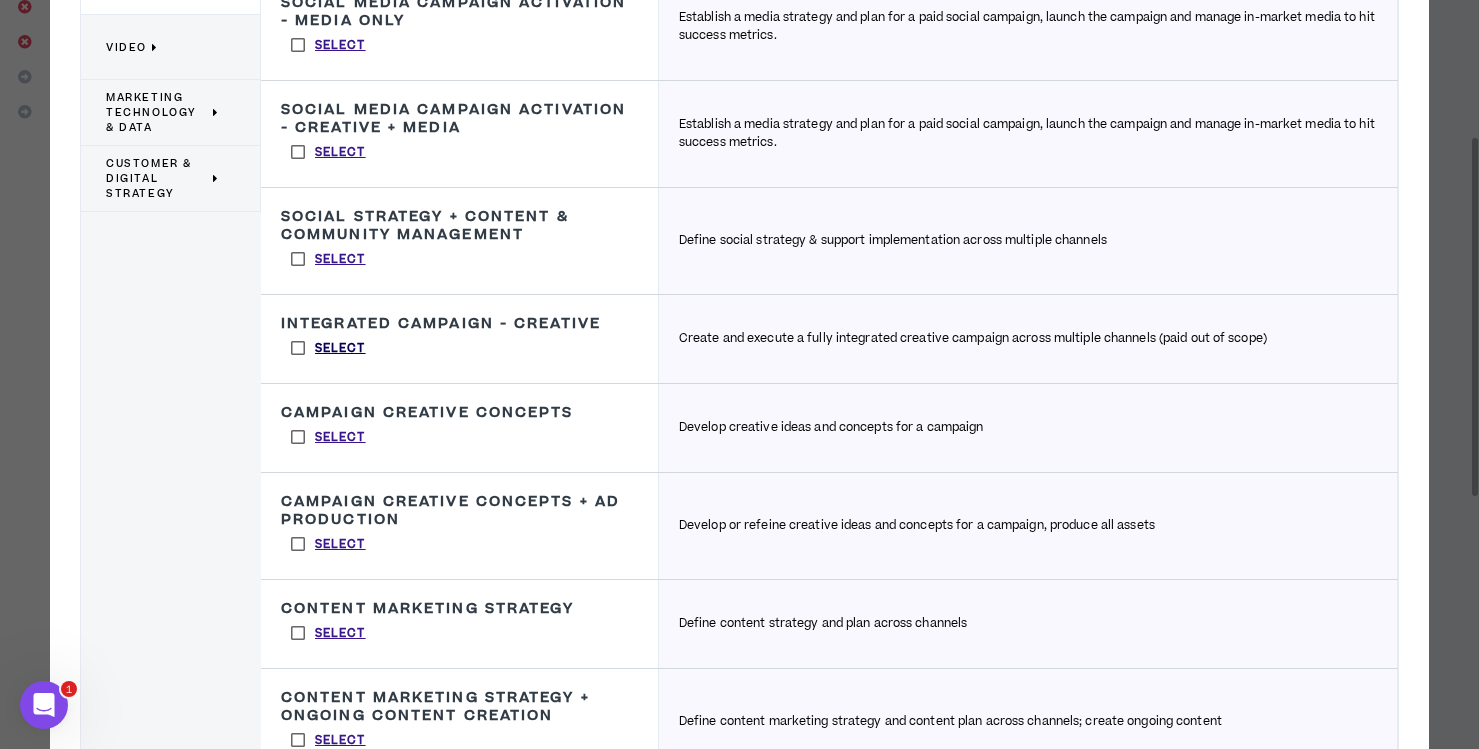 click on "Select" at bounding box center (340, 349) 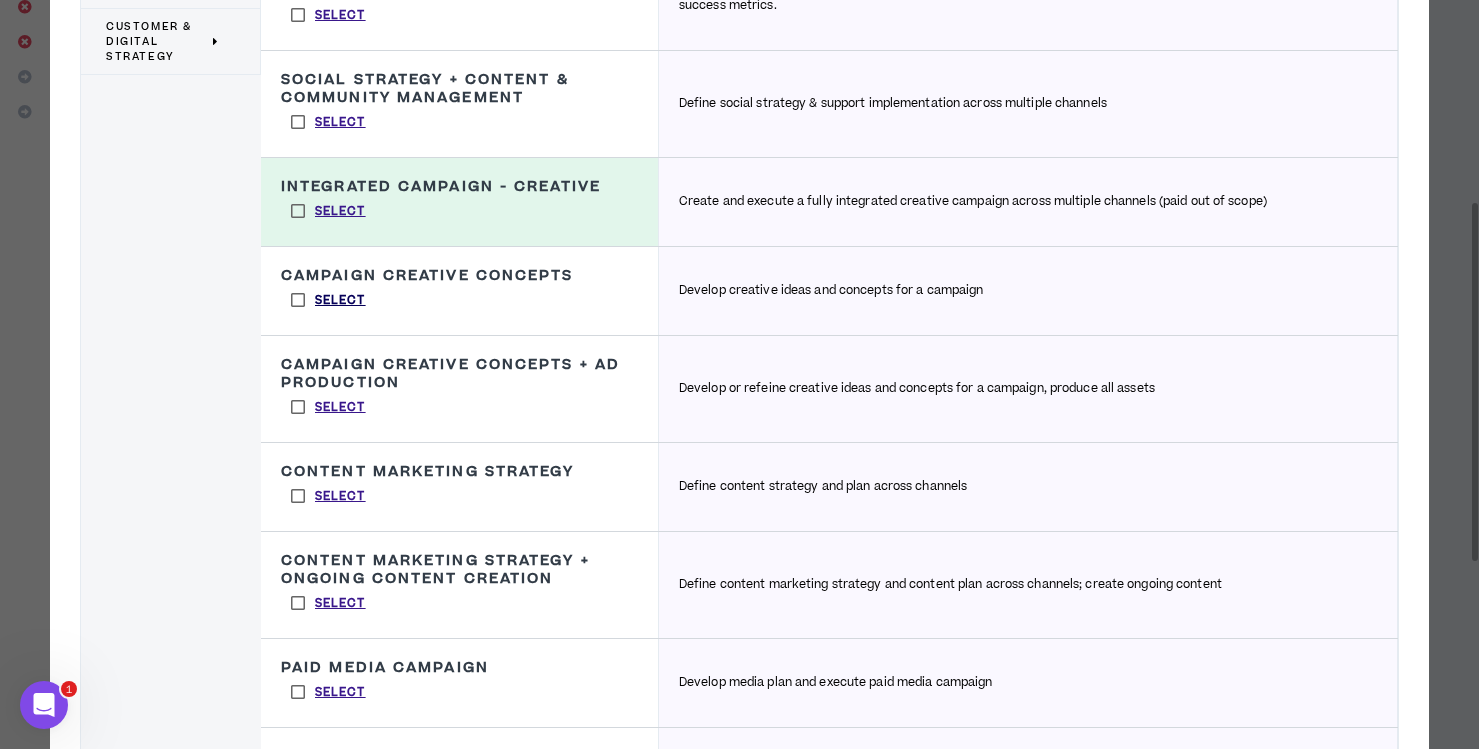 click on "Select" at bounding box center (340, 301) 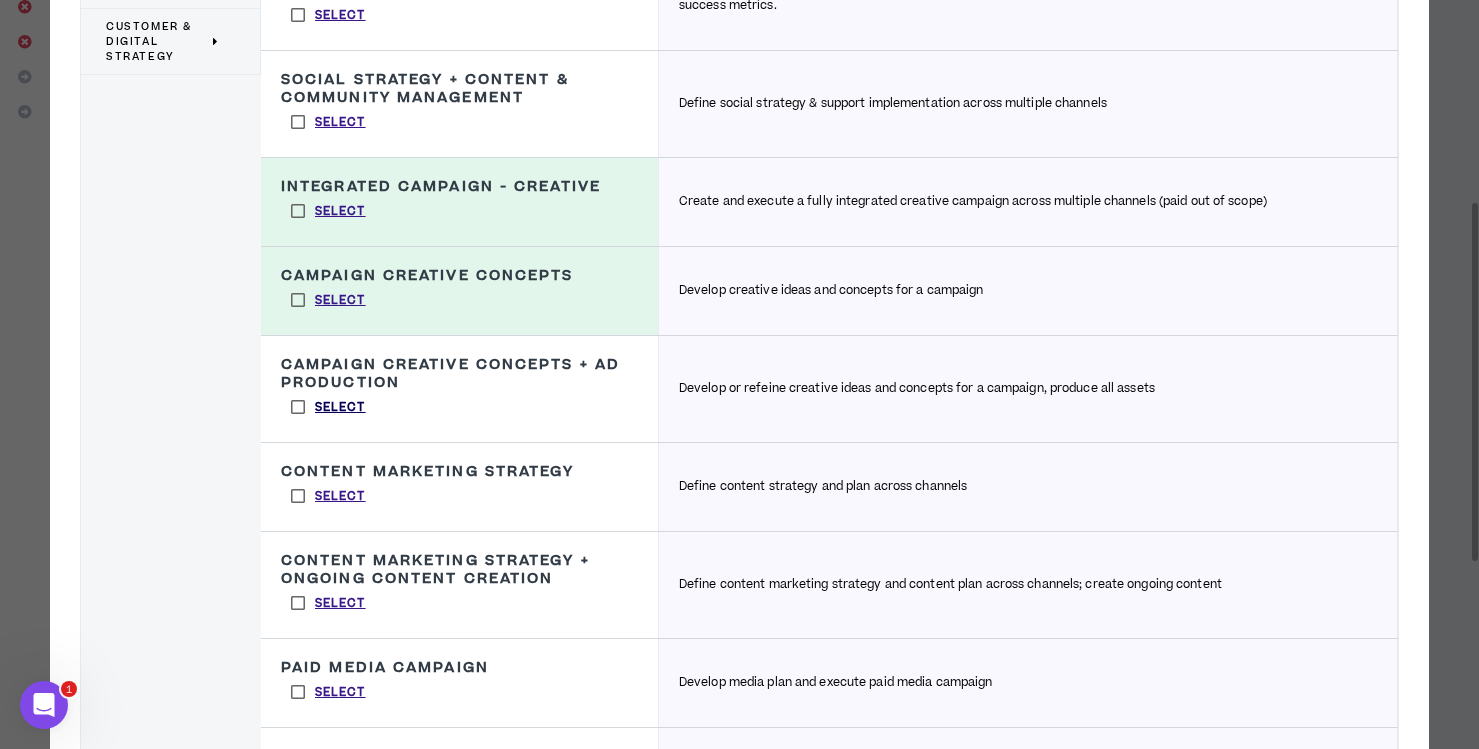 click on "Select" at bounding box center [340, 408] 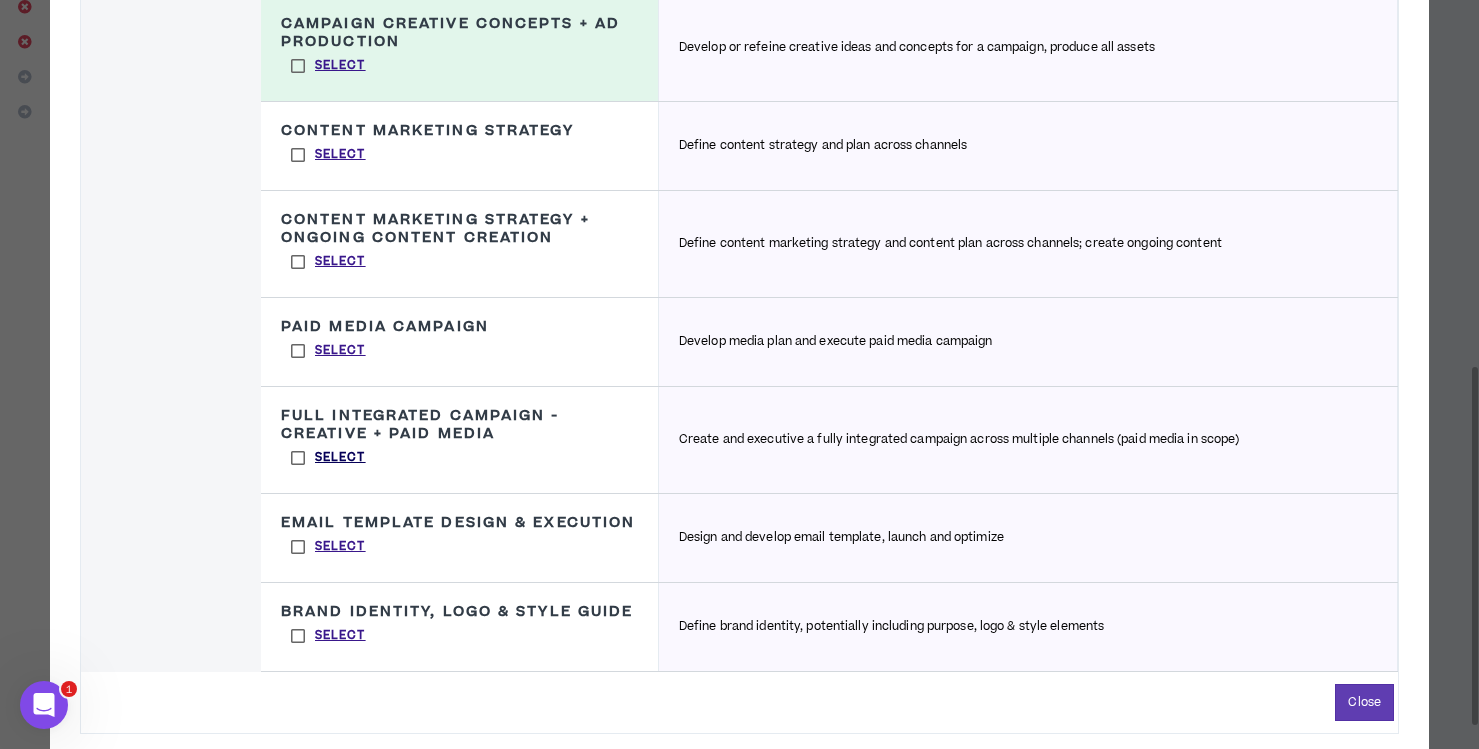 click on "Select" at bounding box center (340, 458) 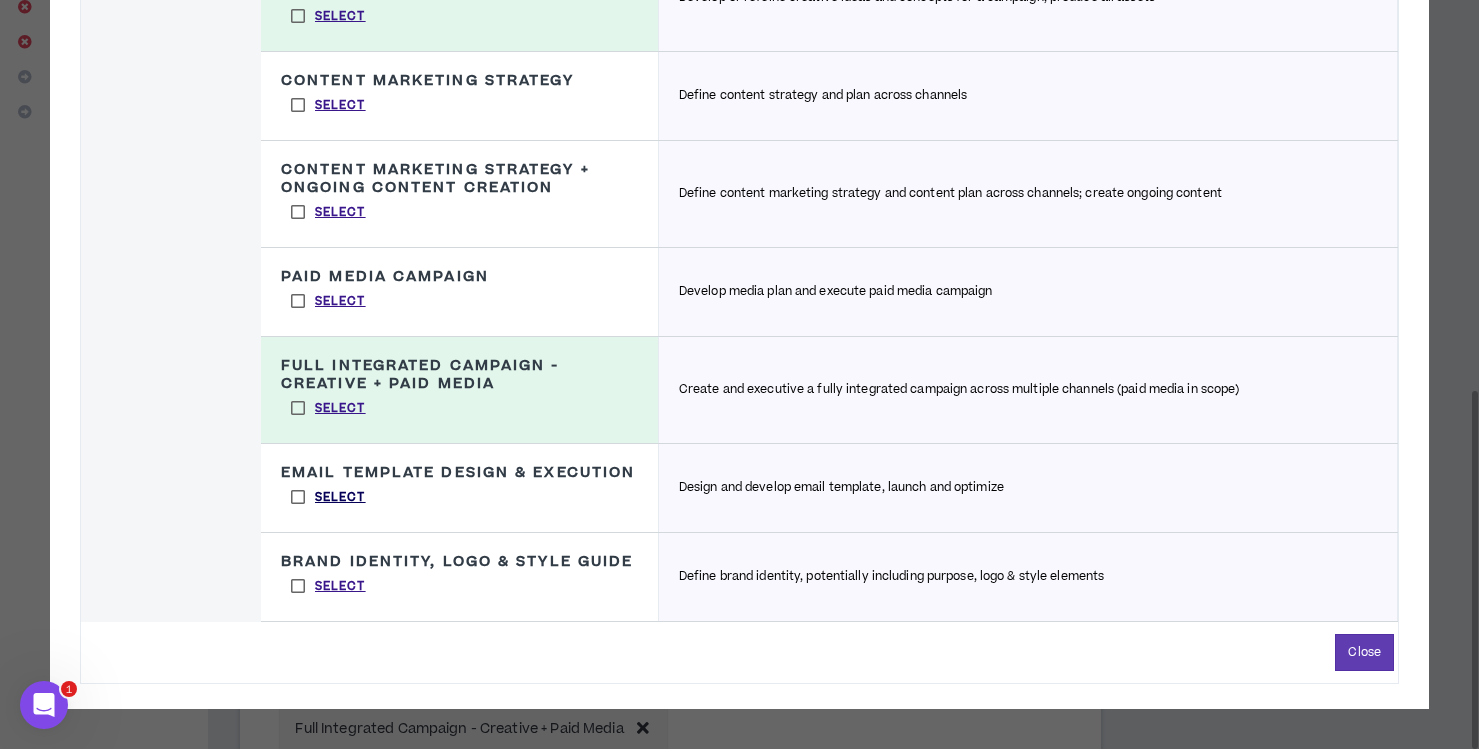 click on "Select" at bounding box center [340, 498] 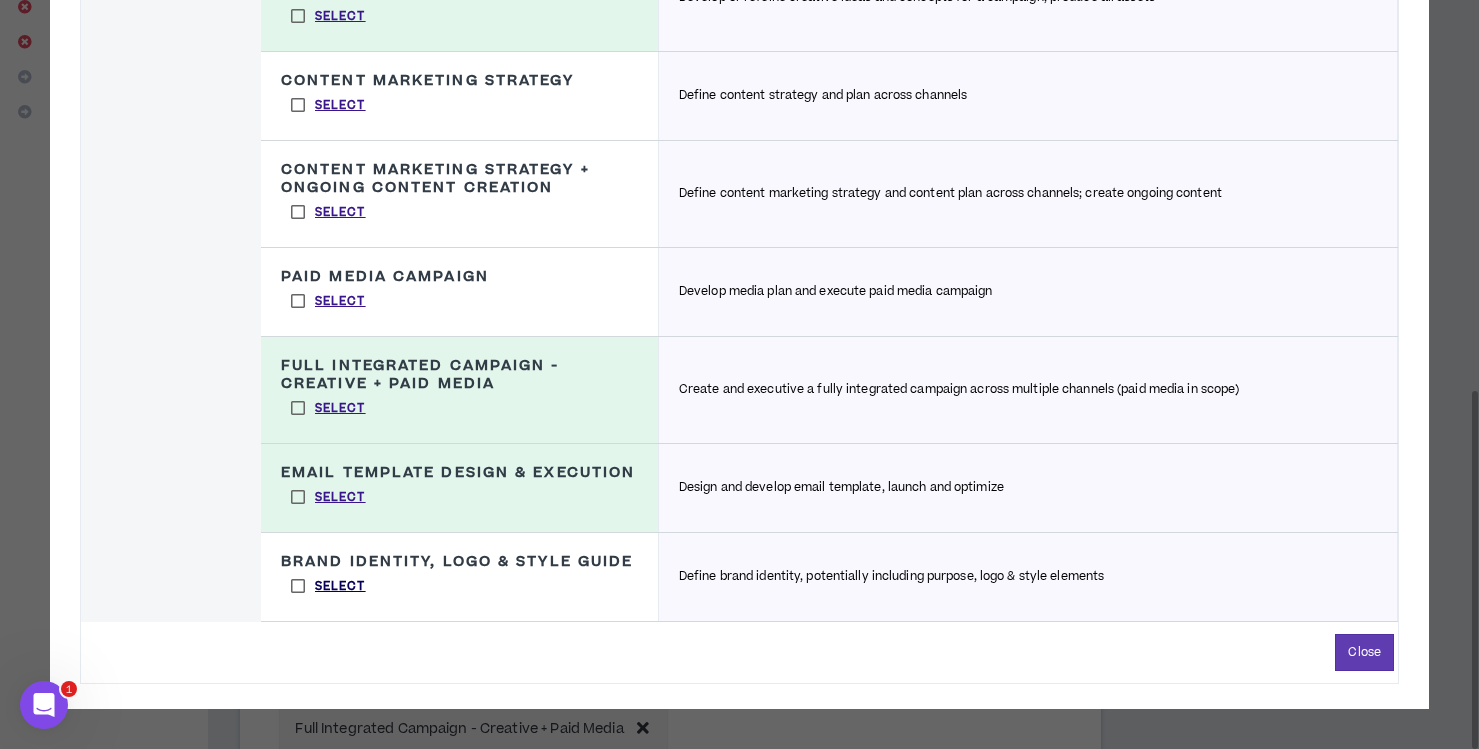 click on "Select" at bounding box center [340, 587] 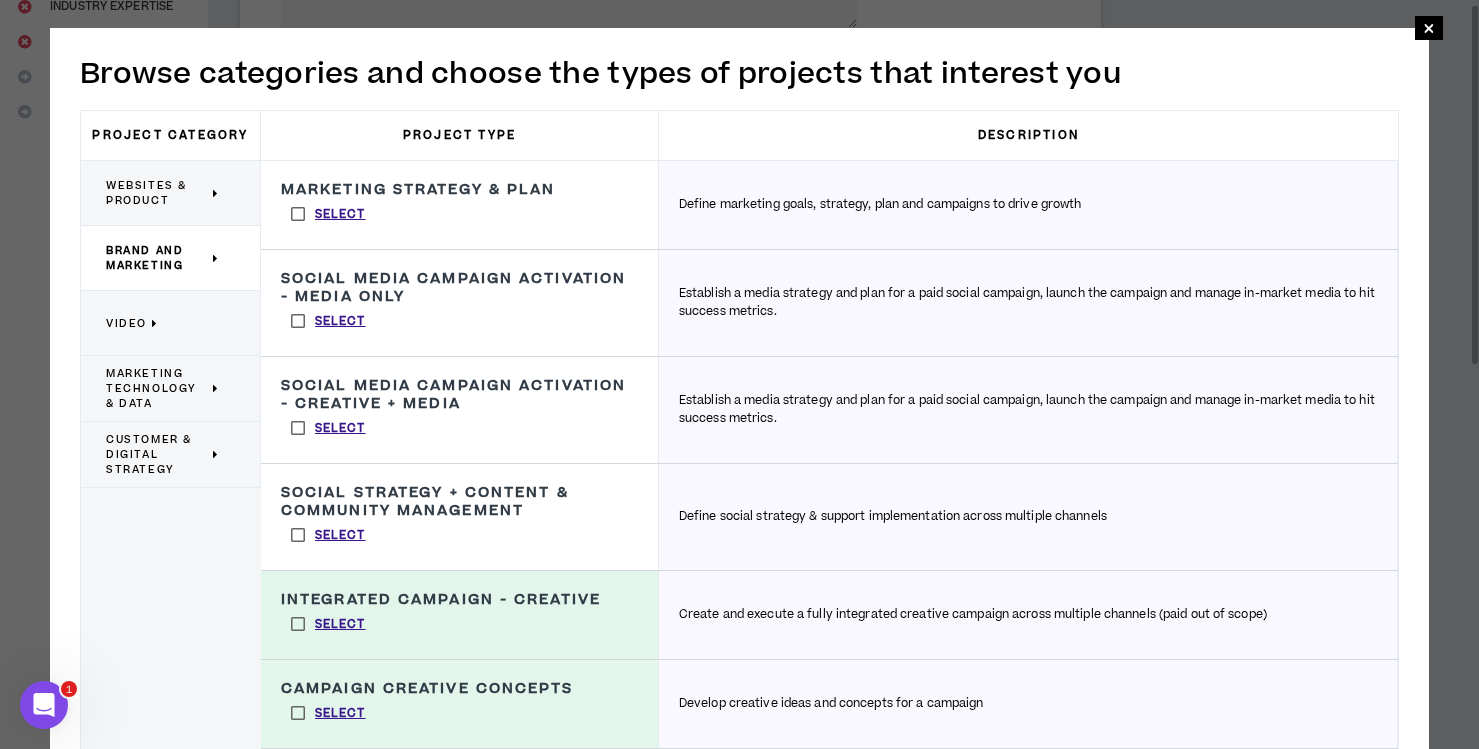 click on "Video" at bounding box center [163, 323] 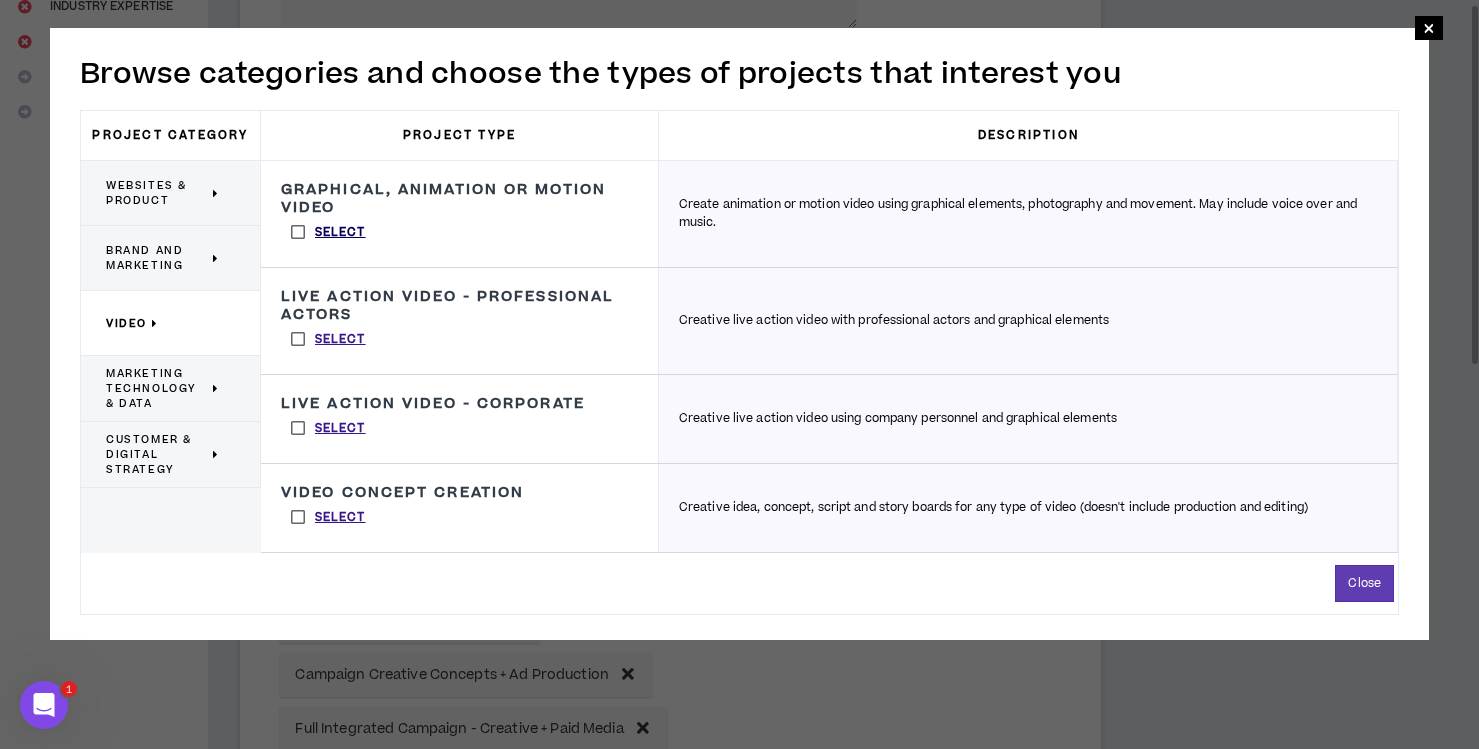 click on "Select" at bounding box center (340, 233) 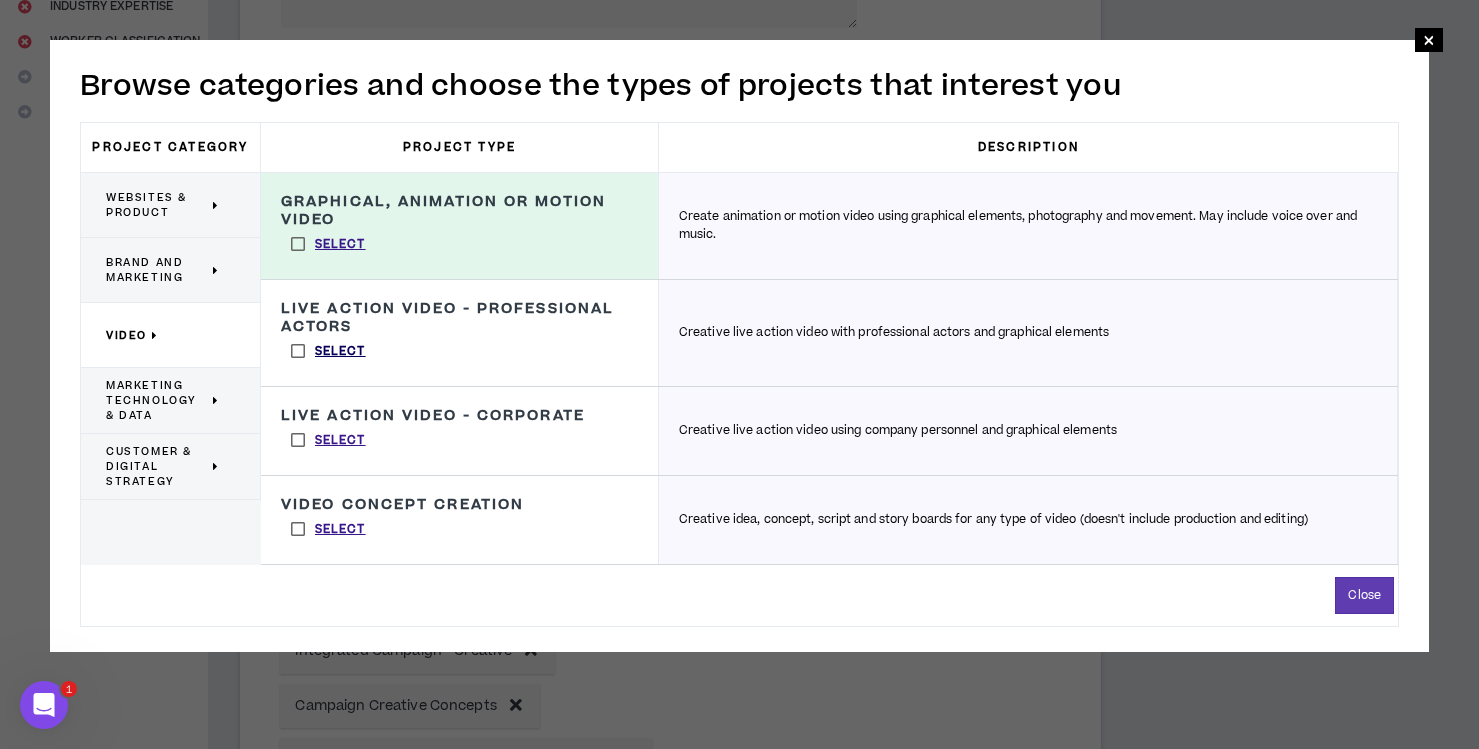 drag, startPoint x: 338, startPoint y: 355, endPoint x: 355, endPoint y: 354, distance: 17.029387 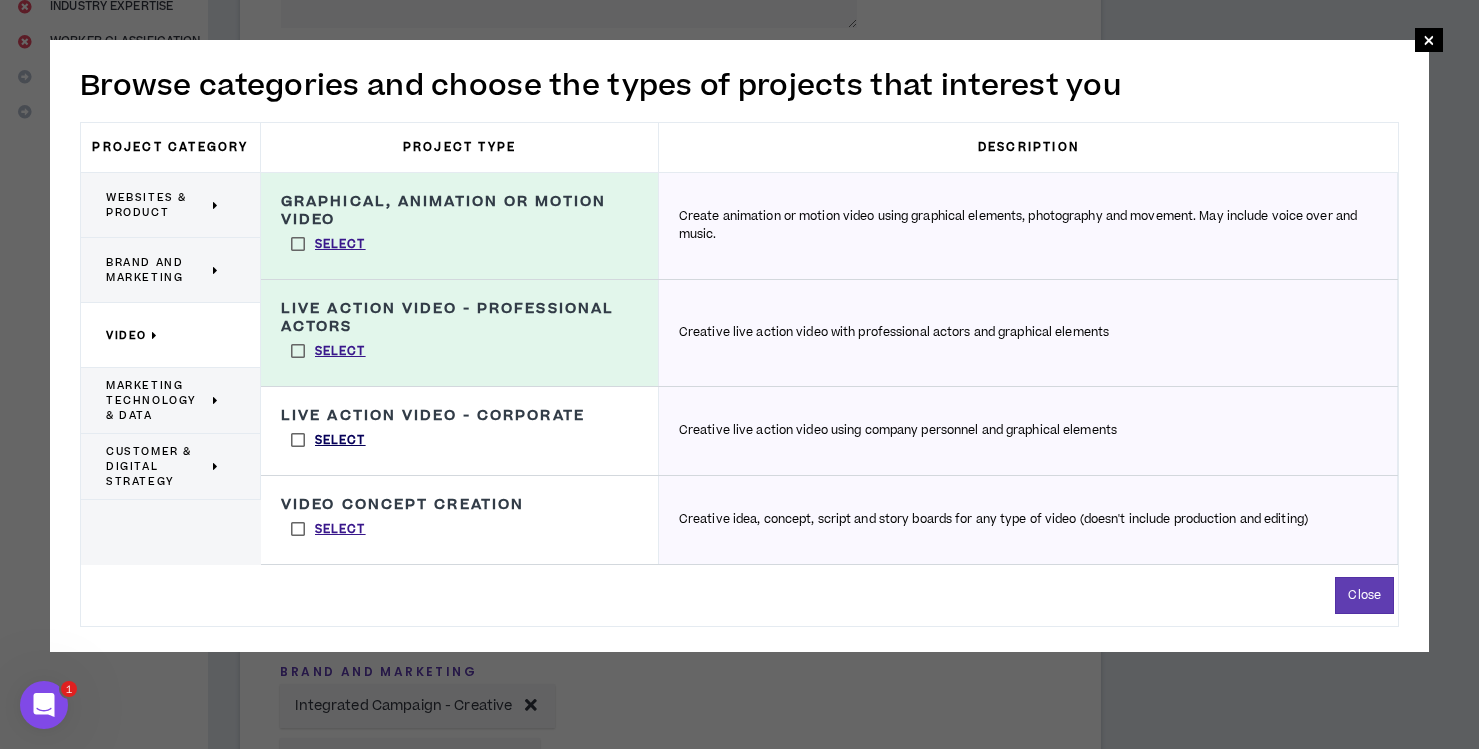 click on "Select" at bounding box center [340, 441] 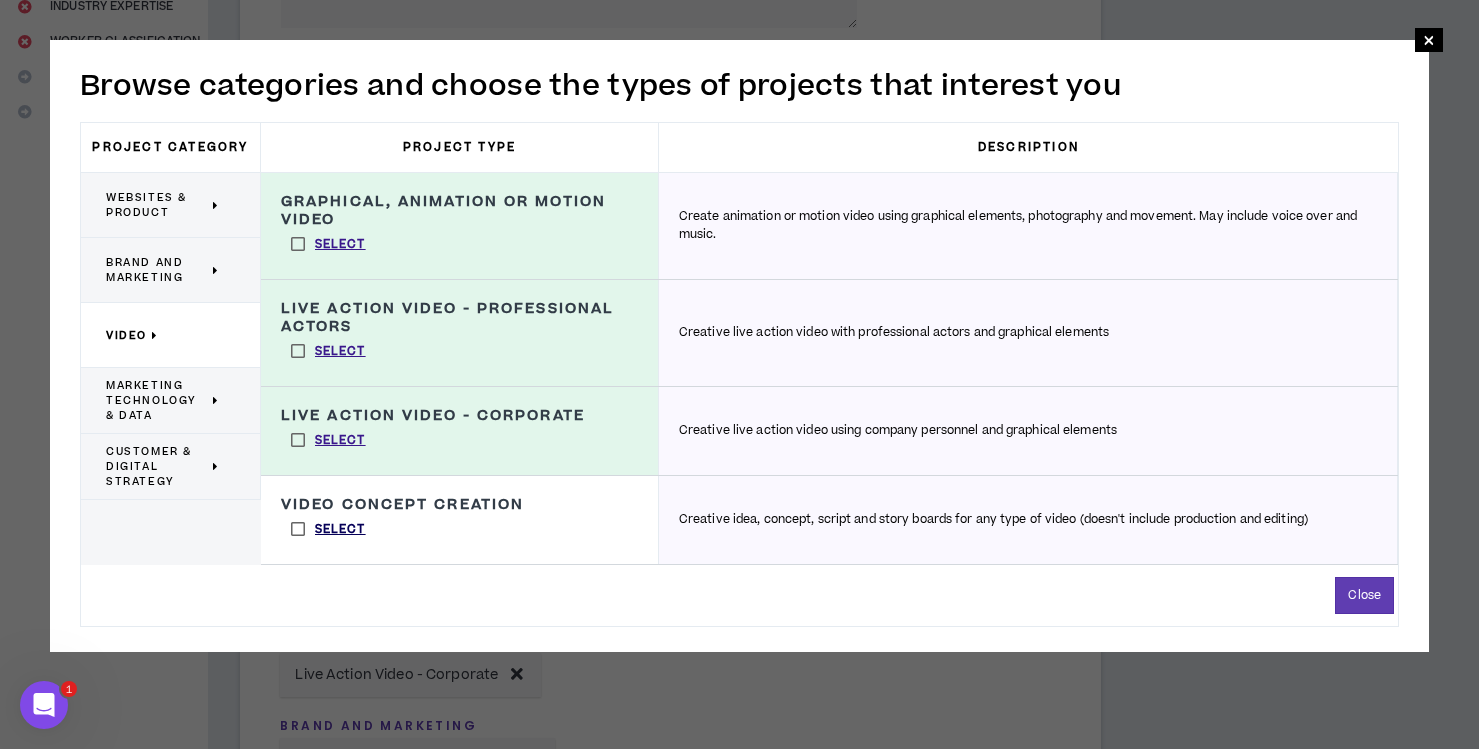 click on "Select" at bounding box center [340, 530] 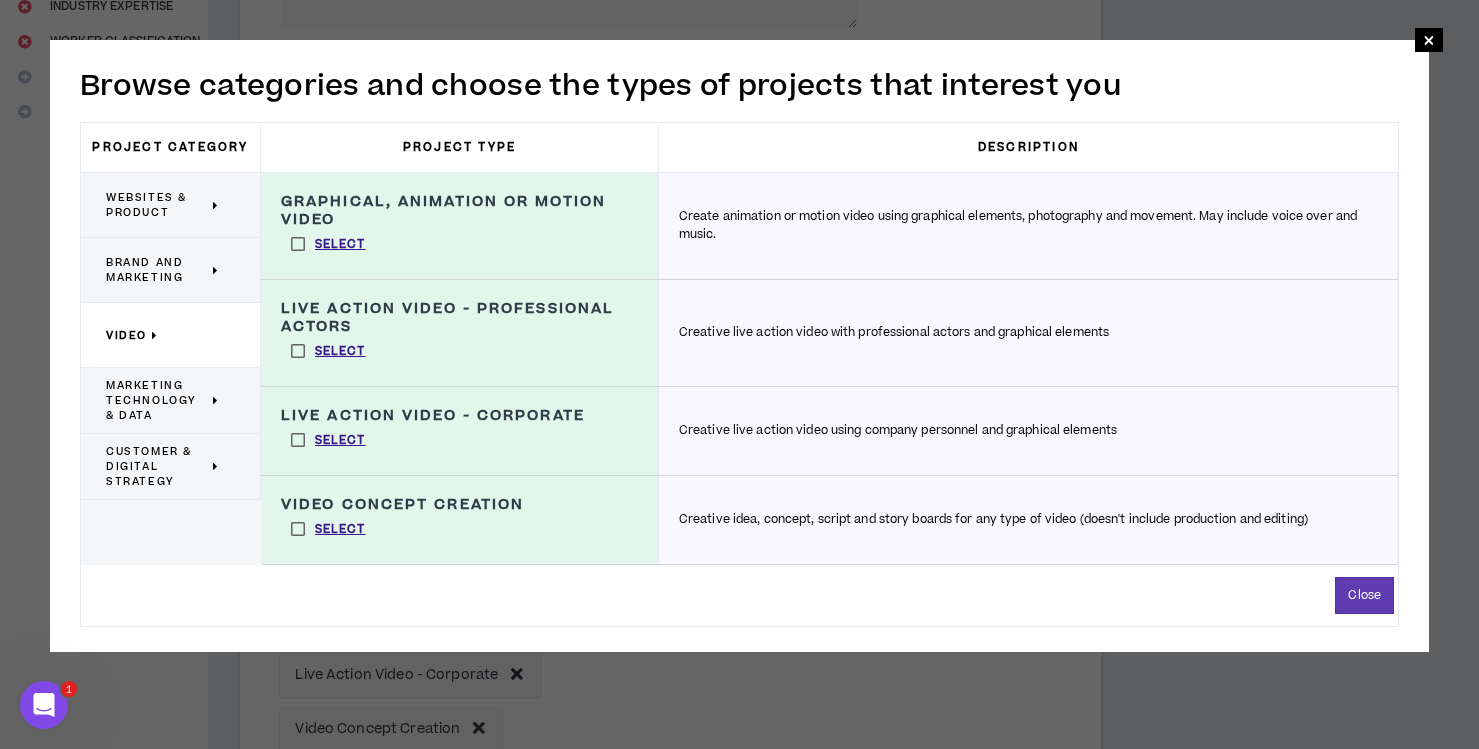 click on "Marketing Technology & Data" at bounding box center (157, 400) 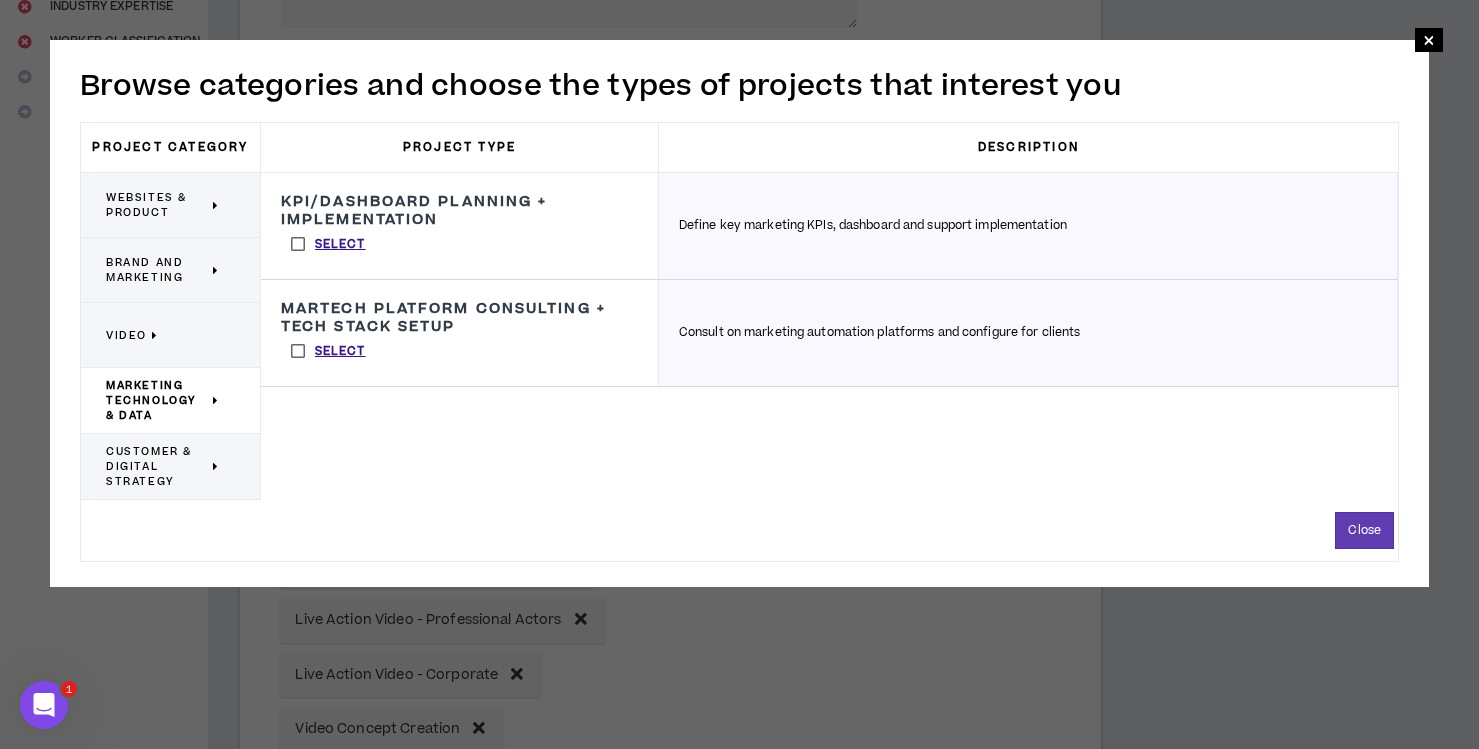 click on "Customer & Digital Strategy" at bounding box center (157, 466) 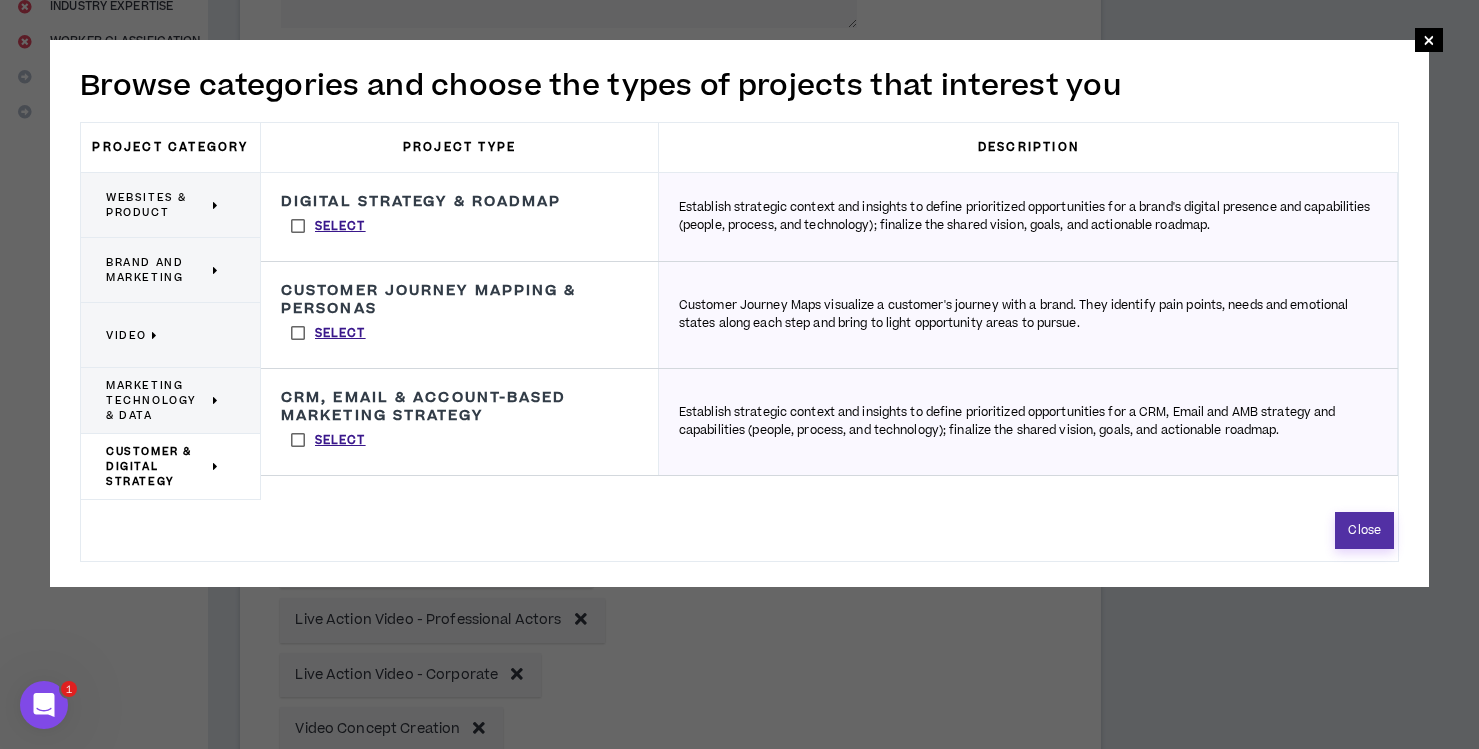 click on "Close" at bounding box center (1364, 530) 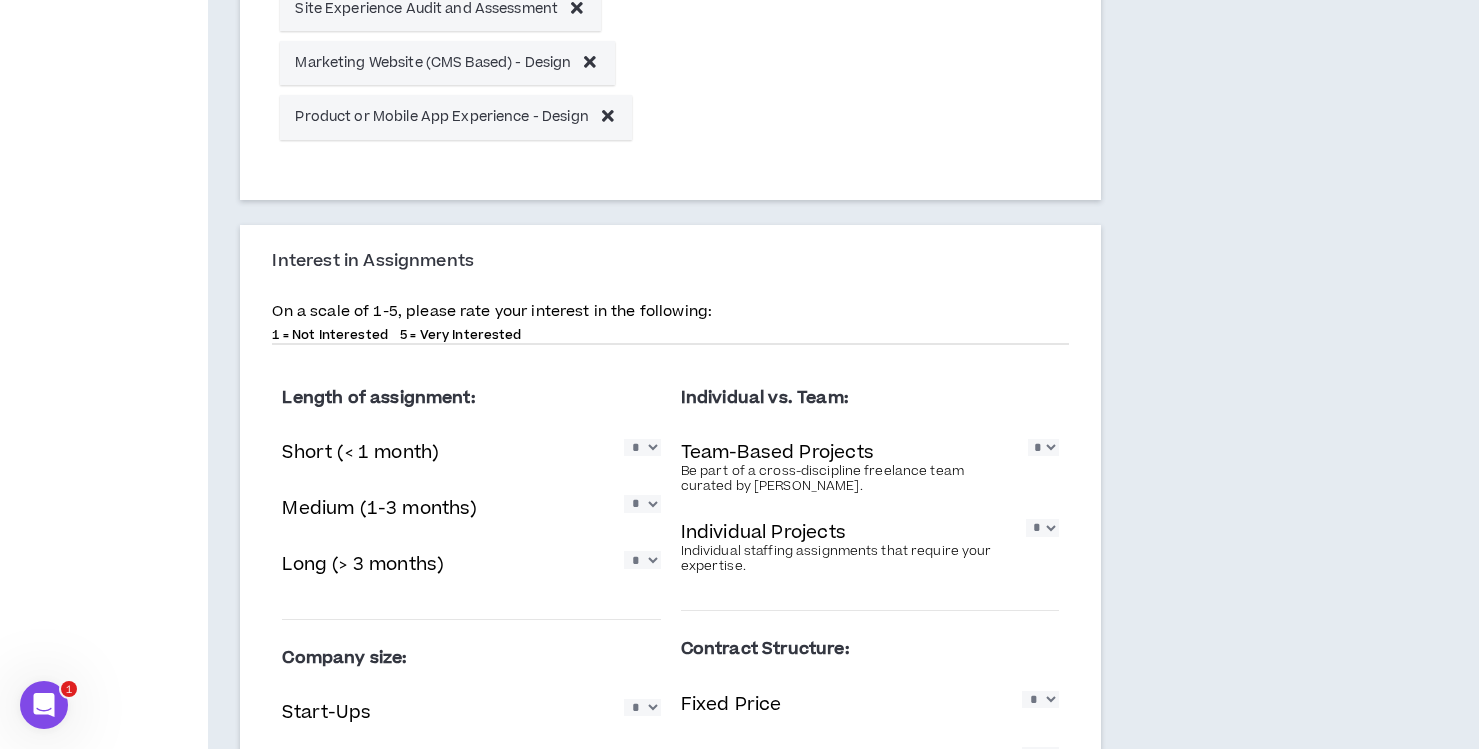 scroll, scrollTop: 1557, scrollLeft: 0, axis: vertical 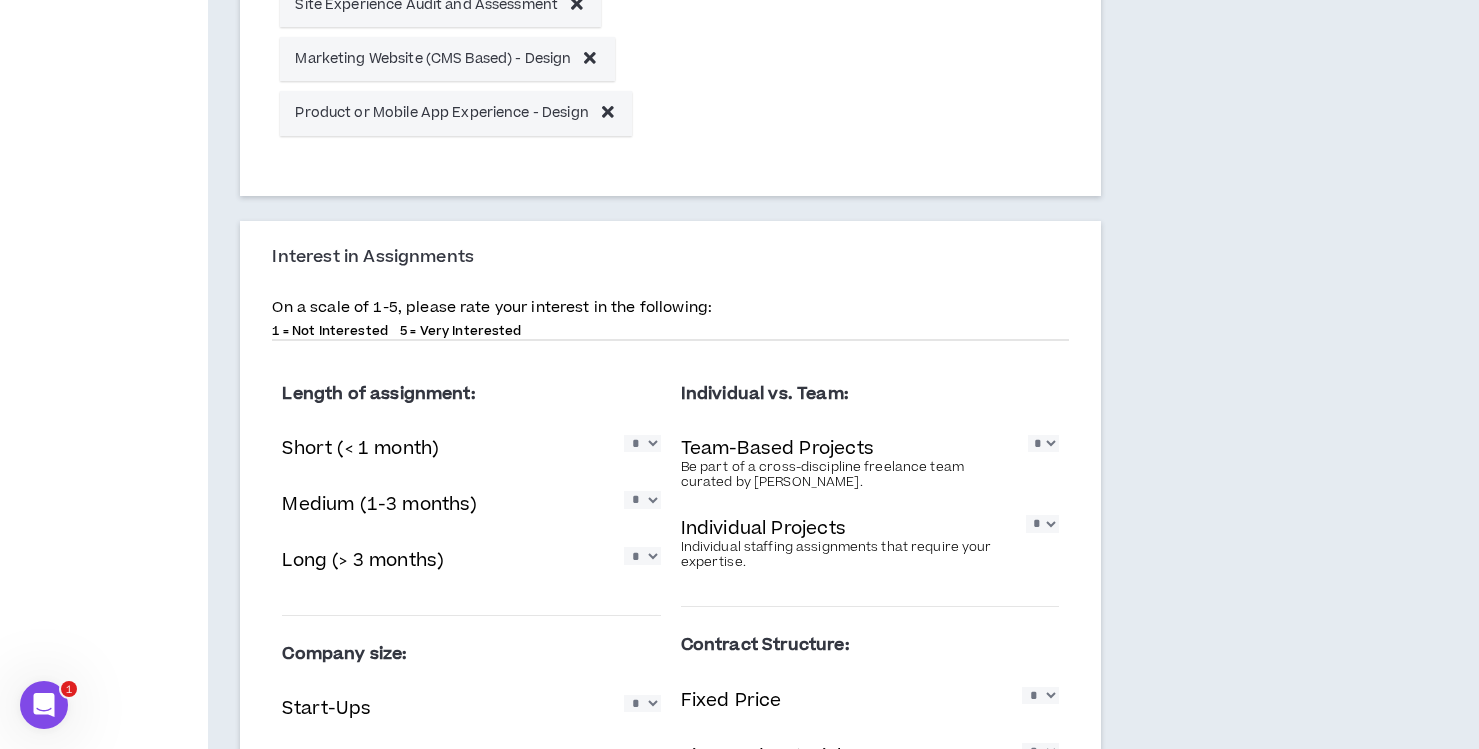 click on "* * * * *" at bounding box center (642, 443) 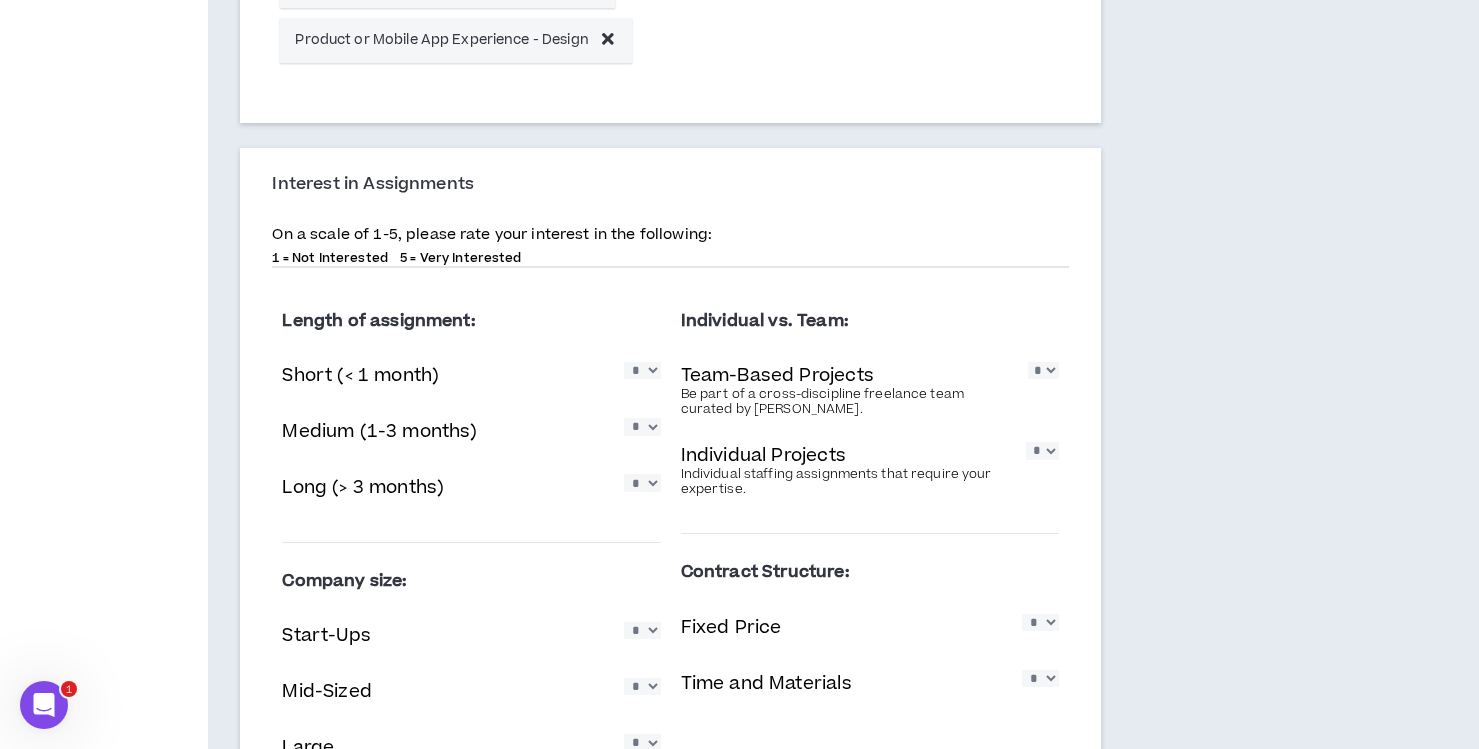 scroll, scrollTop: 1675, scrollLeft: 0, axis: vertical 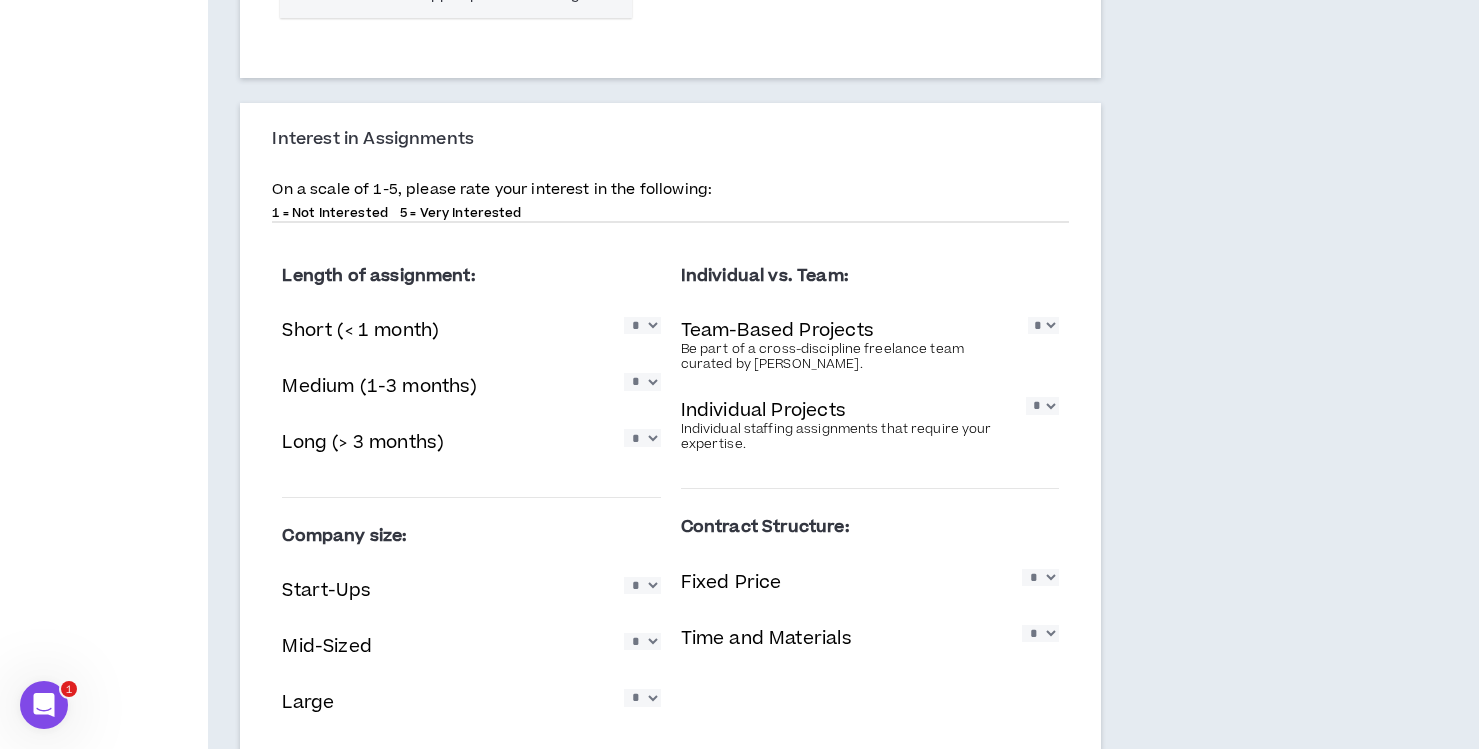 click on "* * * * *" at bounding box center [1043, 325] 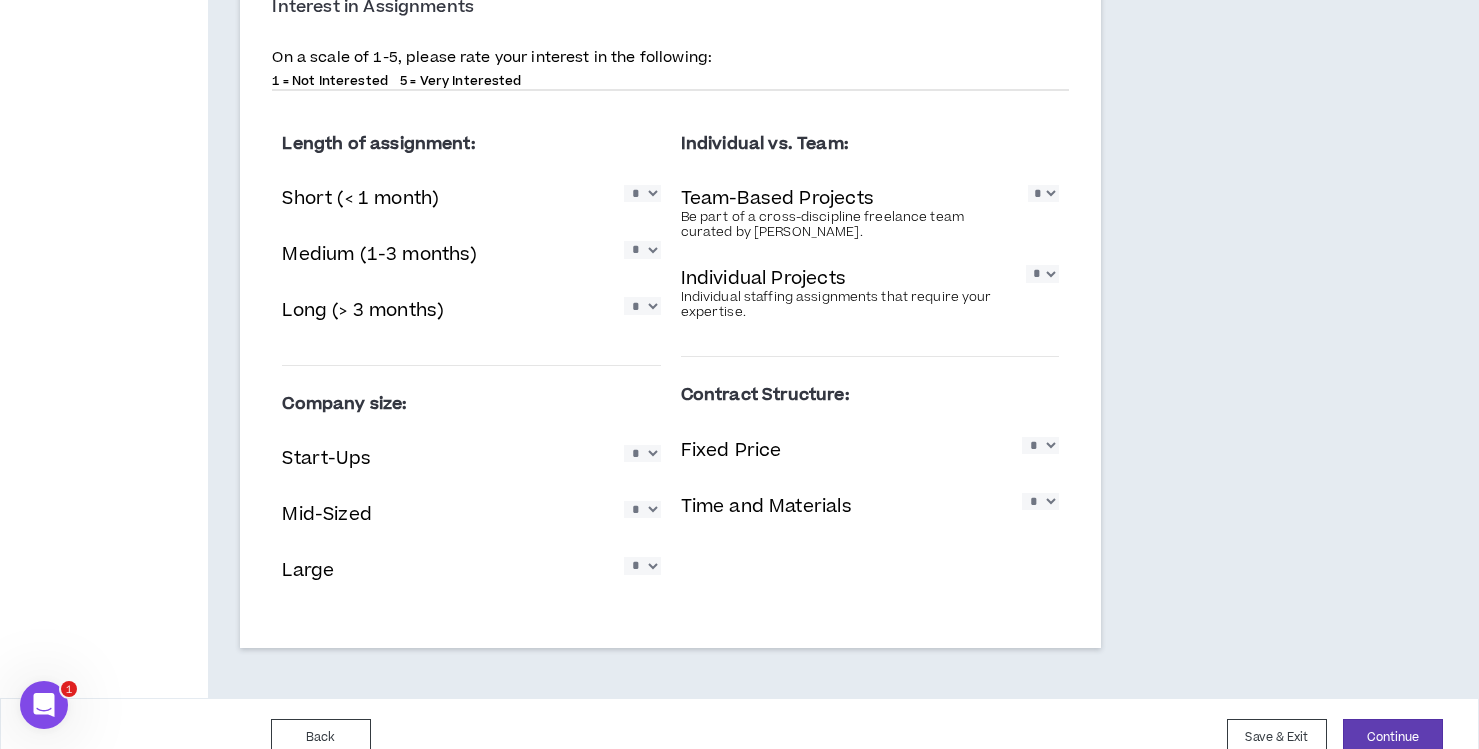 scroll, scrollTop: 1836, scrollLeft: 0, axis: vertical 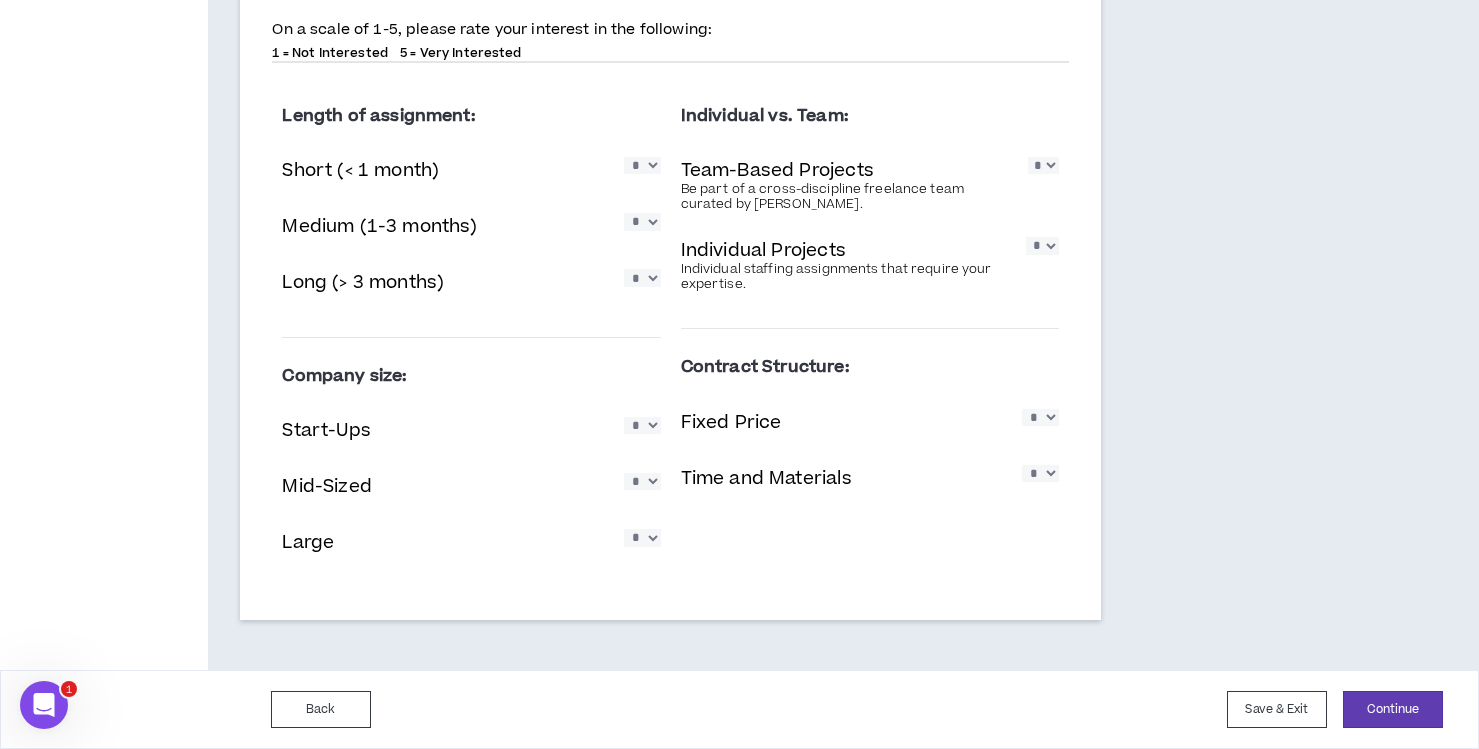 click on "* * * * *" at bounding box center [642, 425] 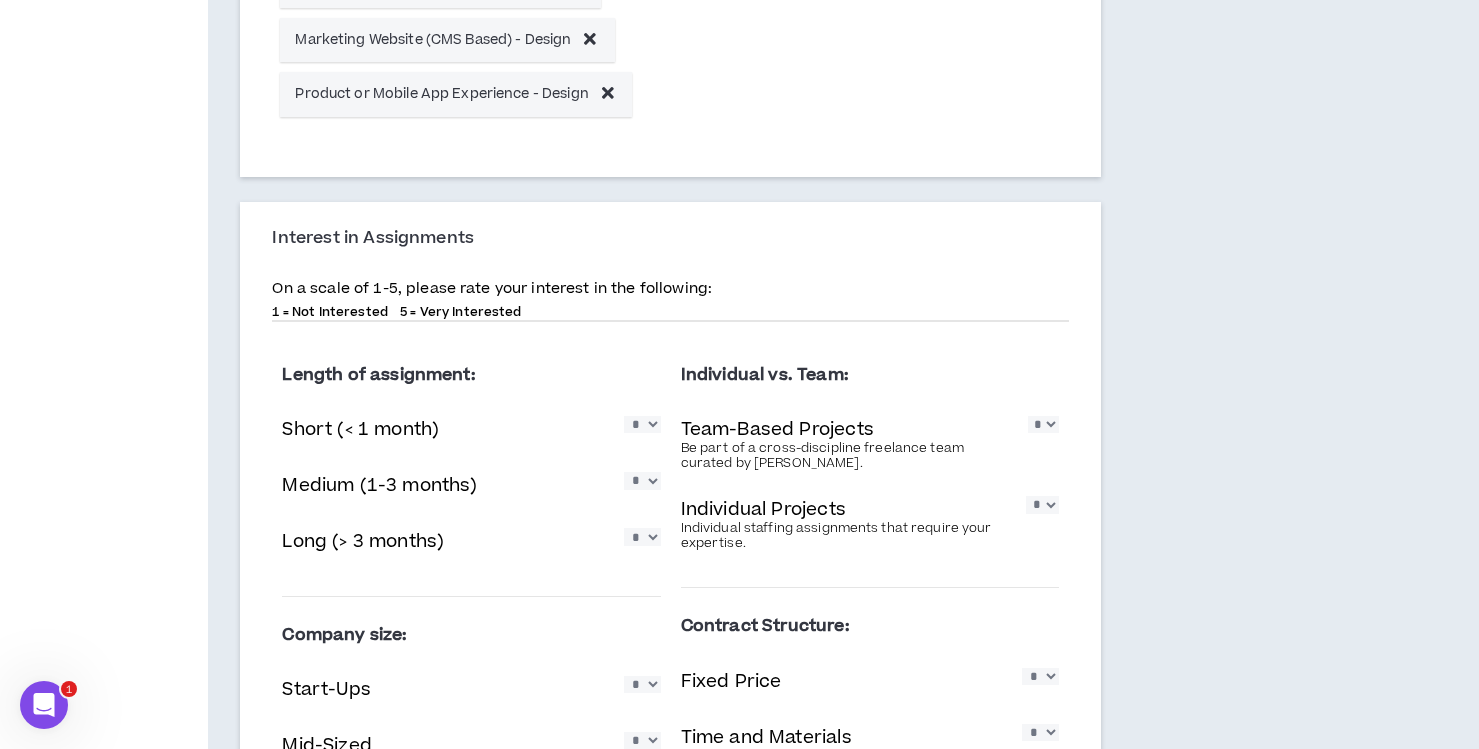 scroll, scrollTop: 1836, scrollLeft: 0, axis: vertical 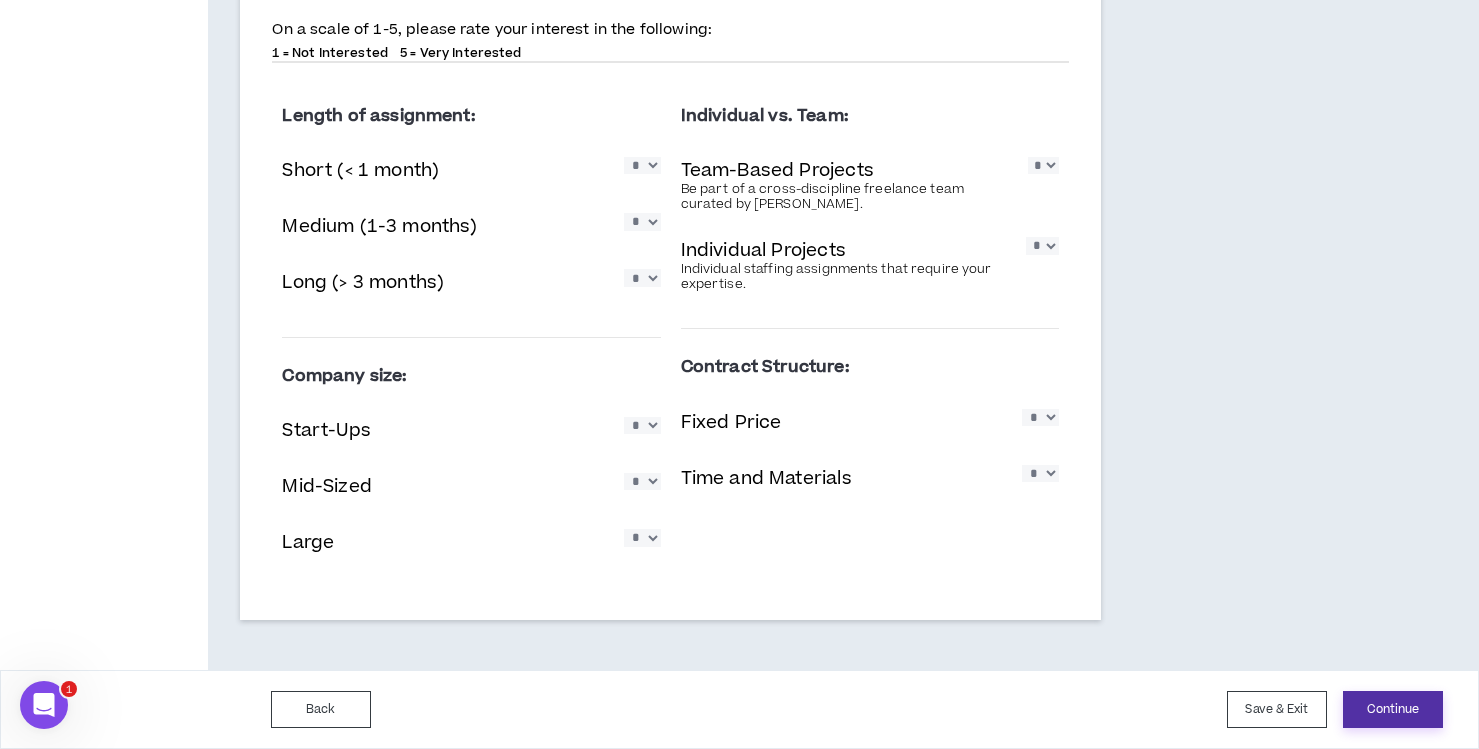 click on "Continue" at bounding box center (1393, 709) 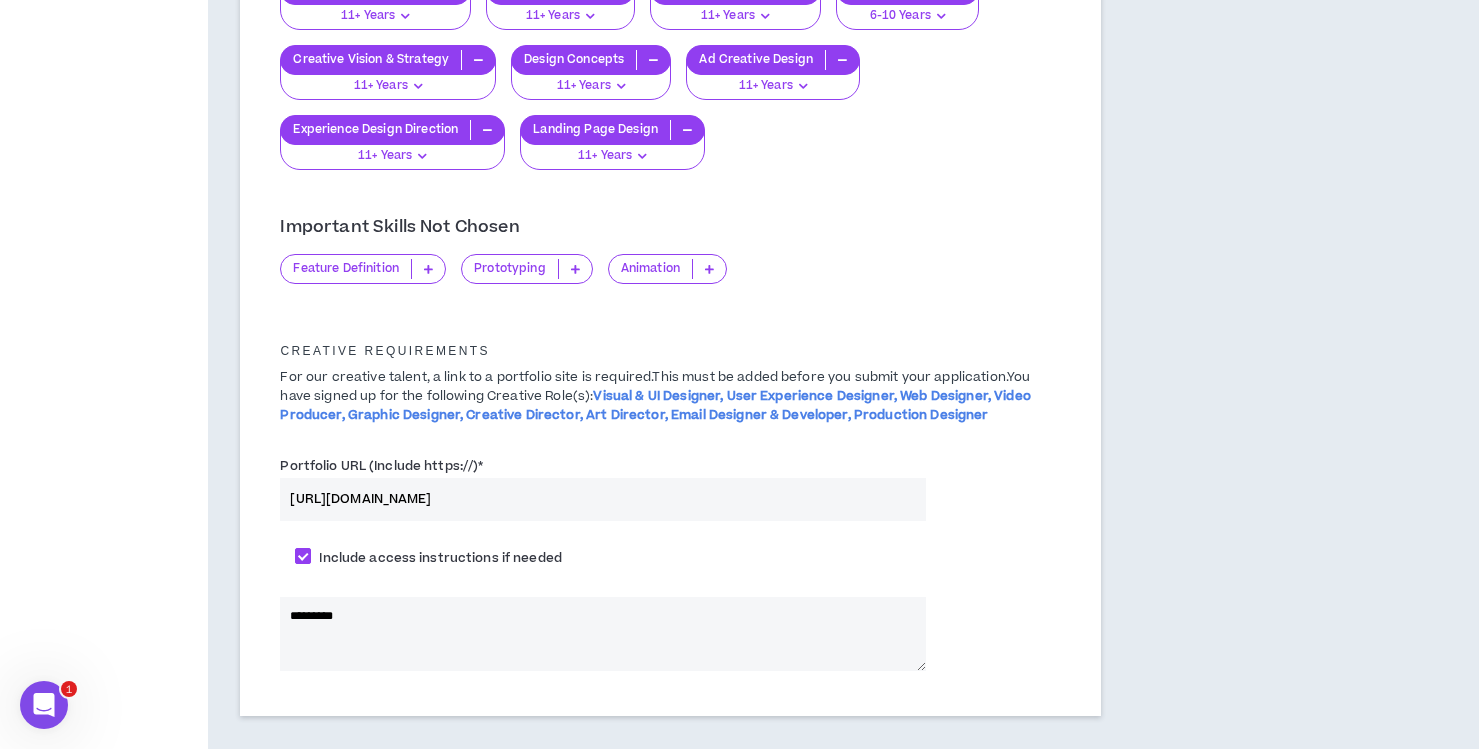 scroll, scrollTop: 579, scrollLeft: 0, axis: vertical 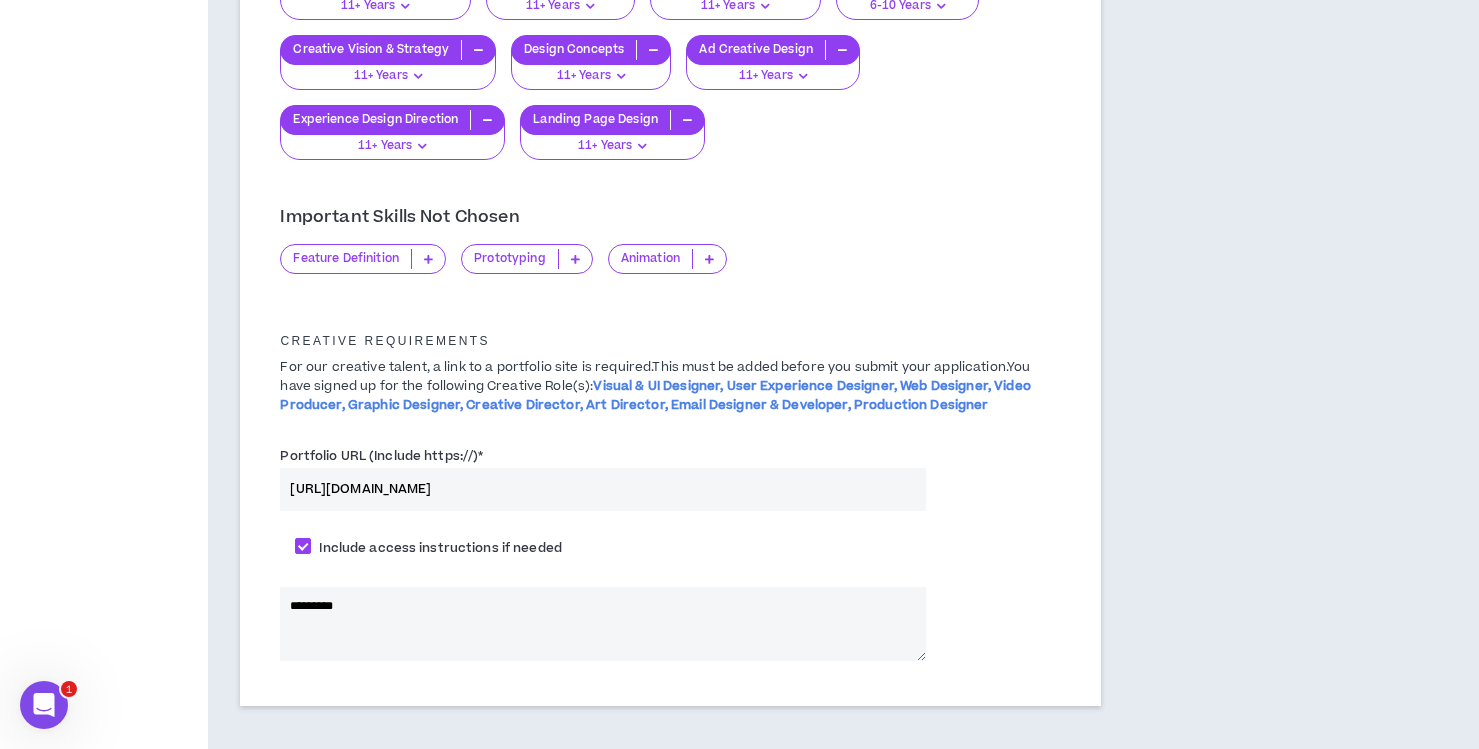 click on "Animation" at bounding box center [675, 266] 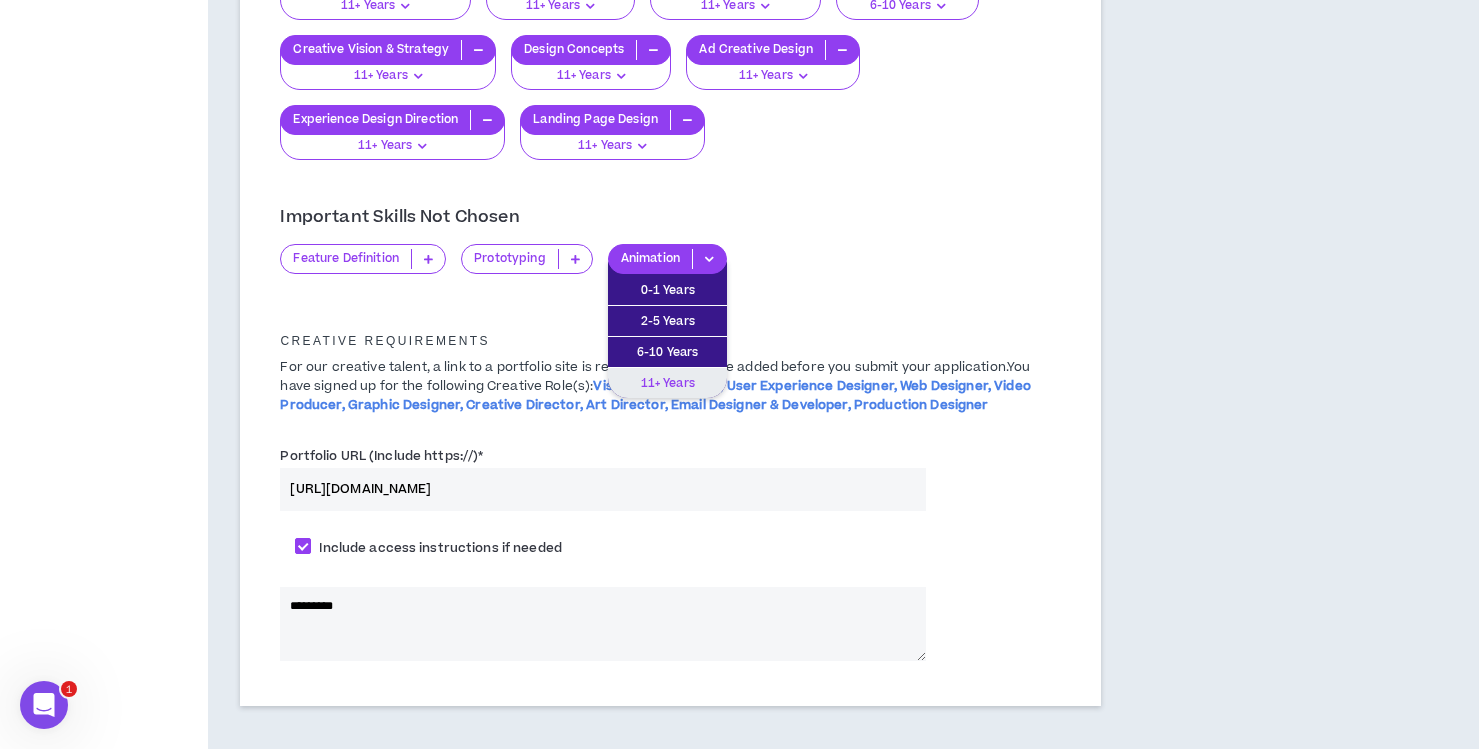 click on "11+ Years" at bounding box center [667, 383] 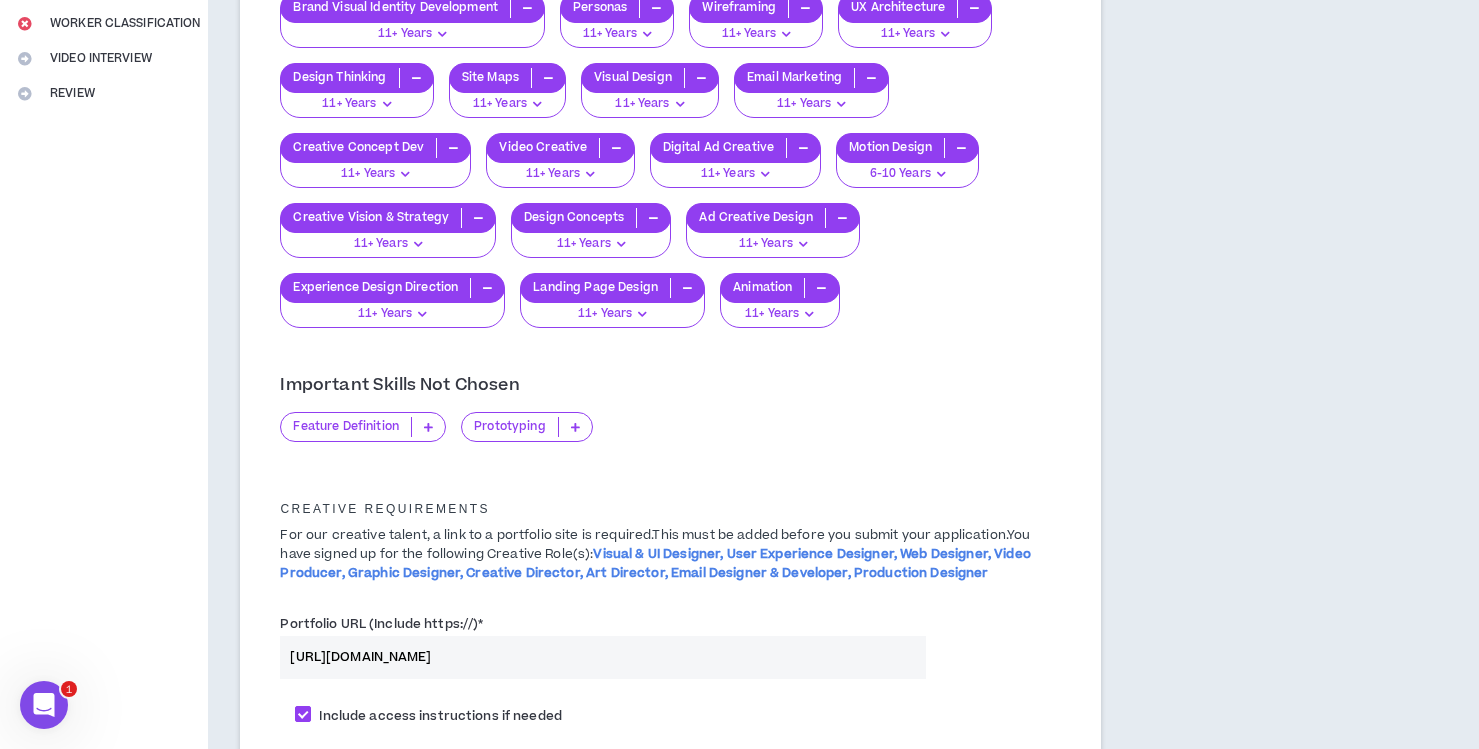 scroll, scrollTop: 414, scrollLeft: 0, axis: vertical 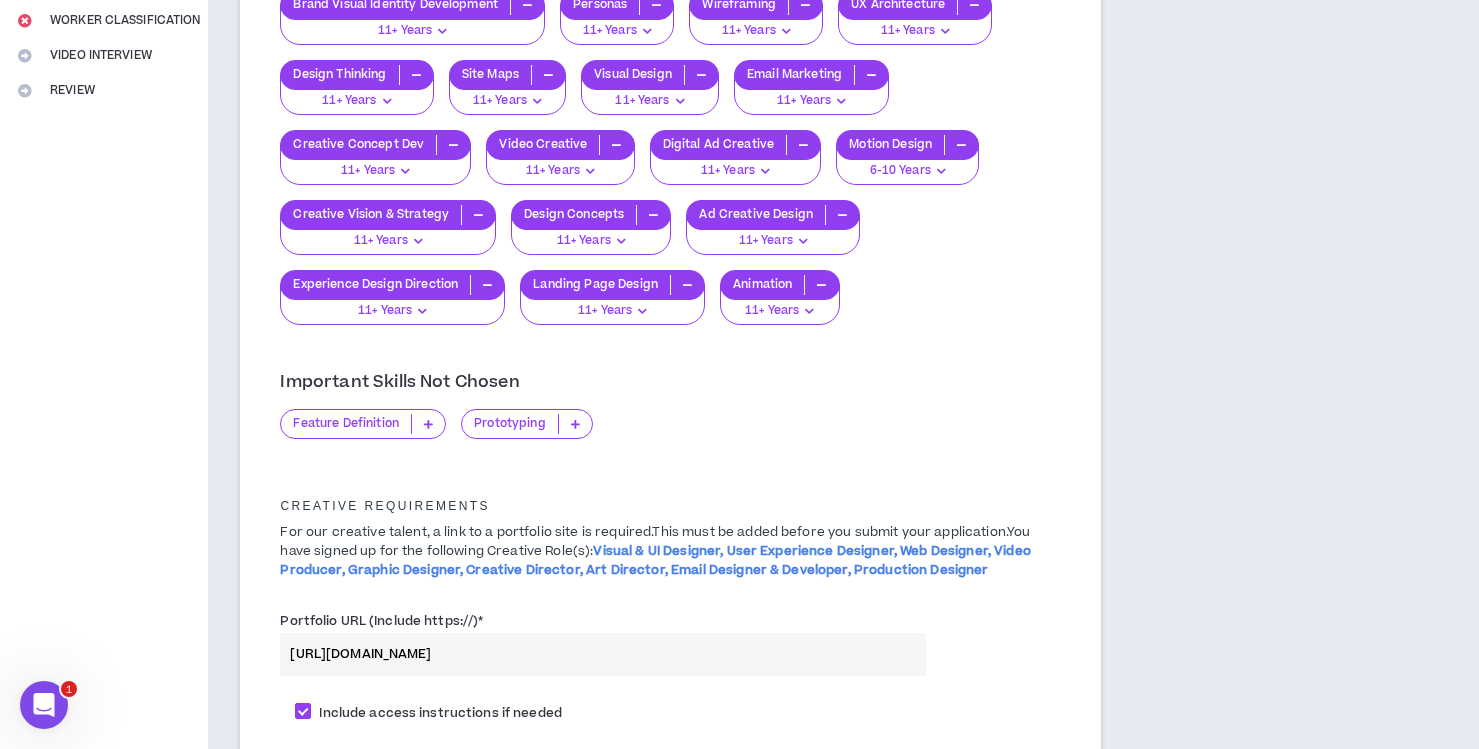 click at bounding box center [575, 424] 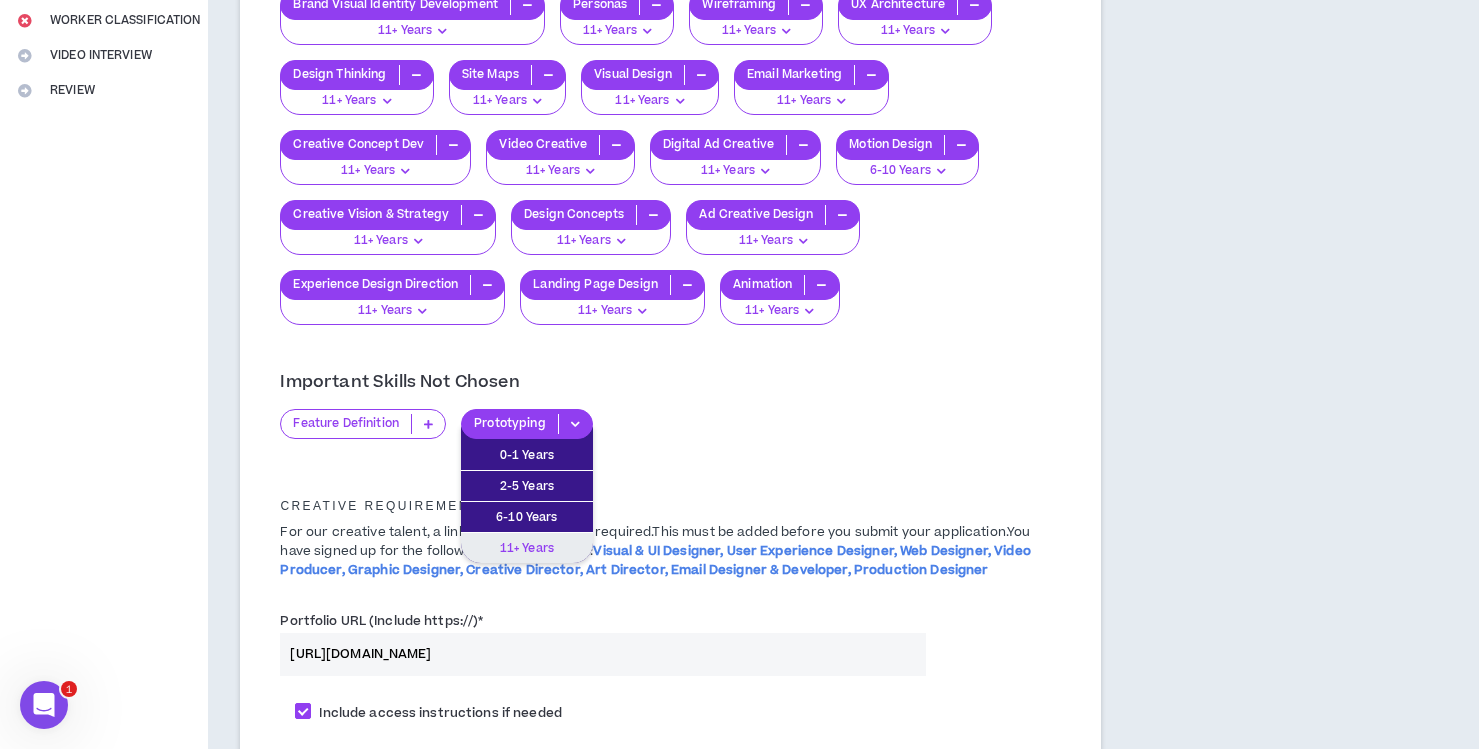 click on "11+ Years" at bounding box center (527, 548) 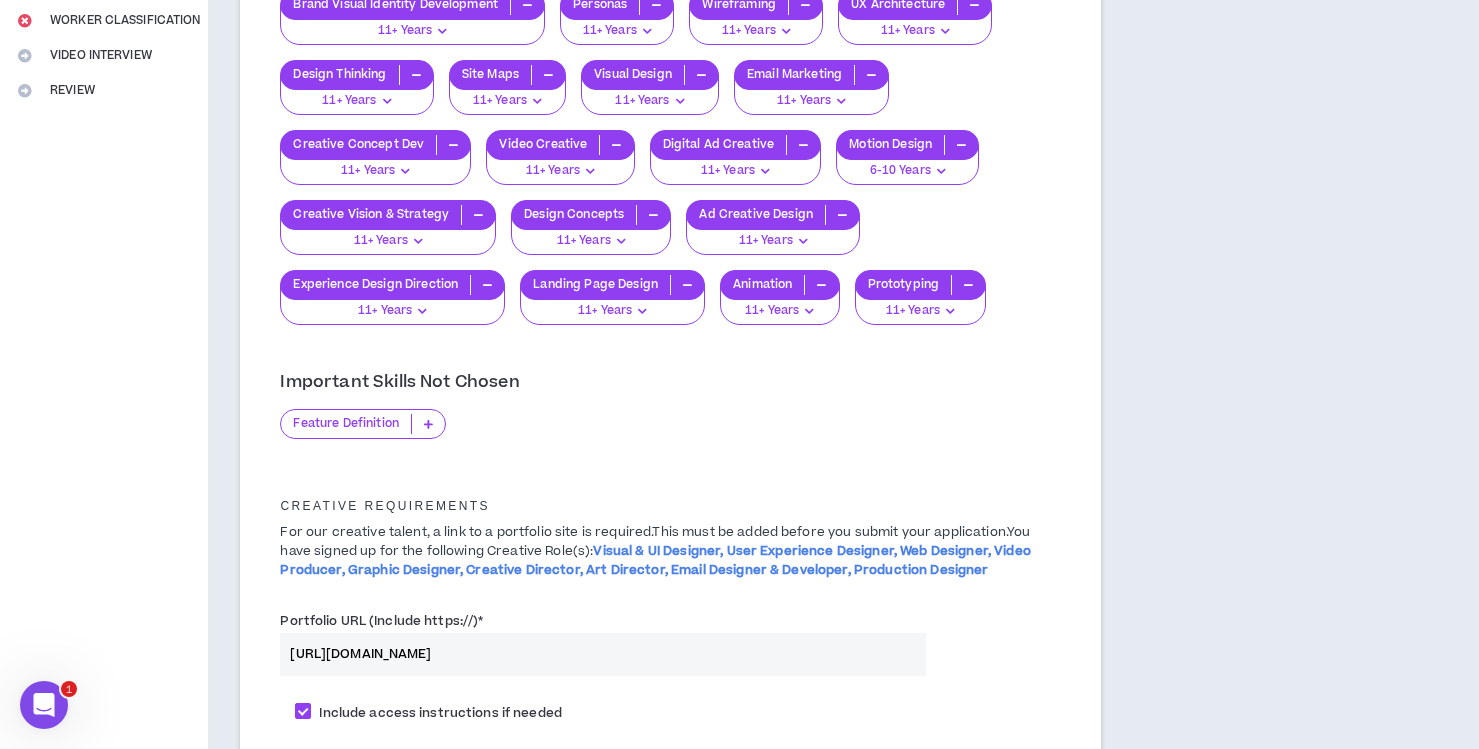 drag, startPoint x: 432, startPoint y: 423, endPoint x: 428, endPoint y: 436, distance: 13.601471 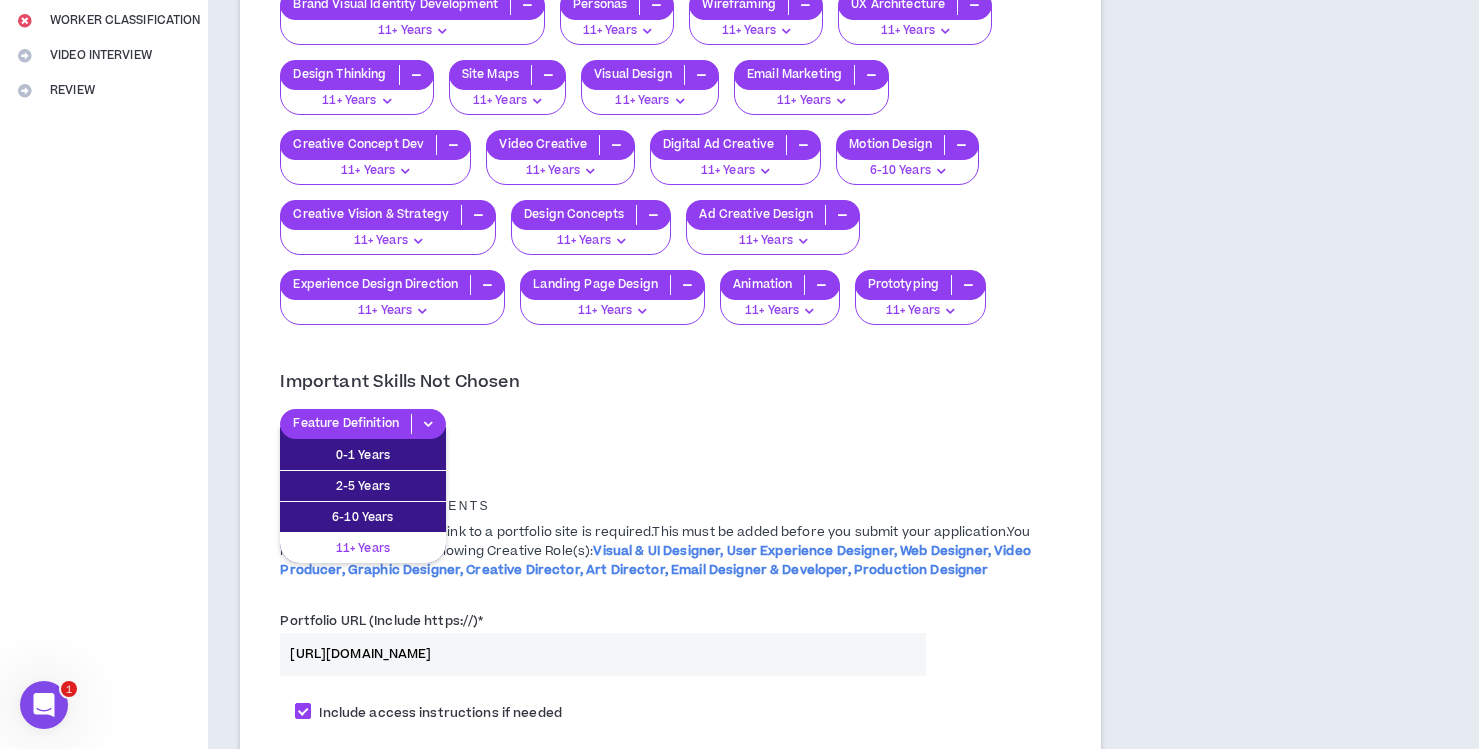 click on "11+ Years" at bounding box center (363, 548) 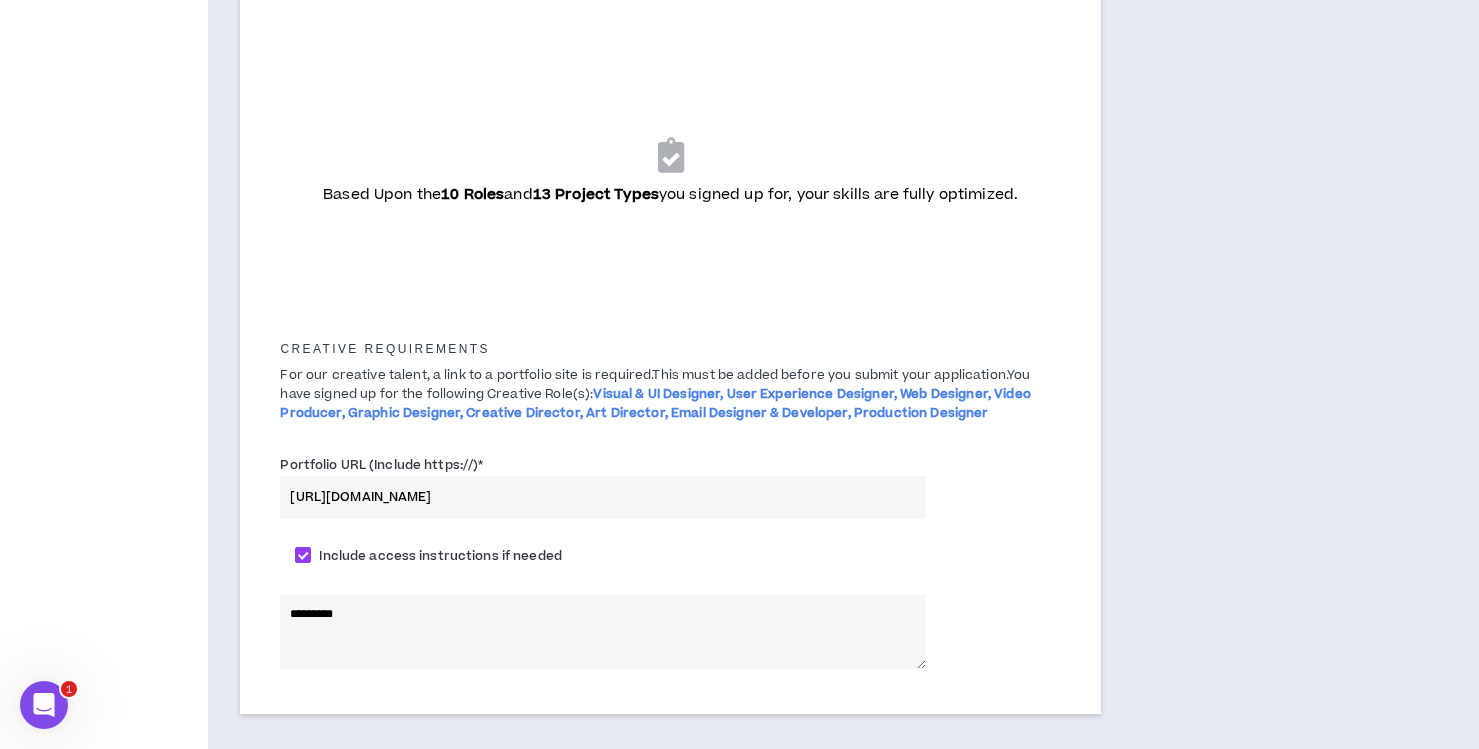 scroll, scrollTop: 928, scrollLeft: 0, axis: vertical 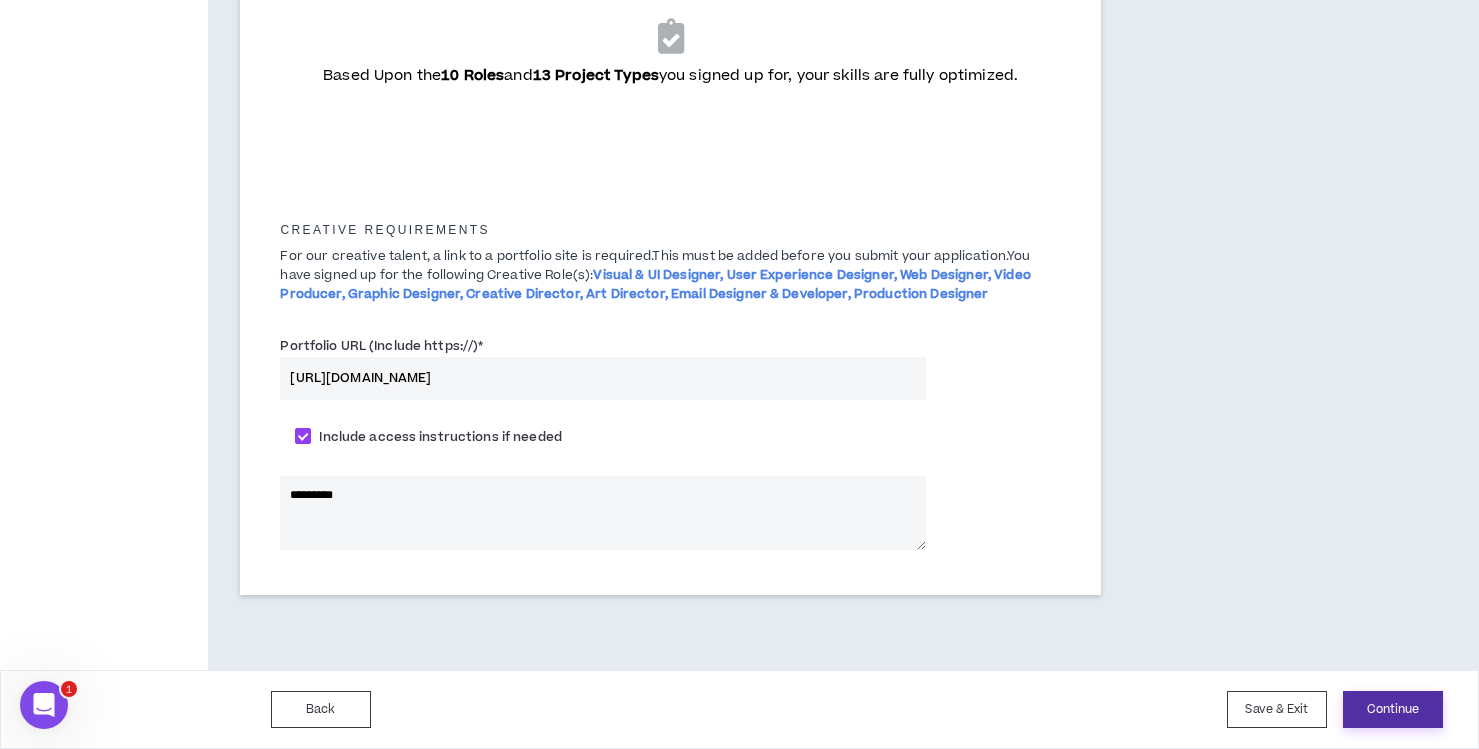 click on "Continue" at bounding box center [1393, 709] 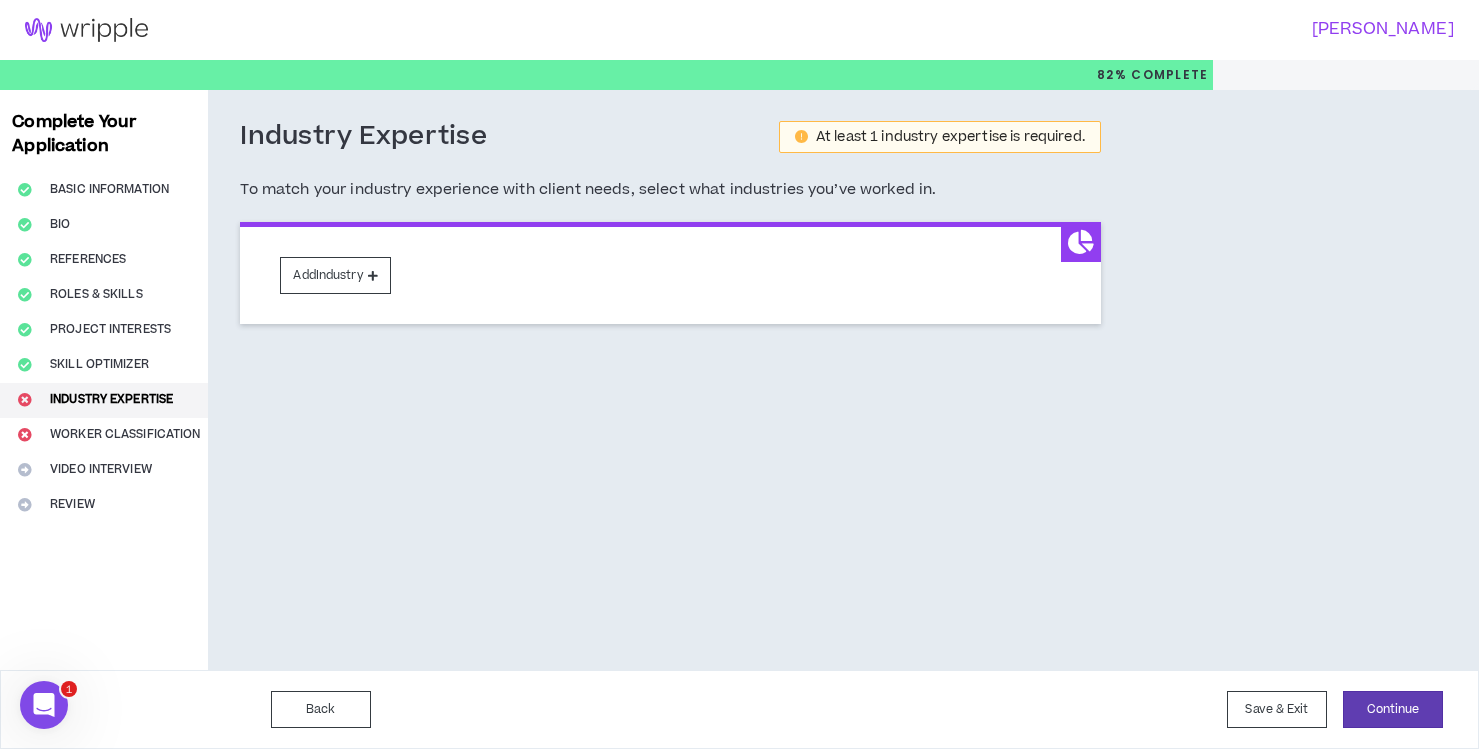 scroll, scrollTop: 0, scrollLeft: 0, axis: both 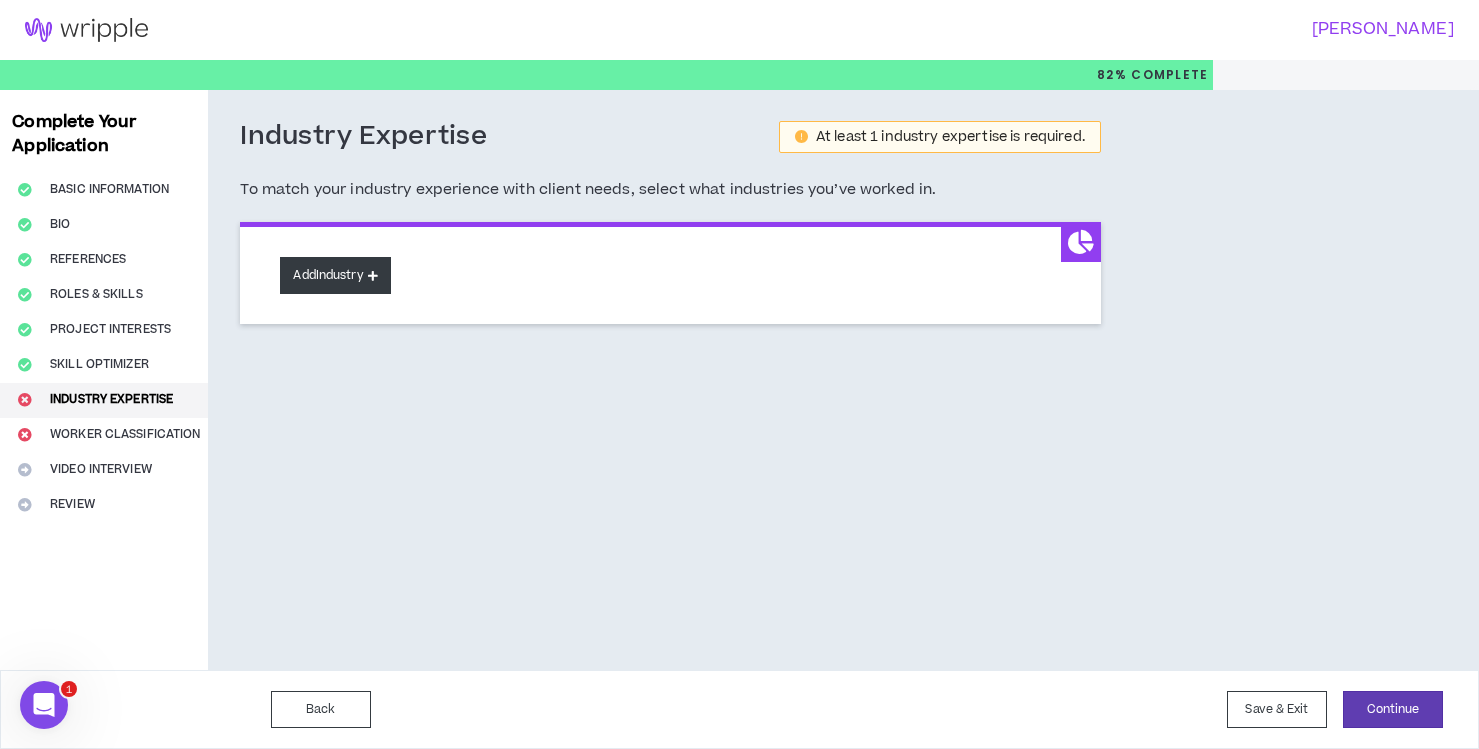 click on "Add  Industry" at bounding box center (335, 275) 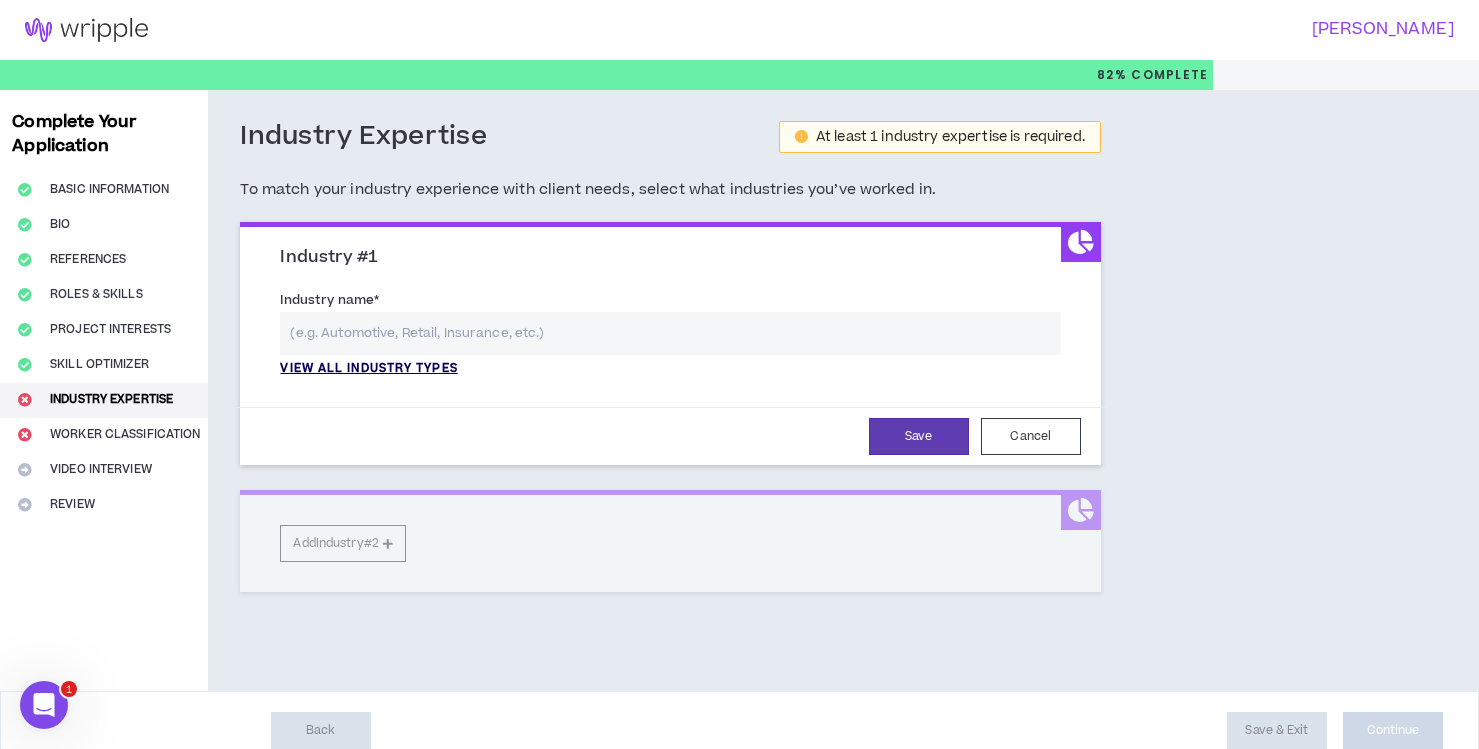 click on "View all industry types" at bounding box center [368, 369] 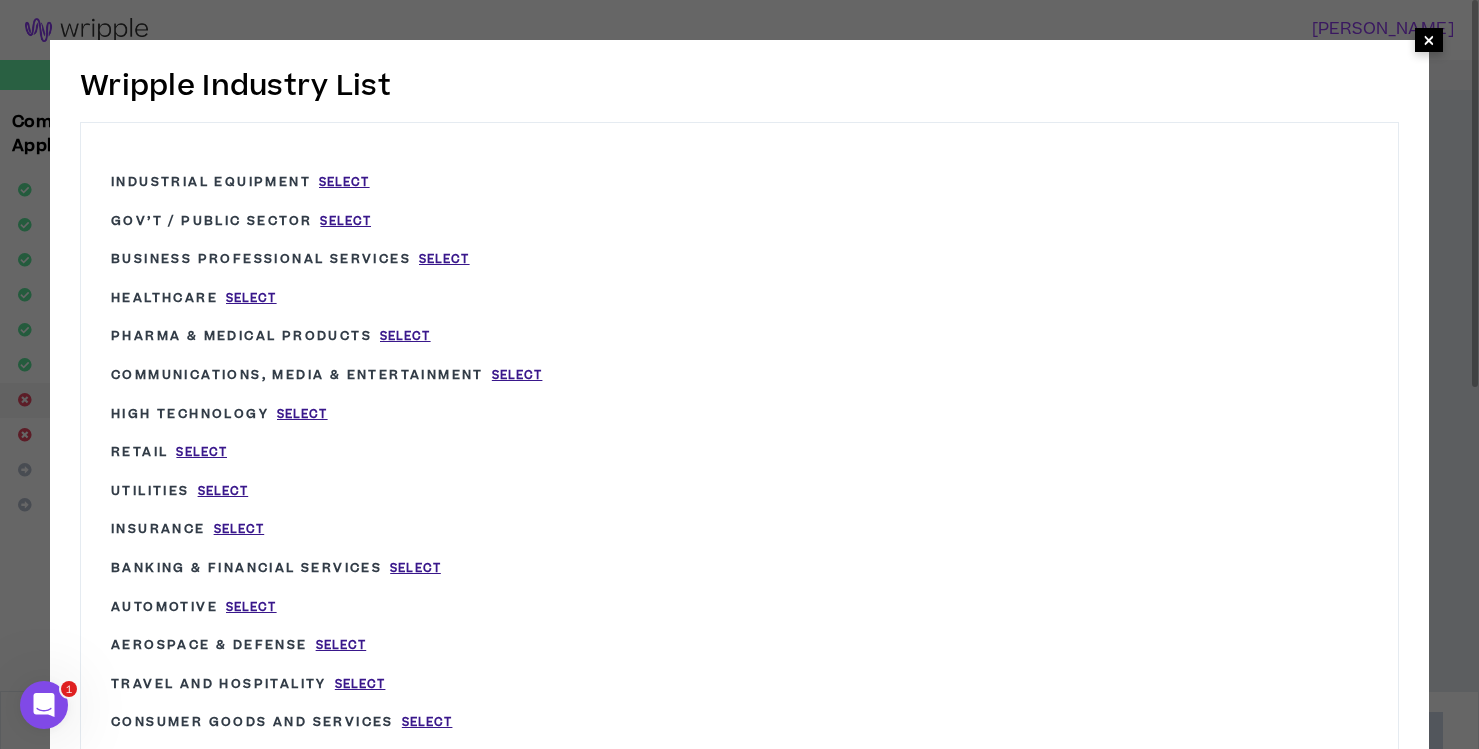click on "×" at bounding box center [1429, 40] 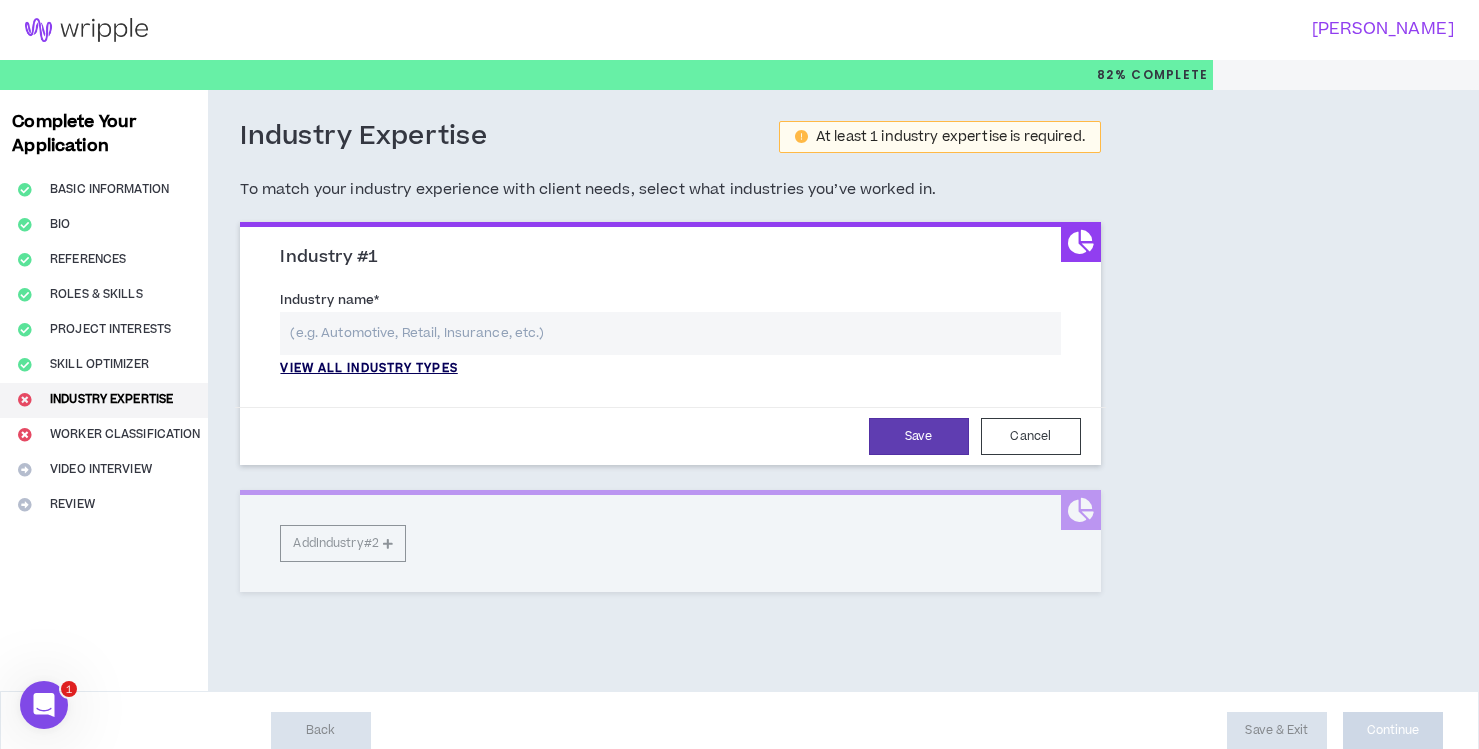 click on "View all industry types" at bounding box center (368, 369) 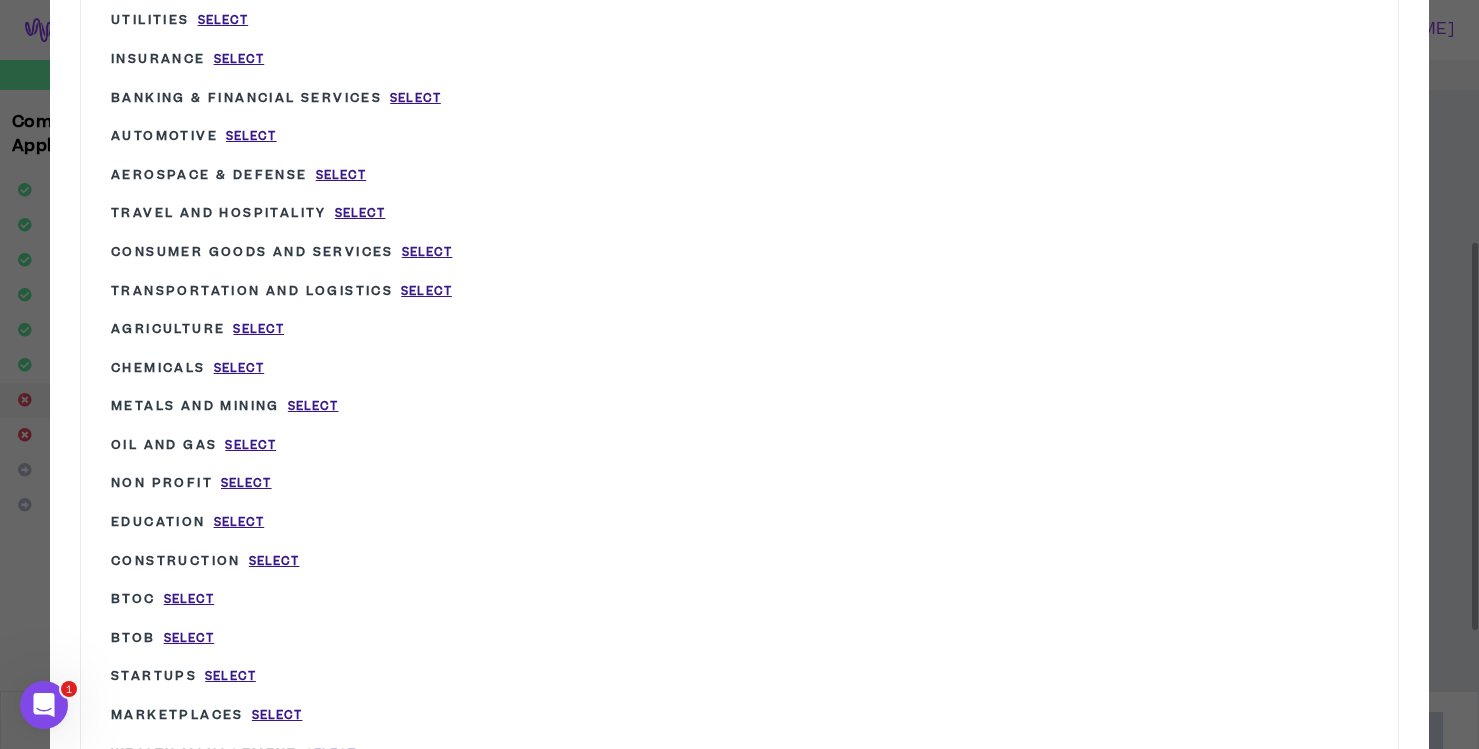 drag, startPoint x: 257, startPoint y: 433, endPoint x: 284, endPoint y: 431, distance: 27.073973 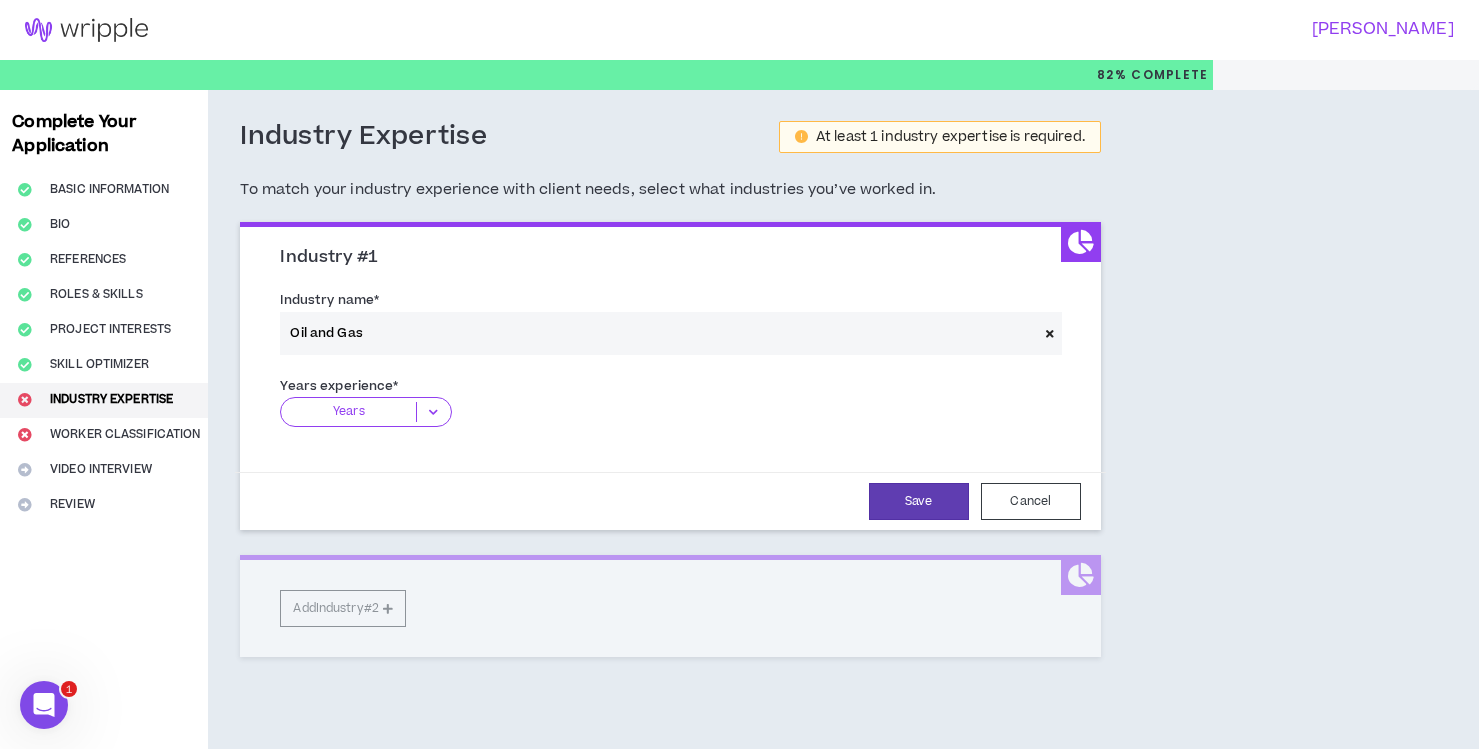 click on "Industry #1 Industry name  * Oil and Gas Years experience  * Years 0-1 Years 2-5 Years 6-10 Years 11+ Years The years experience field is required. Save Cancel Add  Industry  #2" at bounding box center [670, 439] 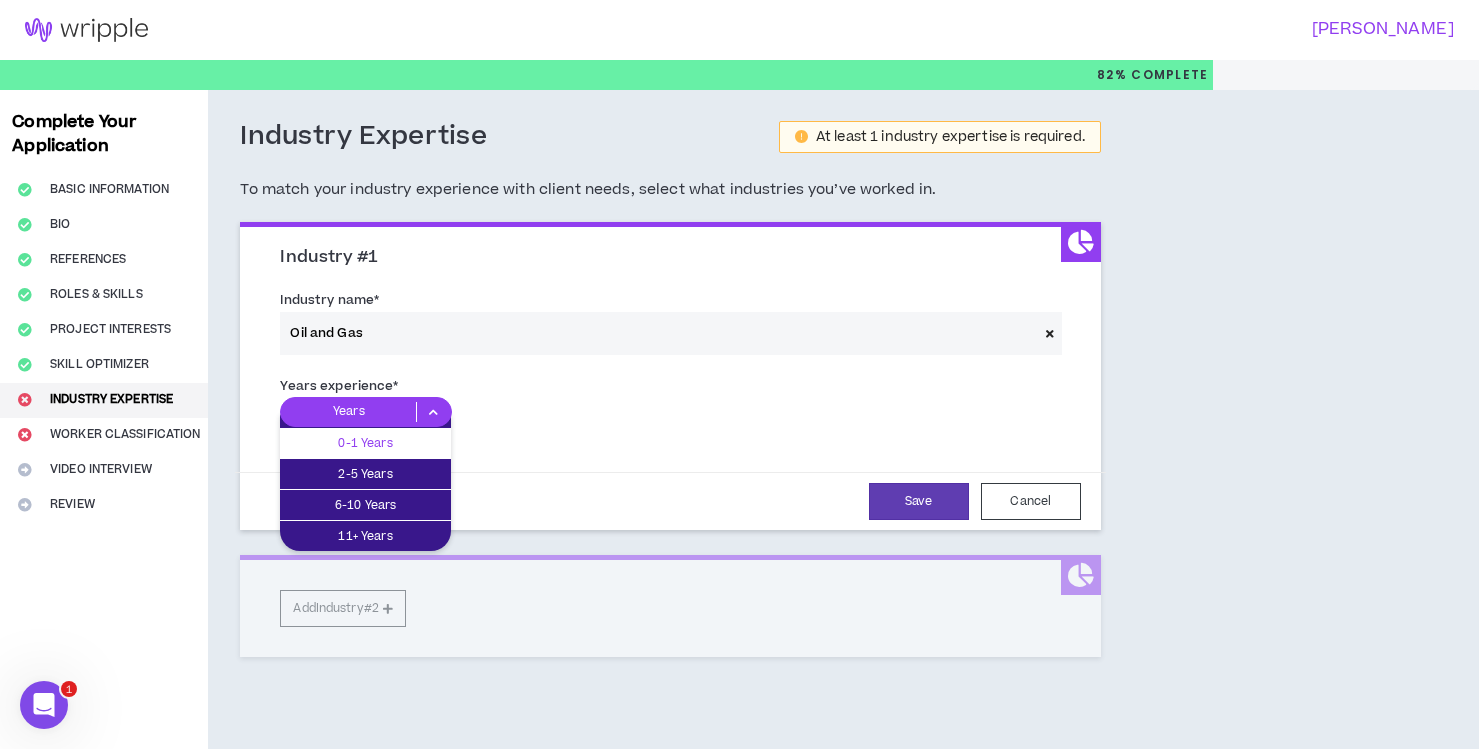 click on "0-1 Years" at bounding box center [365, 443] 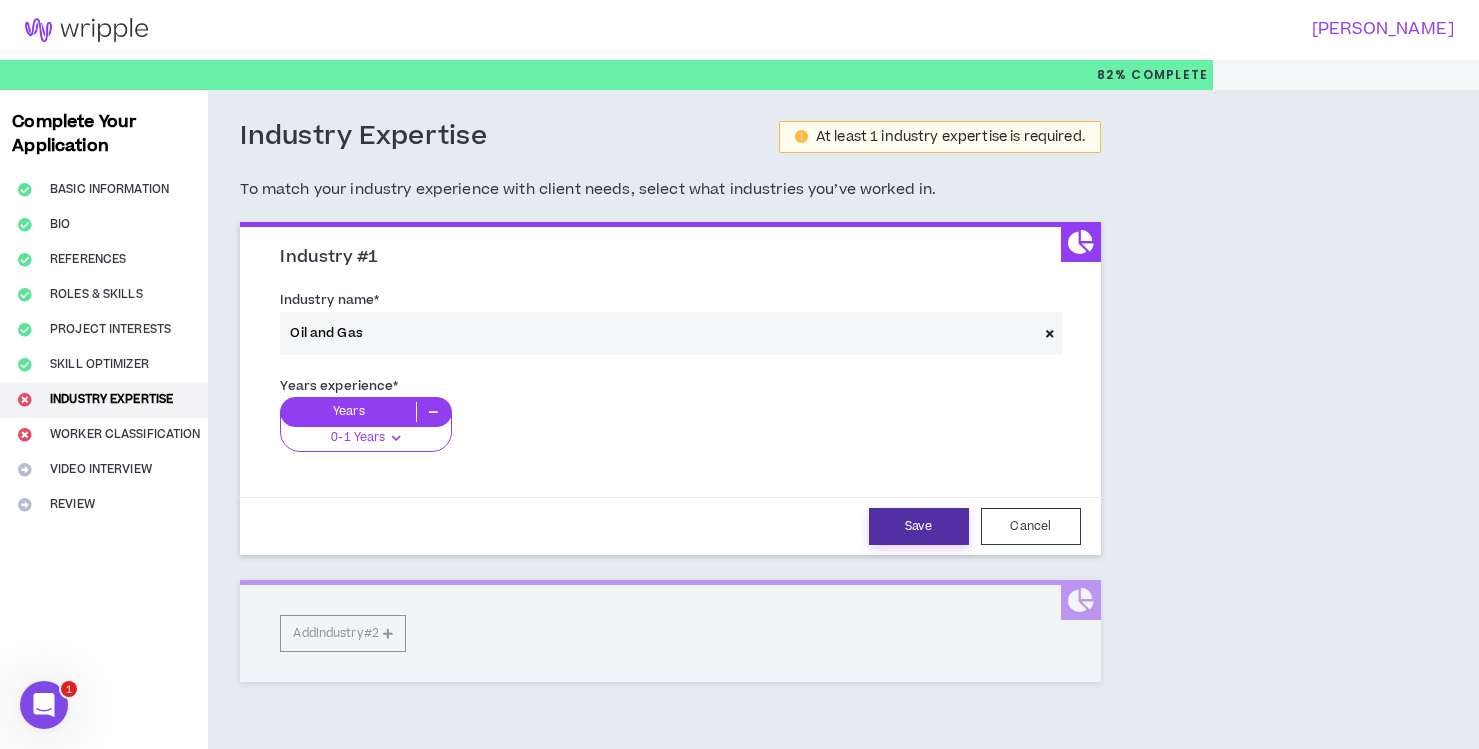 click on "Save" at bounding box center (919, 526) 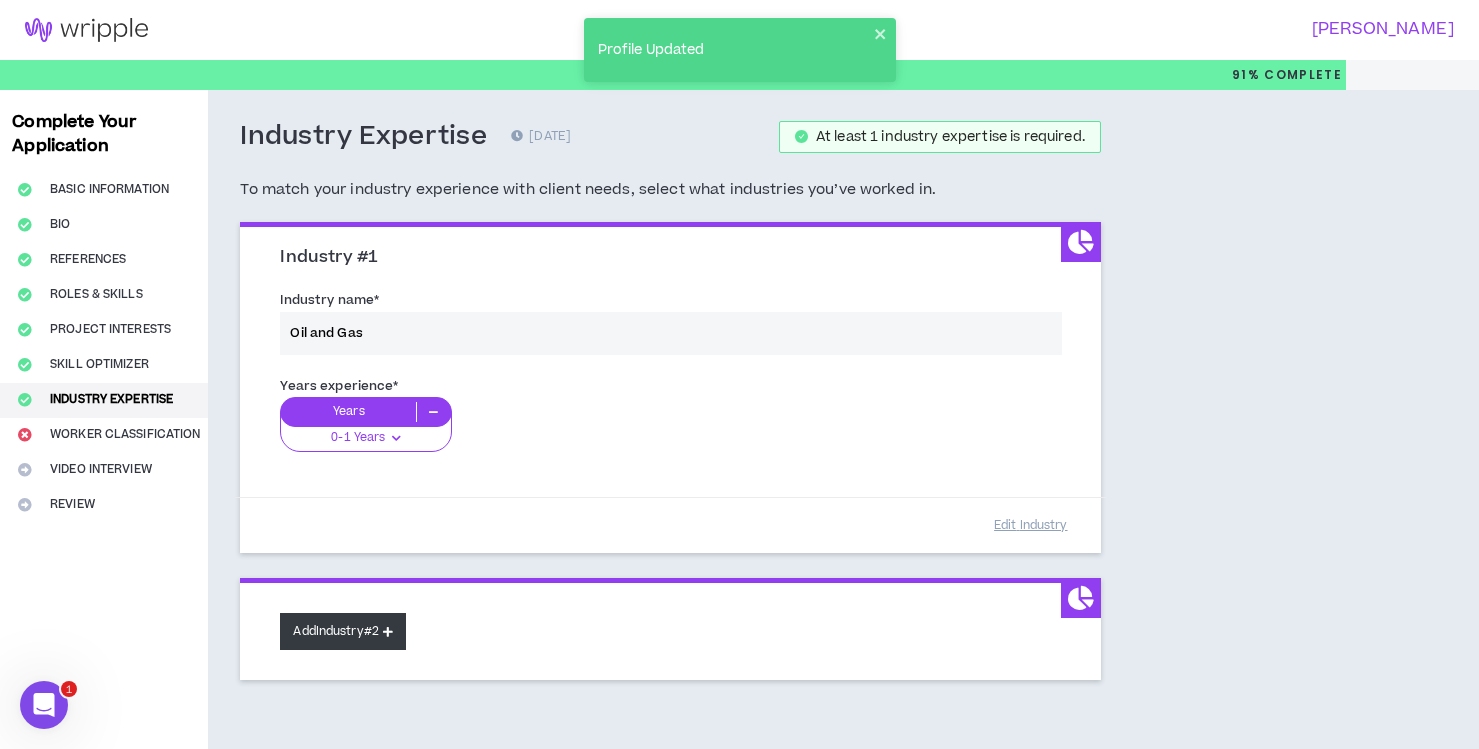 click on "Add  Industry  #2" at bounding box center (343, 631) 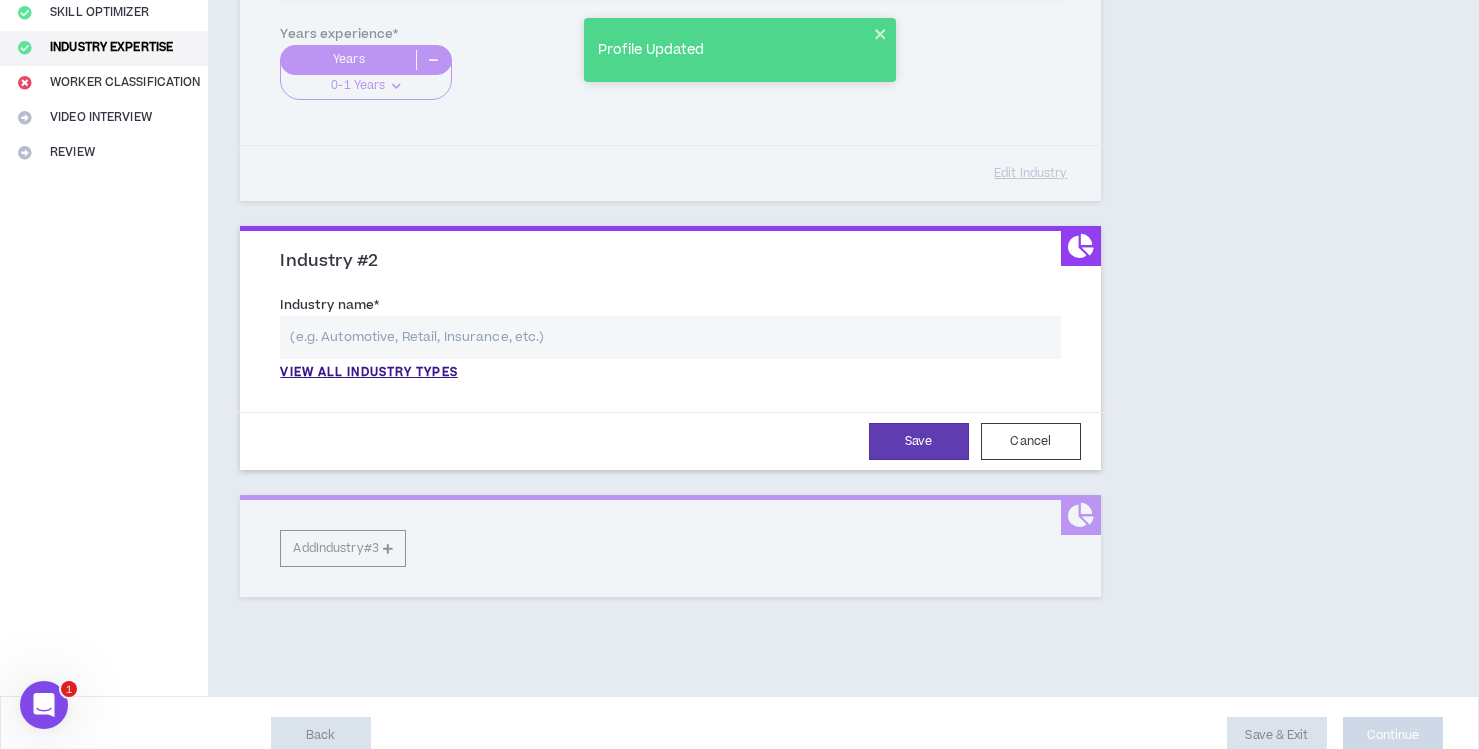 scroll, scrollTop: 357, scrollLeft: 0, axis: vertical 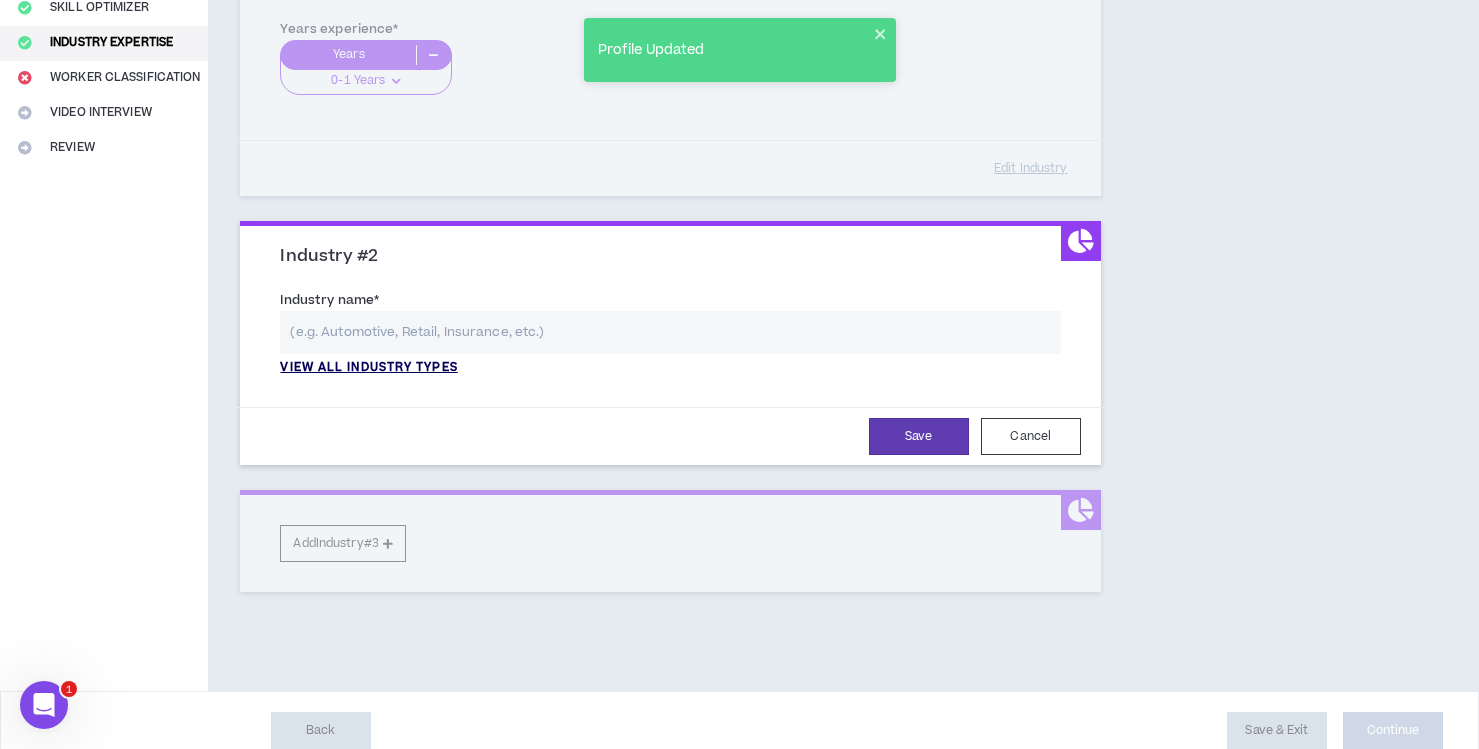 click on "View all industry types" at bounding box center [368, 368] 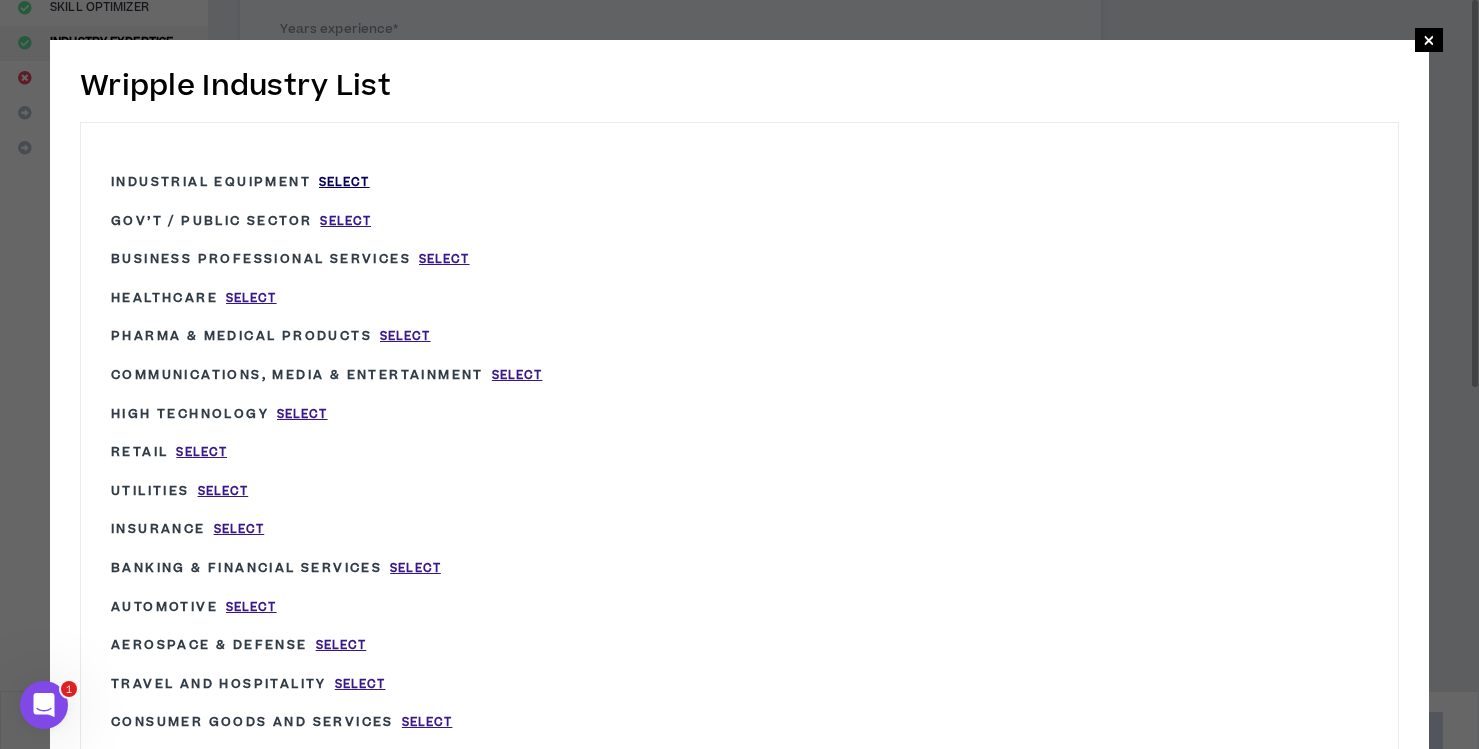 click on "Select" at bounding box center (344, 182) 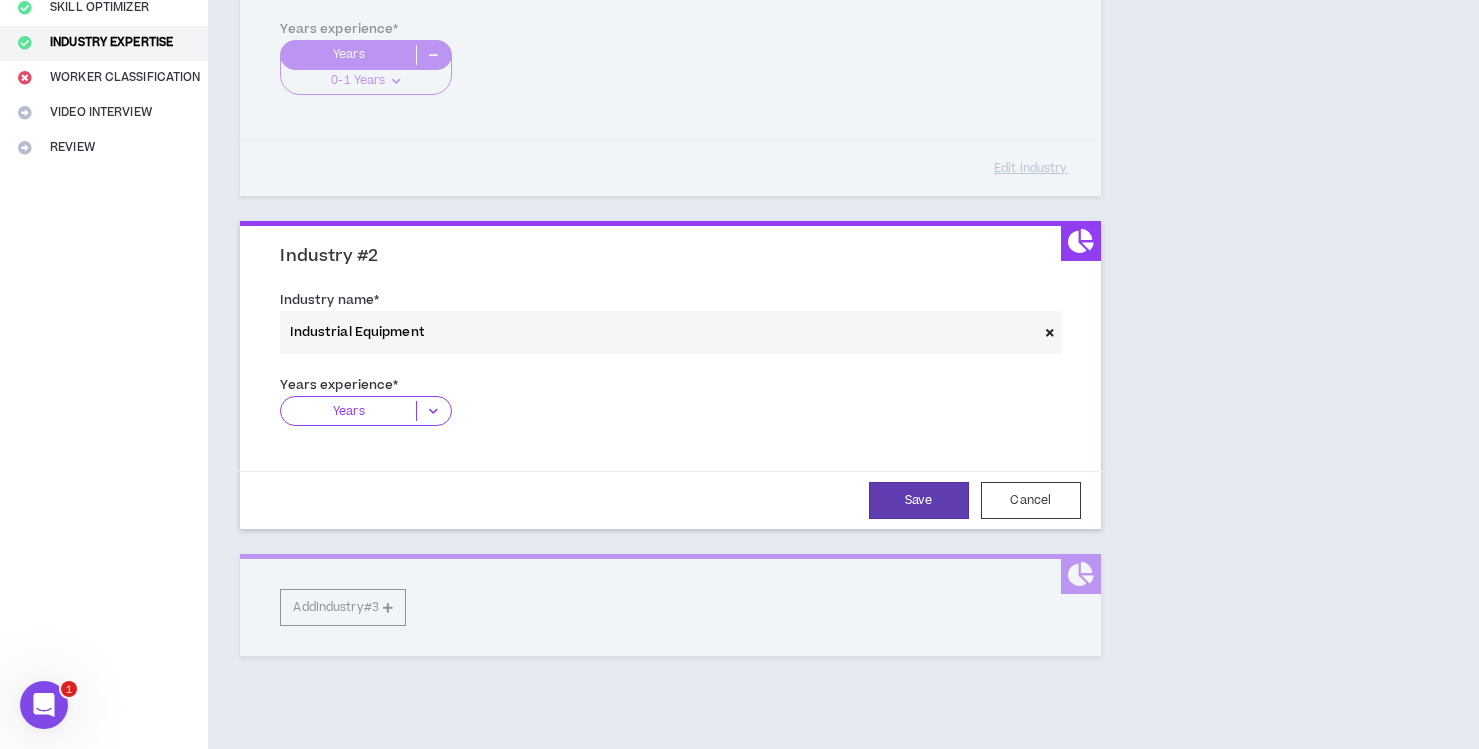 click at bounding box center (433, 411) 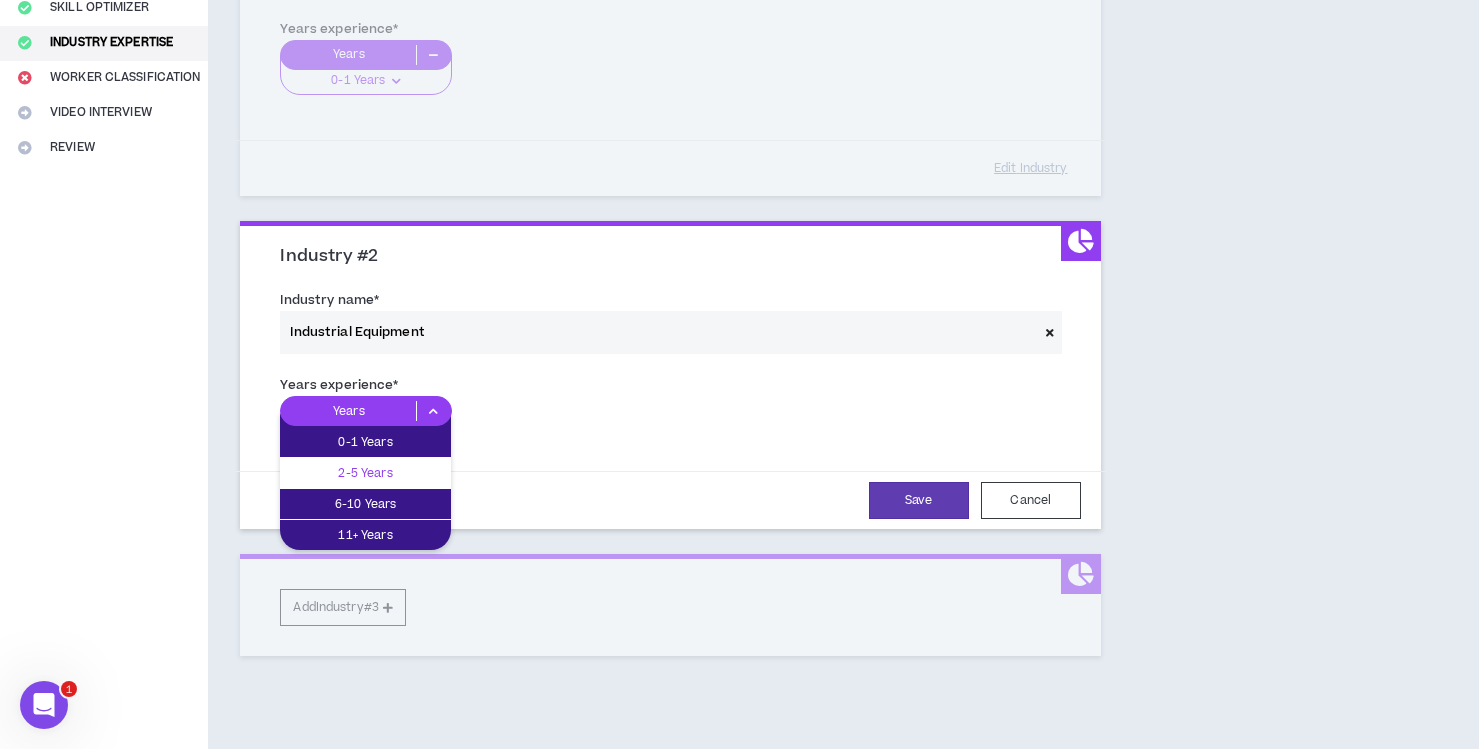 click on "2-5 Years" at bounding box center [365, 473] 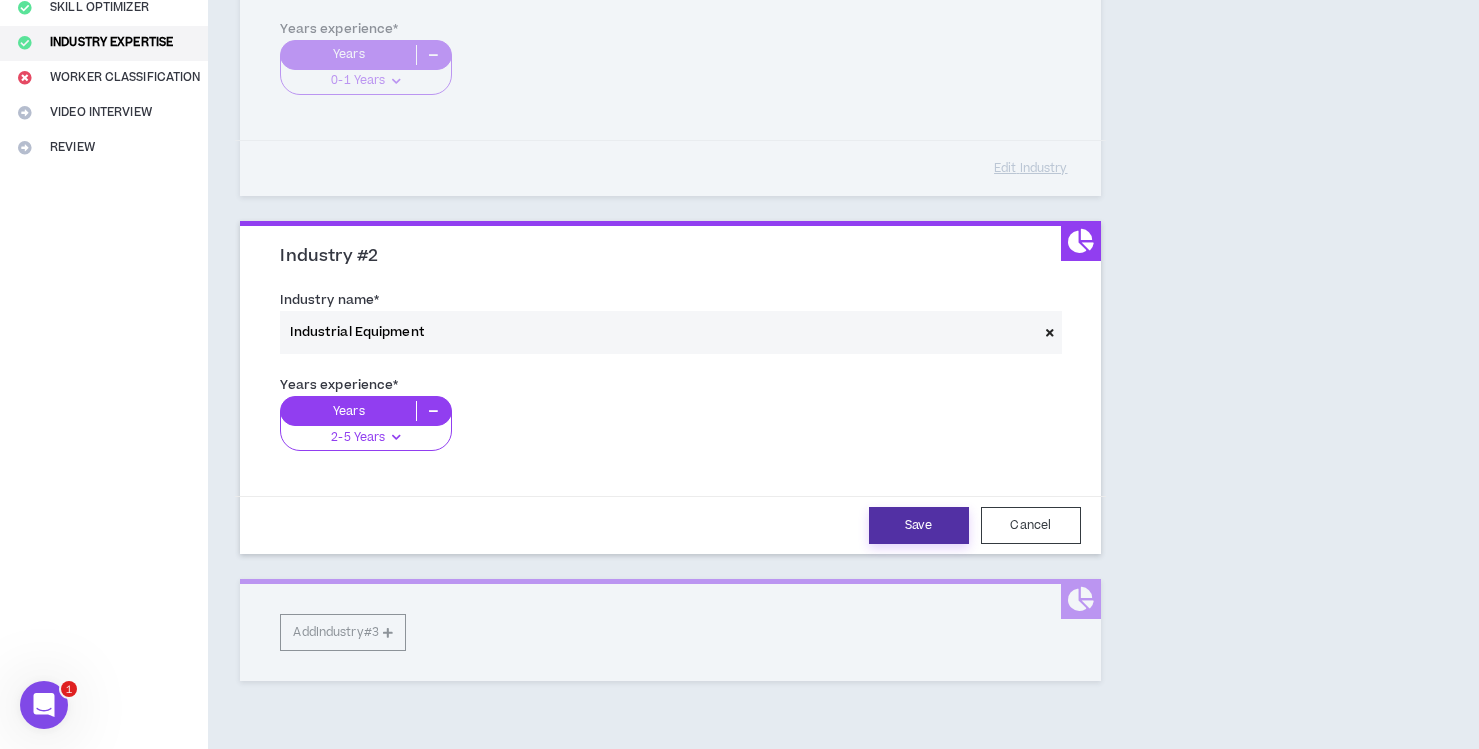 click on "Save" at bounding box center [919, 525] 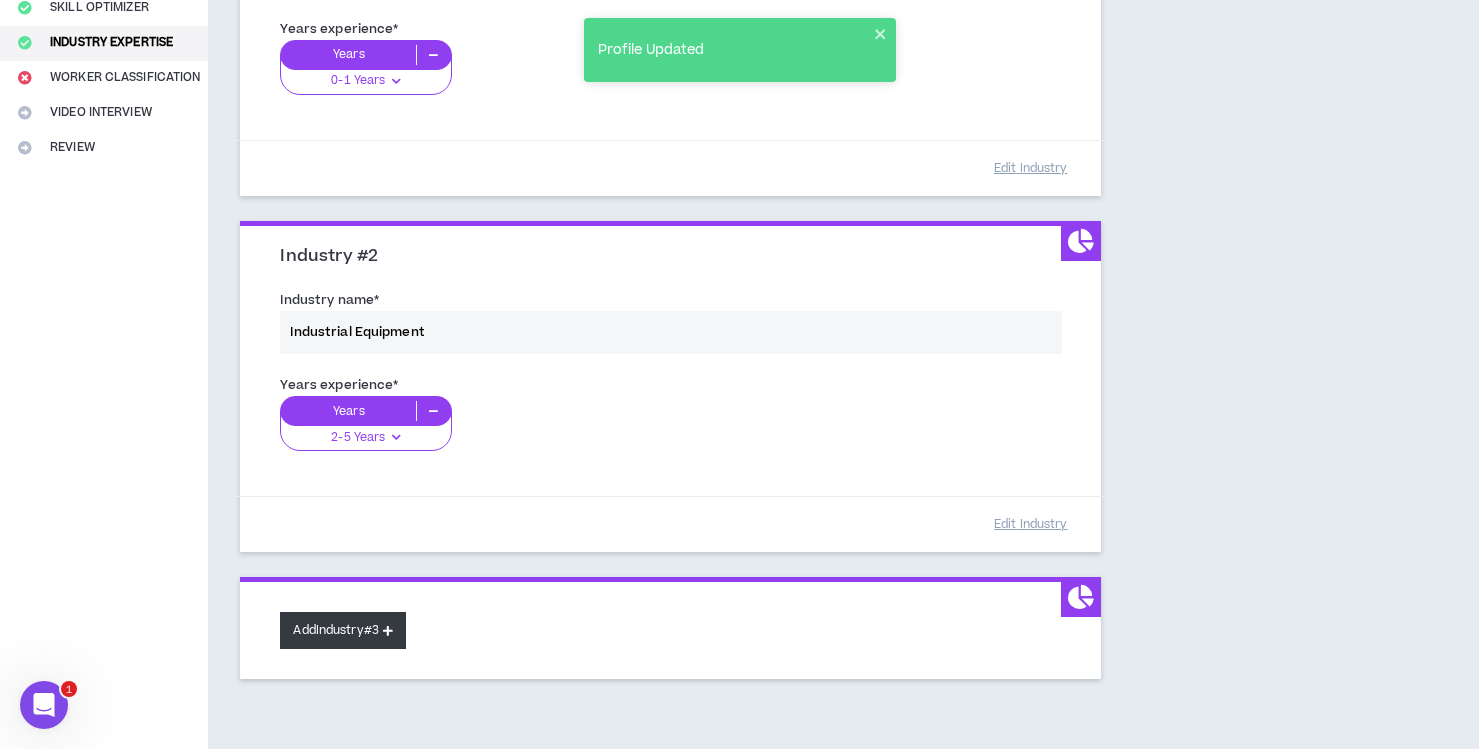 click on "Add  Industry  #3" at bounding box center (343, 630) 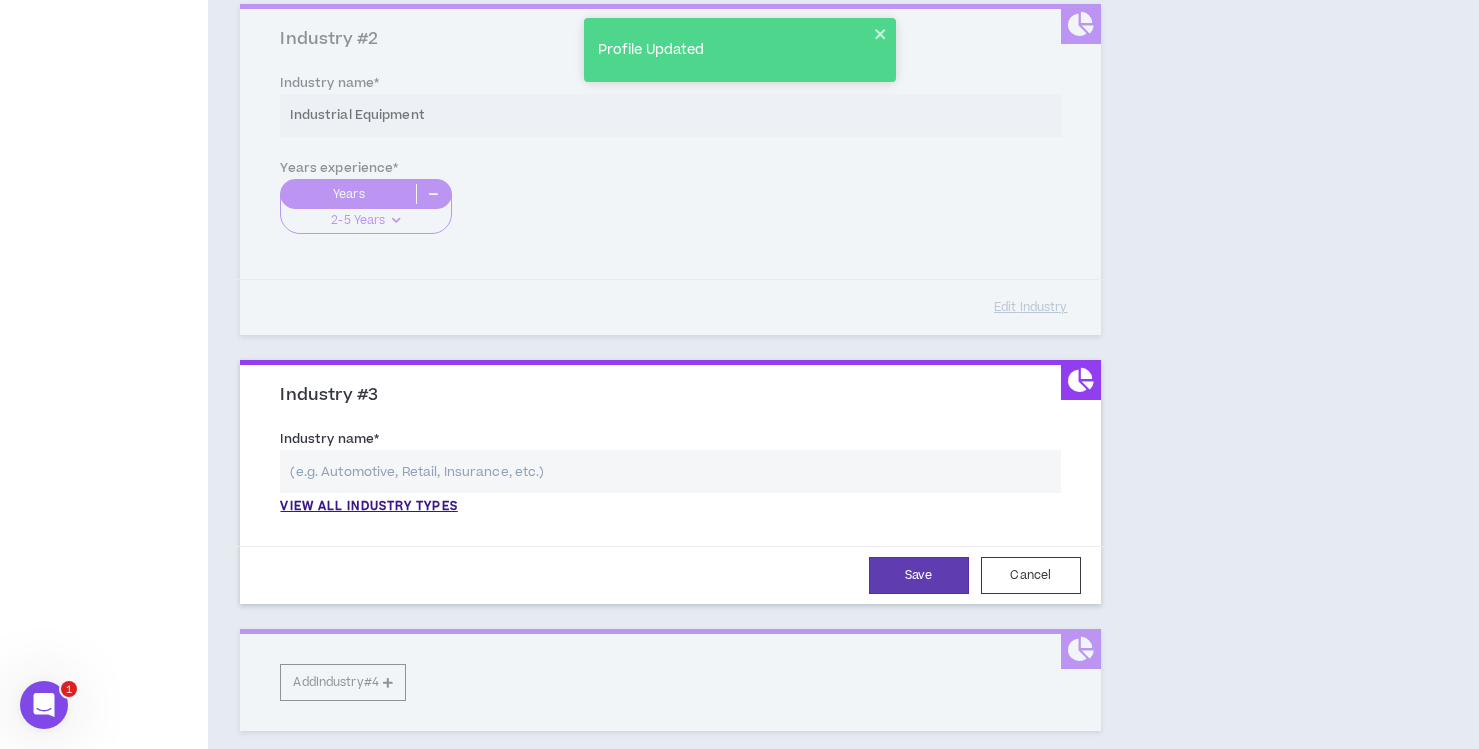 scroll, scrollTop: 608, scrollLeft: 0, axis: vertical 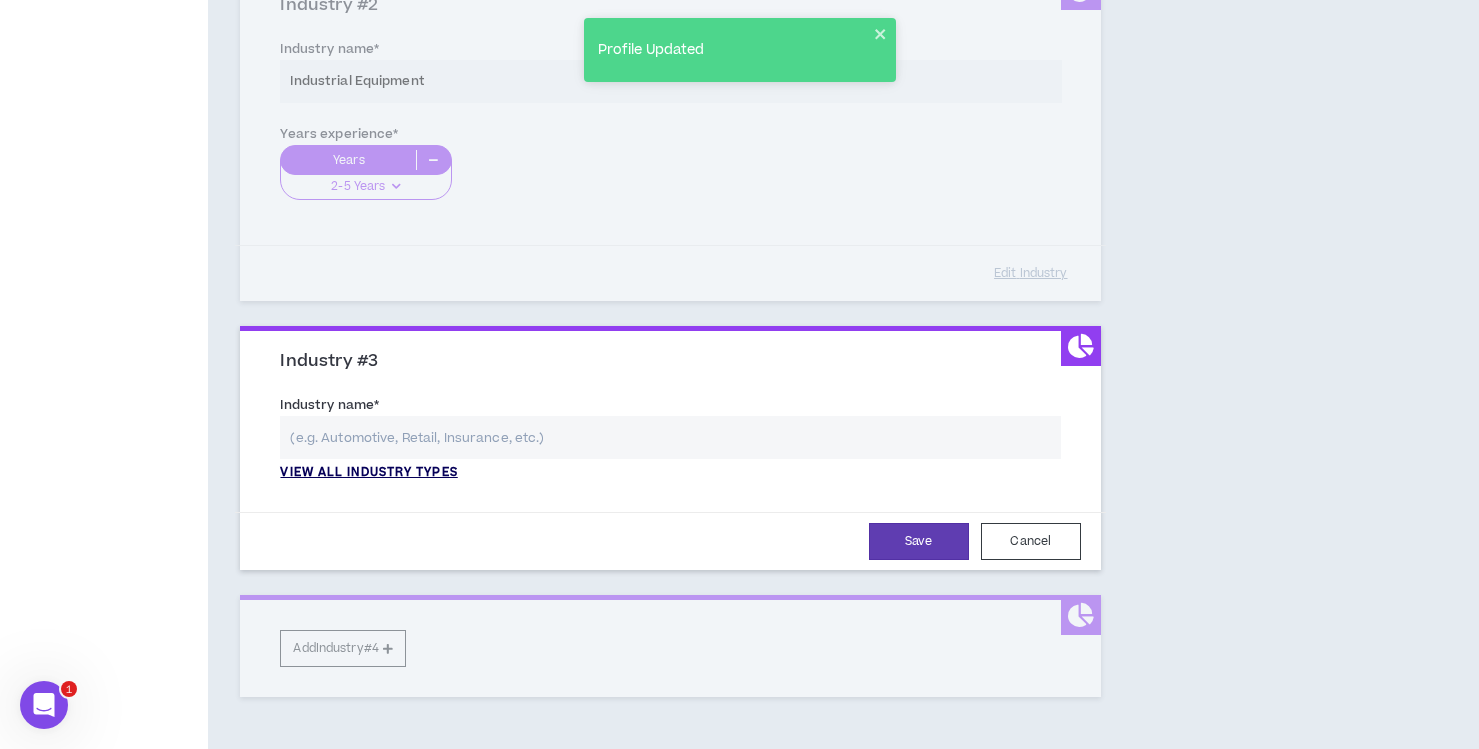 click on "View all industry types" at bounding box center [368, 473] 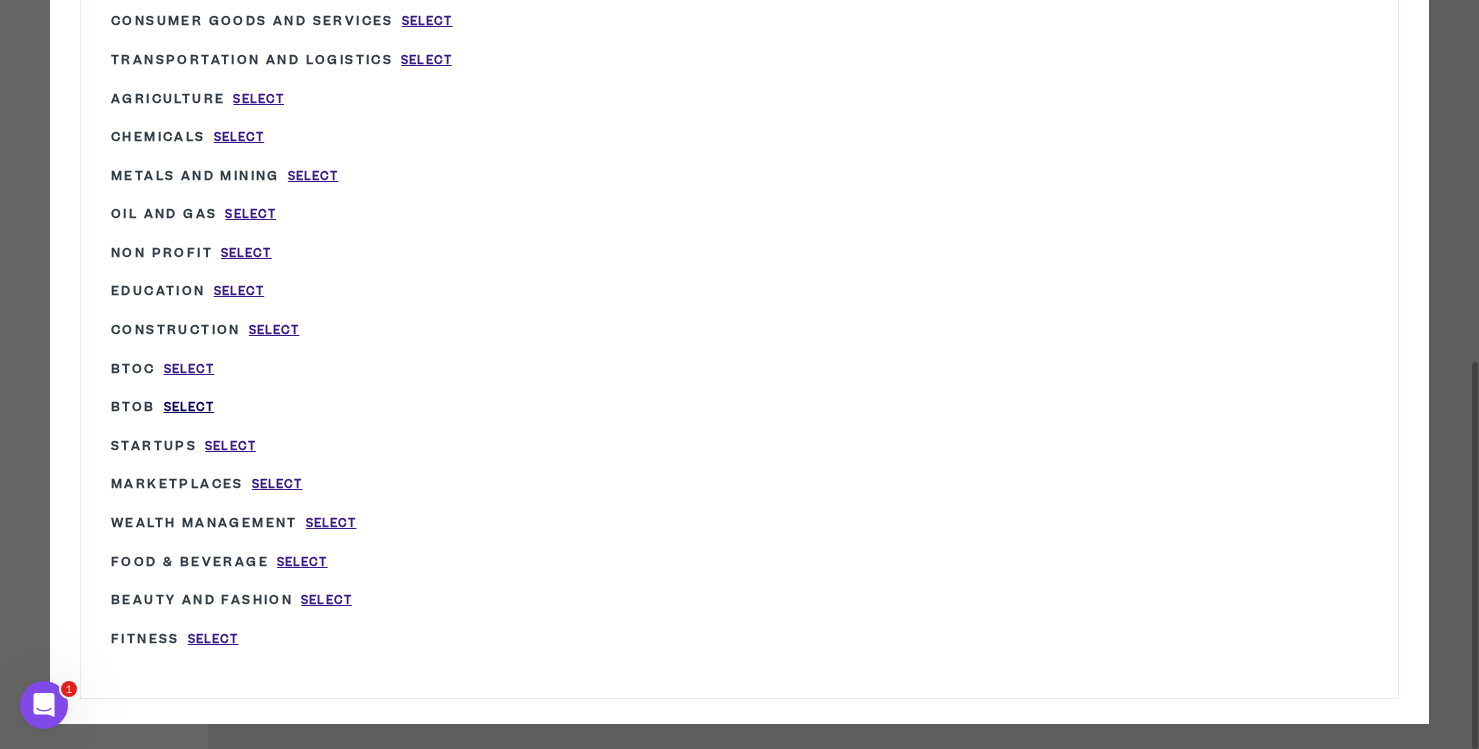click on "Select" at bounding box center (189, 407) 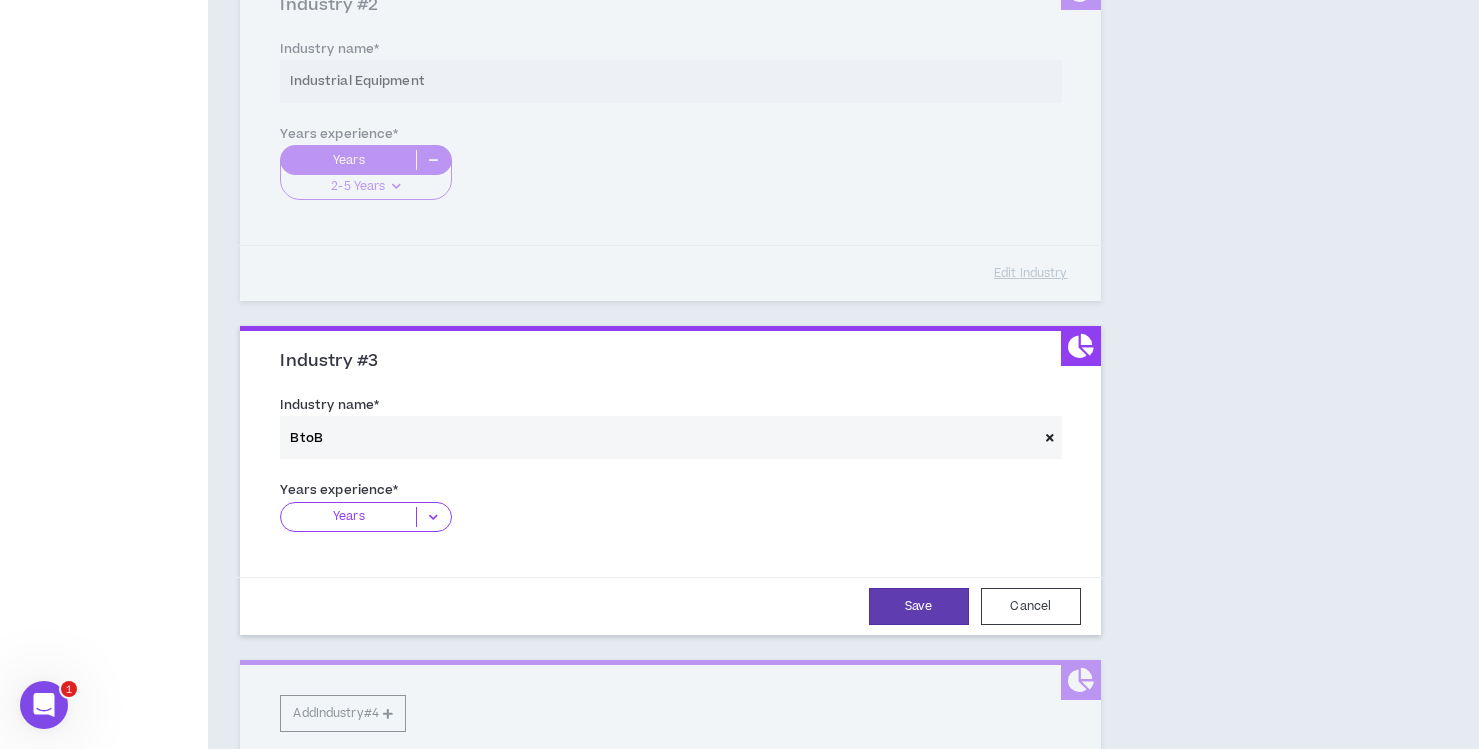click at bounding box center [433, 517] 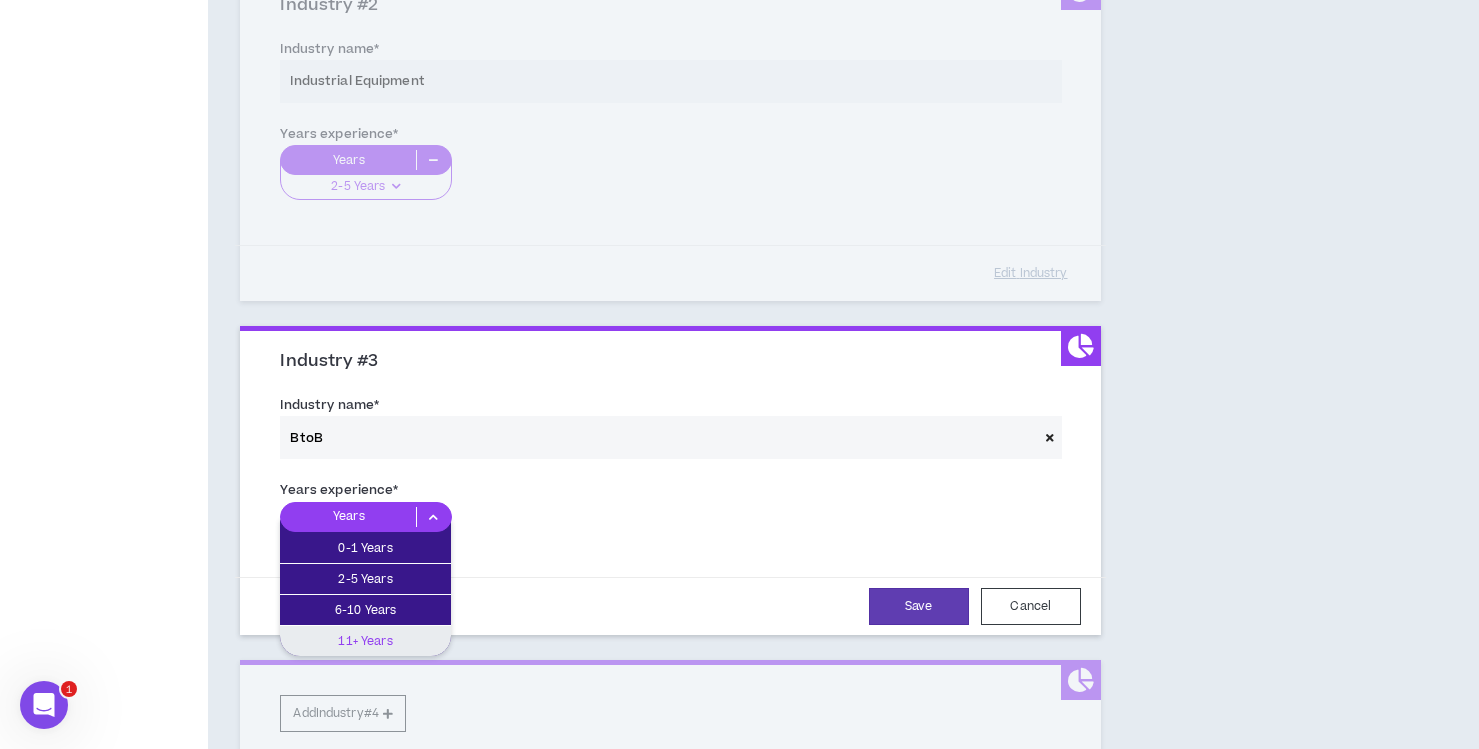 drag, startPoint x: 403, startPoint y: 638, endPoint x: 585, endPoint y: 617, distance: 183.20753 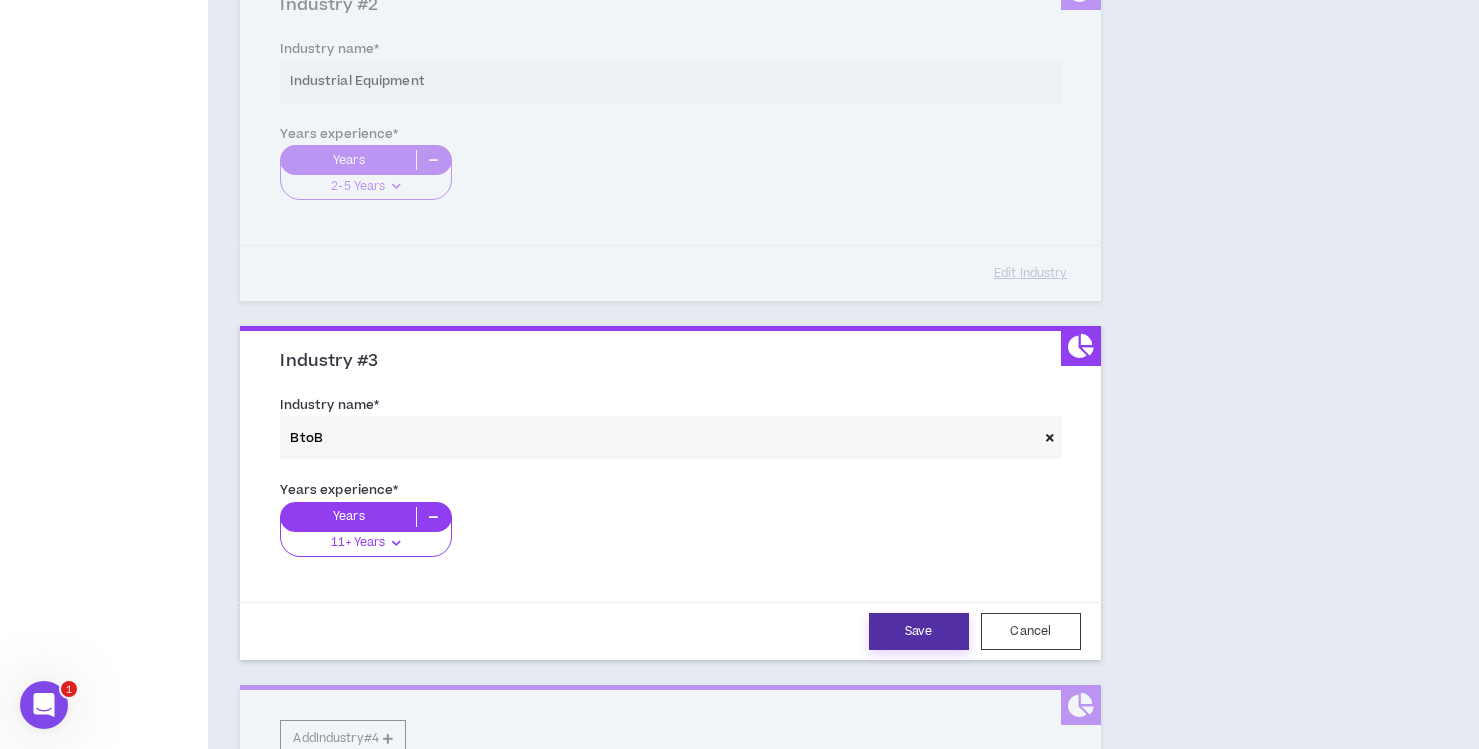 click on "Save" at bounding box center (919, 631) 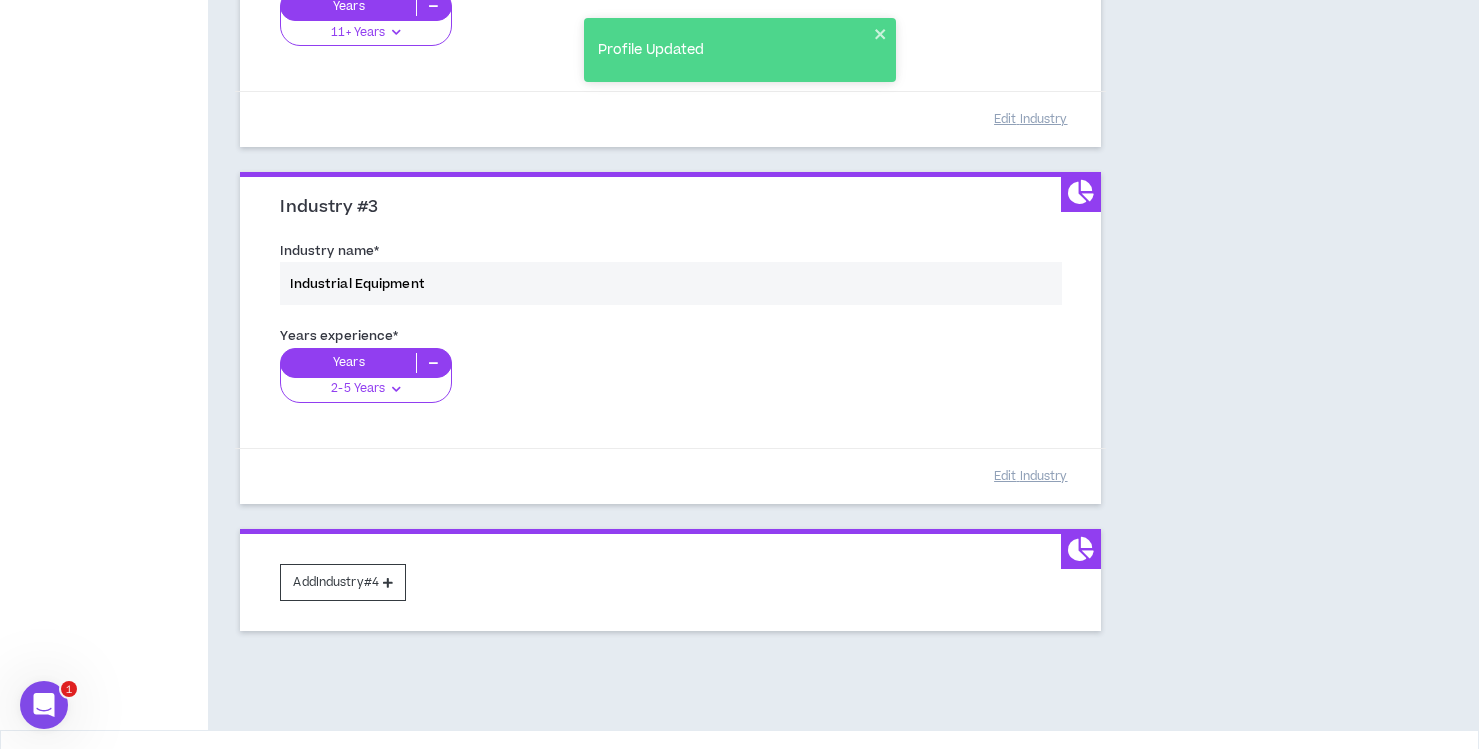 scroll, scrollTop: 821, scrollLeft: 0, axis: vertical 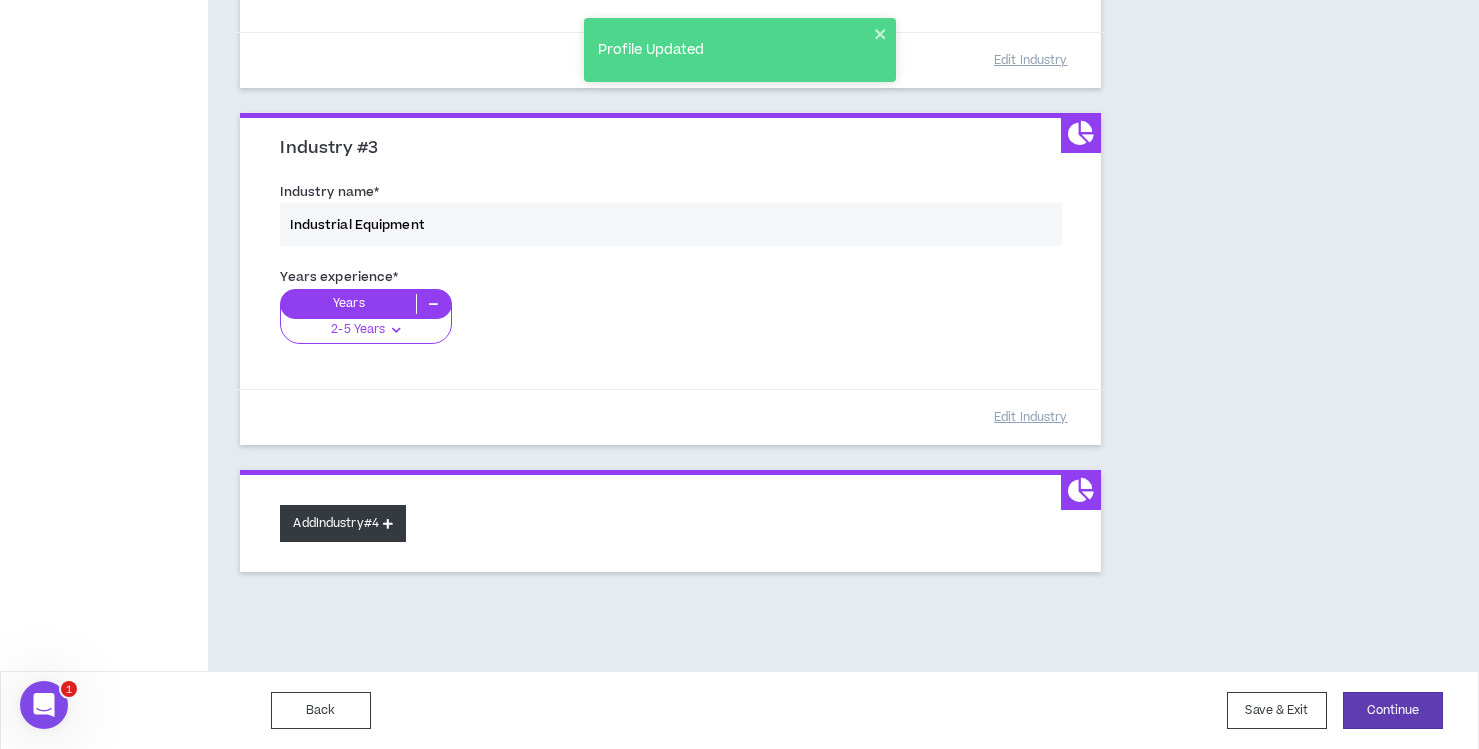 click at bounding box center [388, 523] 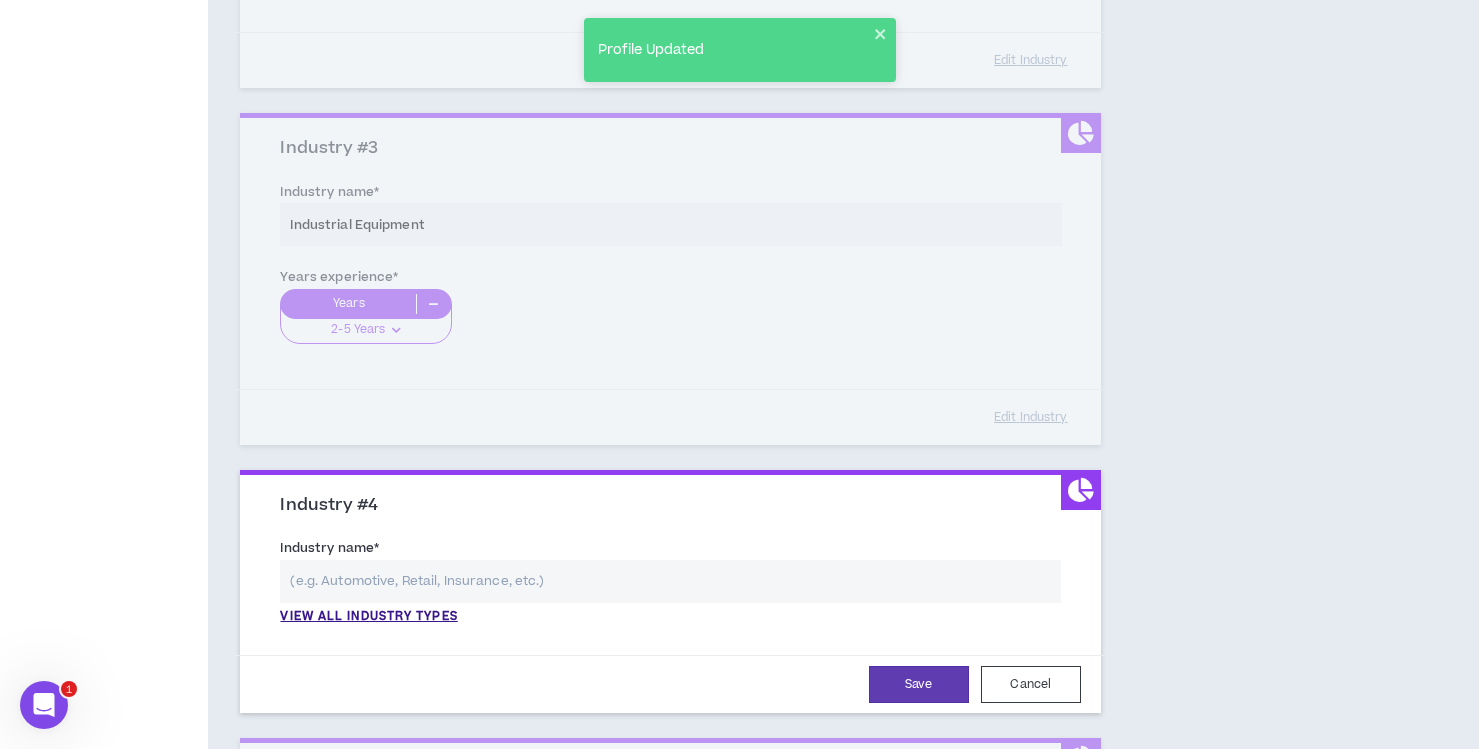 scroll, scrollTop: 826, scrollLeft: 0, axis: vertical 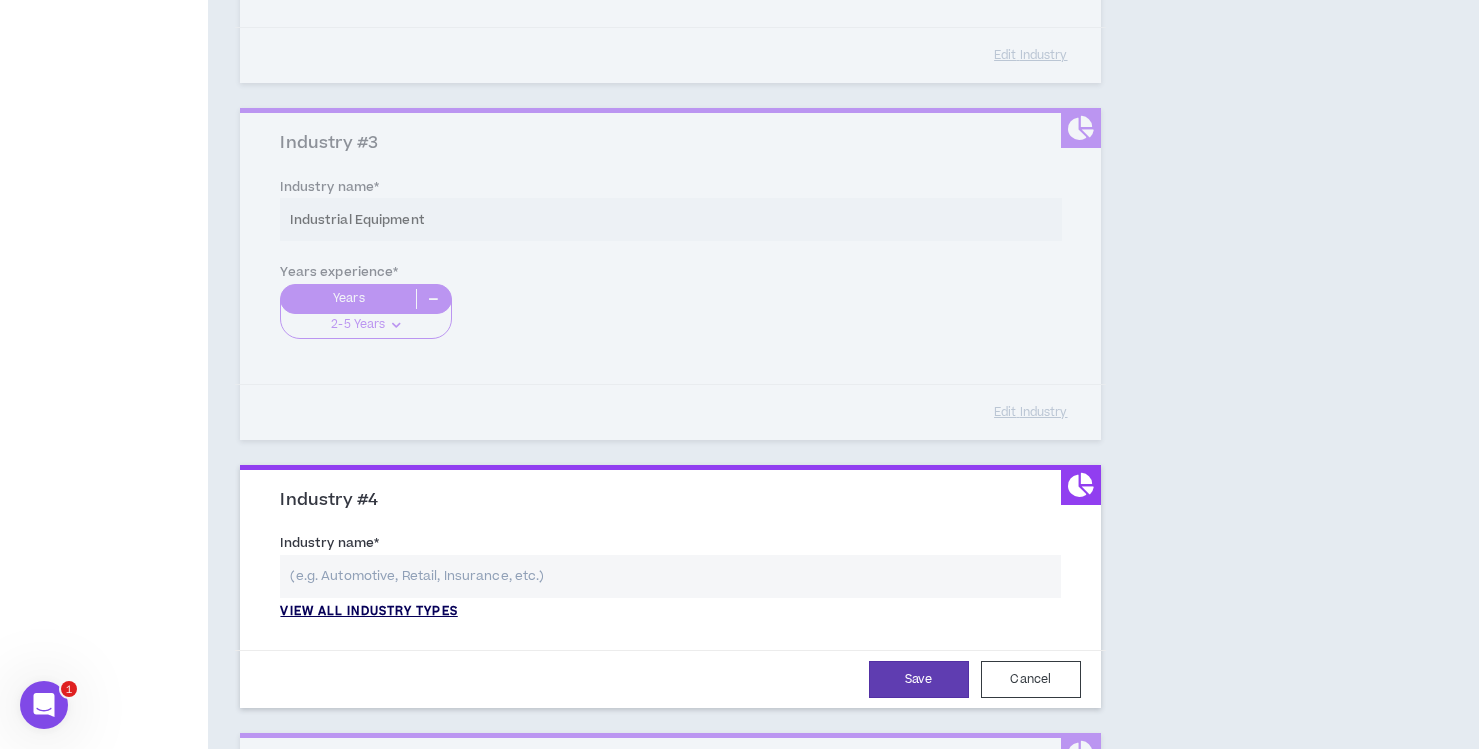 click on "View all industry types" at bounding box center (368, 612) 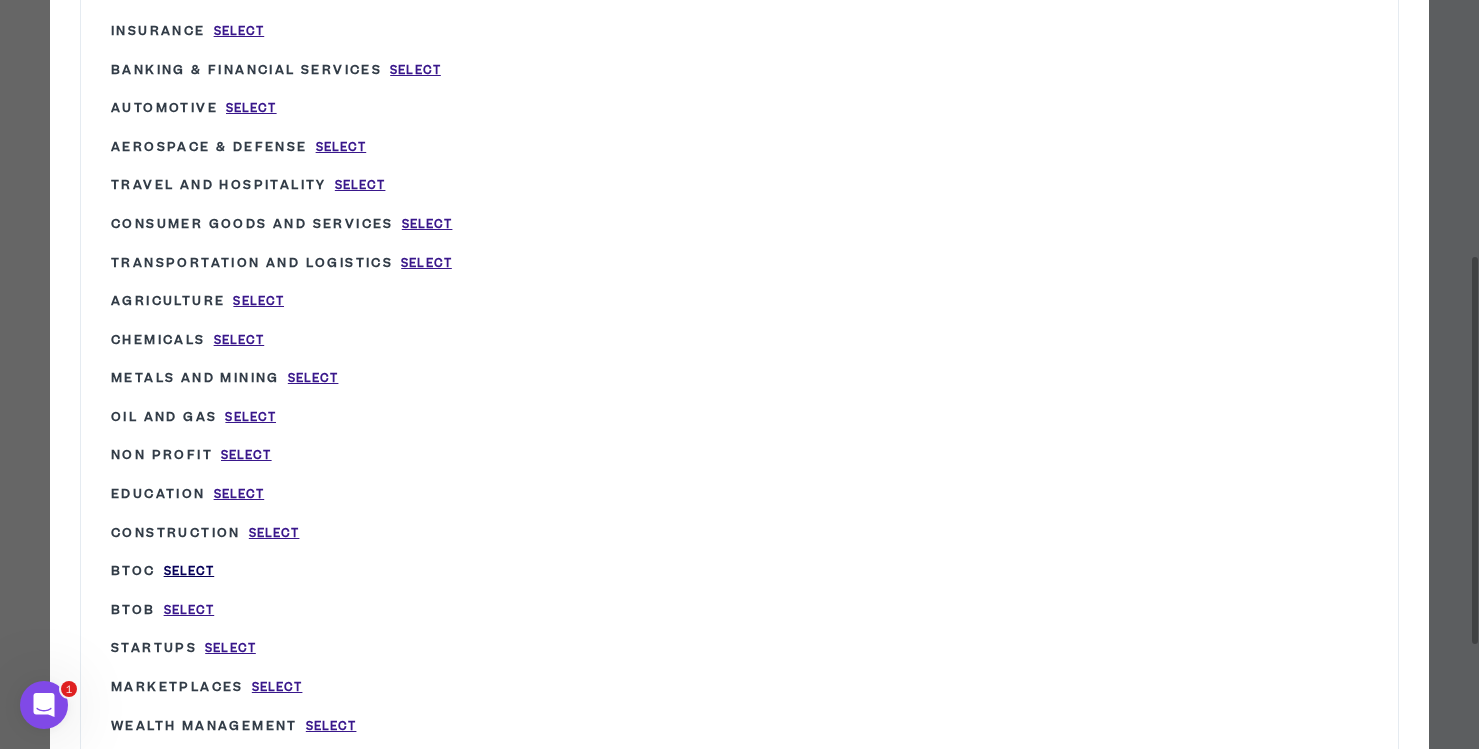 click on "Select" at bounding box center [189, 571] 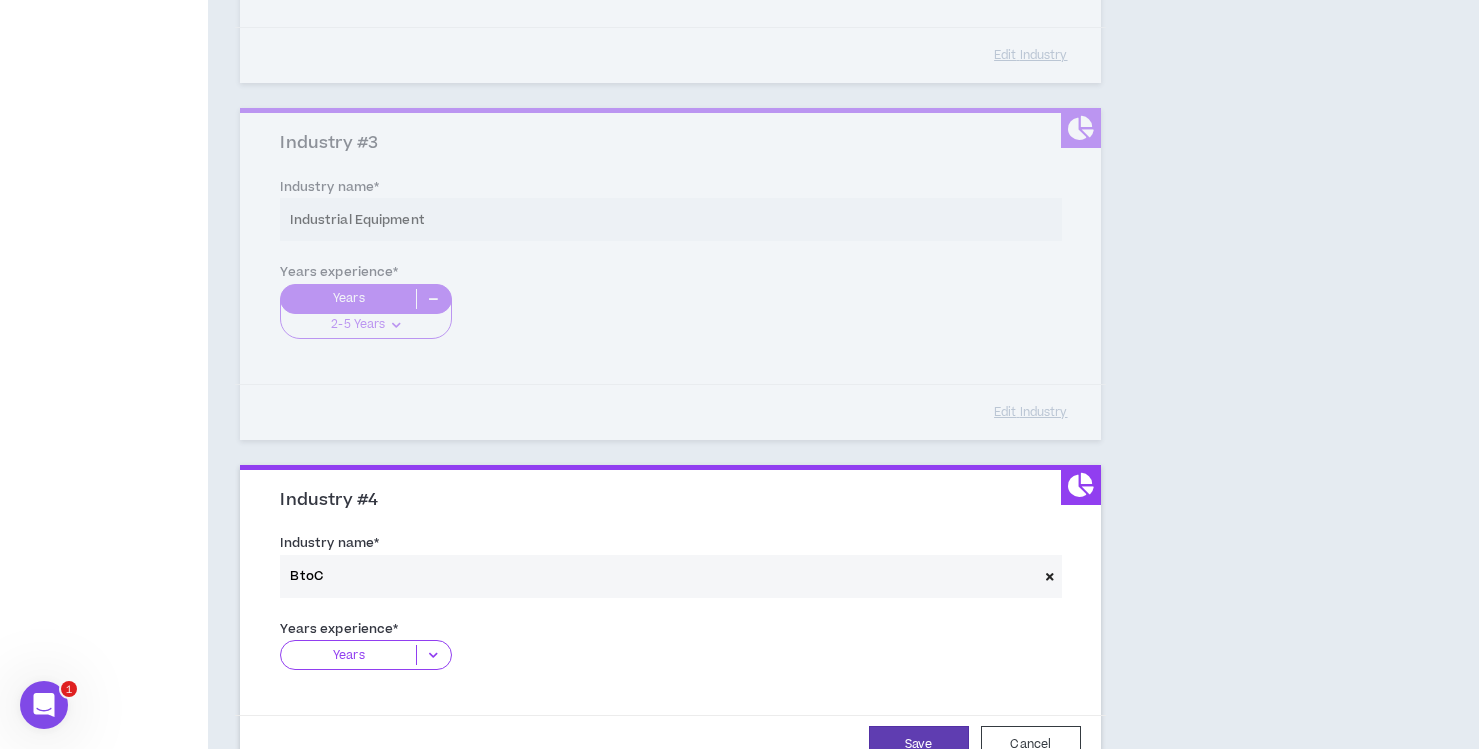 click at bounding box center [433, 655] 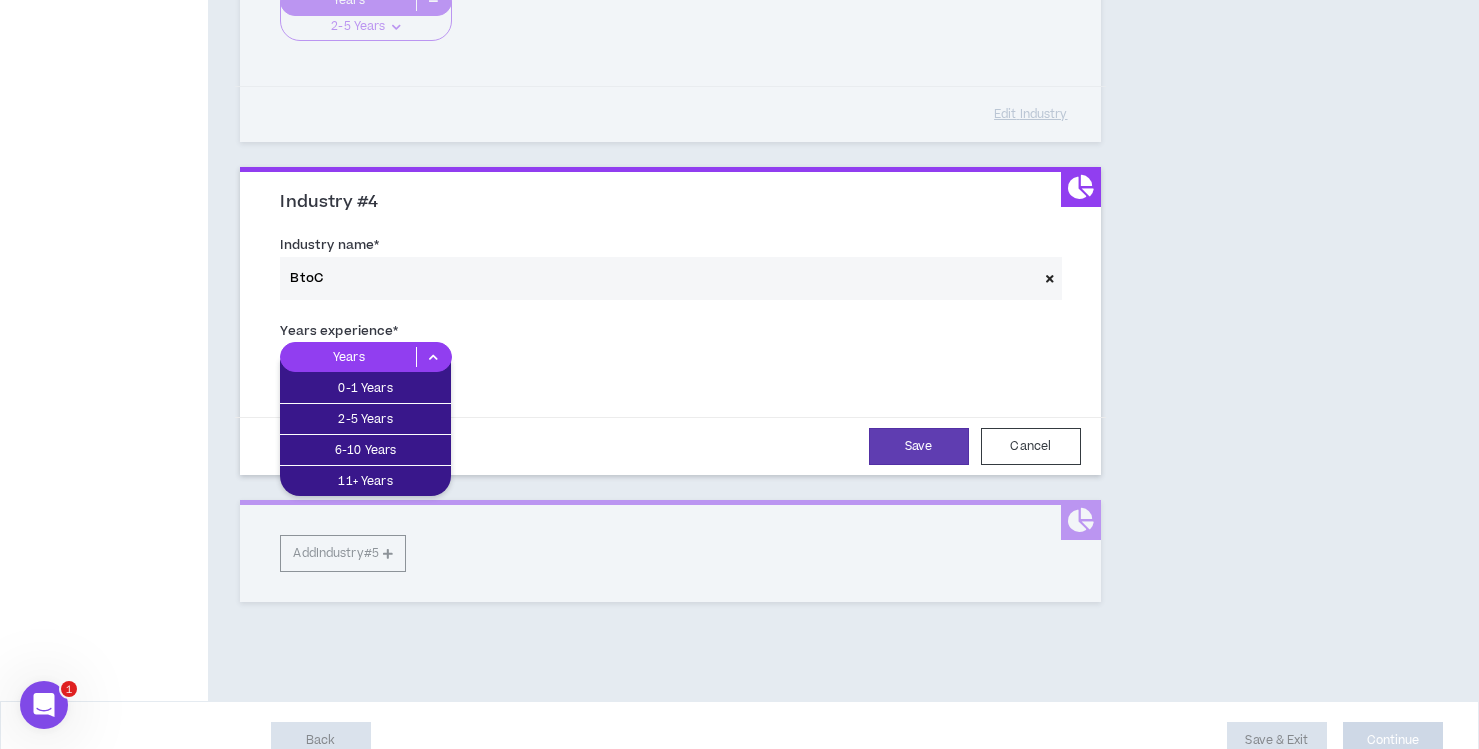 scroll, scrollTop: 1139, scrollLeft: 0, axis: vertical 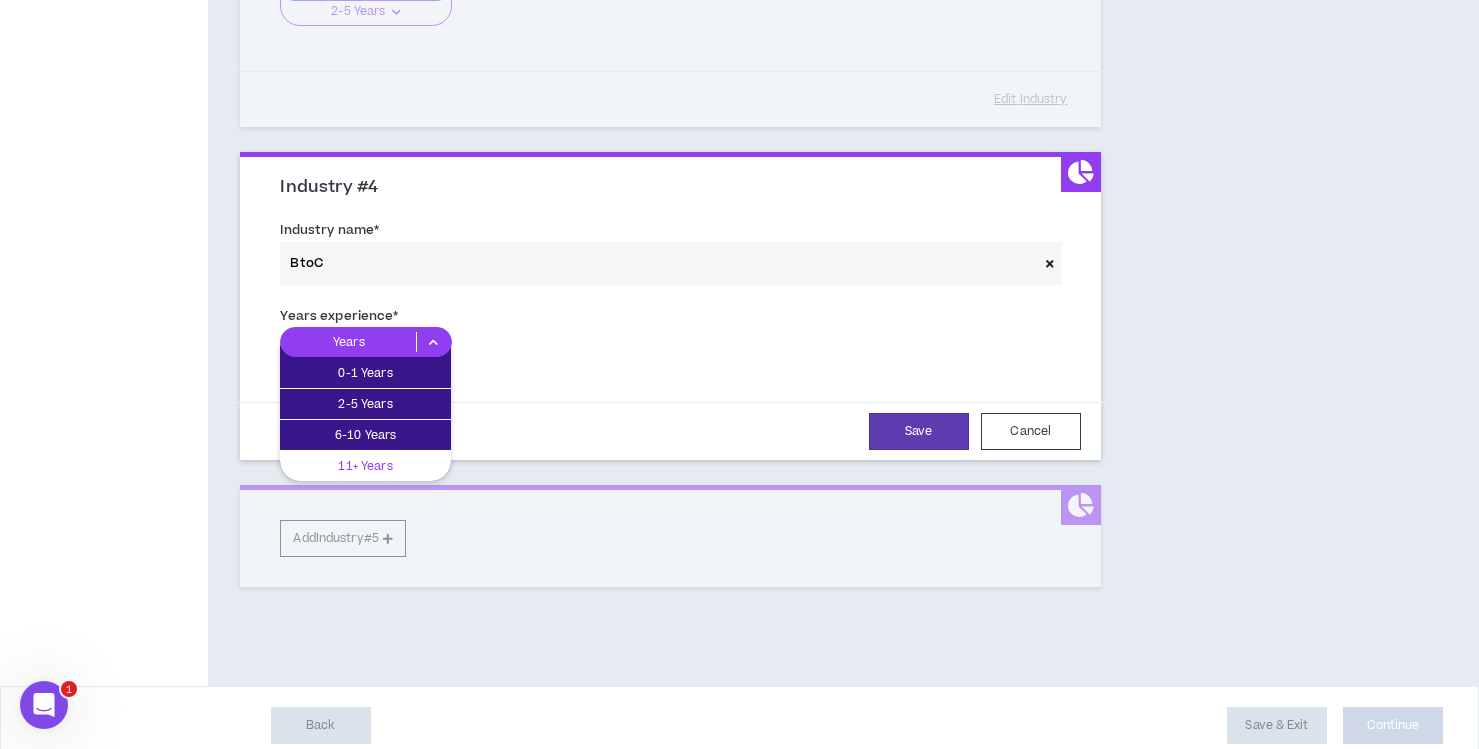 click on "11+ Years" at bounding box center (365, 466) 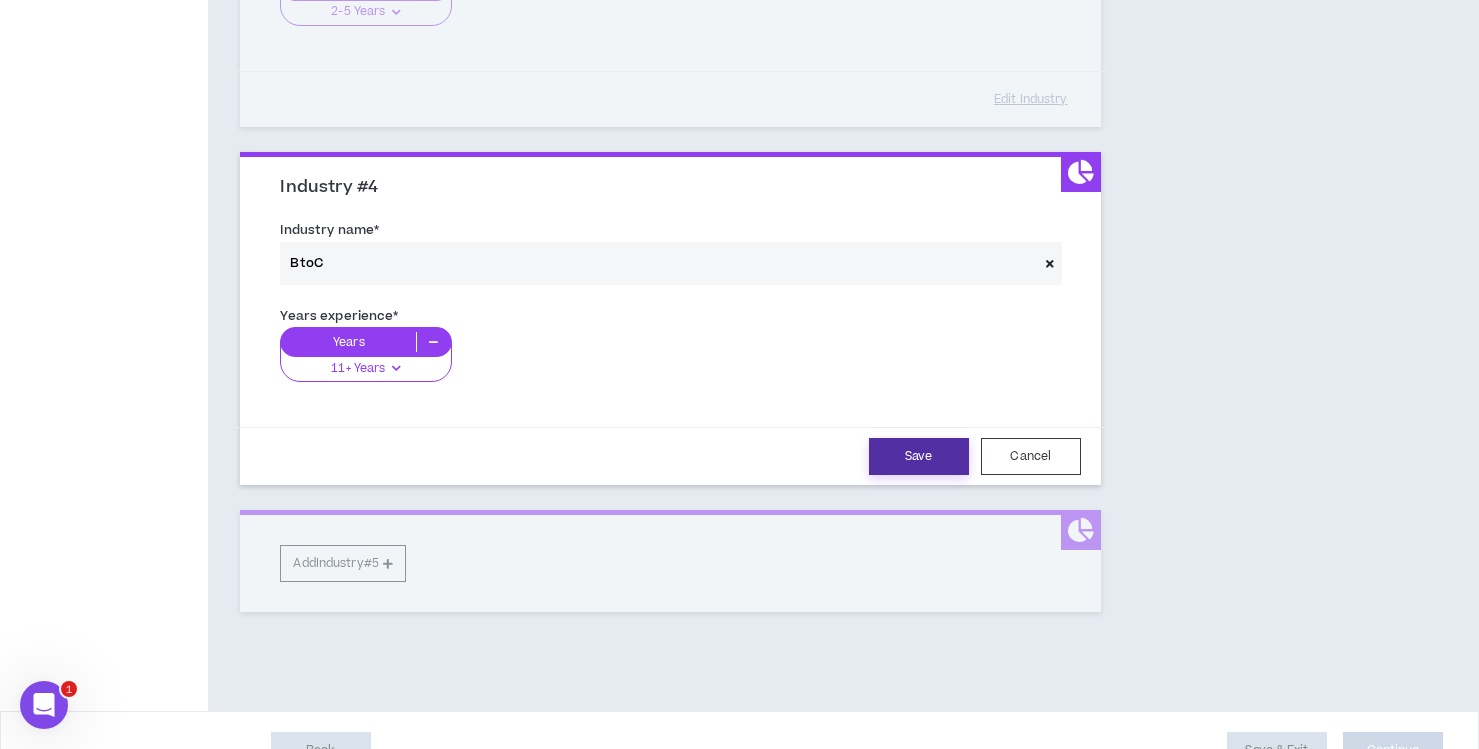 click on "Save" at bounding box center (919, 456) 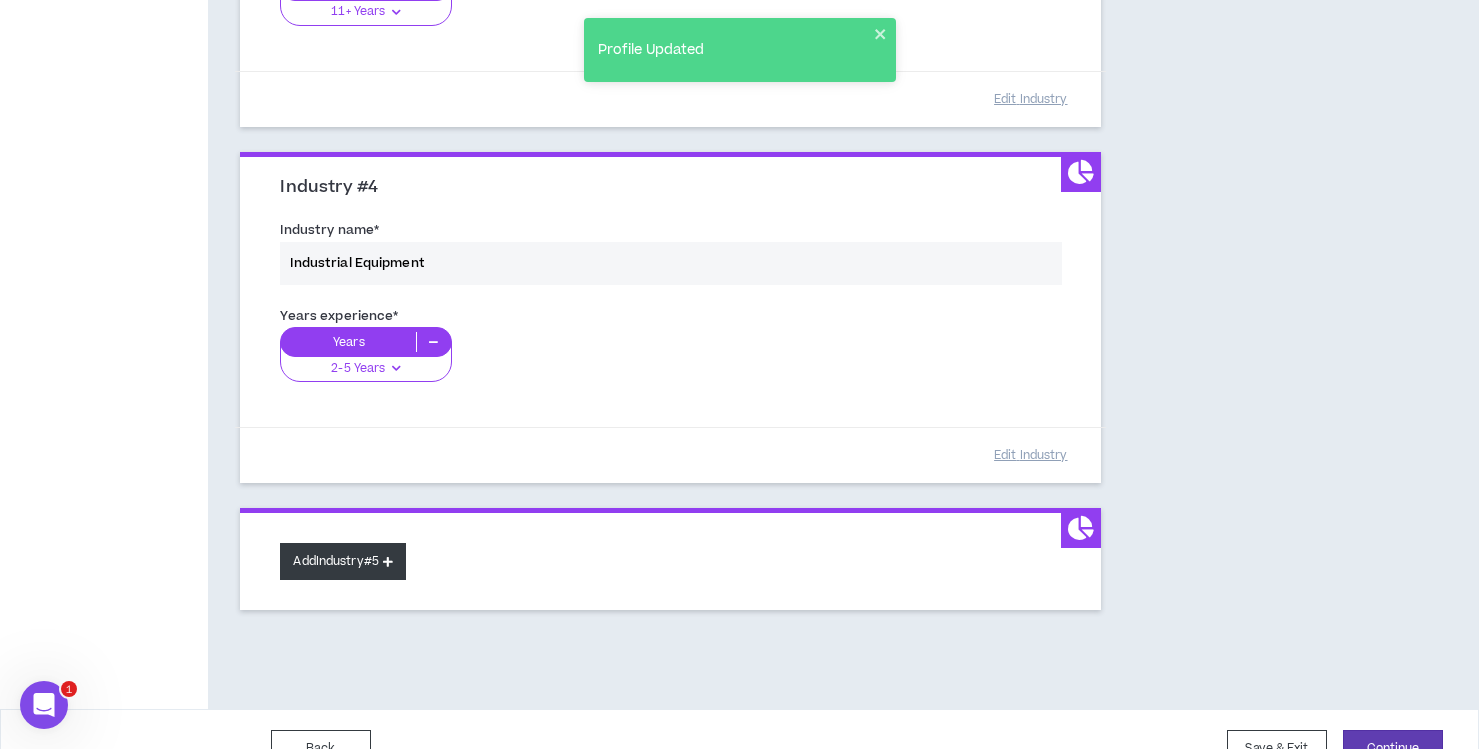 click on "Add  Industry  #5" at bounding box center (343, 561) 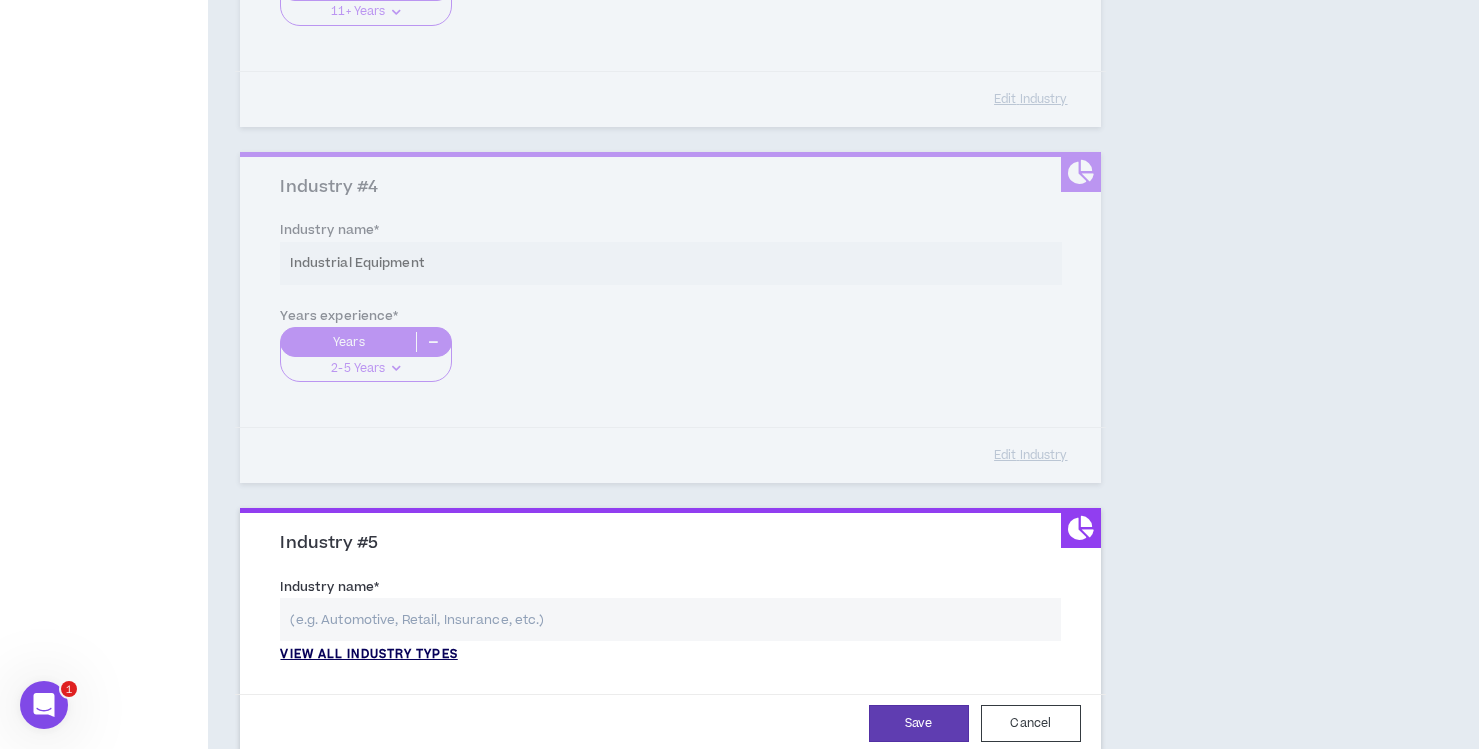 click on "View all industry types" at bounding box center (368, 655) 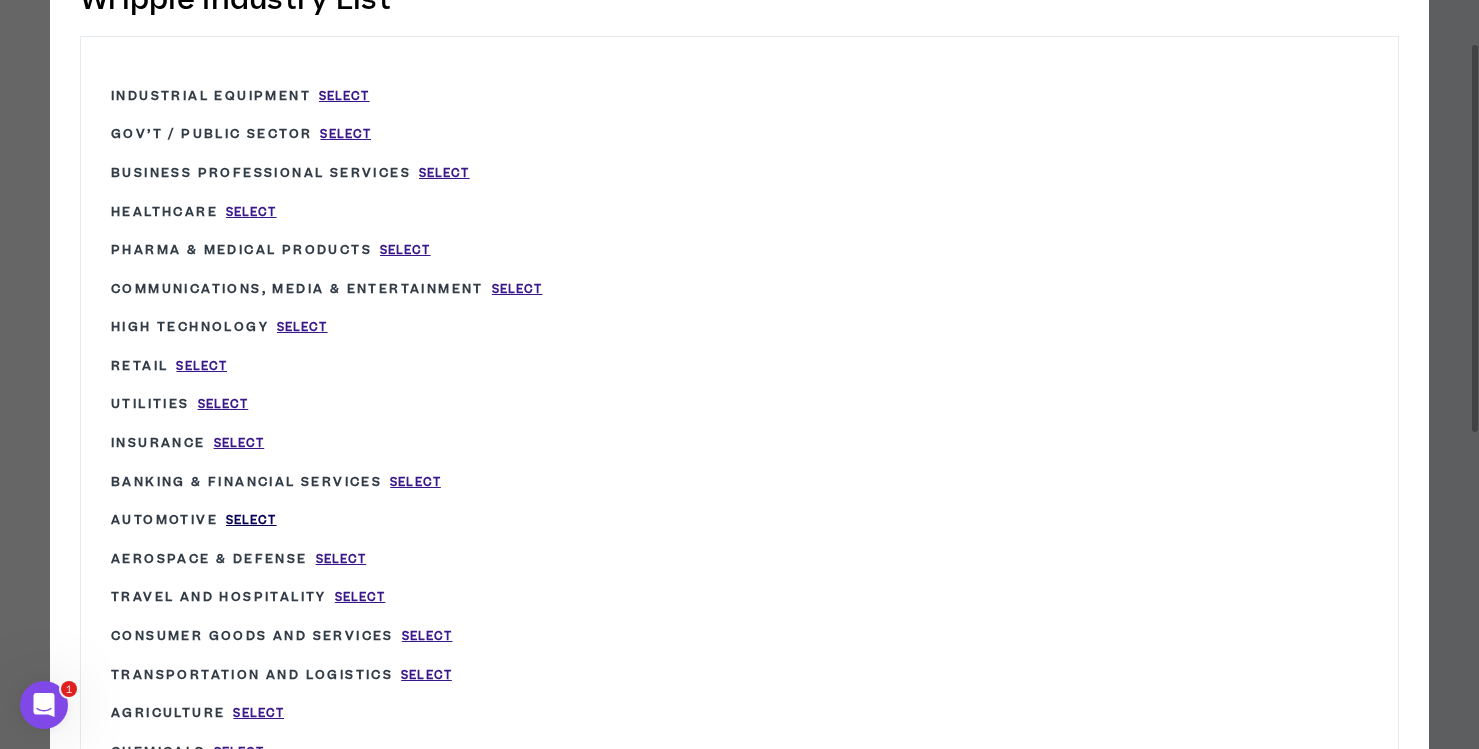 click on "Select" at bounding box center [251, 520] 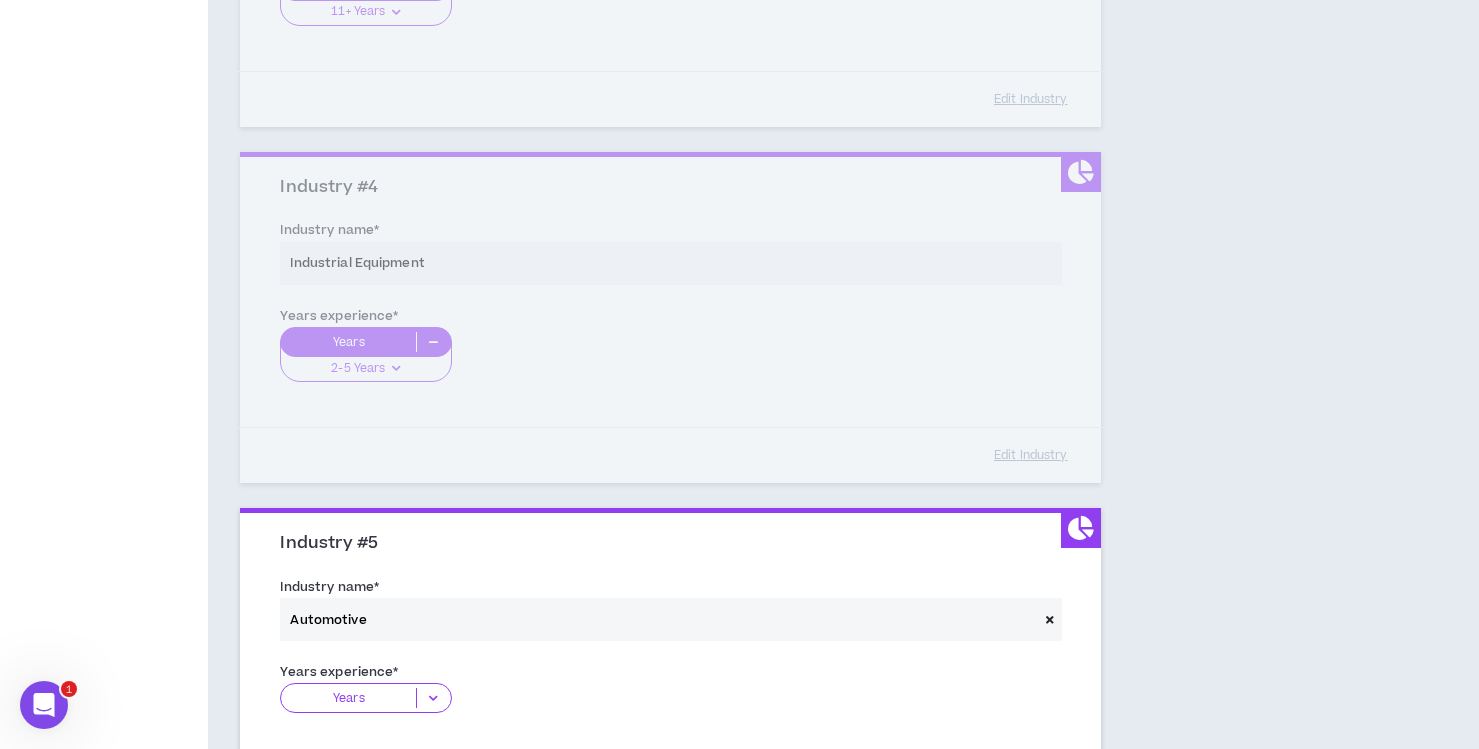 click at bounding box center [433, 698] 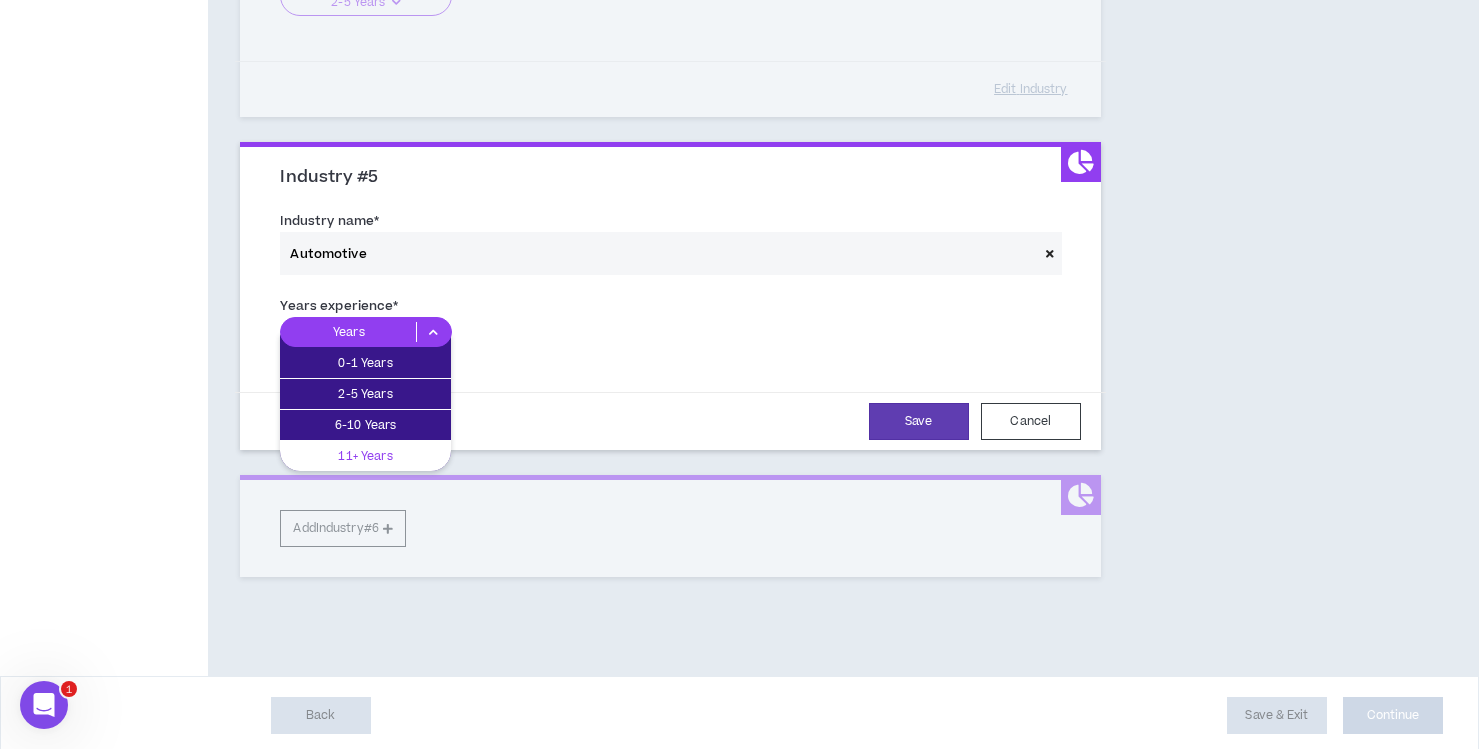 scroll, scrollTop: 1511, scrollLeft: 0, axis: vertical 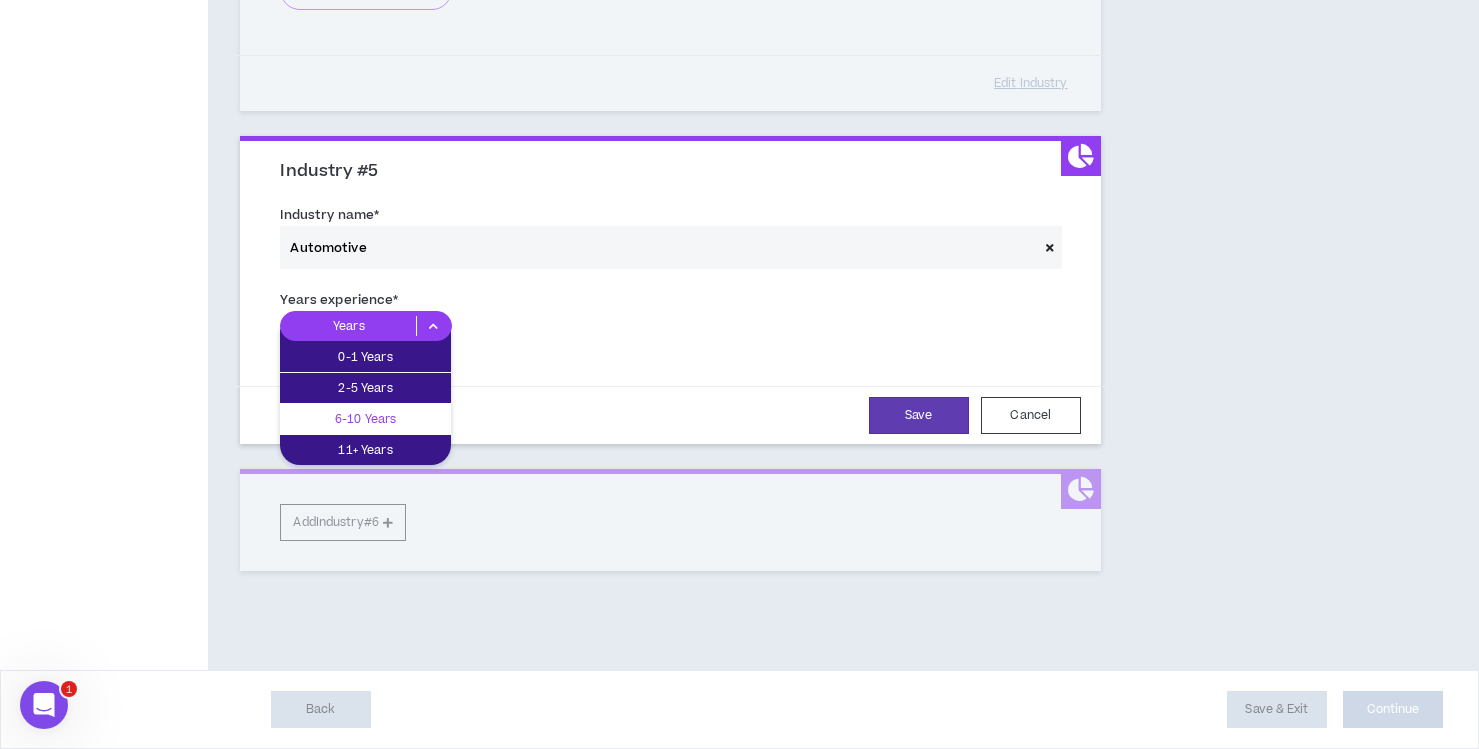 click on "6-10 Years" at bounding box center (365, 419) 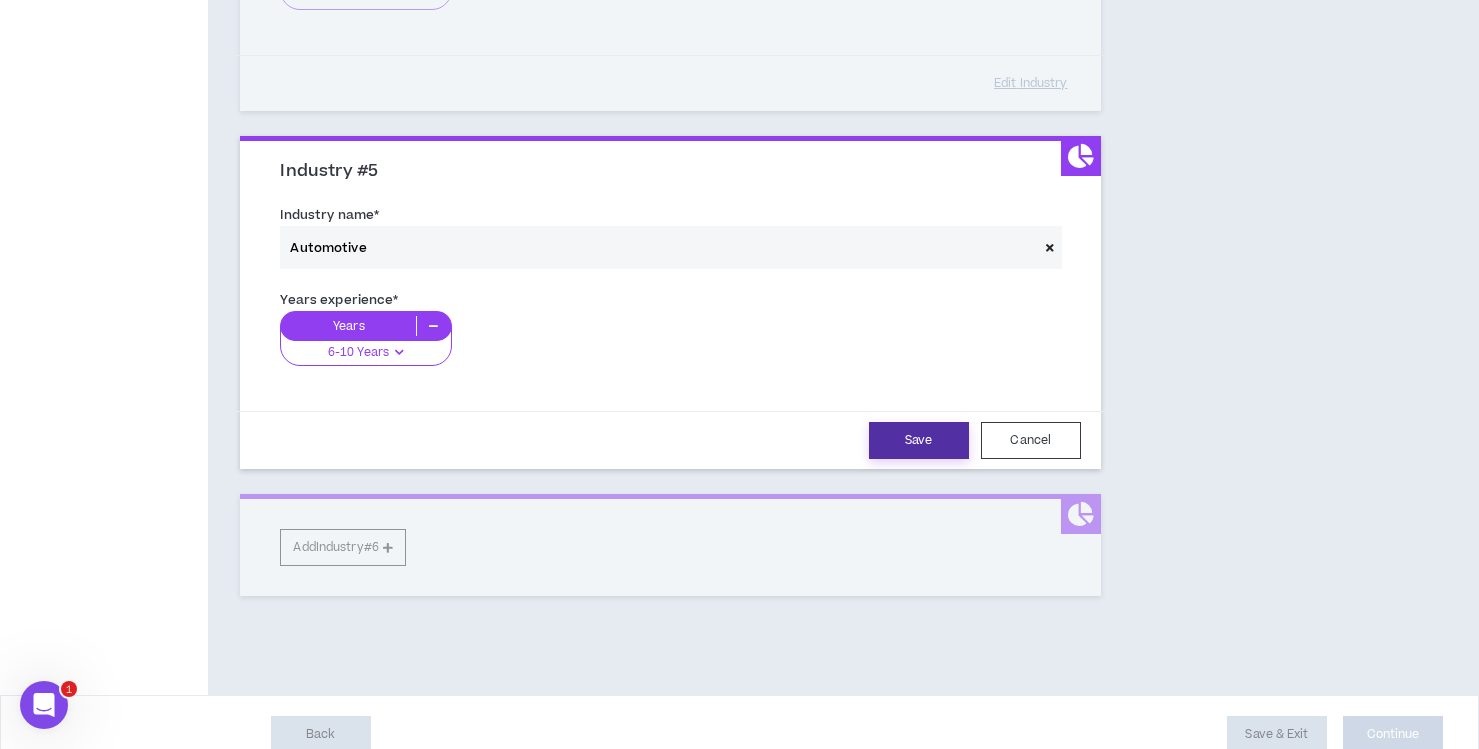 click on "Save" at bounding box center [919, 440] 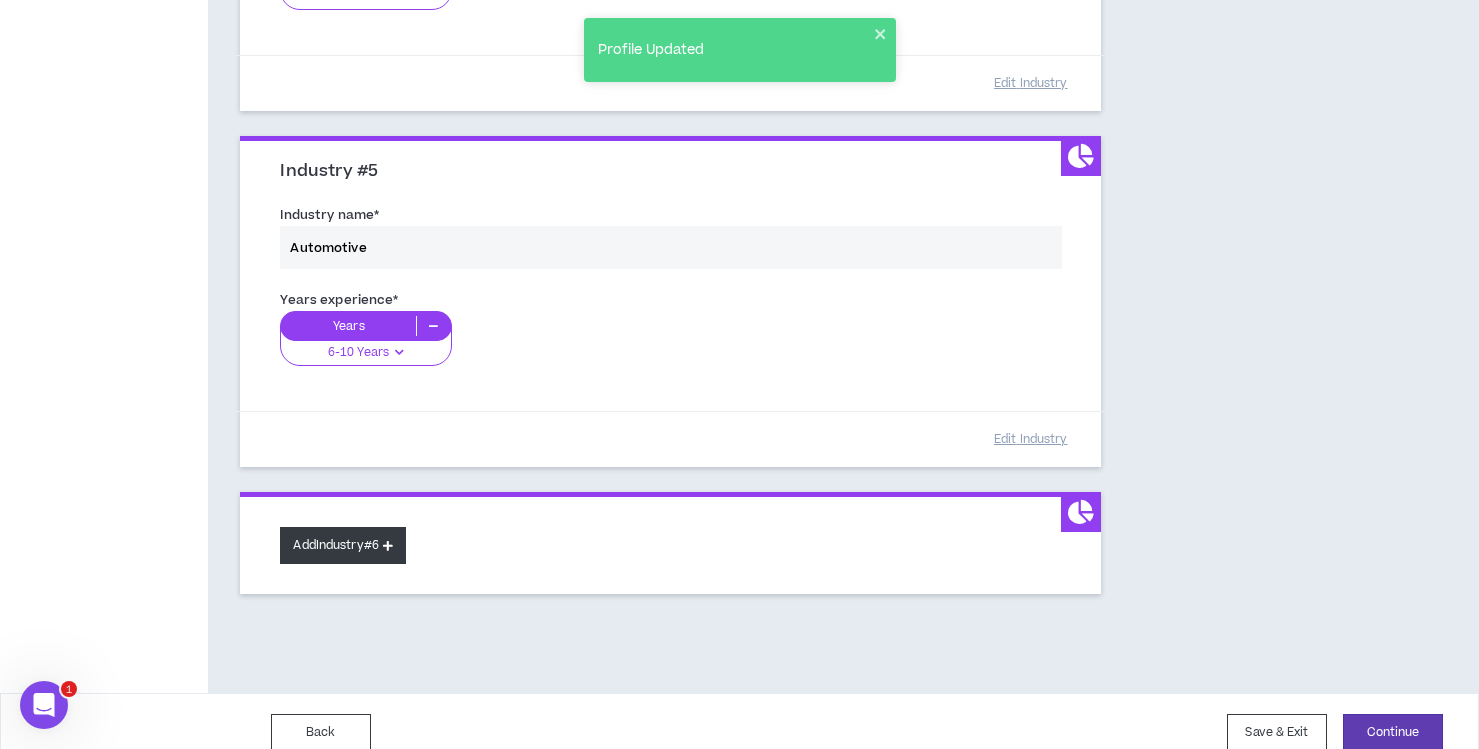 click on "Add  Industry  #6" at bounding box center [343, 545] 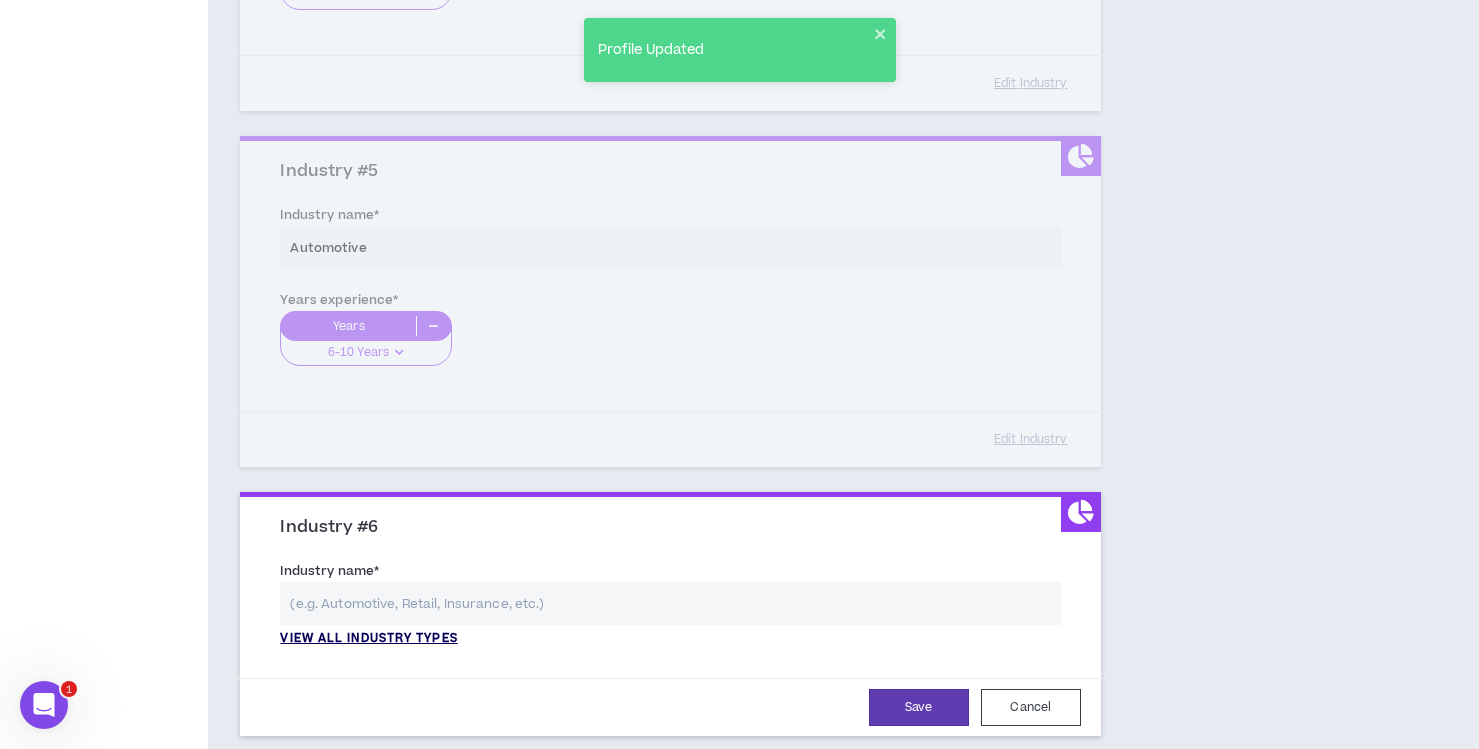 click on "View all industry types" at bounding box center [368, 639] 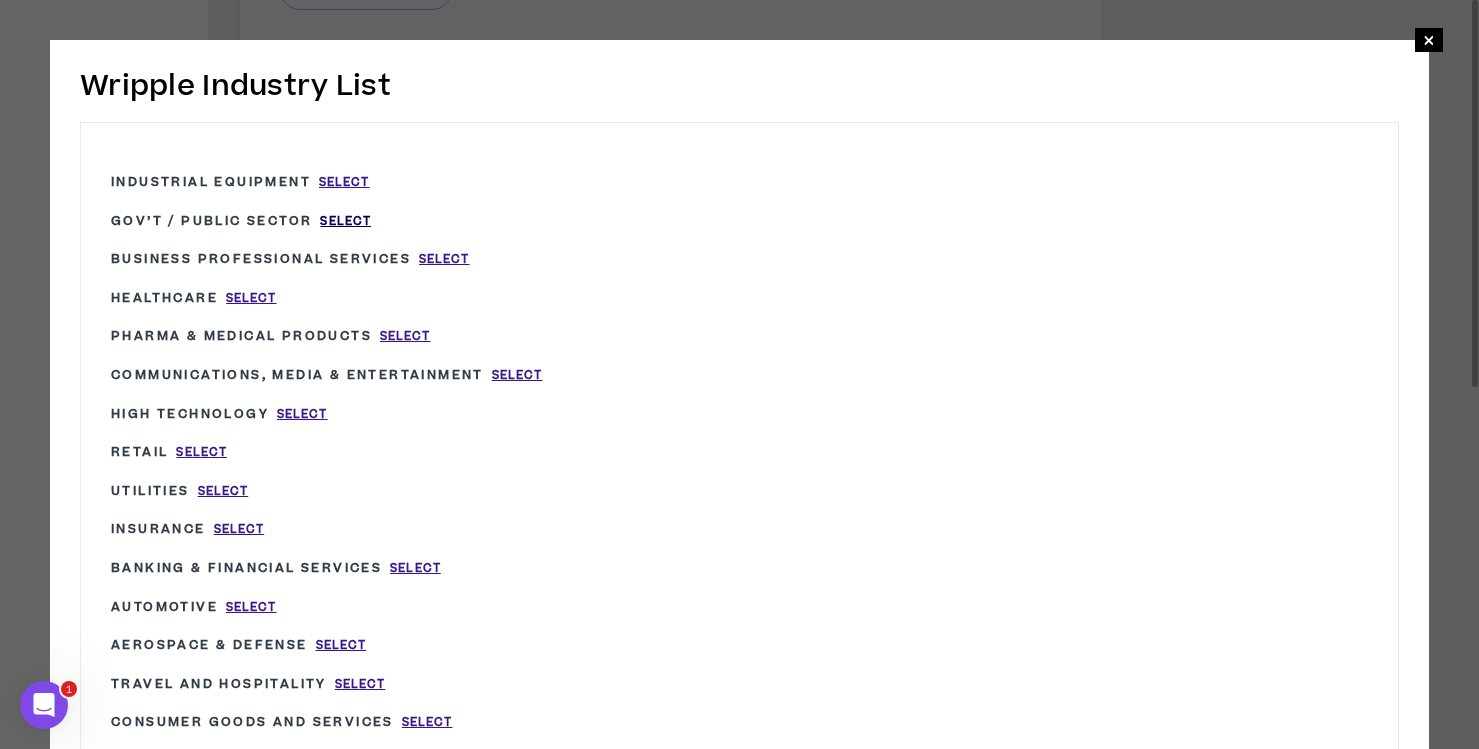 click on "Select" at bounding box center (345, 221) 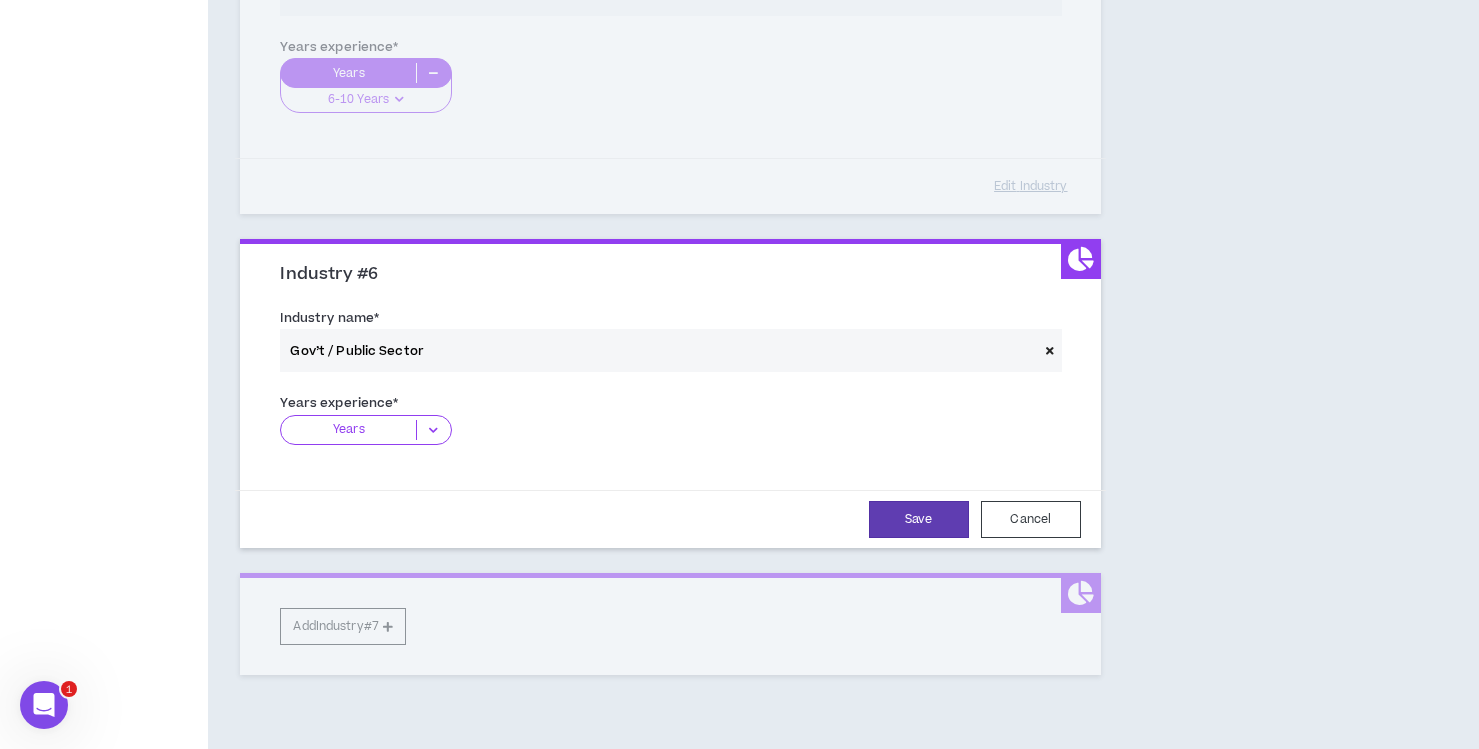 scroll, scrollTop: 1766, scrollLeft: 0, axis: vertical 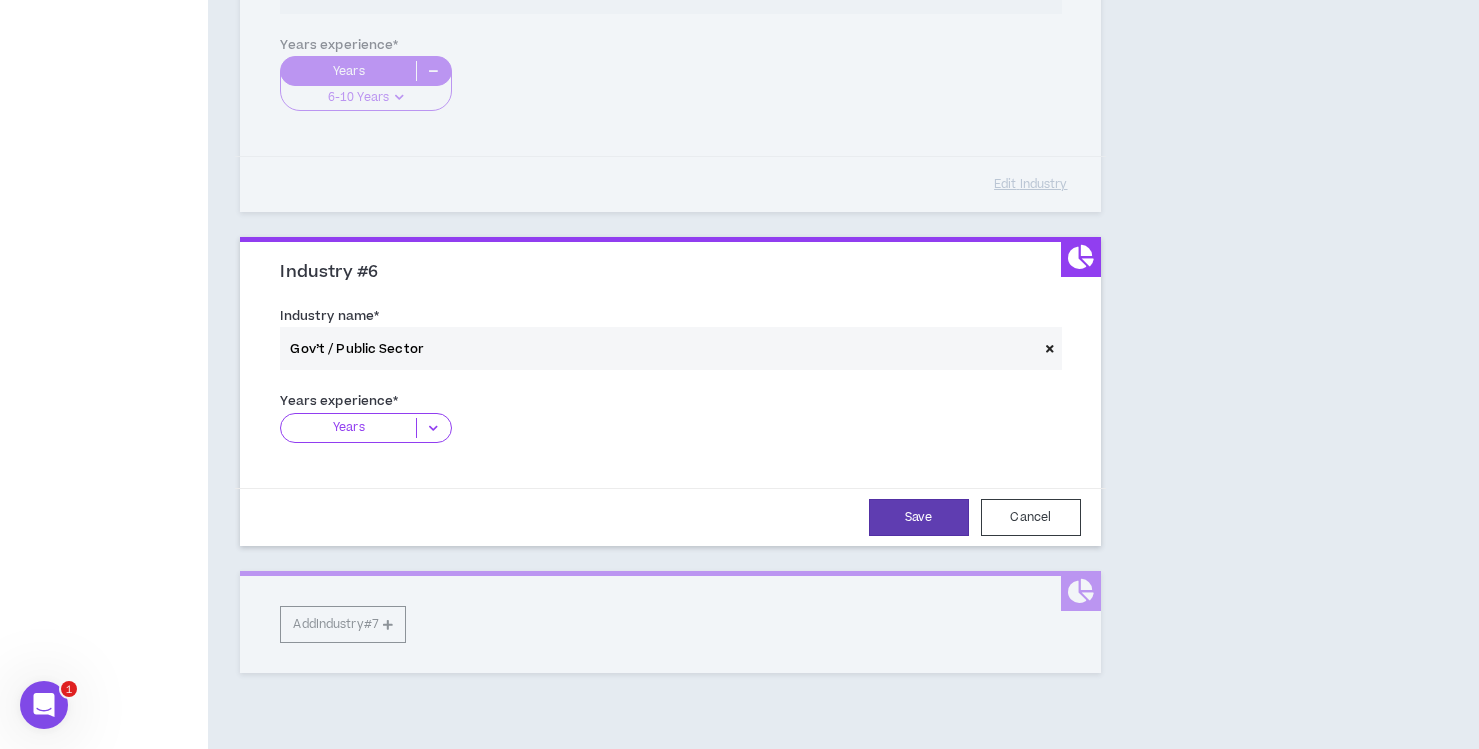 click at bounding box center (433, 428) 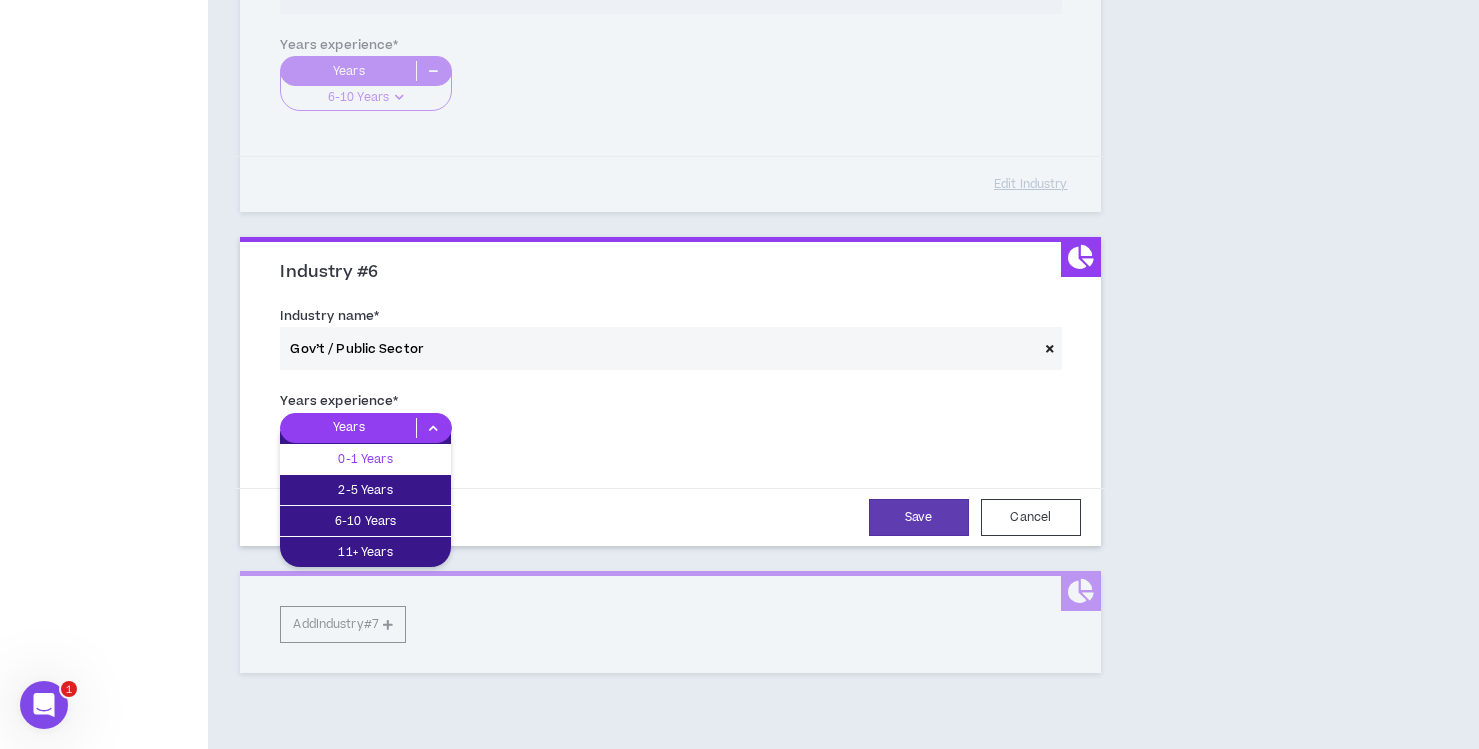 click on "0-1 Years" at bounding box center (365, 459) 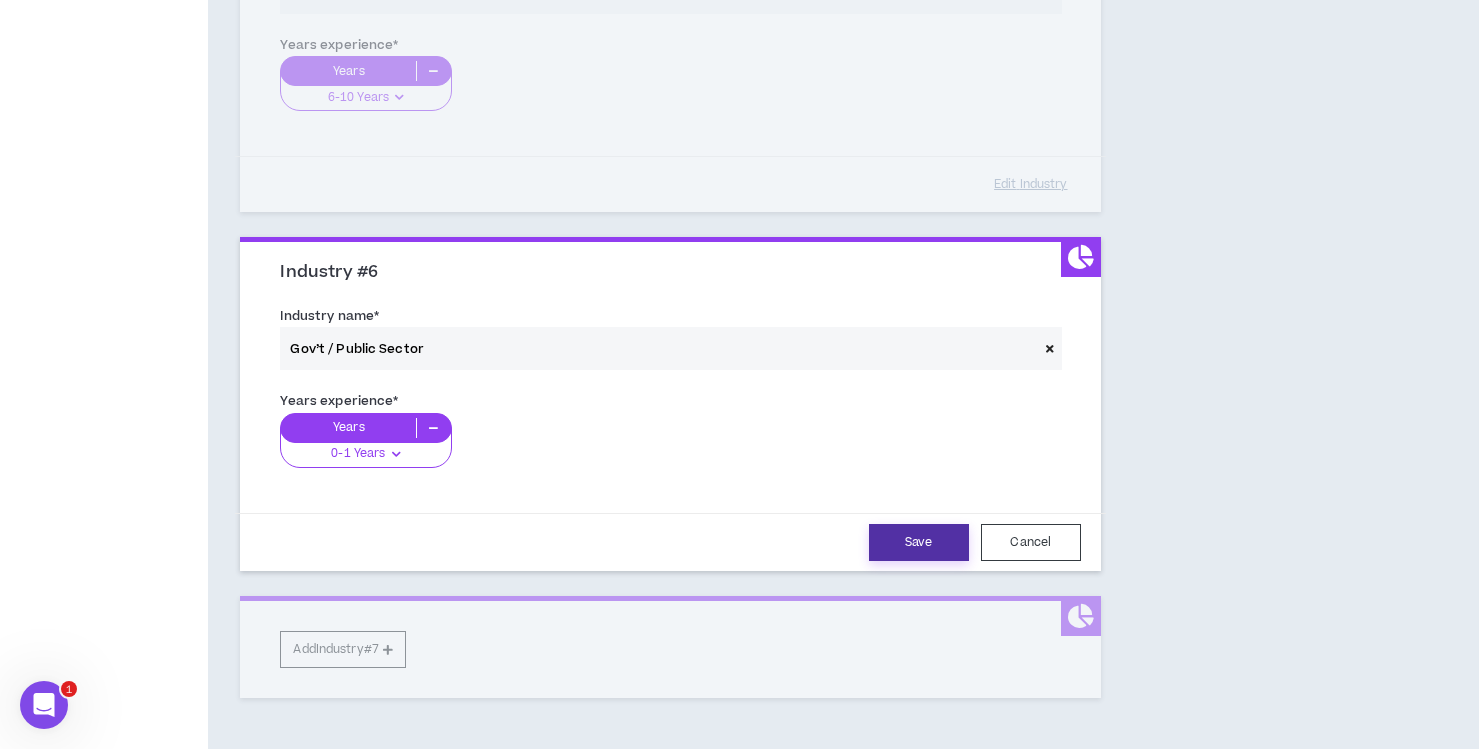 click on "Save" at bounding box center [919, 542] 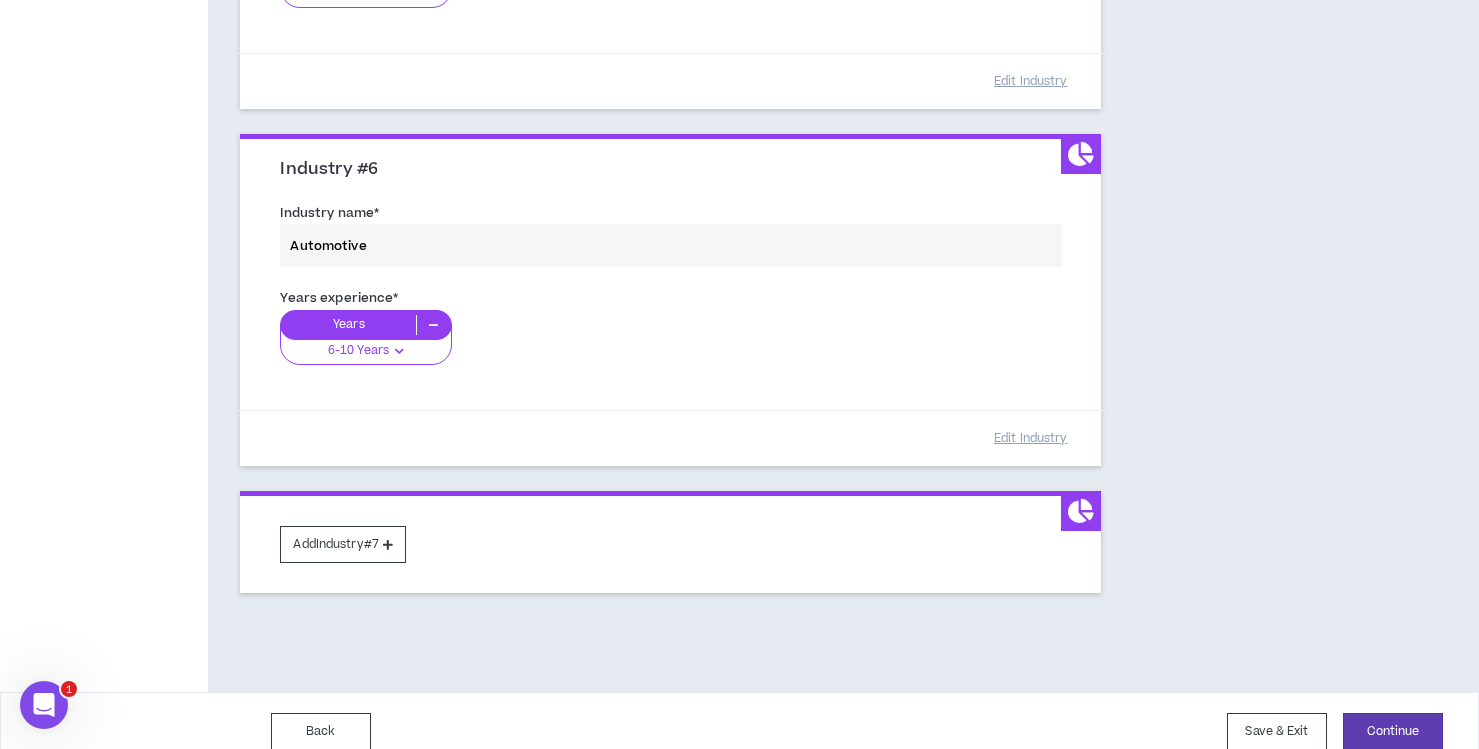 scroll, scrollTop: 1891, scrollLeft: 0, axis: vertical 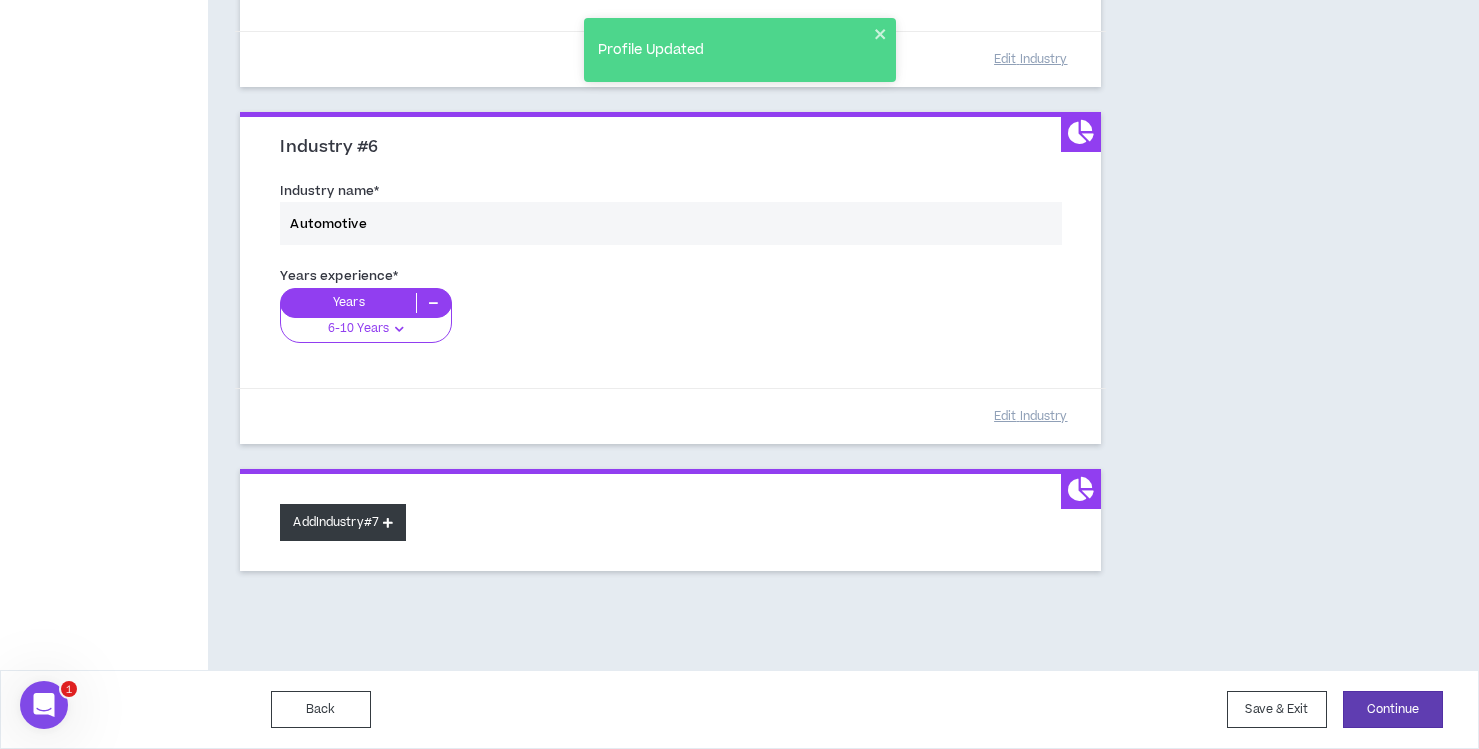 click at bounding box center [388, 522] 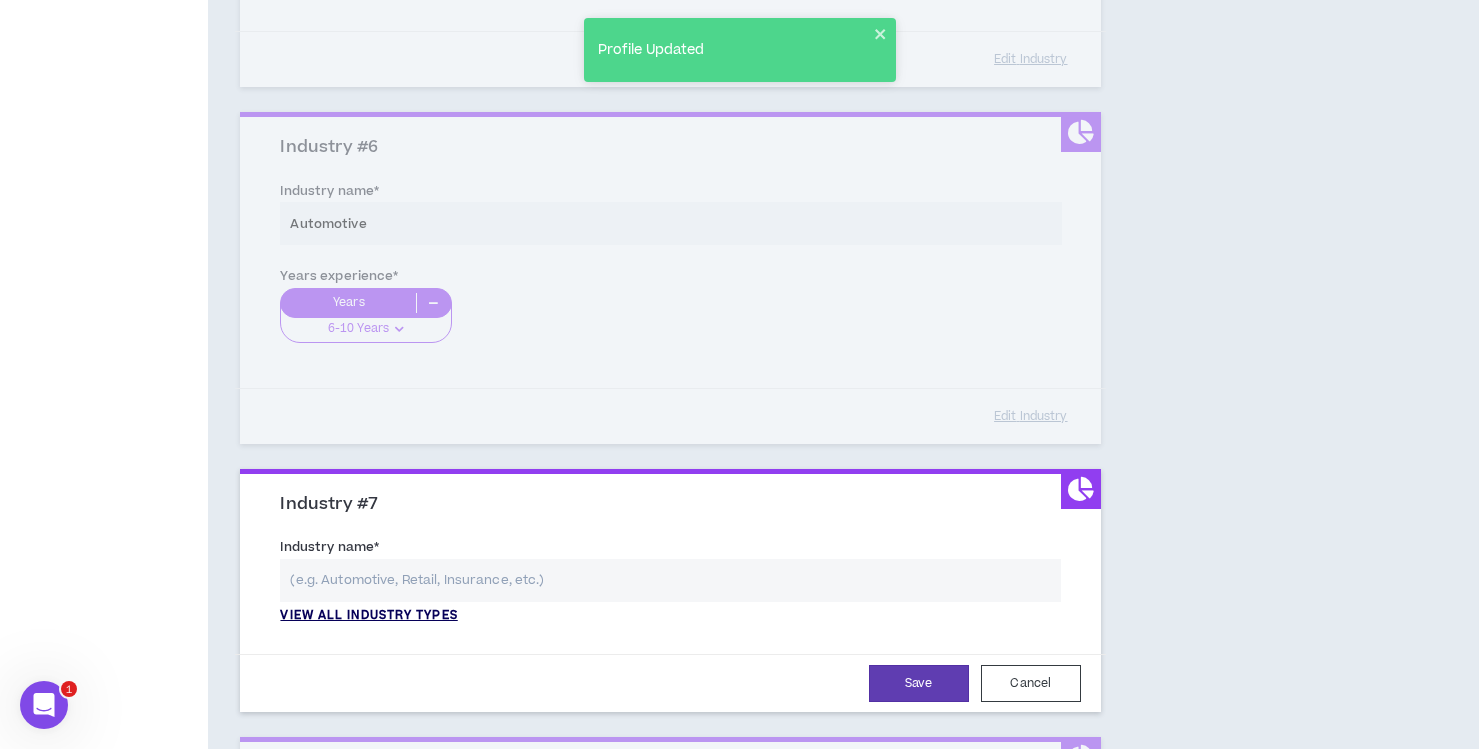 click on "View all industry types" at bounding box center [368, 616] 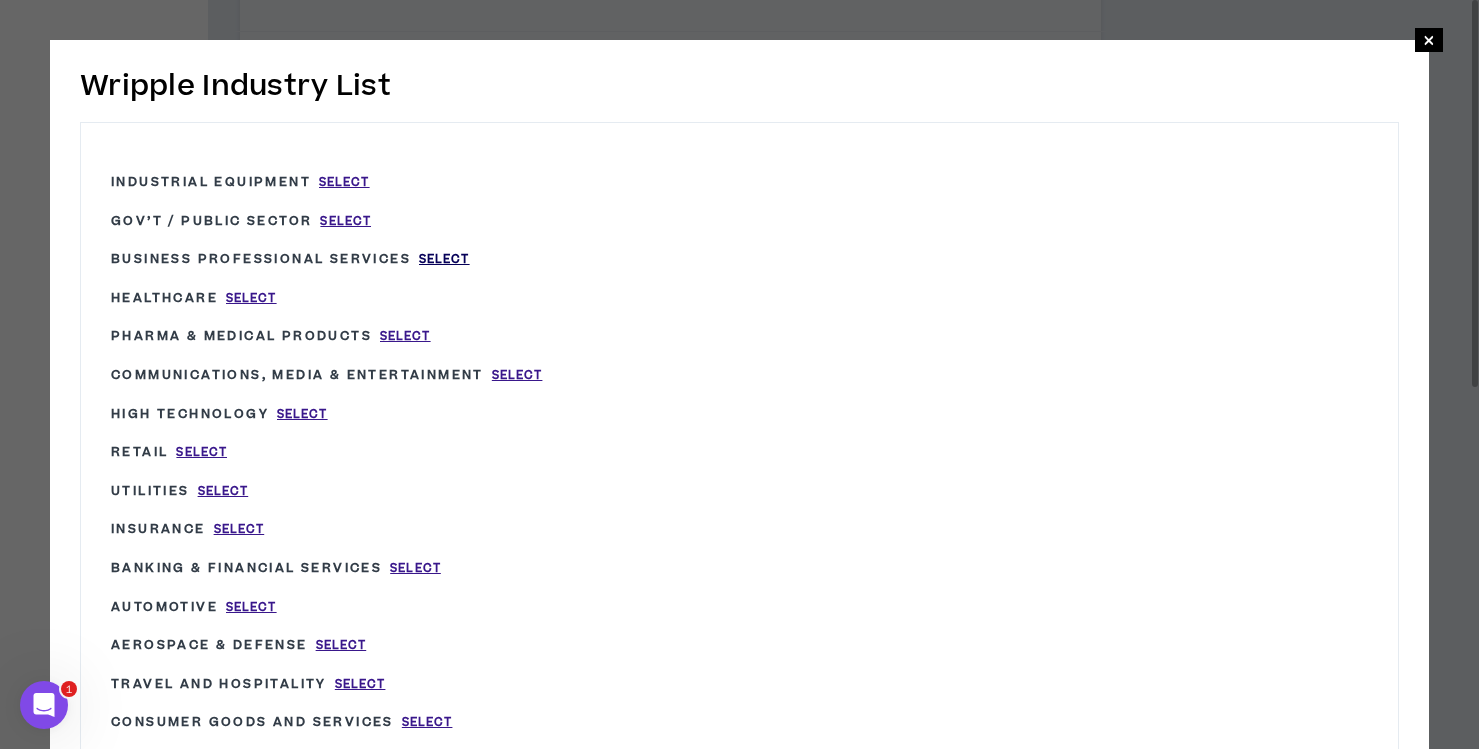click on "Select" at bounding box center (444, 259) 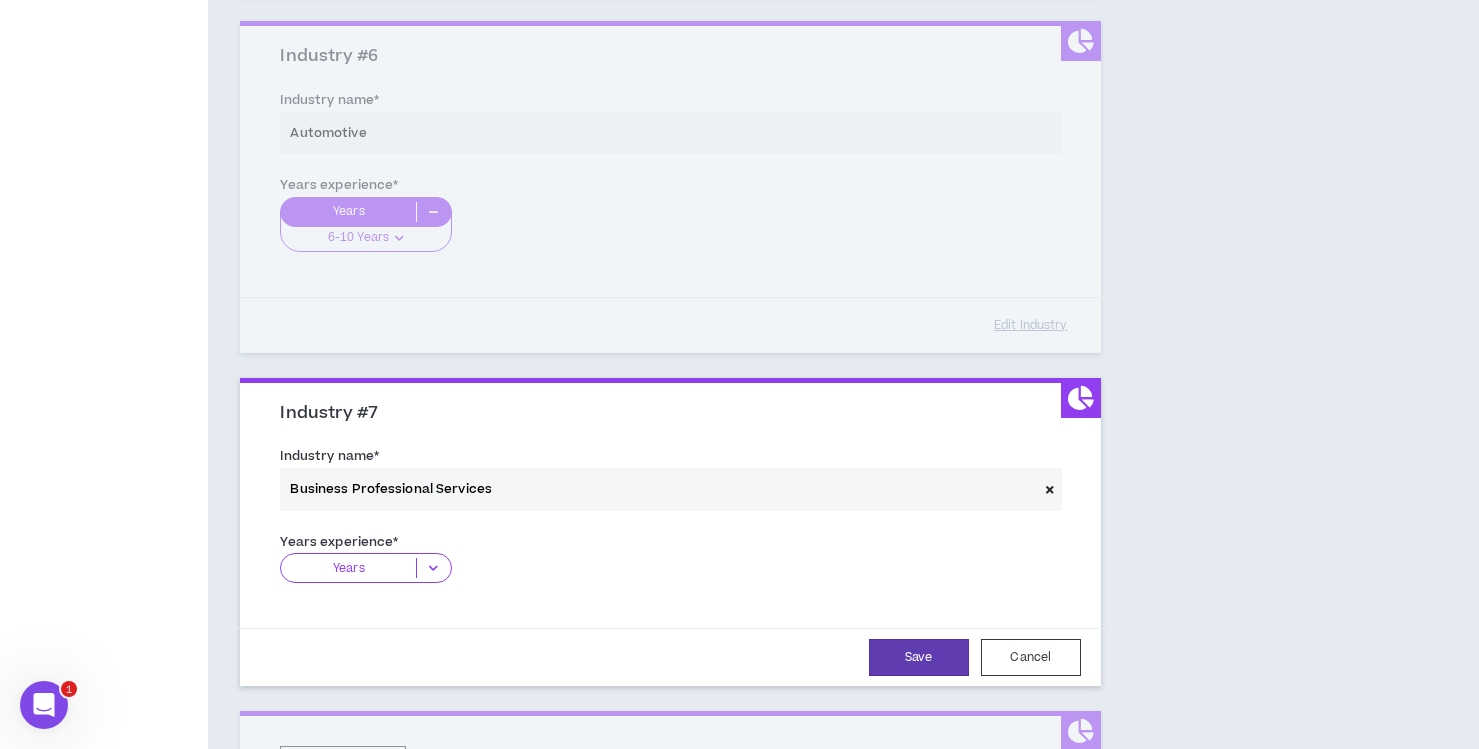 scroll, scrollTop: 1984, scrollLeft: 0, axis: vertical 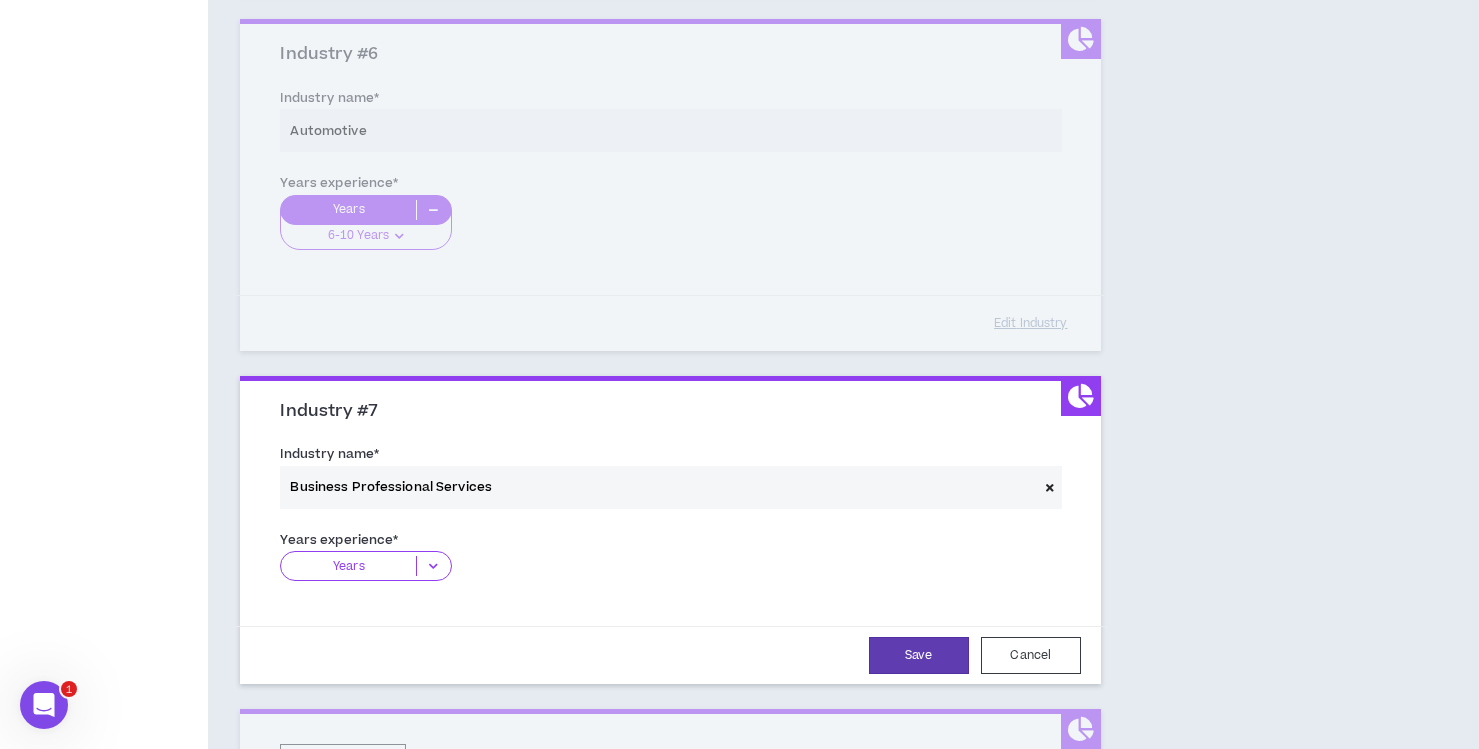 click at bounding box center (433, 566) 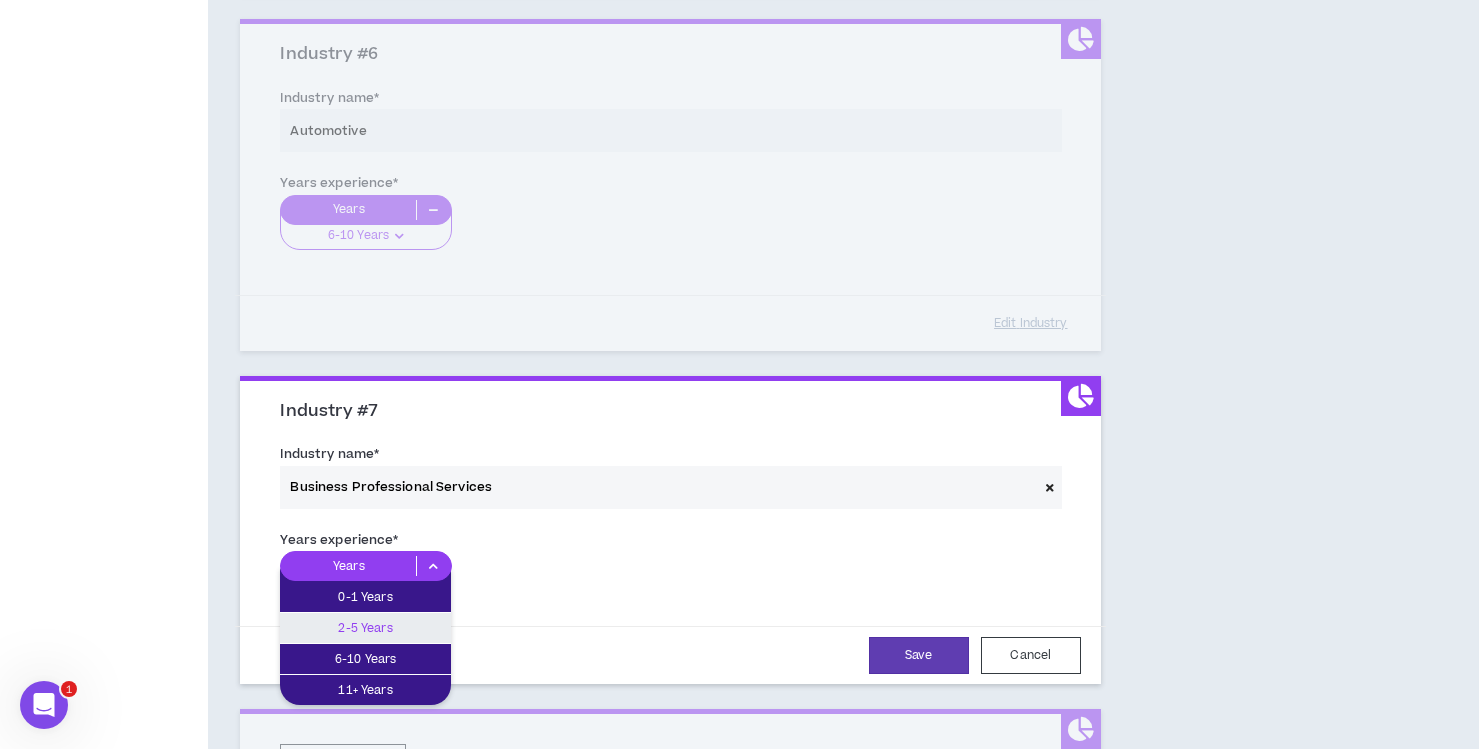 click on "2-5 Years" at bounding box center [365, 628] 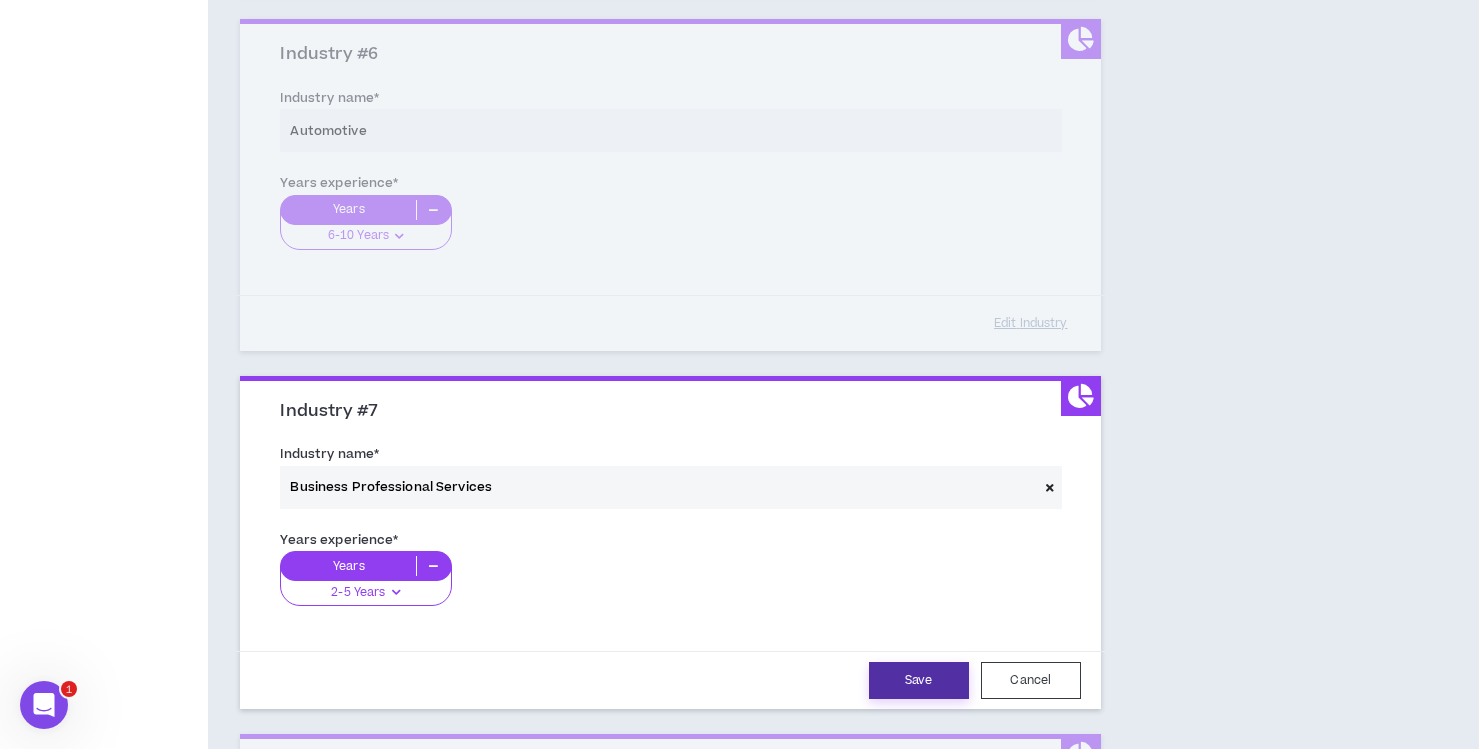 click on "Save" at bounding box center [919, 680] 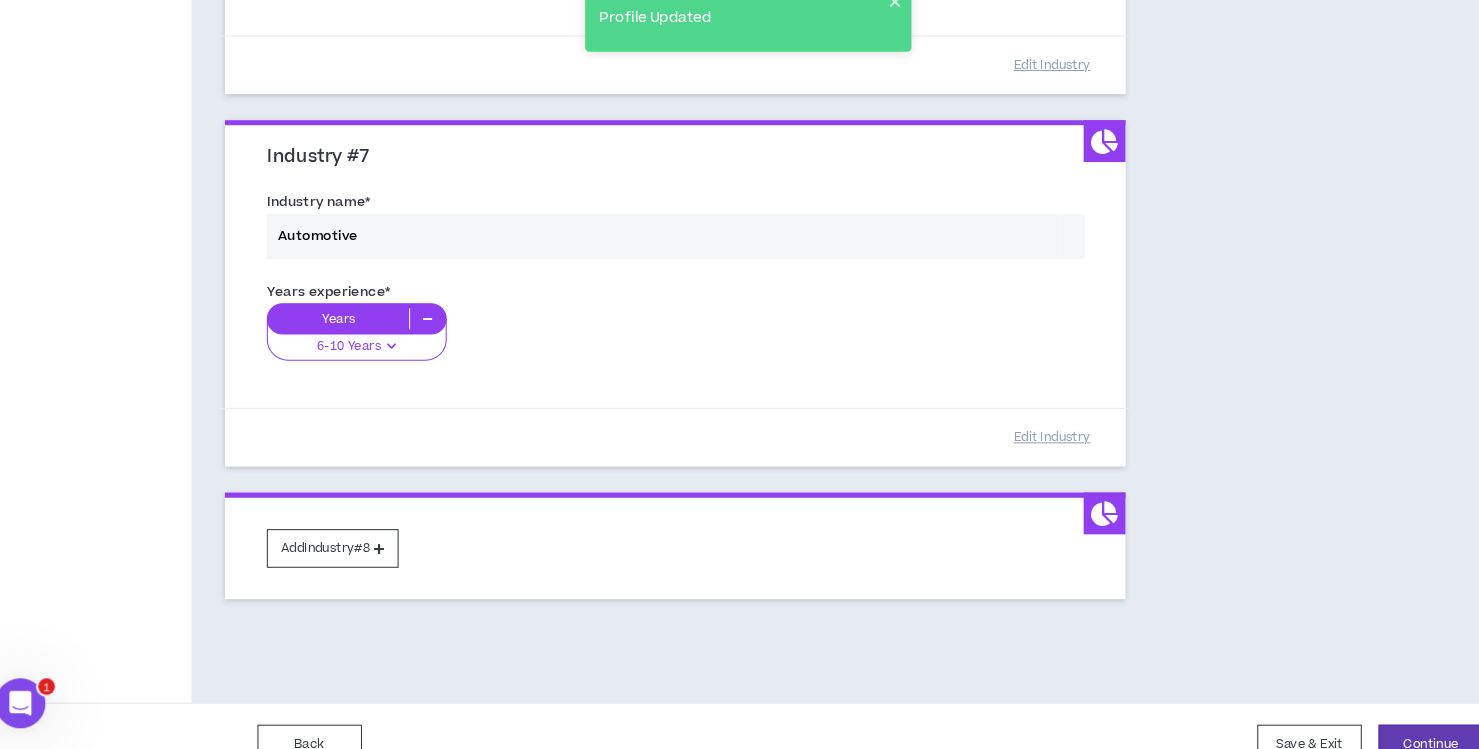scroll, scrollTop: 2219, scrollLeft: 0, axis: vertical 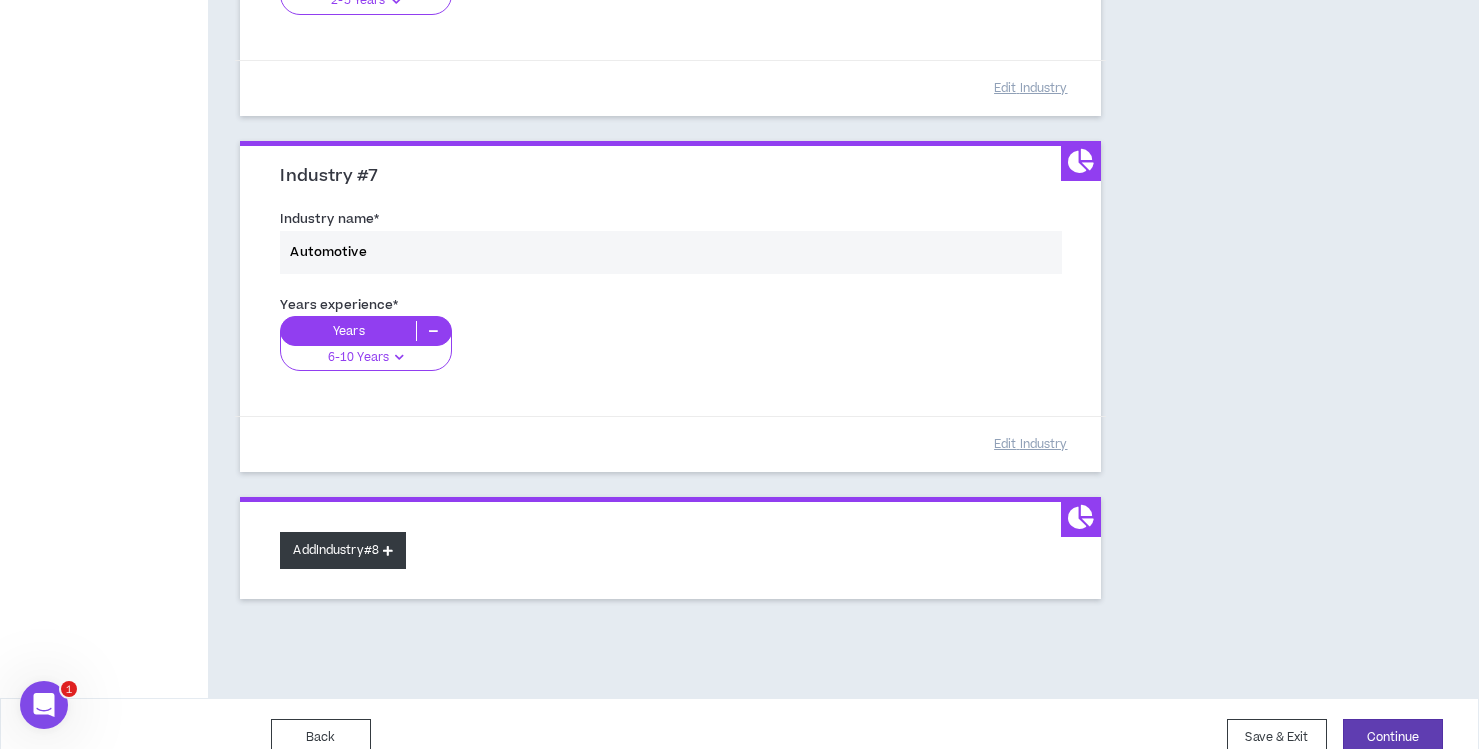 click on "Add  Industry  #8" at bounding box center [343, 550] 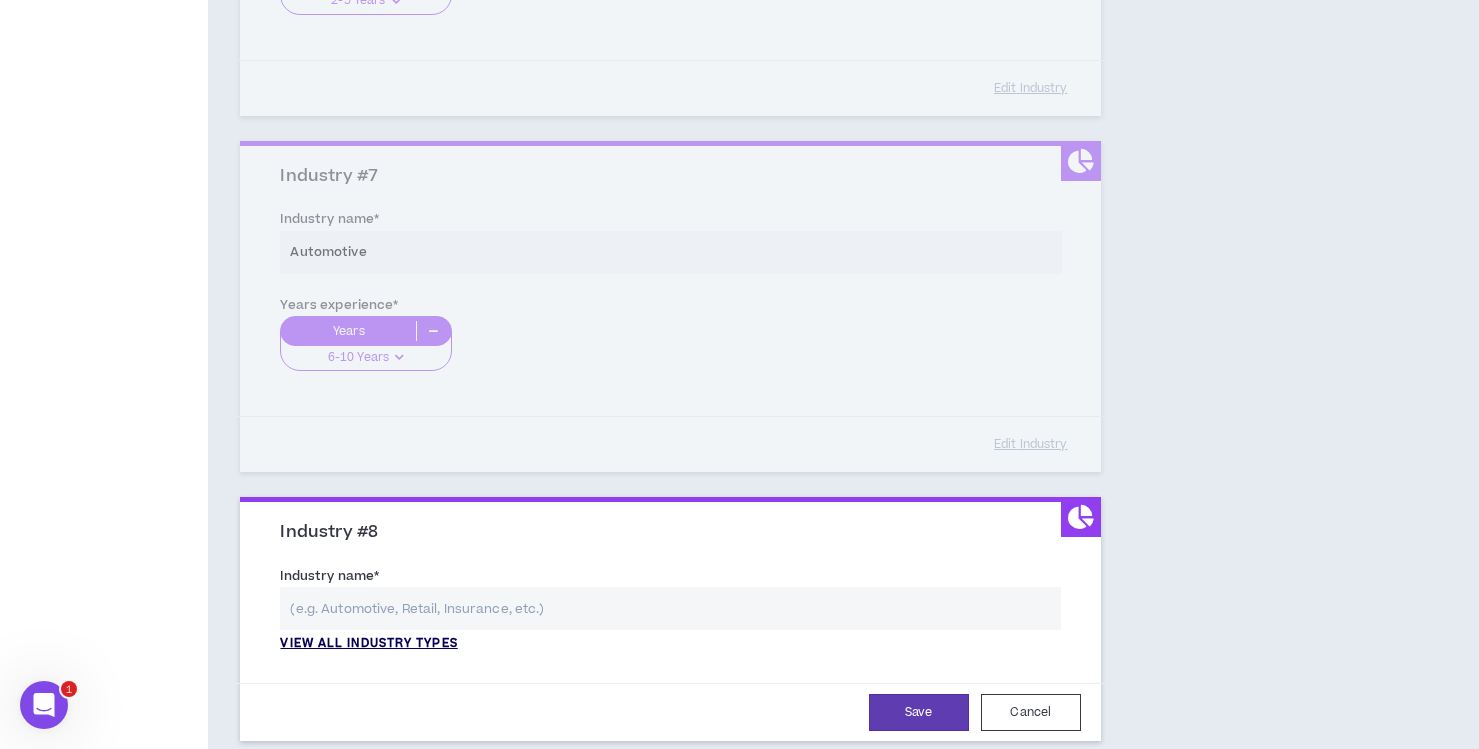 click on "View all industry types" at bounding box center (368, 644) 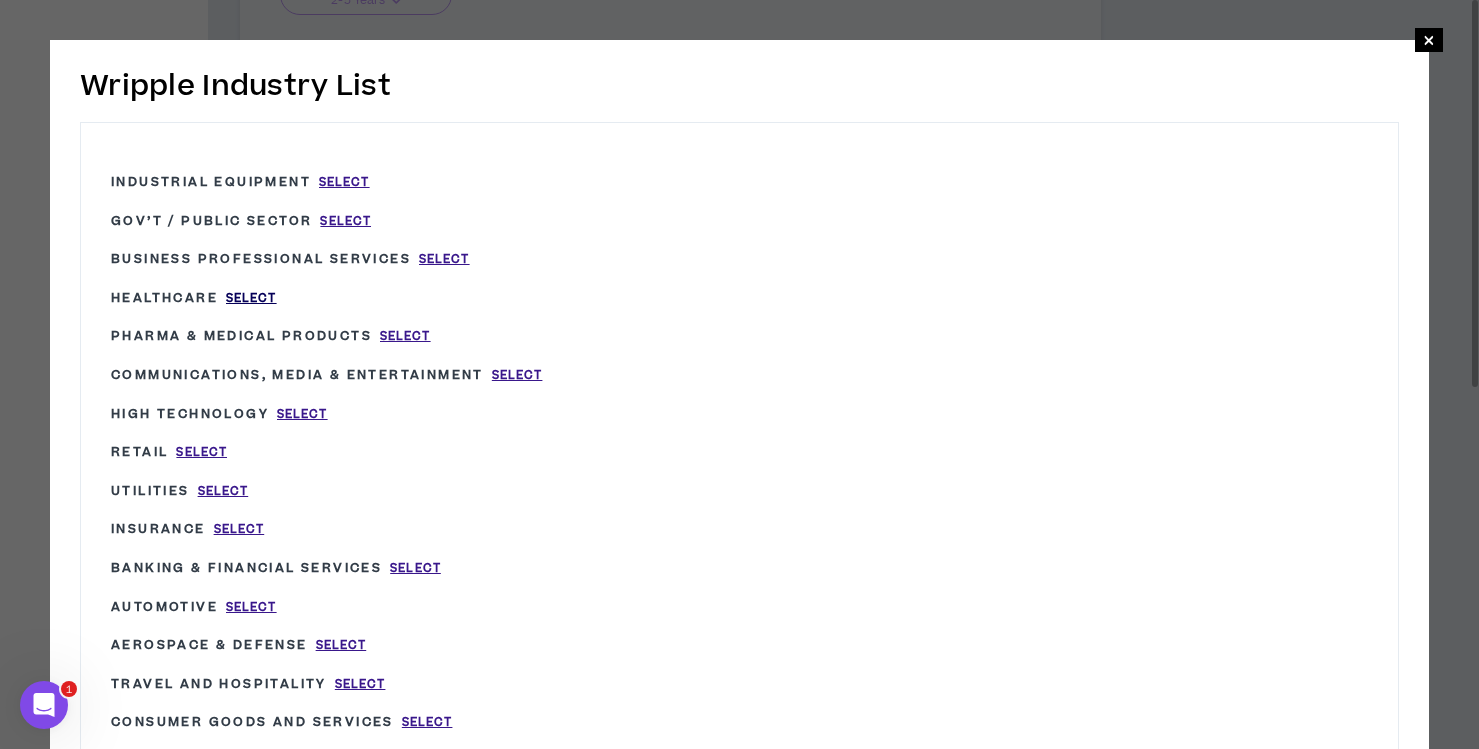 click on "Select" at bounding box center [251, 298] 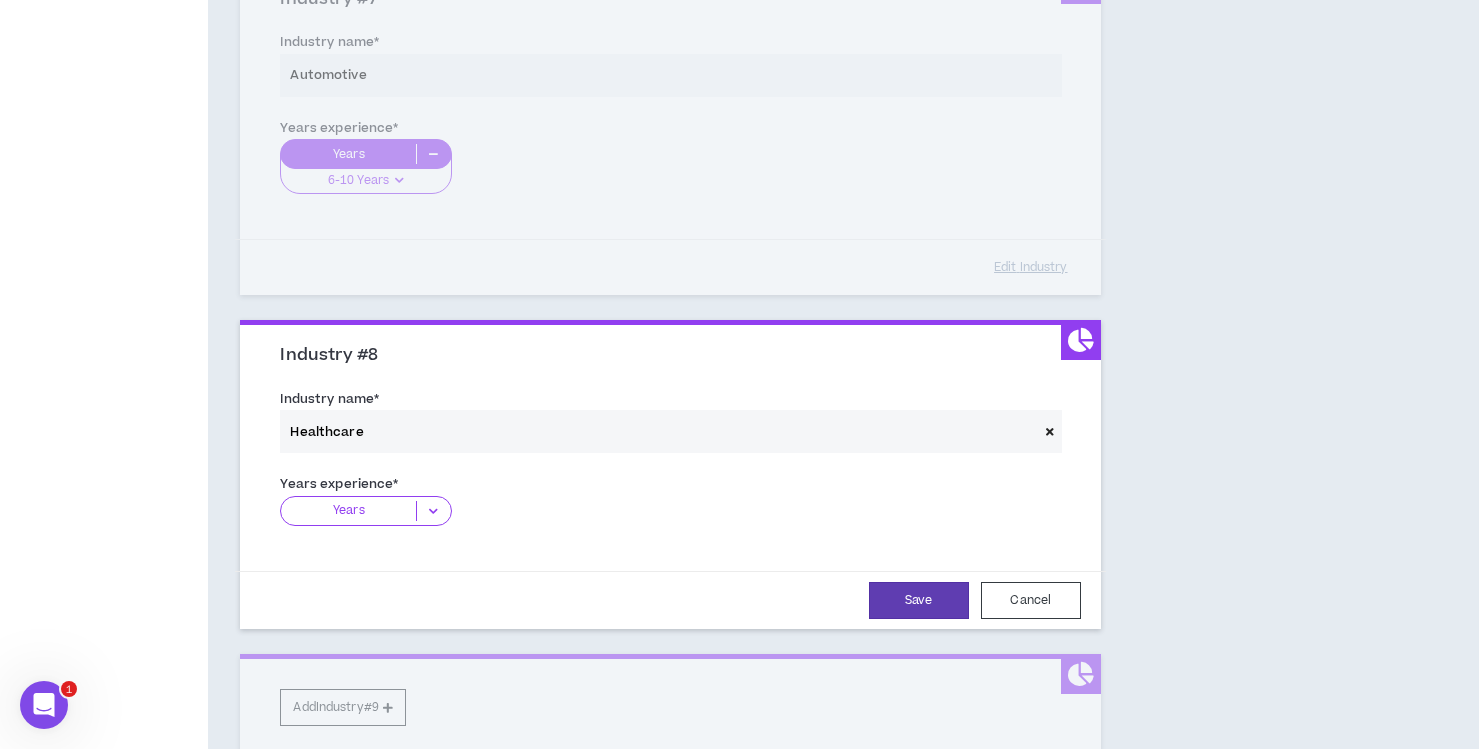scroll, scrollTop: 2397, scrollLeft: 0, axis: vertical 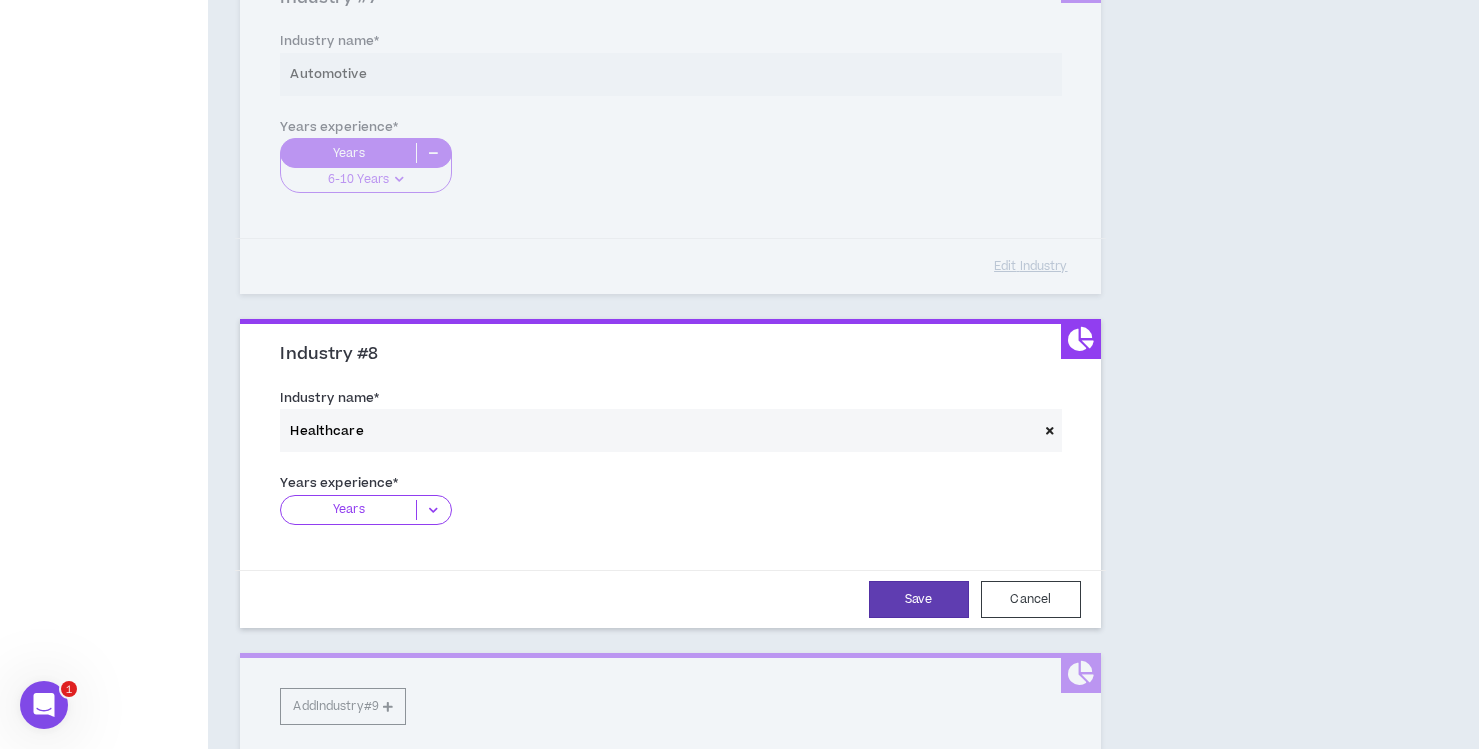 click at bounding box center (433, 510) 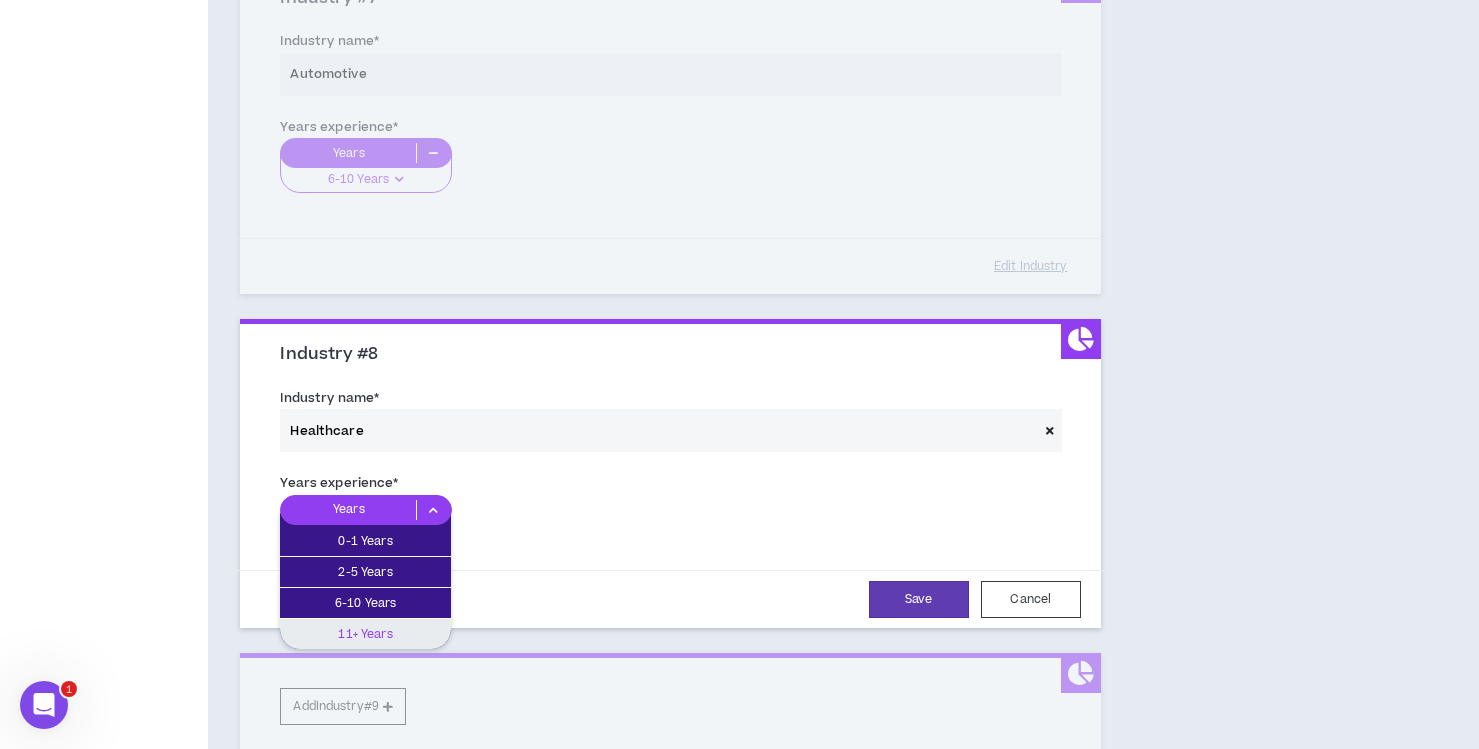 click on "11+ Years" at bounding box center (365, 634) 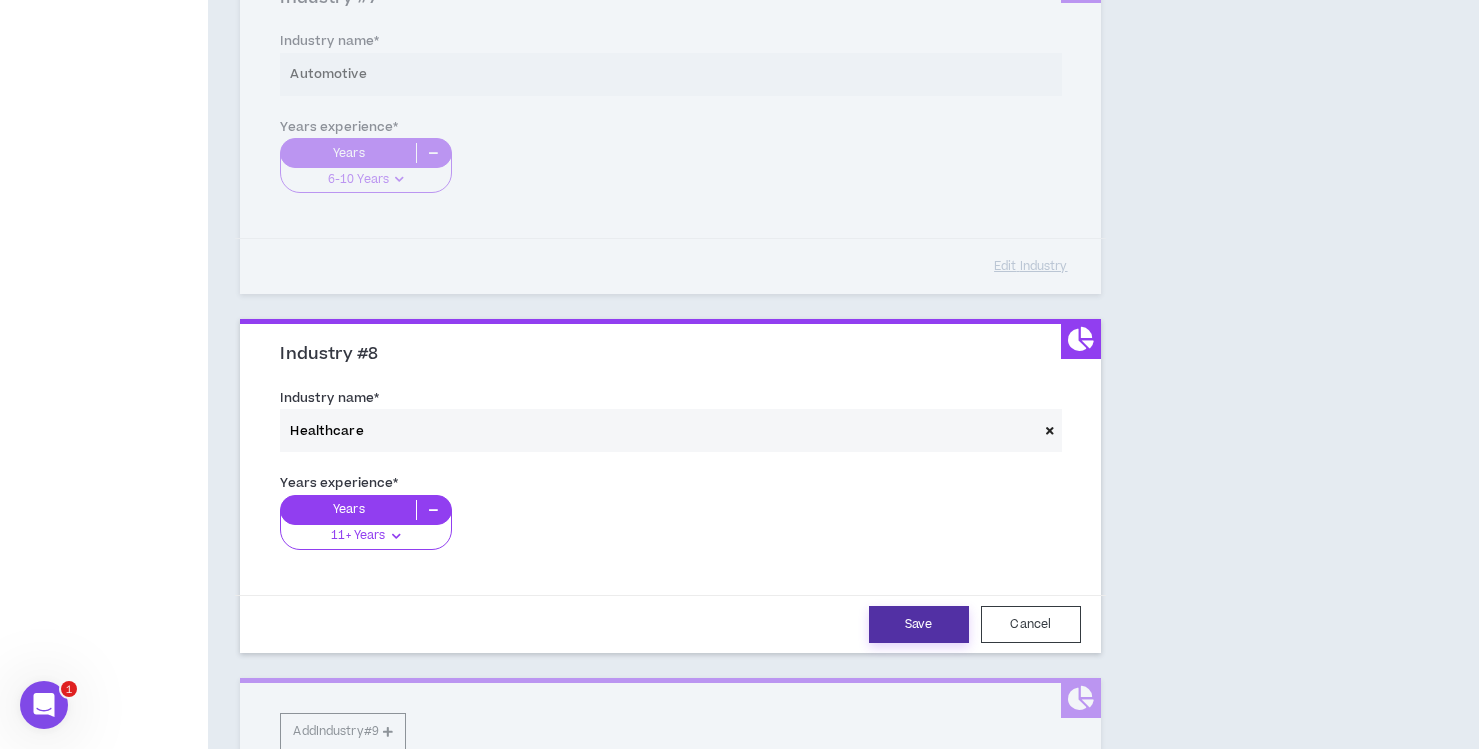 click on "Save" at bounding box center [919, 624] 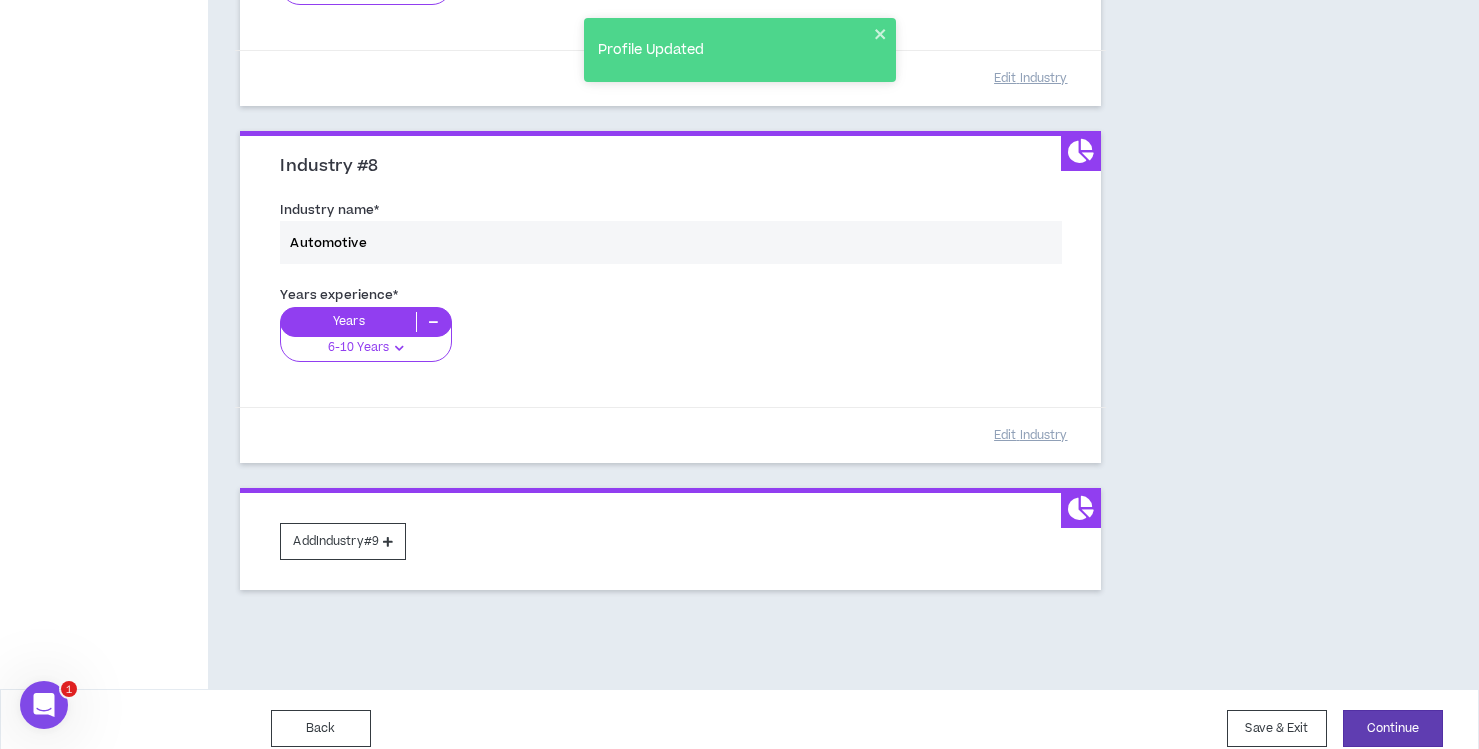 scroll, scrollTop: 2603, scrollLeft: 0, axis: vertical 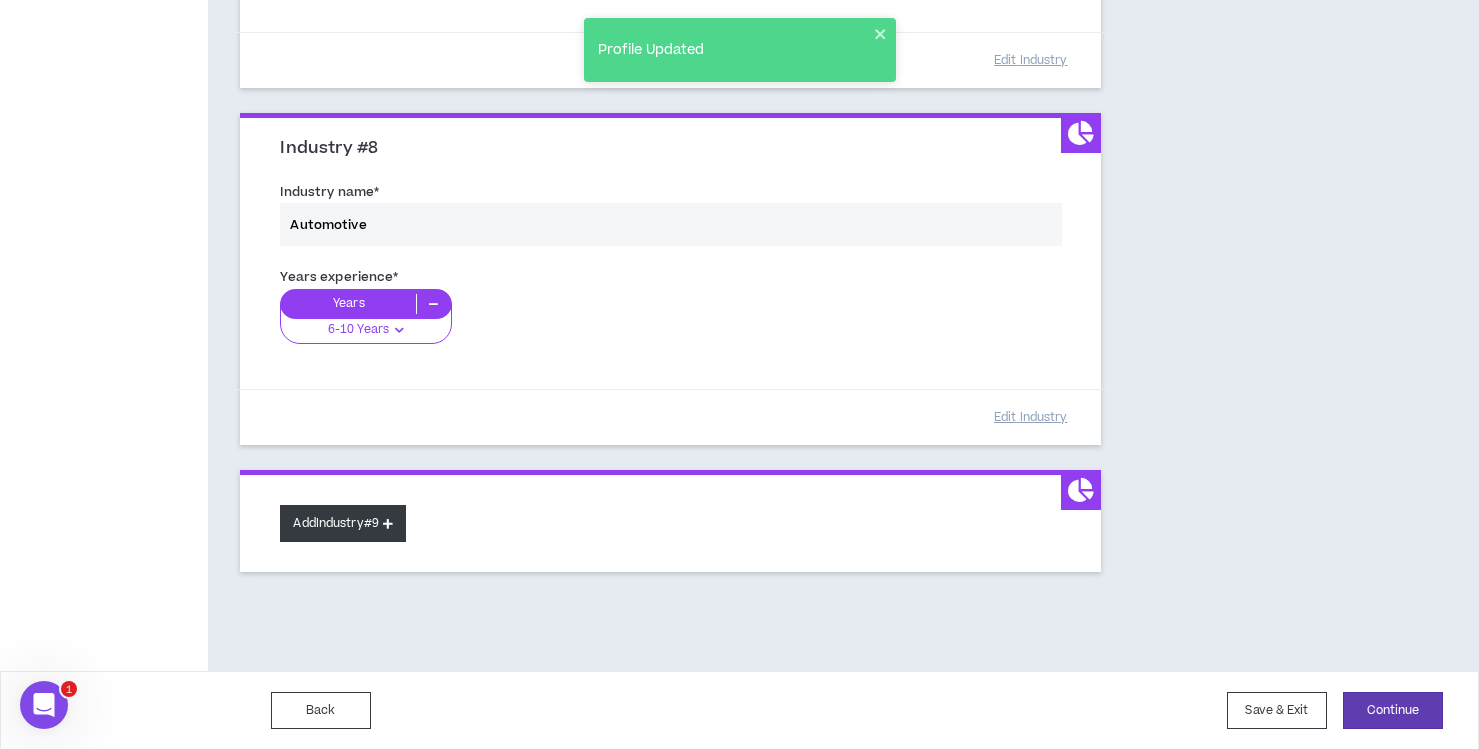 click on "Add  Industry  #9" at bounding box center [343, 523] 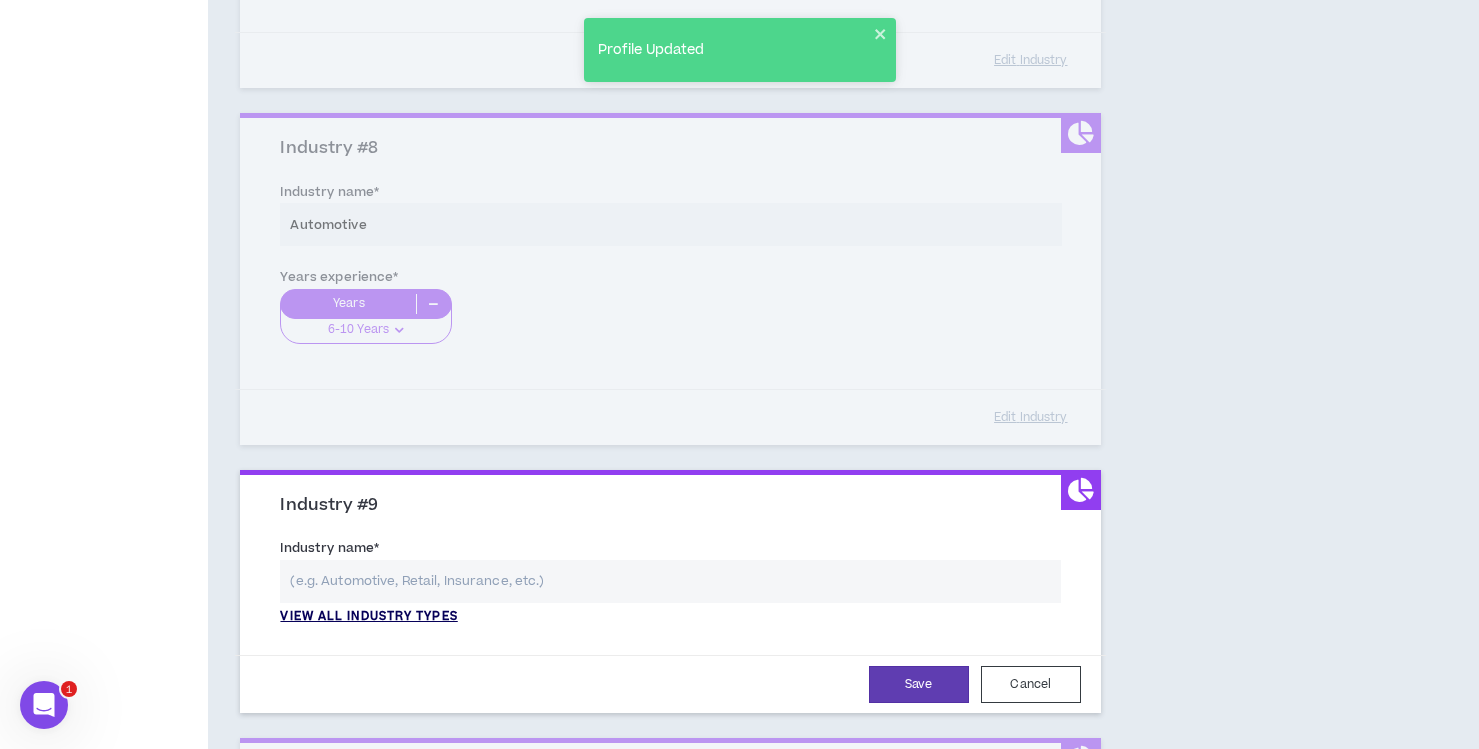 click on "View all industry types" at bounding box center (368, 617) 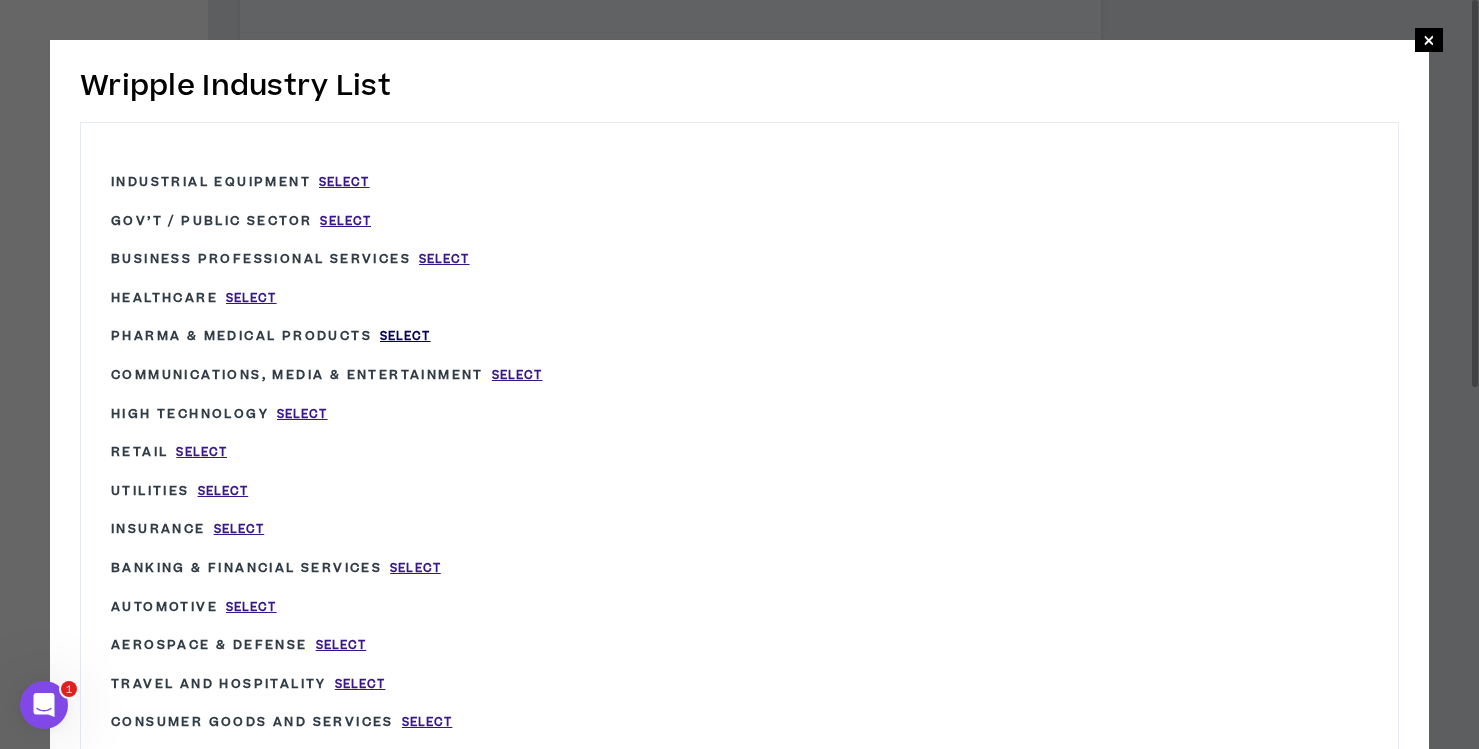 click on "Select" at bounding box center (405, 336) 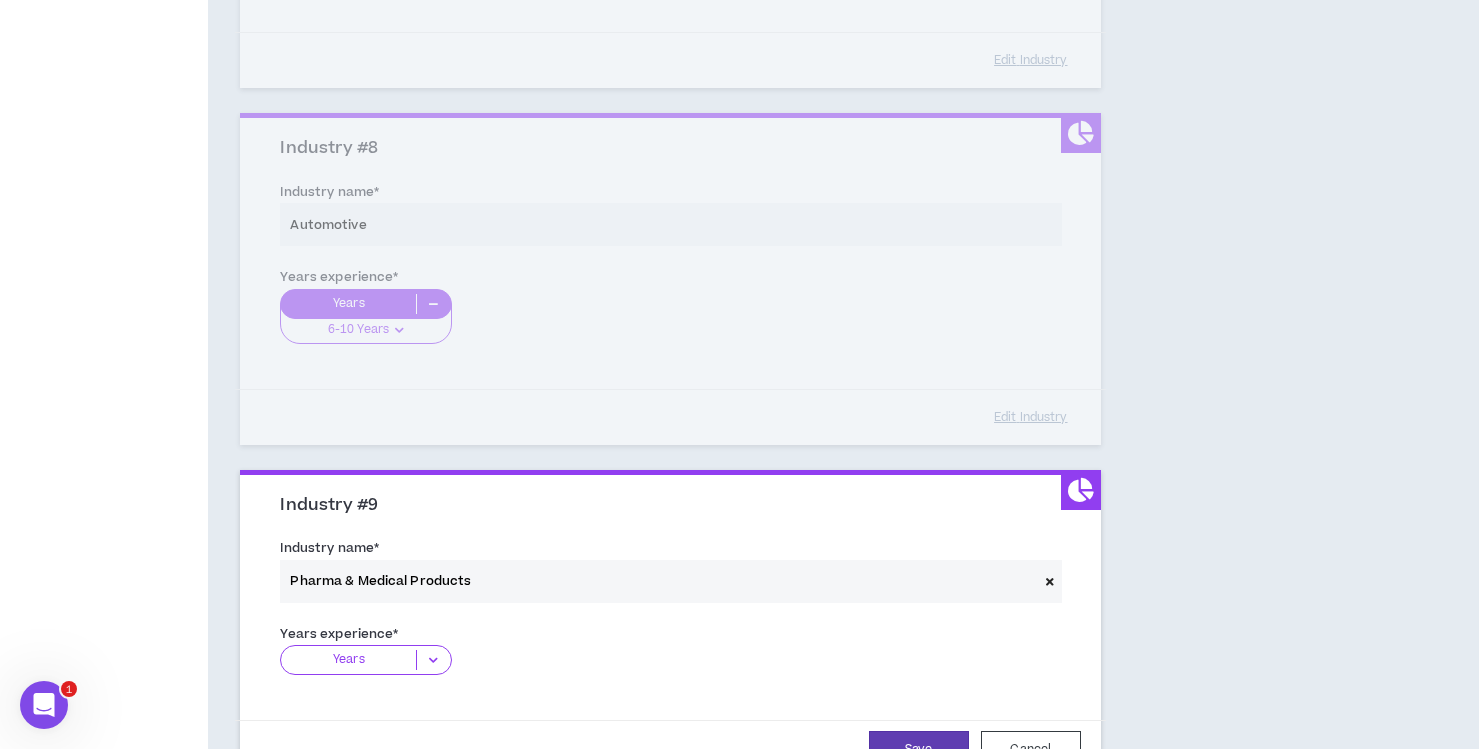 type on "Pharma & Medical Products" 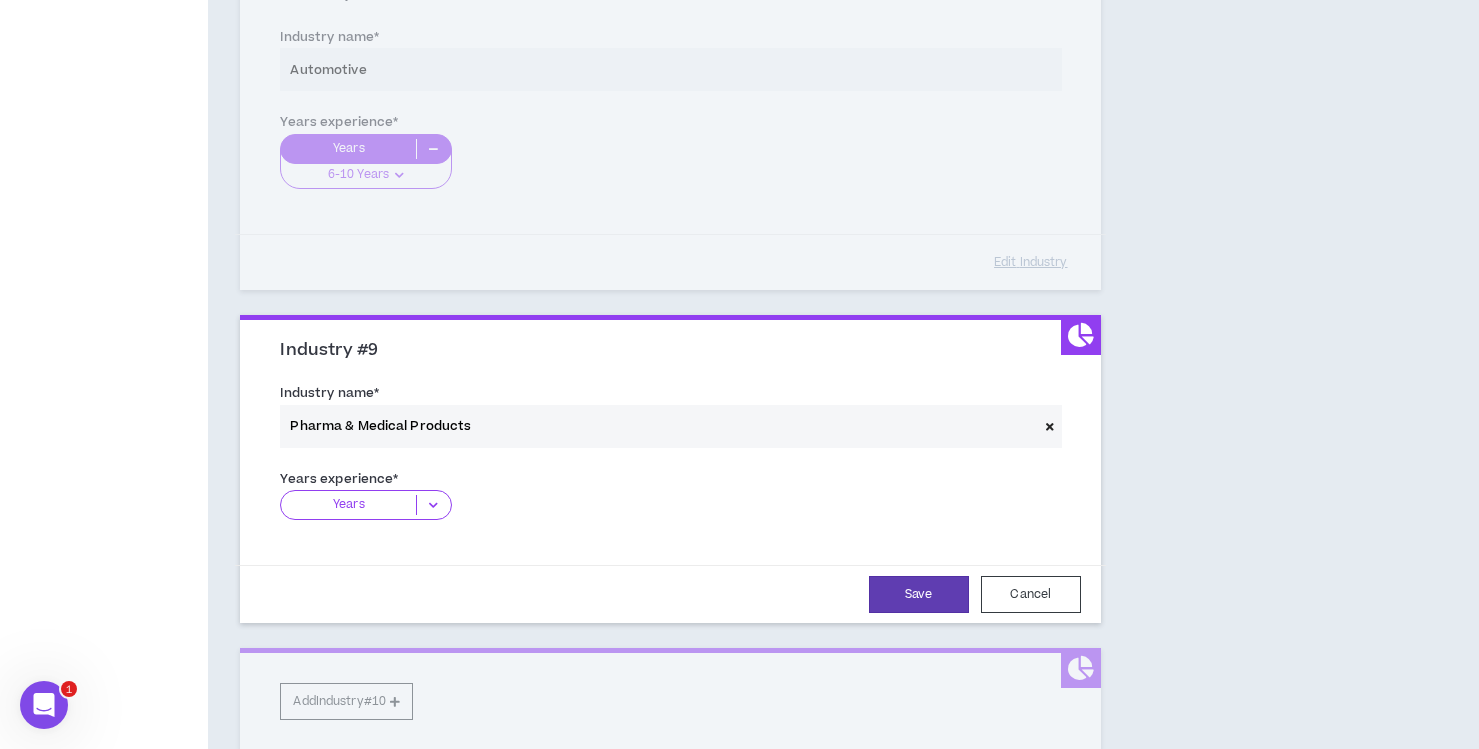 scroll, scrollTop: 2769, scrollLeft: 0, axis: vertical 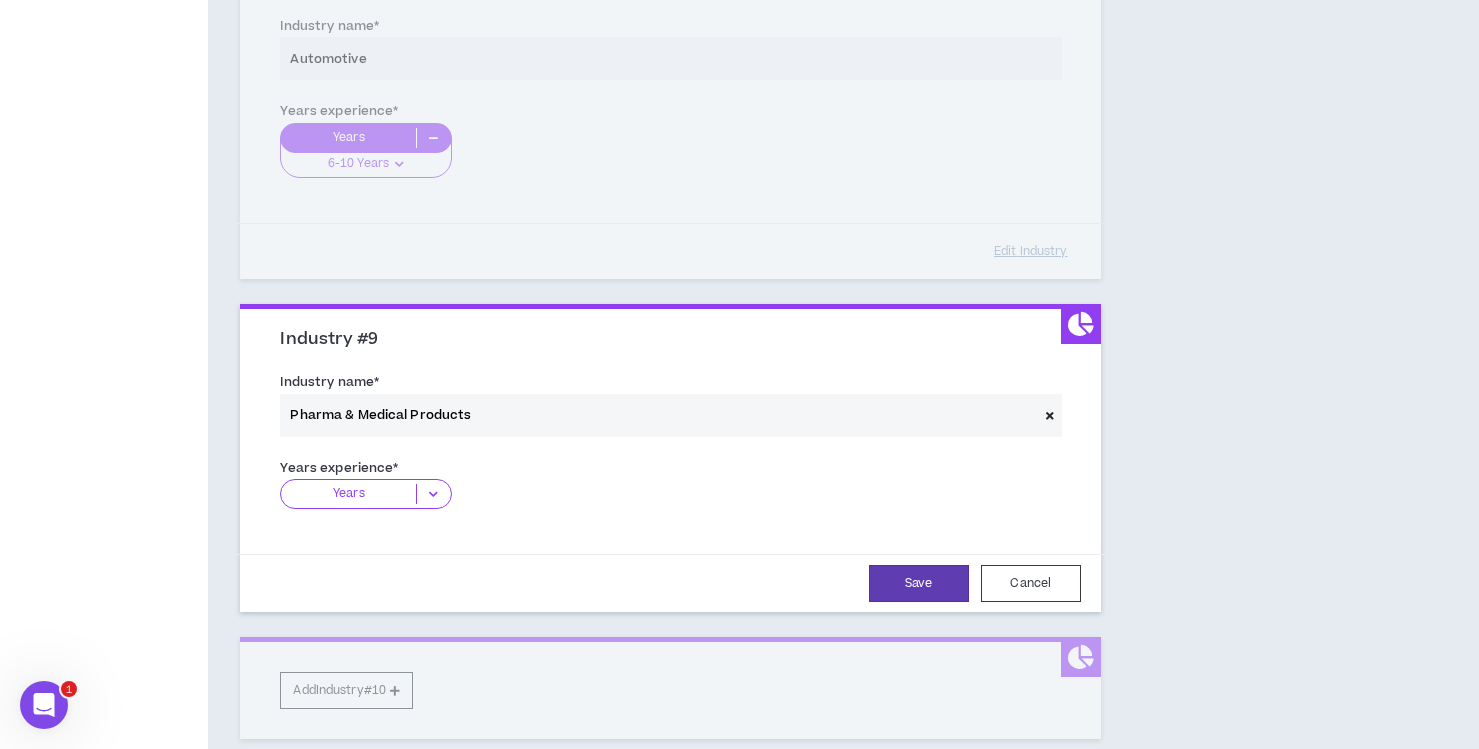 click at bounding box center (433, 494) 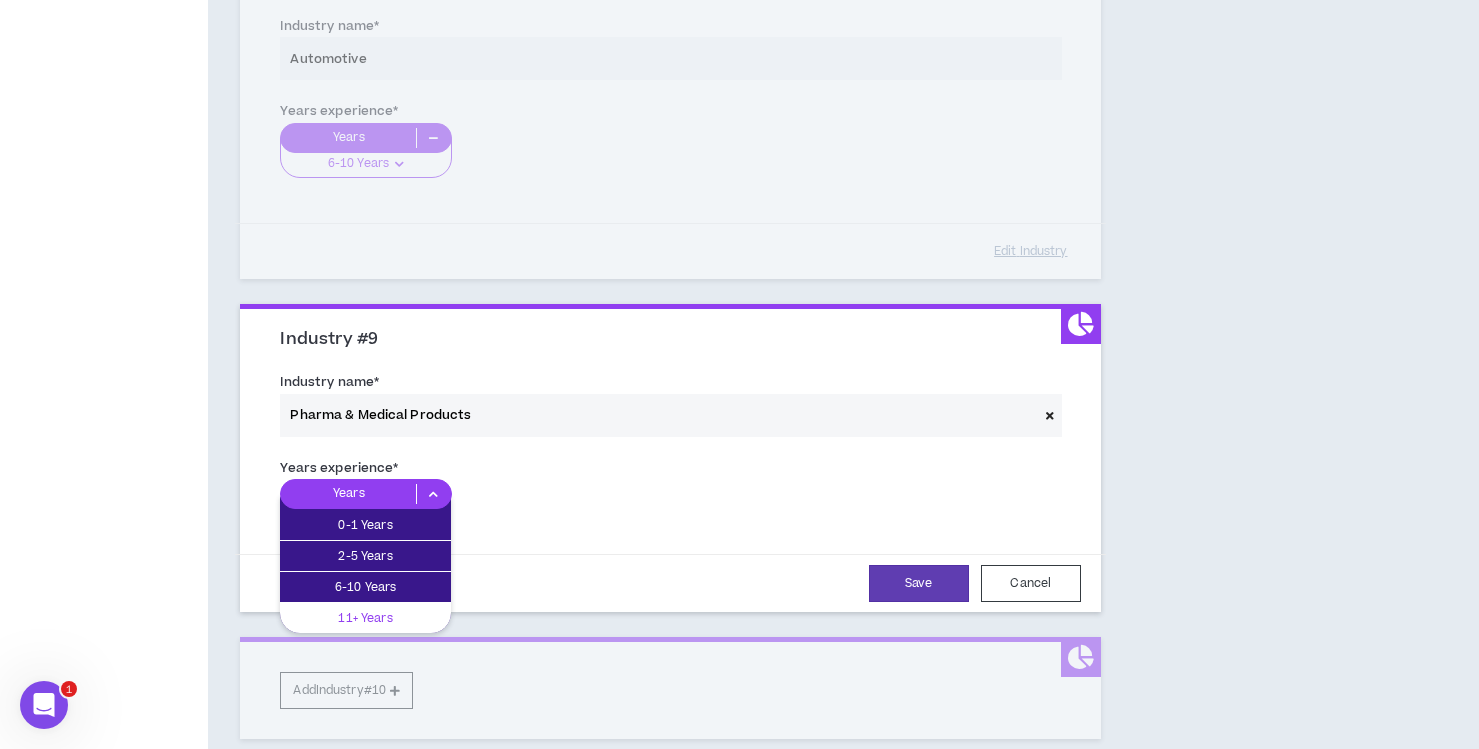 click on "11+ Years" at bounding box center [365, 618] 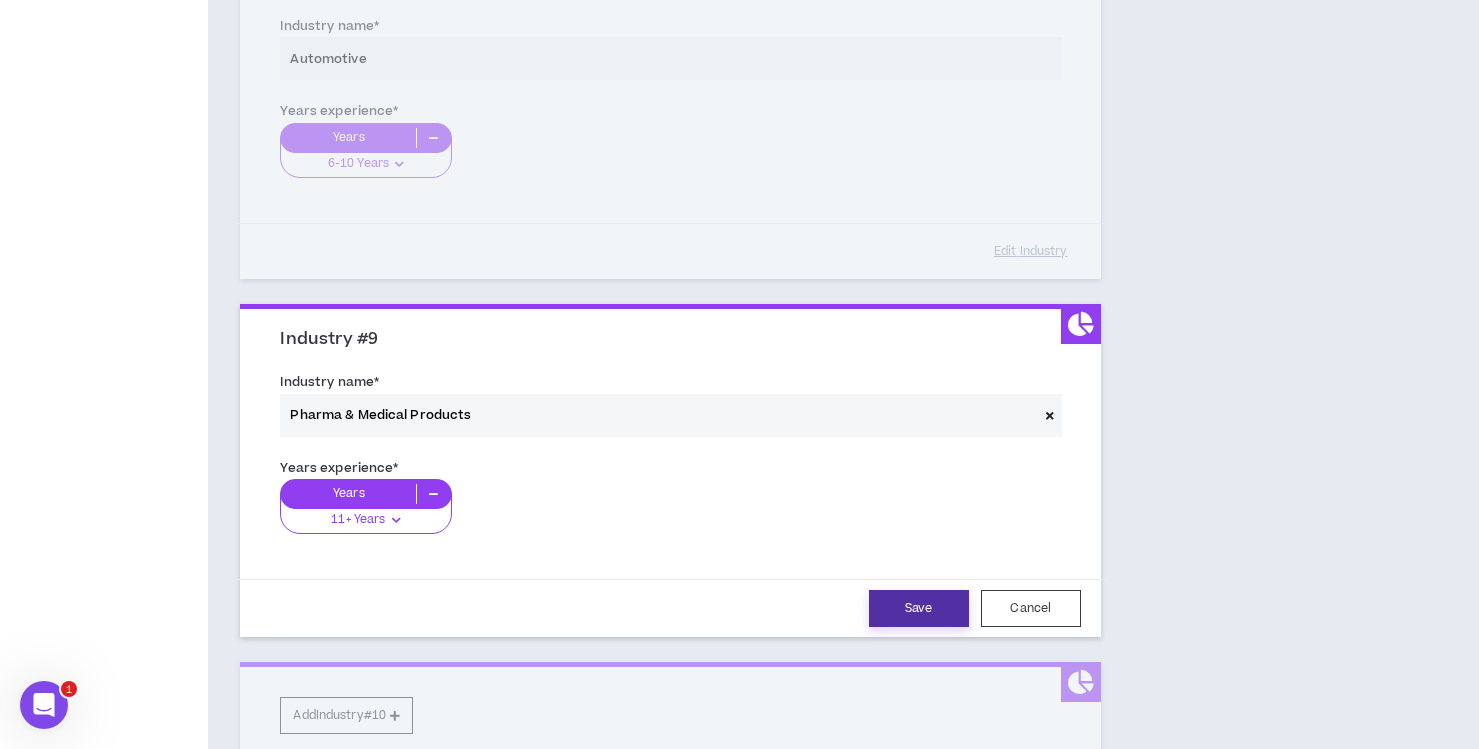 click on "Save" at bounding box center (919, 608) 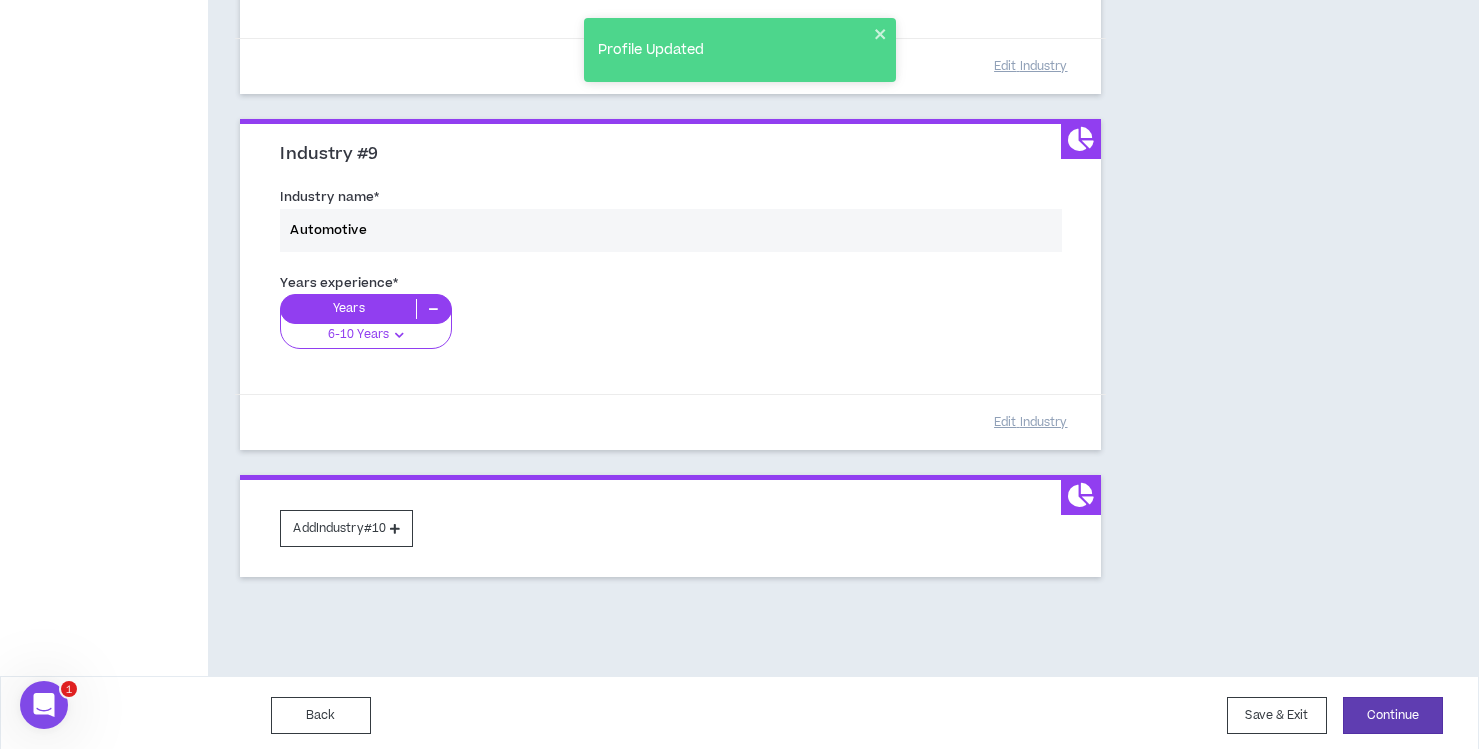 scroll, scrollTop: 2960, scrollLeft: 0, axis: vertical 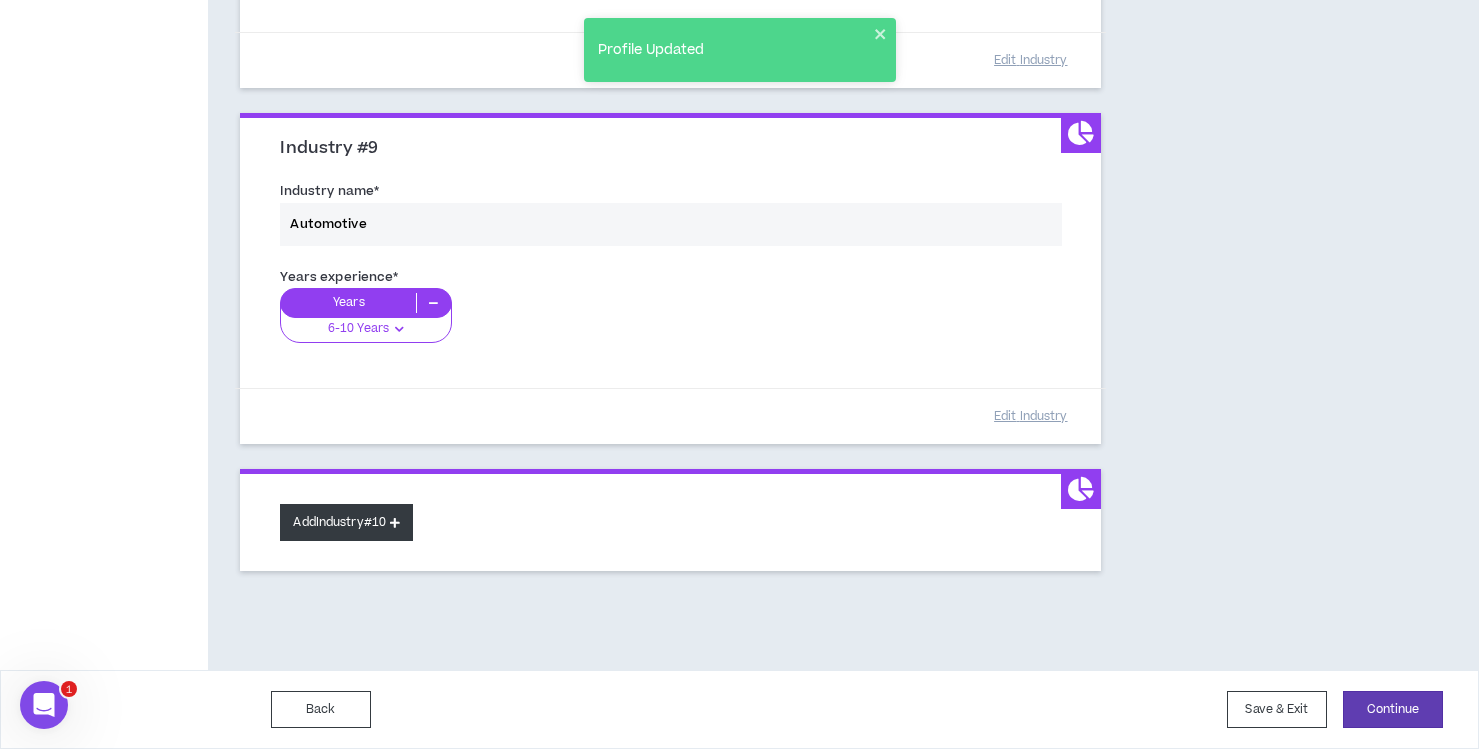 click on "Add  Industry  #10" at bounding box center [346, 522] 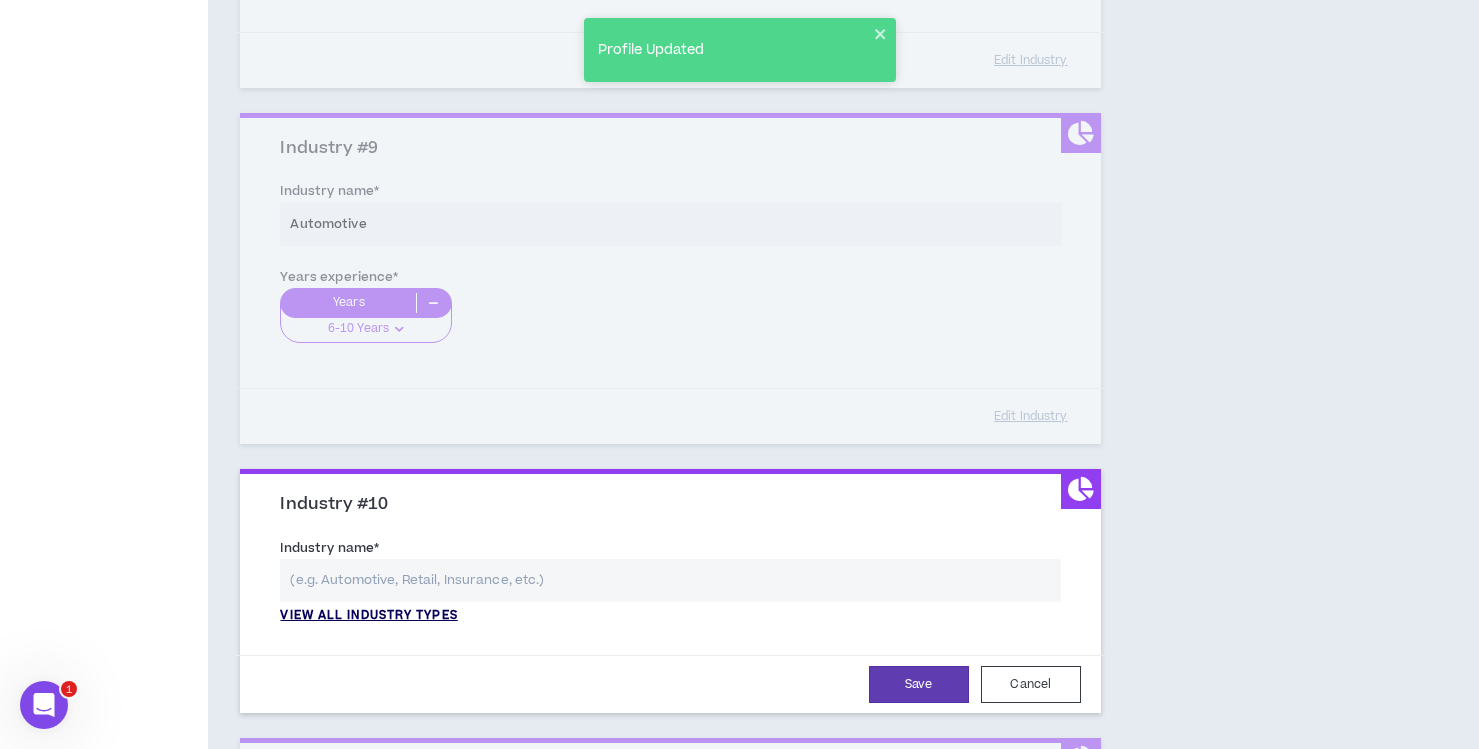 click on "View all industry types" at bounding box center (368, 616) 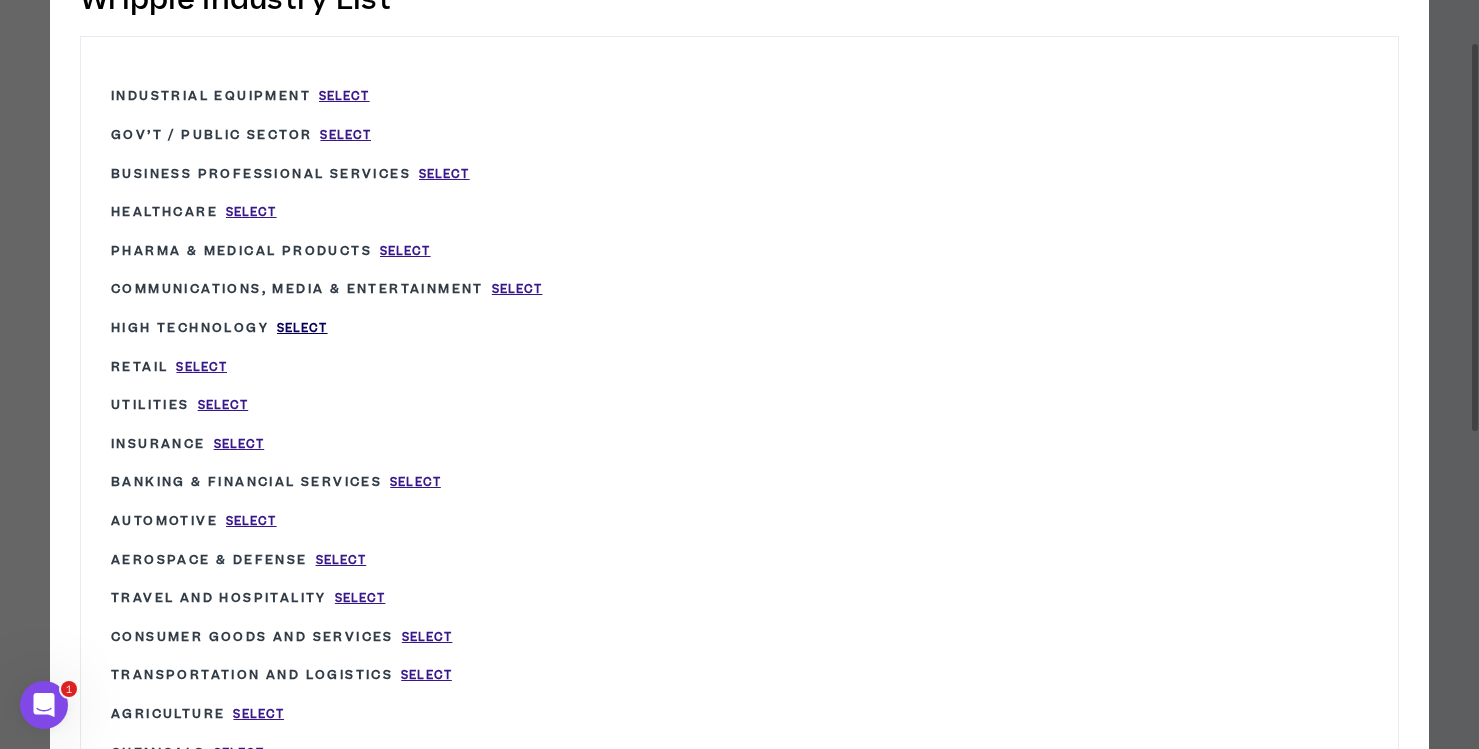 click on "Select" at bounding box center (302, 328) 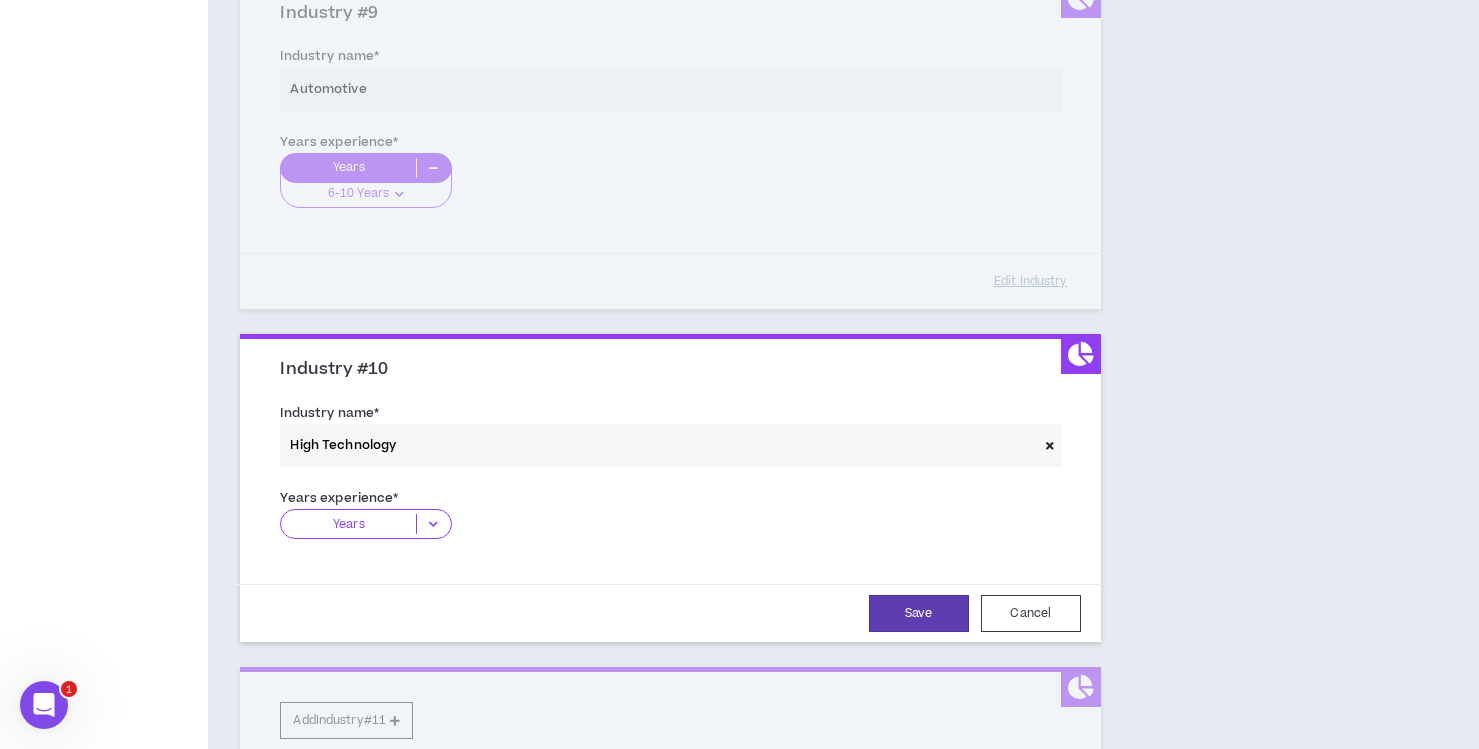 scroll, scrollTop: 3096, scrollLeft: 0, axis: vertical 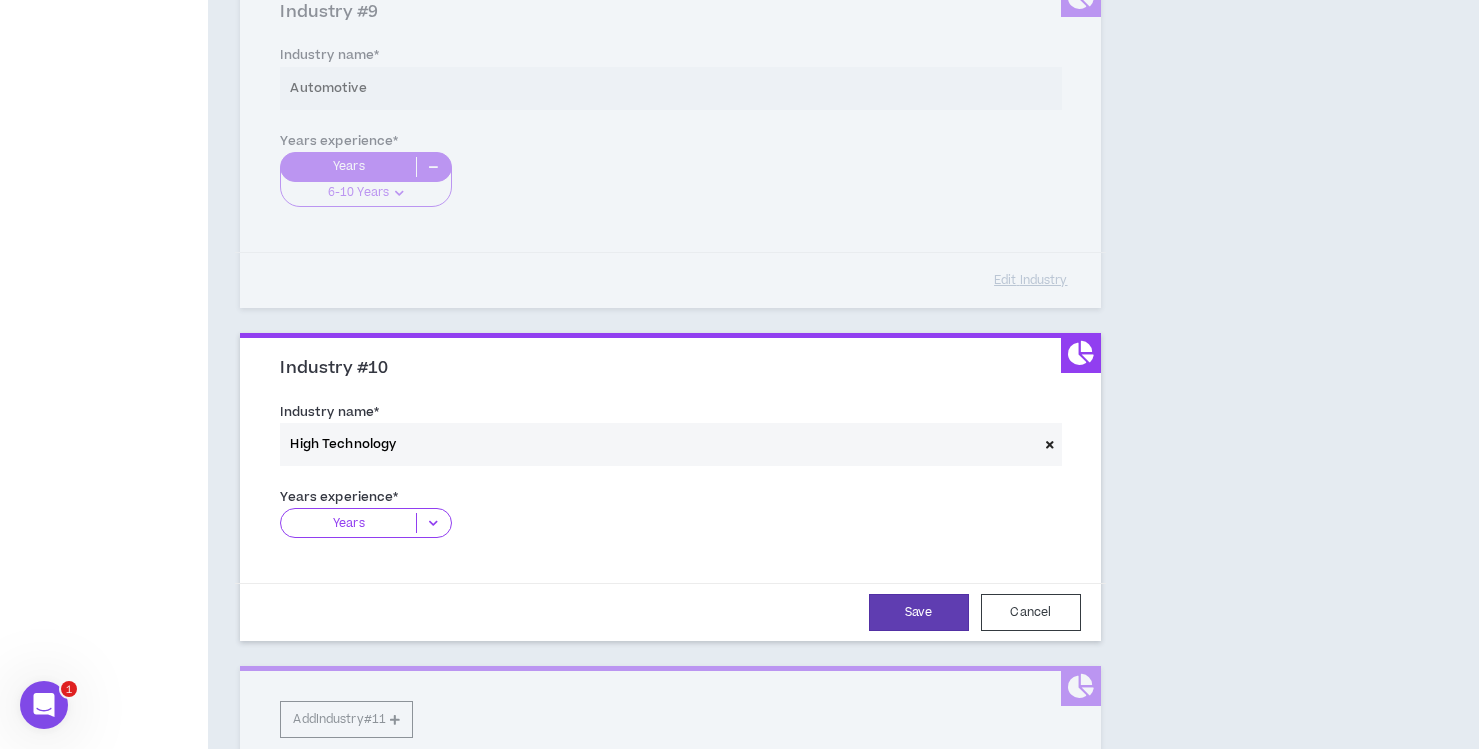 click on "Years" at bounding box center [373, 530] 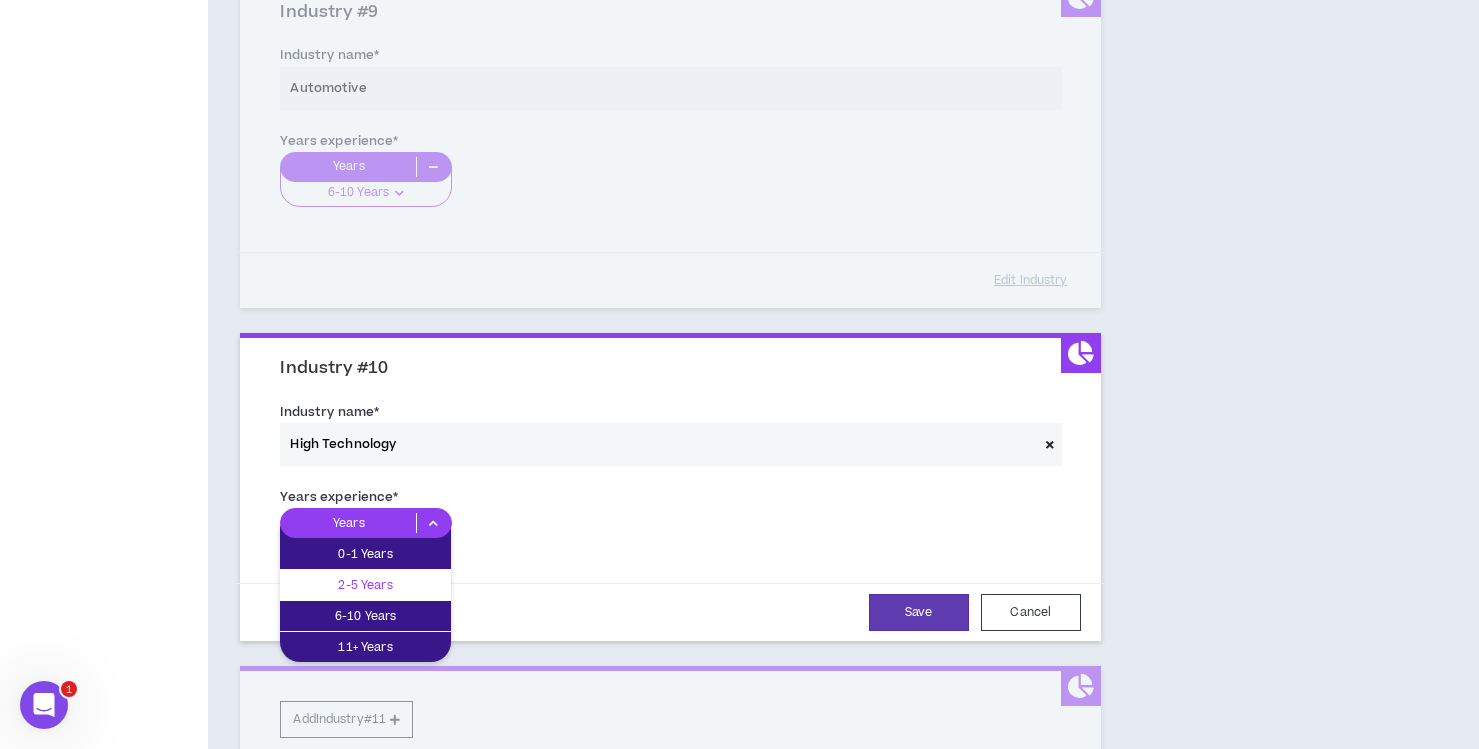 click on "2-5 Years" at bounding box center [365, 585] 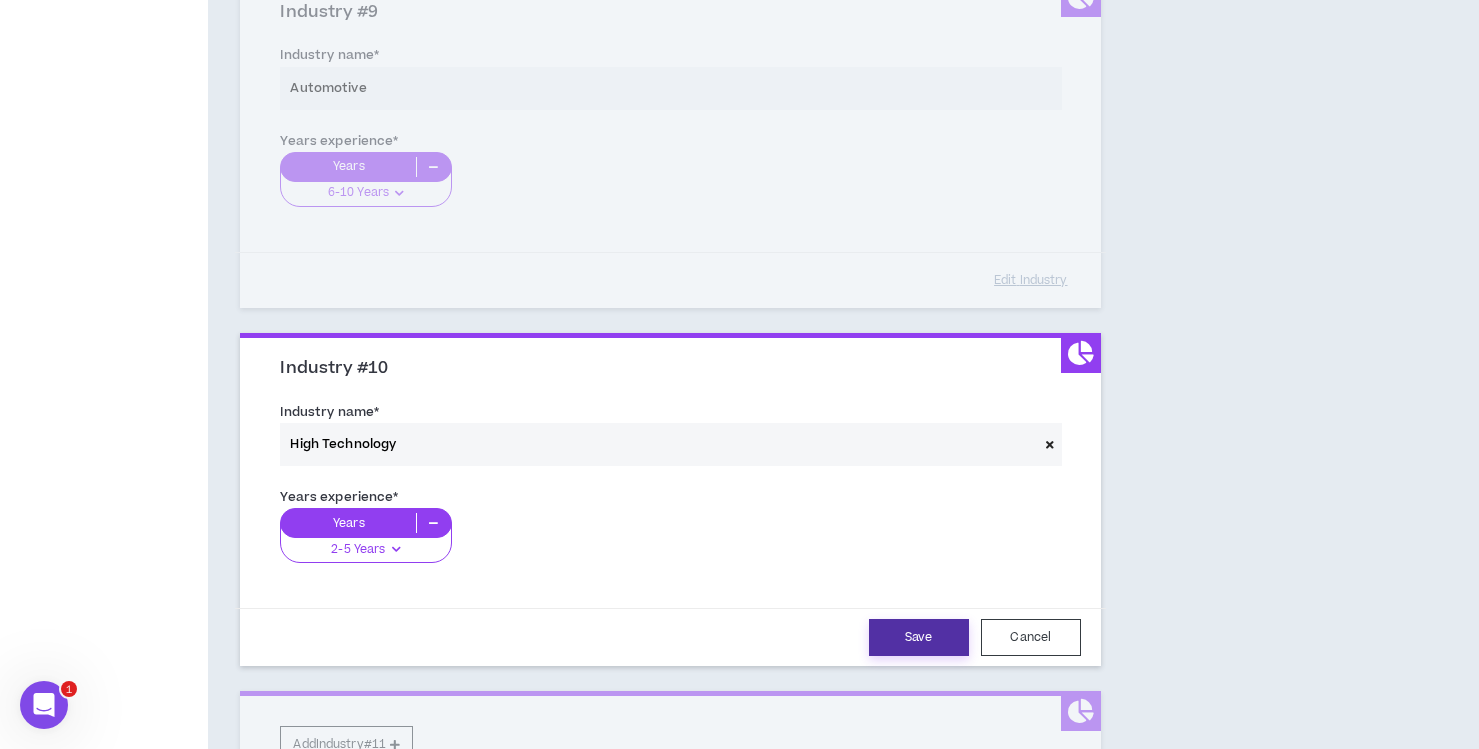click on "Save" at bounding box center [919, 637] 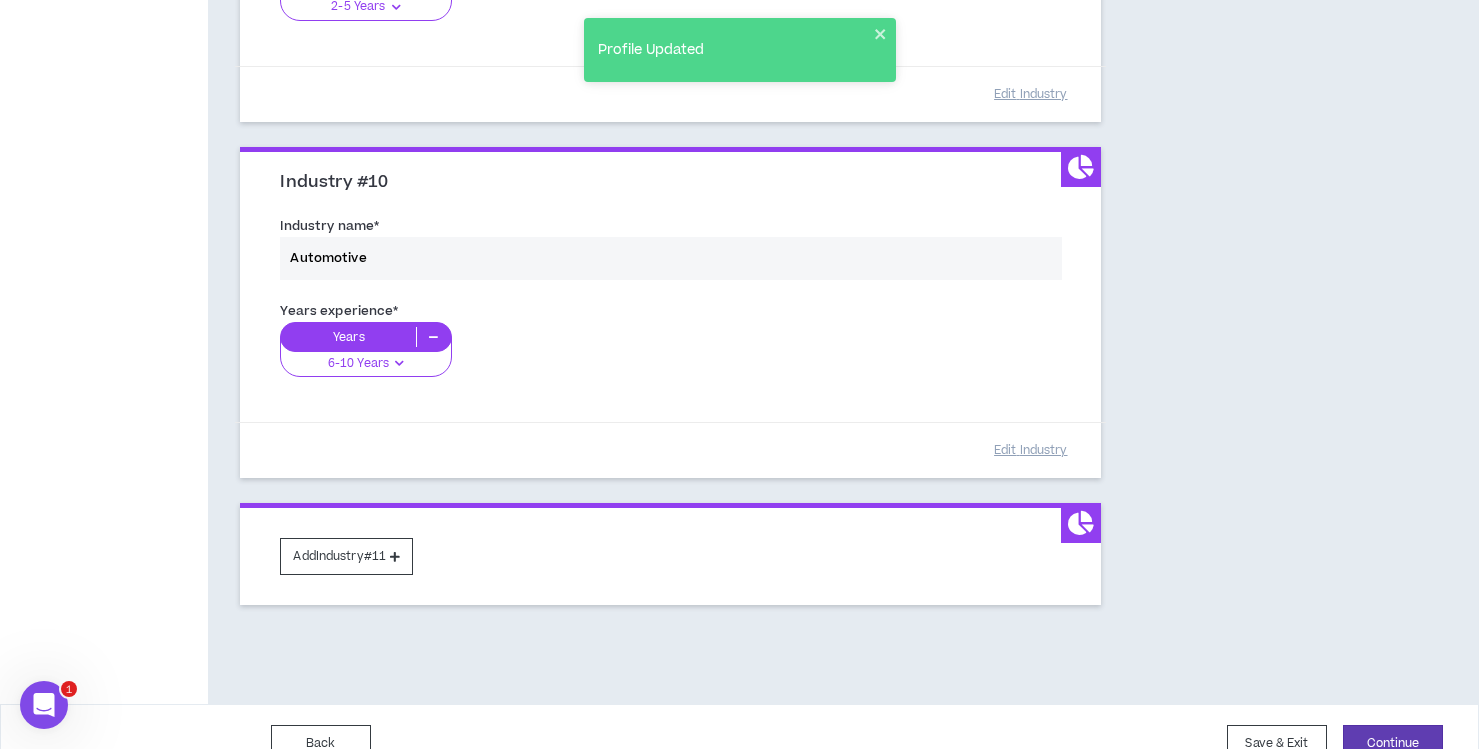 scroll, scrollTop: 3316, scrollLeft: 0, axis: vertical 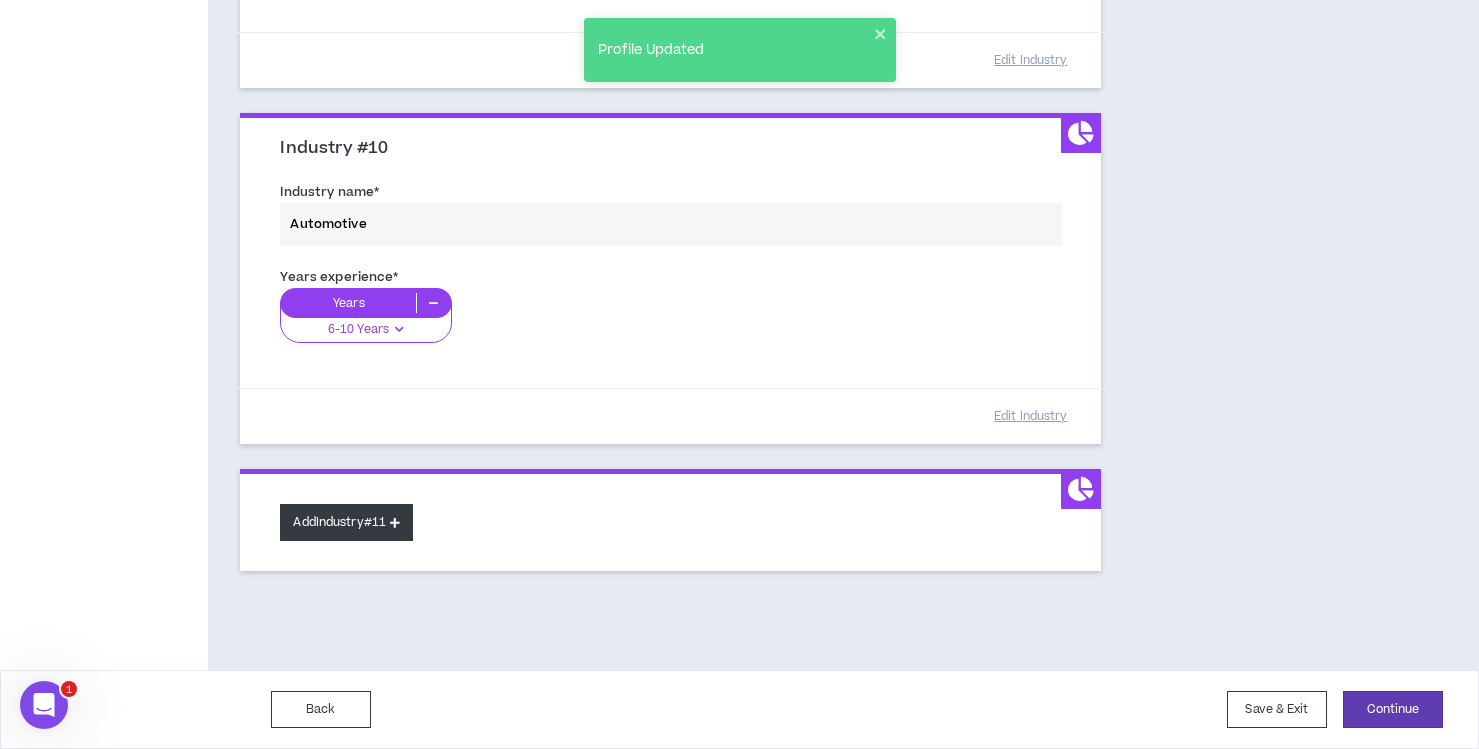 click on "Add  Industry  #11" at bounding box center [346, 522] 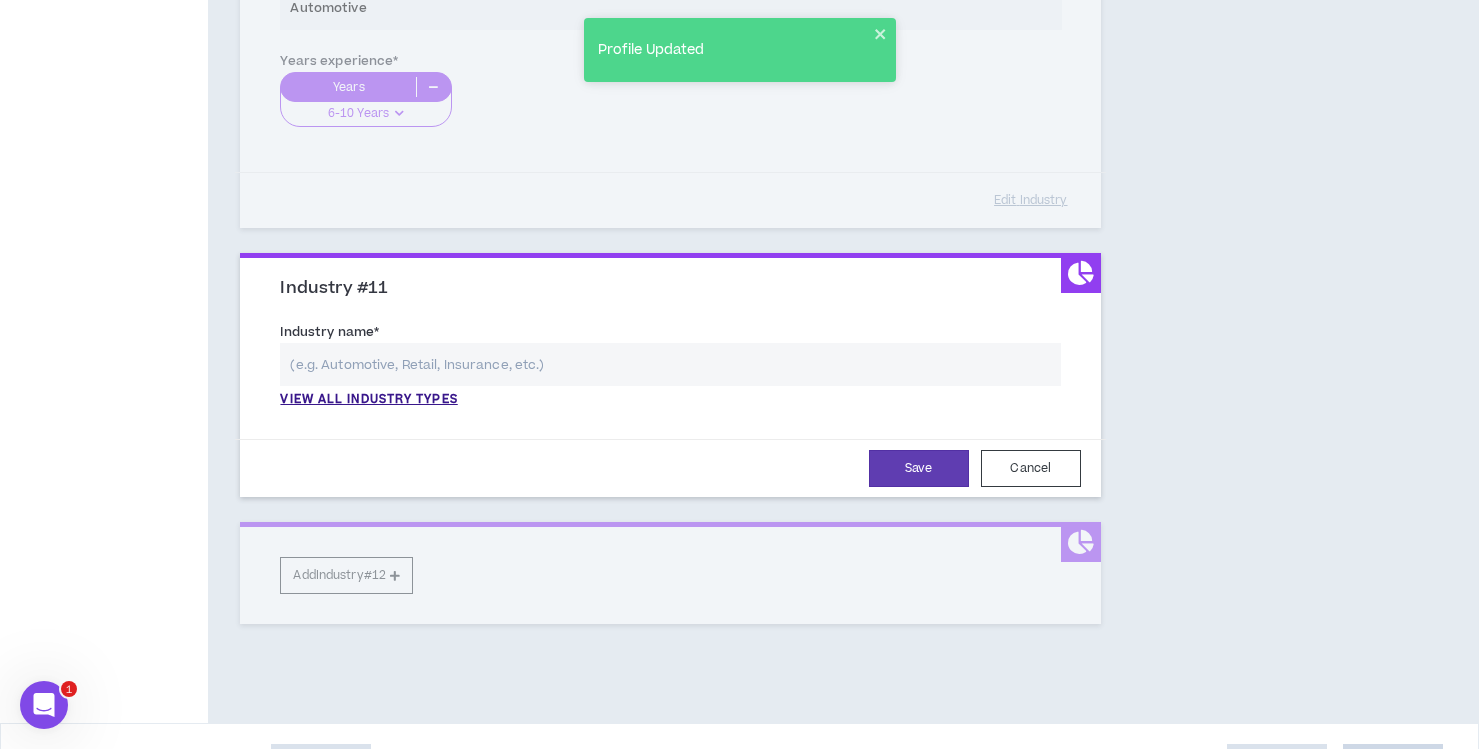 scroll, scrollTop: 3564, scrollLeft: 0, axis: vertical 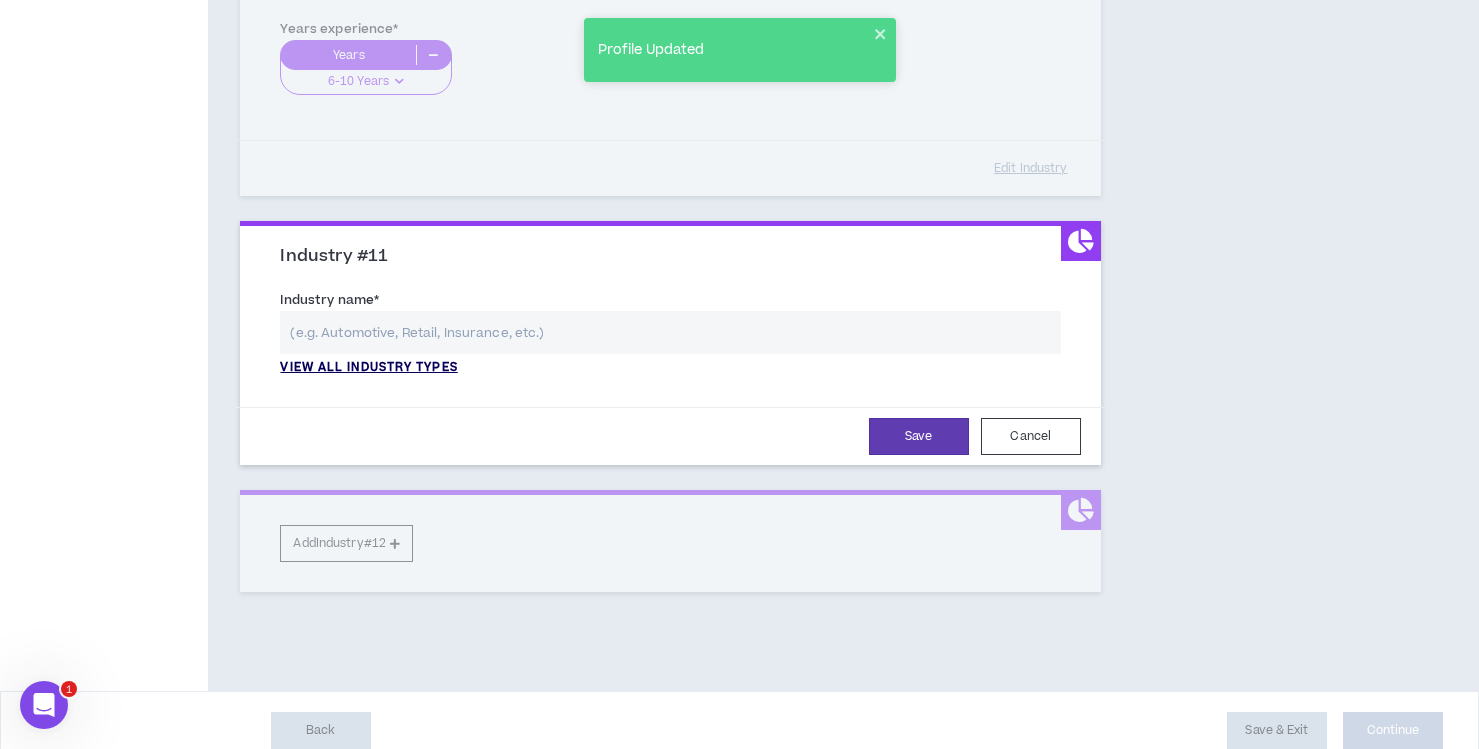 click on "View all industry types" at bounding box center (368, 368) 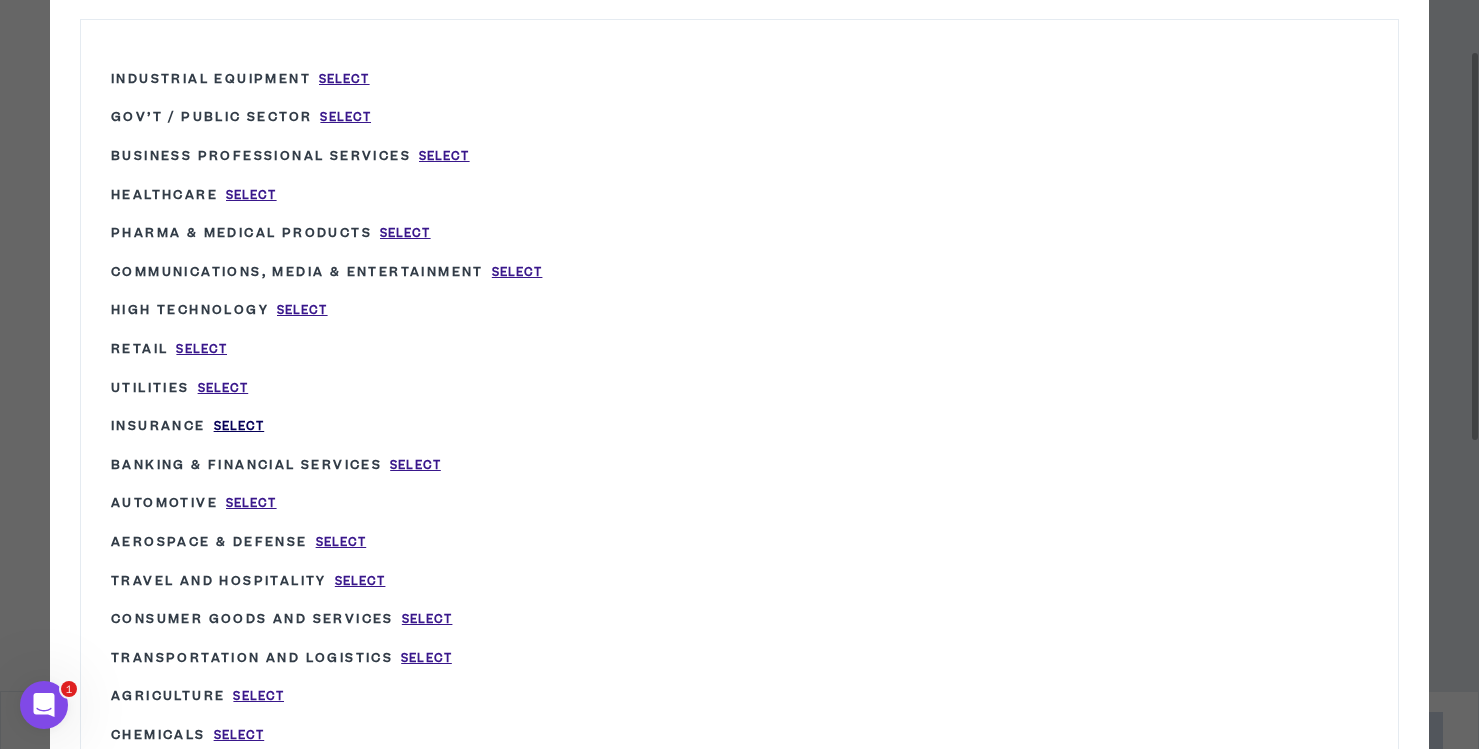 click on "Select" at bounding box center (239, 426) 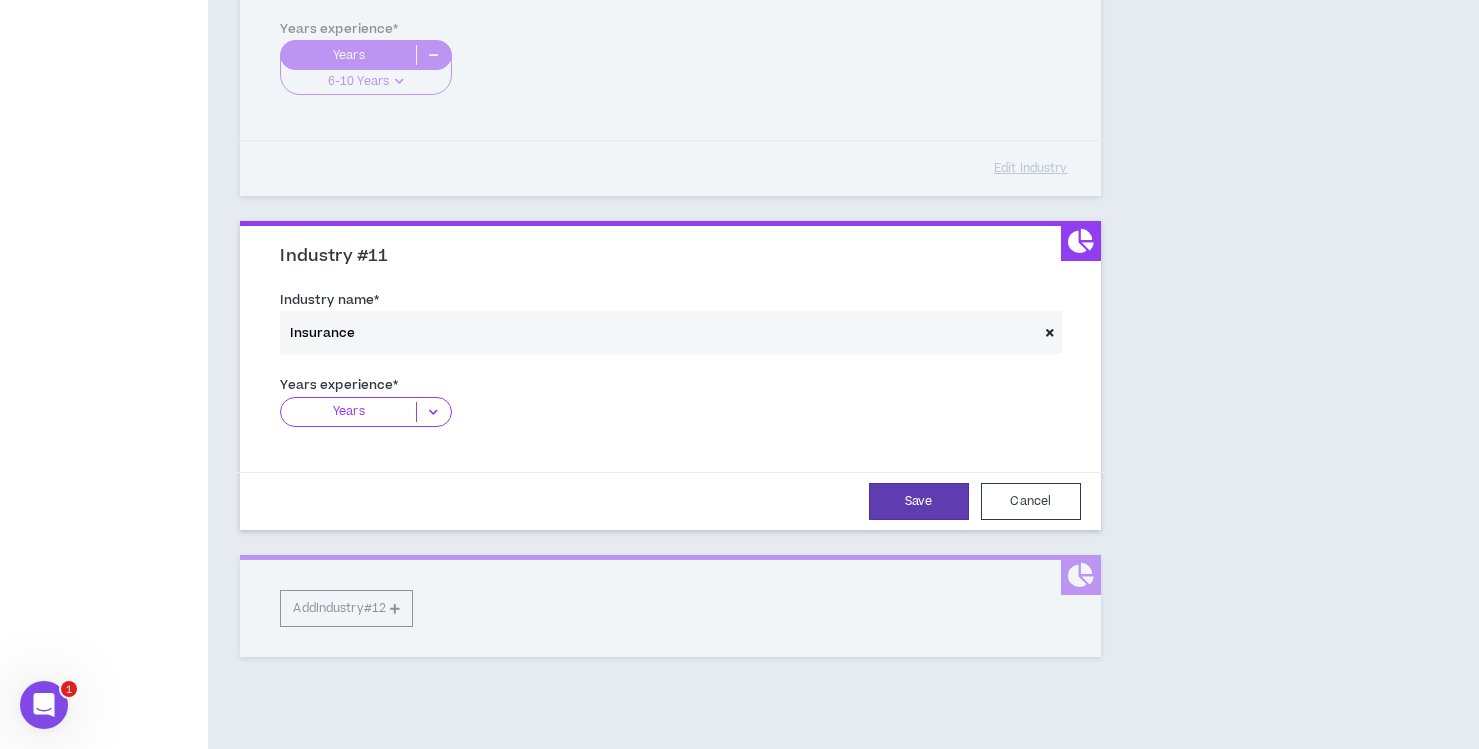 click at bounding box center [433, 412] 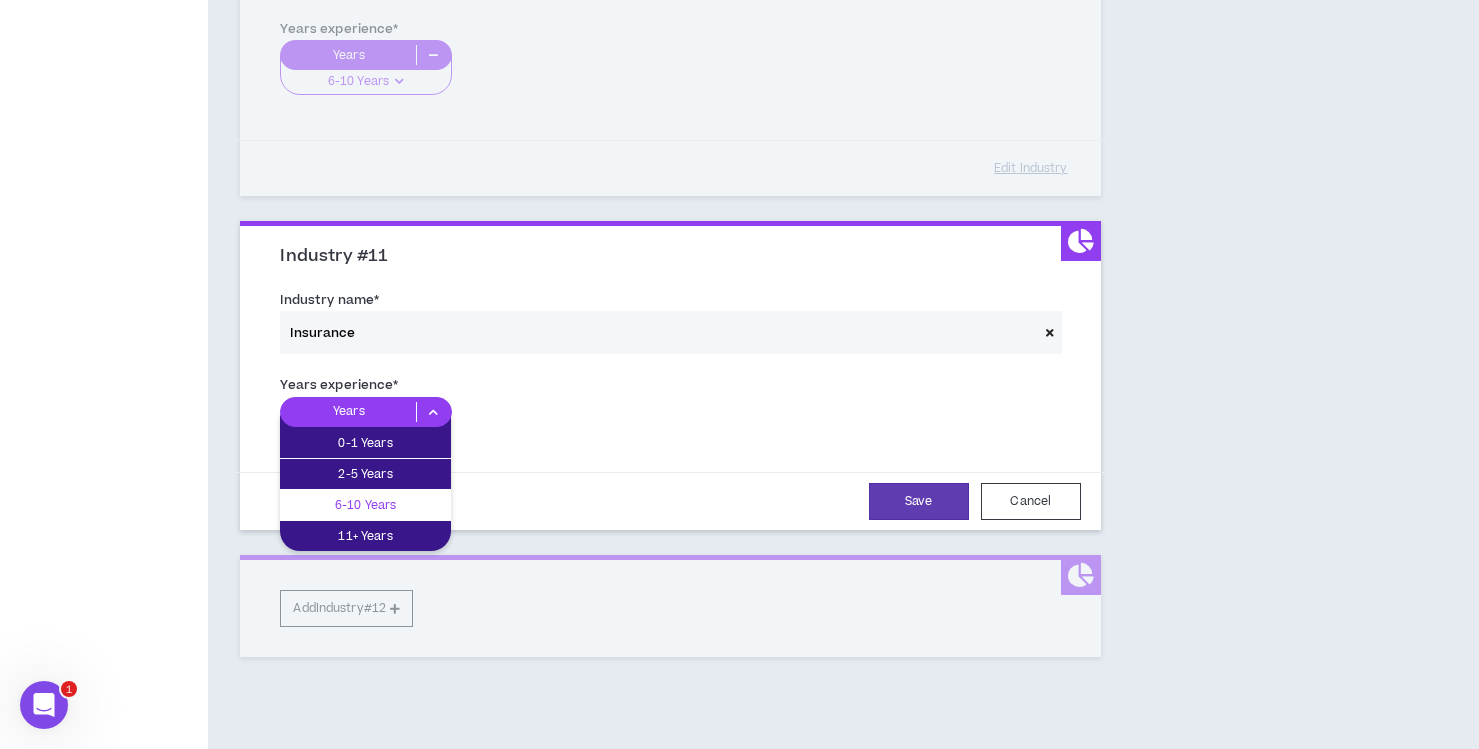 click on "6-10 Years" at bounding box center [365, 505] 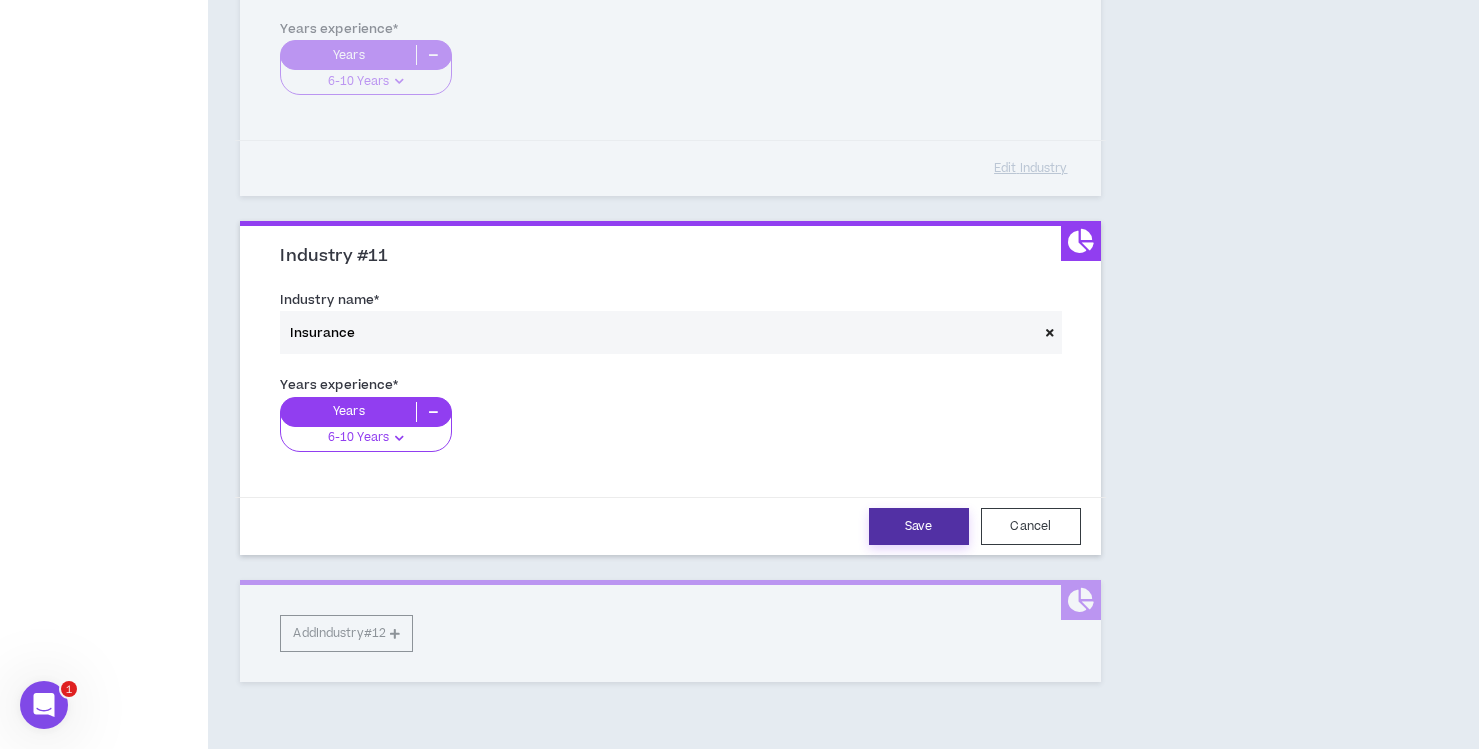 click on "Save" at bounding box center (919, 526) 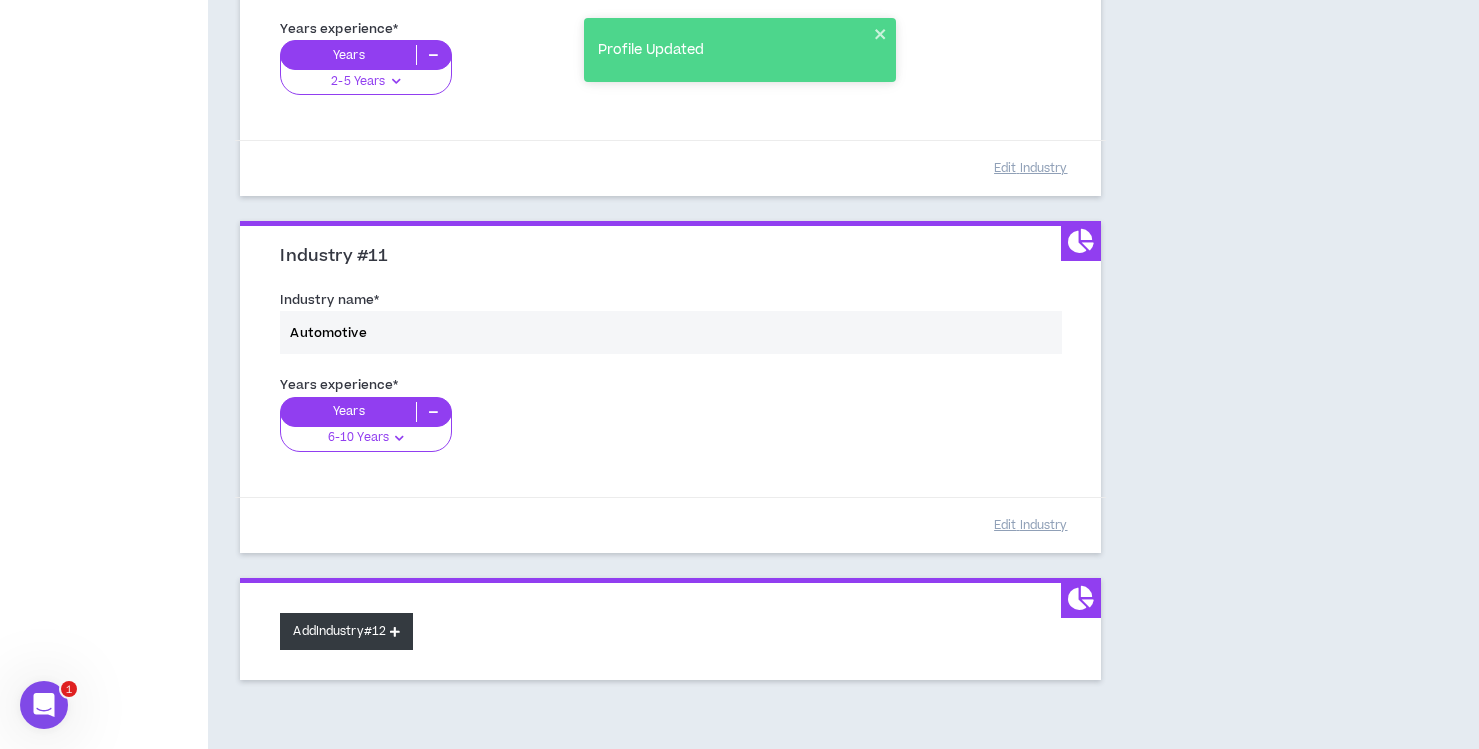 click at bounding box center [395, 631] 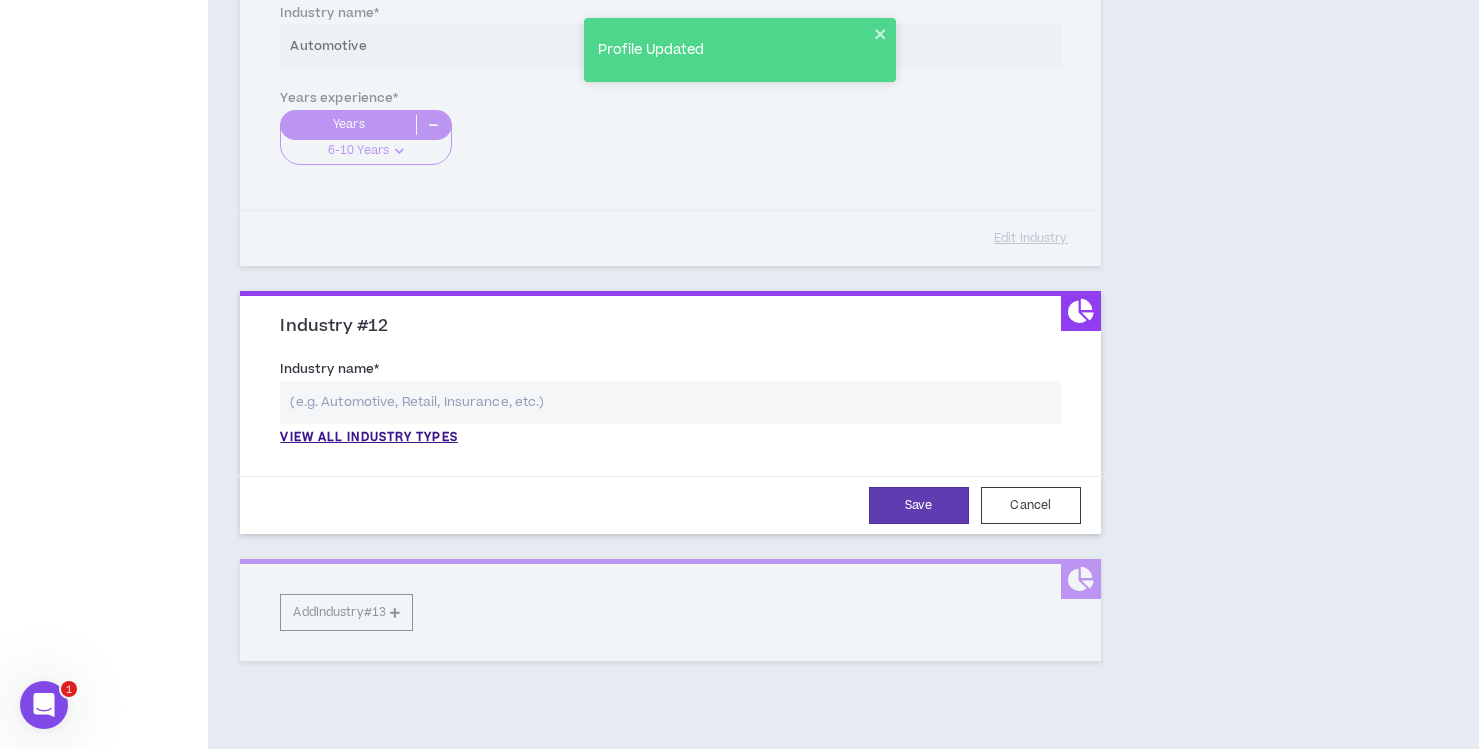 scroll, scrollTop: 3923, scrollLeft: 0, axis: vertical 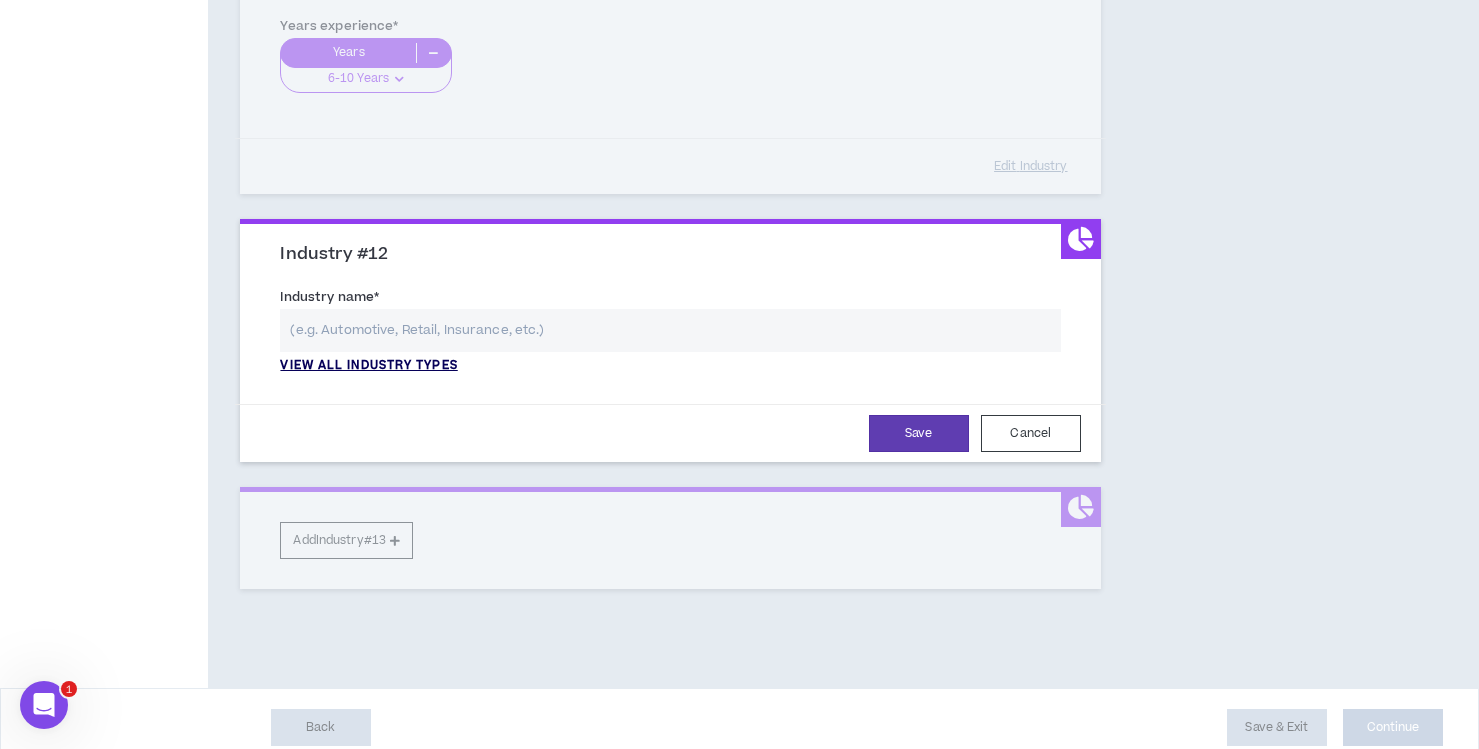 click on "View all industry types" at bounding box center [368, 366] 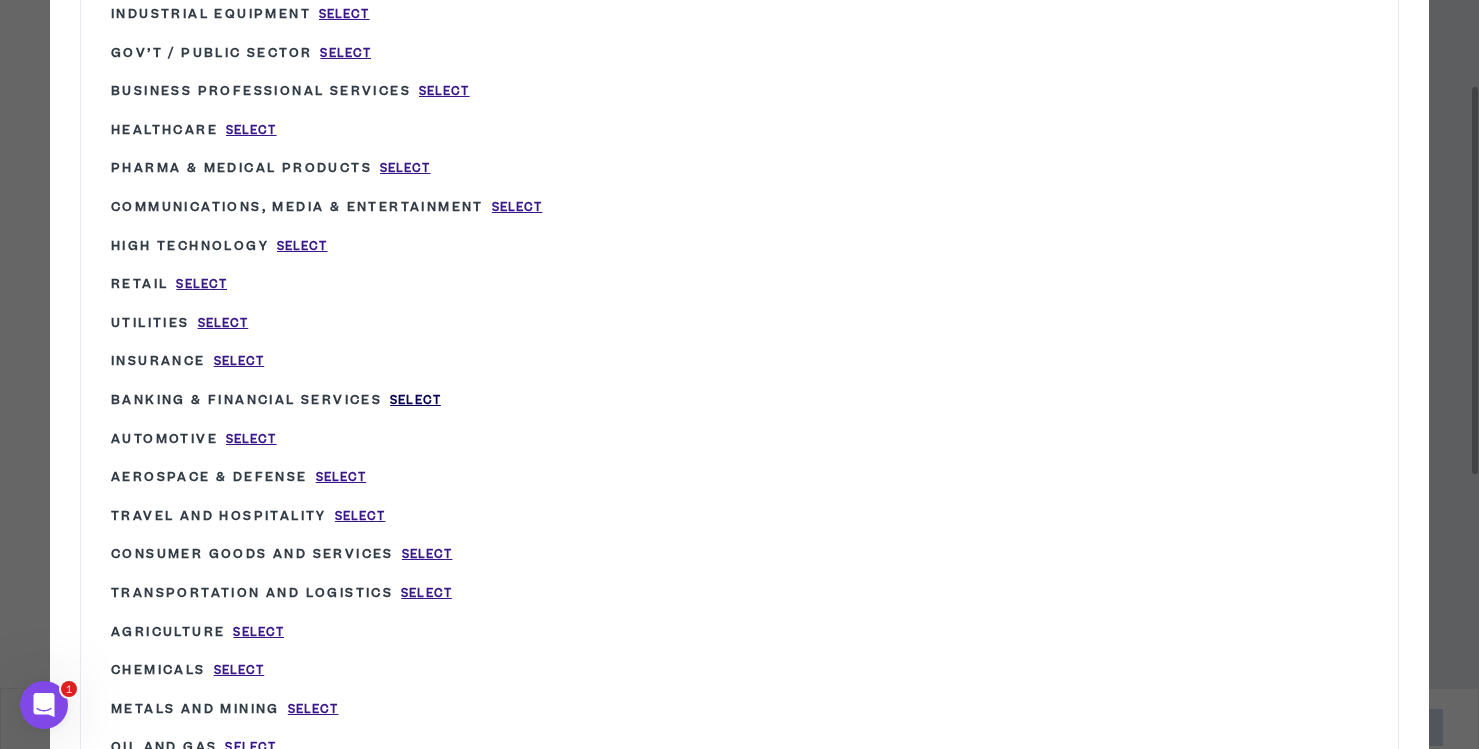 click on "Select" at bounding box center (415, 400) 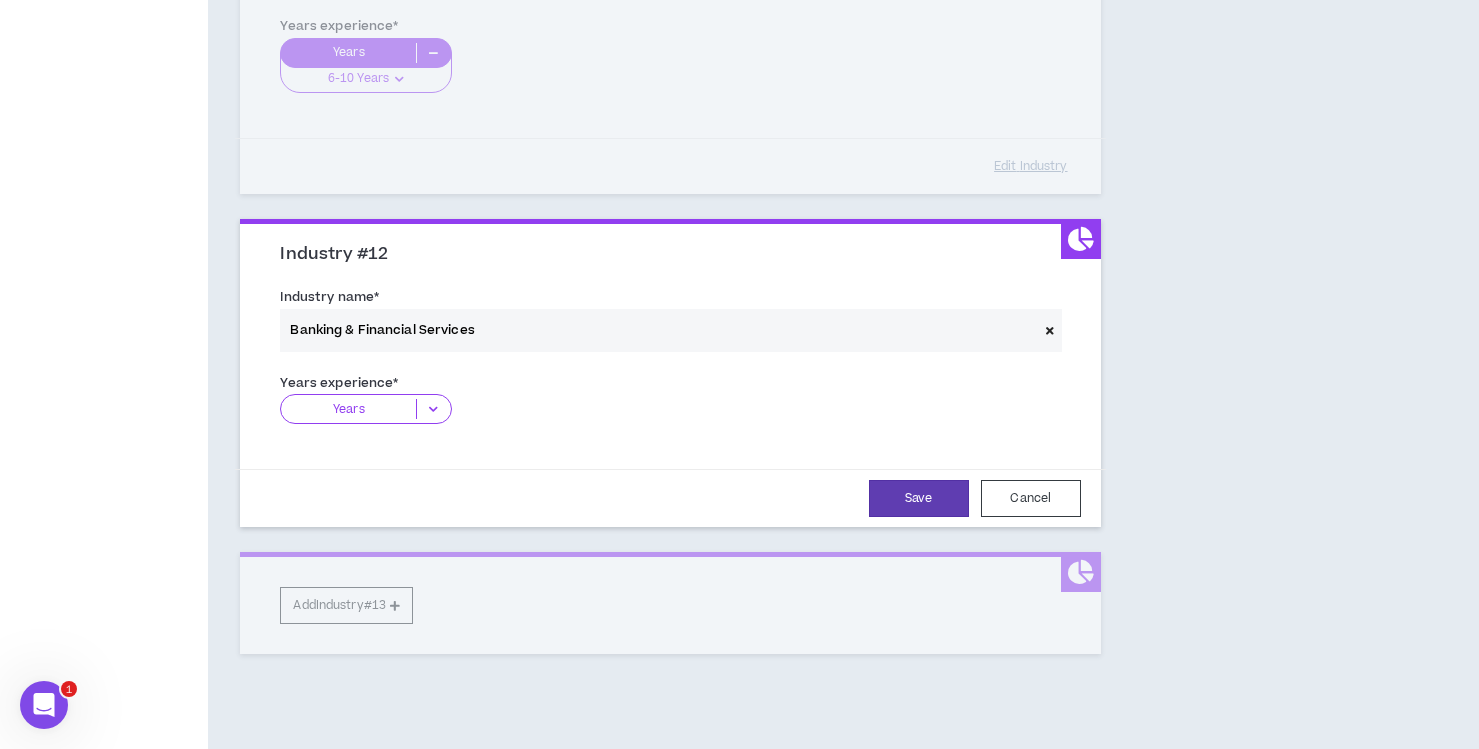 click at bounding box center [433, 409] 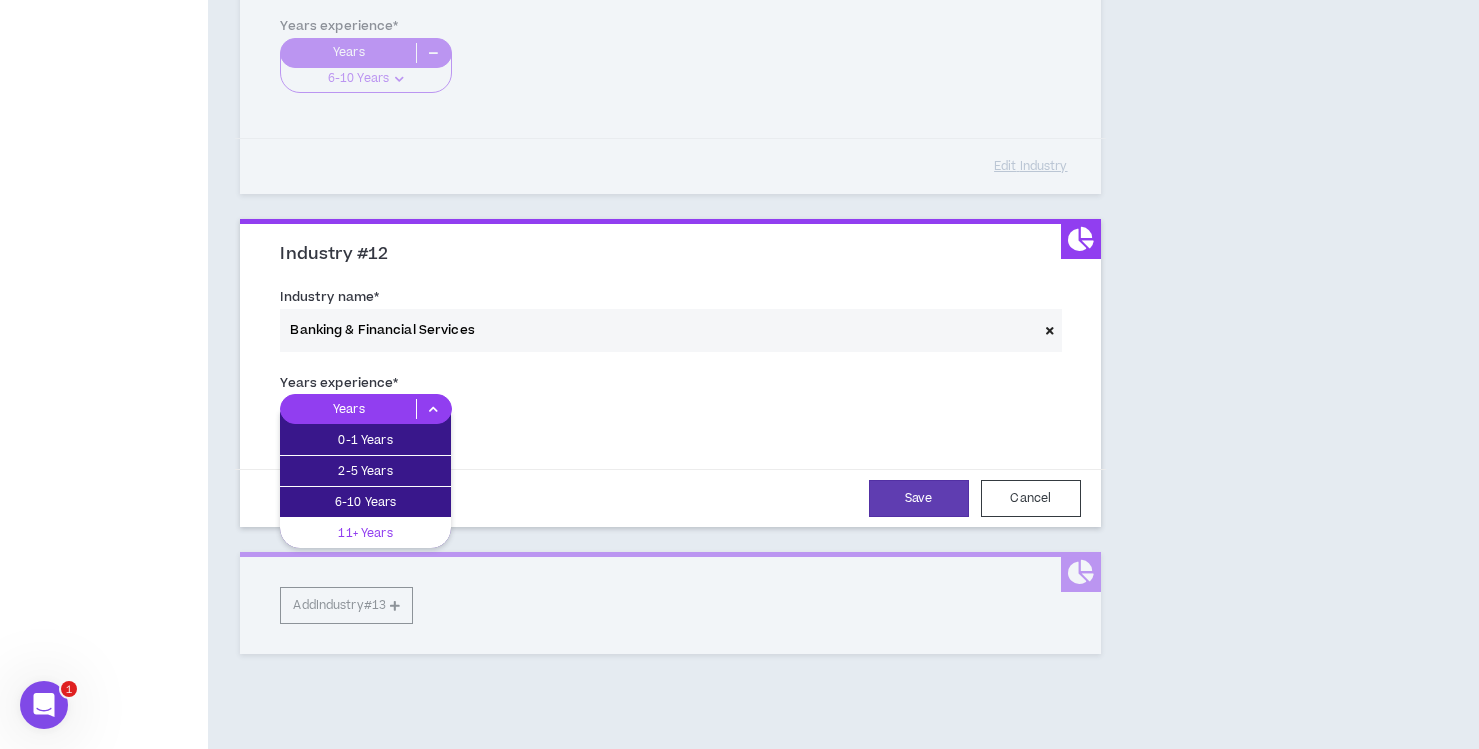 click on "11+ Years" at bounding box center [365, 533] 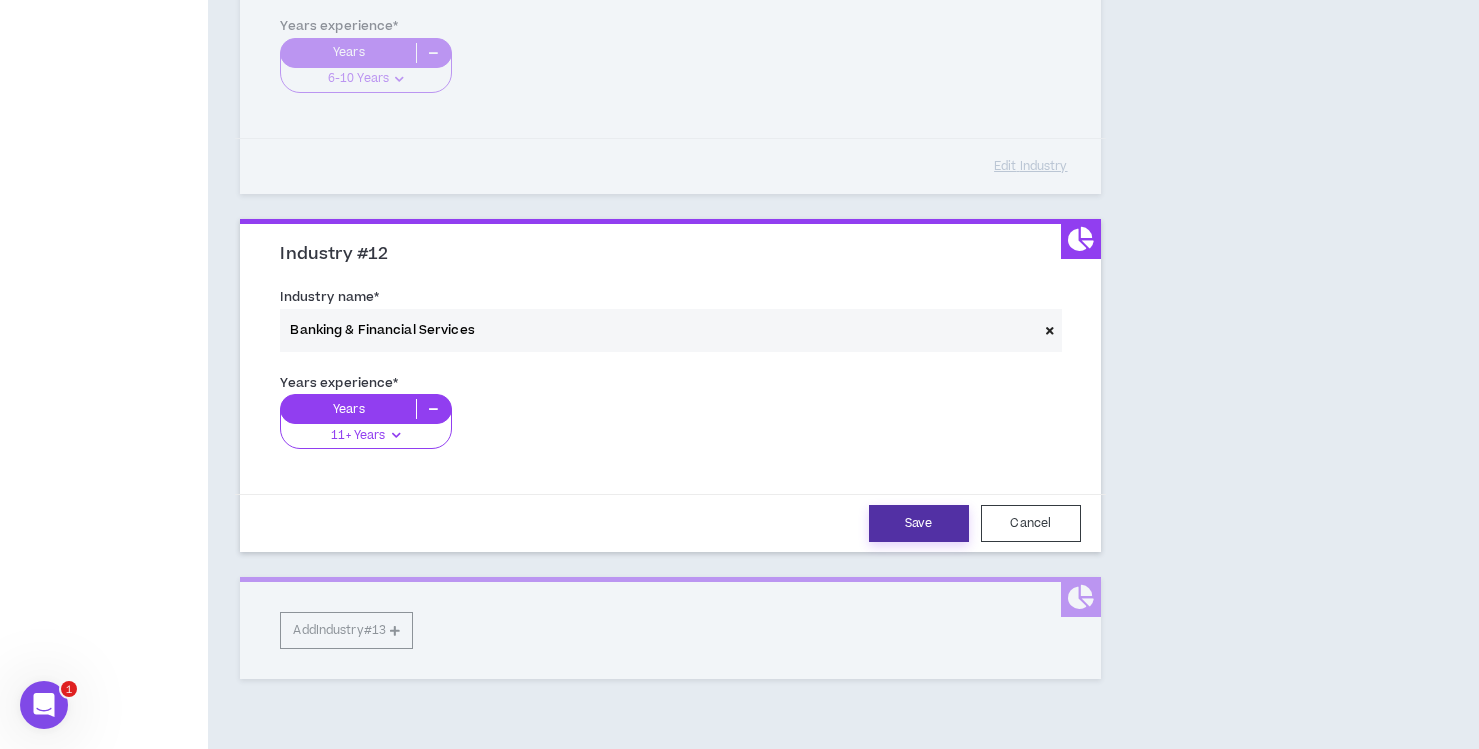 click on "Save" at bounding box center (919, 523) 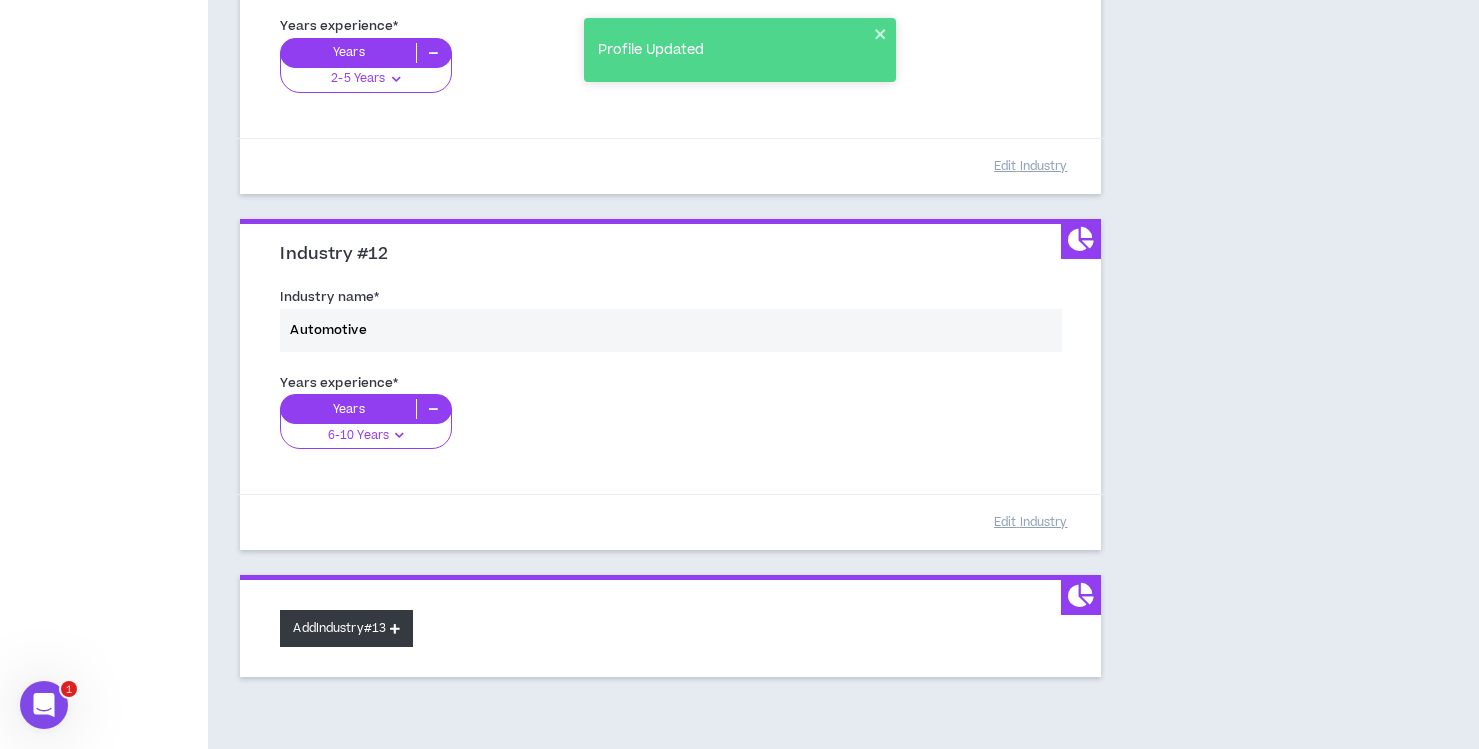 click on "Add  Industry  #13" at bounding box center [346, 628] 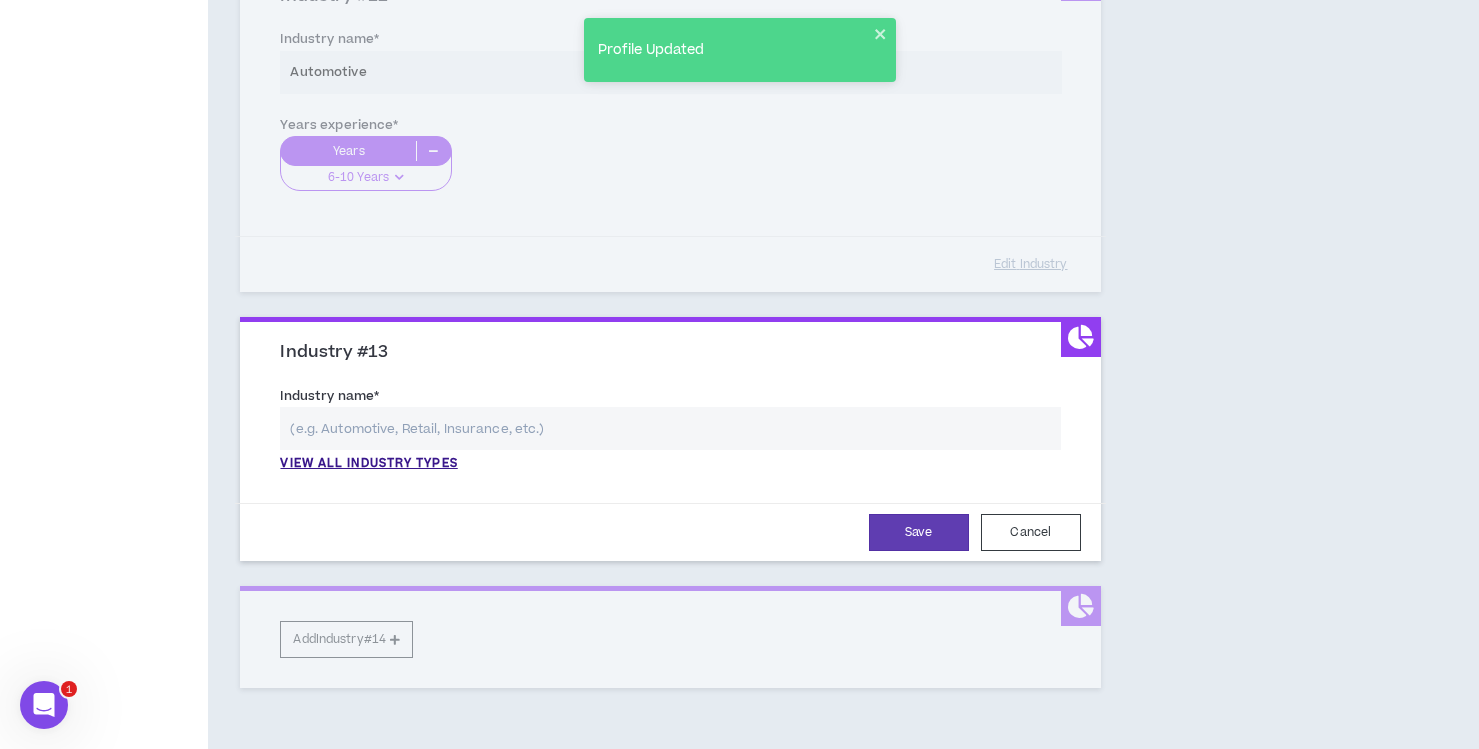 scroll, scrollTop: 4205, scrollLeft: 0, axis: vertical 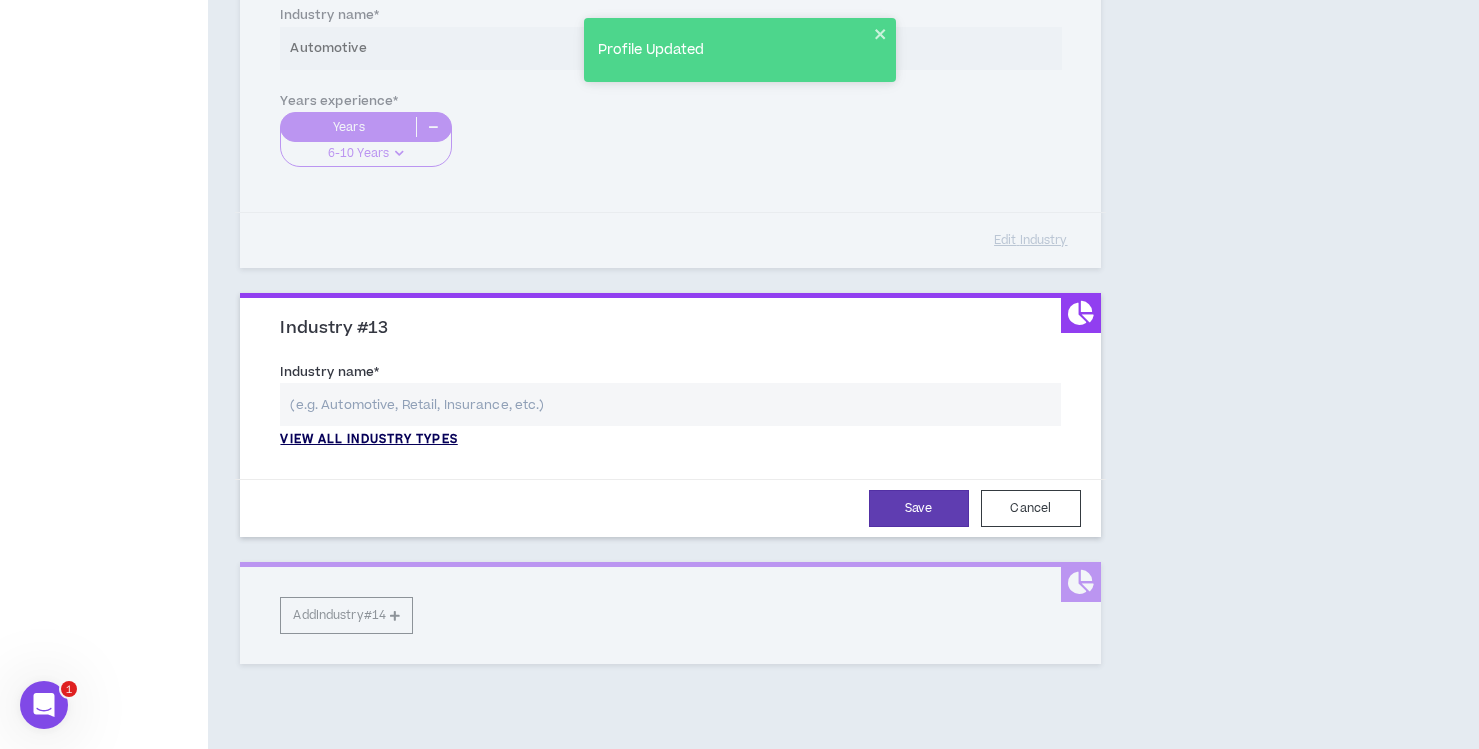 click on "View all industry types" at bounding box center [368, 440] 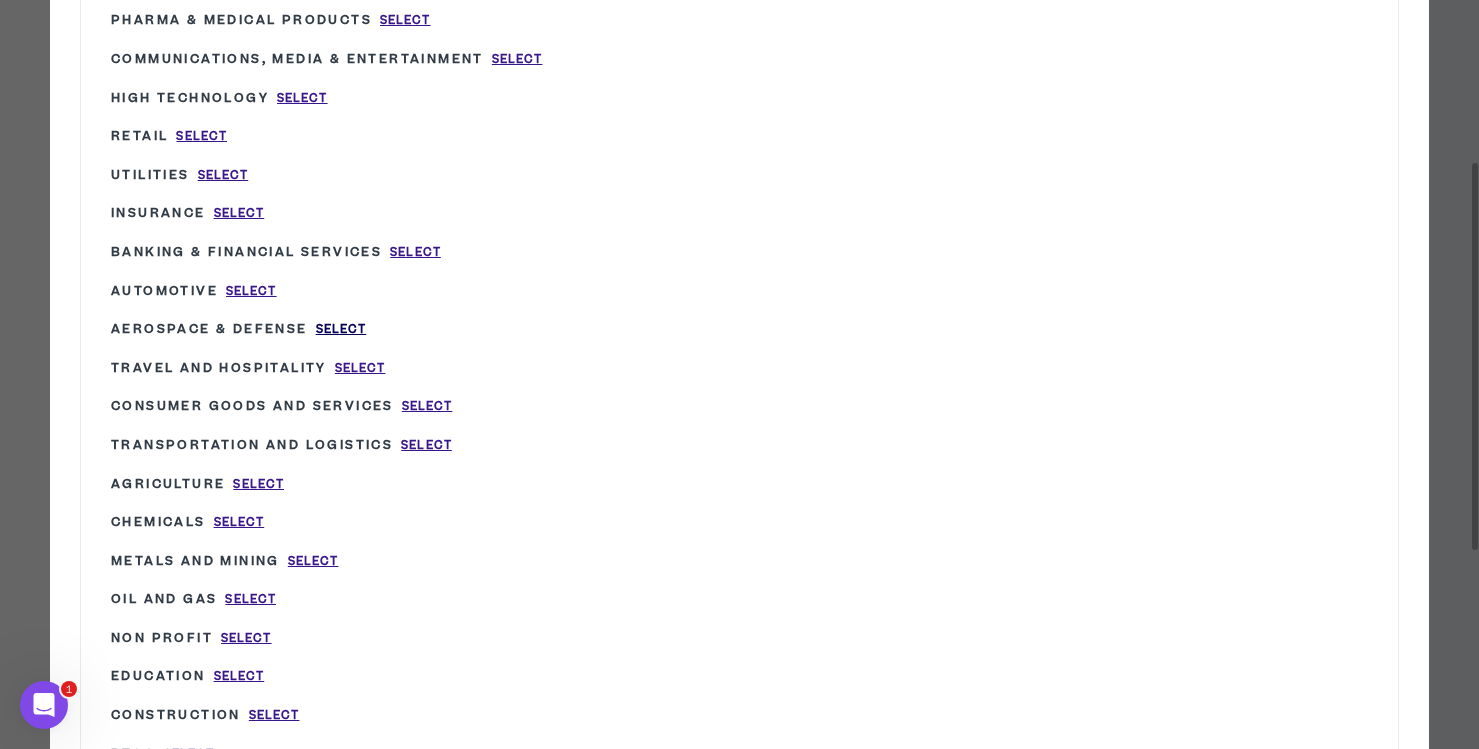 click on "Select" at bounding box center [341, 329] 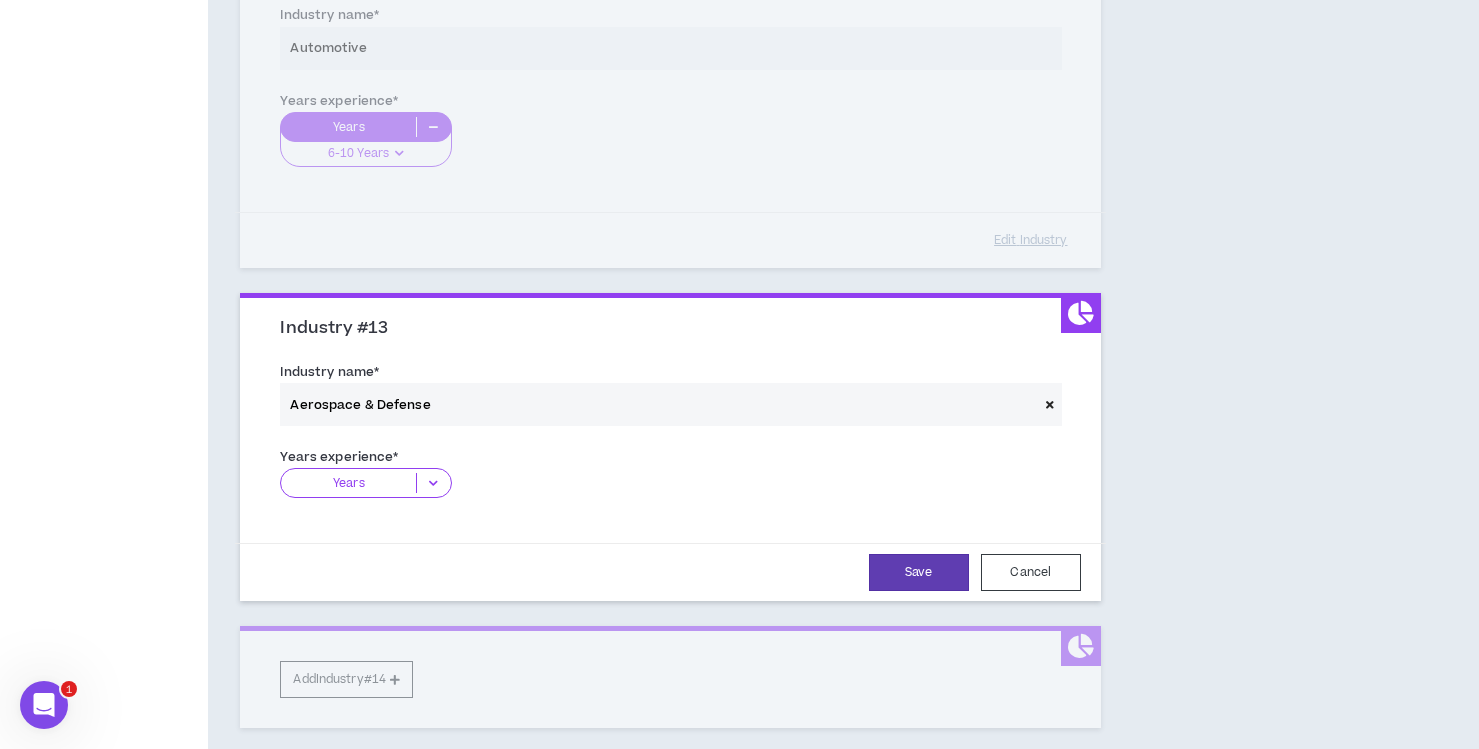 click at bounding box center [433, 483] 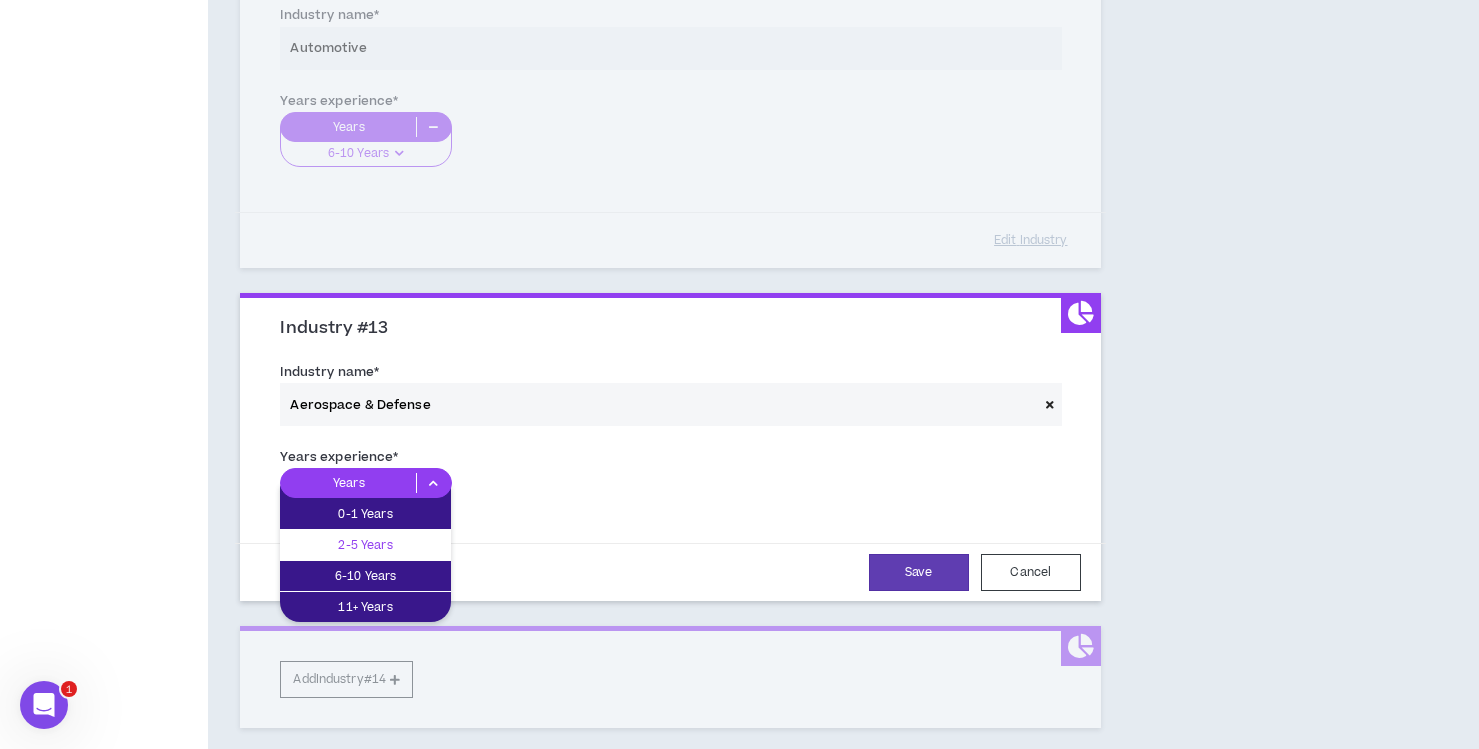 click on "2-5 Years" at bounding box center [365, 545] 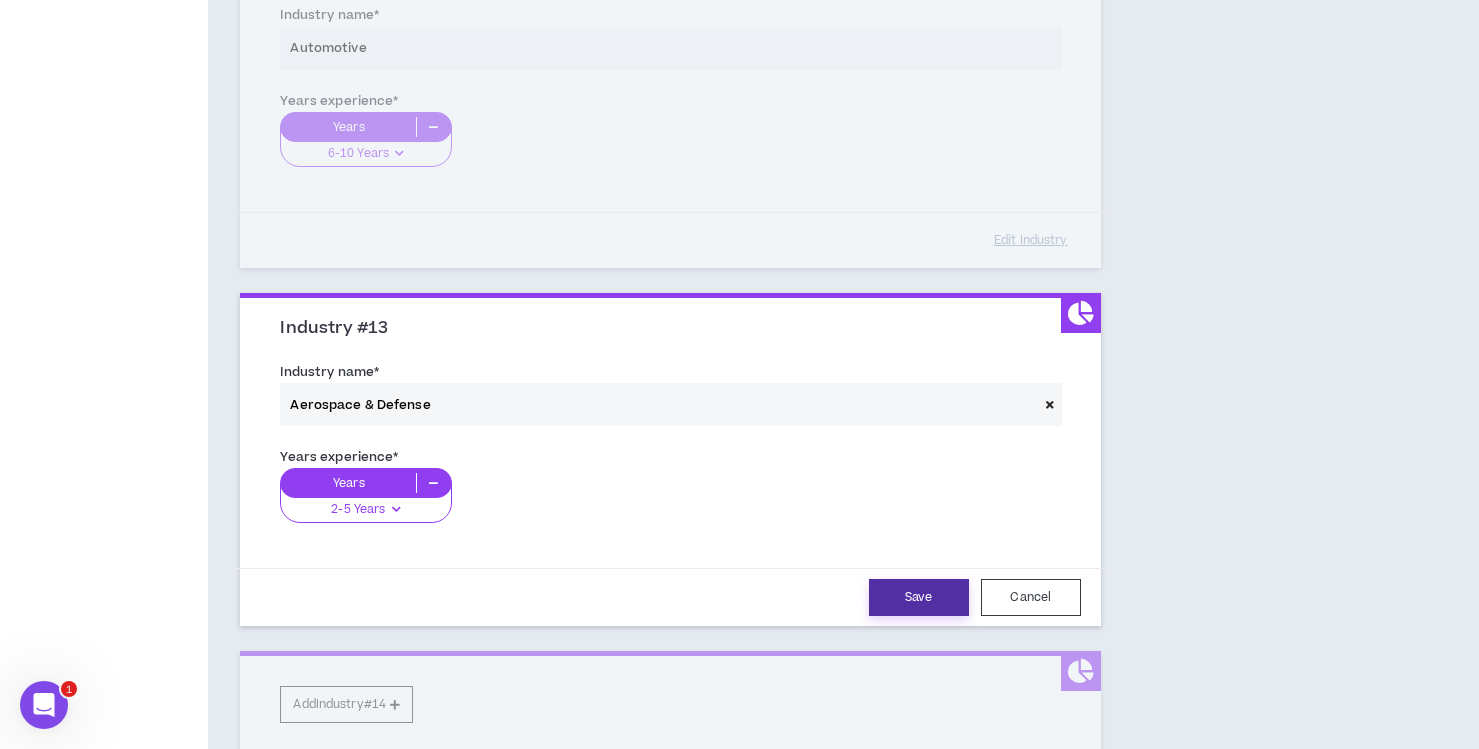 click on "Save" at bounding box center (919, 597) 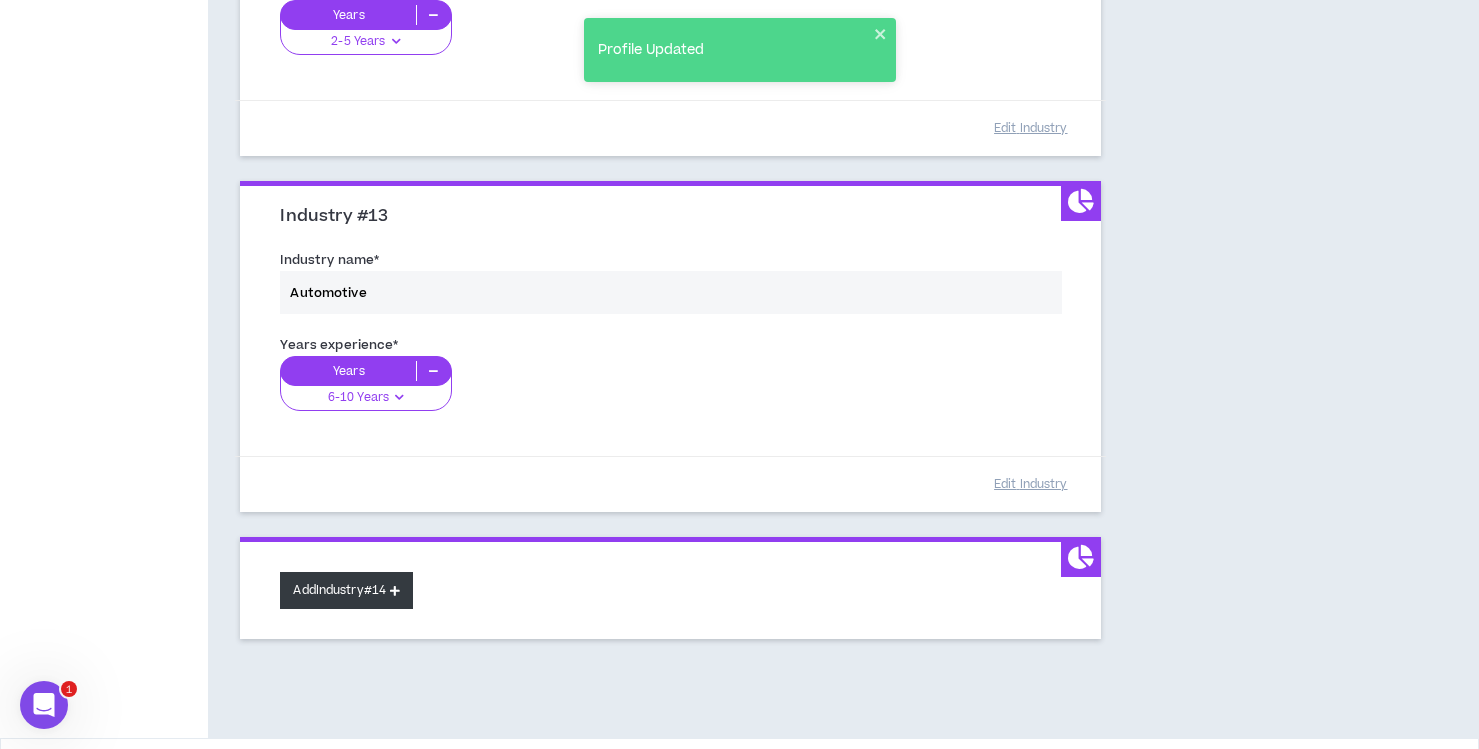 click on "Add  Industry  #14" at bounding box center (346, 590) 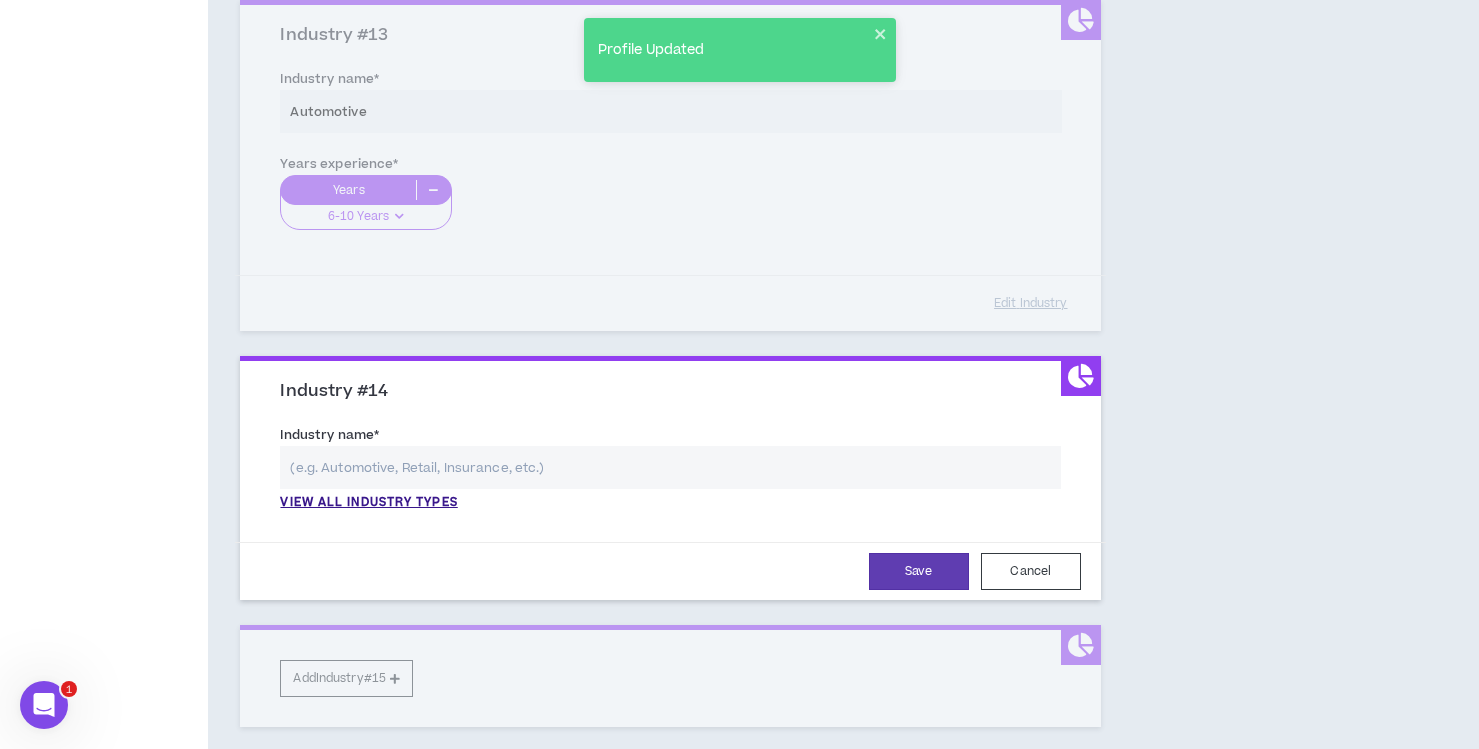 scroll, scrollTop: 4512, scrollLeft: 0, axis: vertical 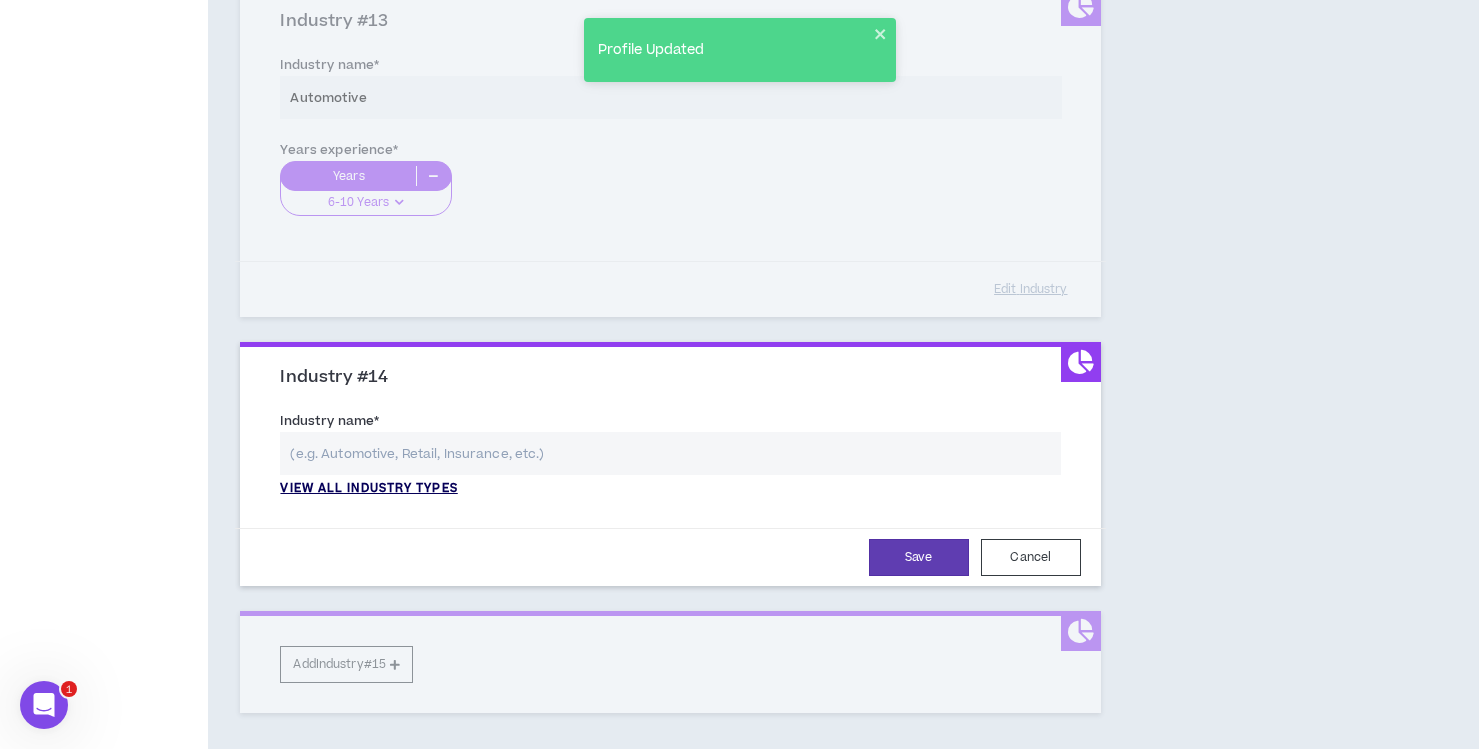 click on "View all industry types" at bounding box center [368, 489] 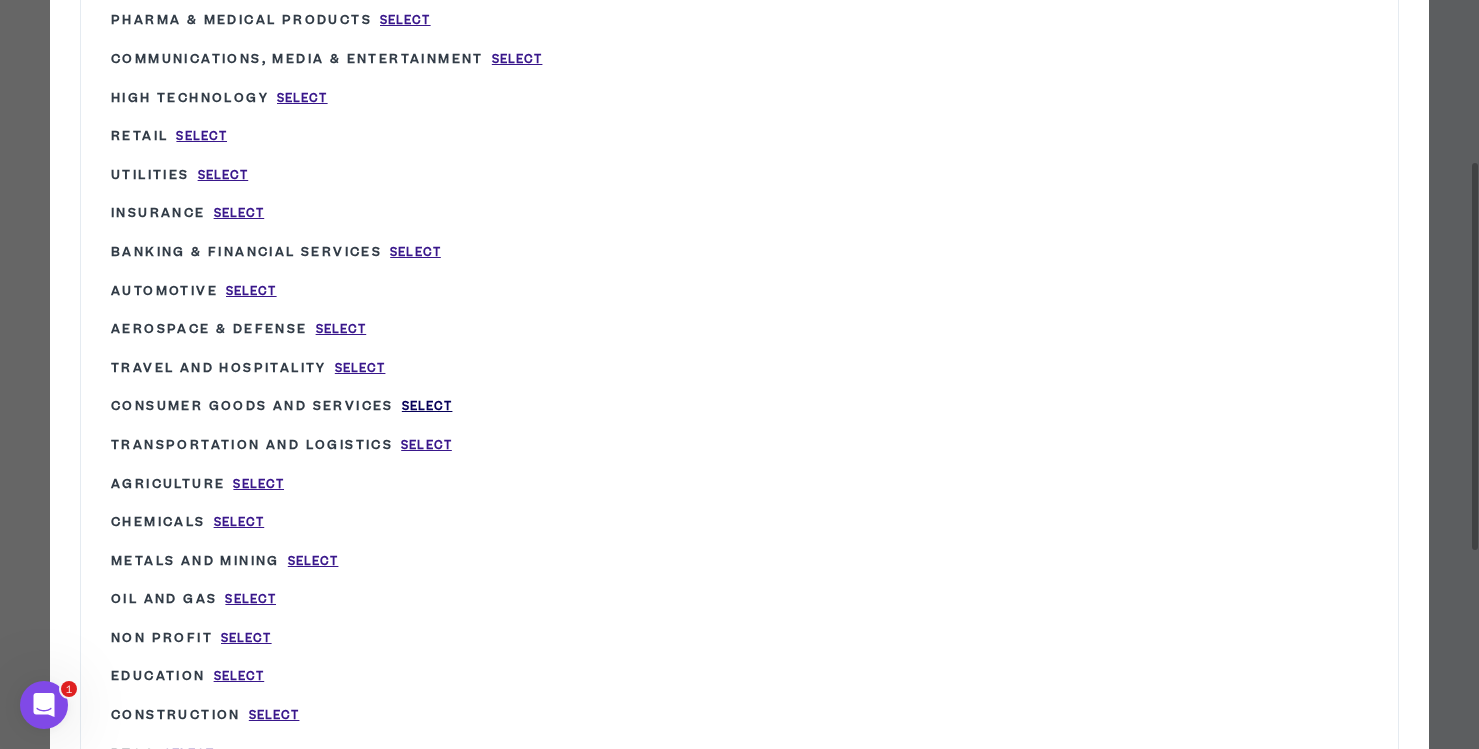 click on "Select" at bounding box center (427, 406) 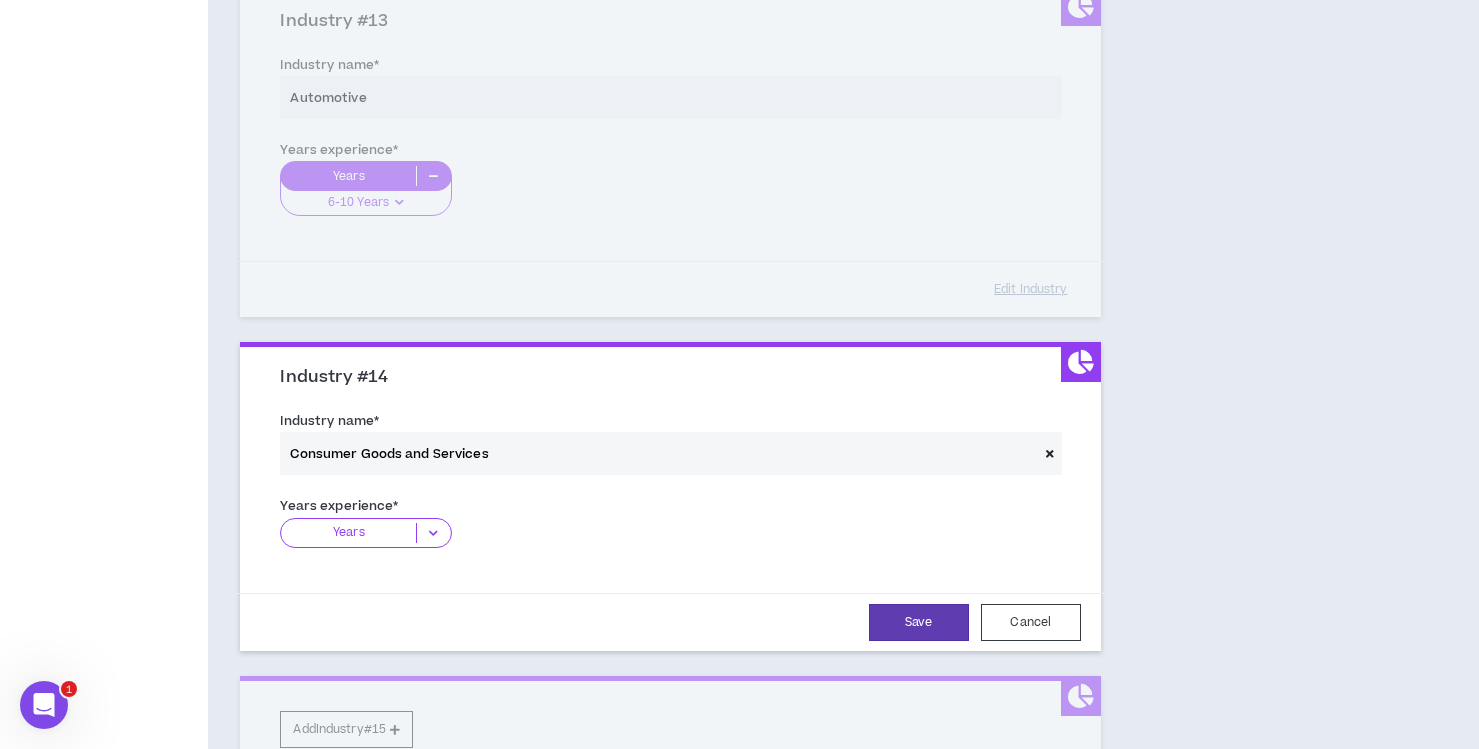 click at bounding box center [433, 533] 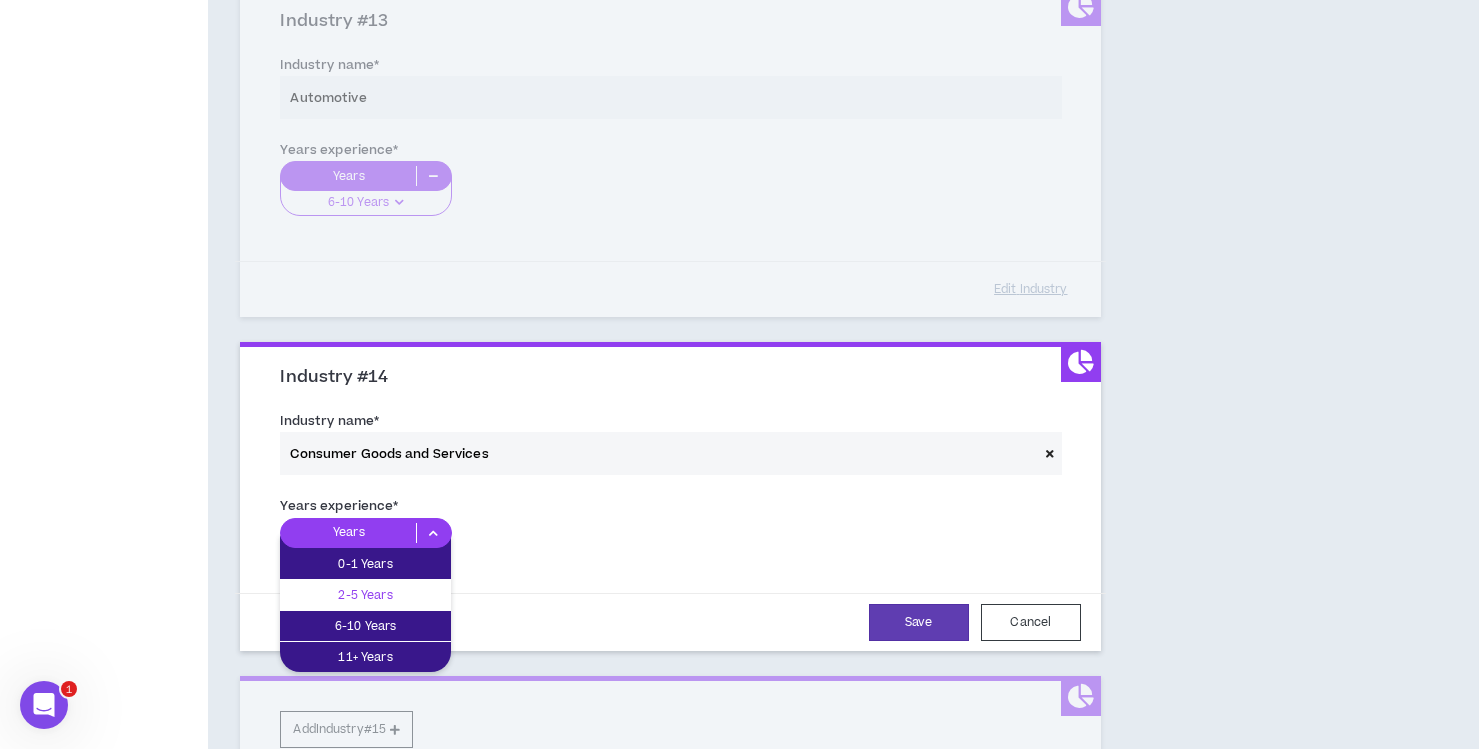 click on "2-5 Years" at bounding box center [365, 595] 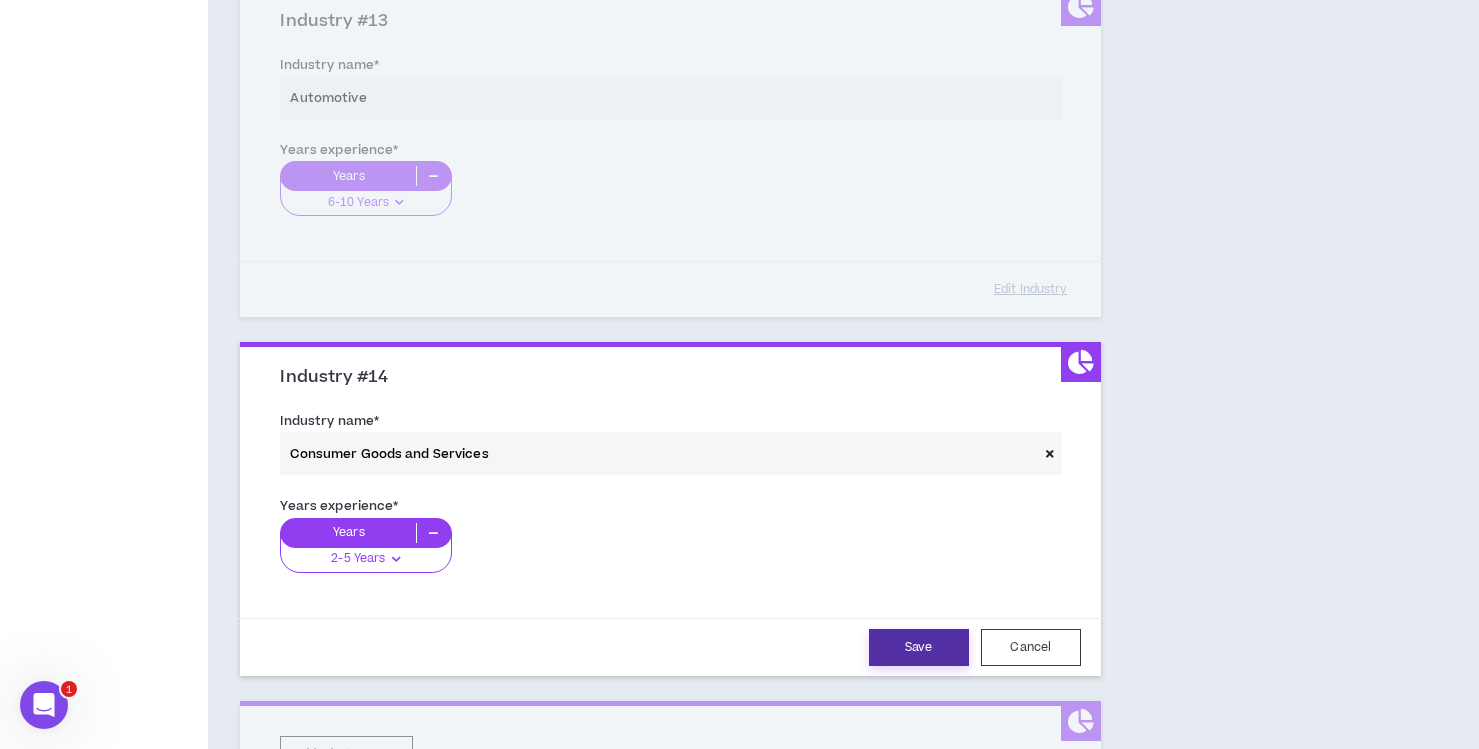 click on "Save" at bounding box center [919, 647] 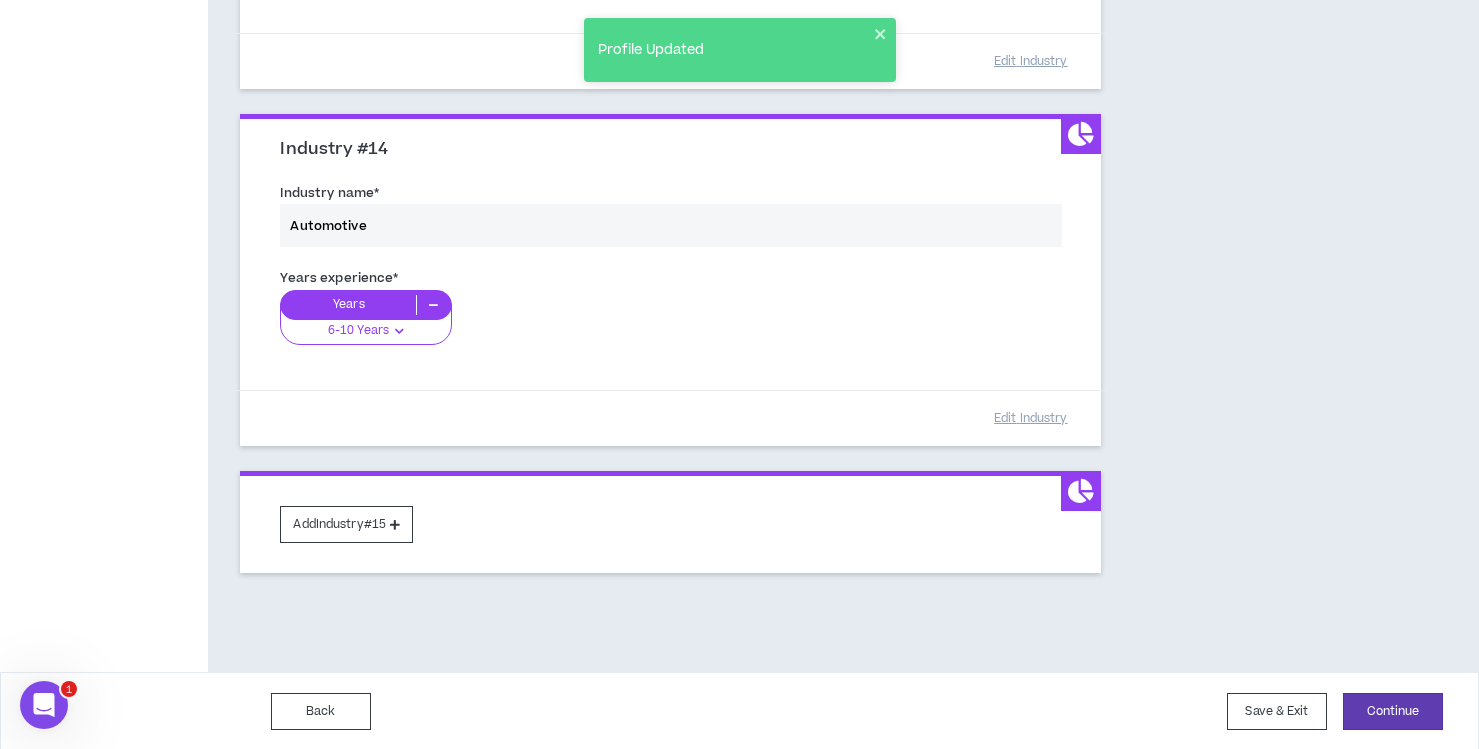 scroll, scrollTop: 4742, scrollLeft: 0, axis: vertical 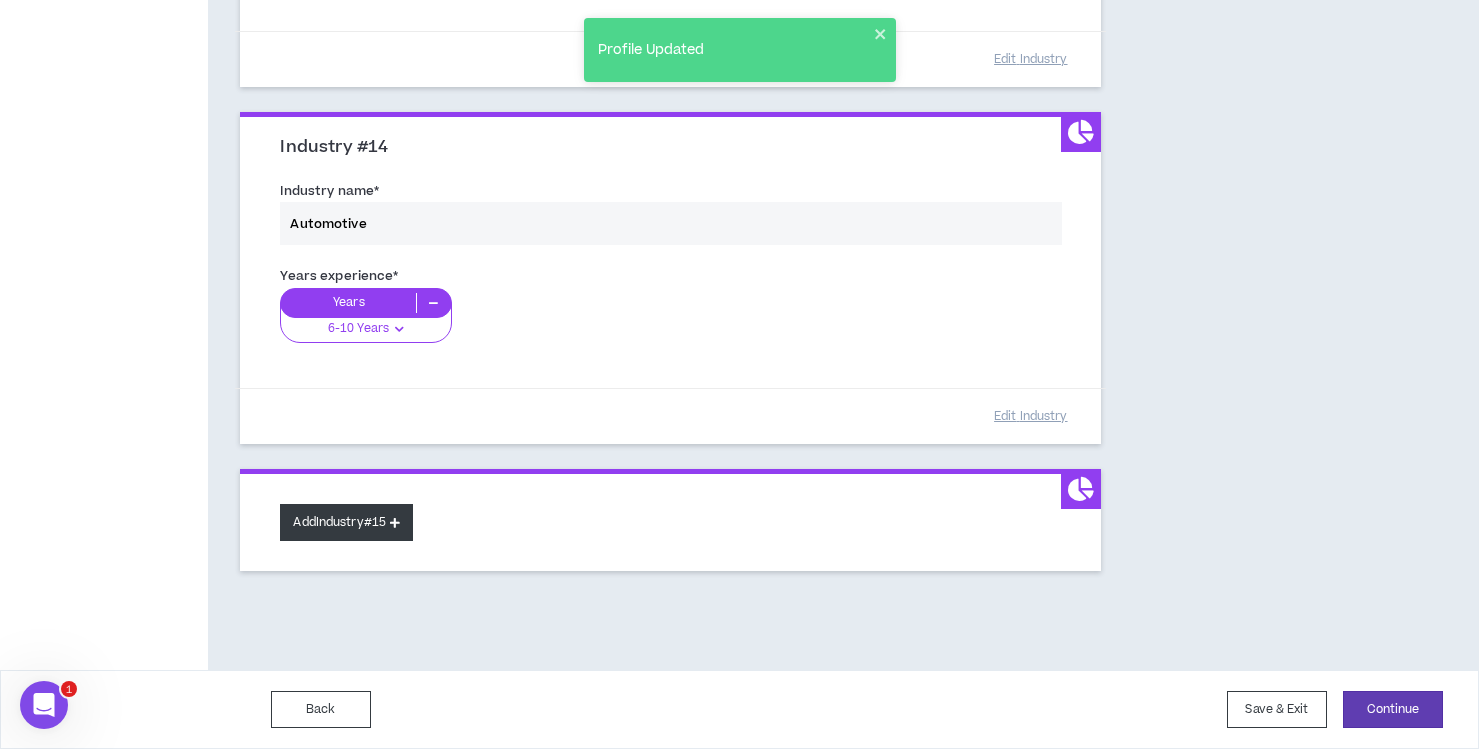 click on "Add  Industry  #15" at bounding box center [346, 522] 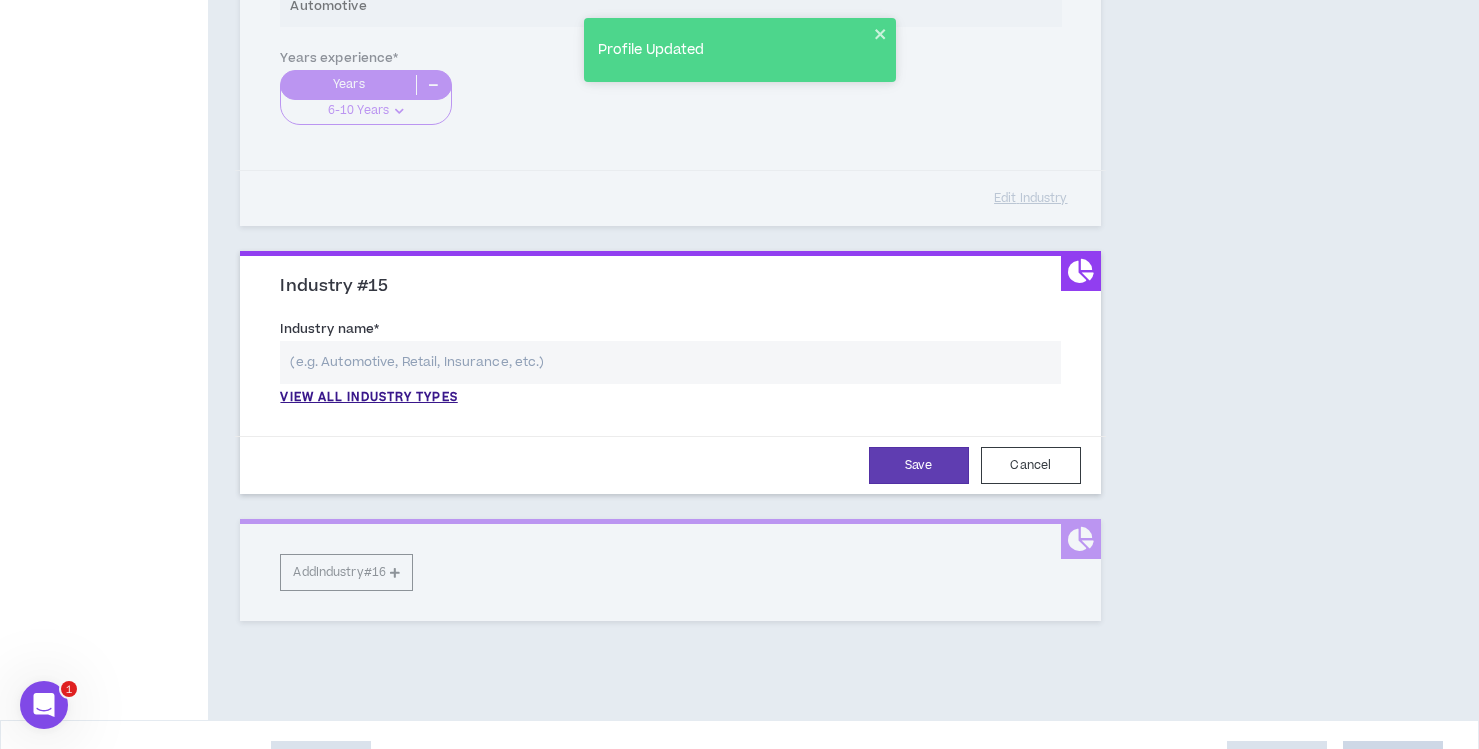 scroll, scrollTop: 4964, scrollLeft: 0, axis: vertical 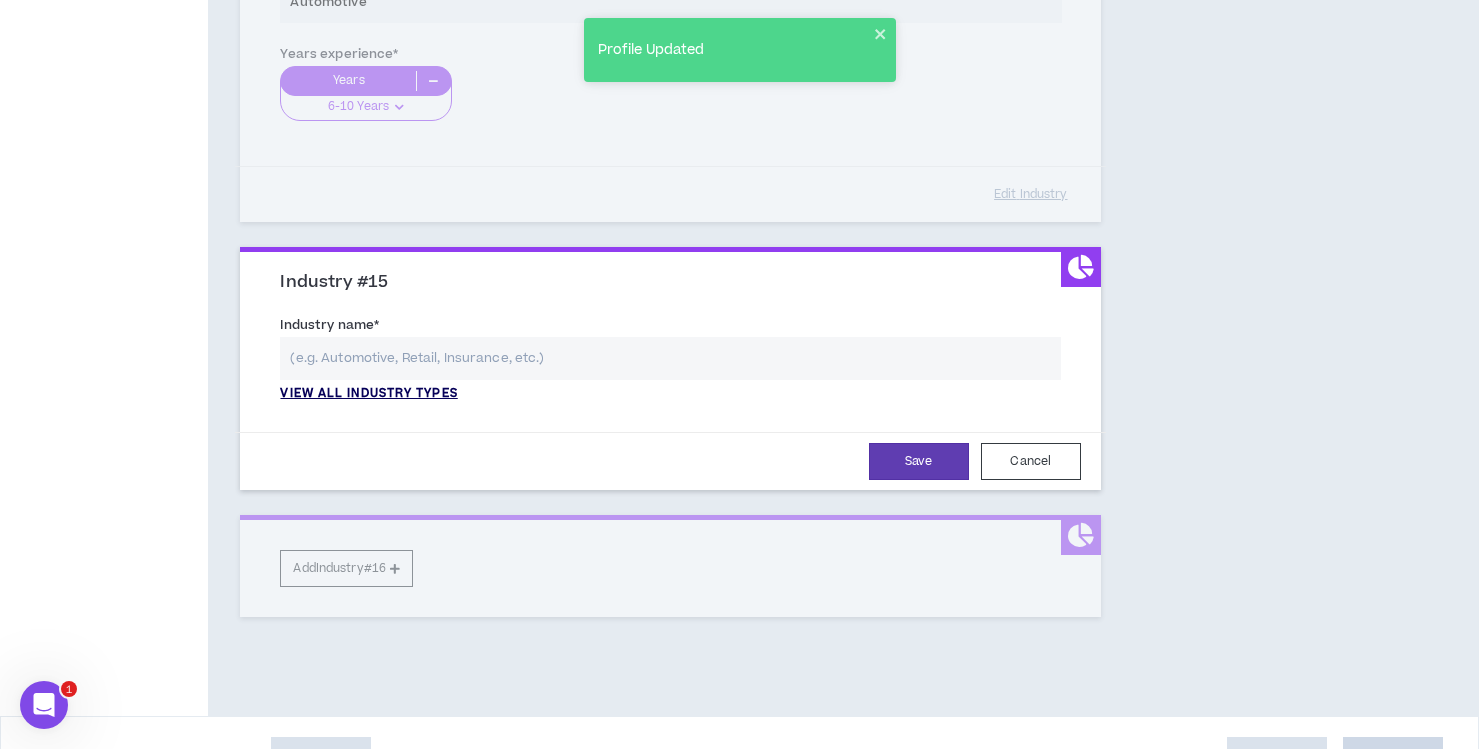 click on "View all industry types" at bounding box center (368, 394) 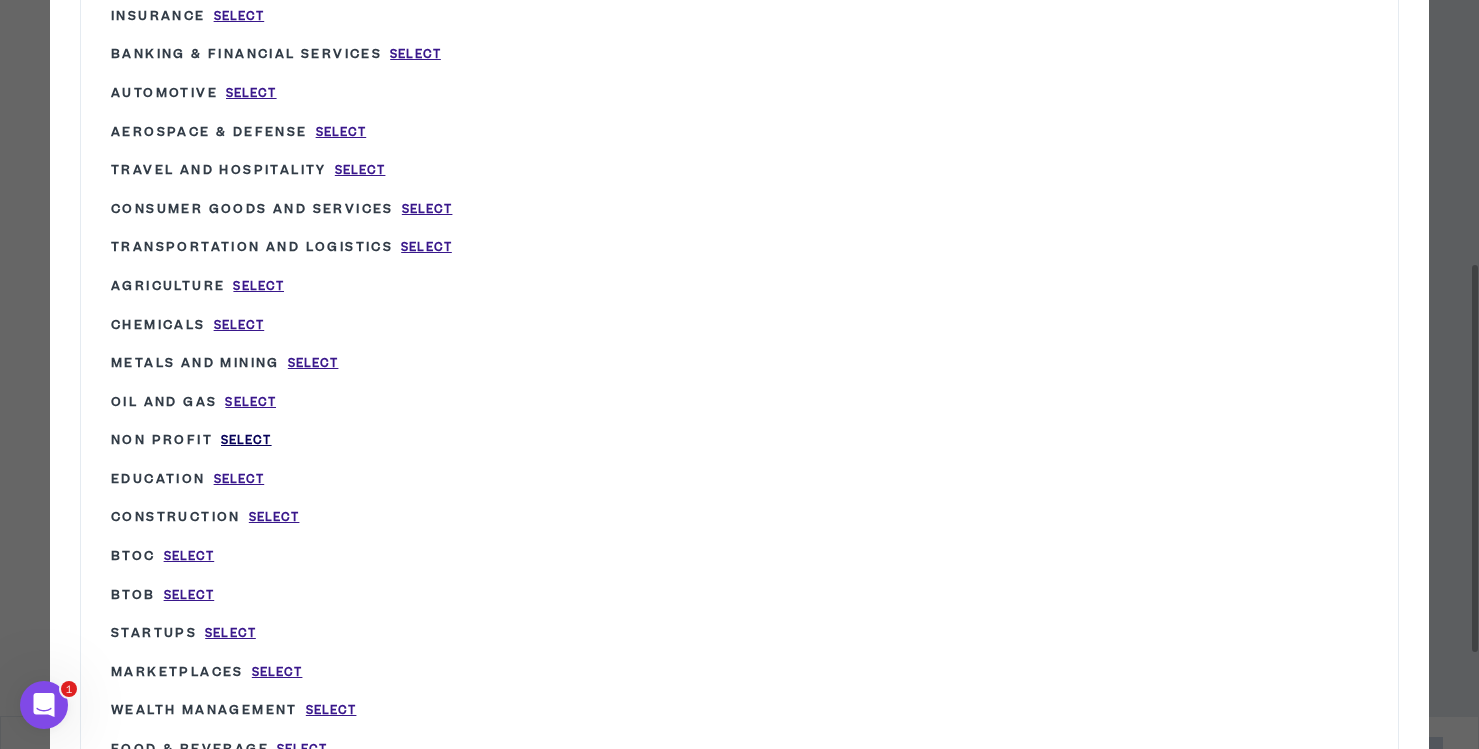 click on "Select" at bounding box center [246, 440] 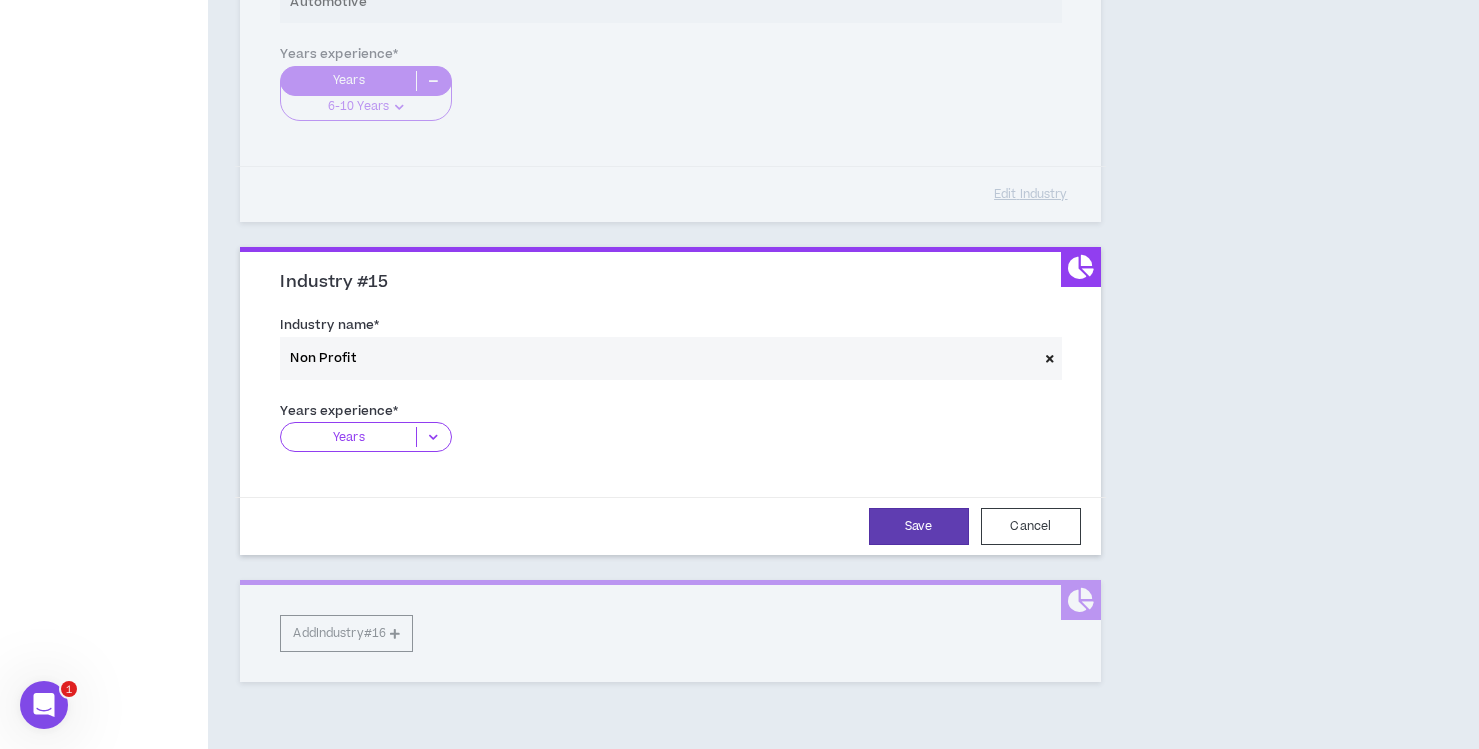 click at bounding box center (433, 437) 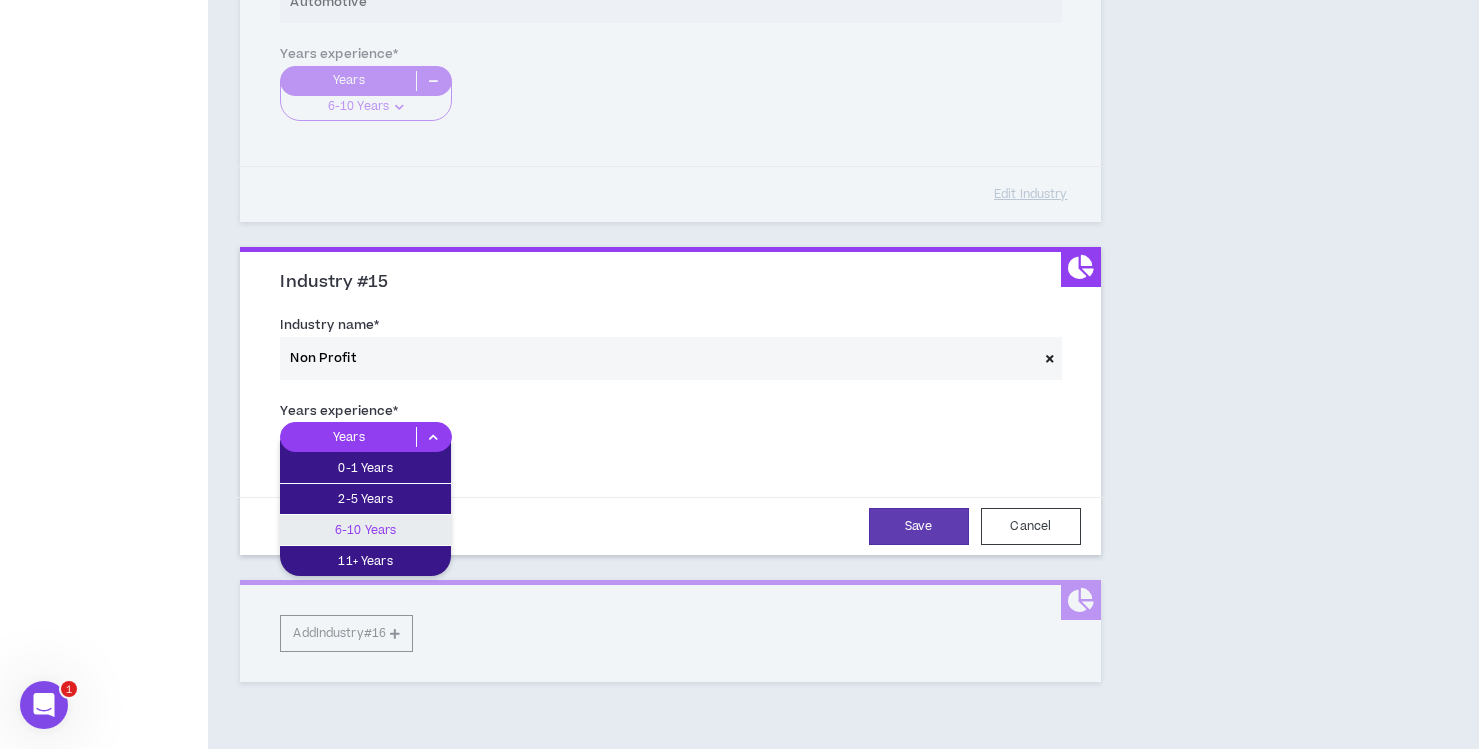 drag, startPoint x: 436, startPoint y: 528, endPoint x: 580, endPoint y: 536, distance: 144.22205 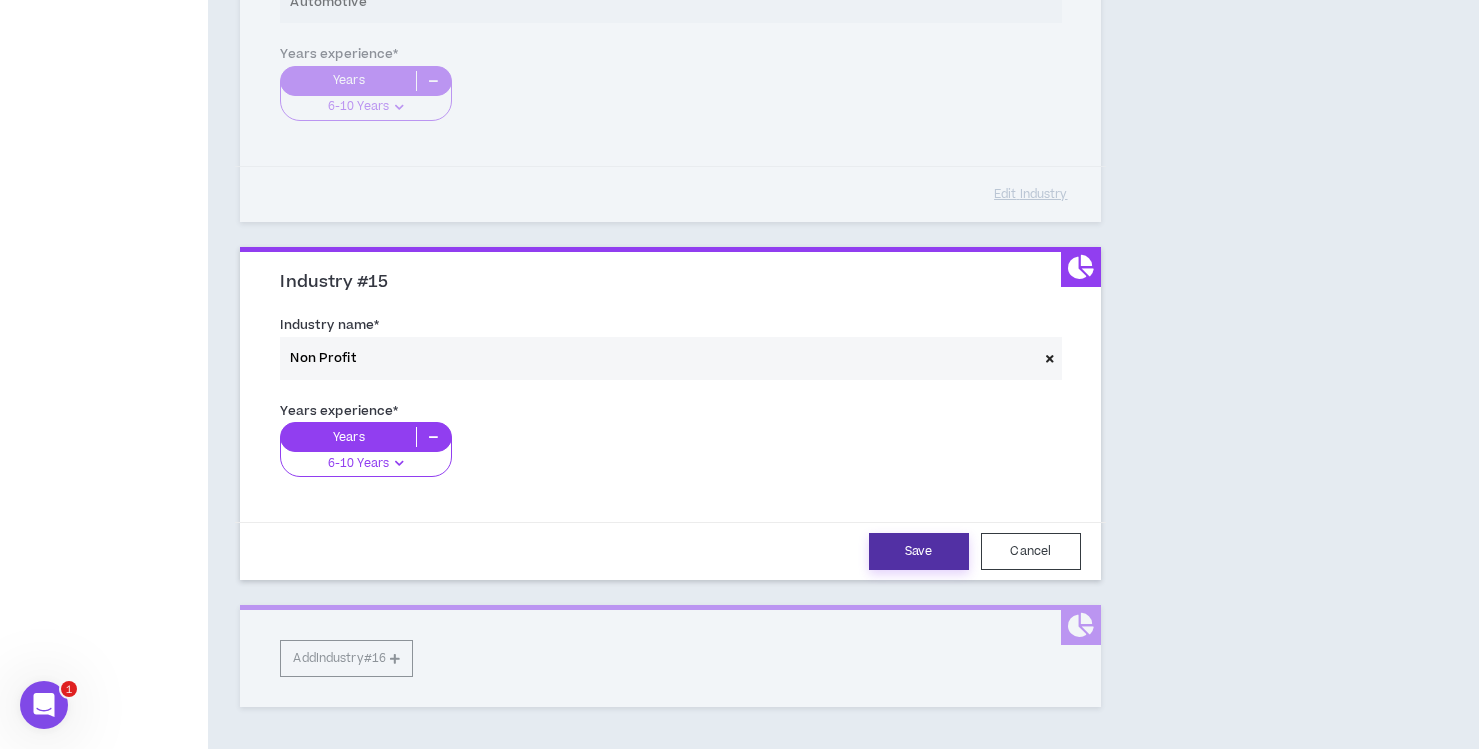 click on "Save" at bounding box center (919, 551) 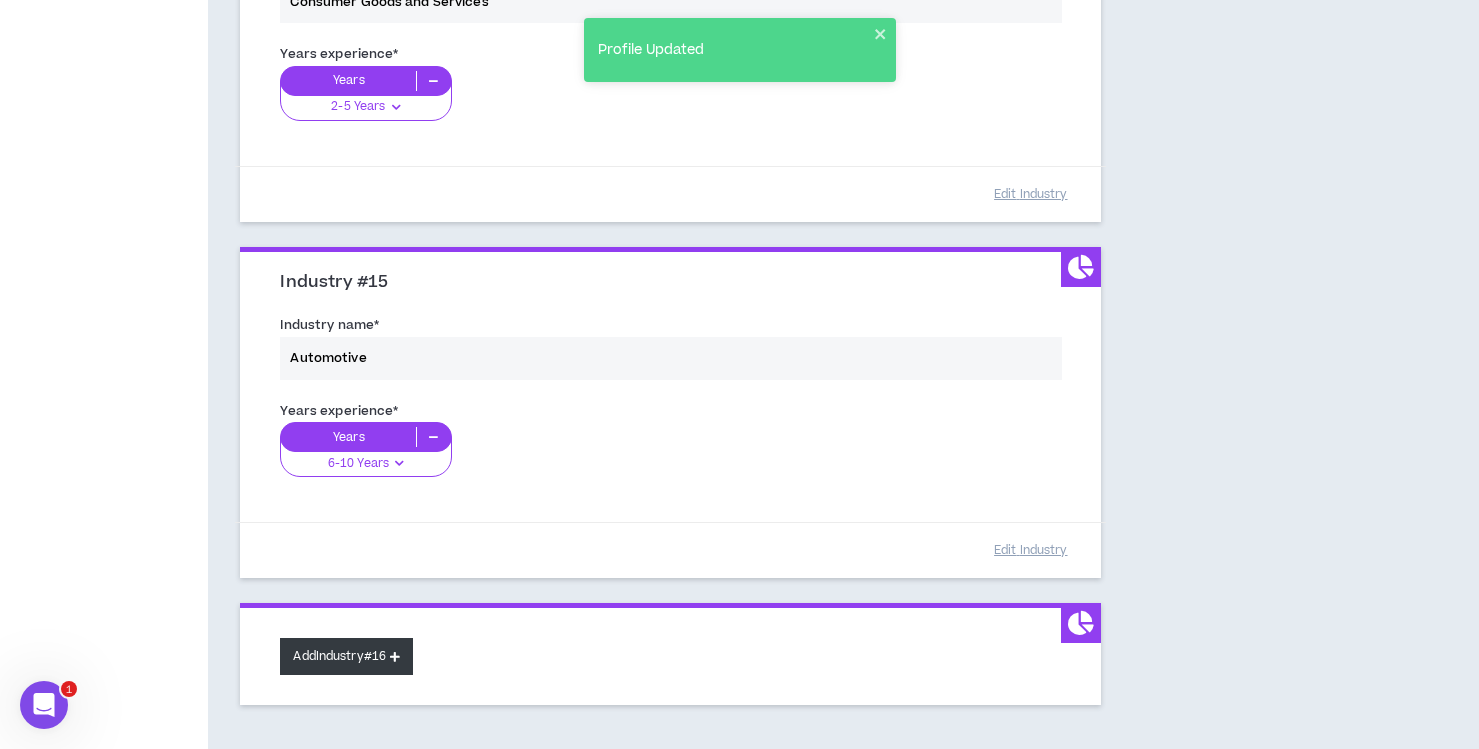 click on "Add  Industry  #16" at bounding box center (346, 656) 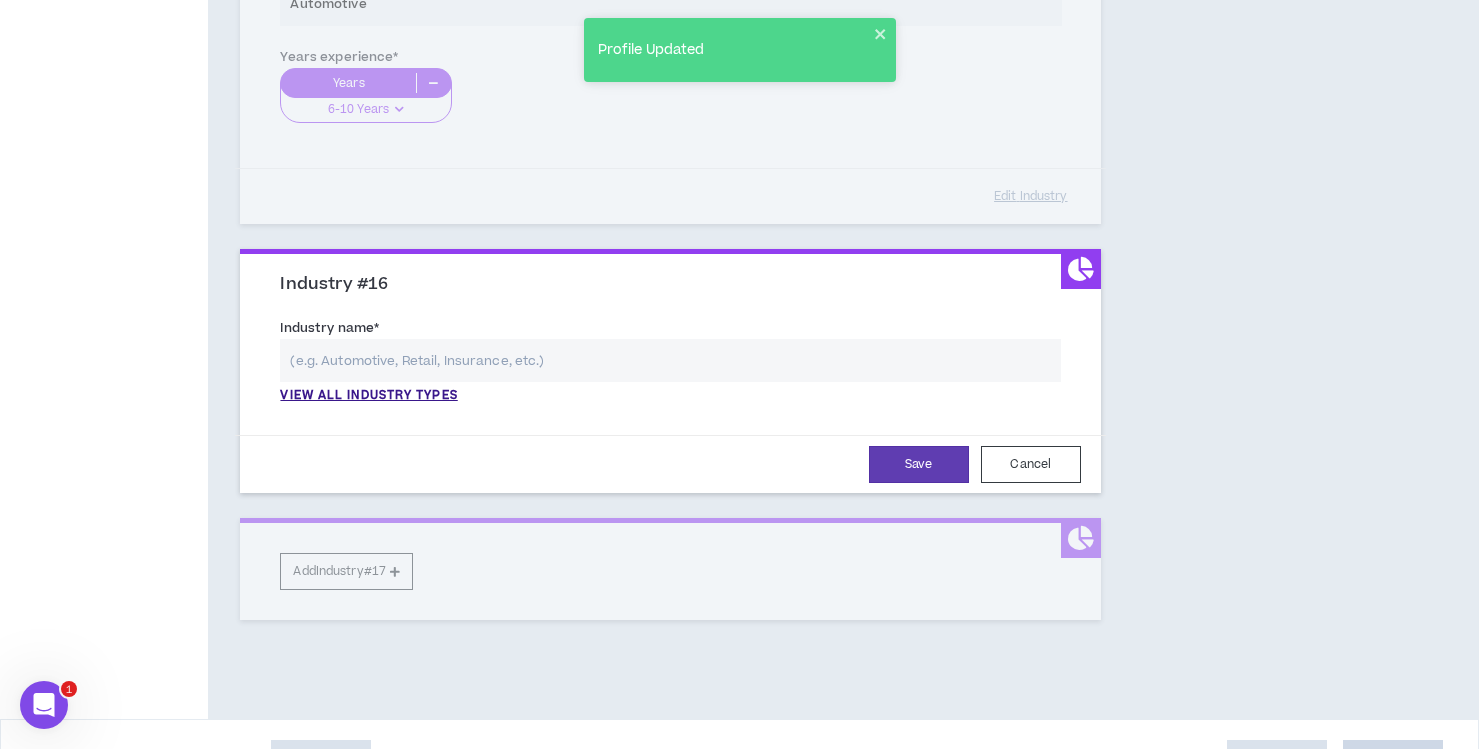 scroll, scrollTop: 5367, scrollLeft: 0, axis: vertical 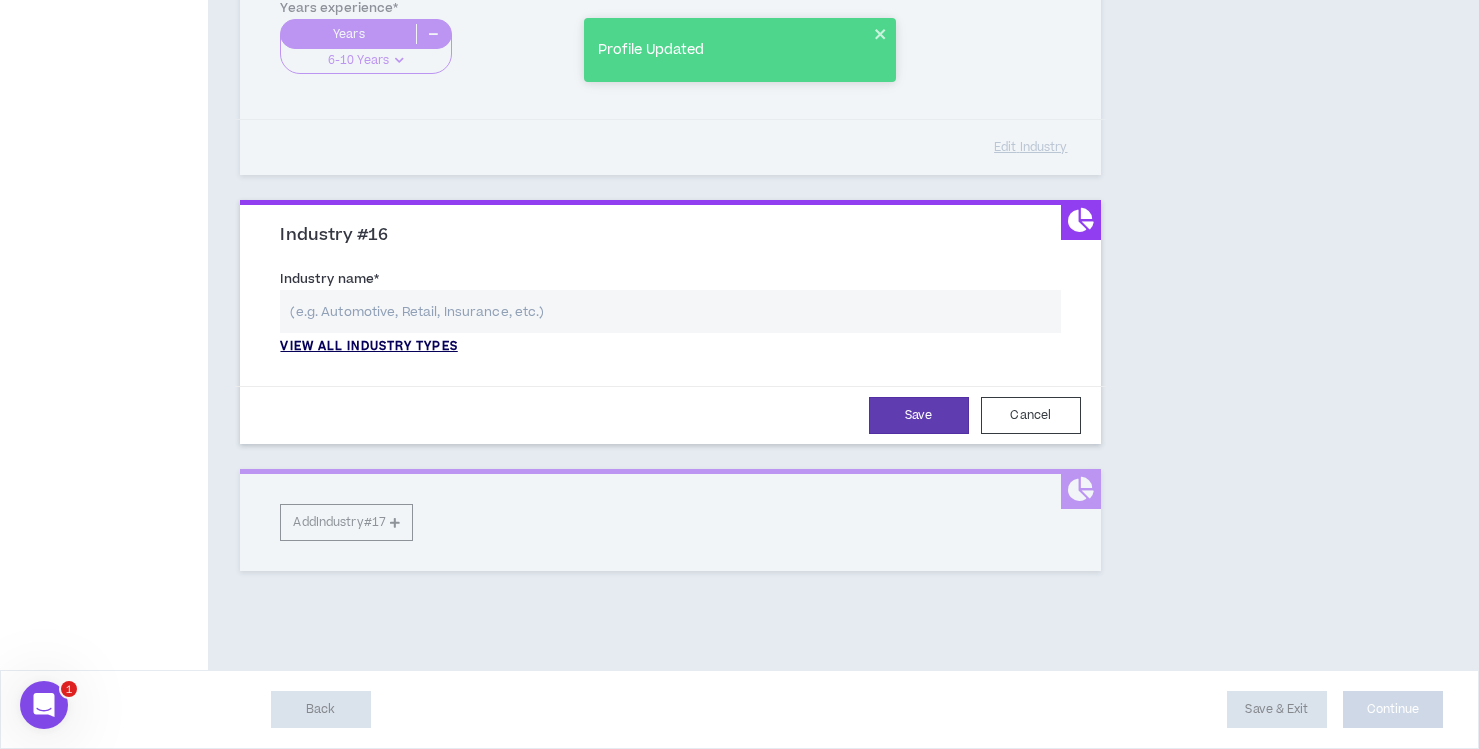click on "View all industry types" at bounding box center [368, 347] 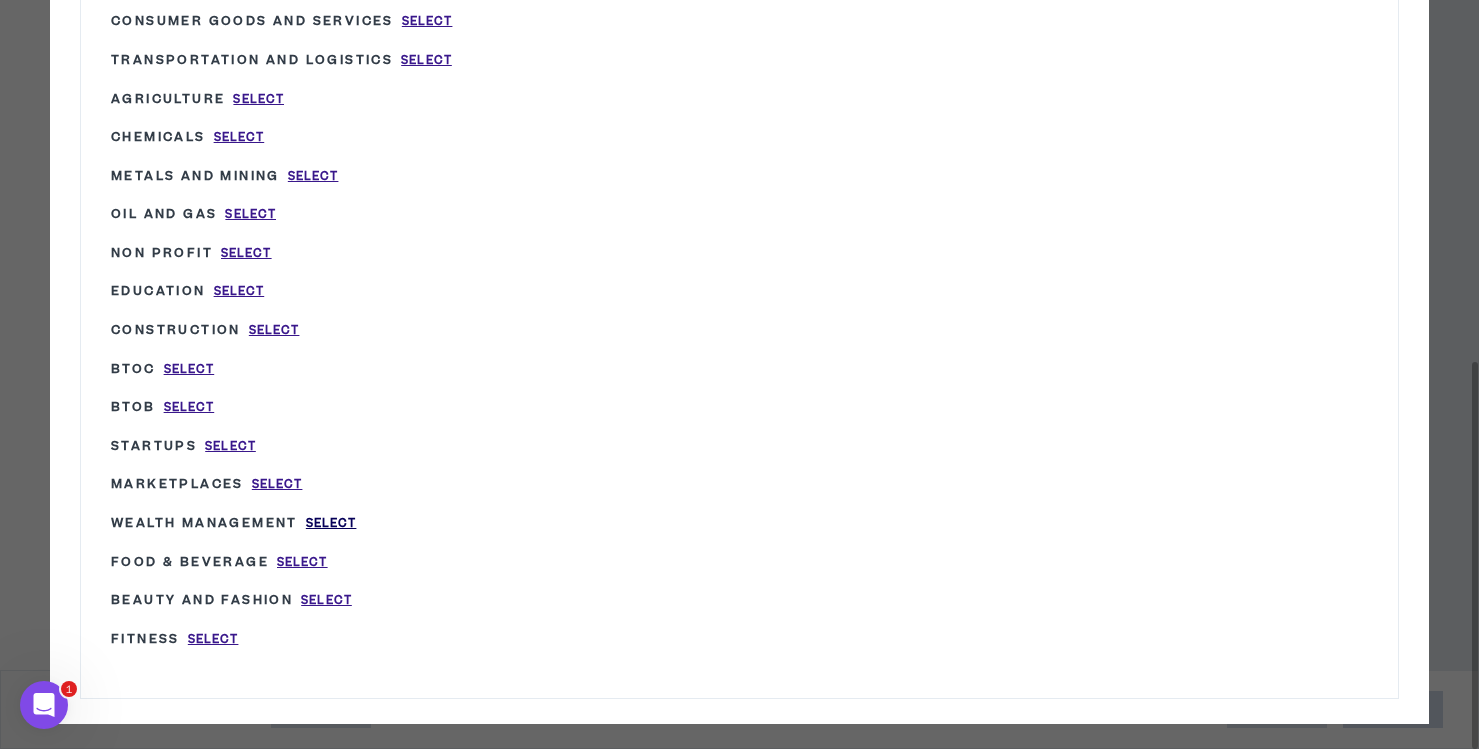 click on "Select" at bounding box center (331, 523) 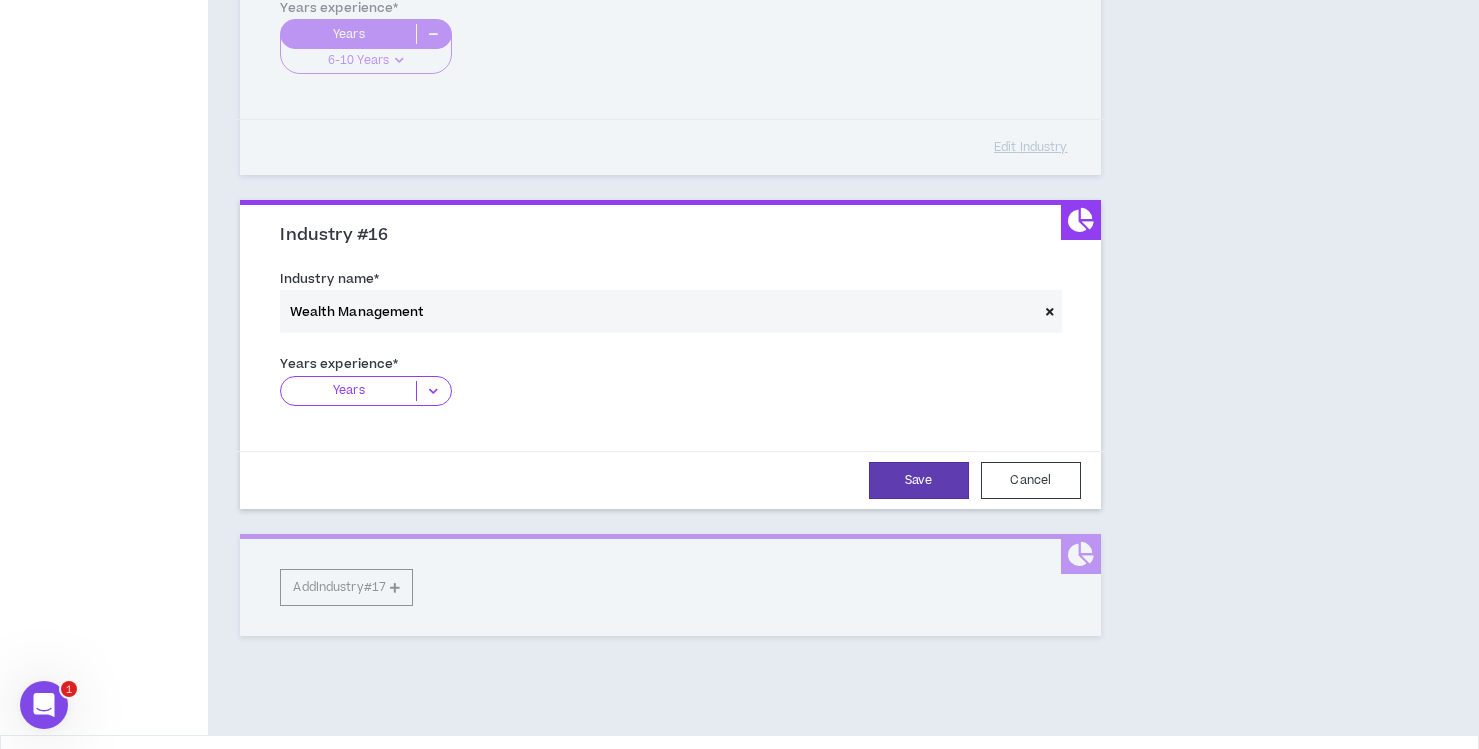 click at bounding box center (433, 391) 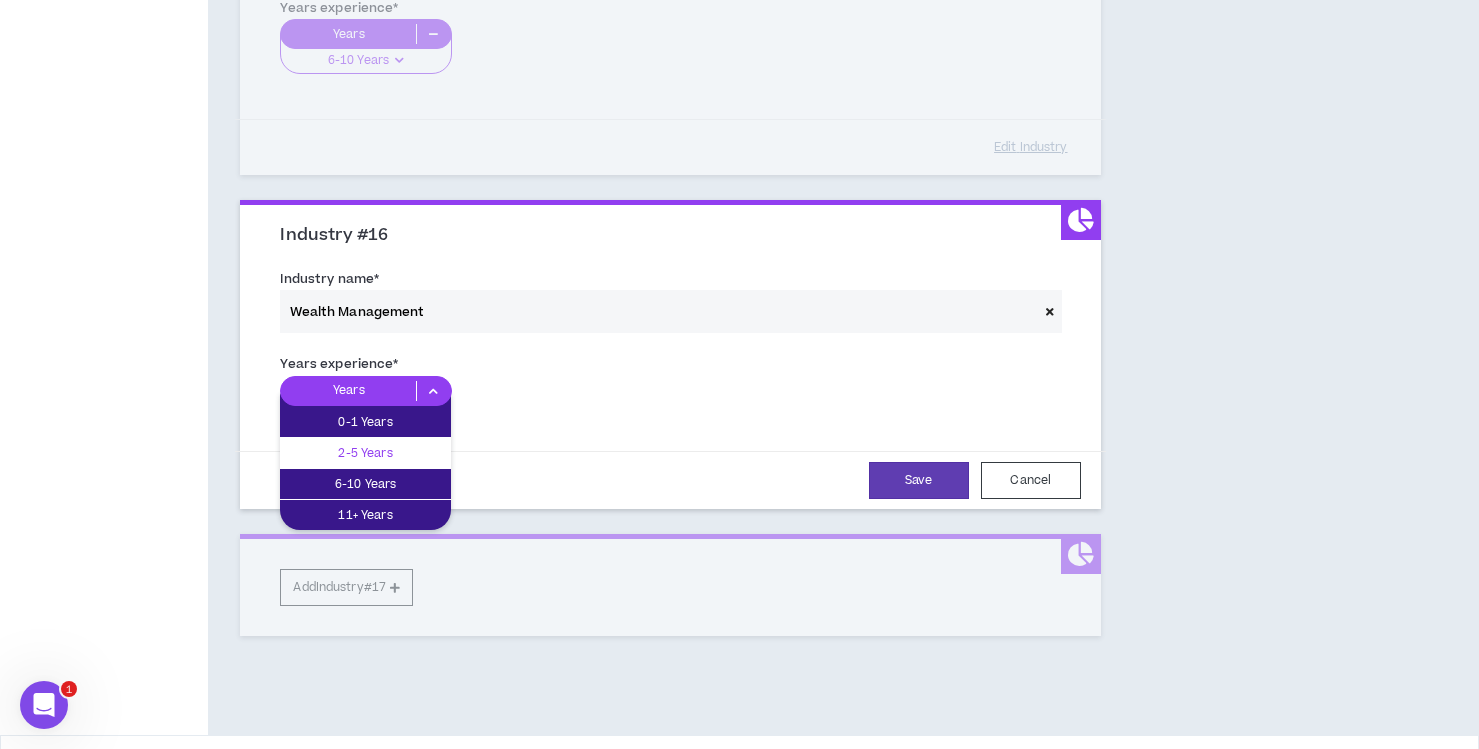 click on "2-5 Years" at bounding box center [365, 453] 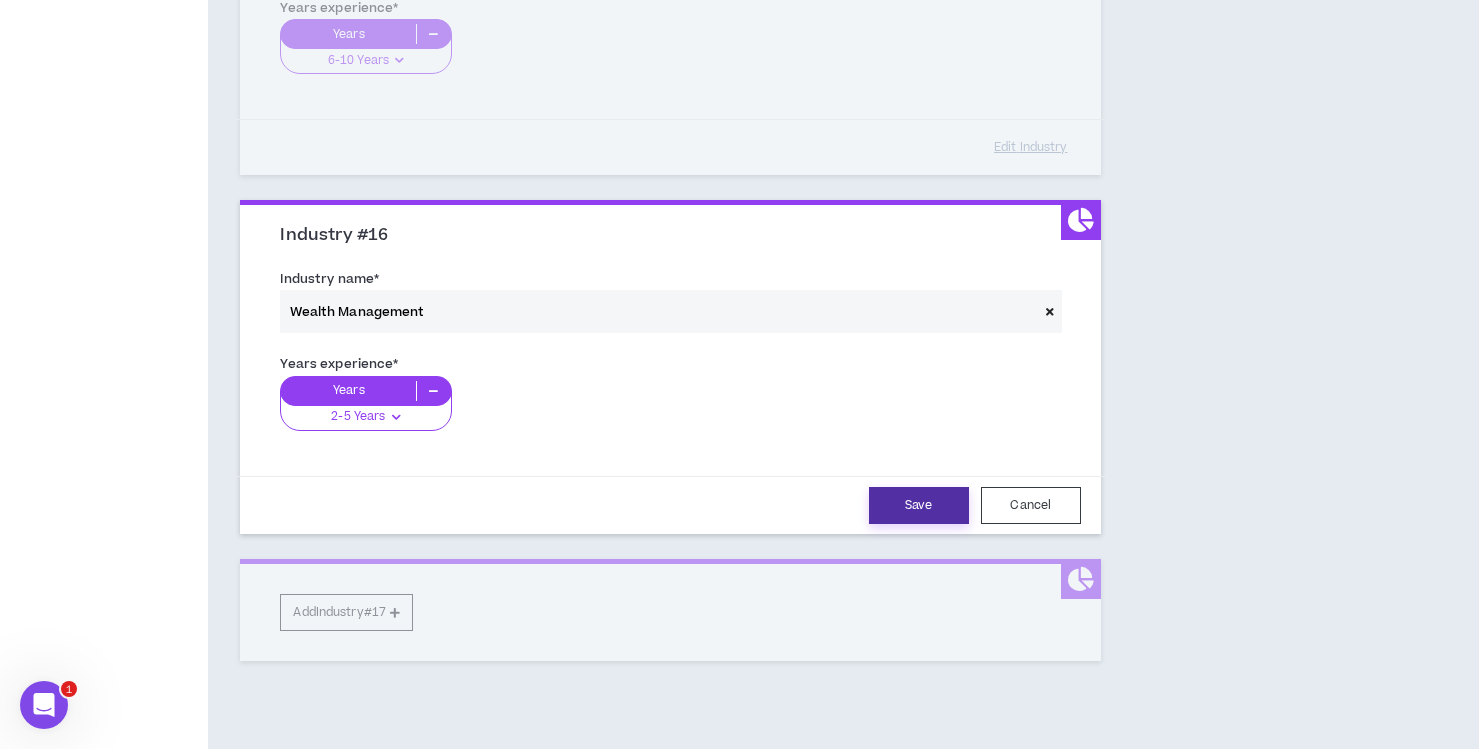 click on "Save" at bounding box center (919, 505) 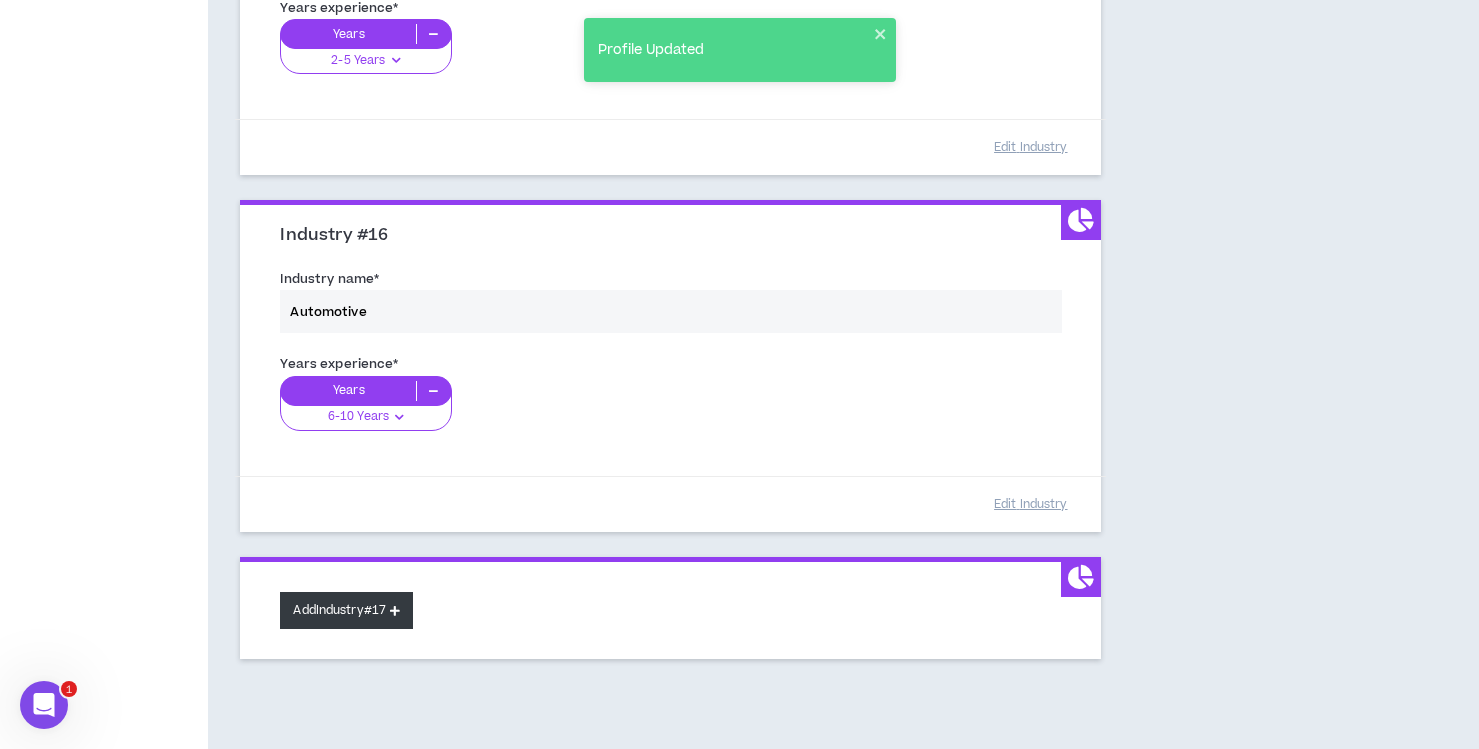 click at bounding box center (395, 610) 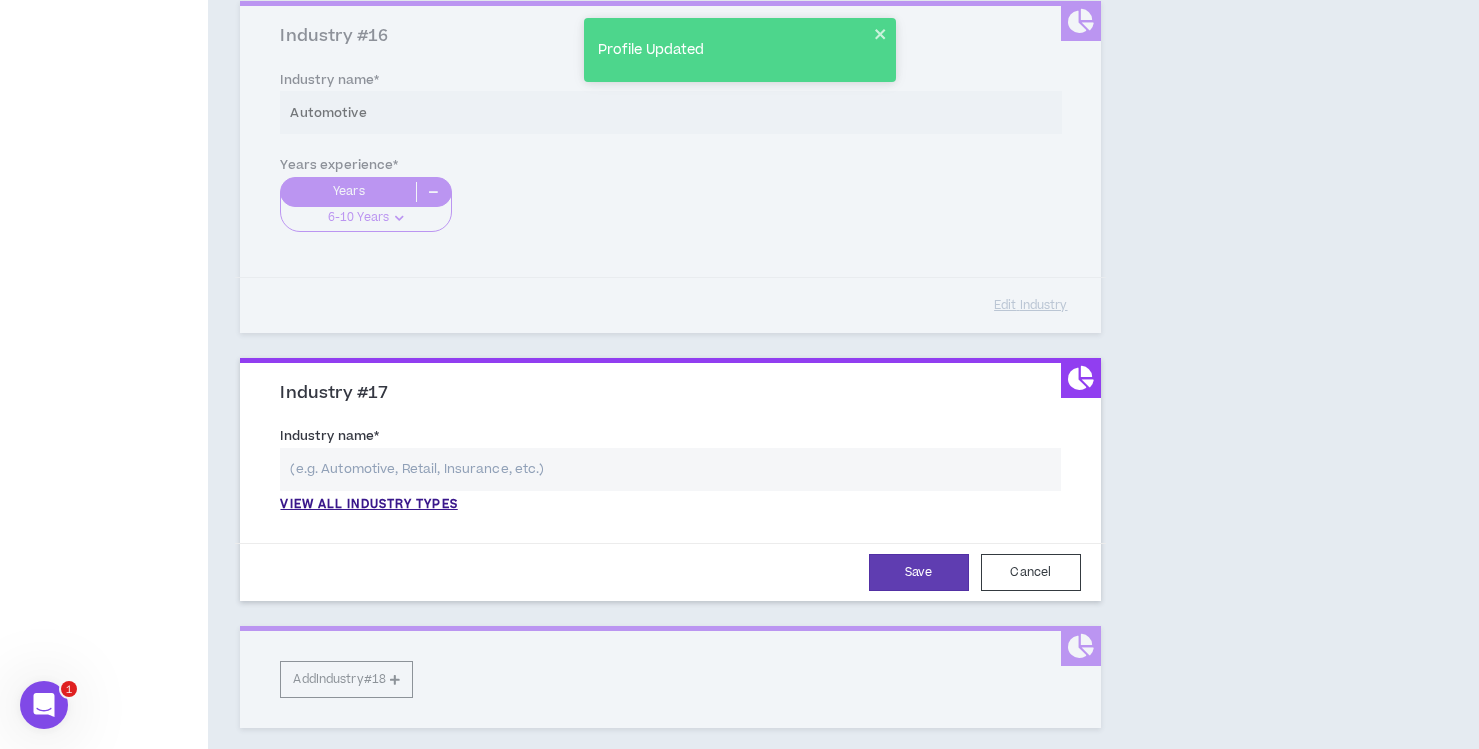 scroll, scrollTop: 5582, scrollLeft: 0, axis: vertical 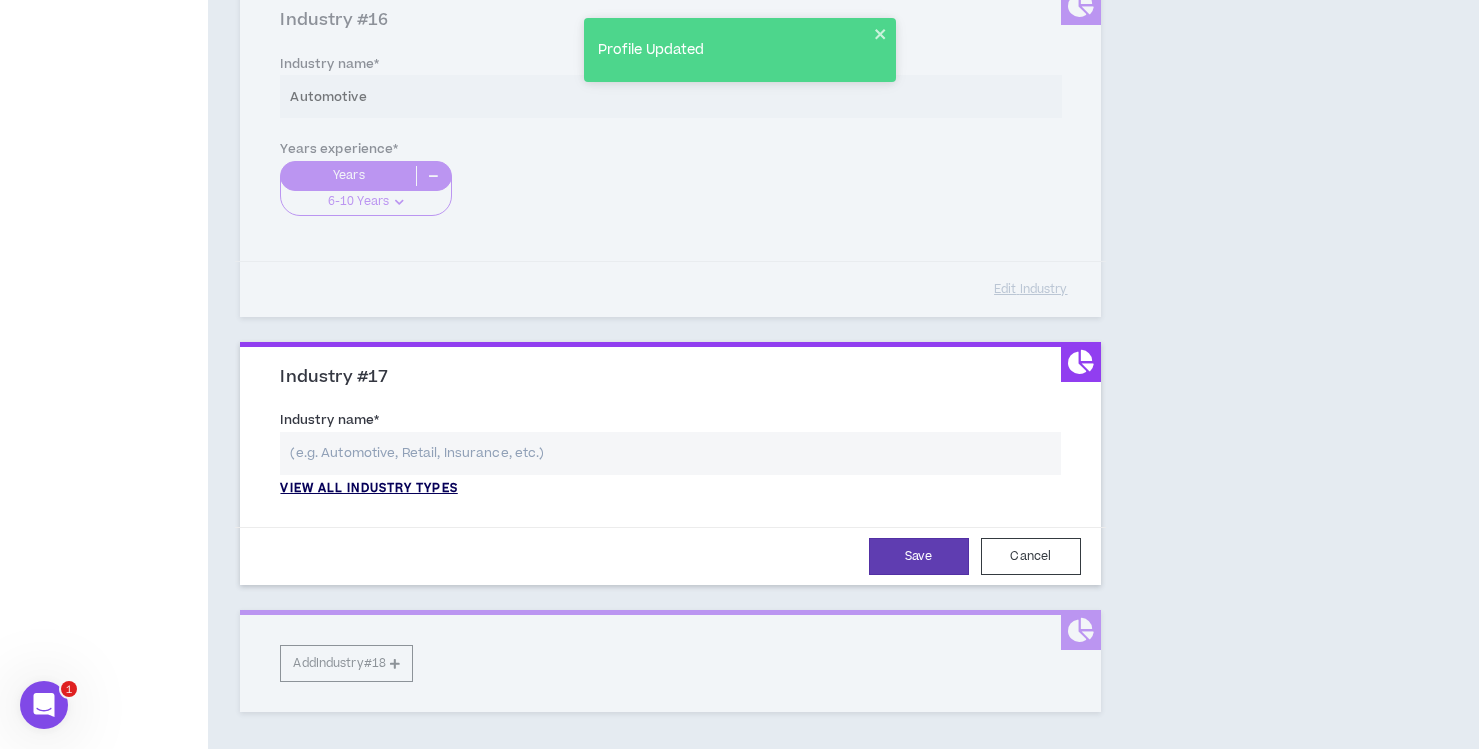 click on "View all industry types" at bounding box center (368, 489) 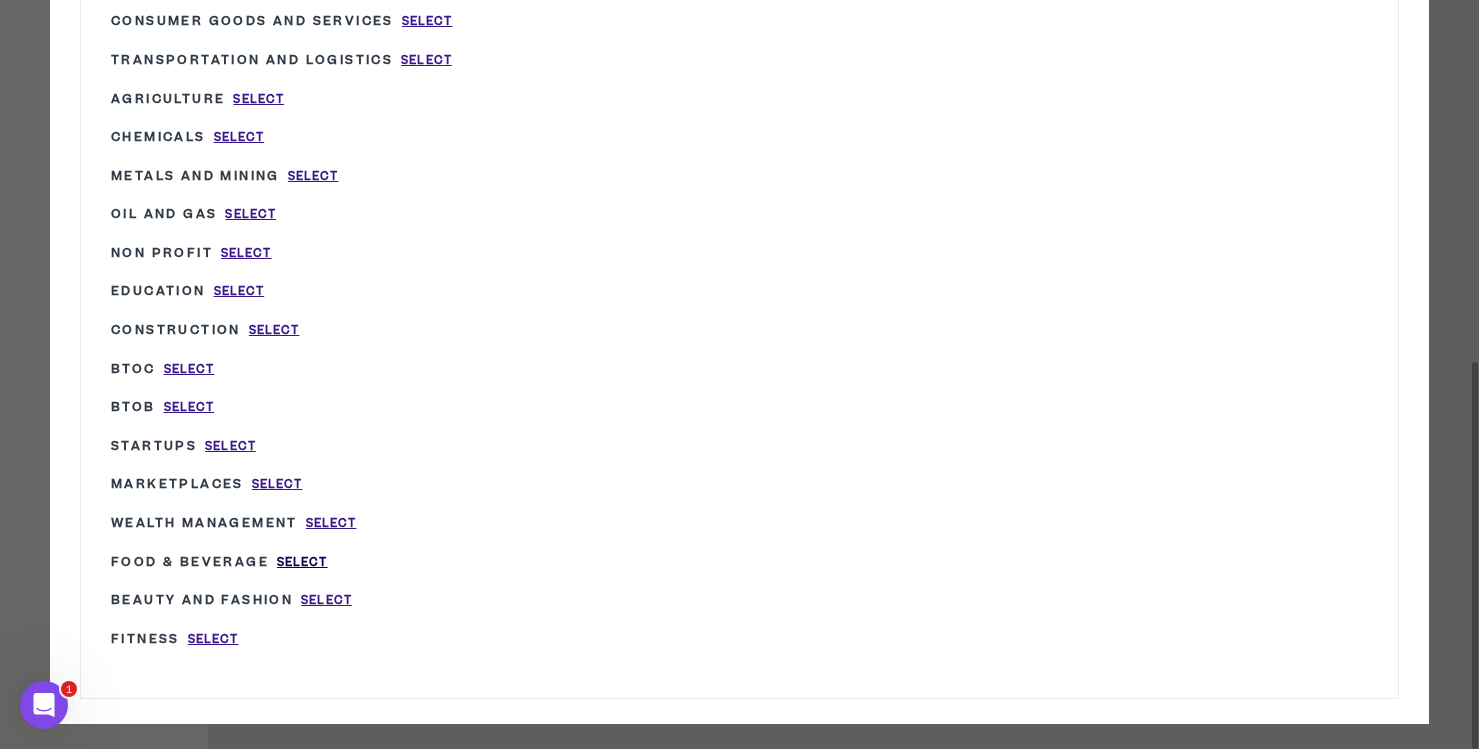 click on "Select" at bounding box center (302, 562) 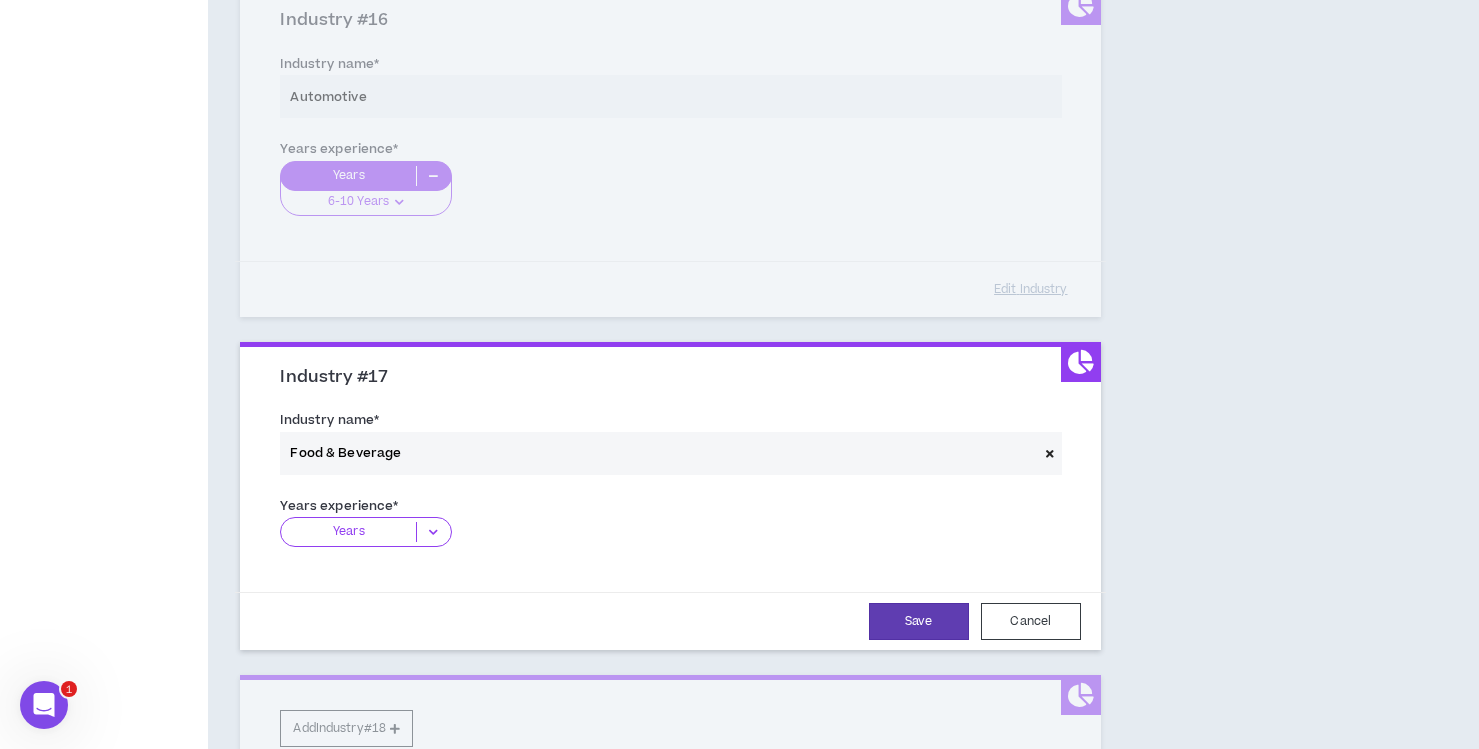click at bounding box center [433, 532] 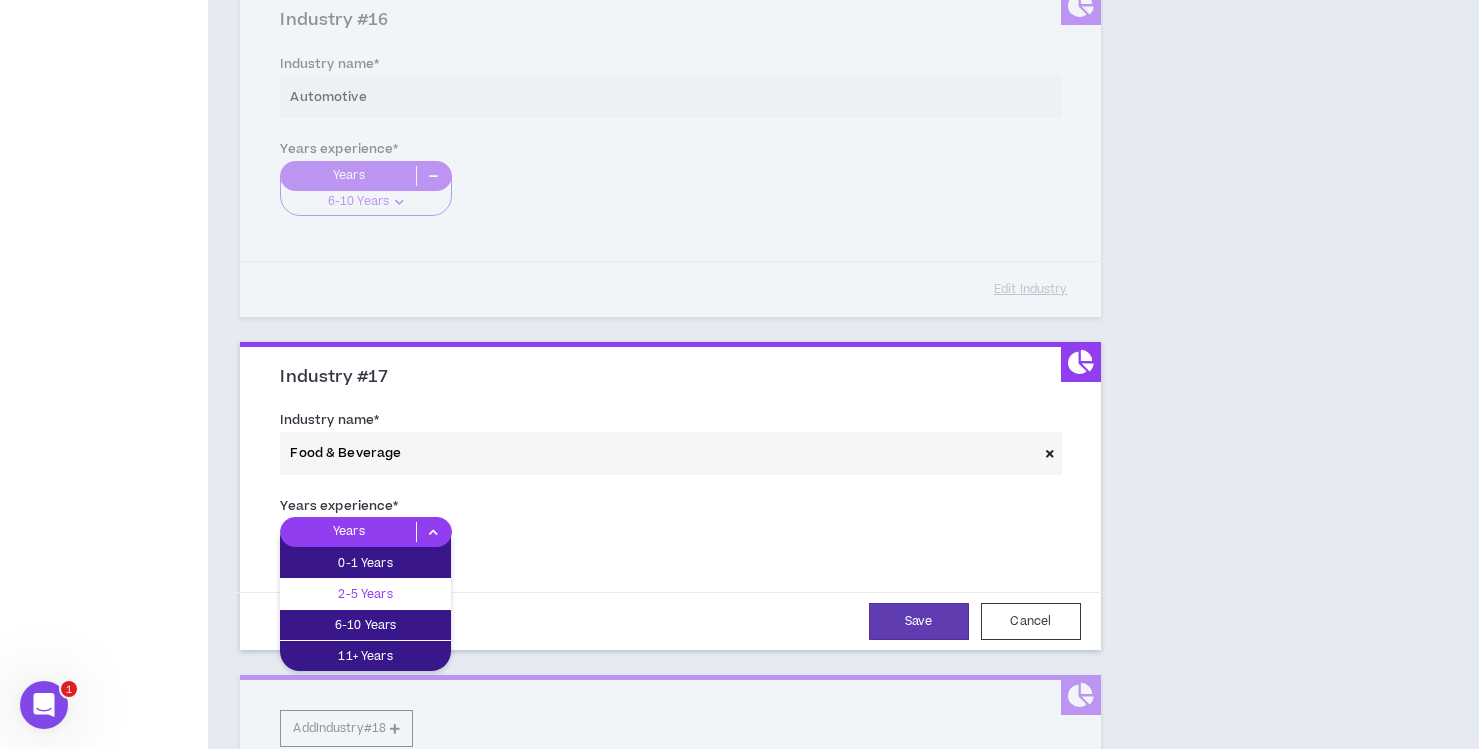 click on "2-5 Years" at bounding box center [365, 594] 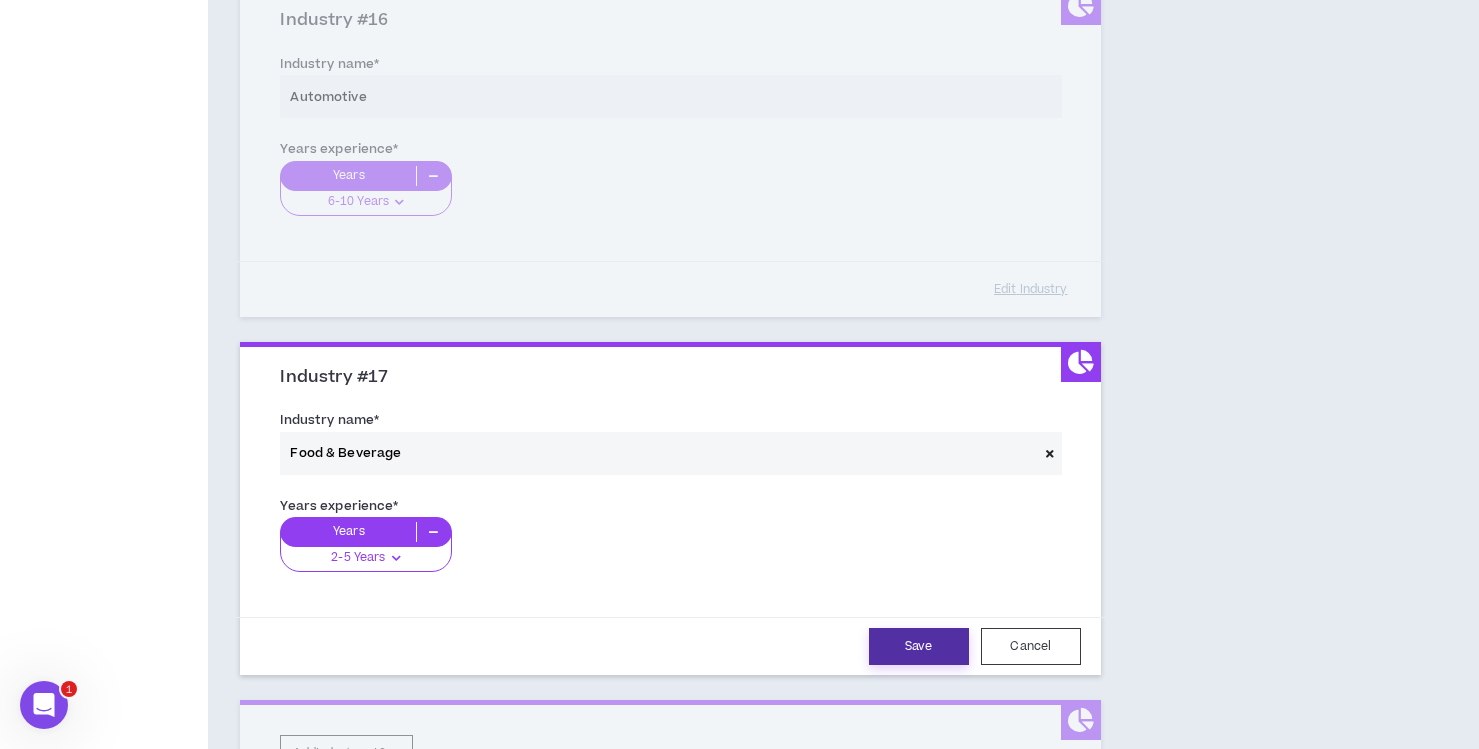 click on "Save" at bounding box center [919, 646] 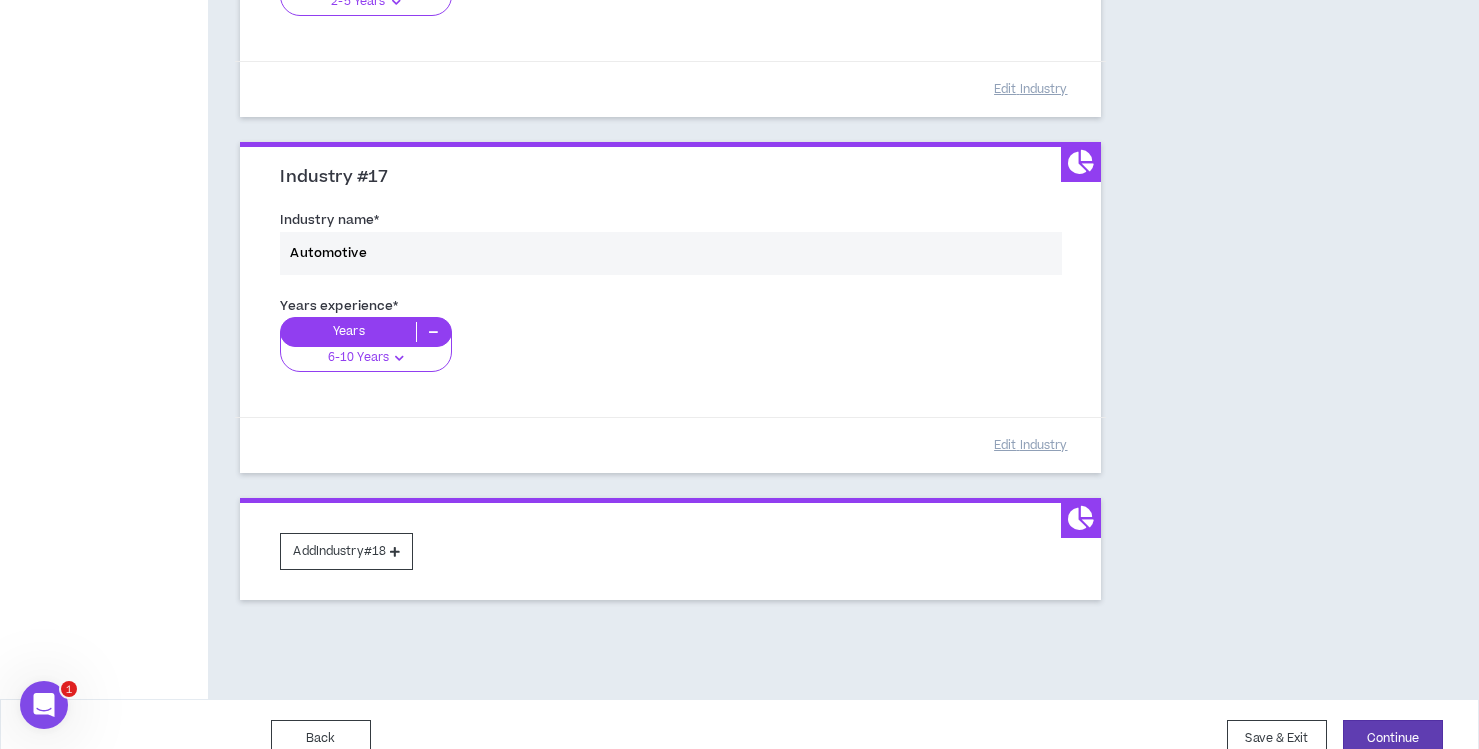 scroll, scrollTop: 5811, scrollLeft: 0, axis: vertical 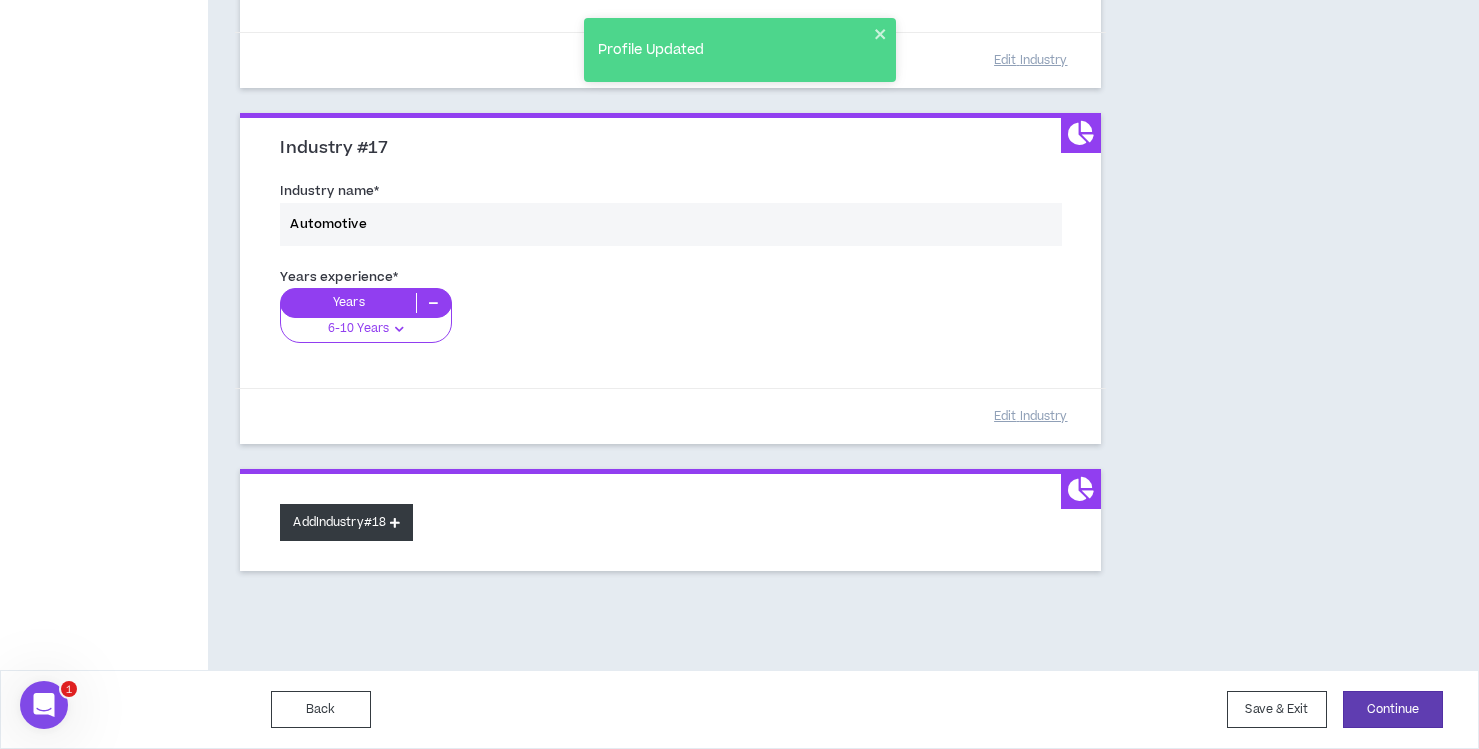 click on "Add  Industry  #18" at bounding box center (346, 522) 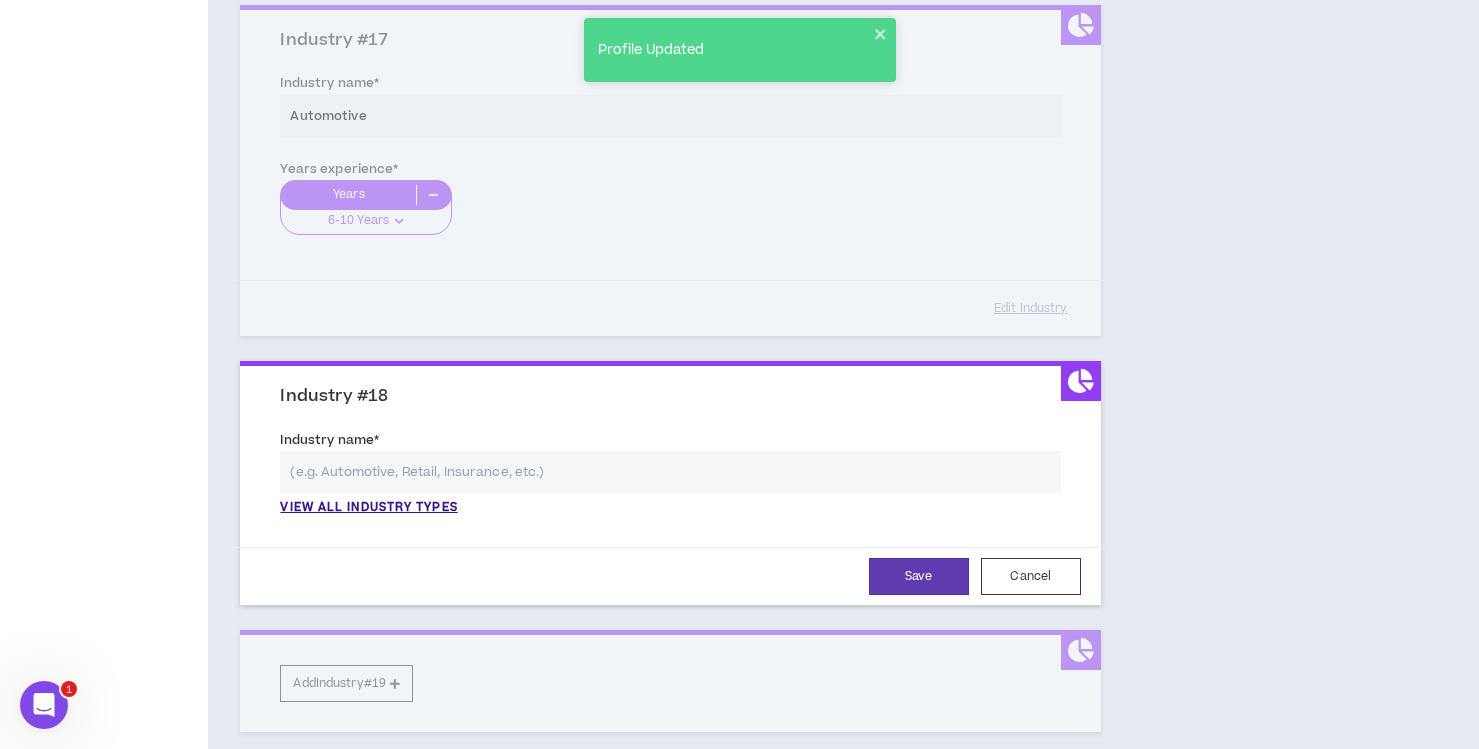 scroll, scrollTop: 6080, scrollLeft: 0, axis: vertical 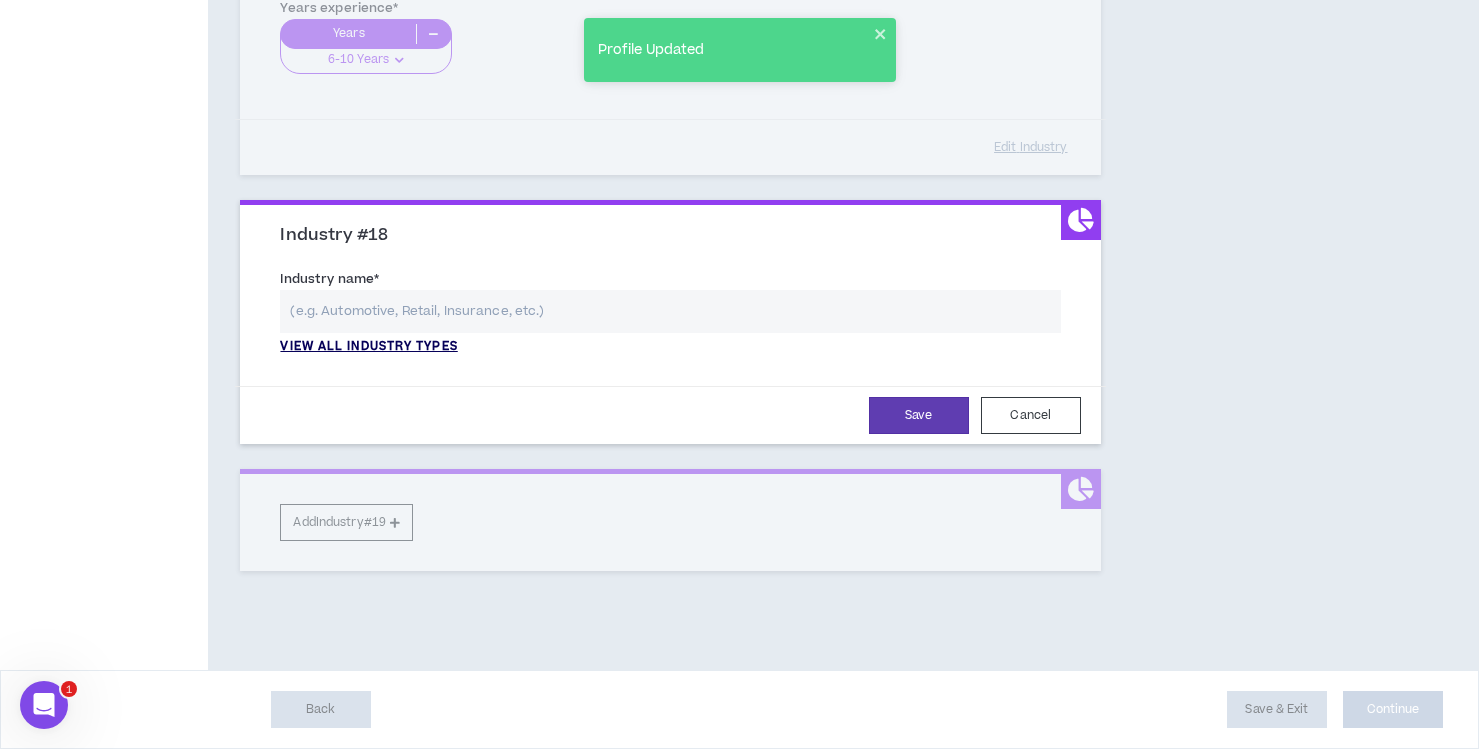 click on "View all industry types" at bounding box center (368, 347) 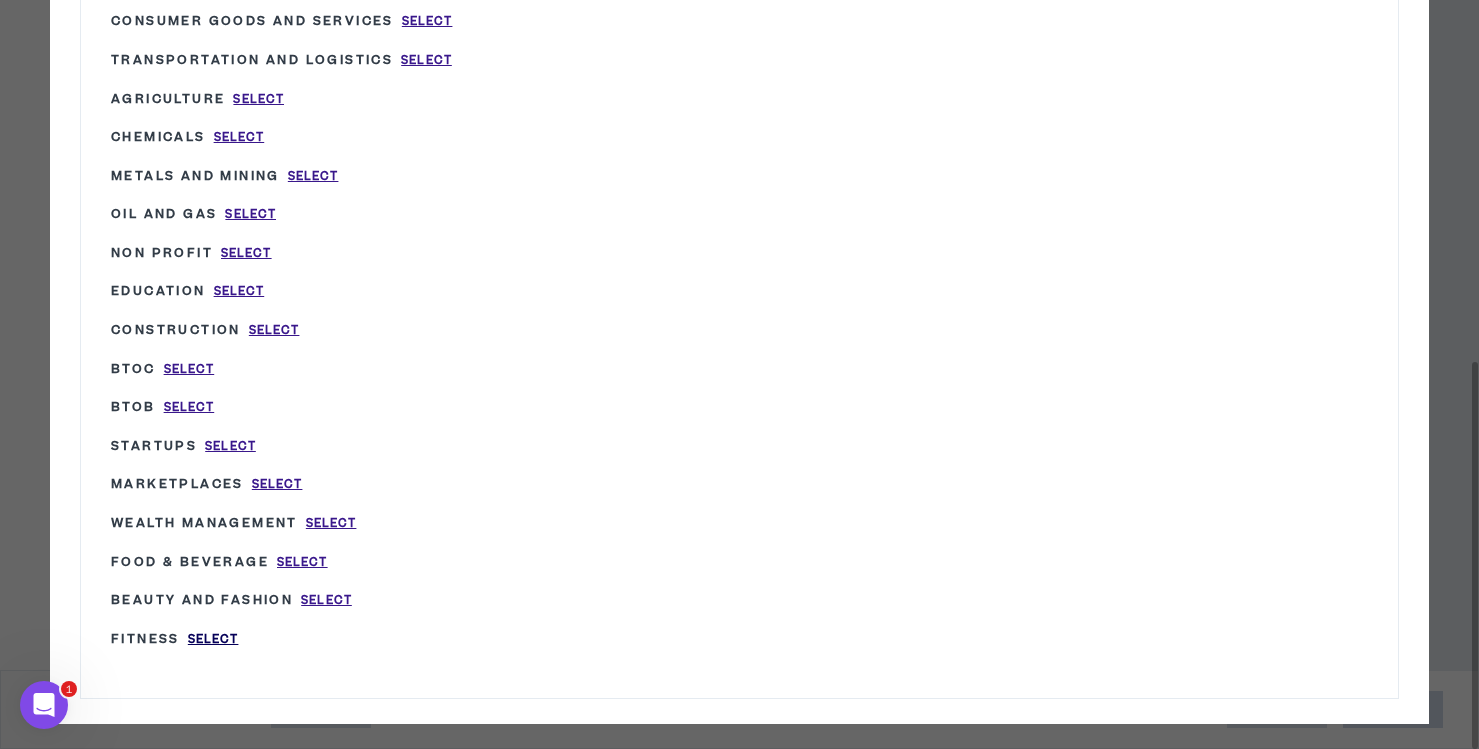 click on "Select" at bounding box center (213, 639) 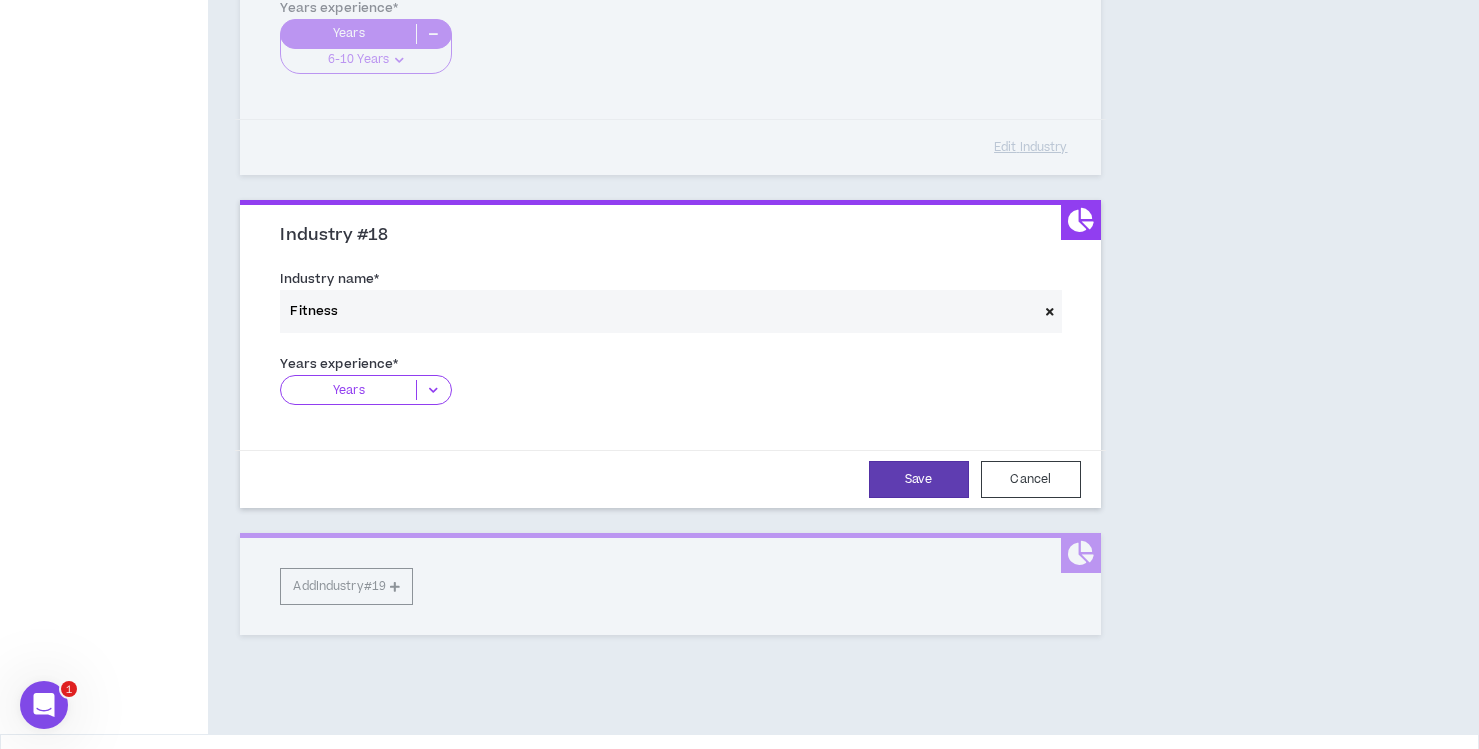 click at bounding box center [433, 390] 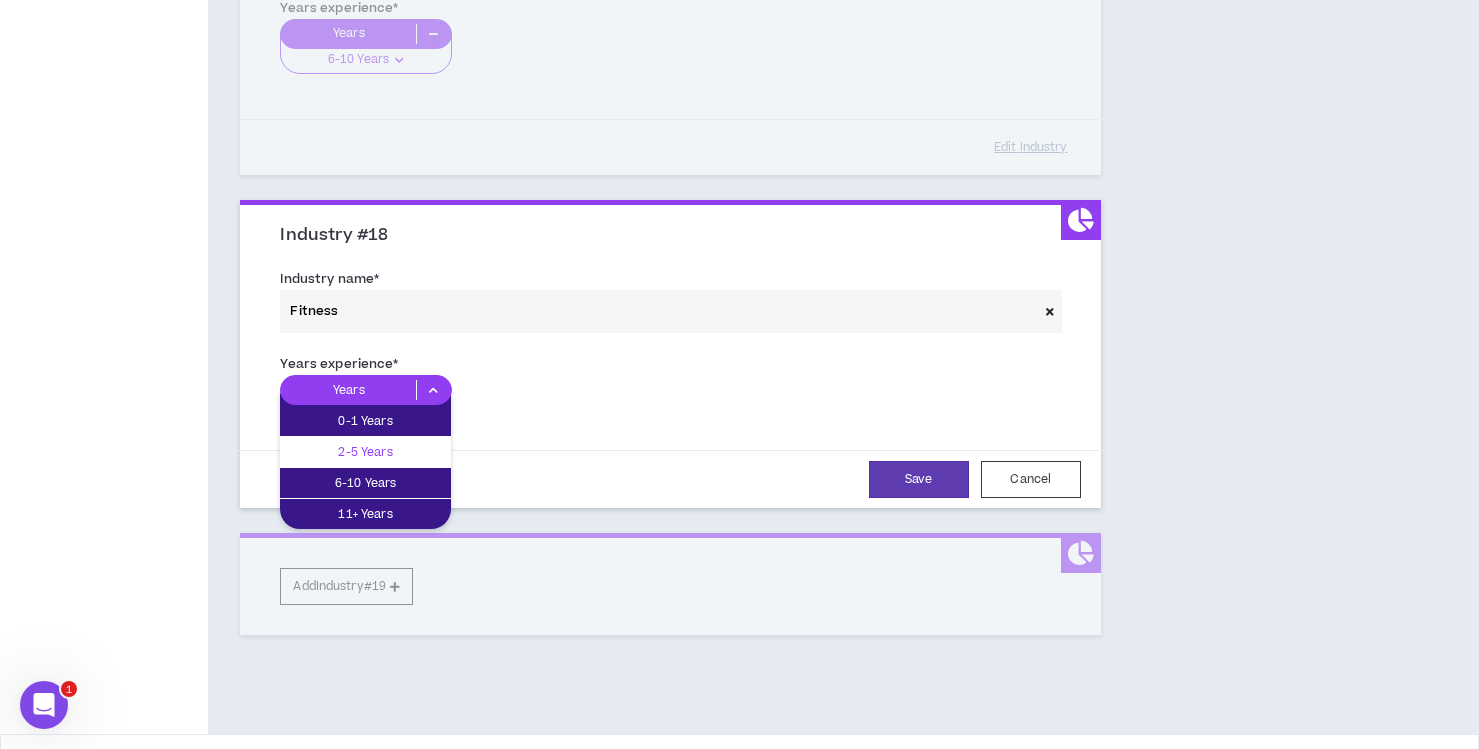click on "2-5 Years" at bounding box center (365, 452) 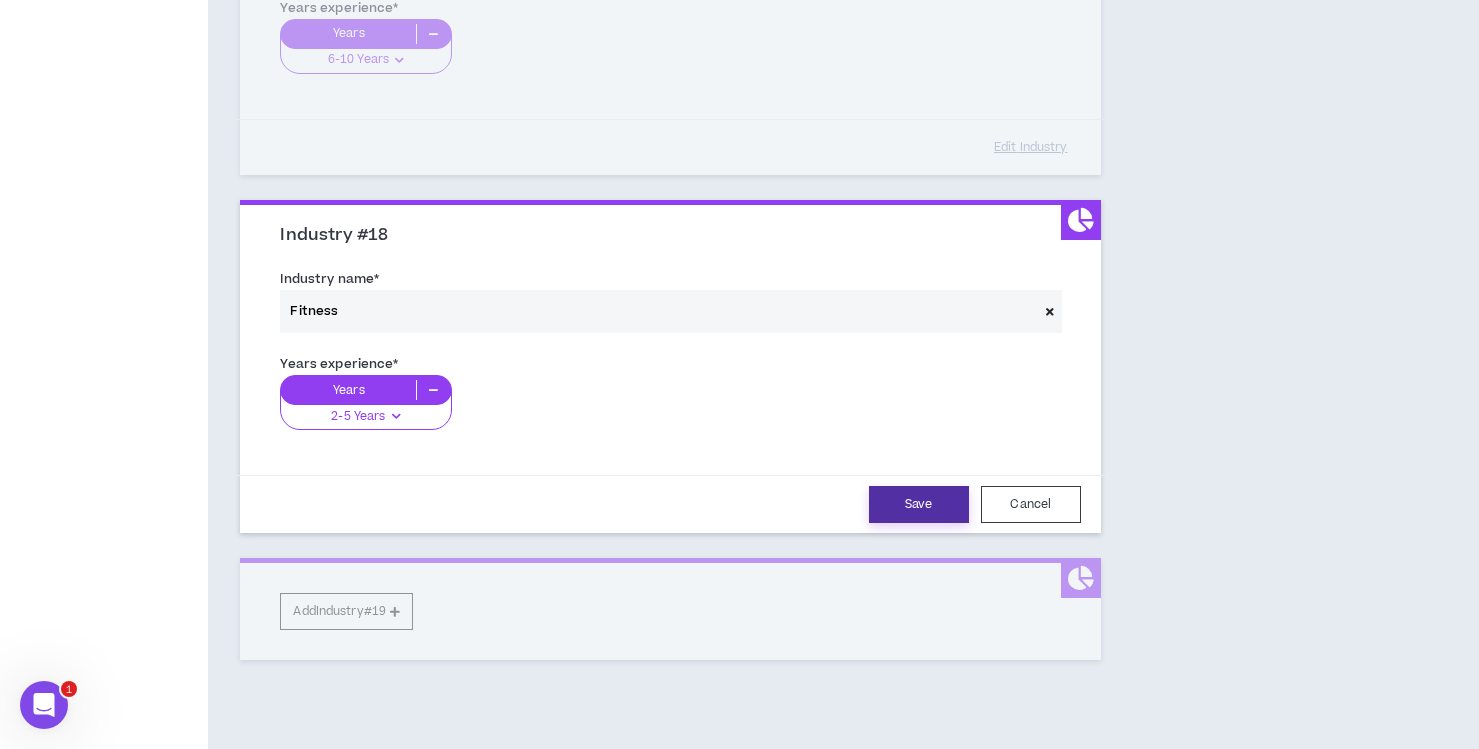click on "Save" at bounding box center [919, 504] 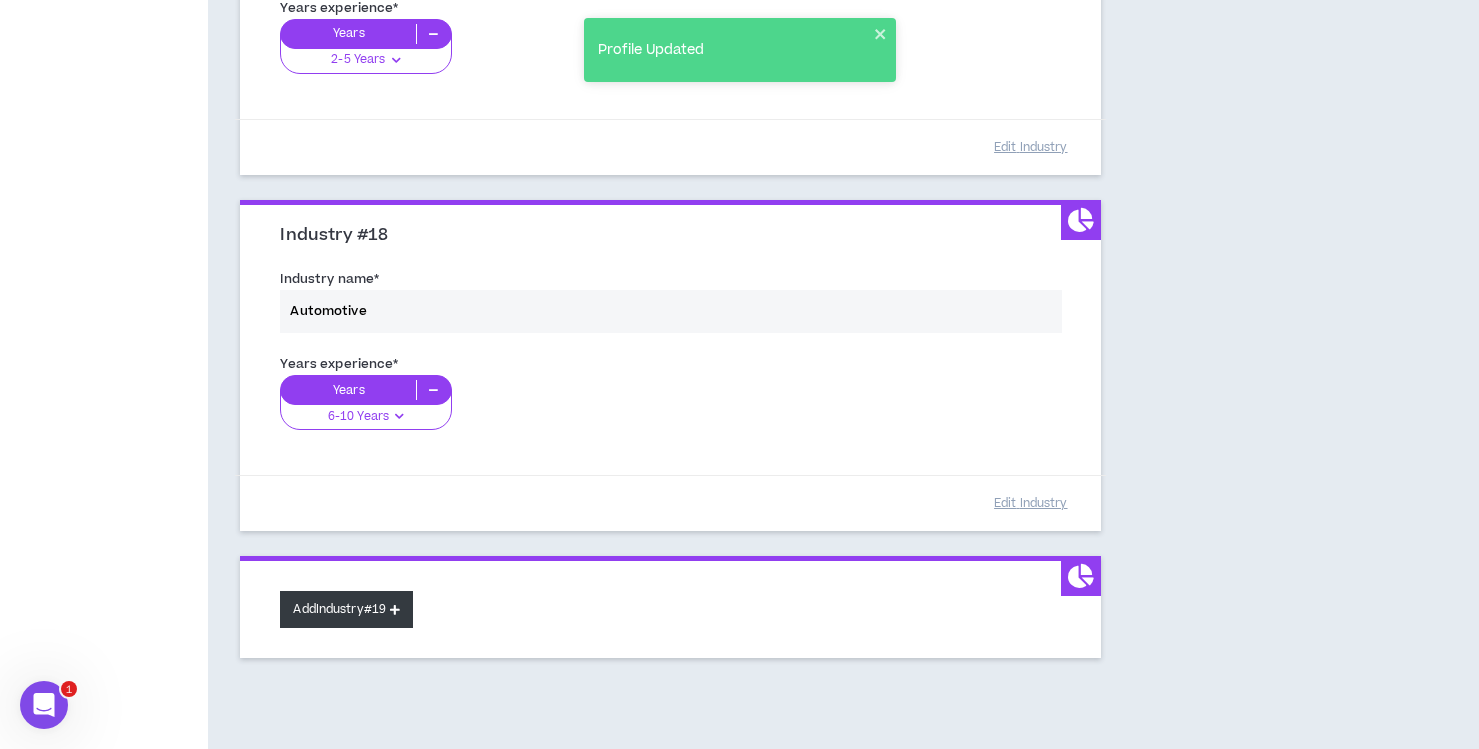 click on "Add  Industry  #19" at bounding box center [346, 609] 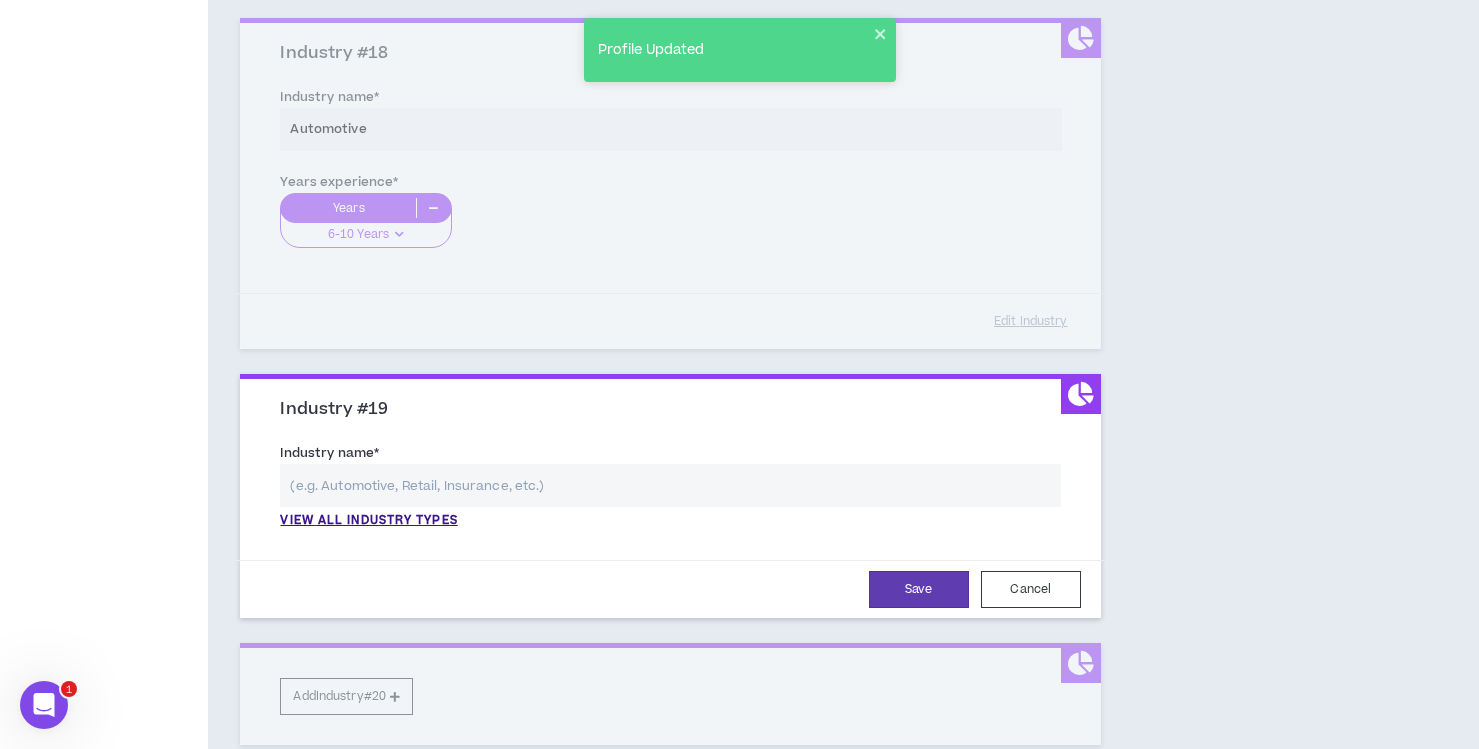 scroll, scrollTop: 6404, scrollLeft: 0, axis: vertical 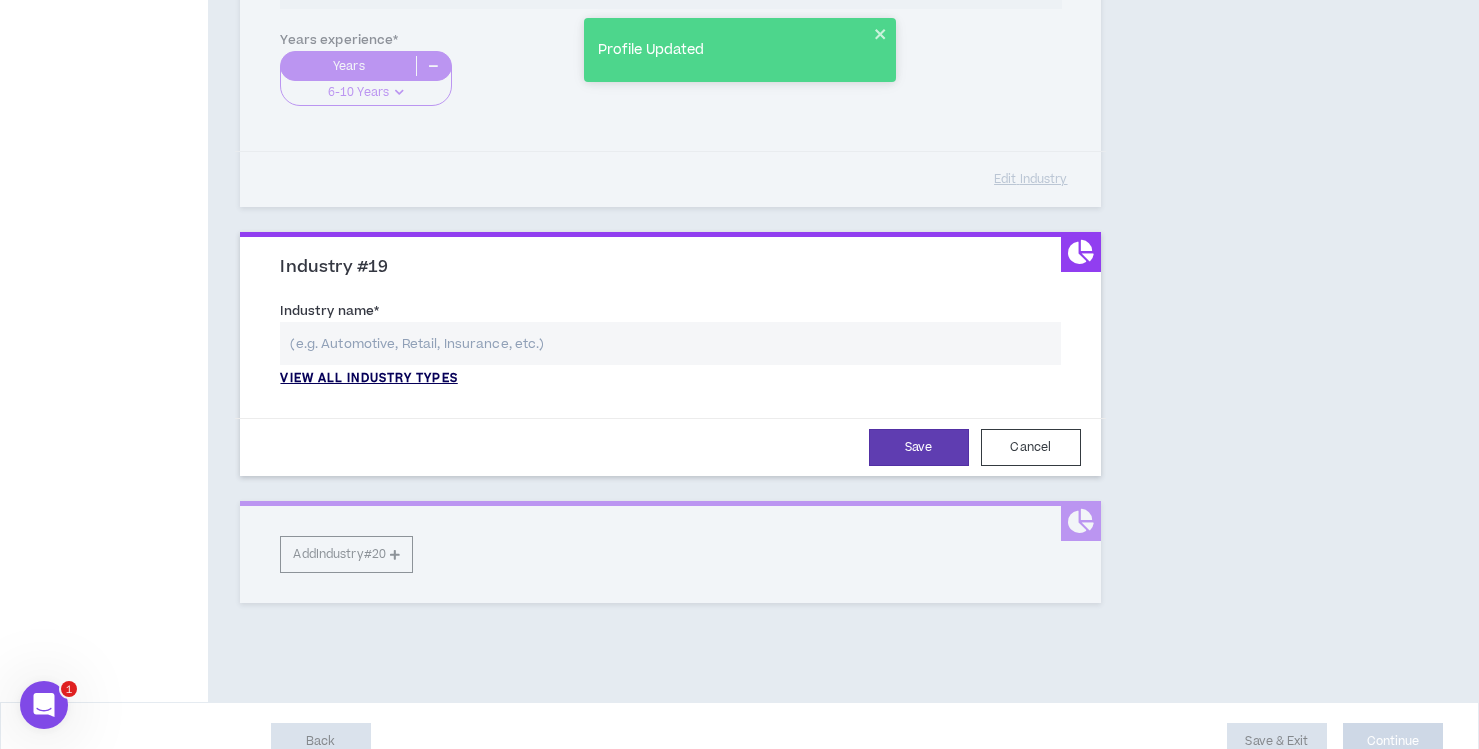 click on "View all industry types" at bounding box center [368, 379] 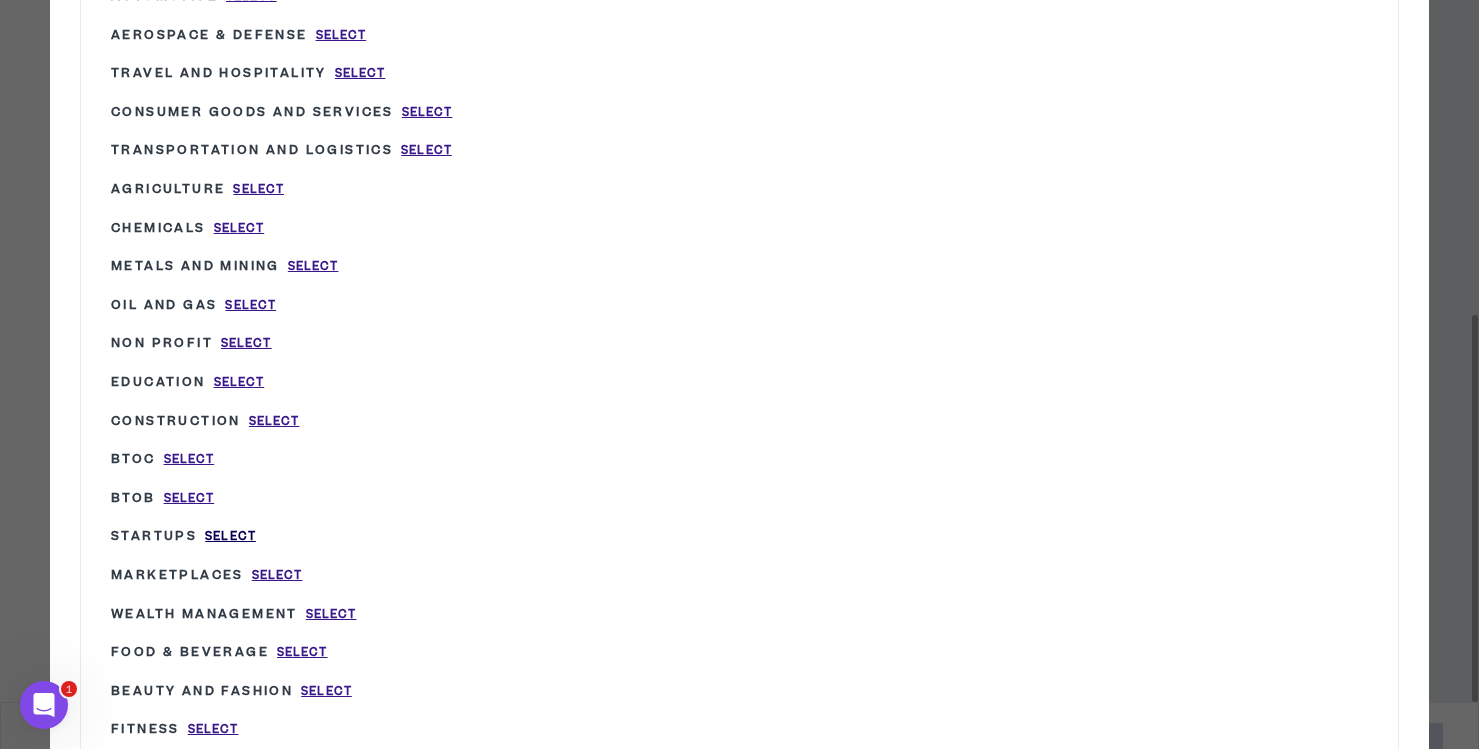 click on "Select" at bounding box center [230, 536] 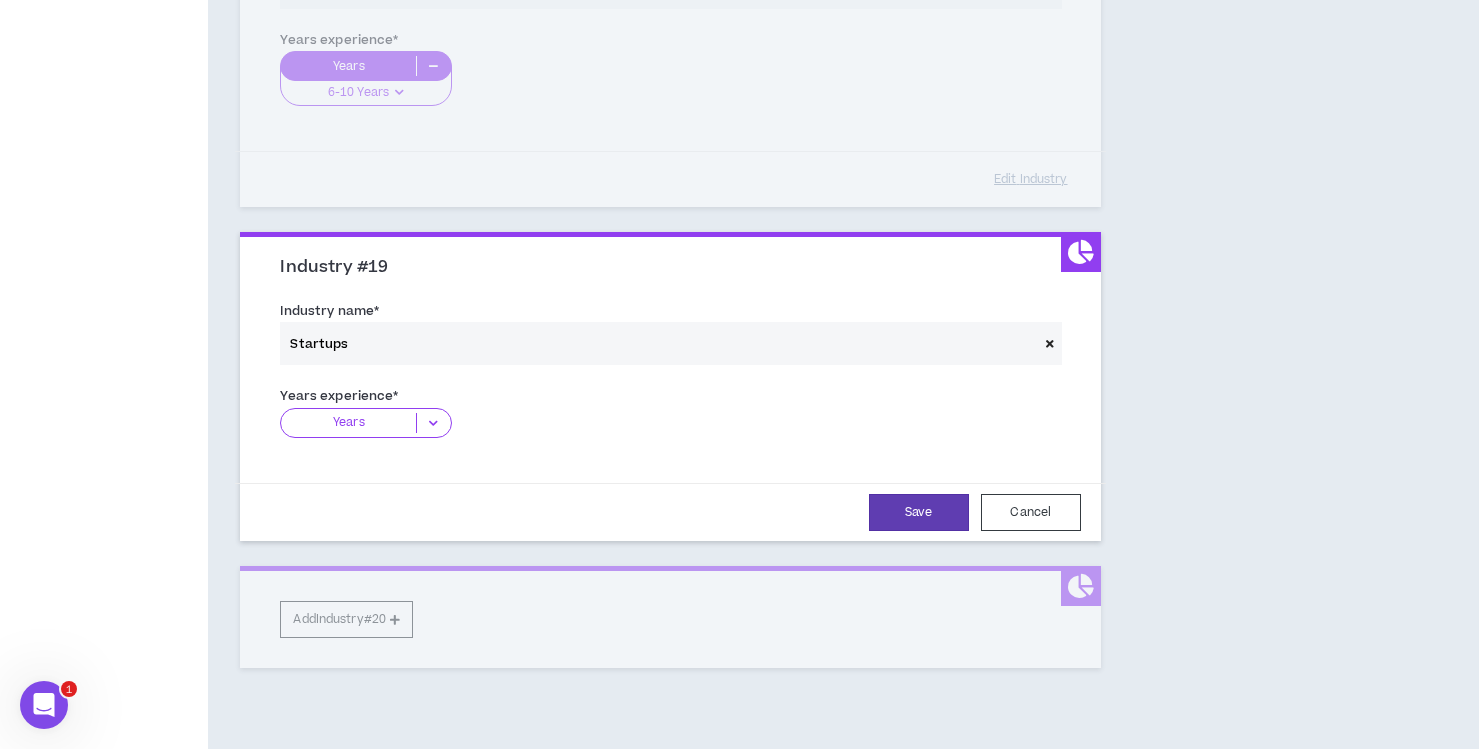 click on "Years" at bounding box center (373, 430) 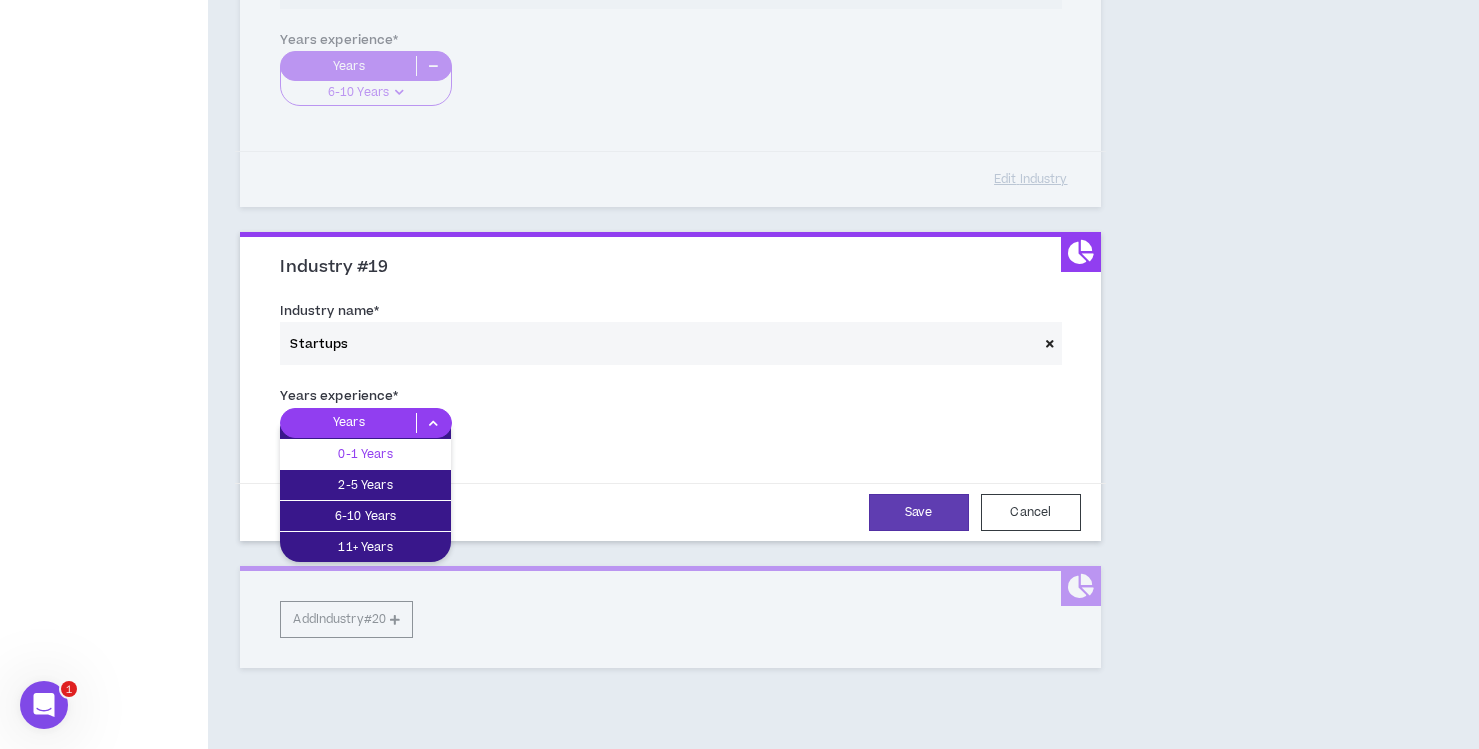 click on "0-1 Years" at bounding box center (365, 454) 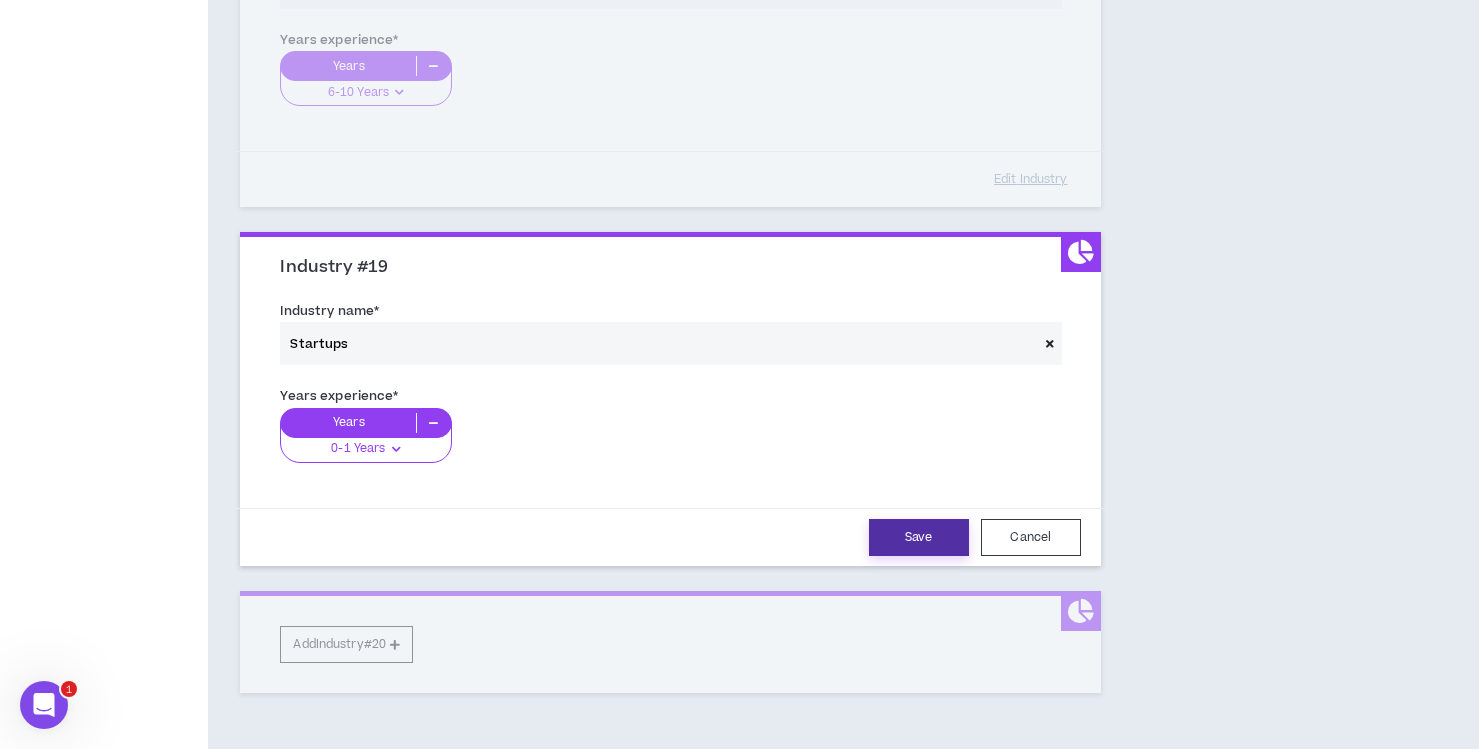 click on "Save" at bounding box center [919, 537] 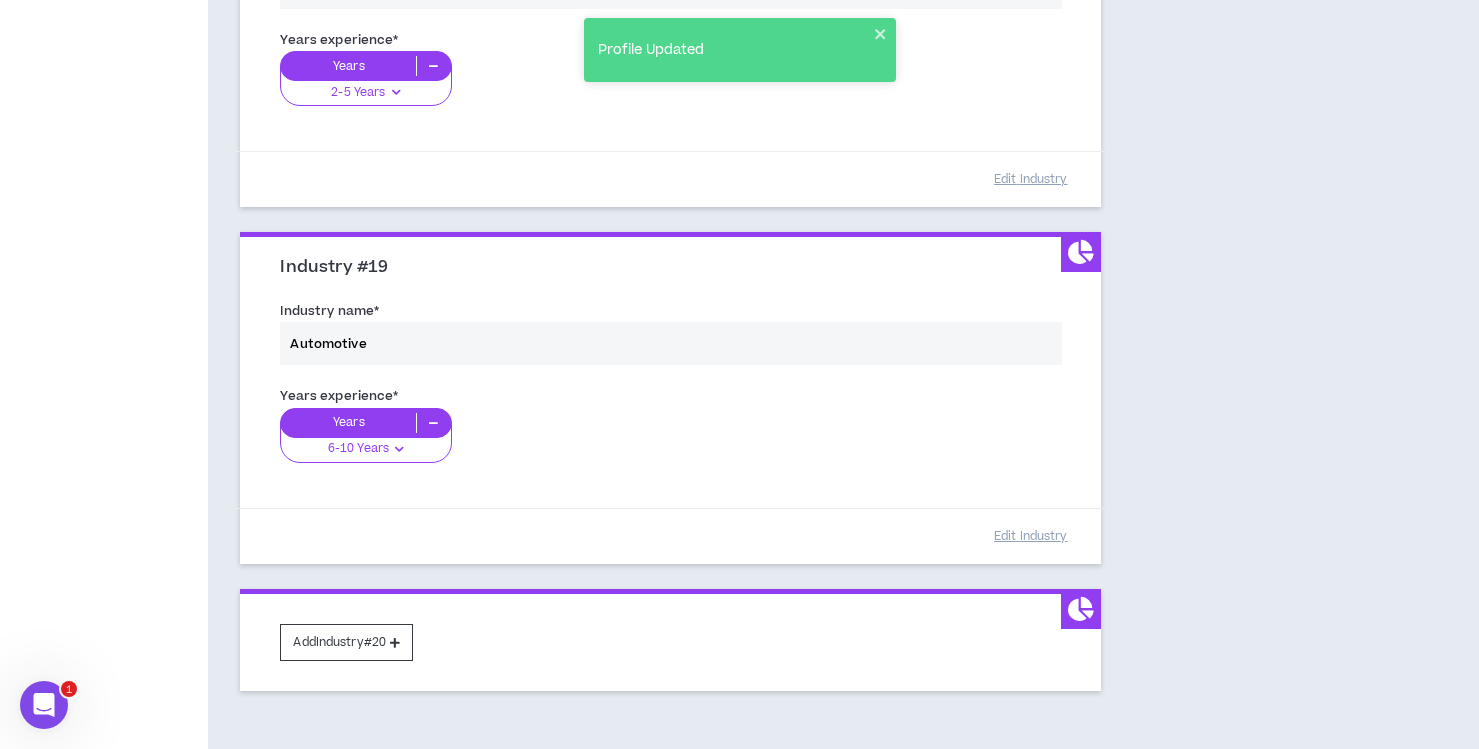scroll, scrollTop: 6384, scrollLeft: 0, axis: vertical 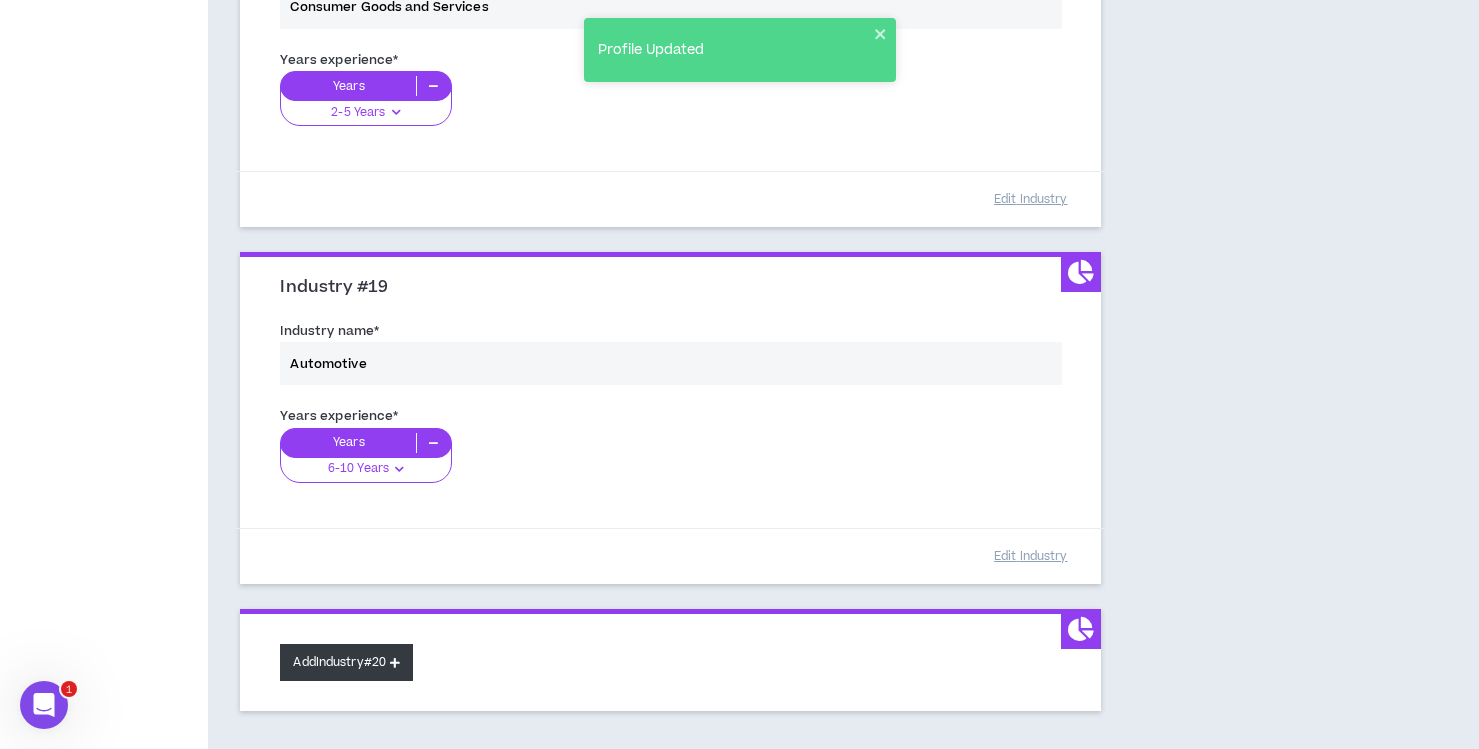 click on "Add  Industry  #20" at bounding box center [346, 662] 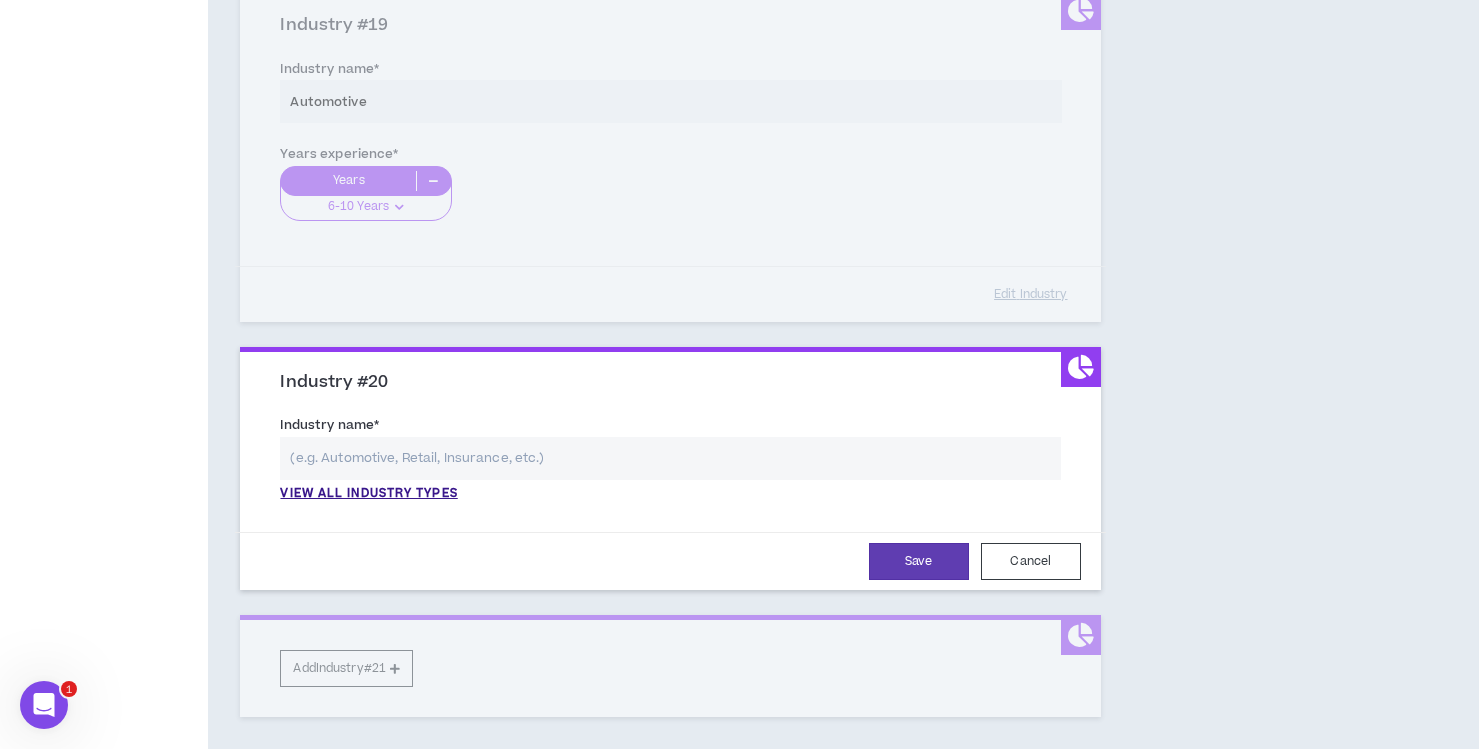 scroll, scrollTop: 6742, scrollLeft: 0, axis: vertical 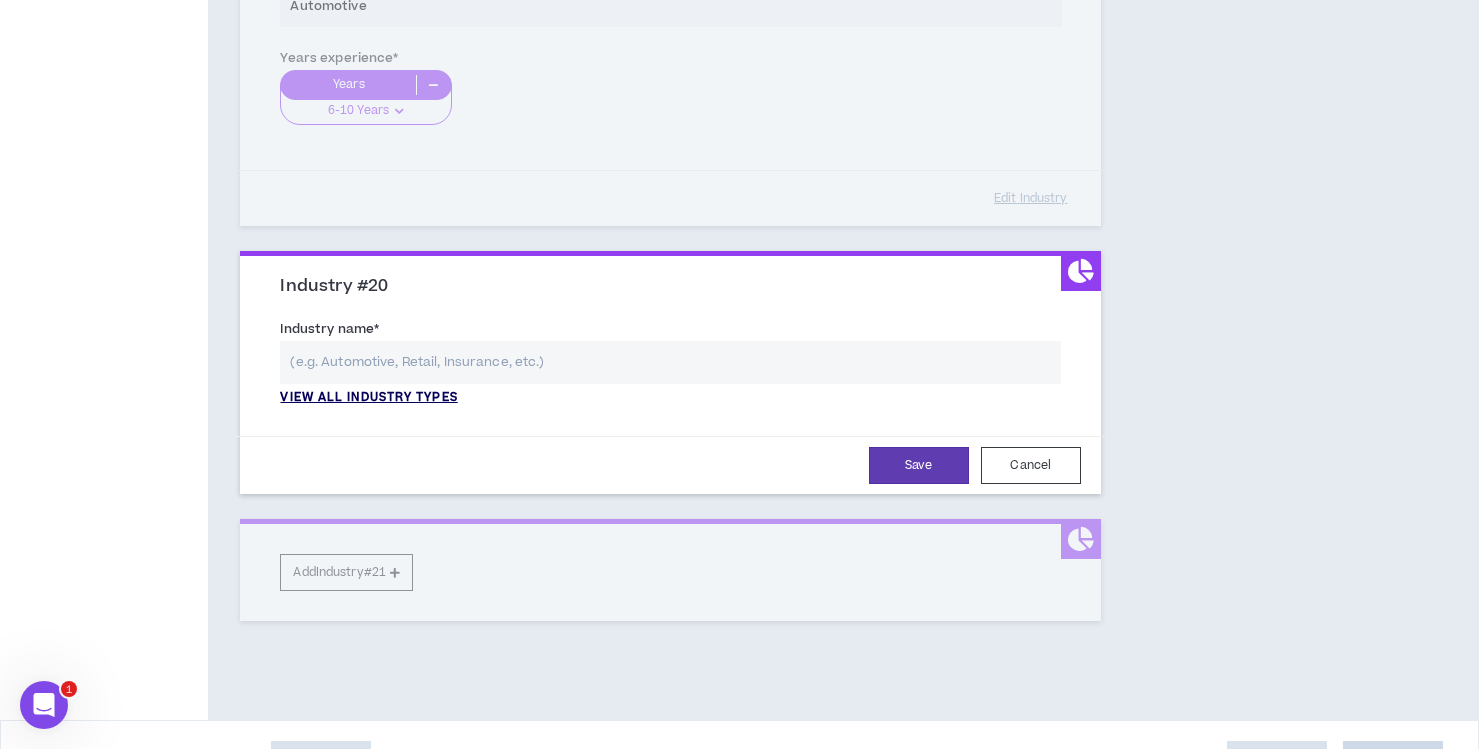 click on "View all industry types" at bounding box center (368, 398) 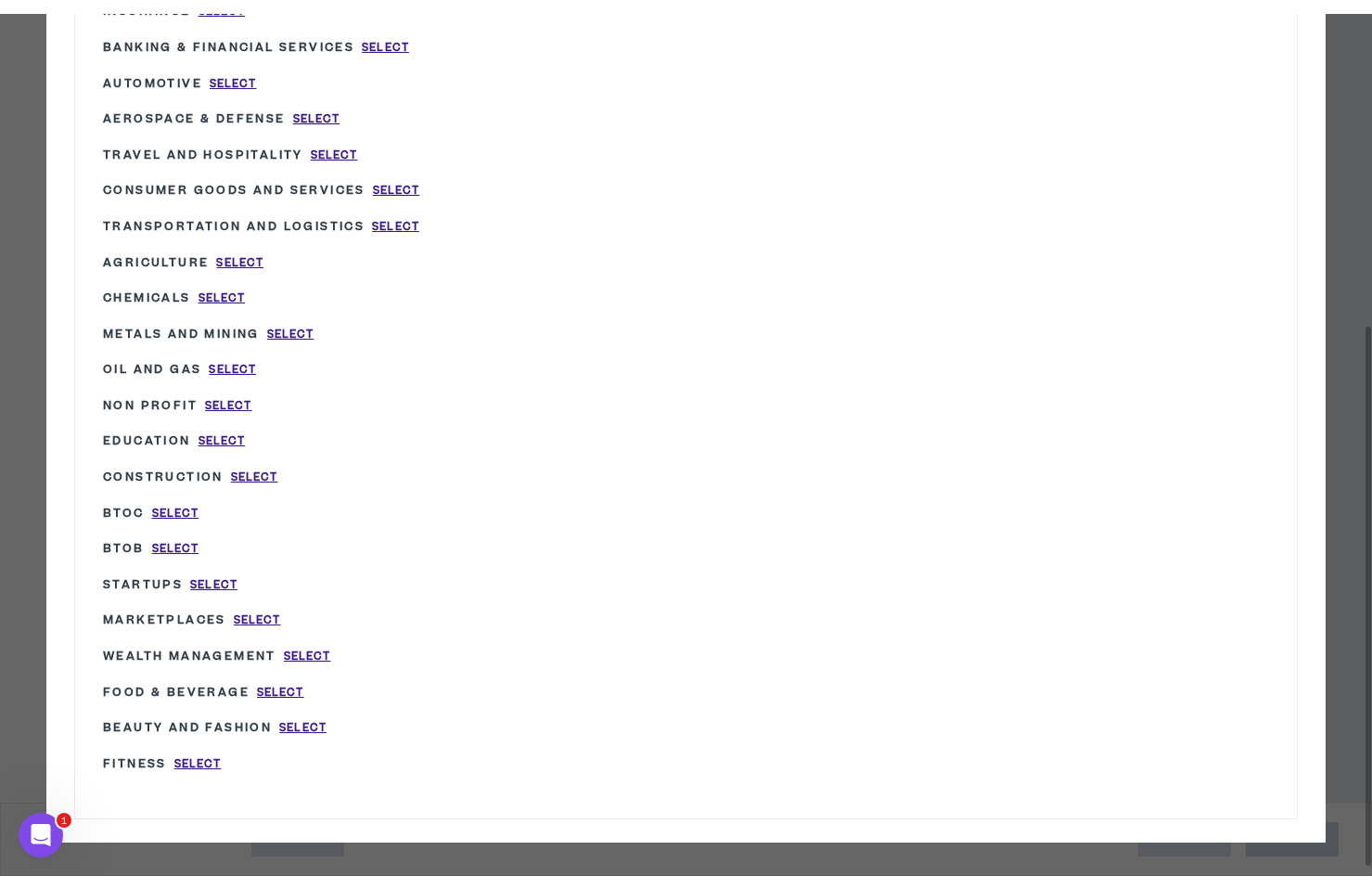 scroll, scrollTop: 6109, scrollLeft: 0, axis: vertical 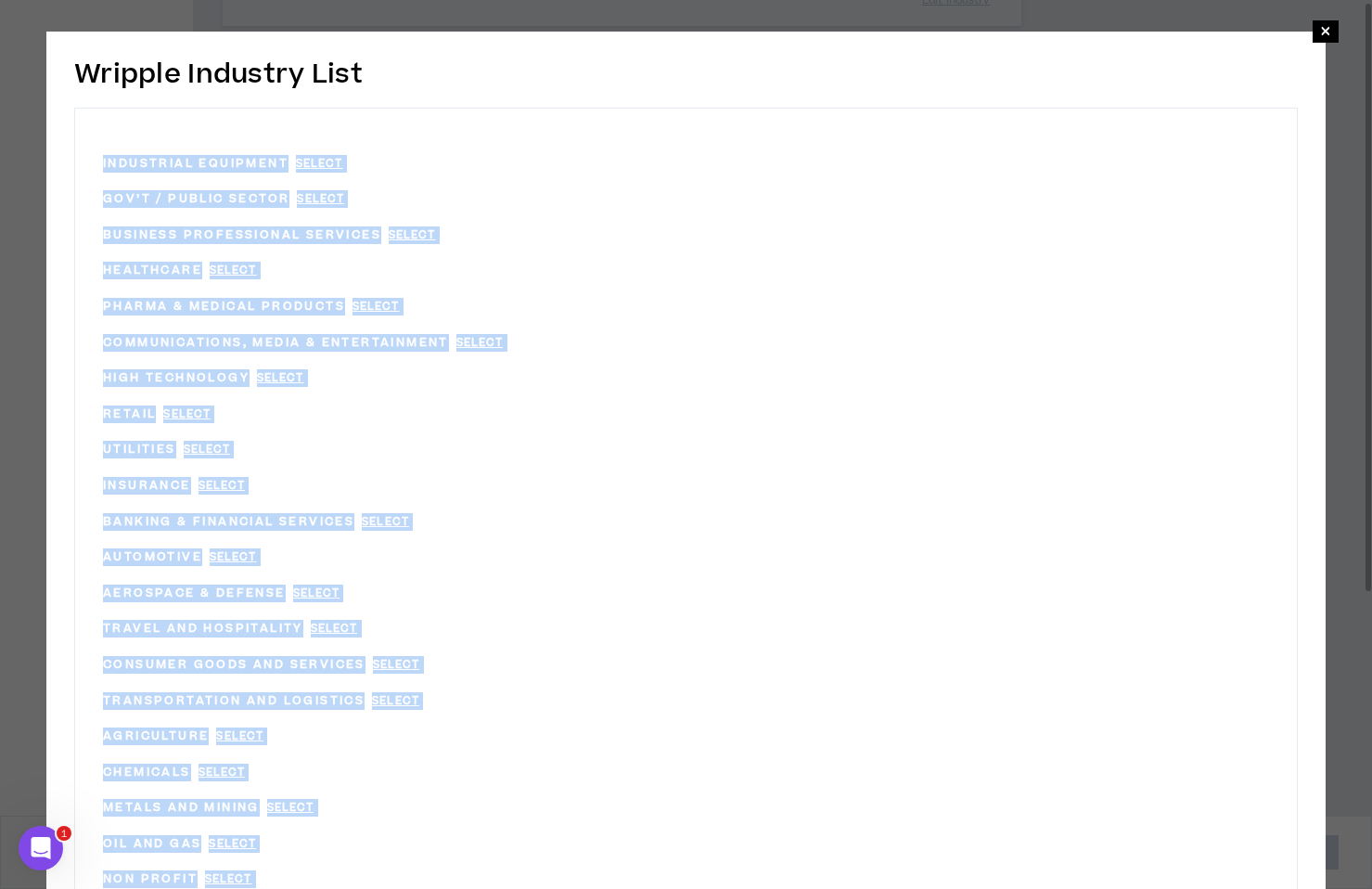 drag, startPoint x: 271, startPoint y: 802, endPoint x: 88, endPoint y: 153, distance: 674.31 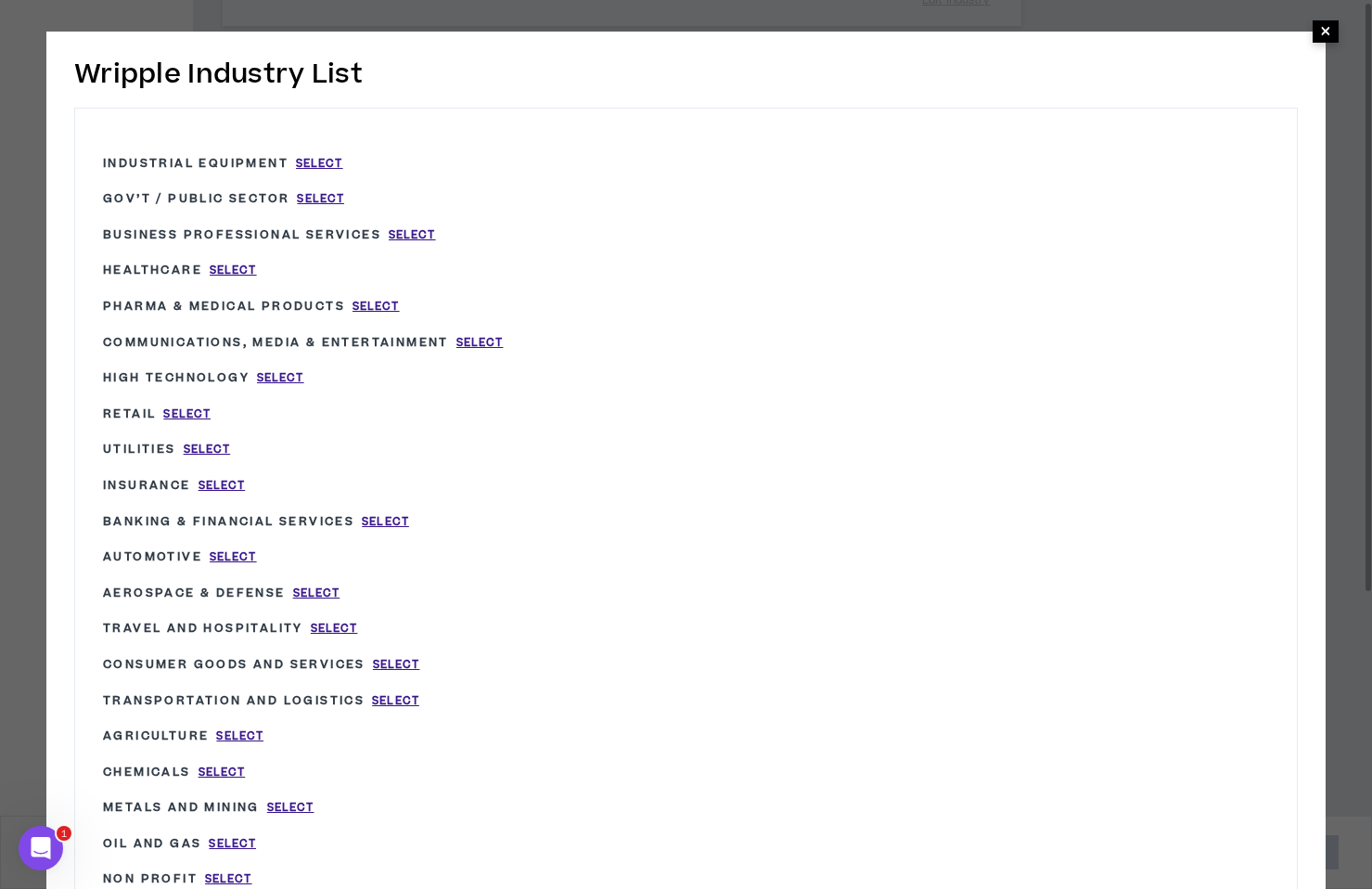 click on "×" at bounding box center [1326, 31] 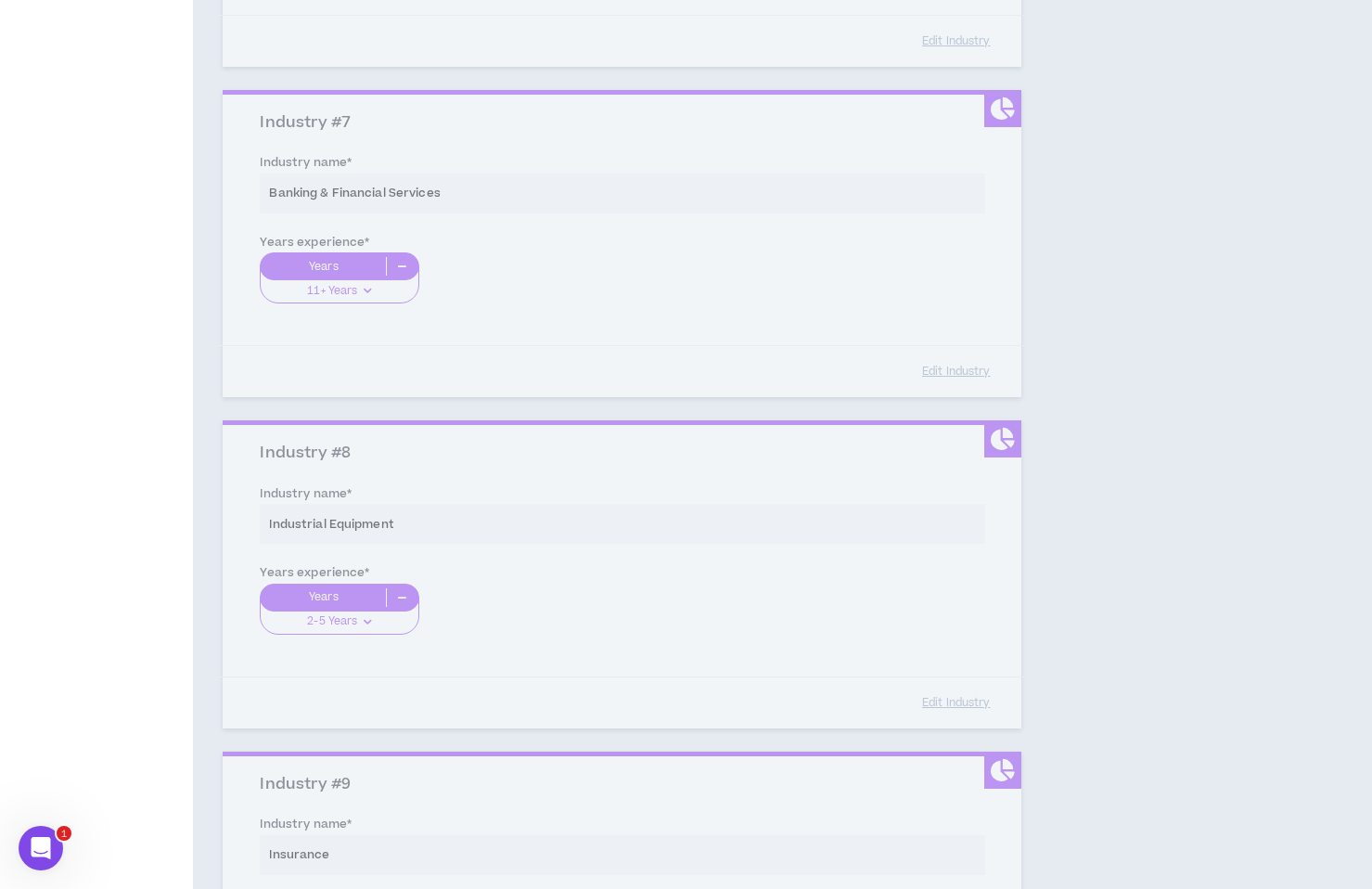 scroll, scrollTop: 2111, scrollLeft: 0, axis: vertical 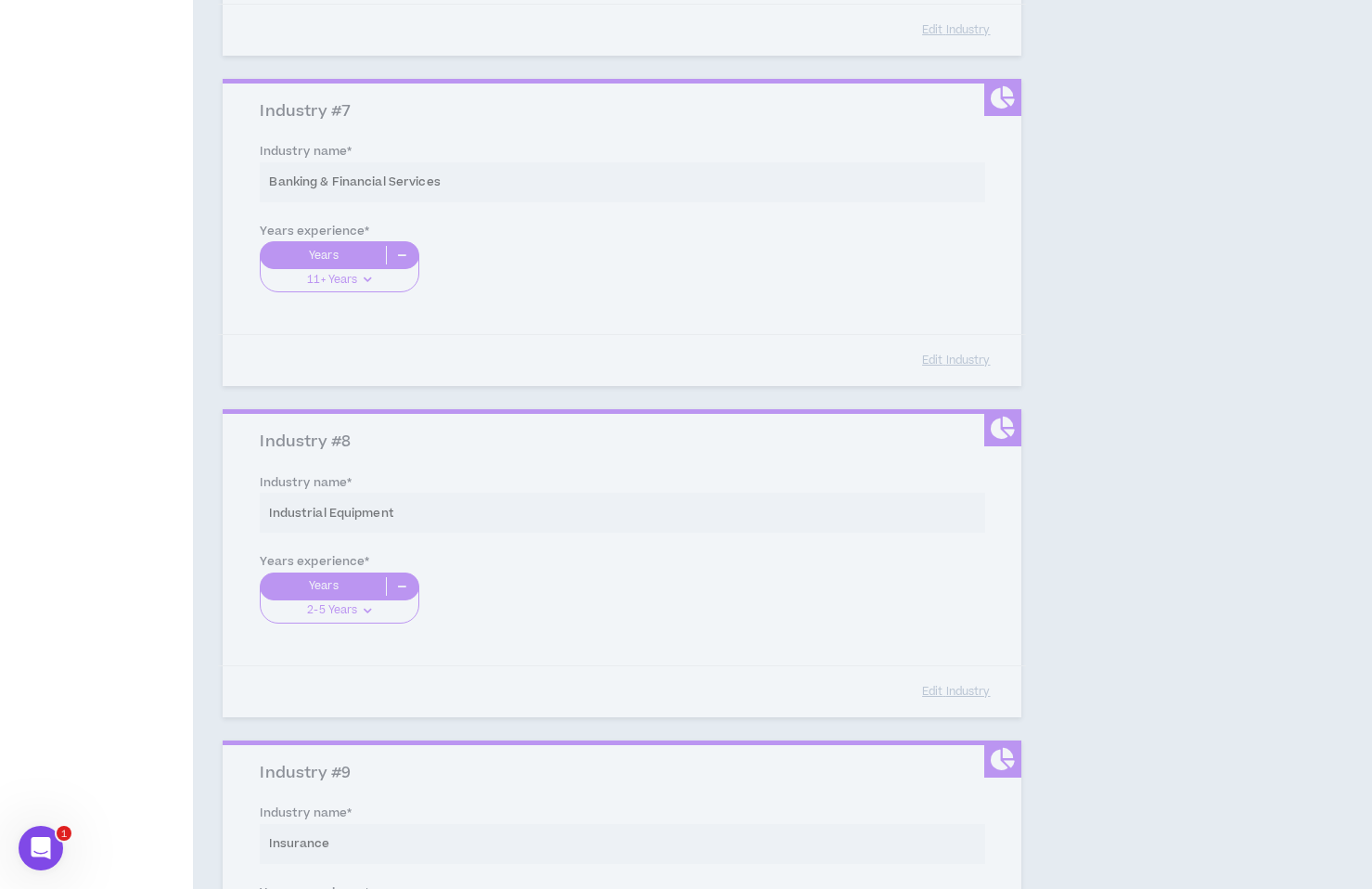 click on "Industry #8 Industry name  * Industrial Equipment Years experience  * Years 2-5 Years 0-1 Years 2-5 Years 6-10 Years 11+ Years Edit   Industry" at bounding box center (622, 562) 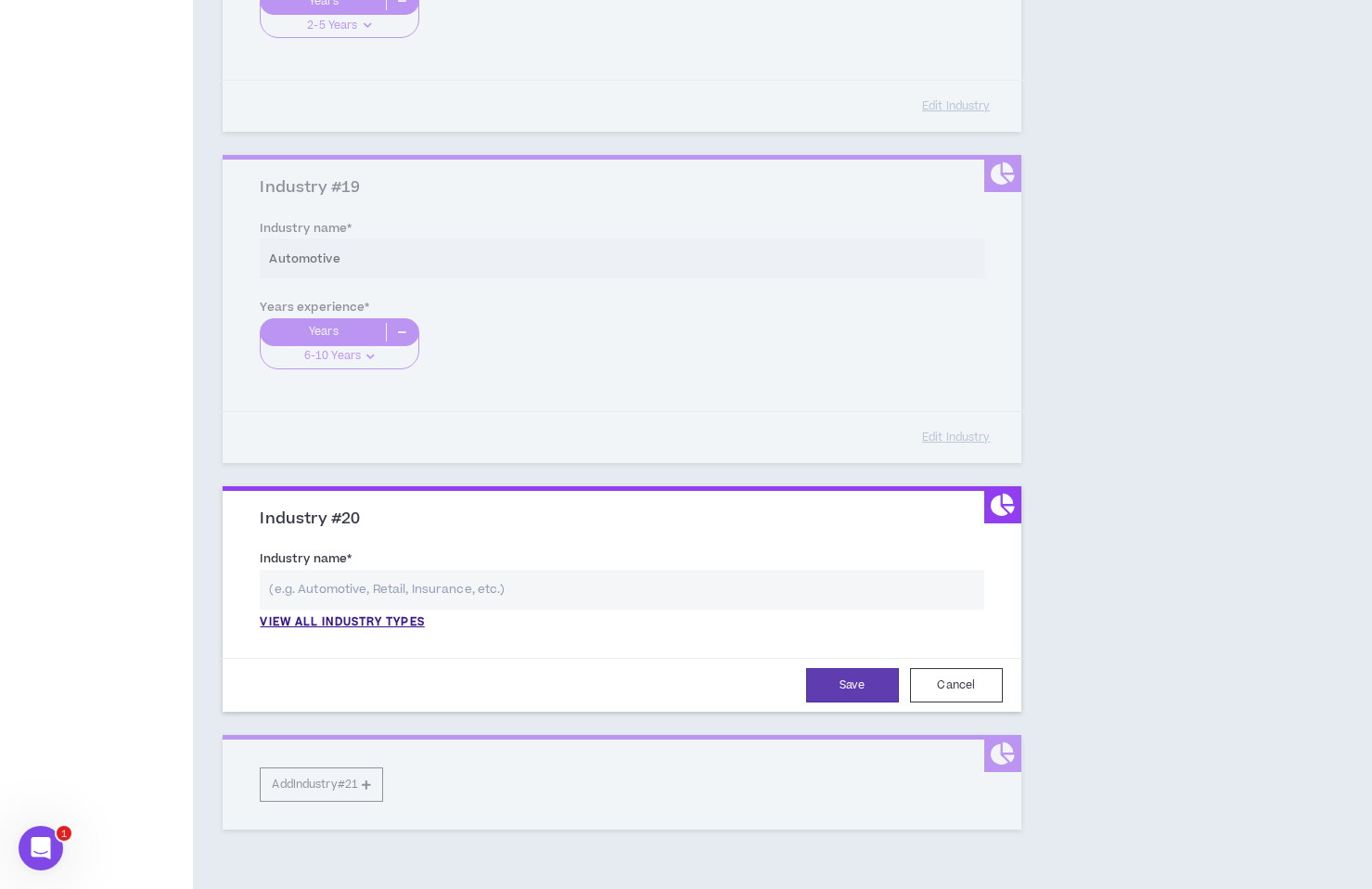 scroll, scrollTop: 6109, scrollLeft: 0, axis: vertical 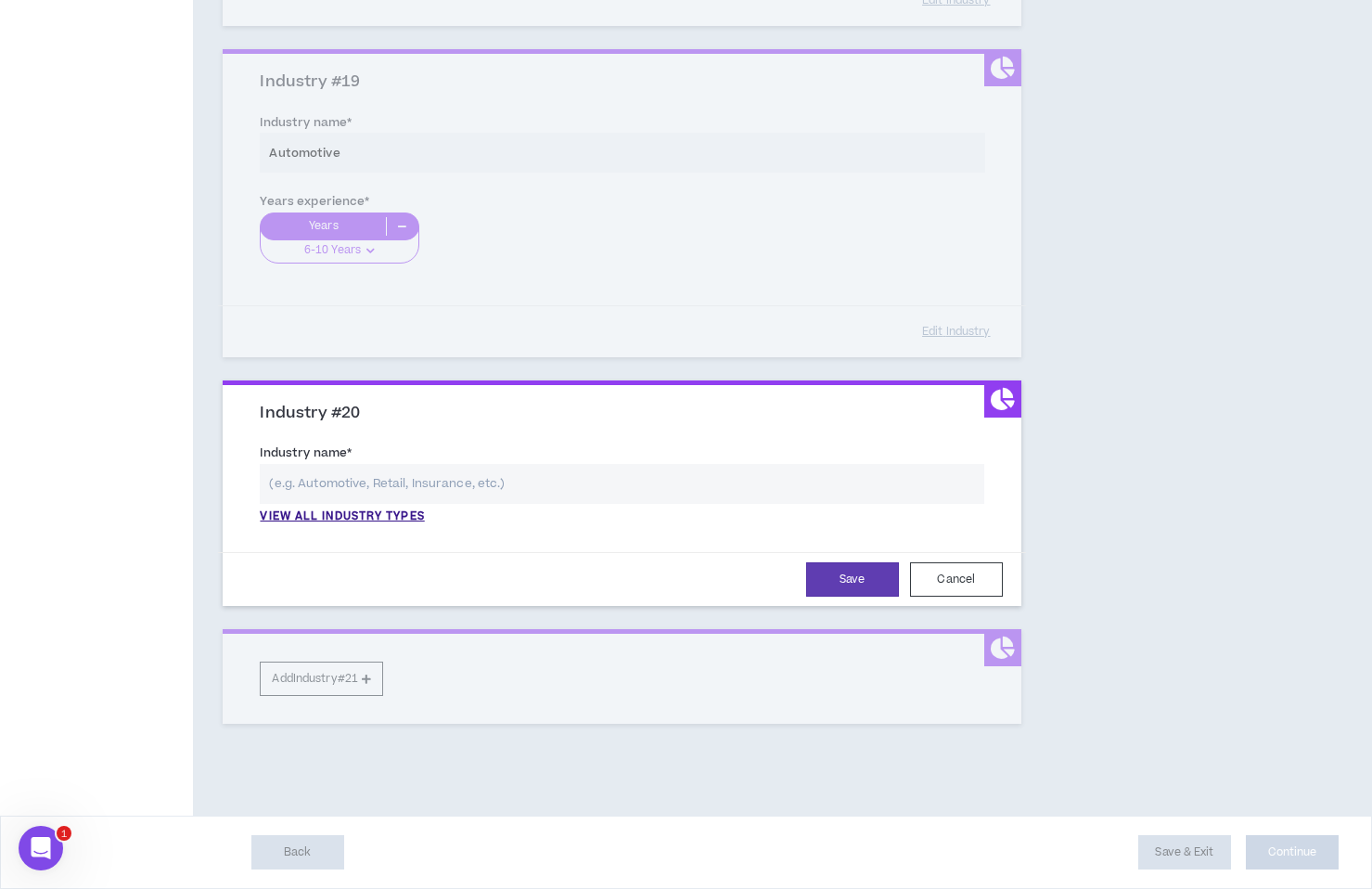 click on "Cancel" at bounding box center (956, 579) 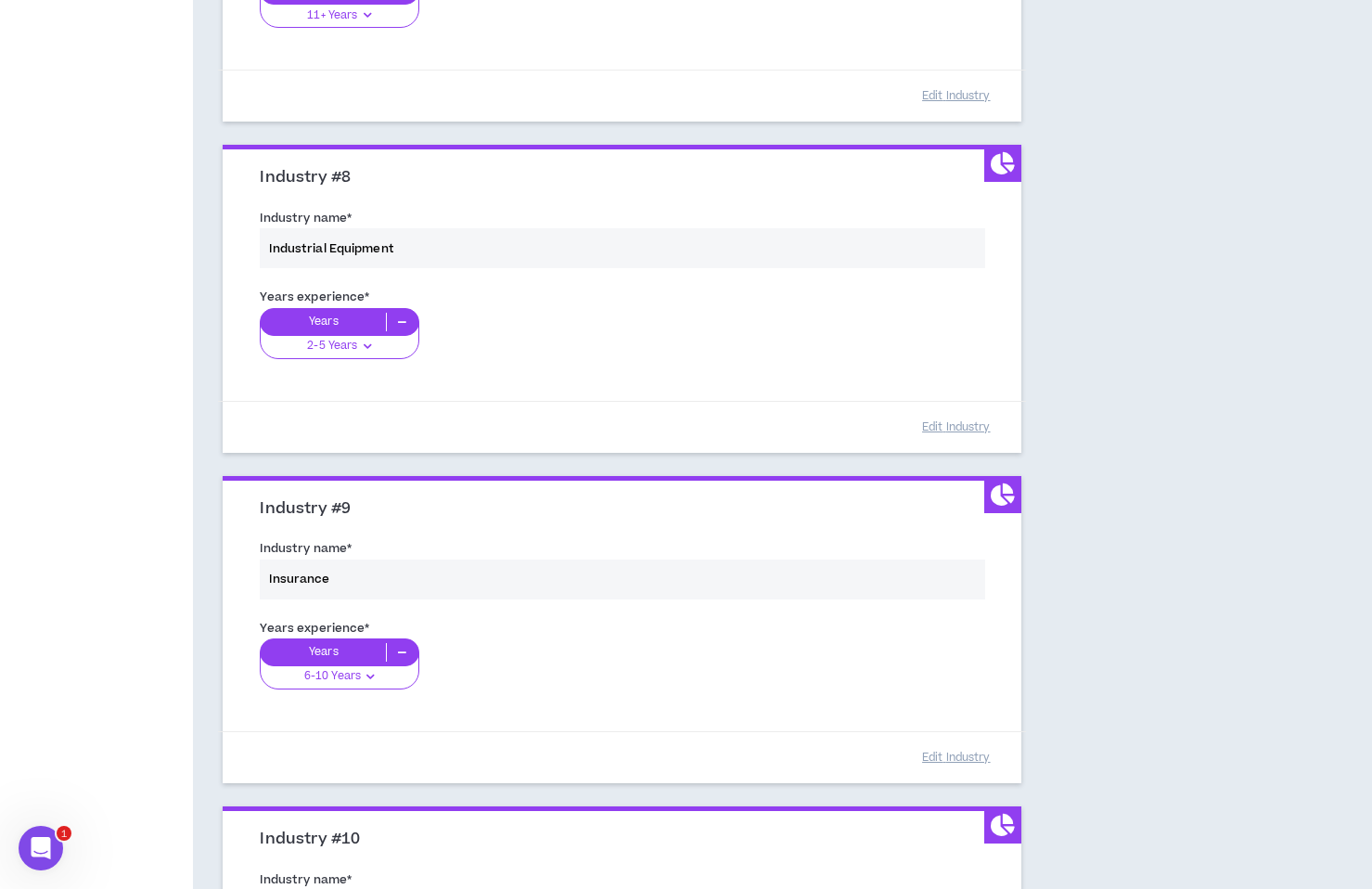 scroll, scrollTop: 2379, scrollLeft: 0, axis: vertical 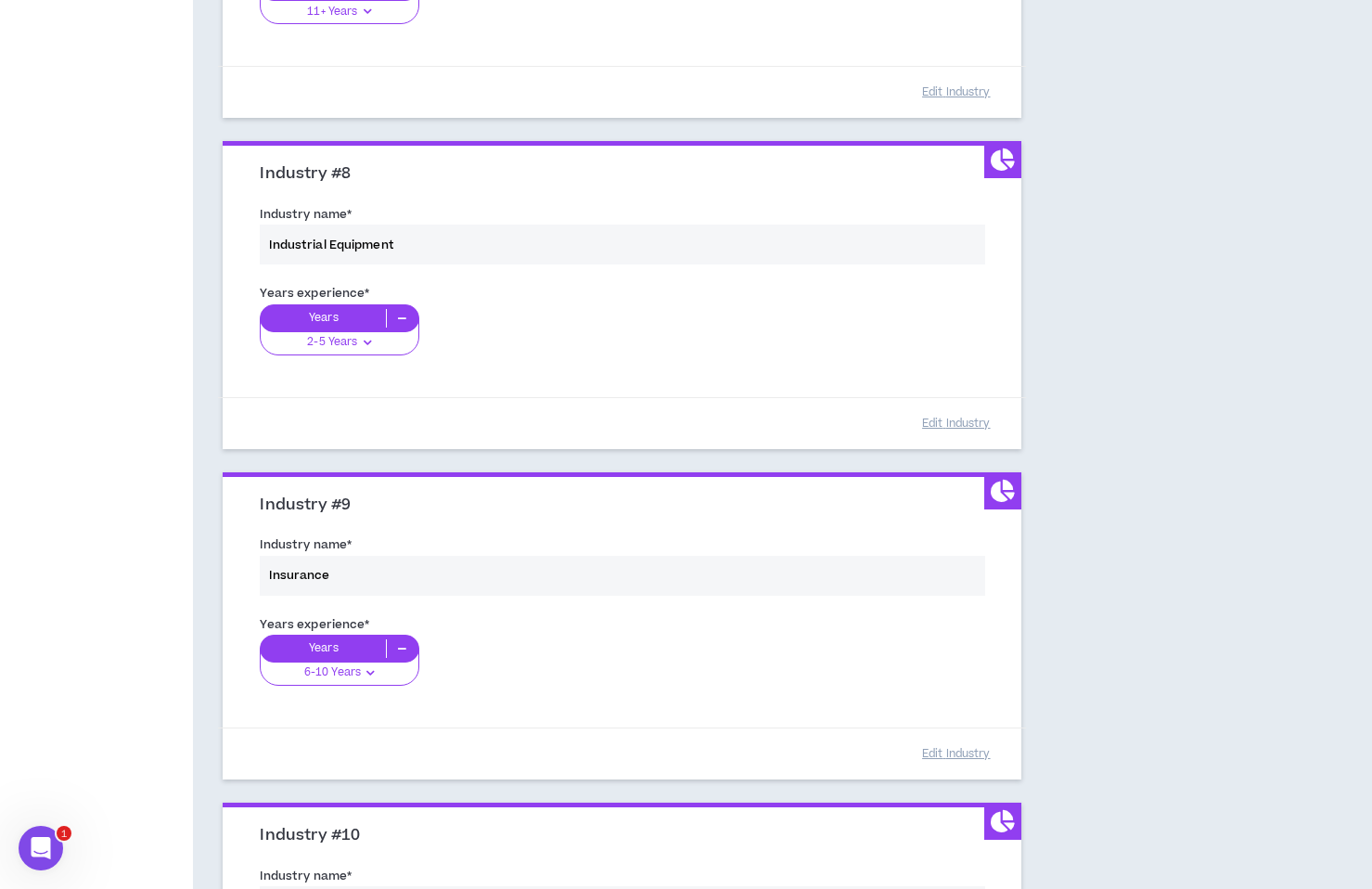 click on "Years experience  * Years 2-5 Years 0-1 Years 2-5 Years 6-10 Years 11+ Years" at bounding box center [622, 330] 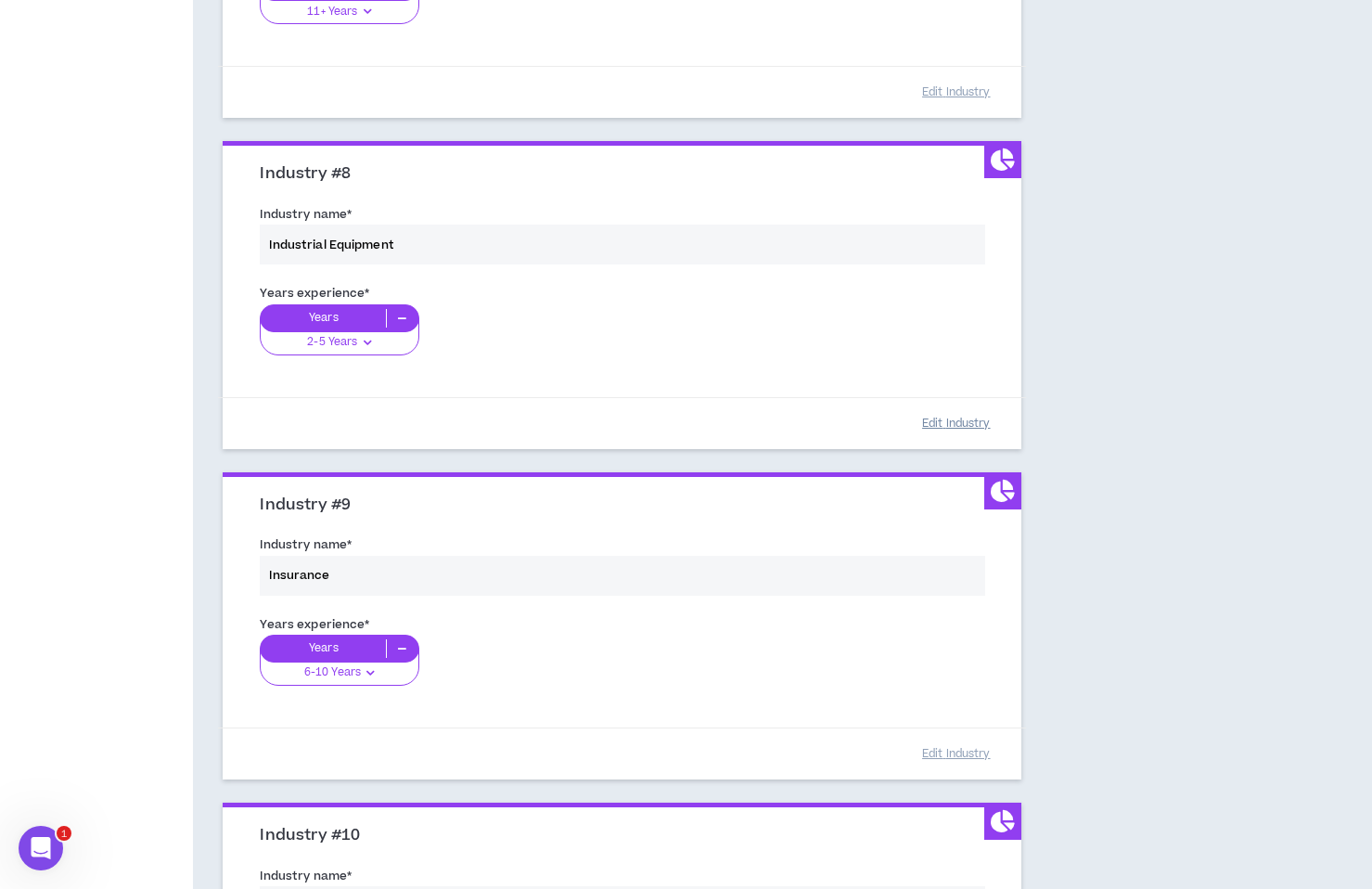 click on "Edit   Industry" at bounding box center [956, 423] 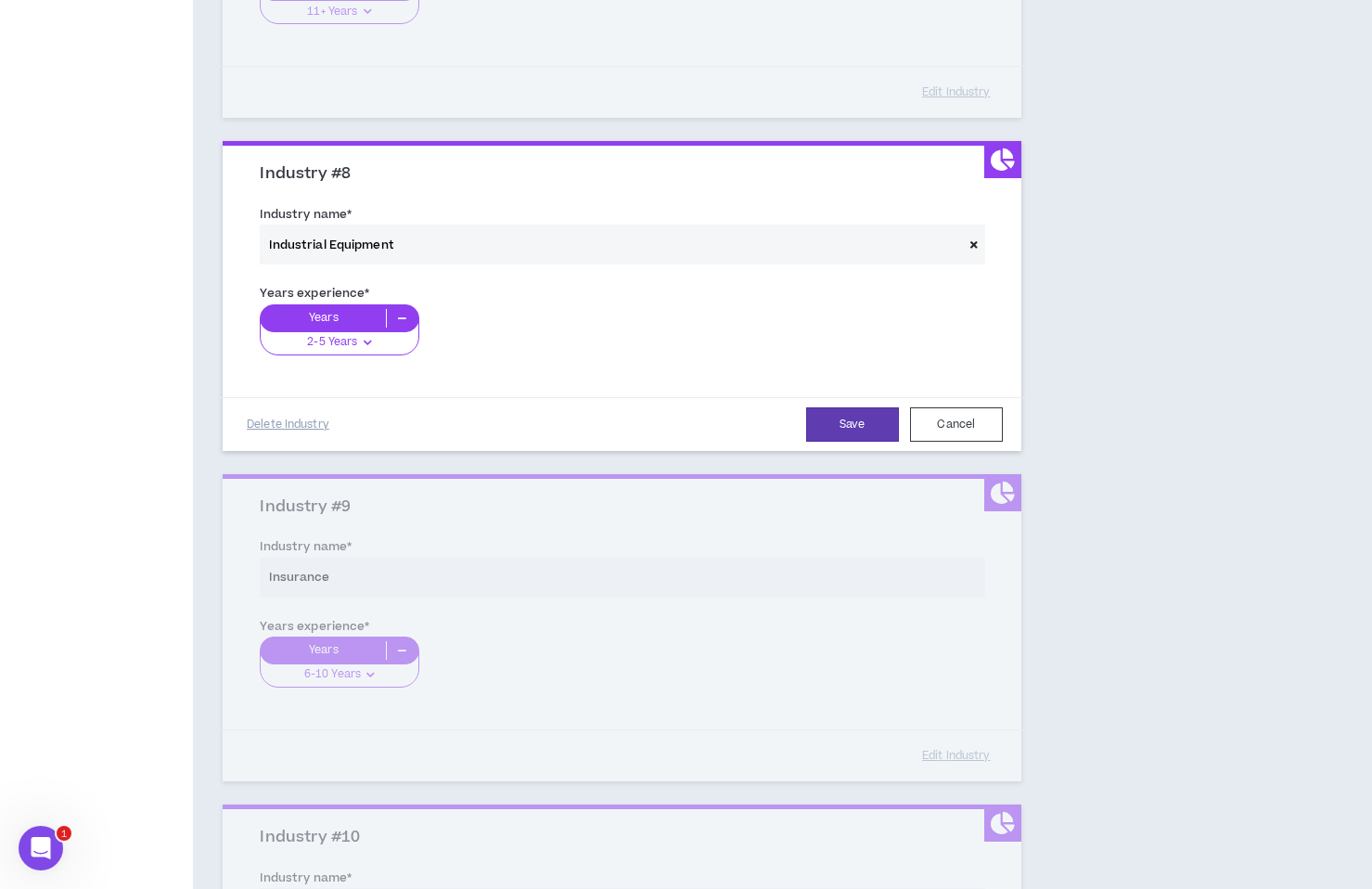 click at bounding box center [367, 342] 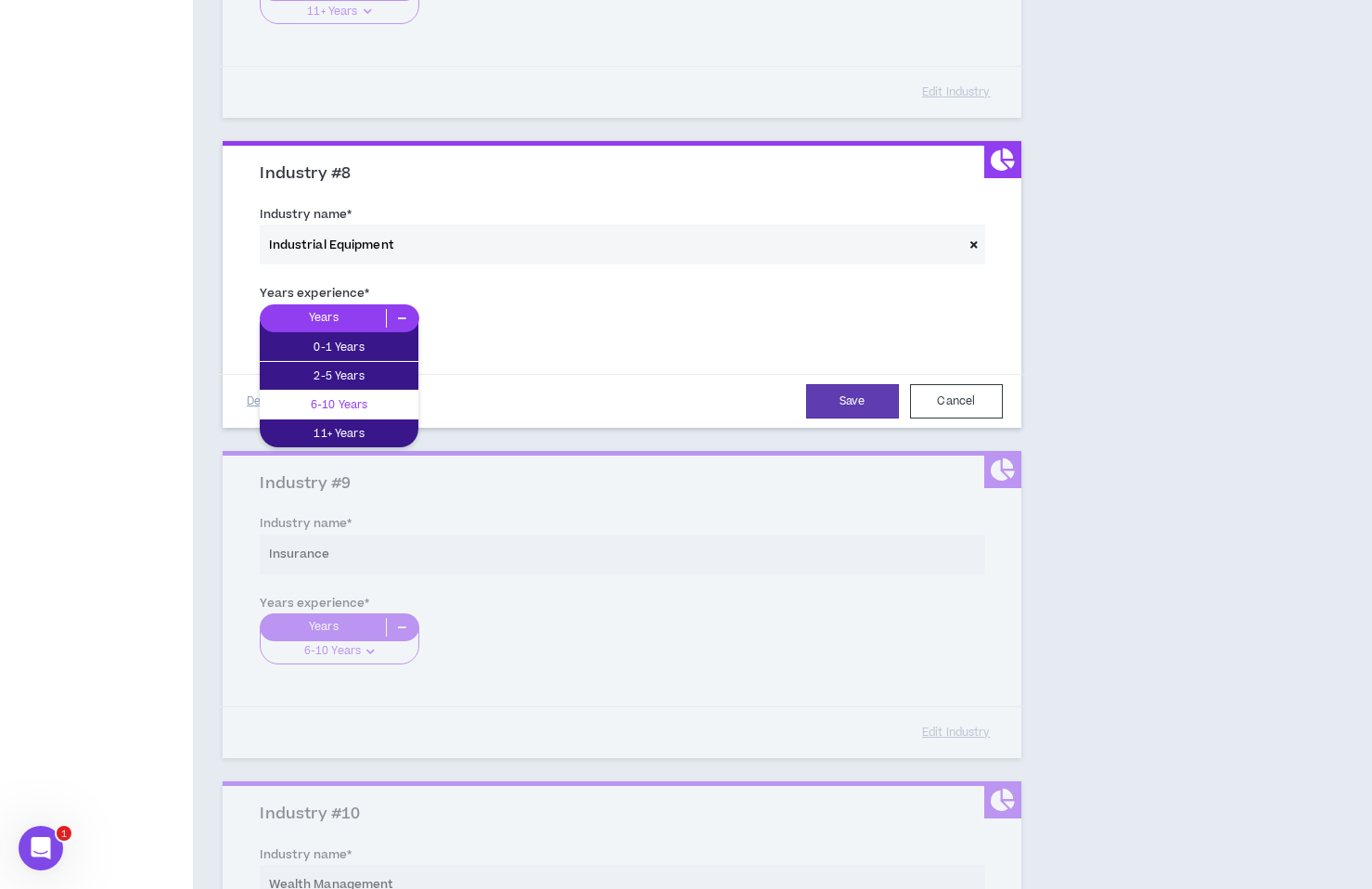 click on "6-10 Years" at bounding box center [339, 405] 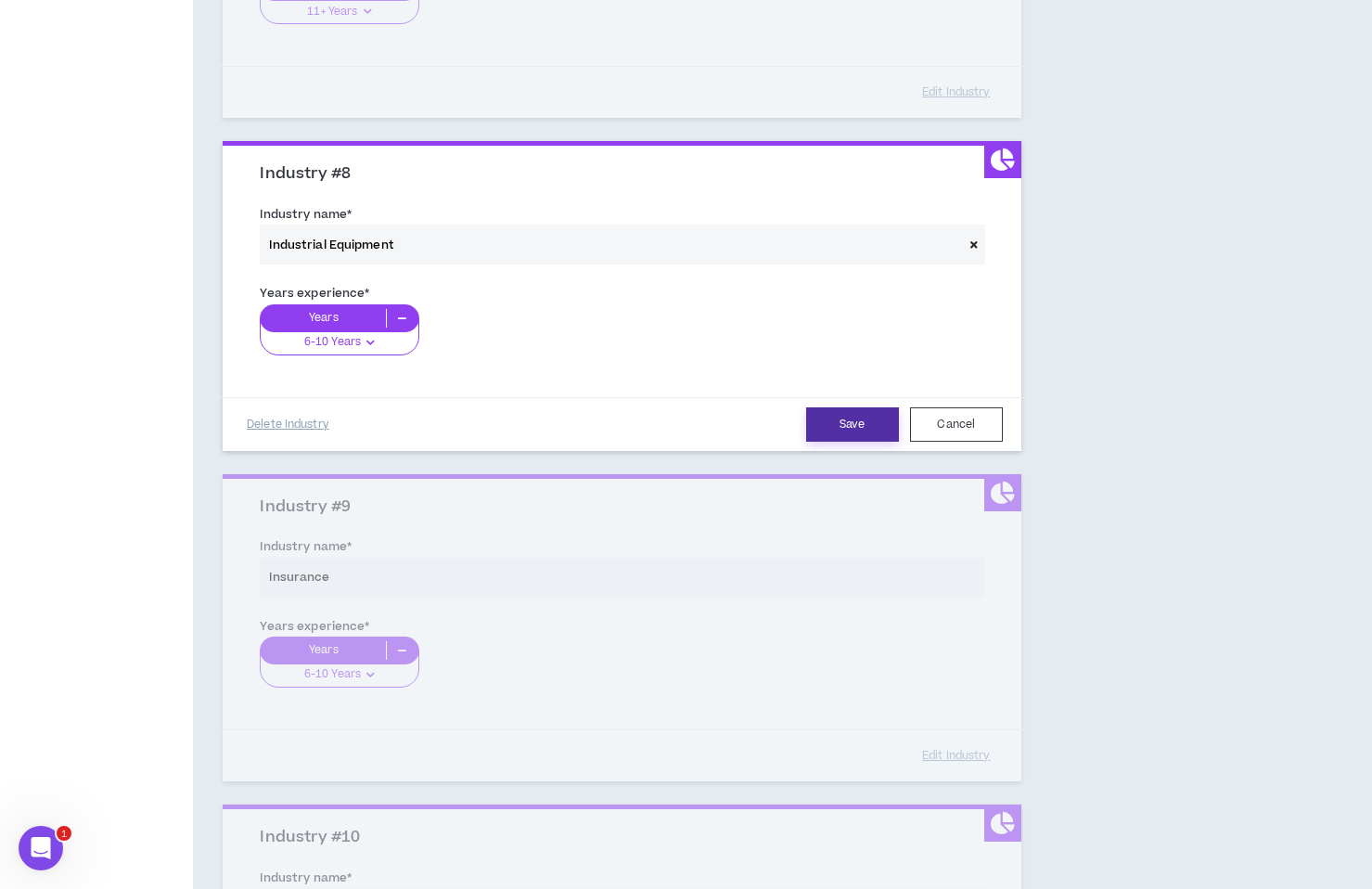 click on "Save" at bounding box center (853, 424) 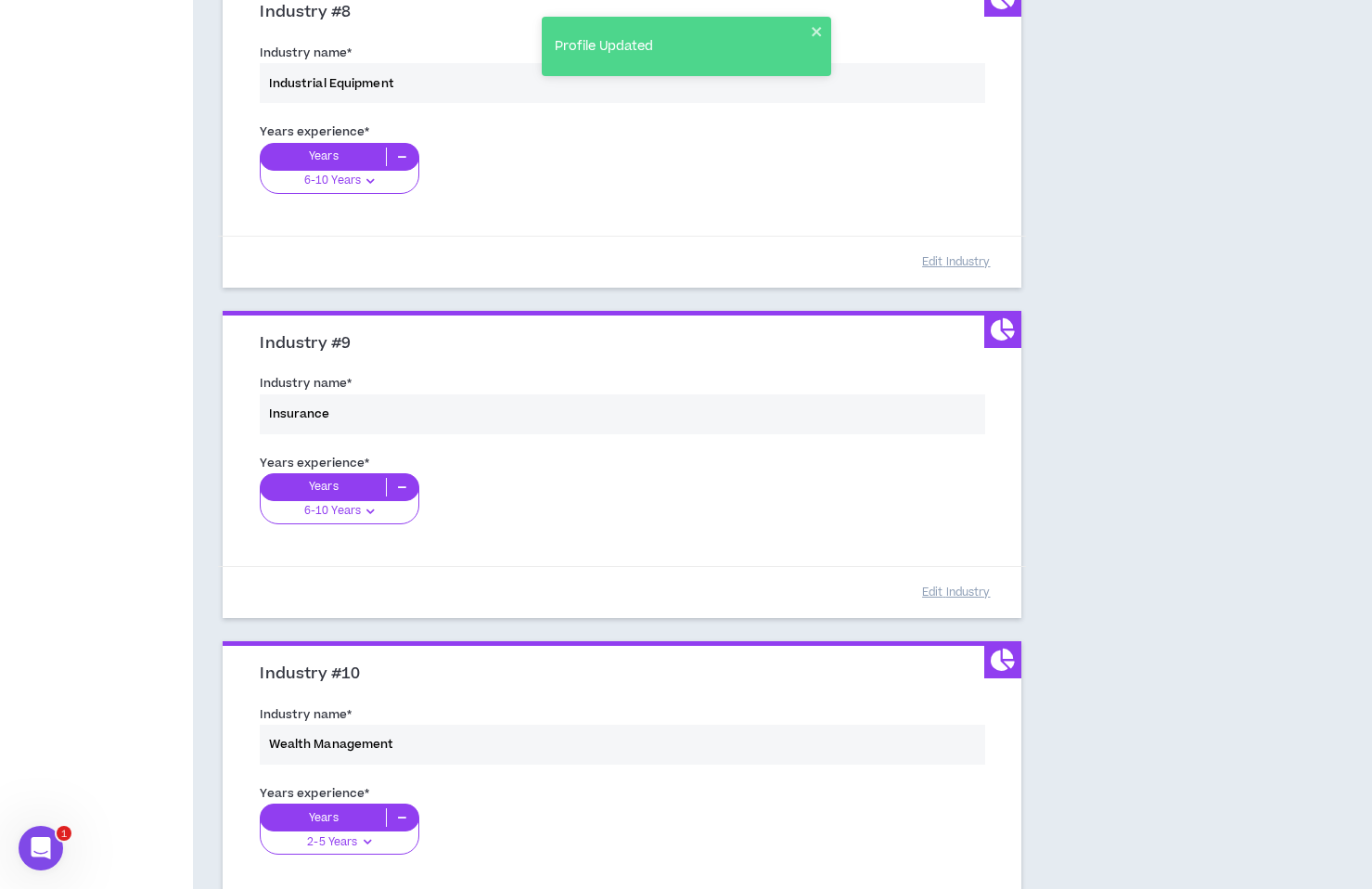 scroll, scrollTop: 2546, scrollLeft: 0, axis: vertical 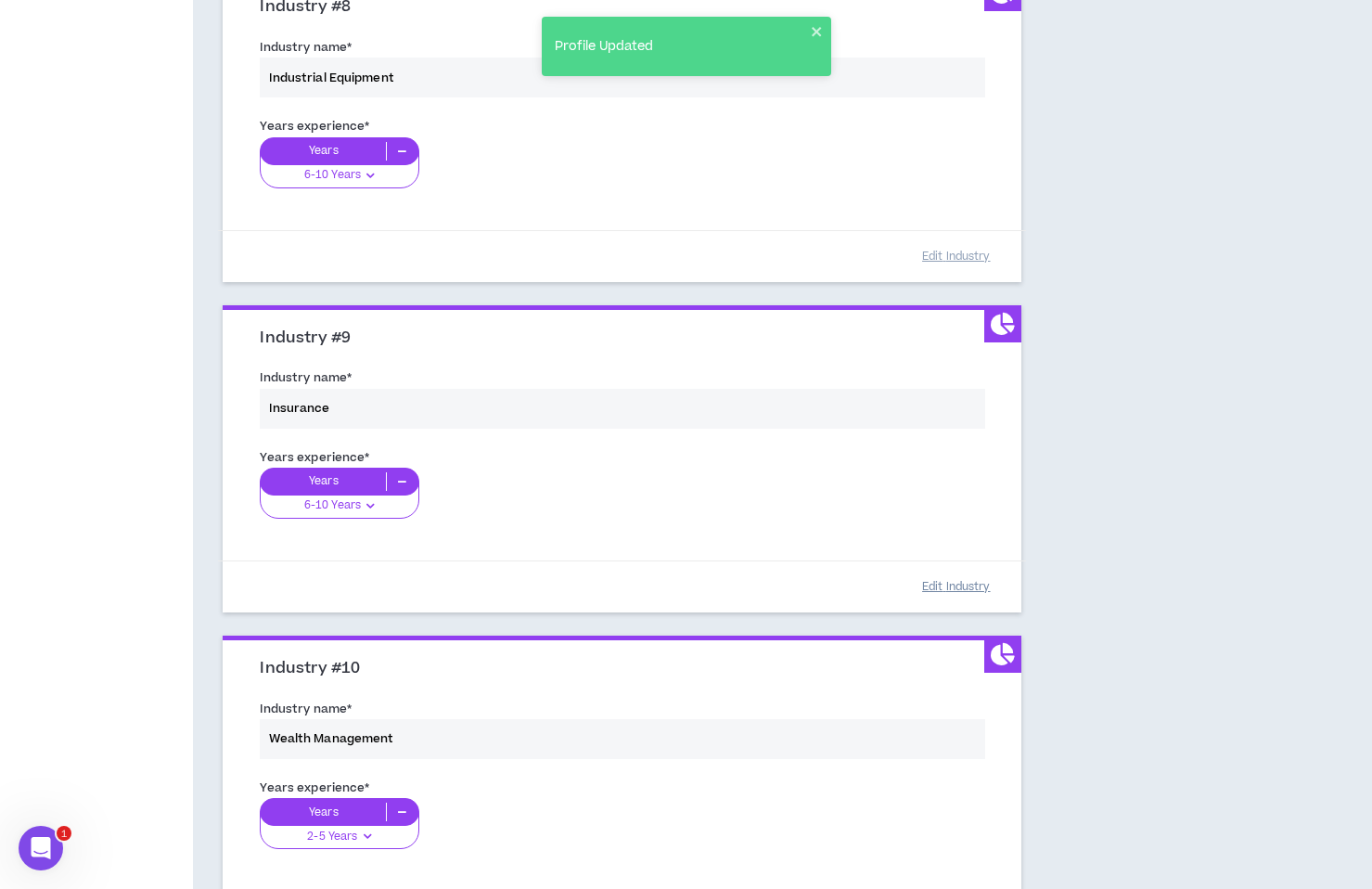 click on "Edit   Industry" at bounding box center [956, 586] 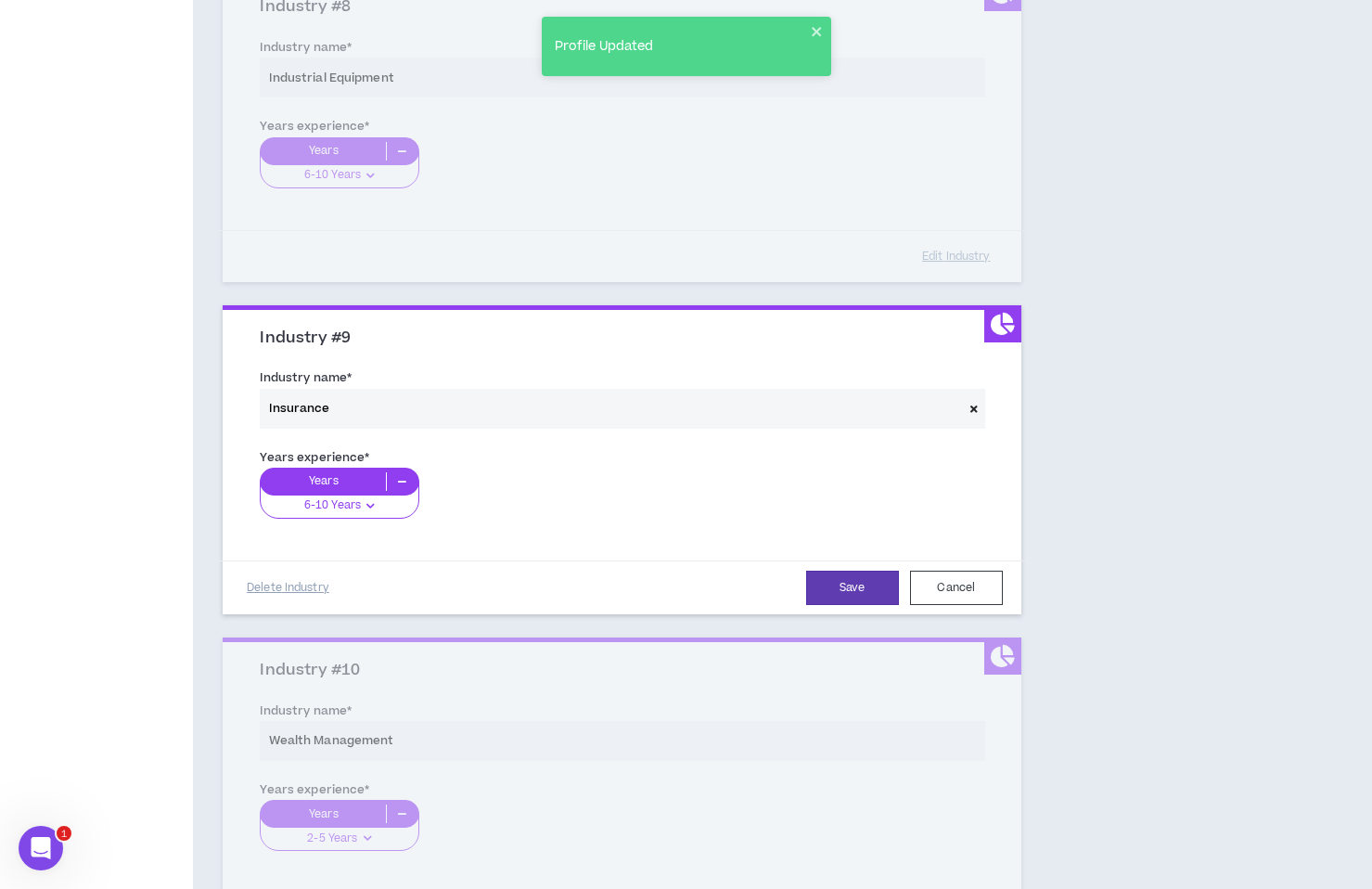 click on "6-10 Years" at bounding box center [339, 500] 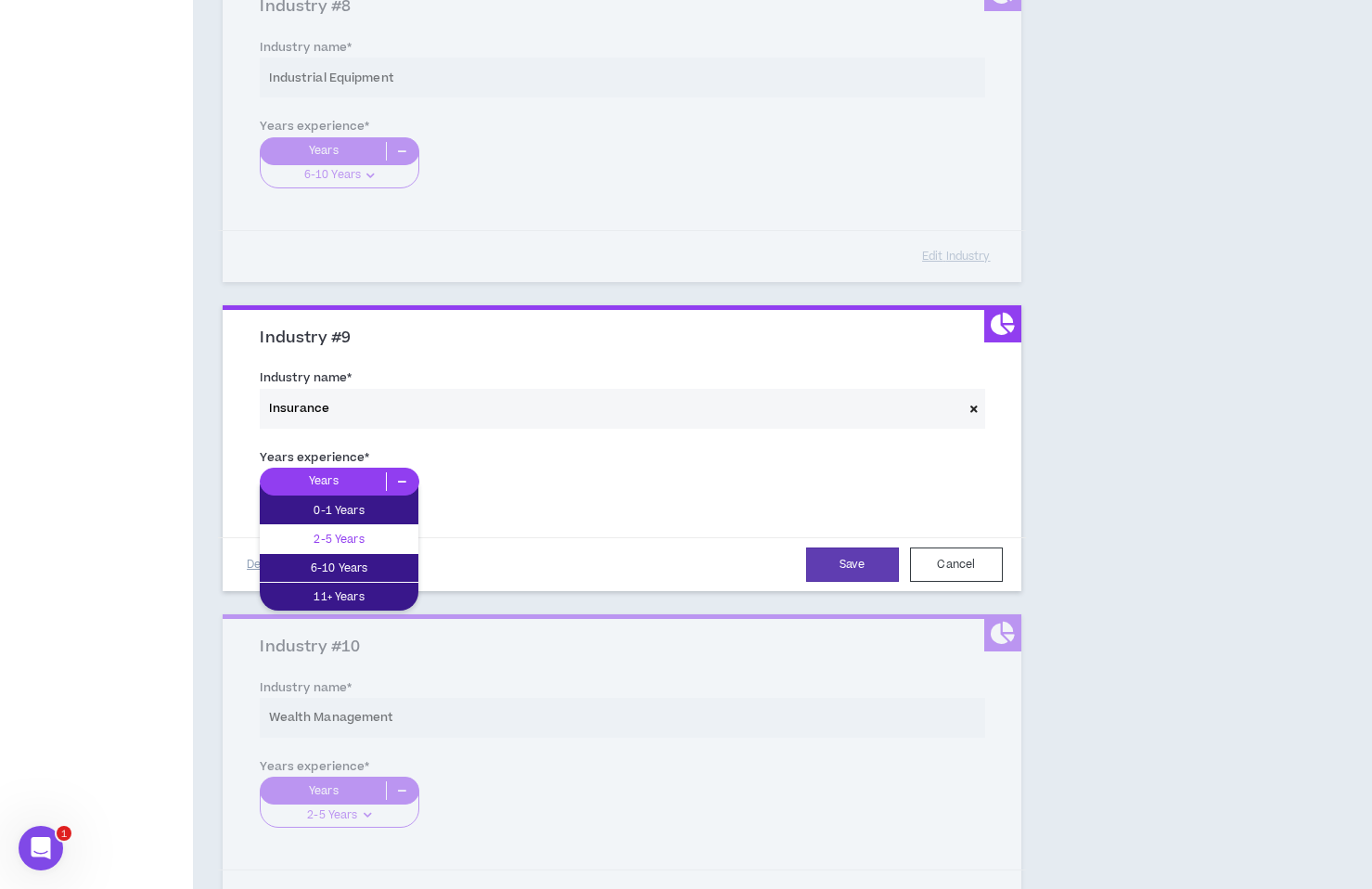 click on "2-5 Years" at bounding box center (339, 539) 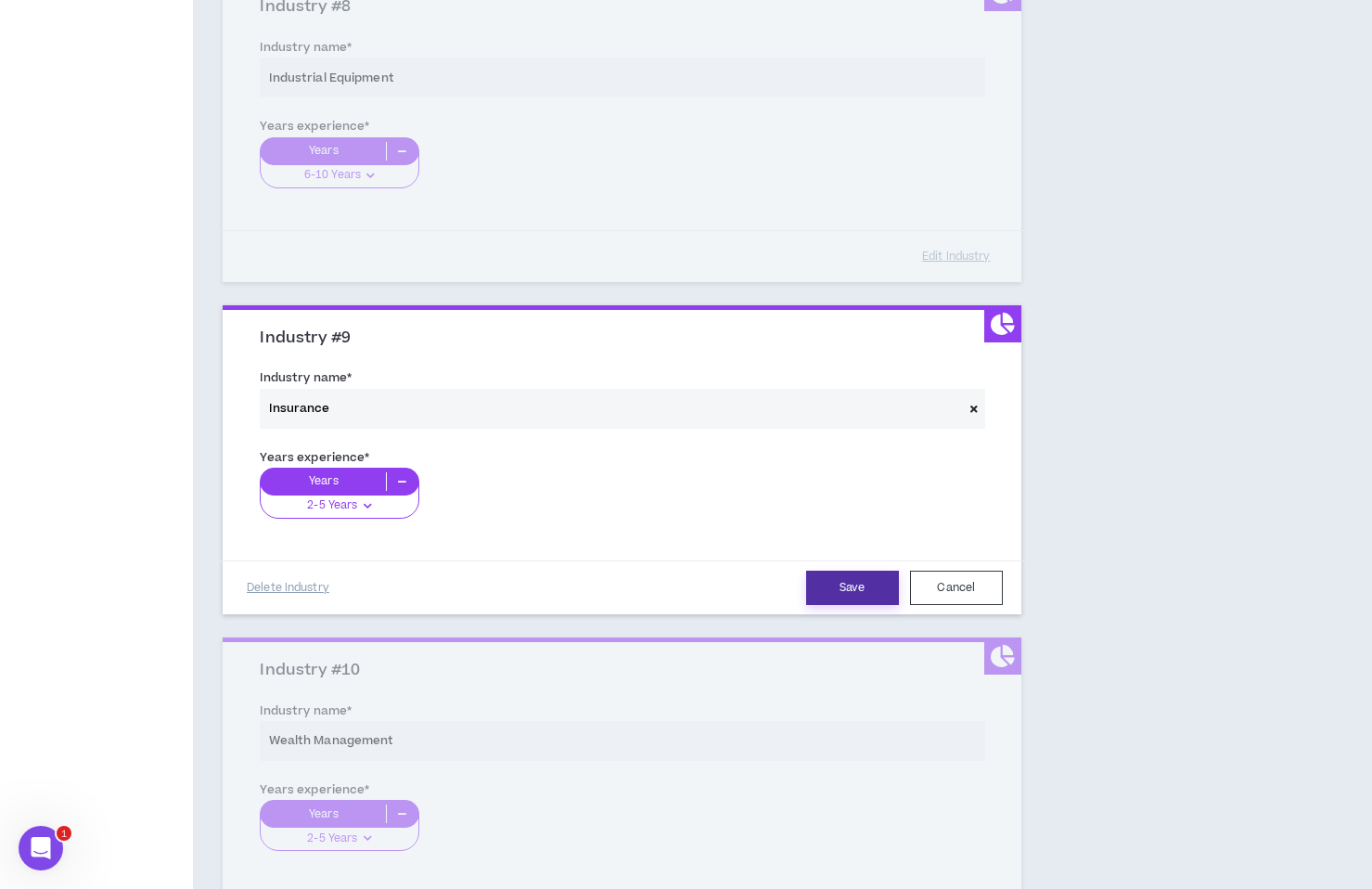 click on "Save" at bounding box center (853, 587) 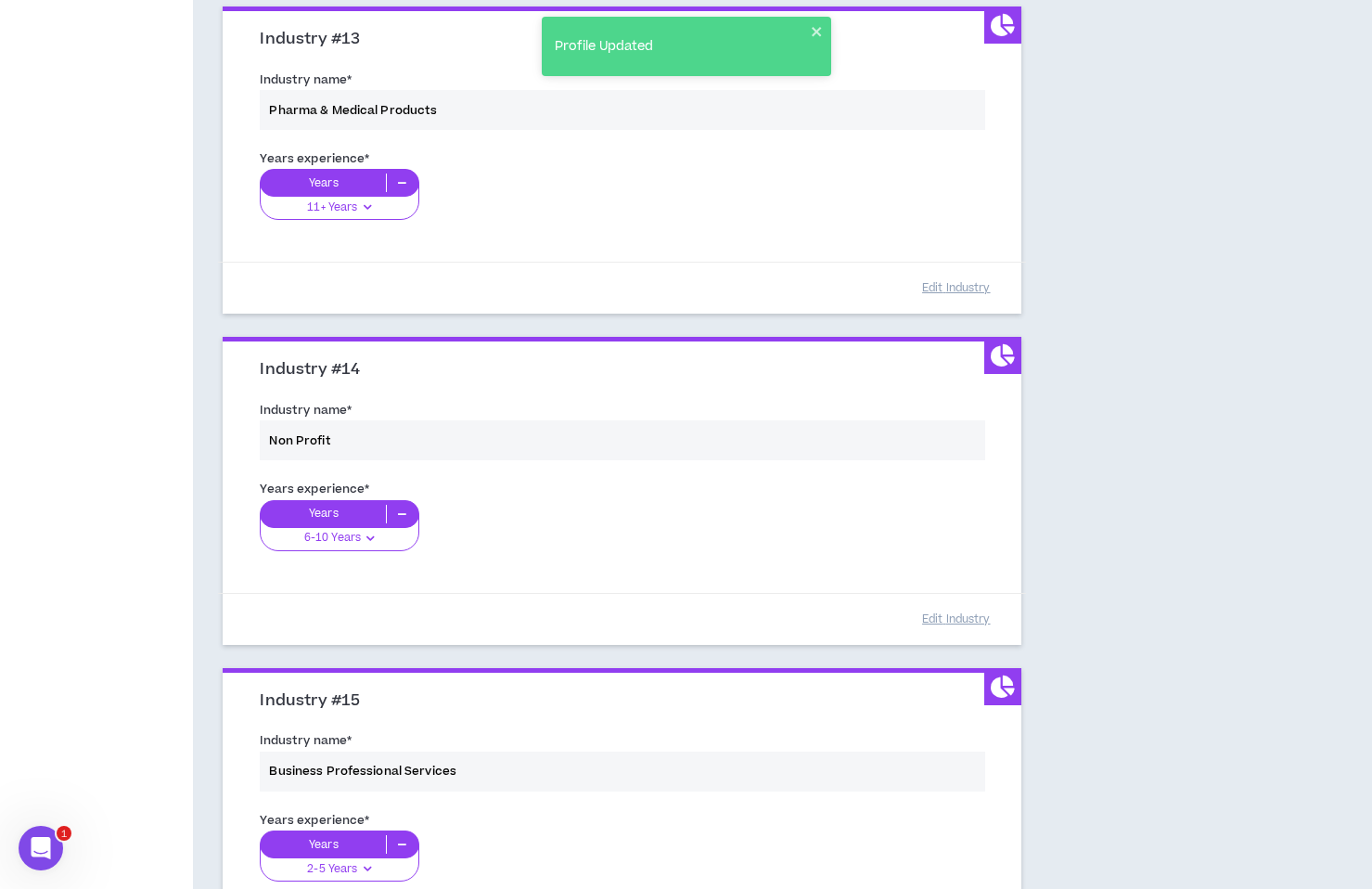 scroll, scrollTop: 4170, scrollLeft: 0, axis: vertical 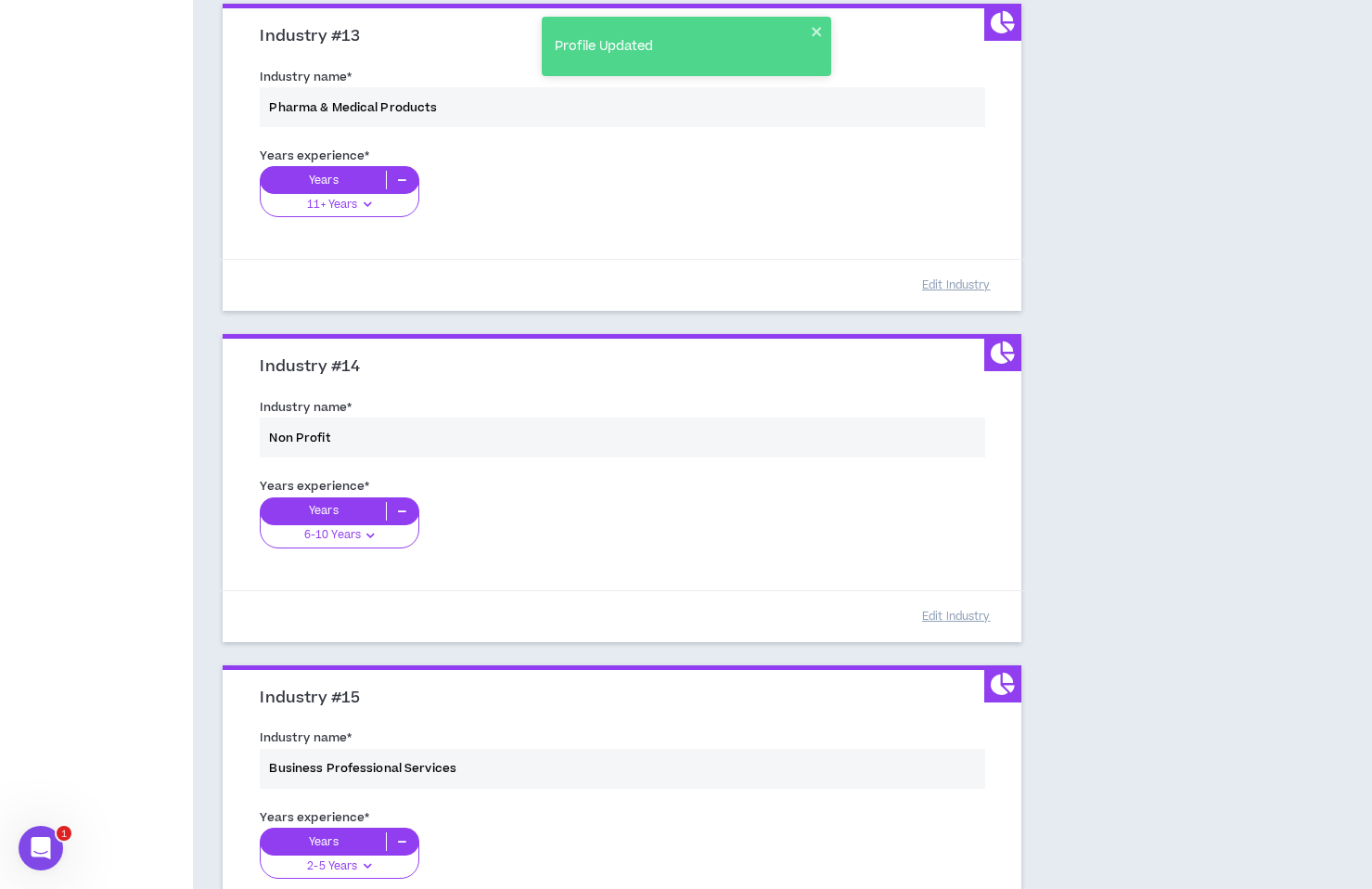 click on "Years experience  * Years 6-10 Years 0-1 Years 2-5 Years 6-10 Years 11+ Years" at bounding box center (622, 523) 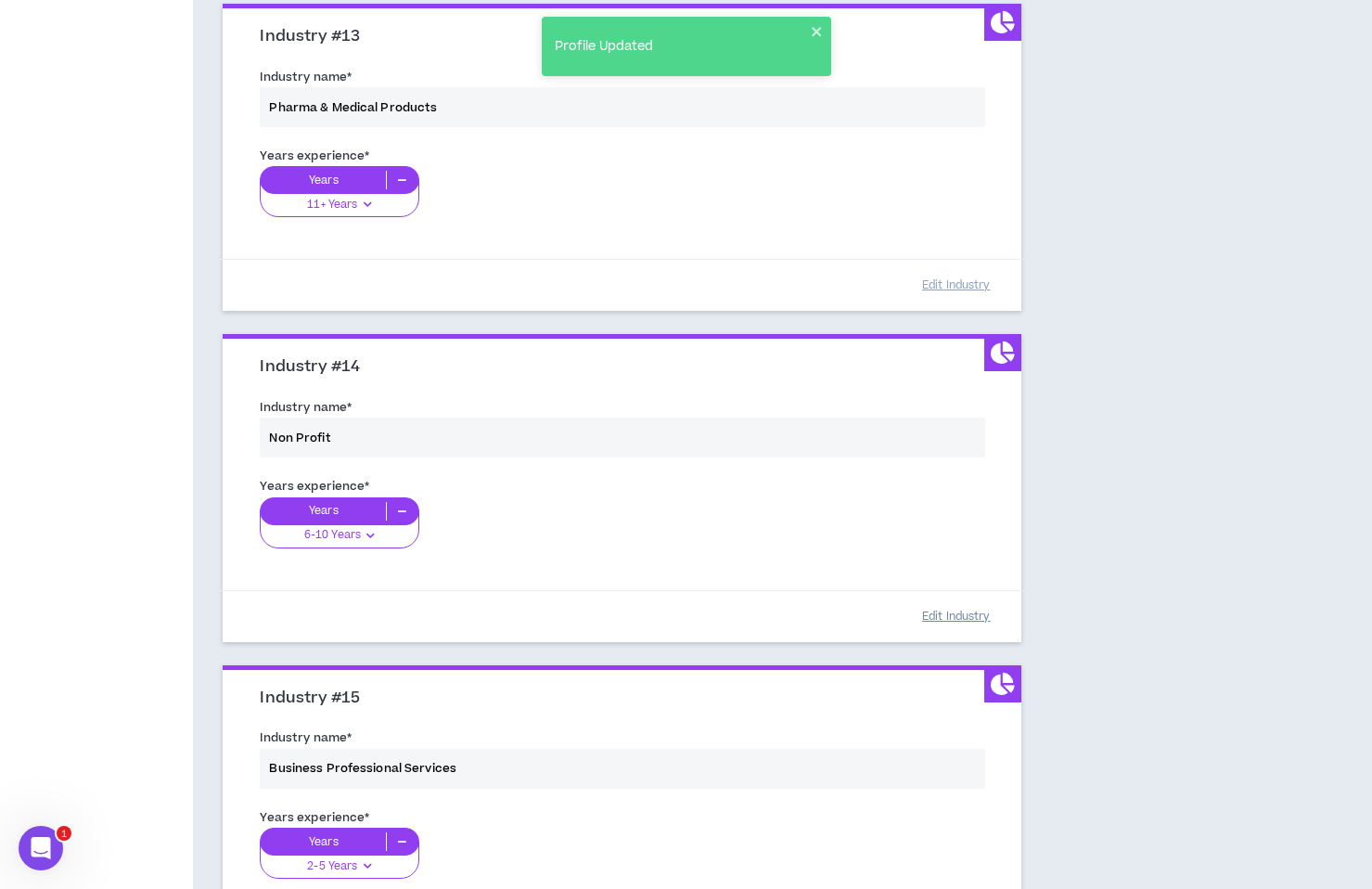 click on "Edit   Industry" at bounding box center (956, 616) 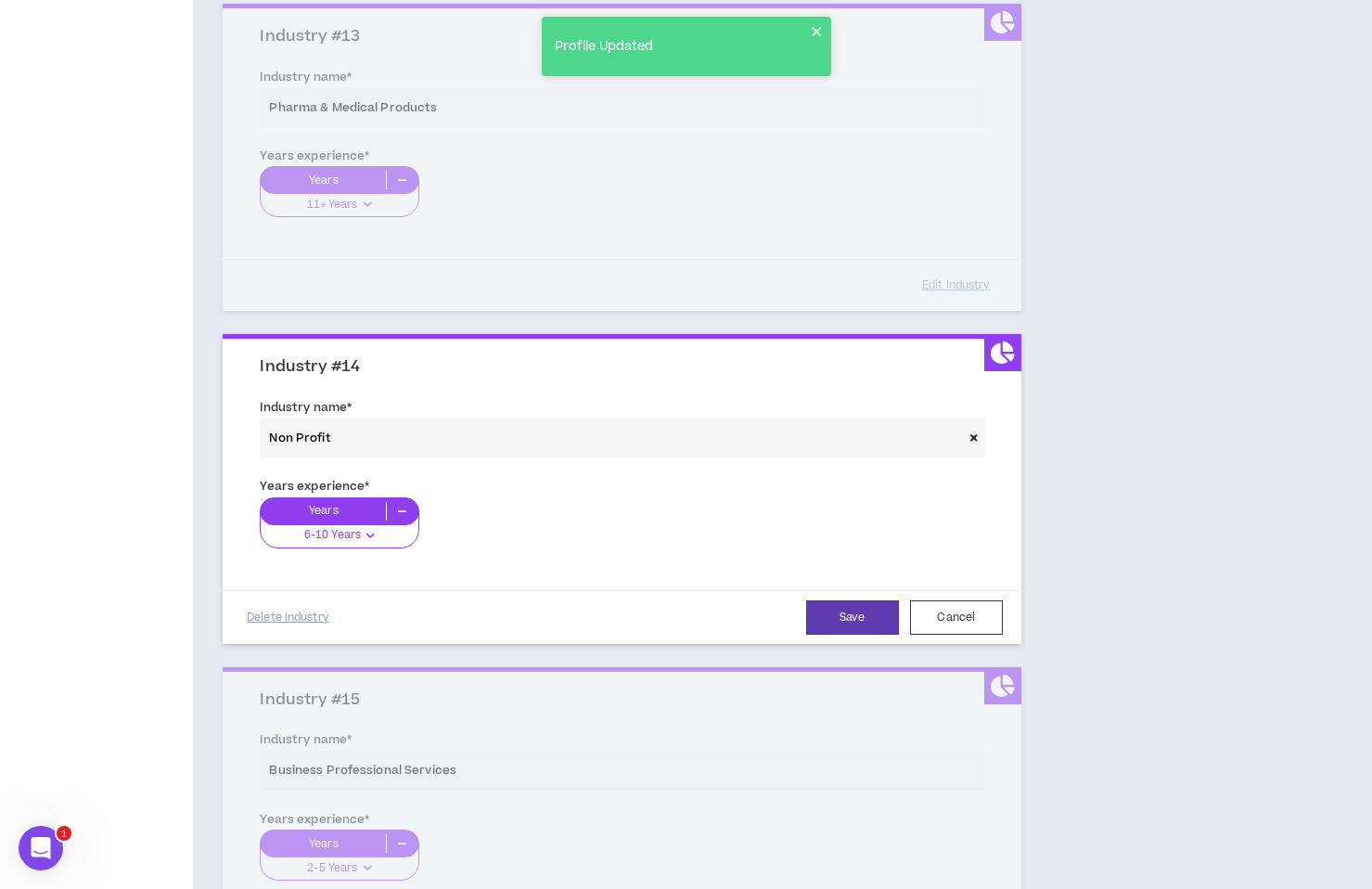 click at bounding box center [370, 535] 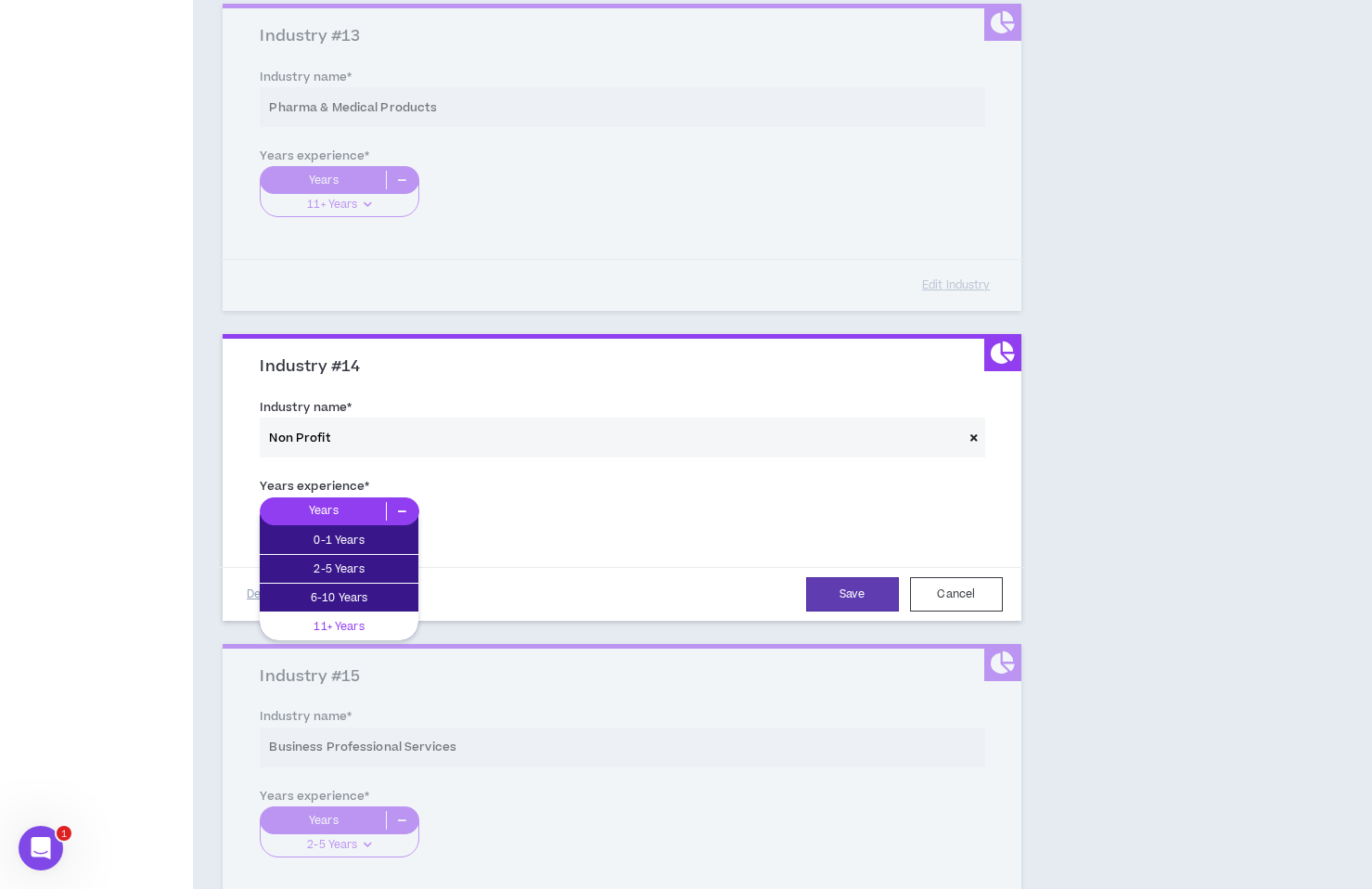 click on "11+ Years" at bounding box center (339, 626) 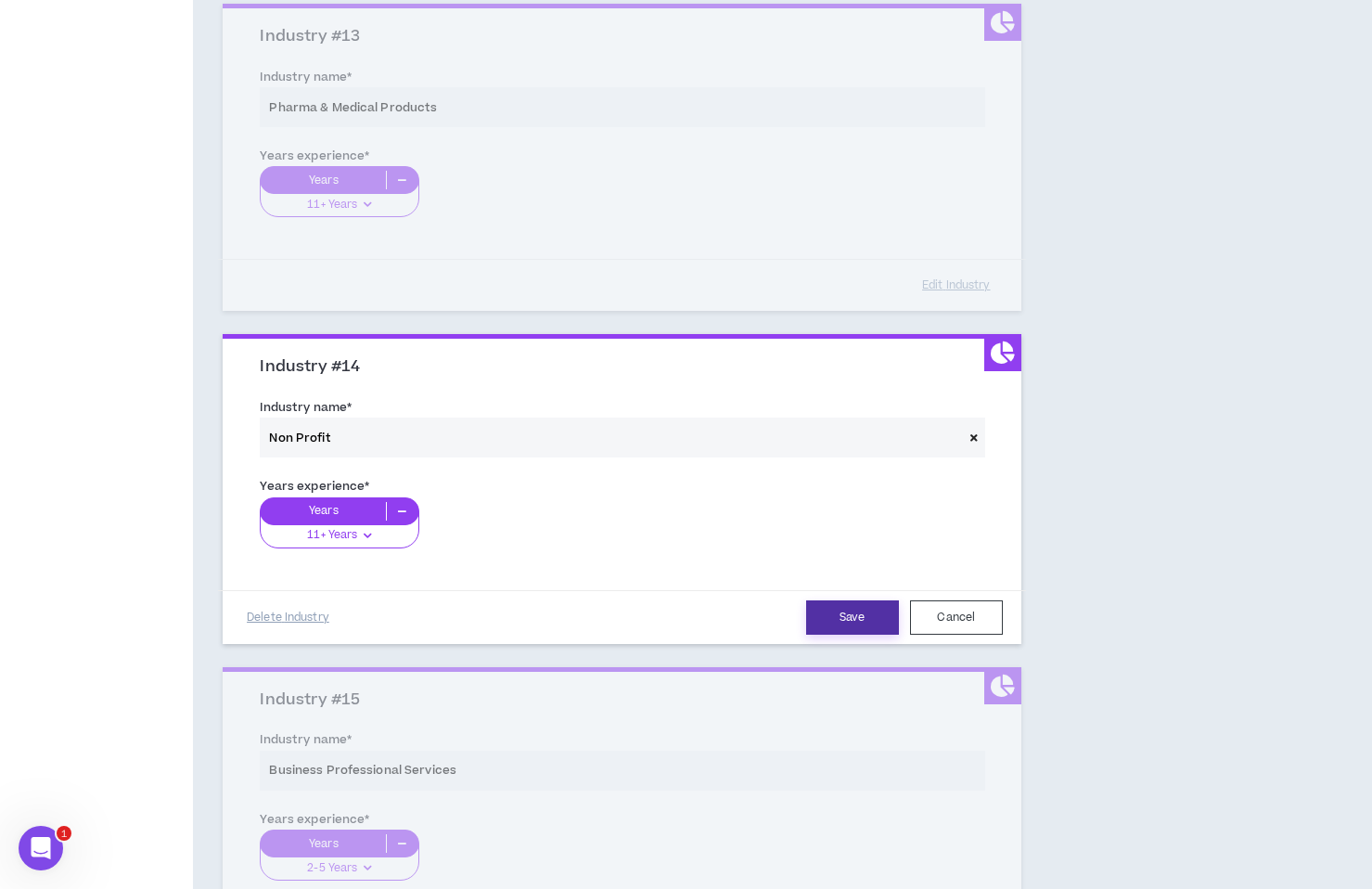 click on "Save" at bounding box center (853, 617) 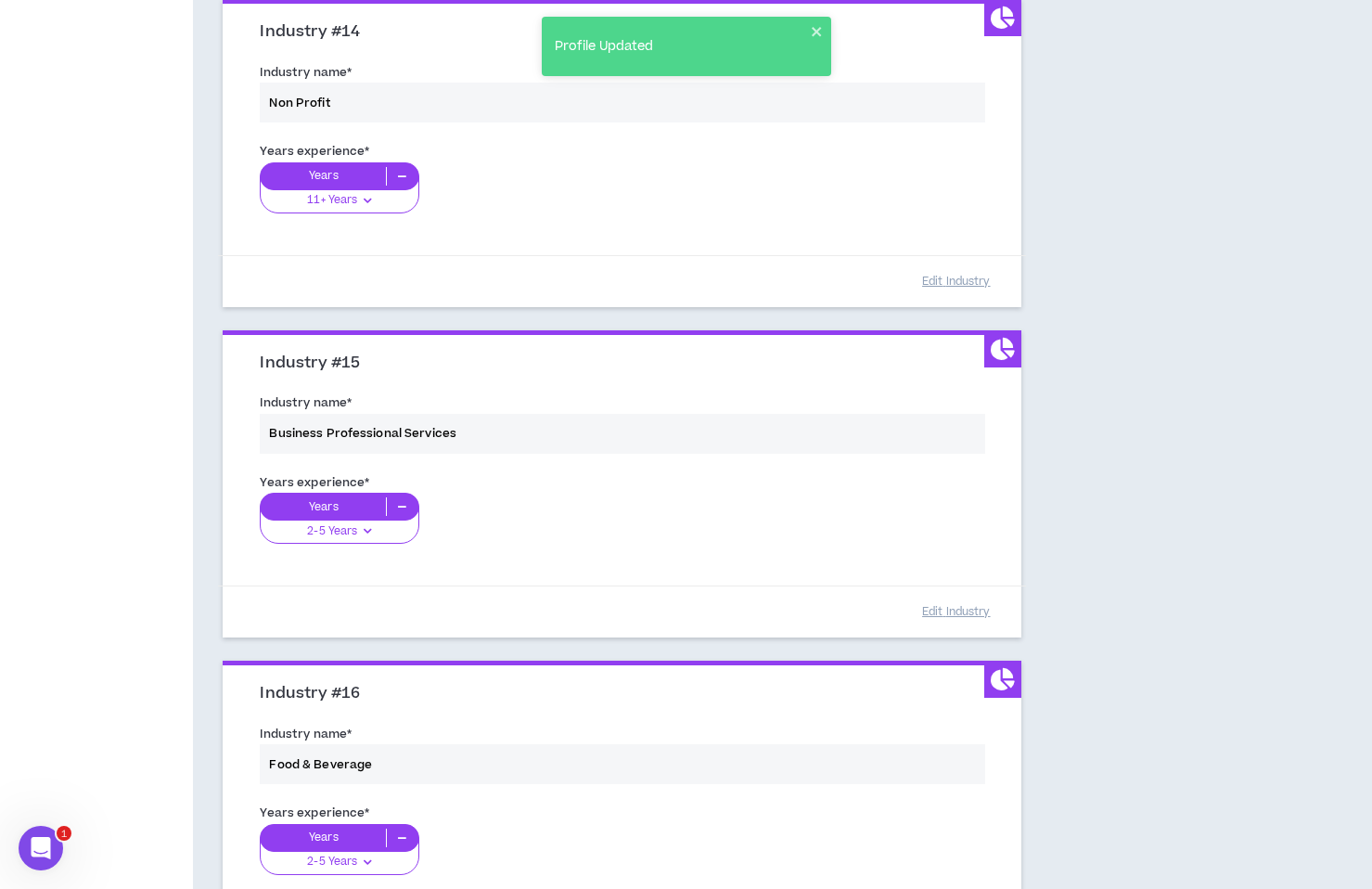 scroll, scrollTop: 4521, scrollLeft: 0, axis: vertical 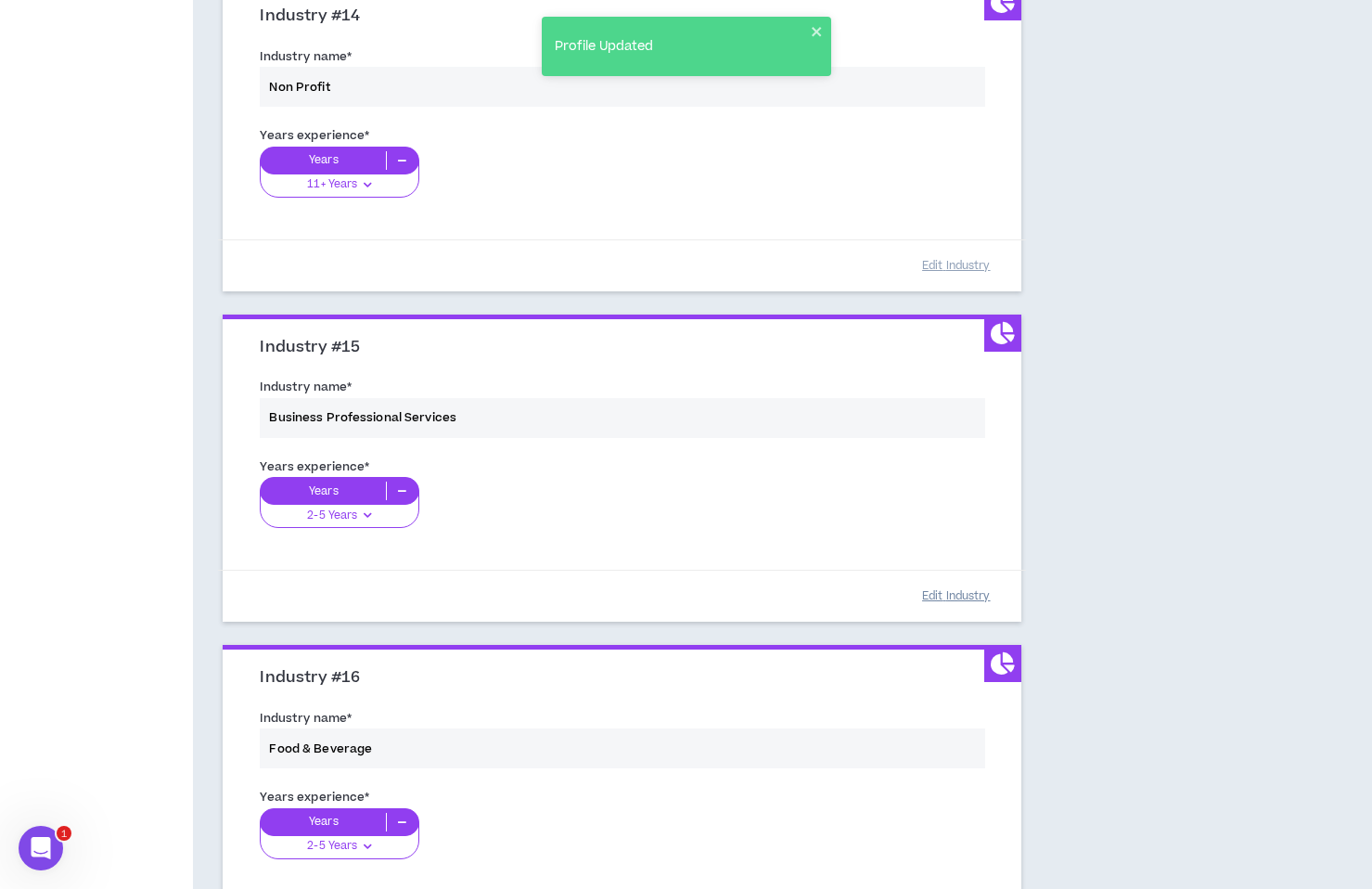 click on "Edit   Industry" at bounding box center [956, 596] 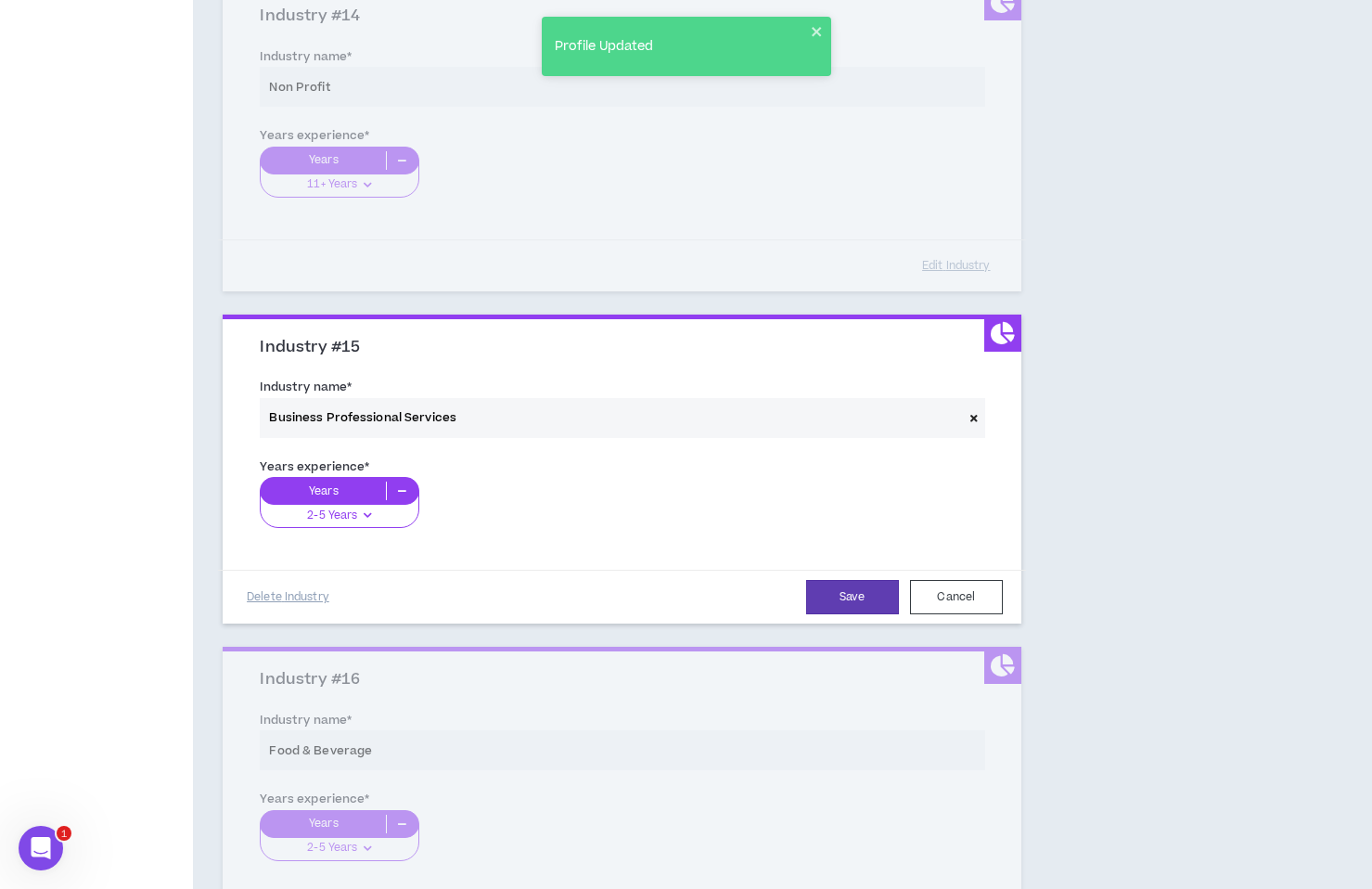 click at bounding box center (367, 515) 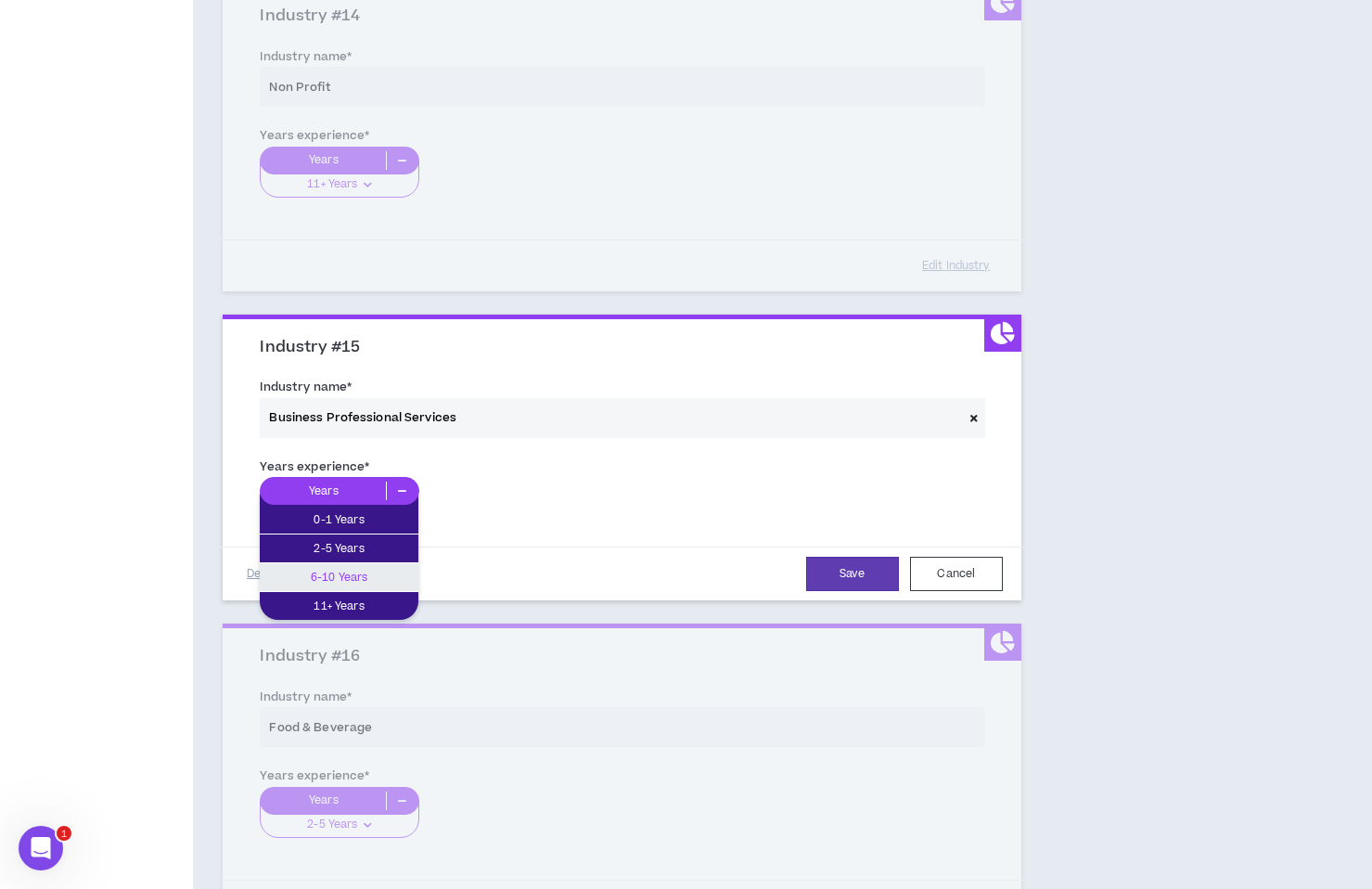 drag, startPoint x: 343, startPoint y: 580, endPoint x: 430, endPoint y: 577, distance: 87.05171 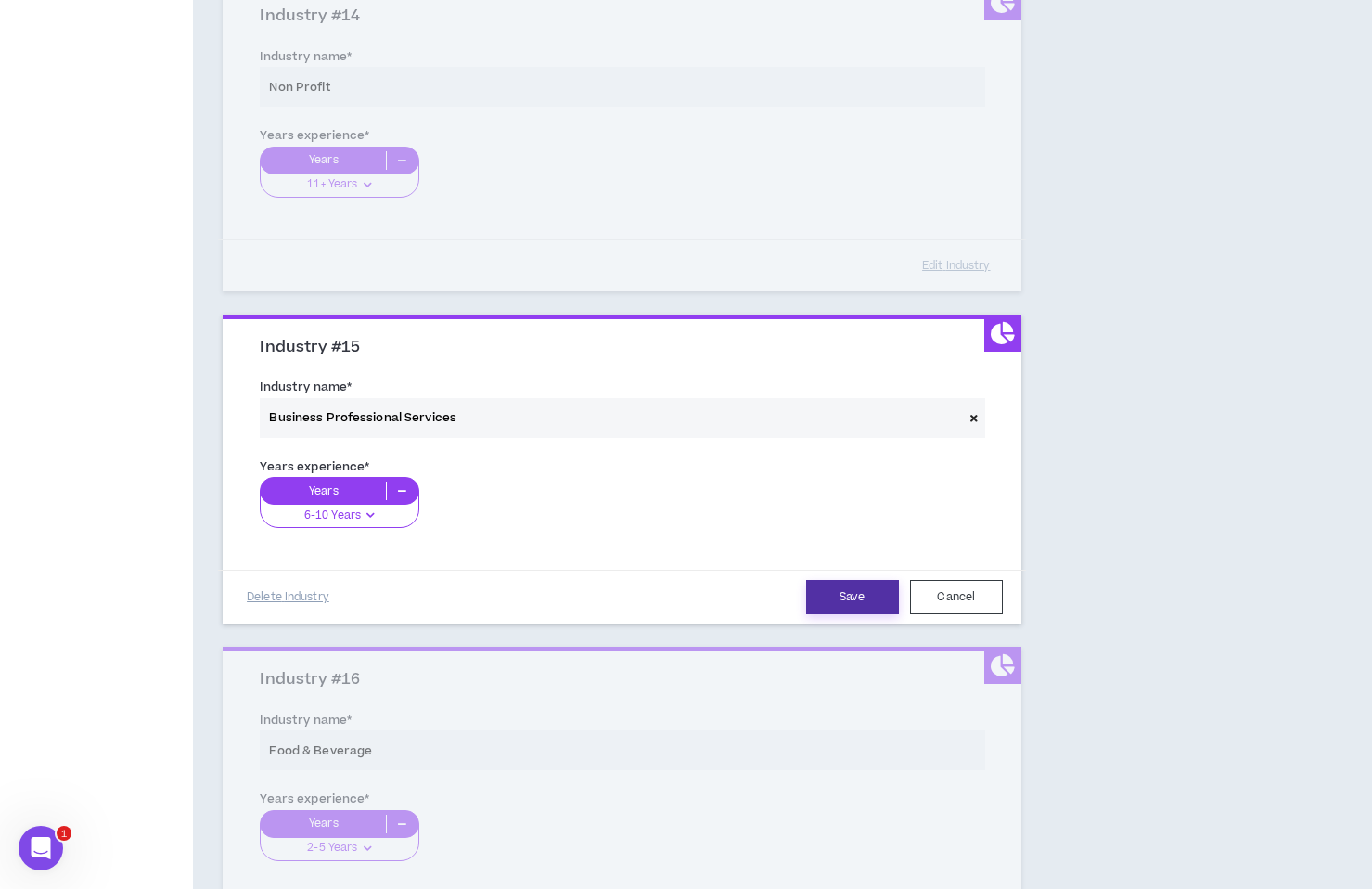 click on "Save" at bounding box center (853, 597) 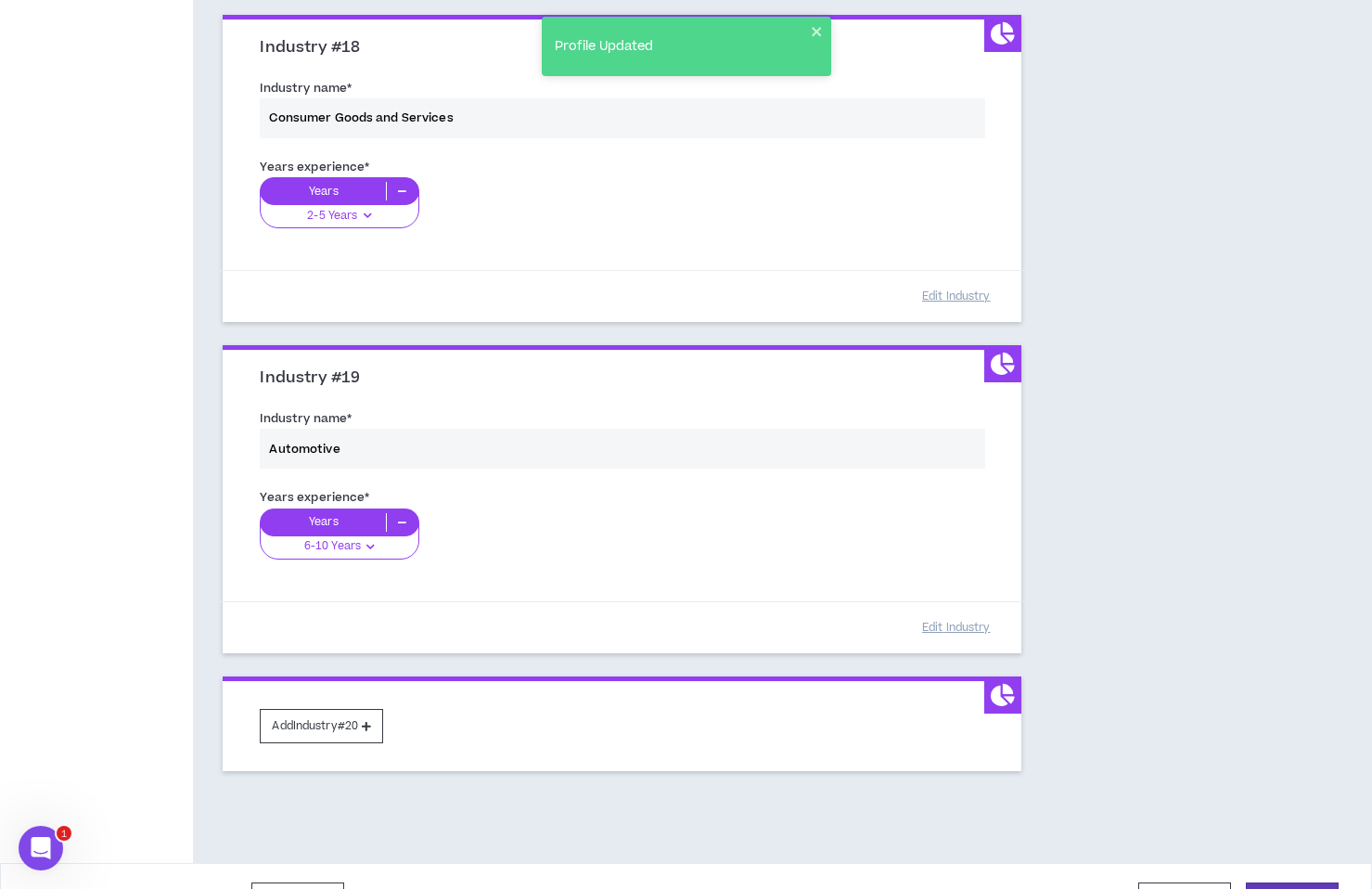 scroll, scrollTop: 5812, scrollLeft: 0, axis: vertical 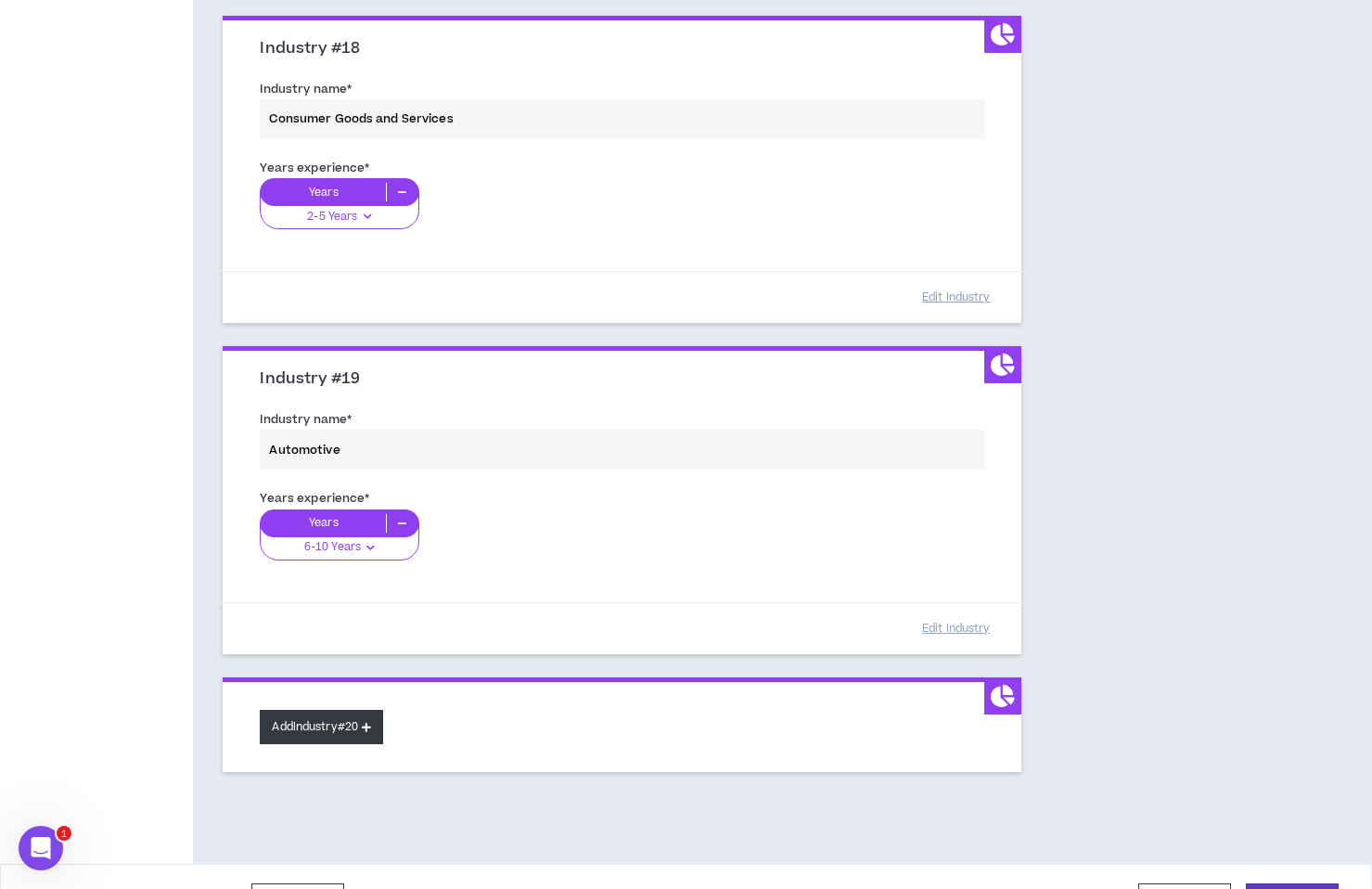 click on "Add  Industry  #20" at bounding box center [321, 727] 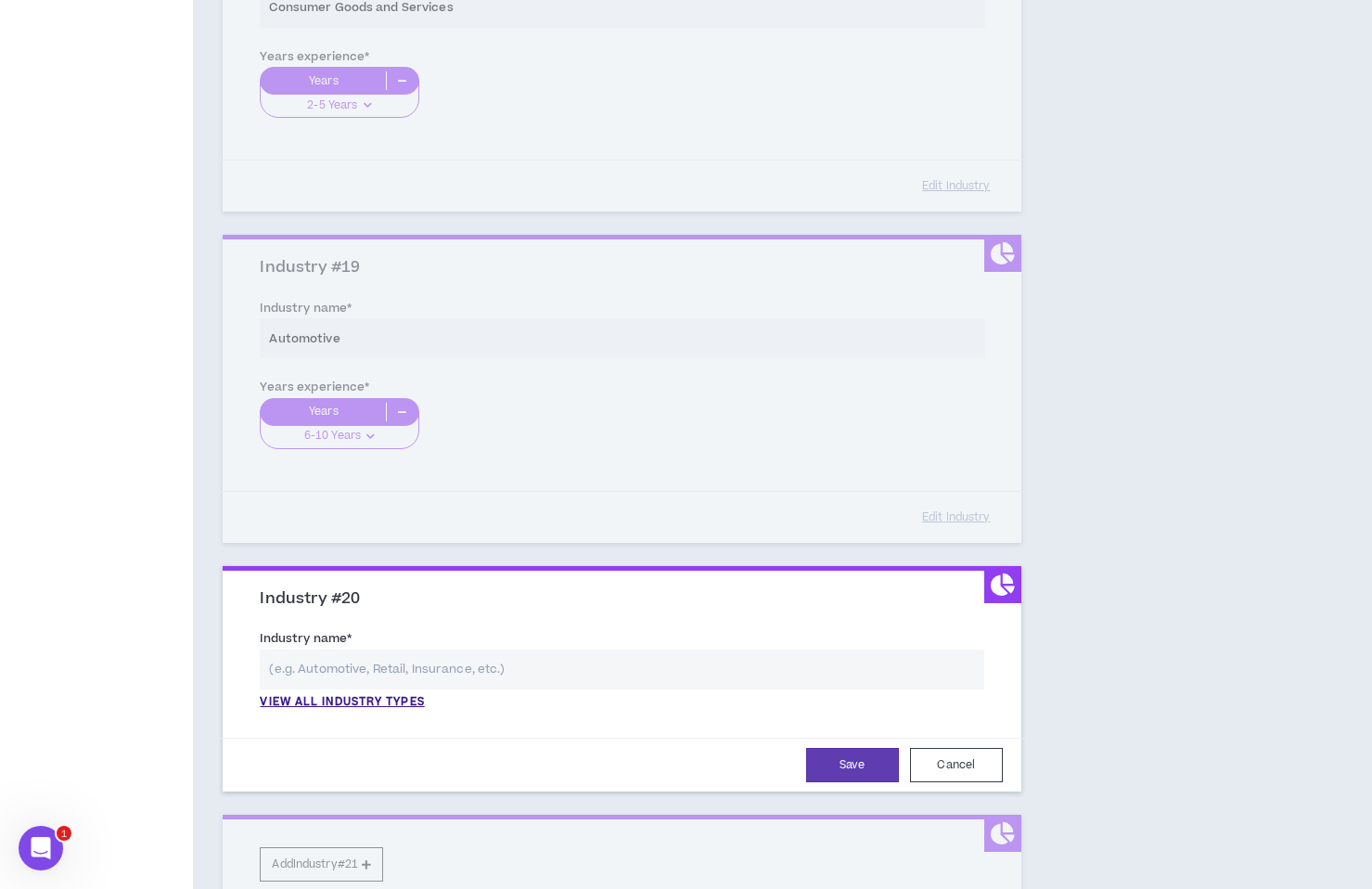 scroll, scrollTop: 5930, scrollLeft: 0, axis: vertical 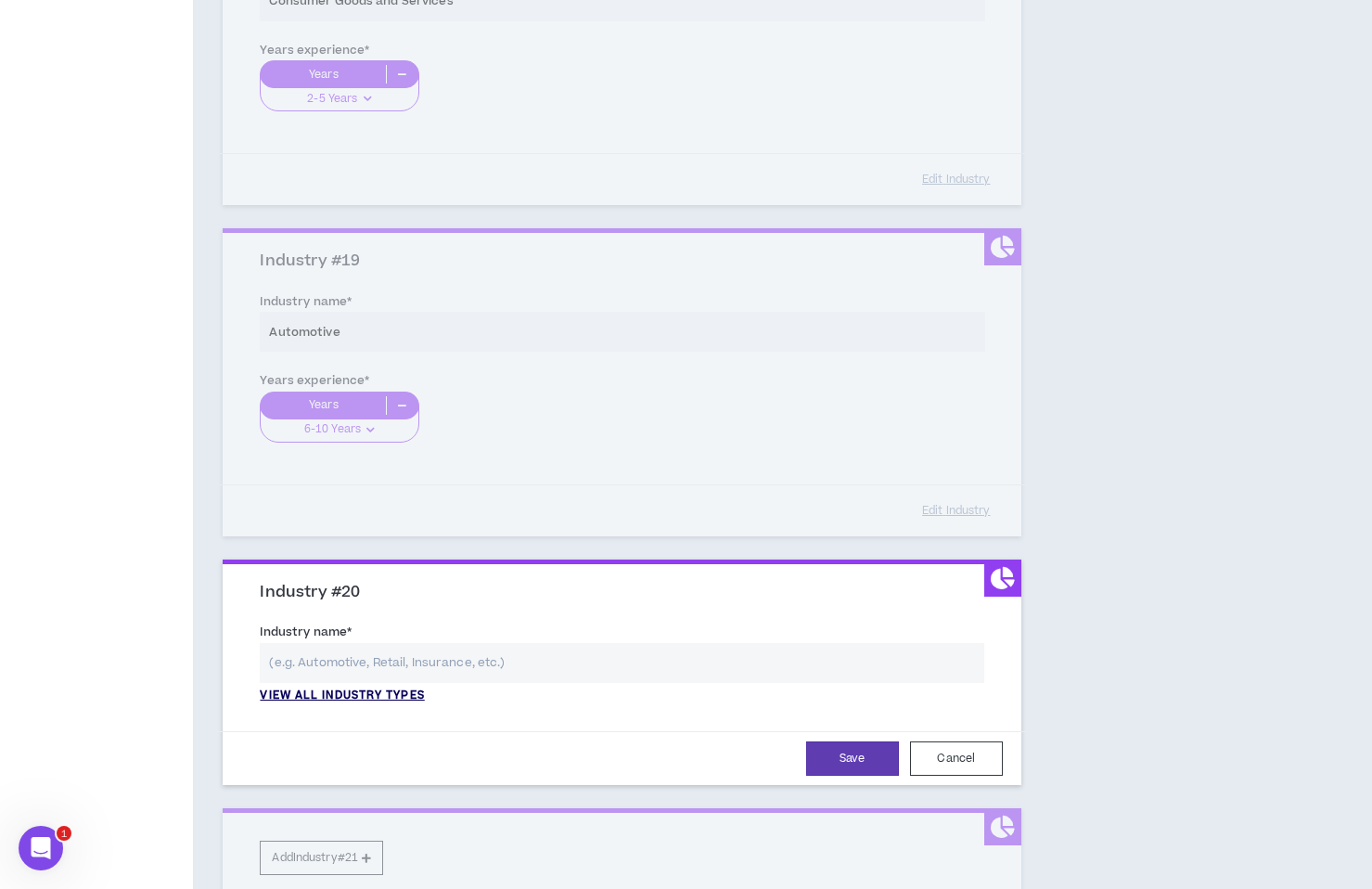 click on "View all industry types" at bounding box center (341, 696) 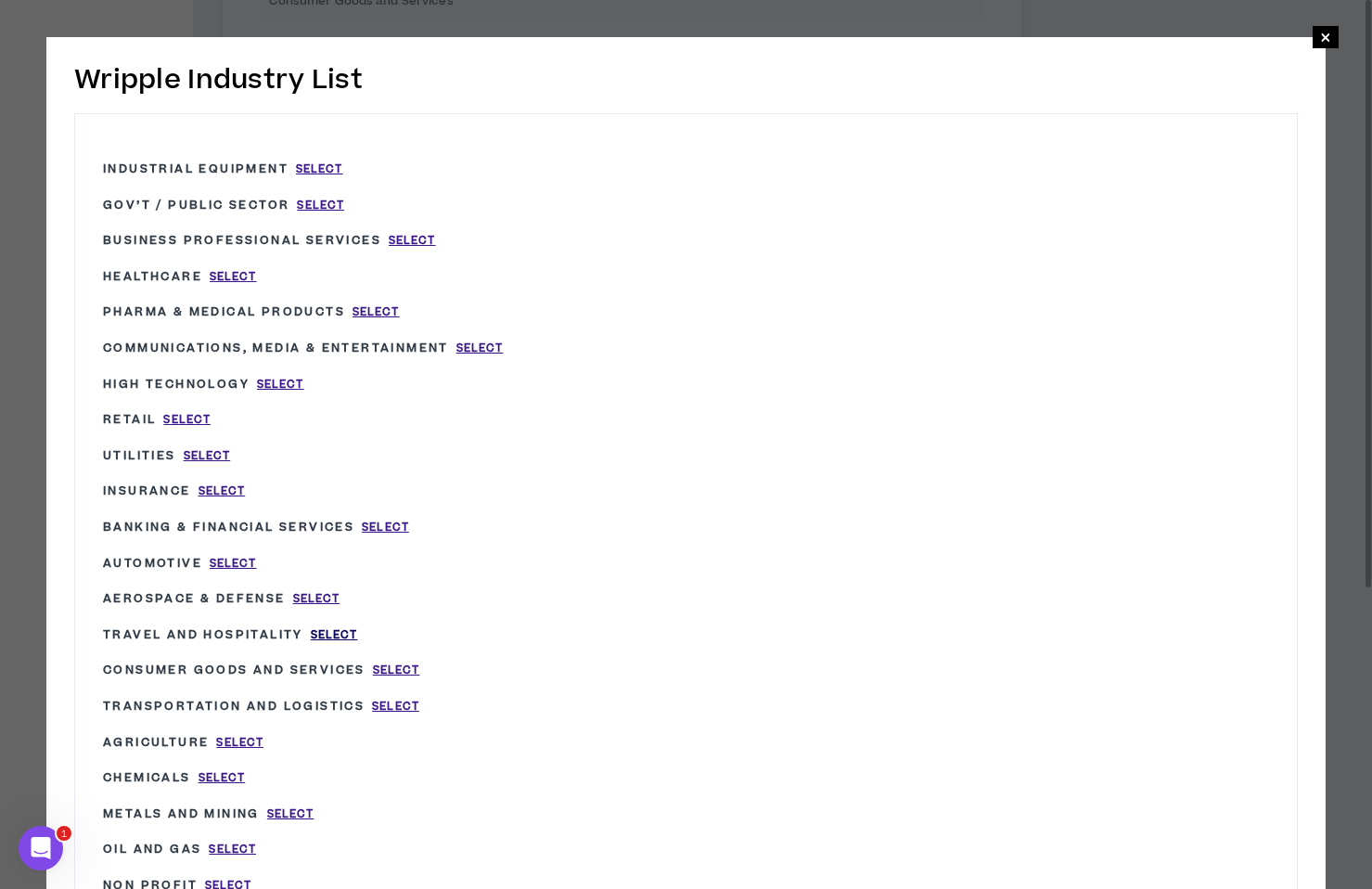 click on "Select" at bounding box center (334, 635) 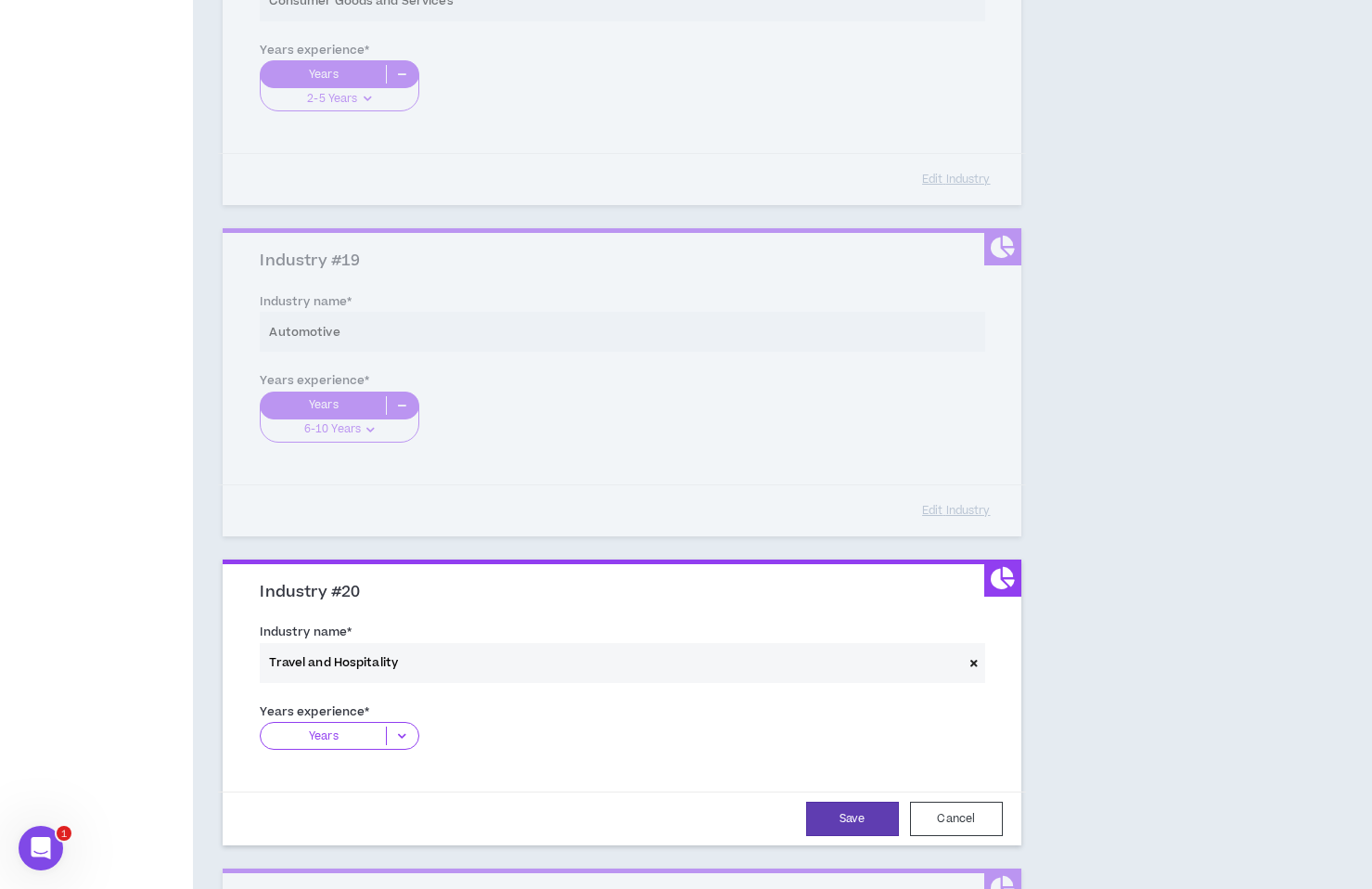 click at bounding box center [402, 736] 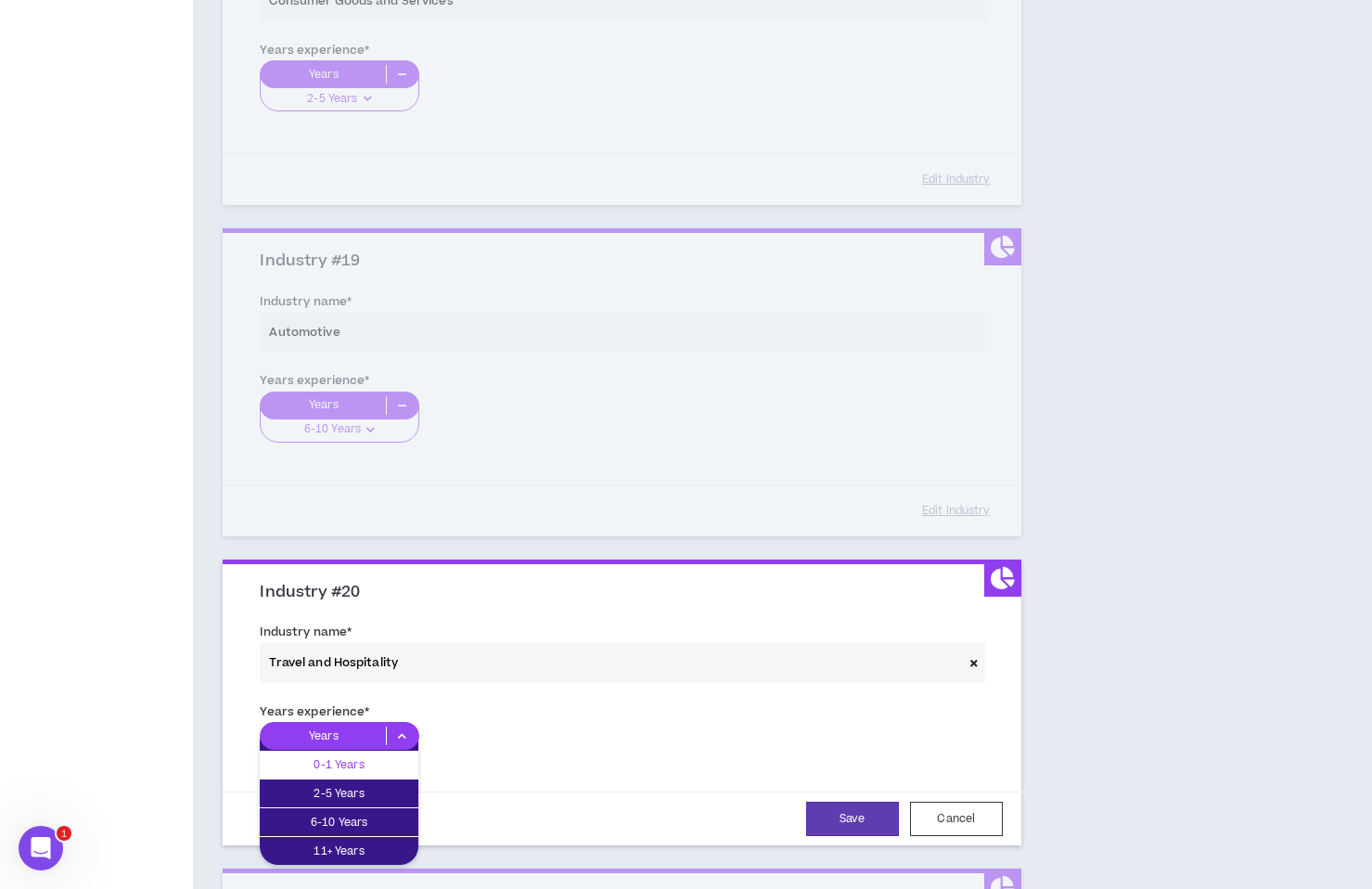 click on "0-1 Years" at bounding box center (339, 765) 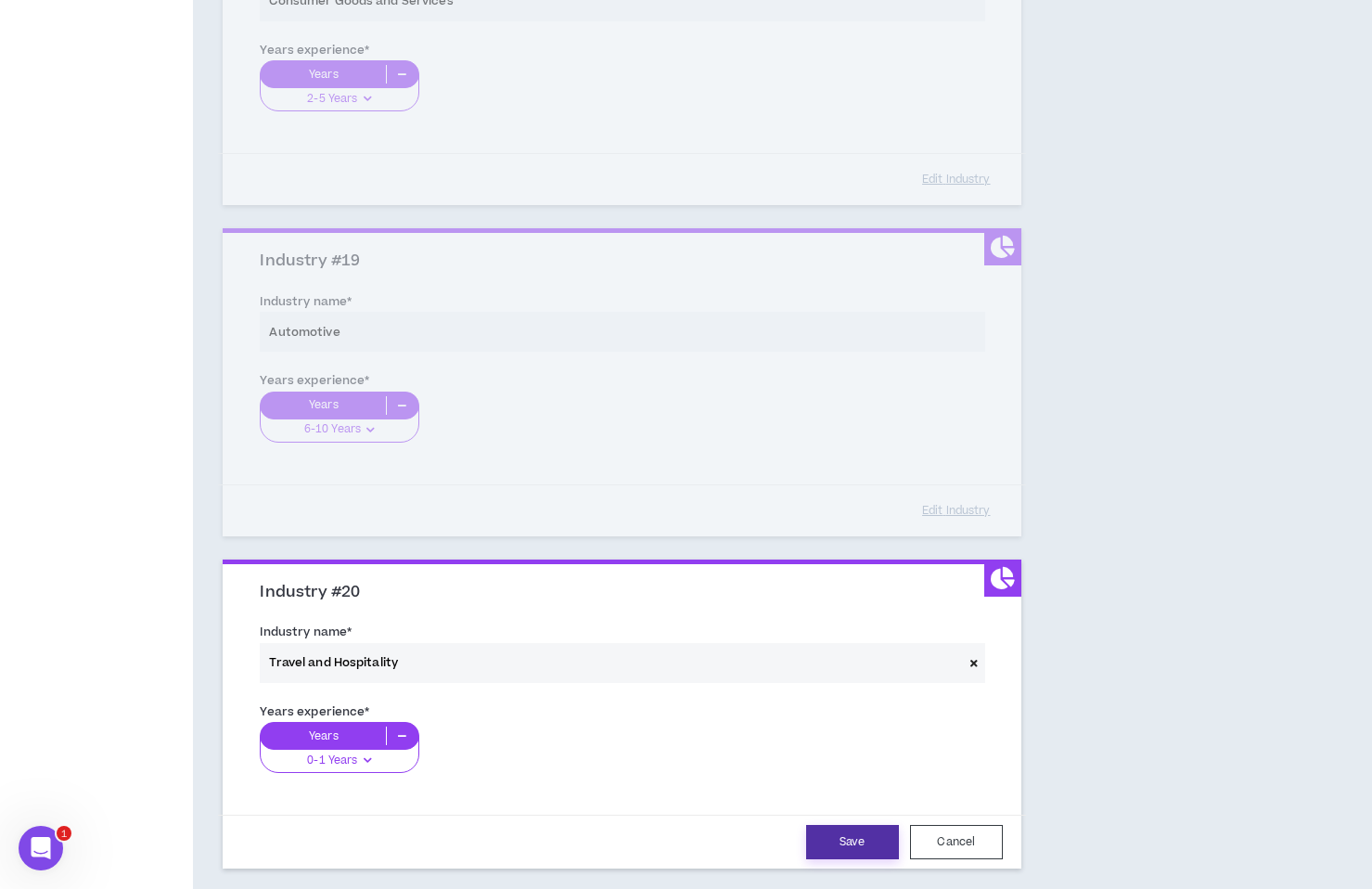 click on "Save" at bounding box center (853, 842) 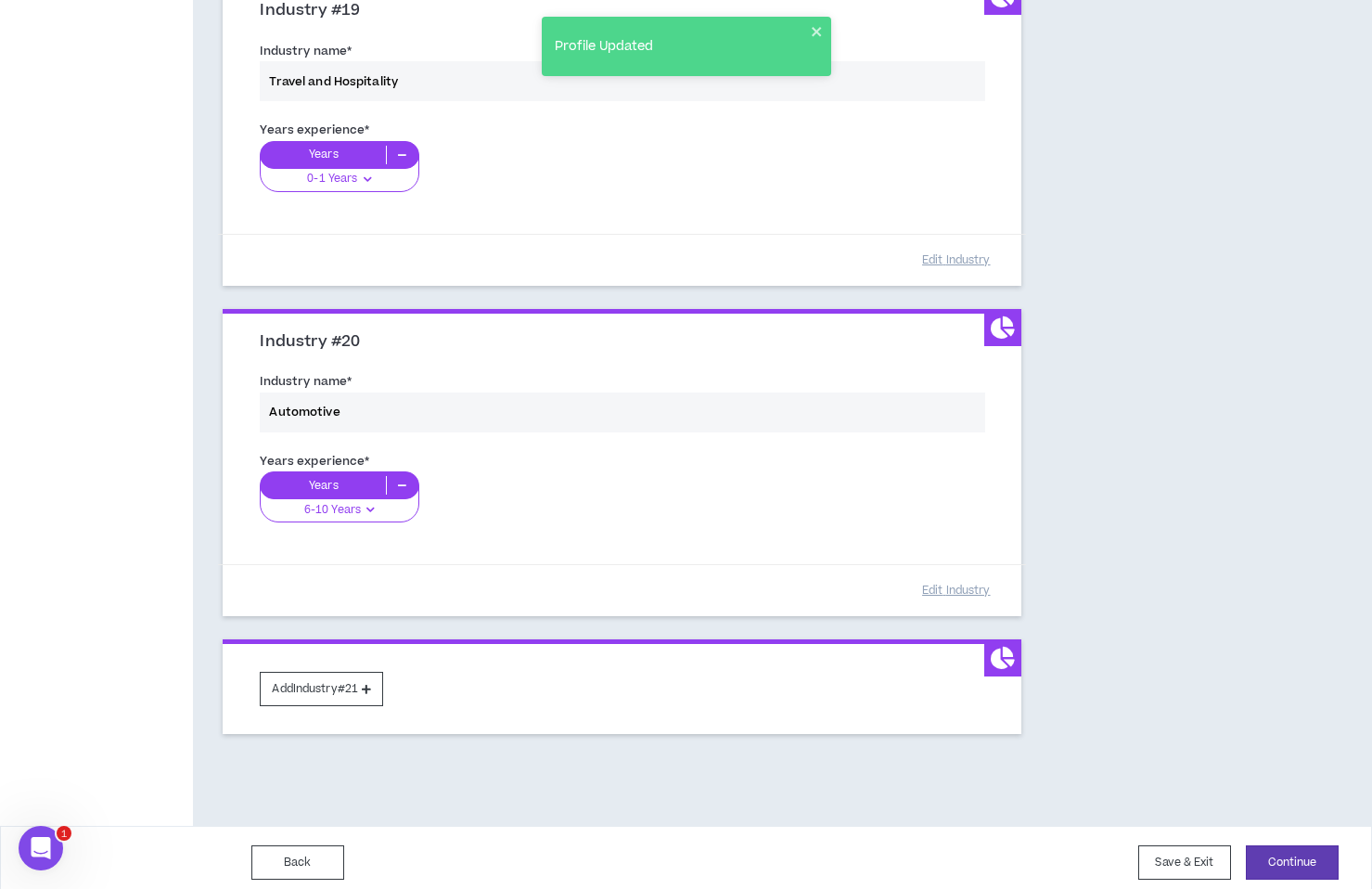 scroll, scrollTop: 6191, scrollLeft: 0, axis: vertical 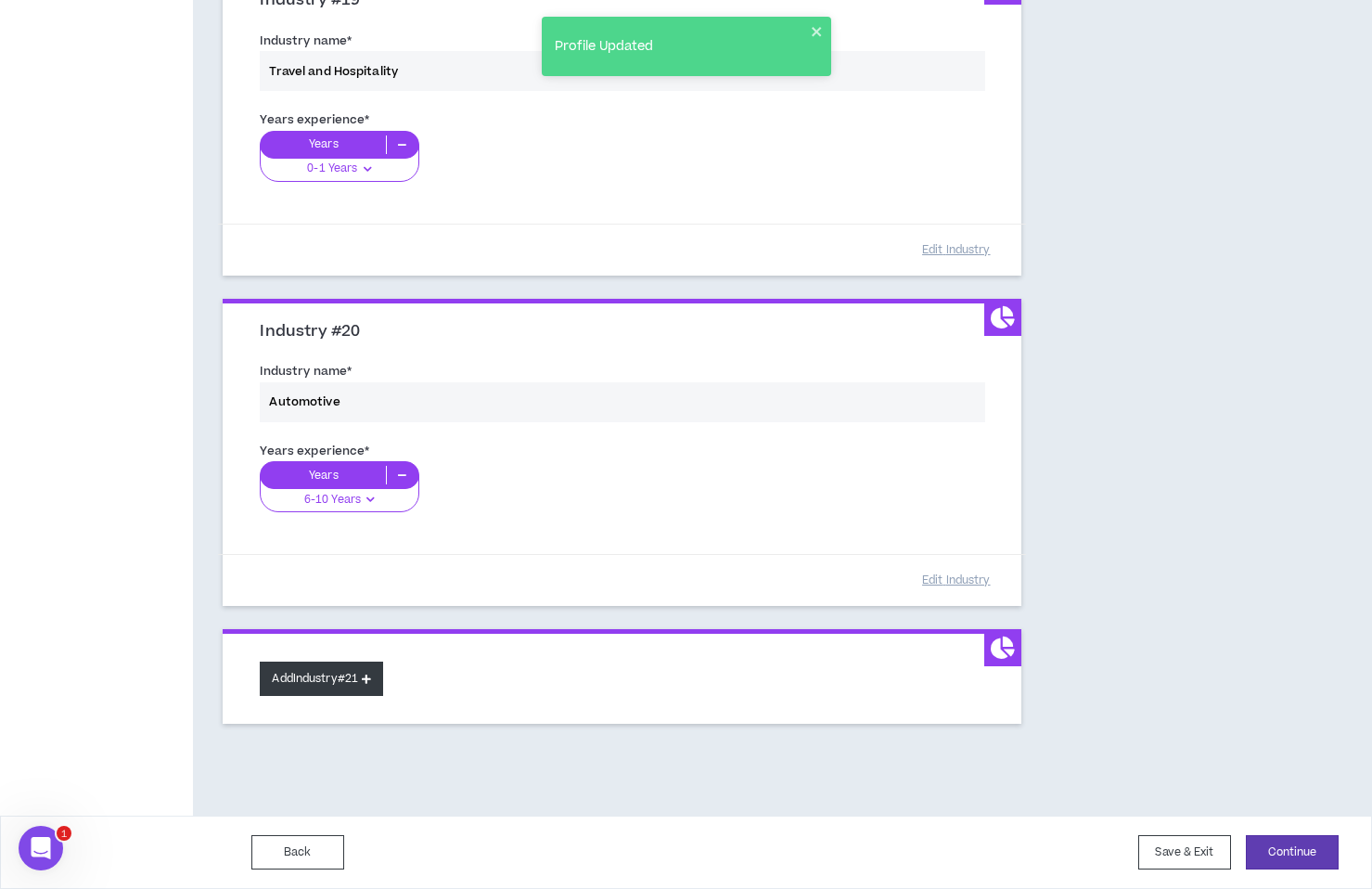 click on "Add  Industry  #21" at bounding box center (321, 678) 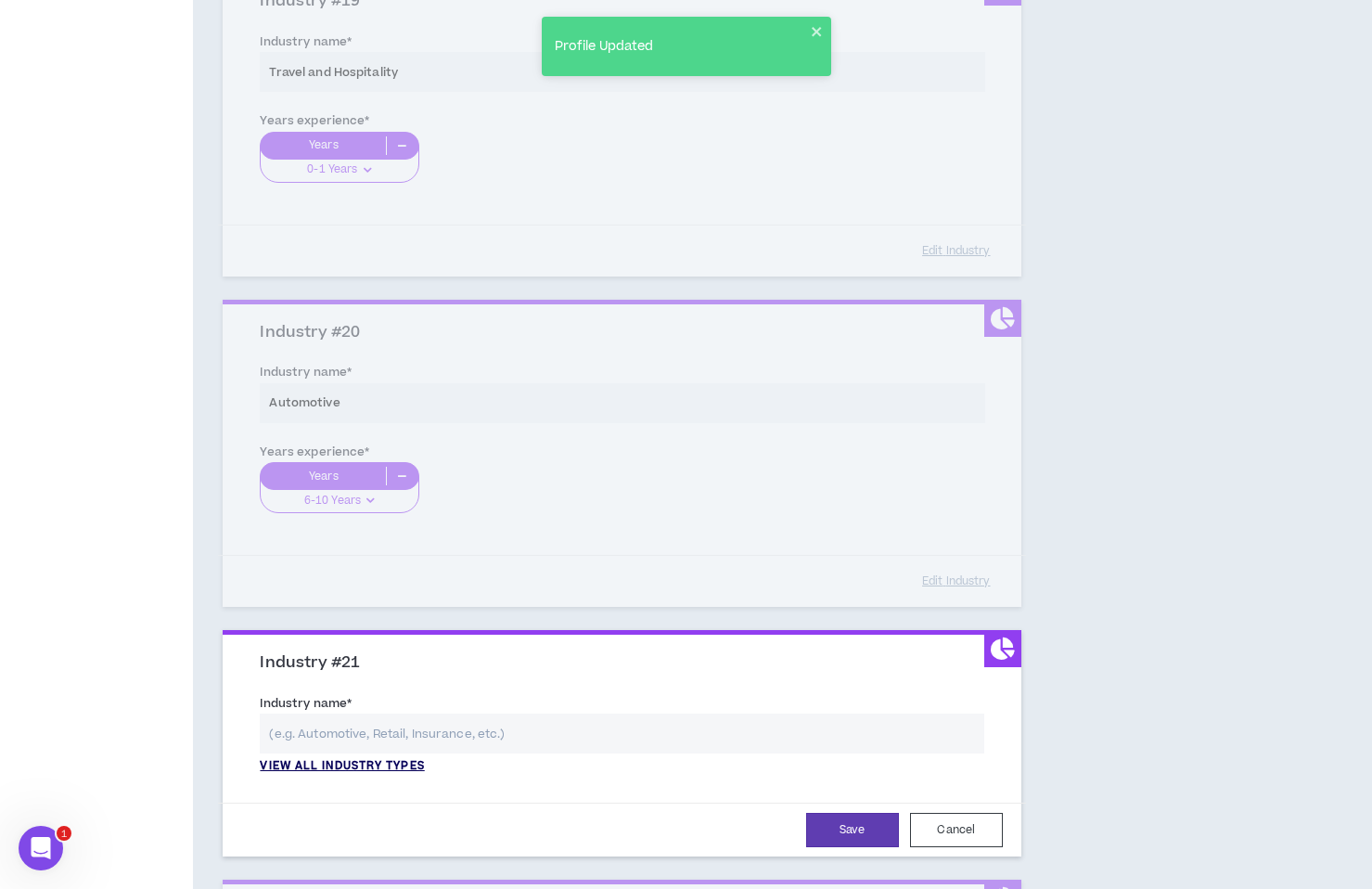 click on "View all industry types" at bounding box center (341, 767) 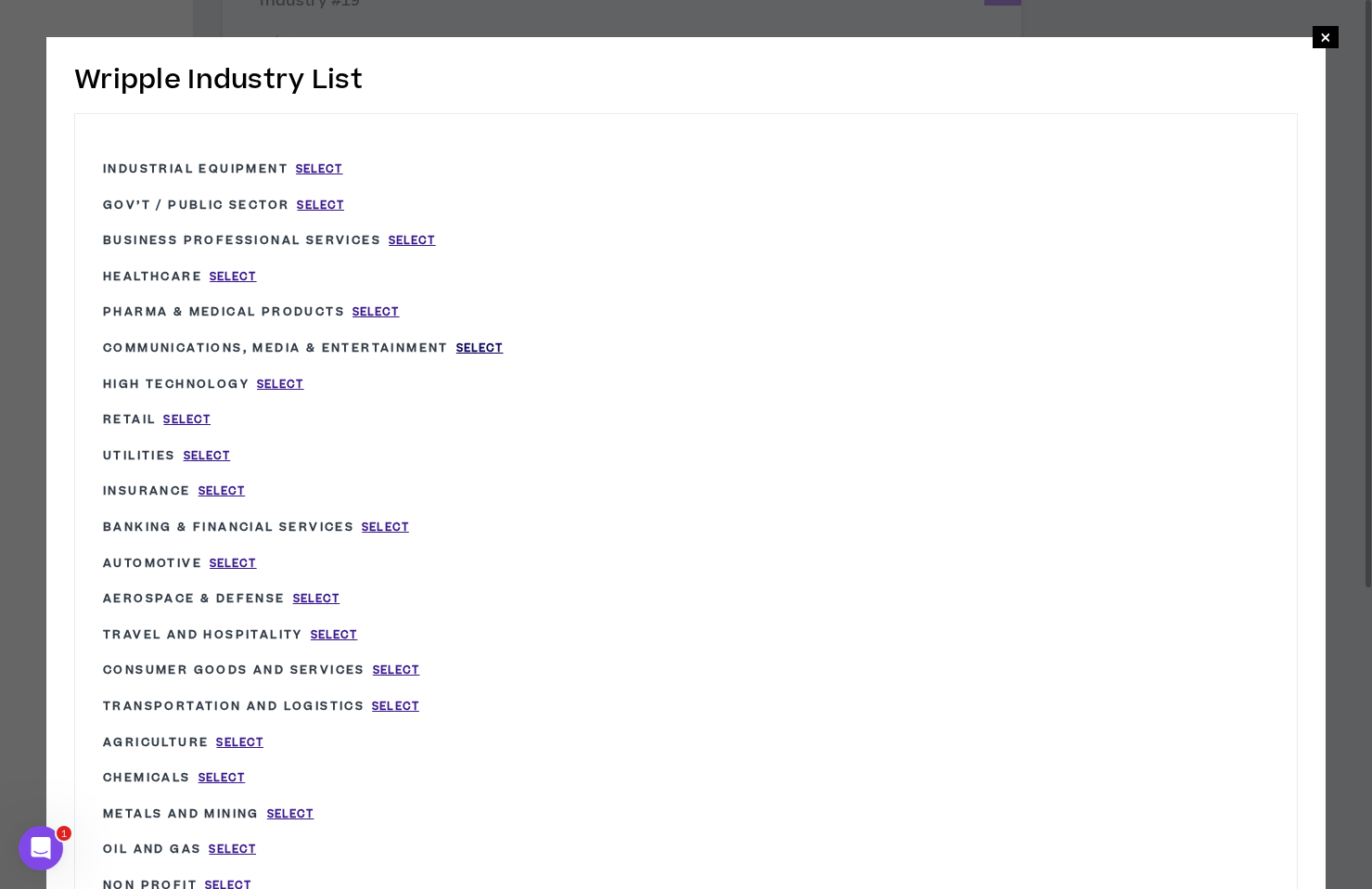 click on "Select" at bounding box center (480, 348) 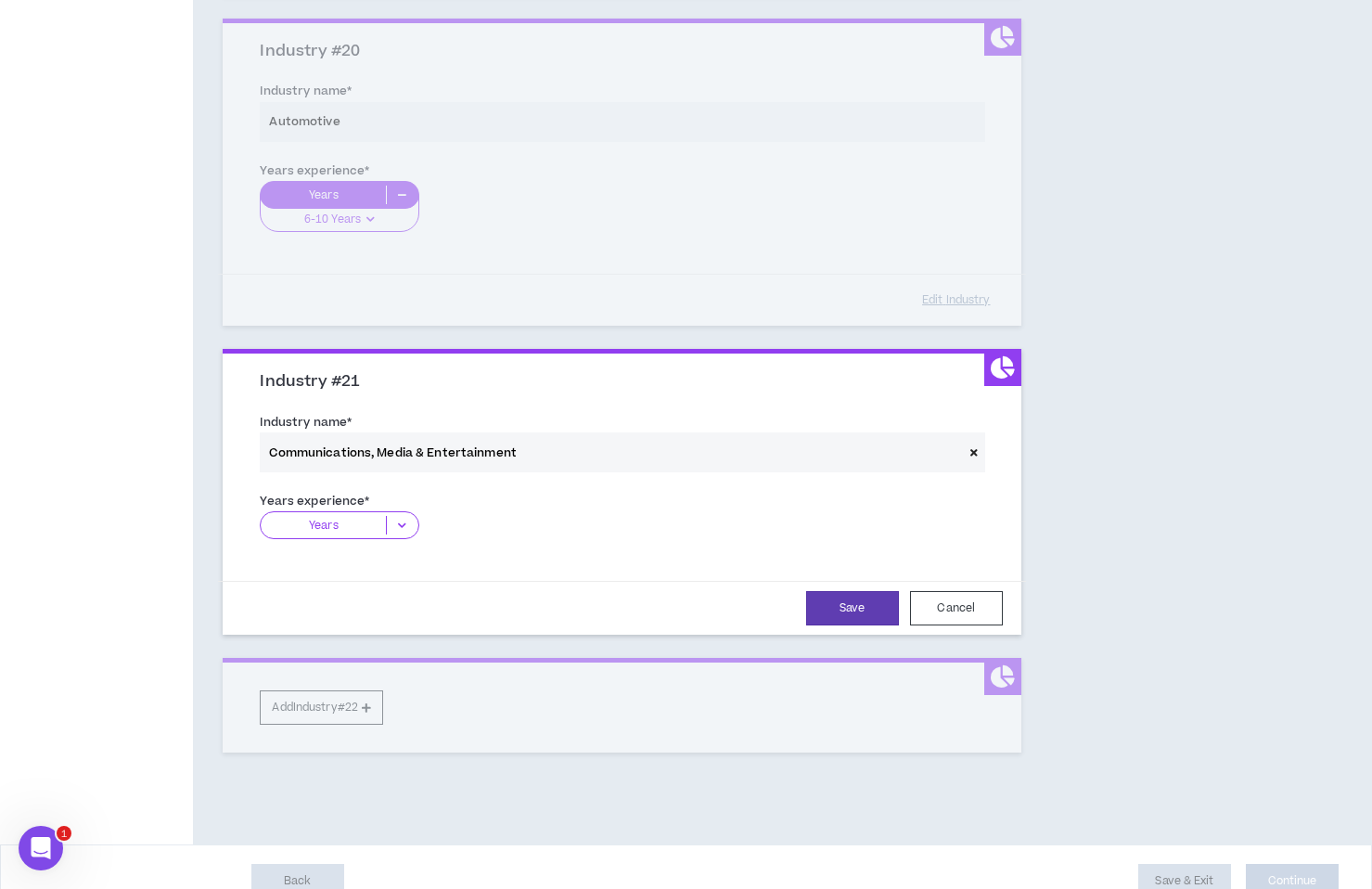 scroll, scrollTop: 6500, scrollLeft: 0, axis: vertical 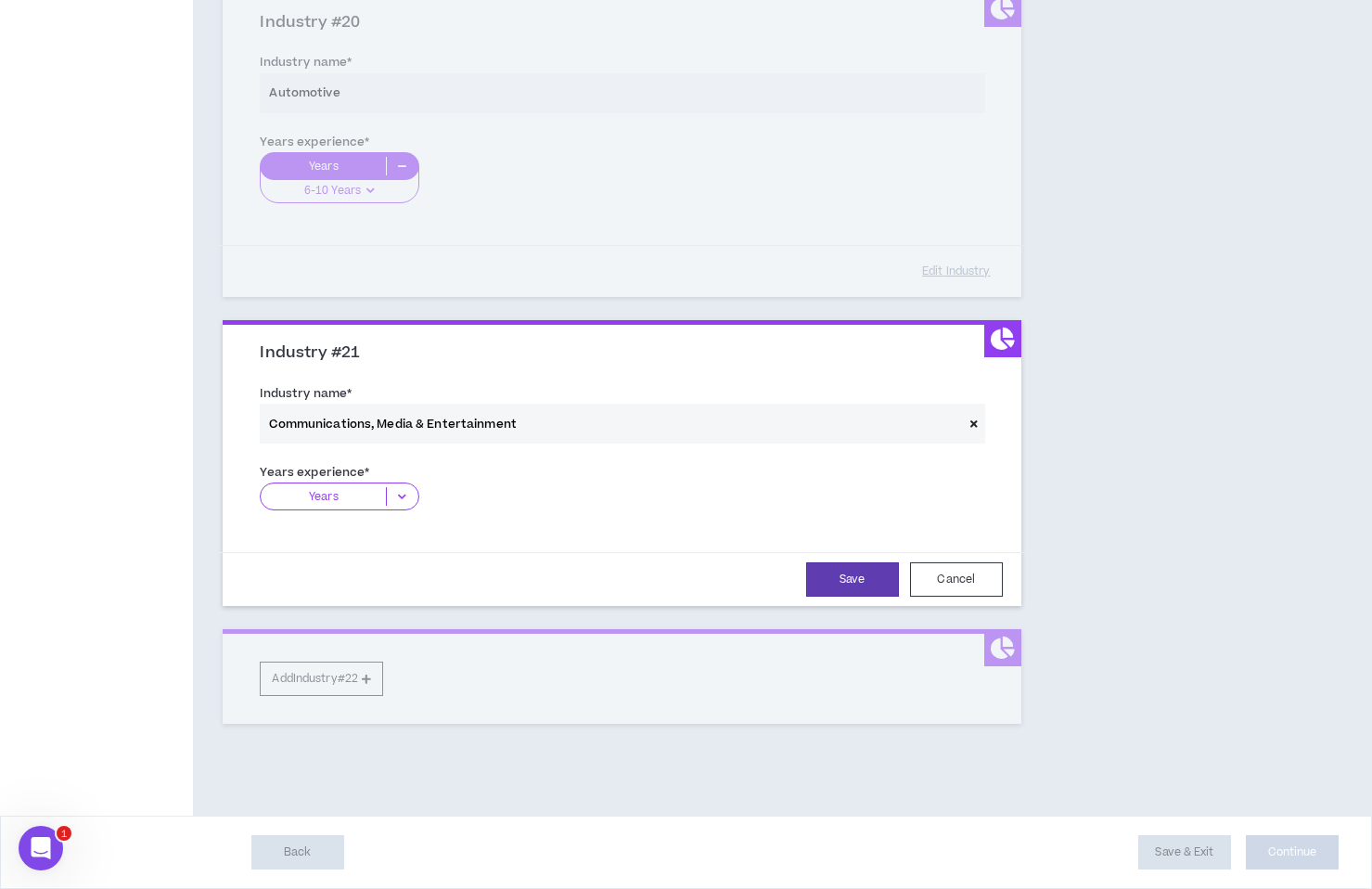 click at bounding box center [402, 496] 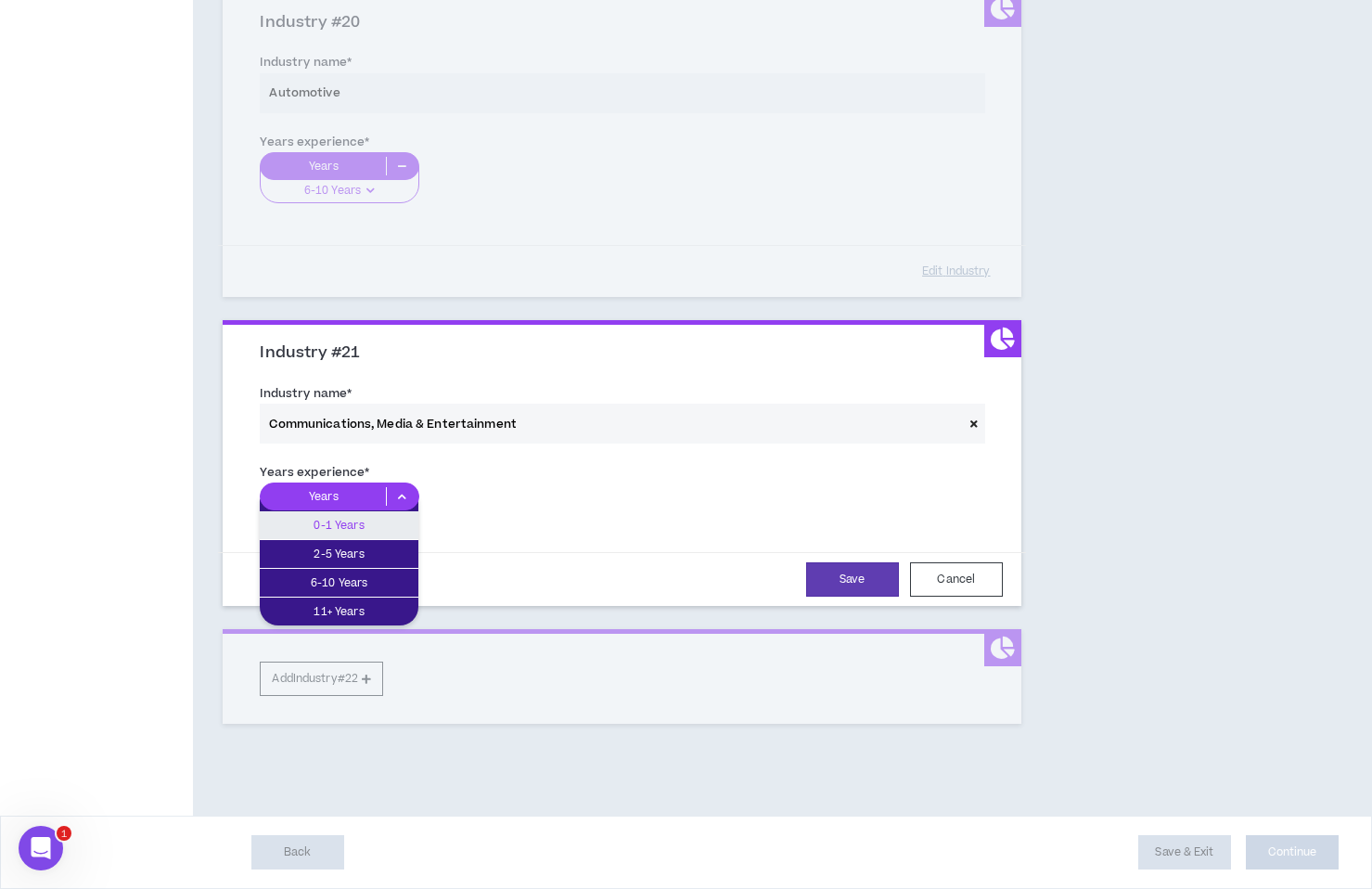 drag, startPoint x: 372, startPoint y: 526, endPoint x: 604, endPoint y: 554, distance: 233.68355 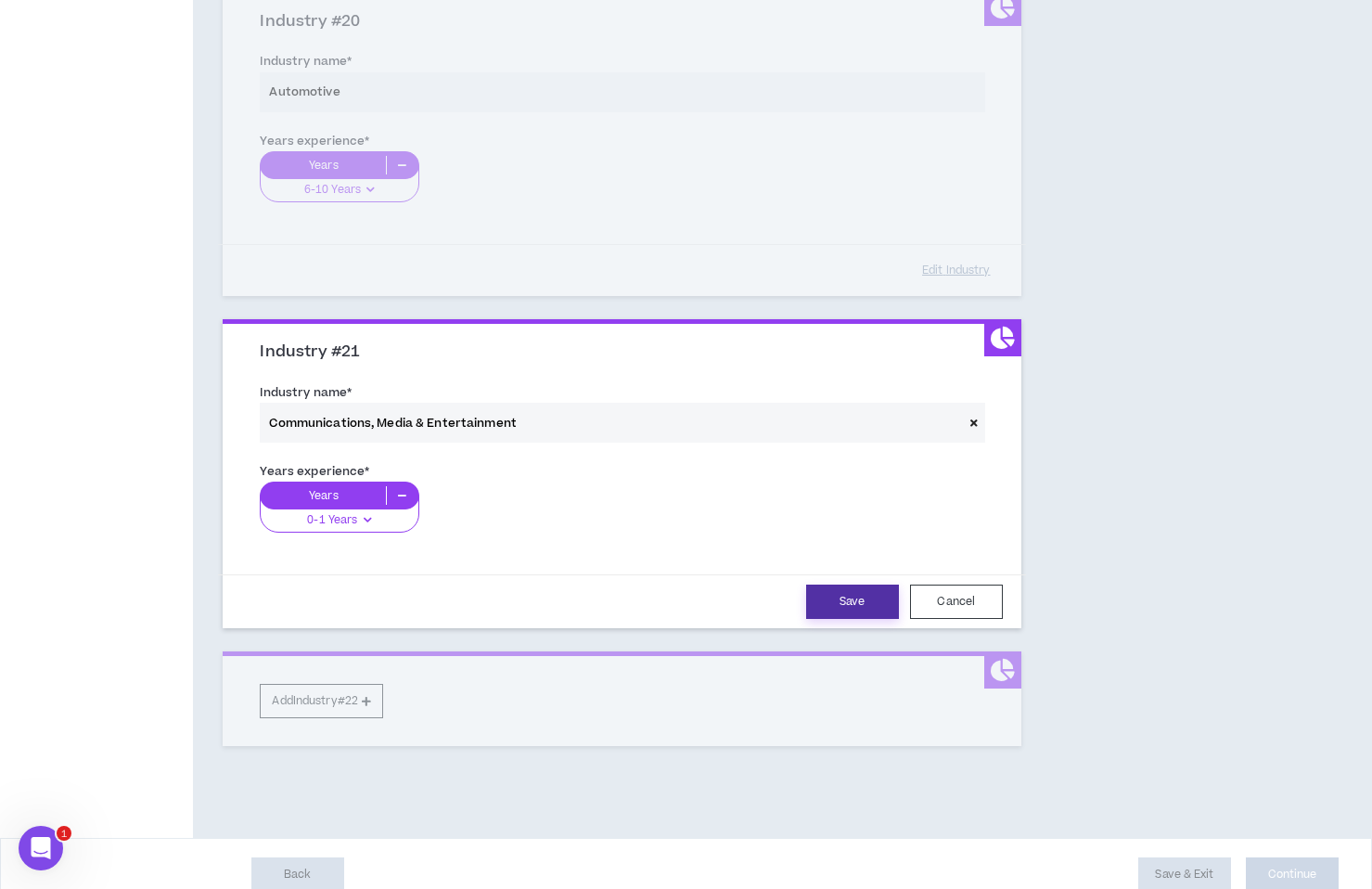 click on "Save" at bounding box center (853, 601) 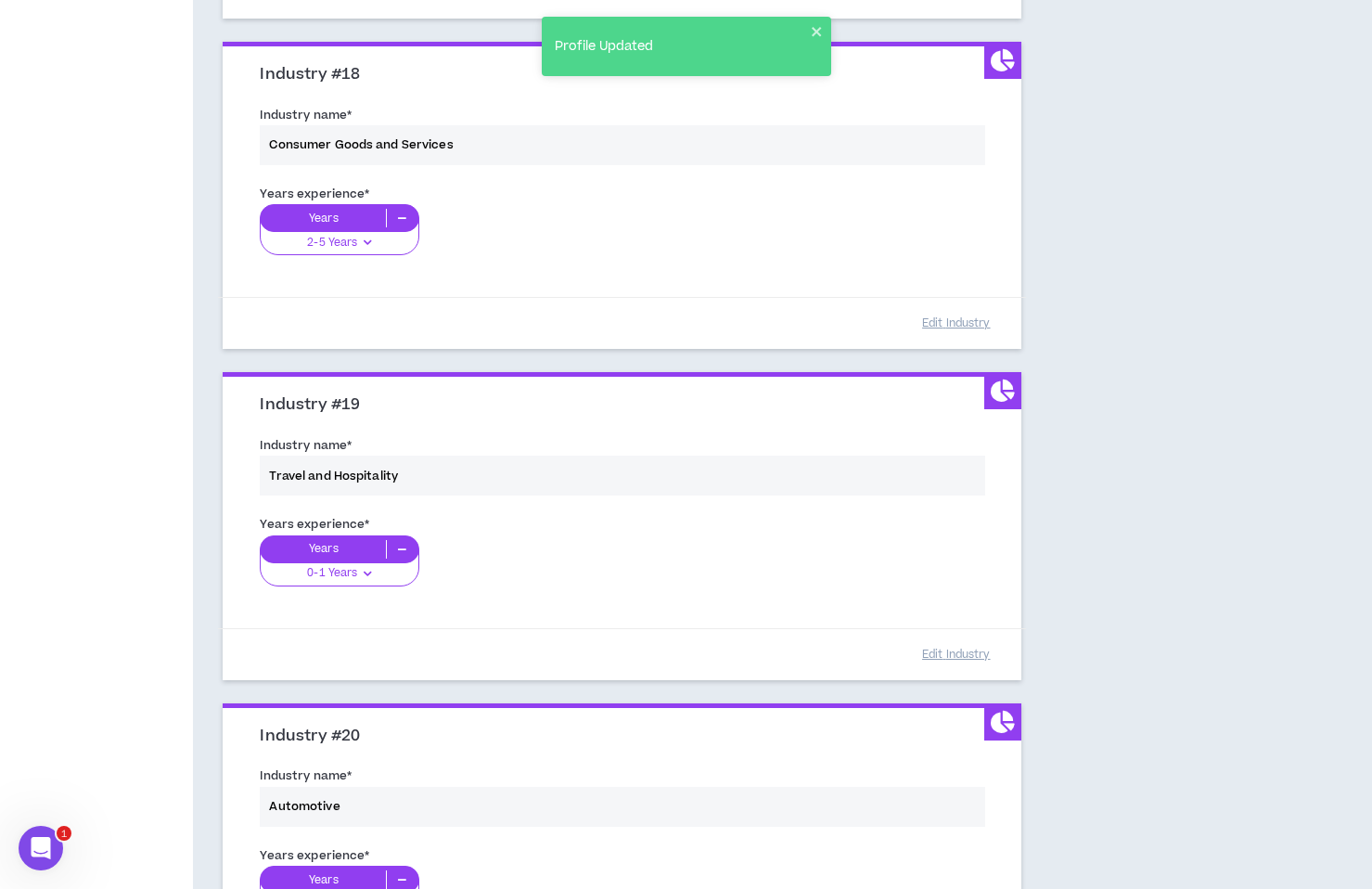 scroll, scrollTop: 6522, scrollLeft: 0, axis: vertical 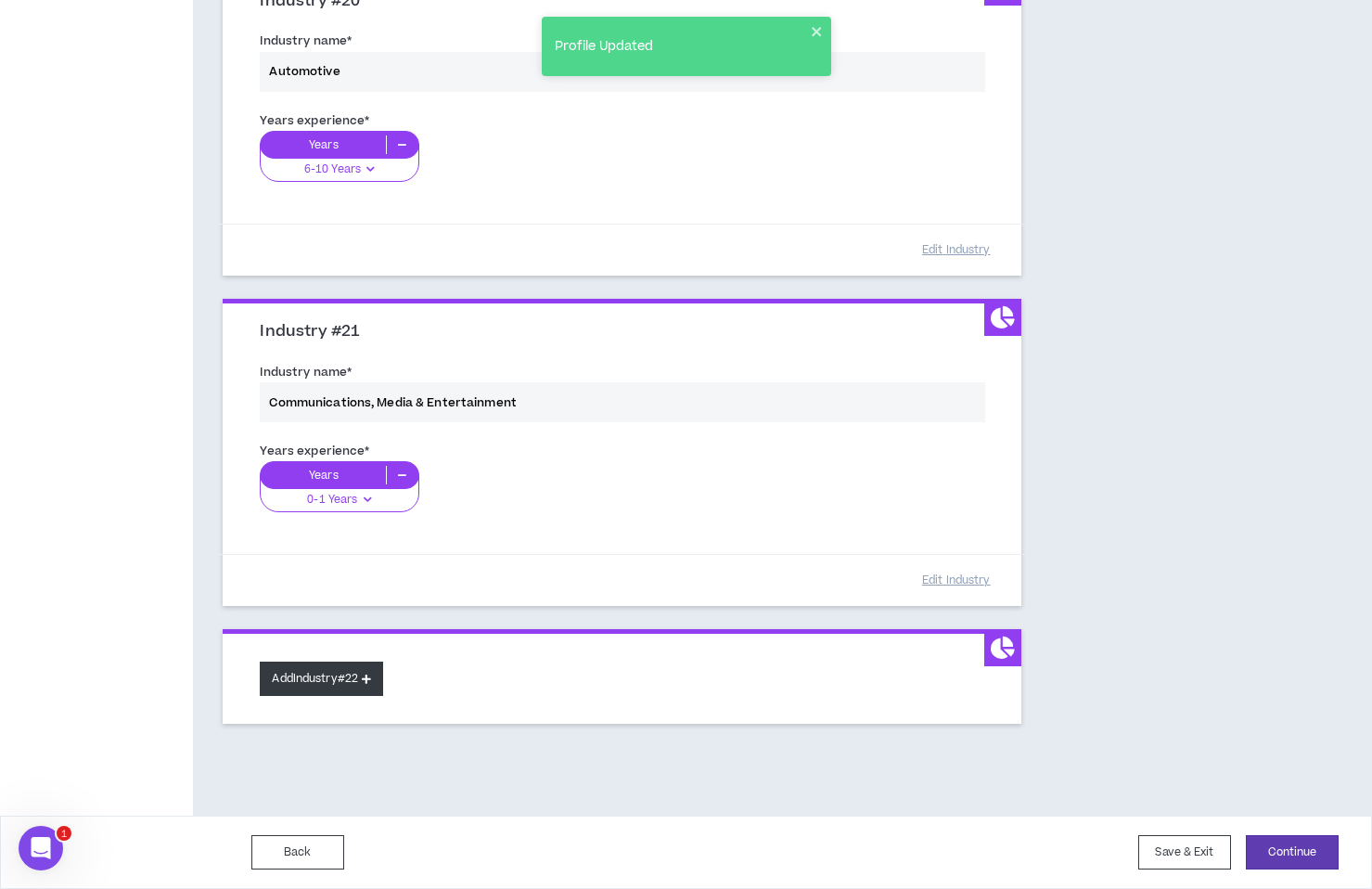 click on "Add  Industry  #22" at bounding box center (321, 678) 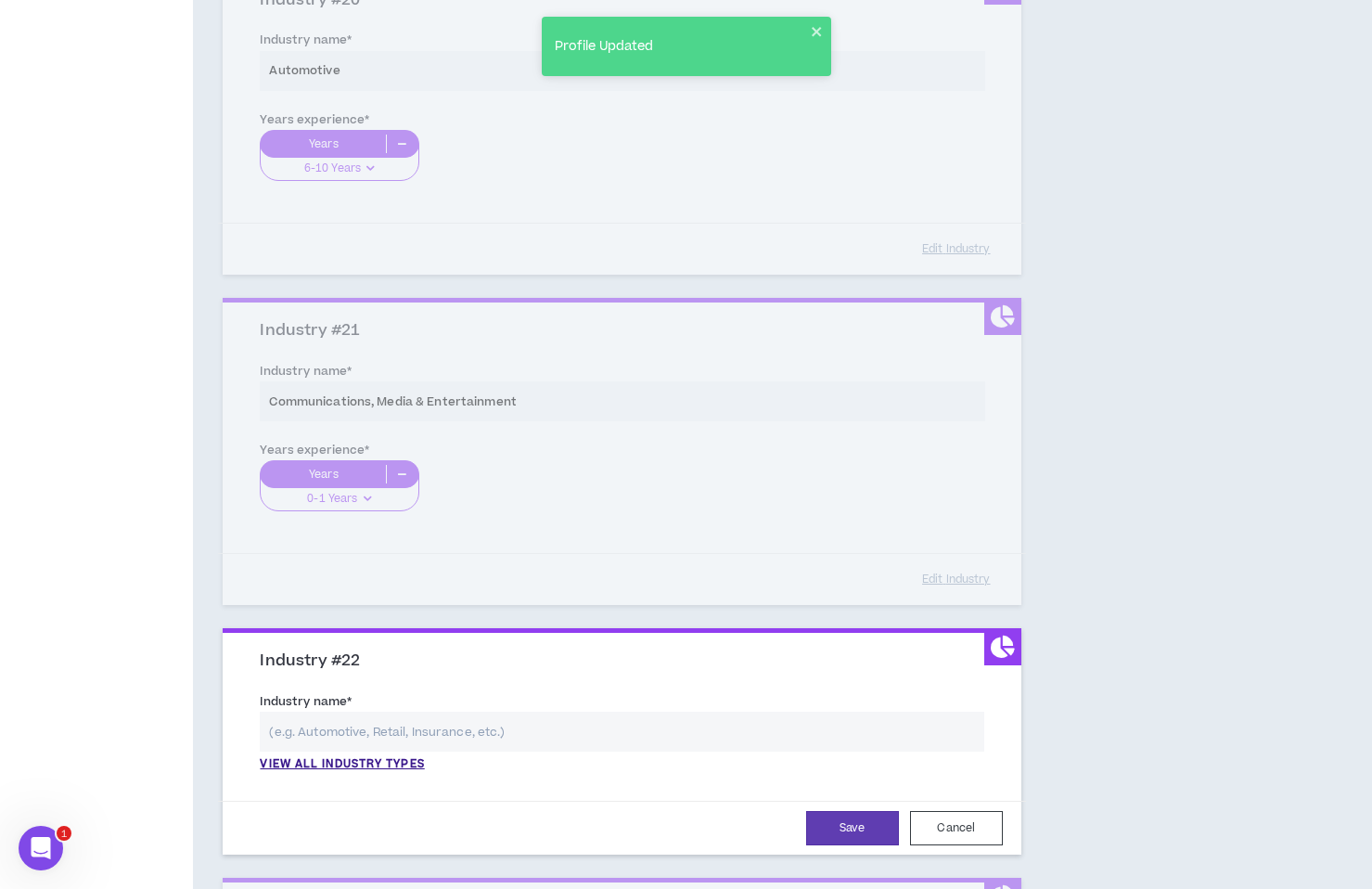 click on "Industry name  * View all industry types Please select a valid industry." at bounding box center [622, 737] 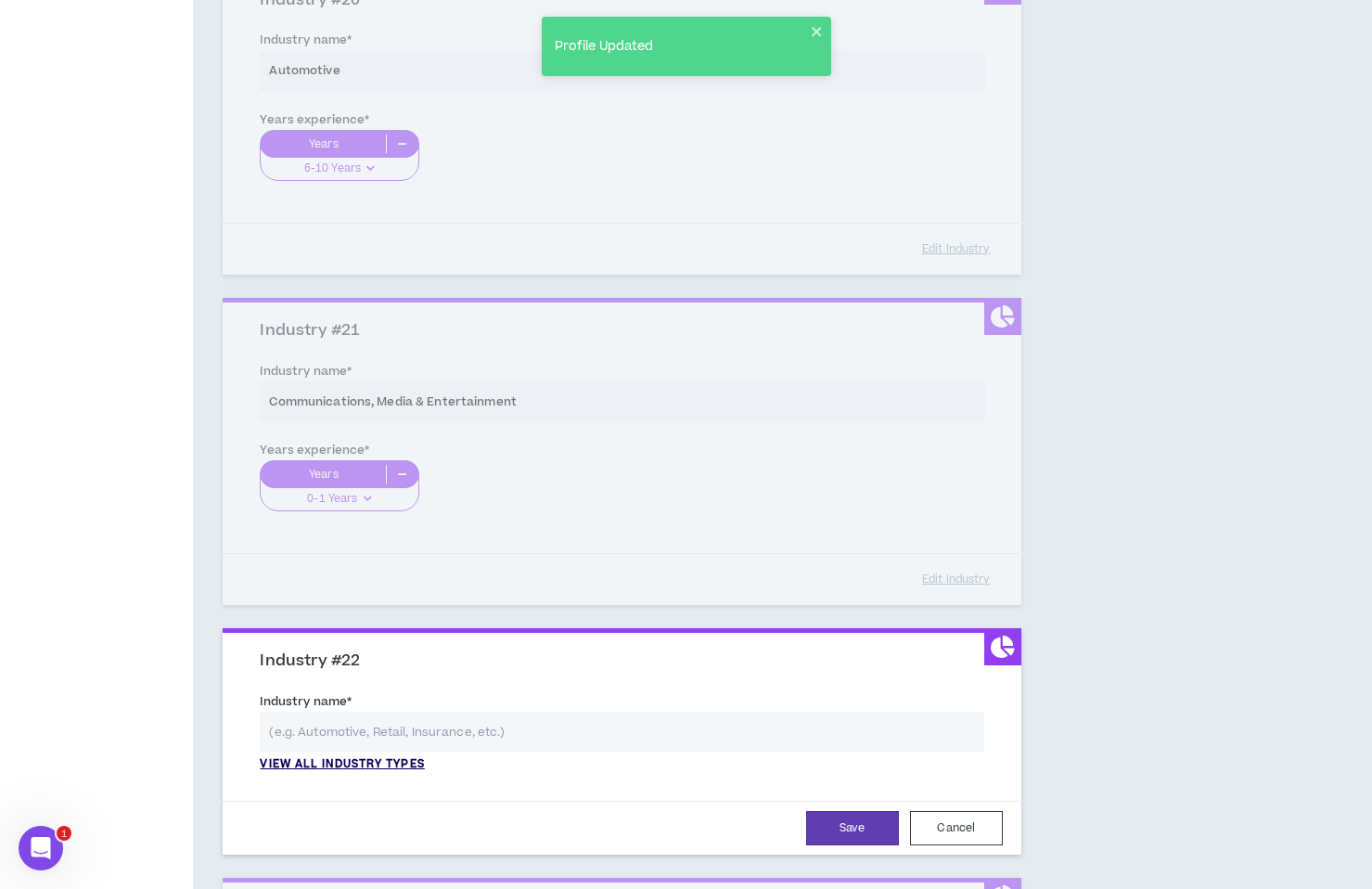 click on "View all industry types" at bounding box center (341, 765) 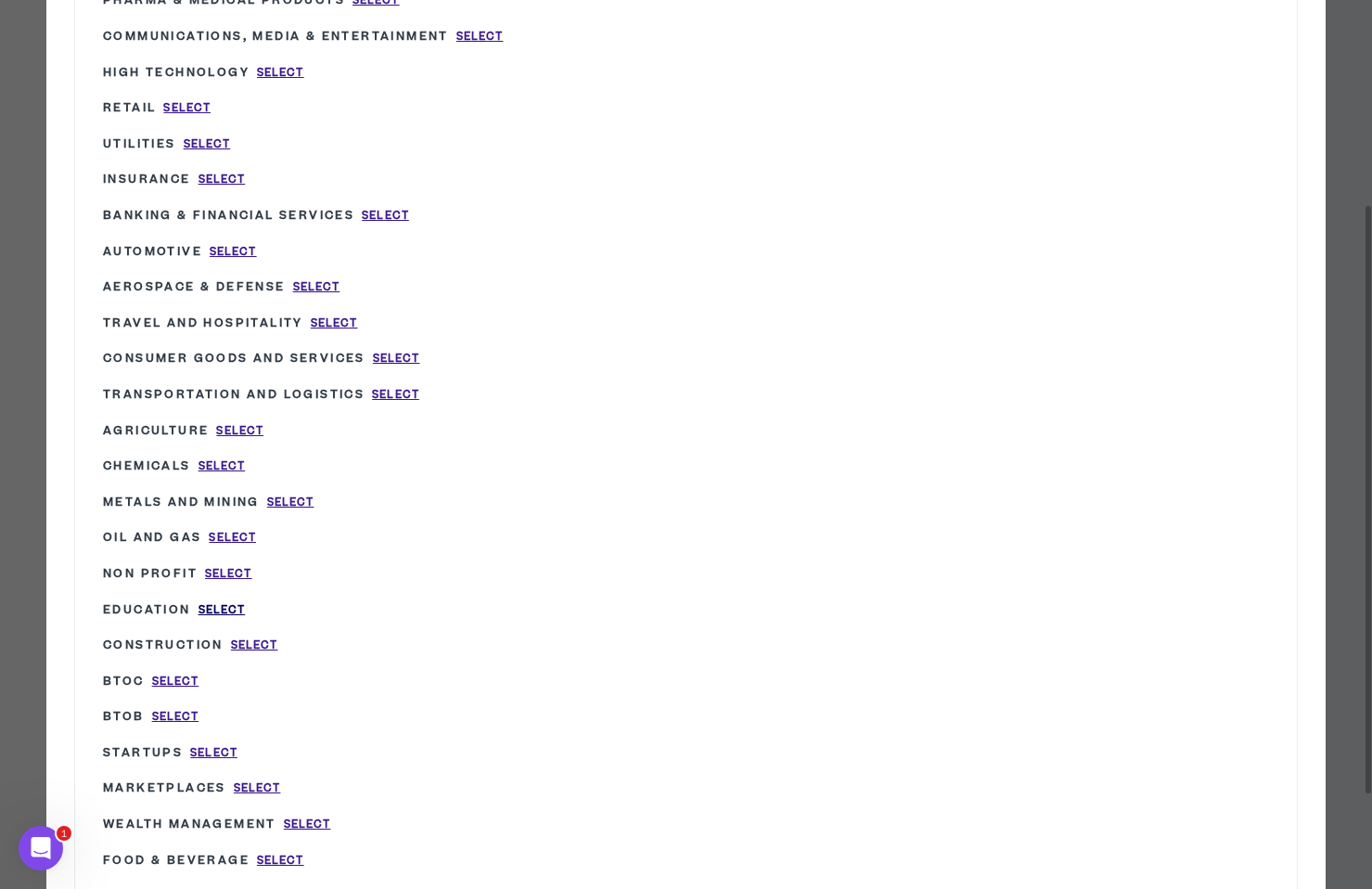 click on "Select" at bounding box center [222, 610] 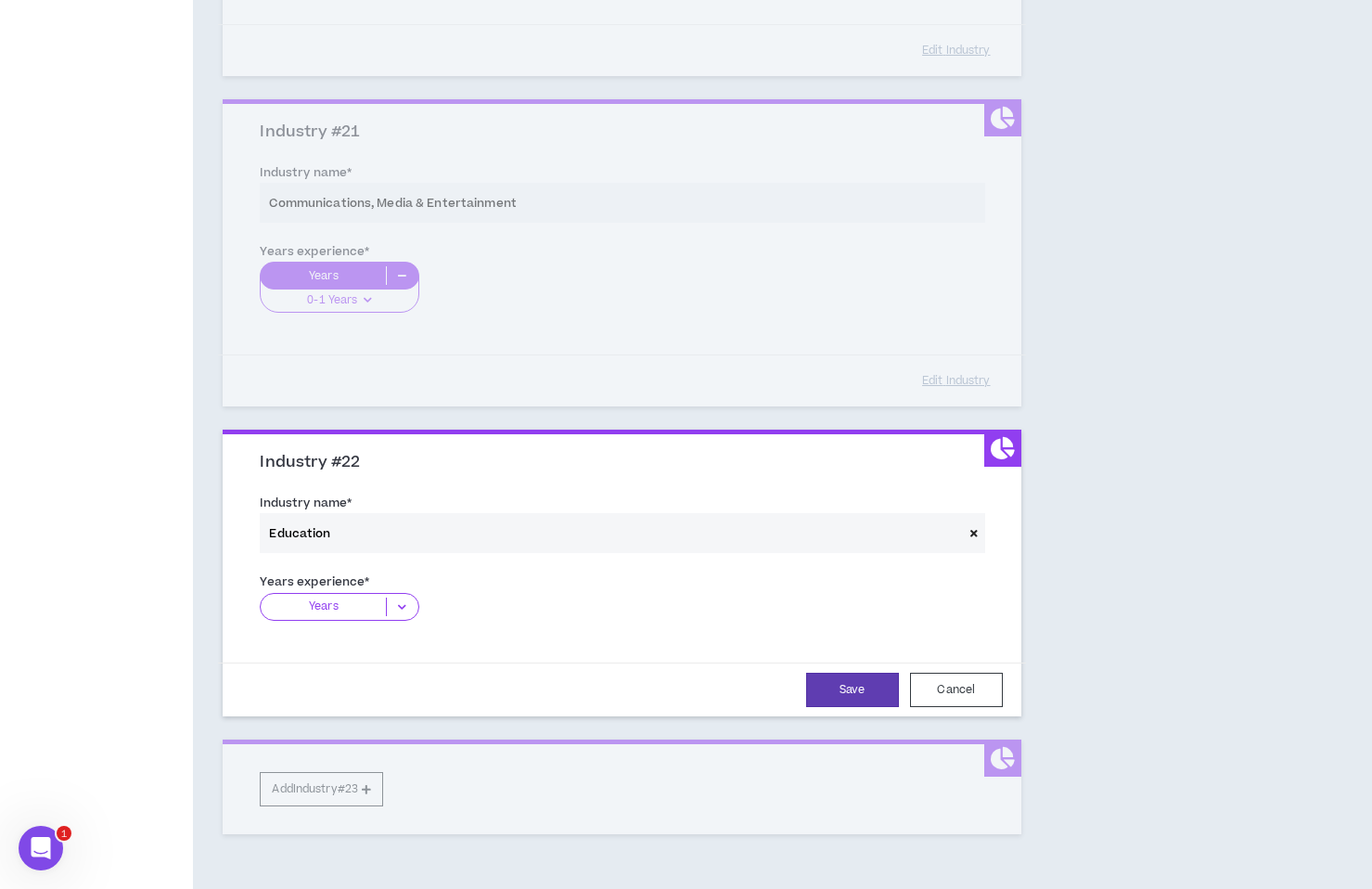 scroll, scrollTop: 6721, scrollLeft: 0, axis: vertical 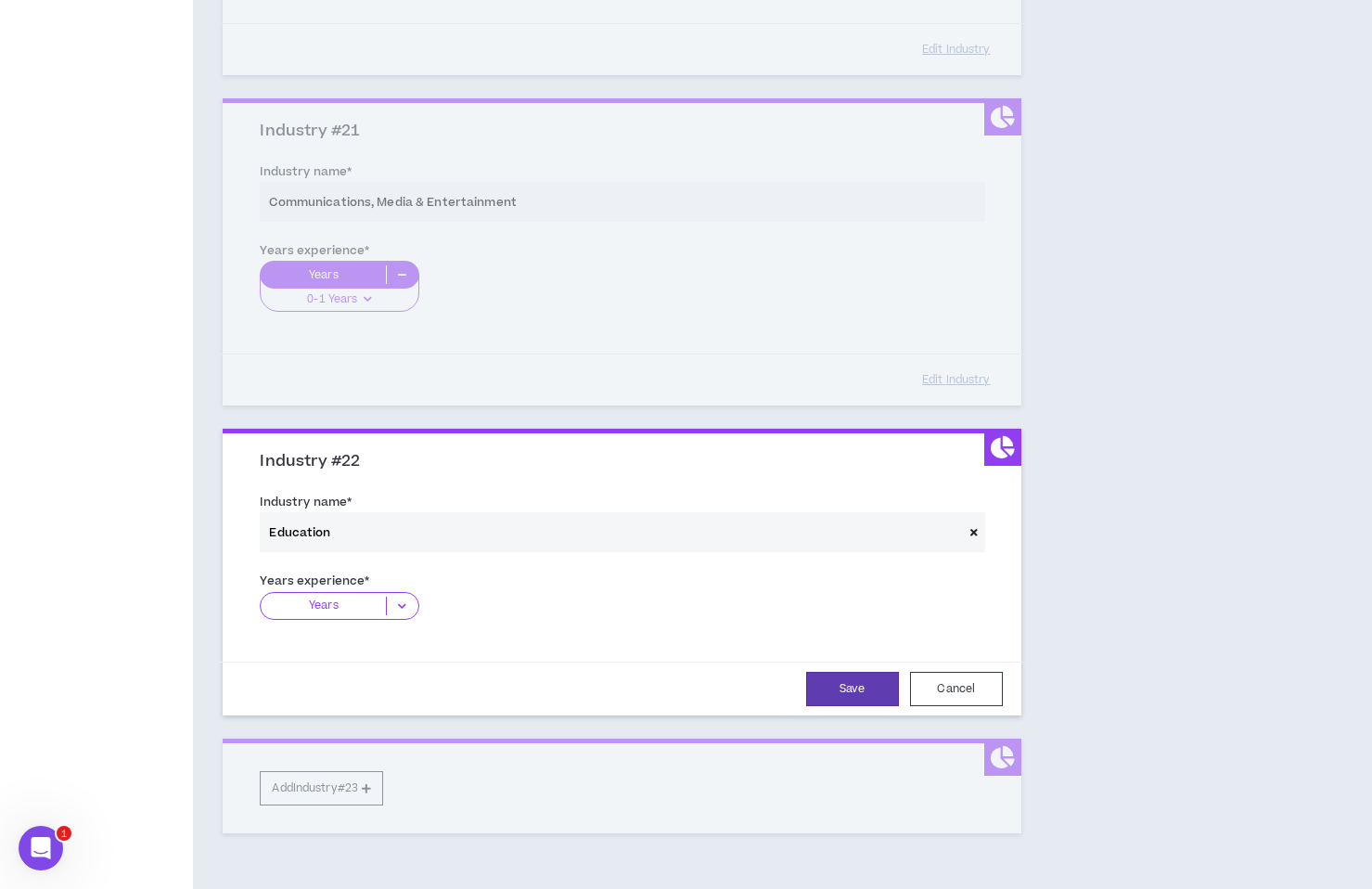 click at bounding box center [402, 606] 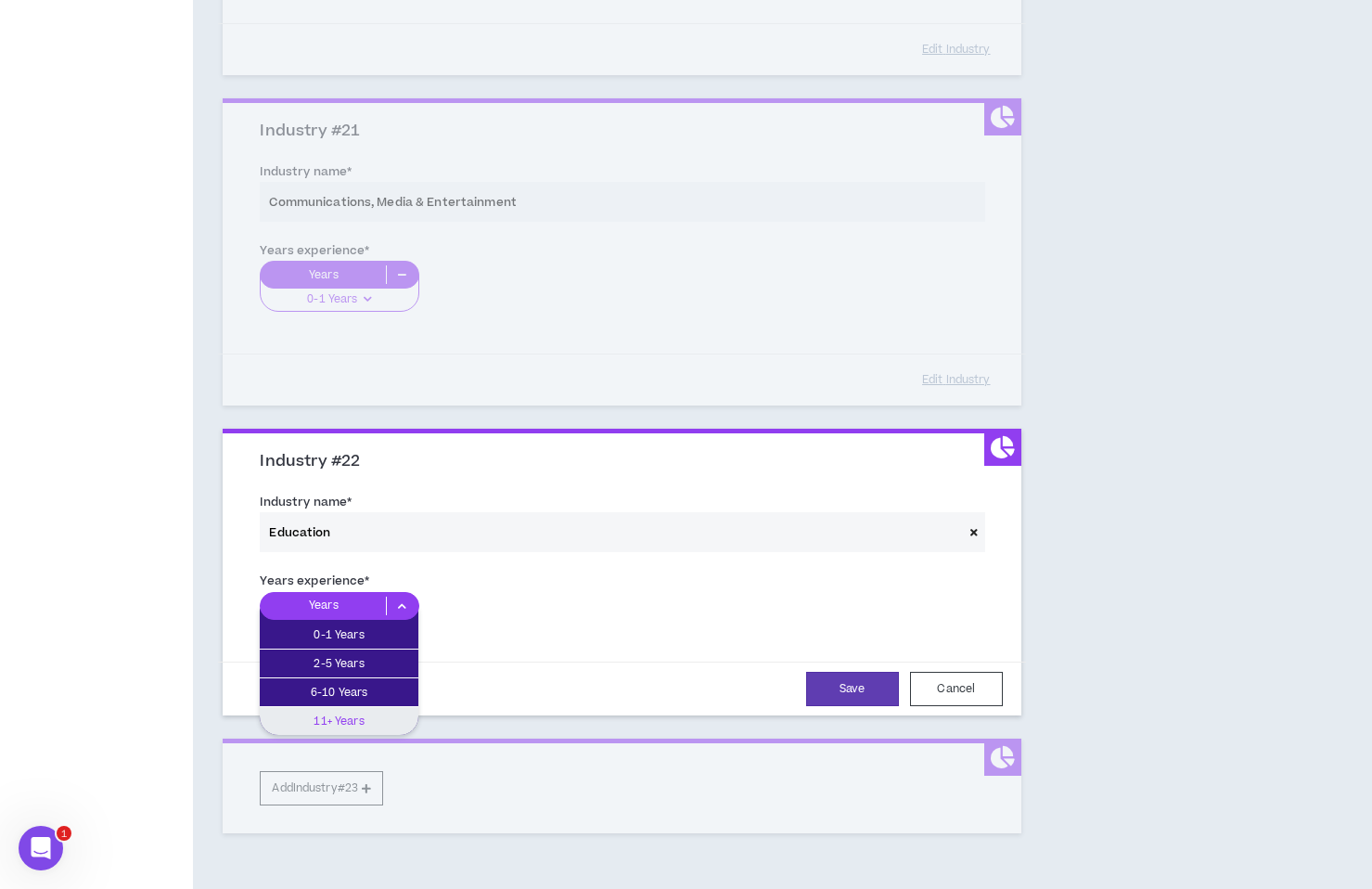 drag, startPoint x: 369, startPoint y: 717, endPoint x: 562, endPoint y: 712, distance: 193.06476 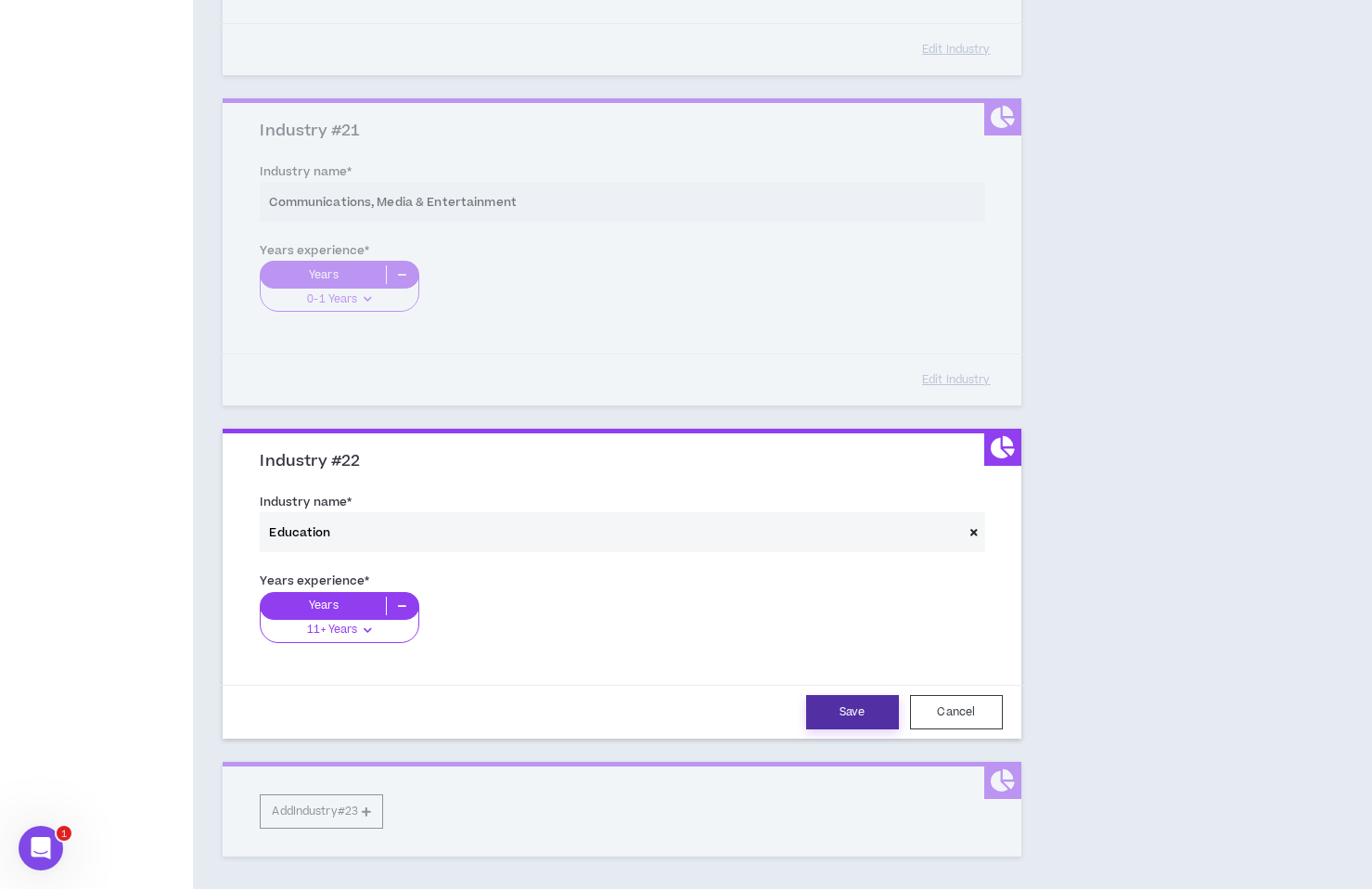 click on "Save" at bounding box center [853, 712] 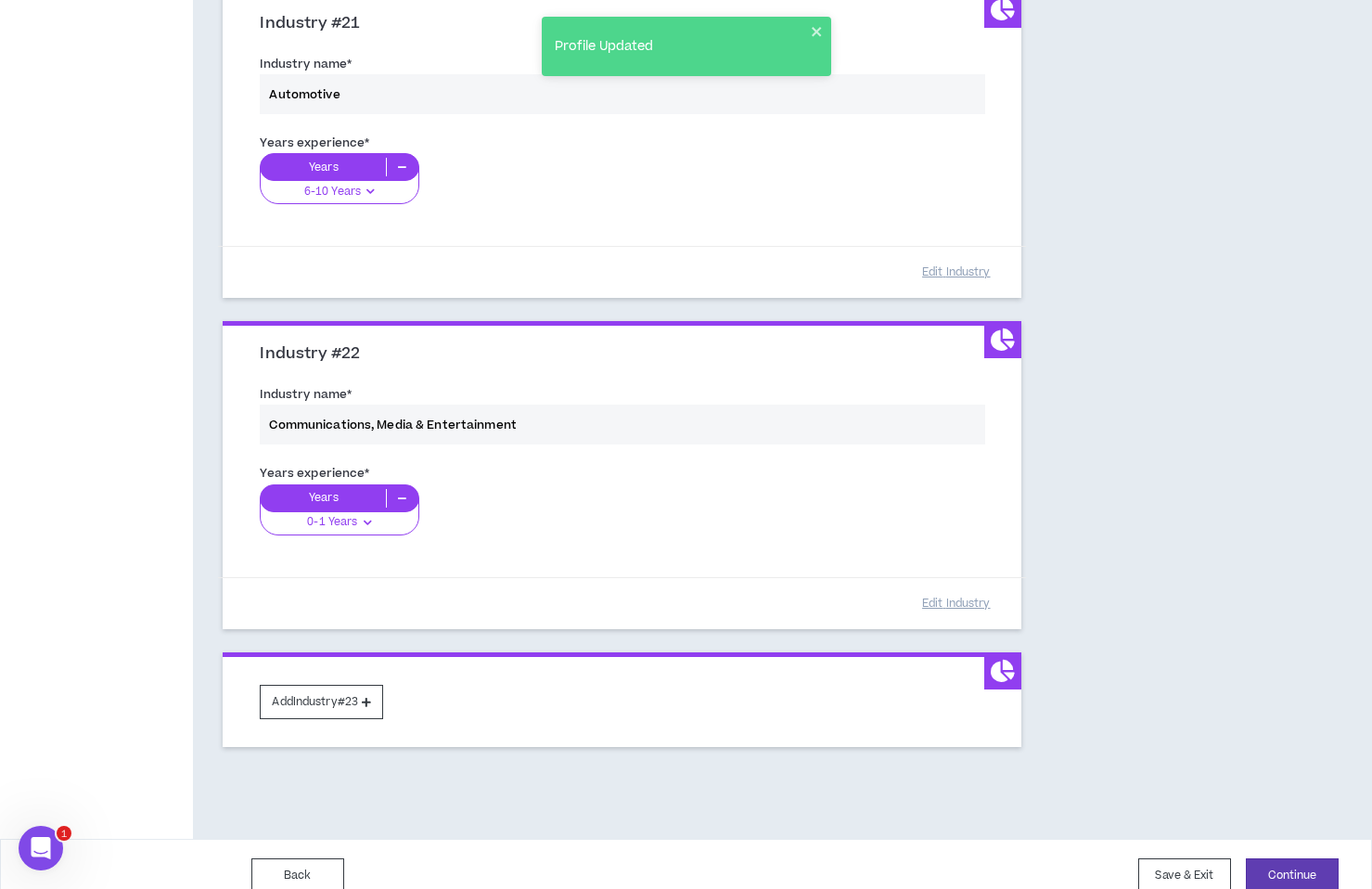 scroll, scrollTop: 6852, scrollLeft: 0, axis: vertical 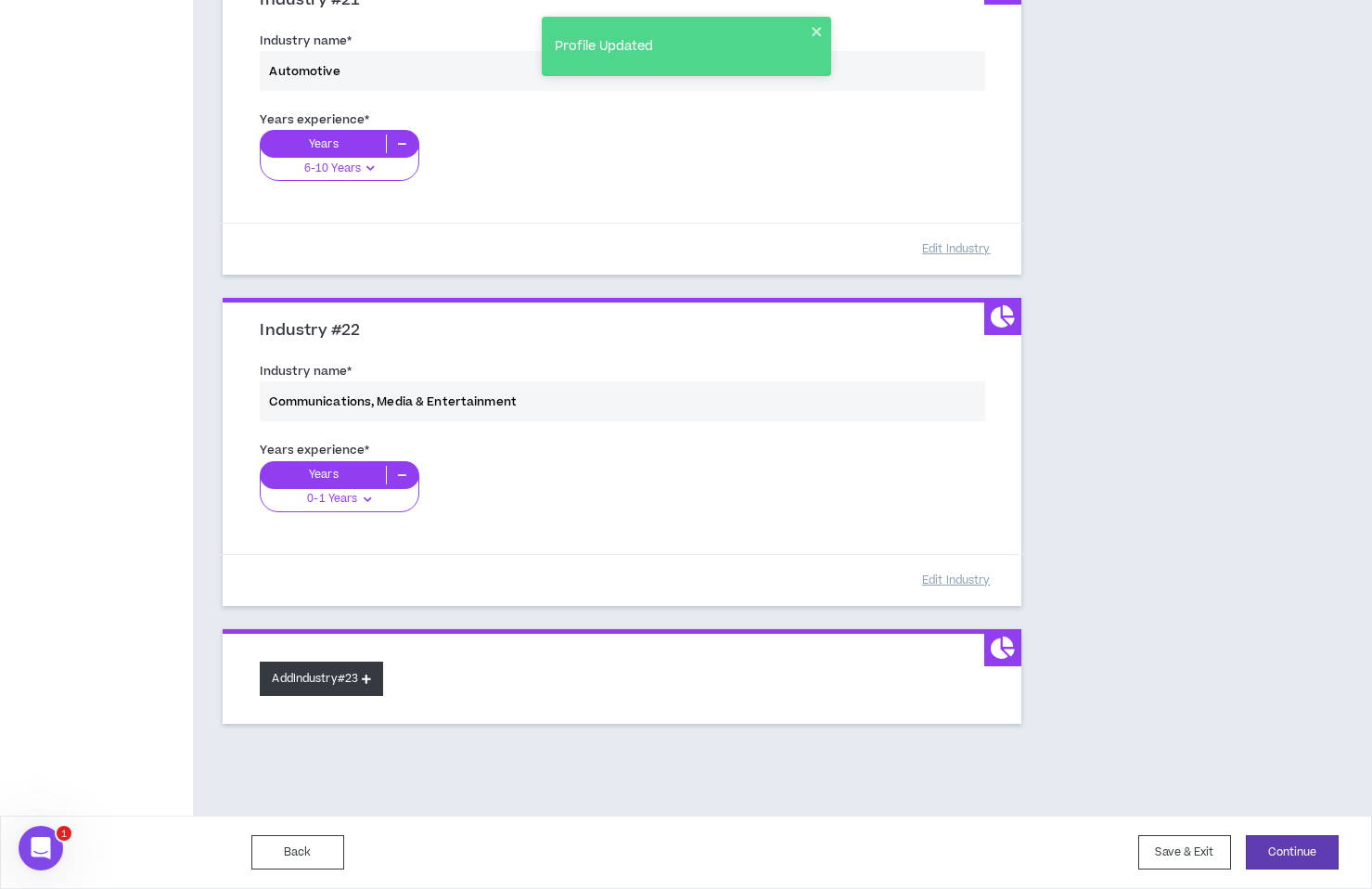 click at bounding box center (366, 678) 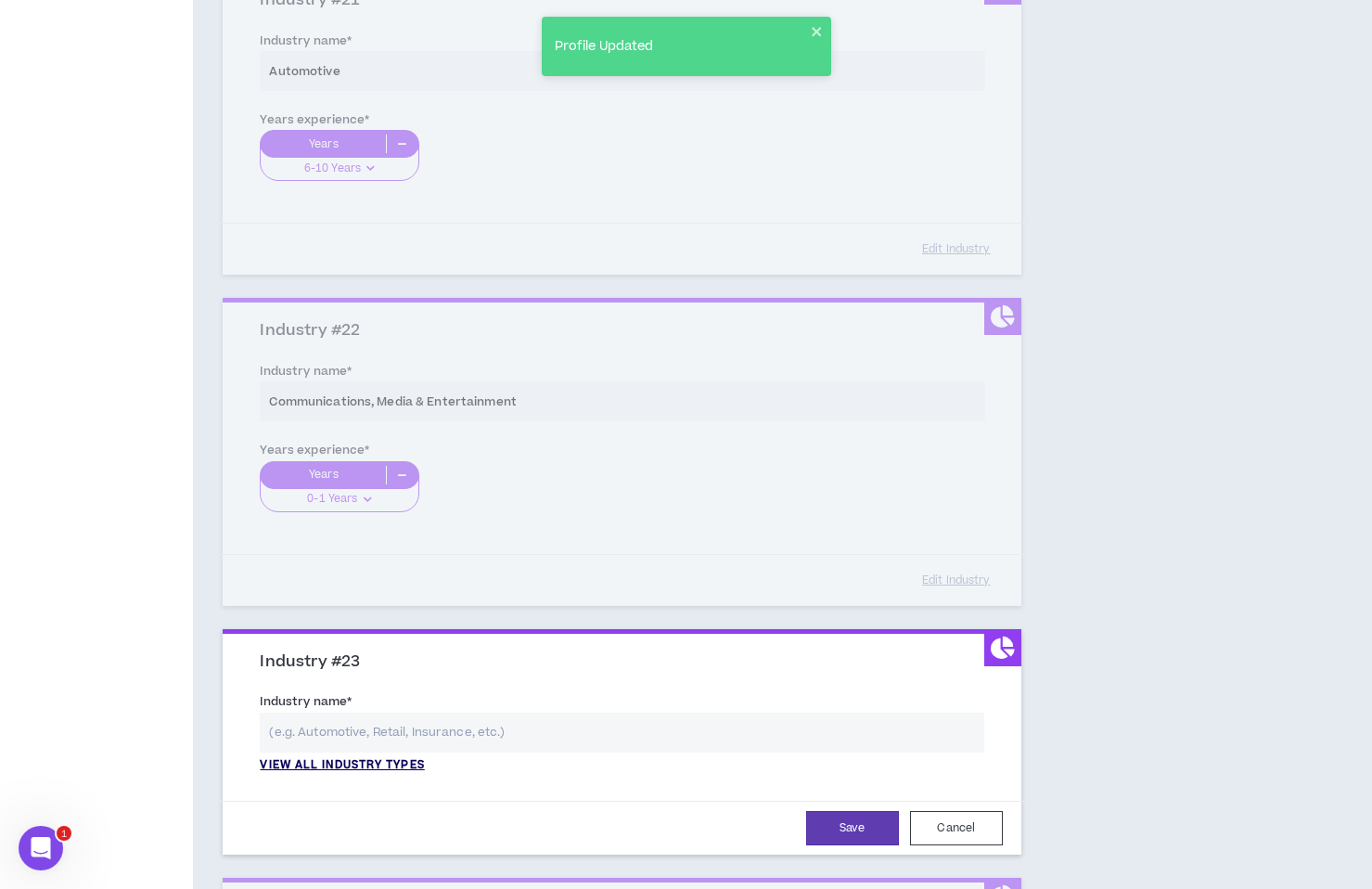 click on "View all industry types" at bounding box center (341, 766) 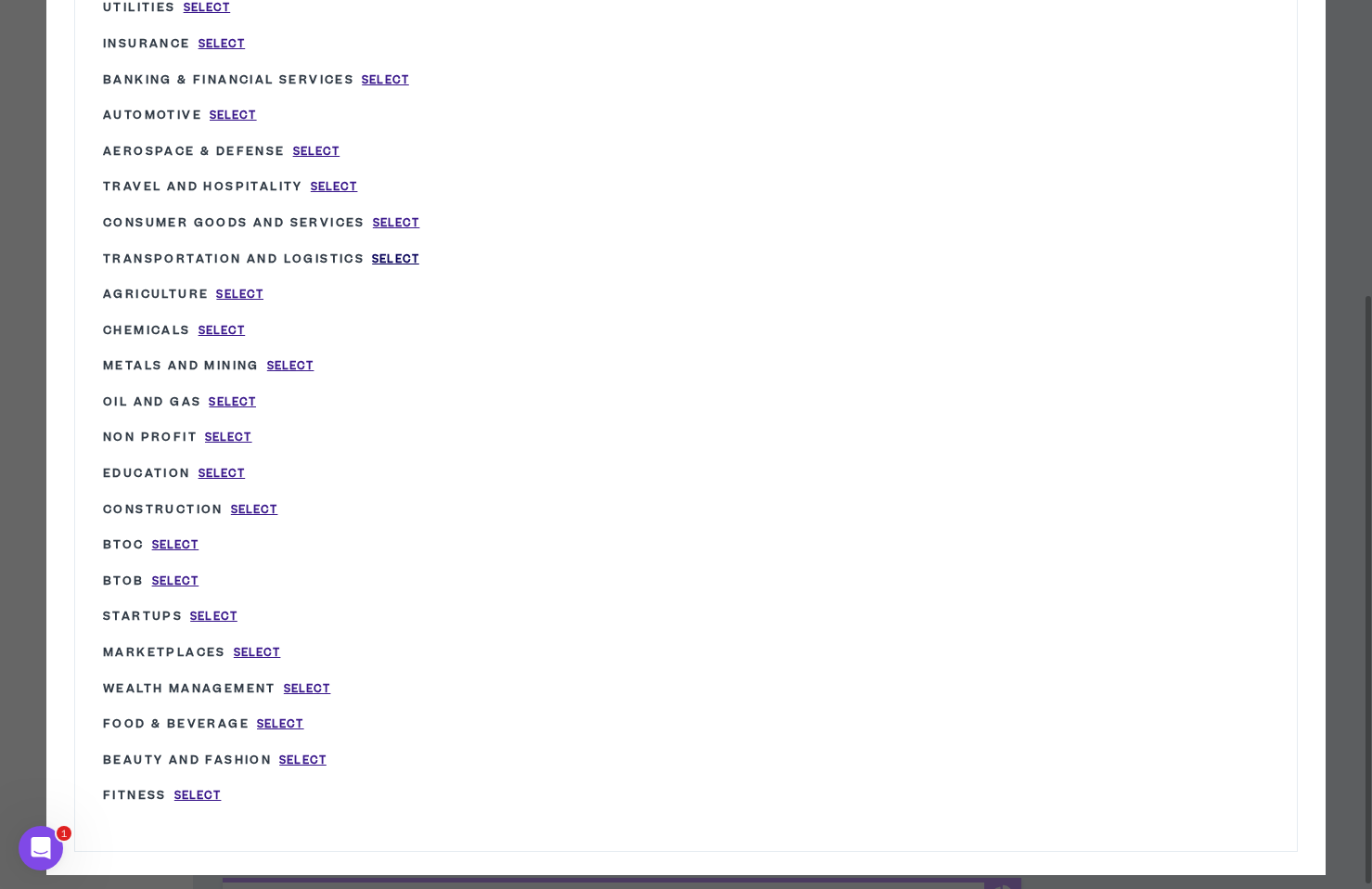 click on "Select" at bounding box center [395, 259] 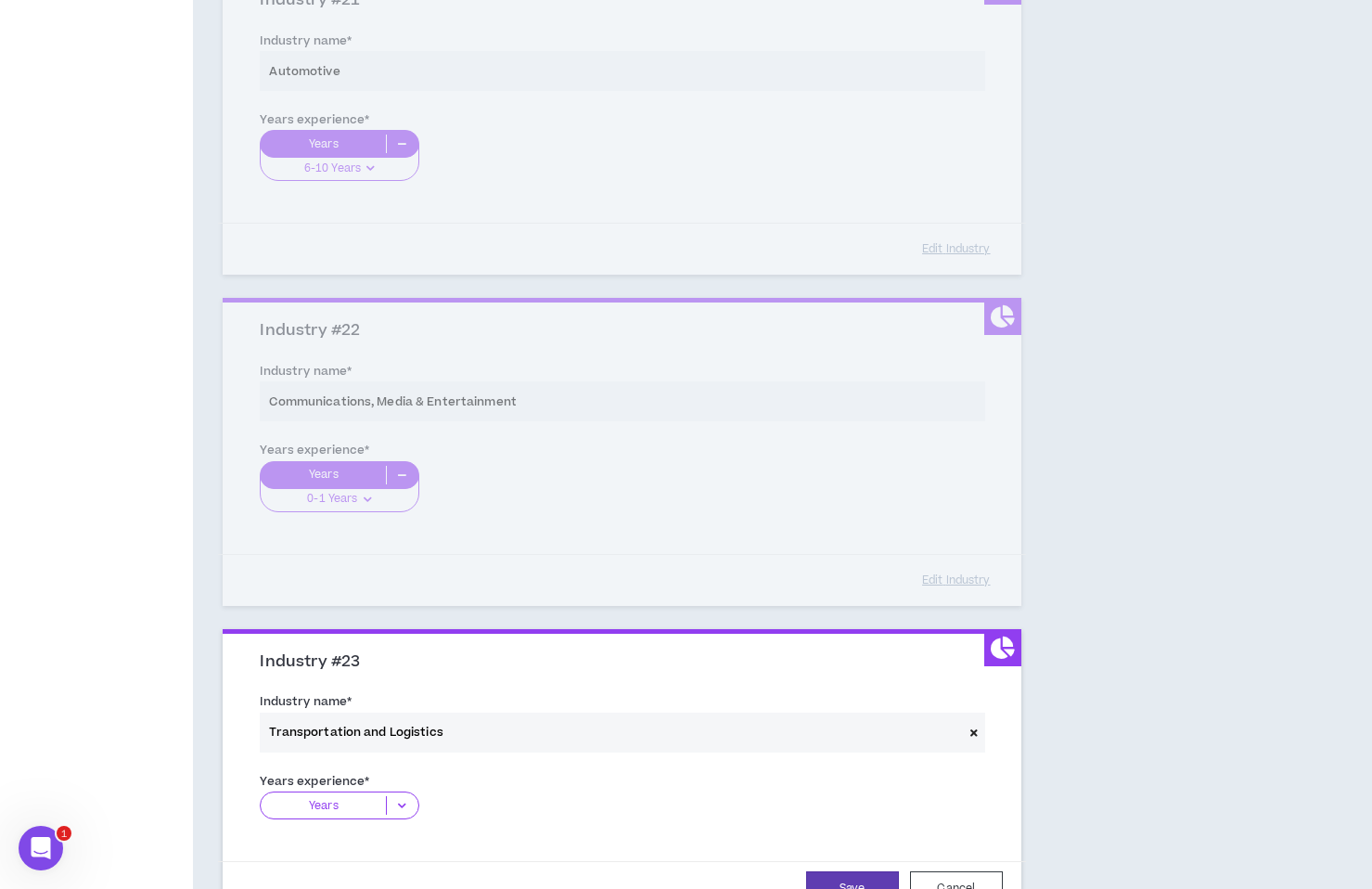 scroll, scrollTop: 6845, scrollLeft: 0, axis: vertical 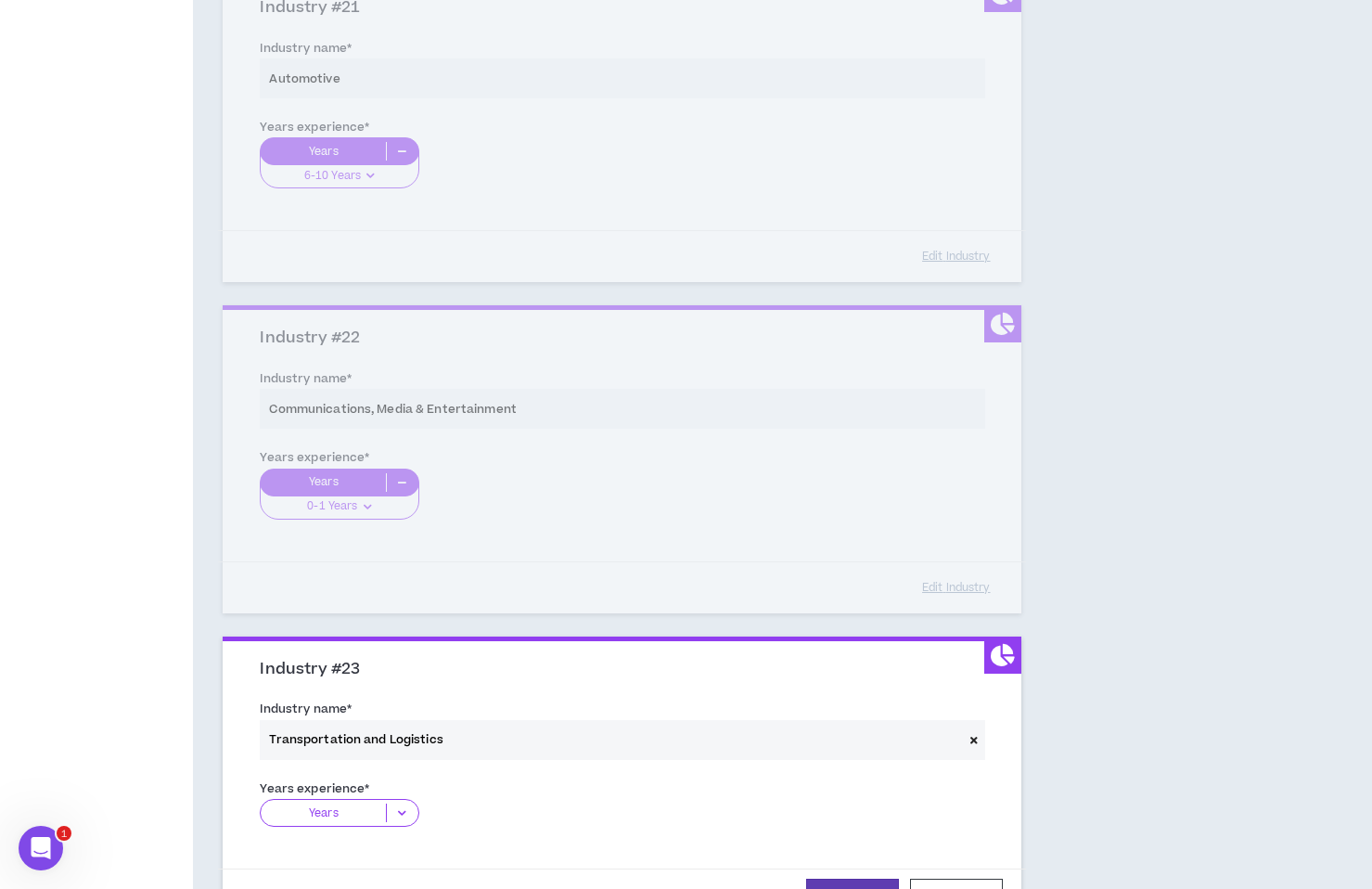 click at bounding box center [402, 813] 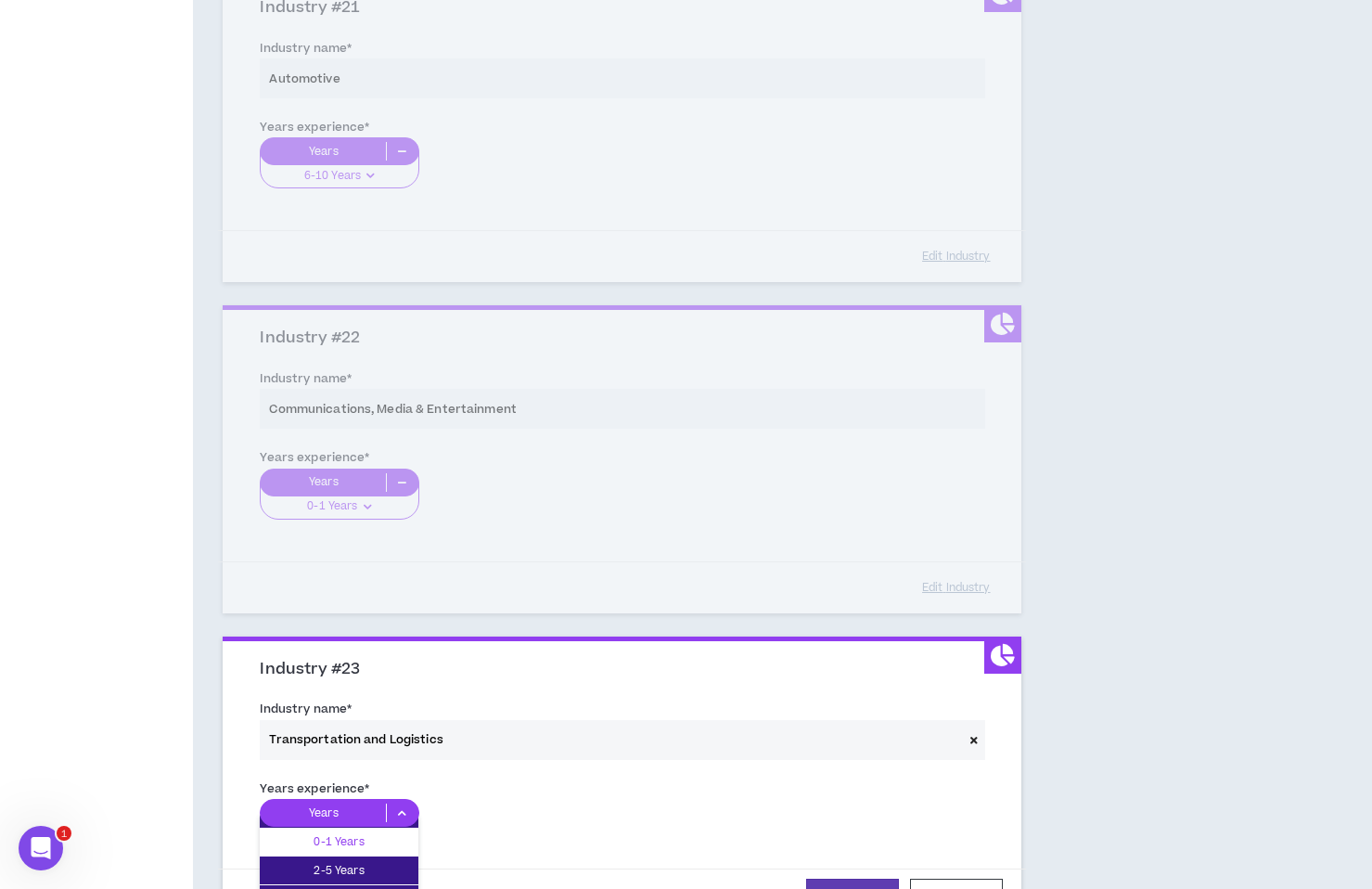 click on "0-1 Years" at bounding box center [339, 842] 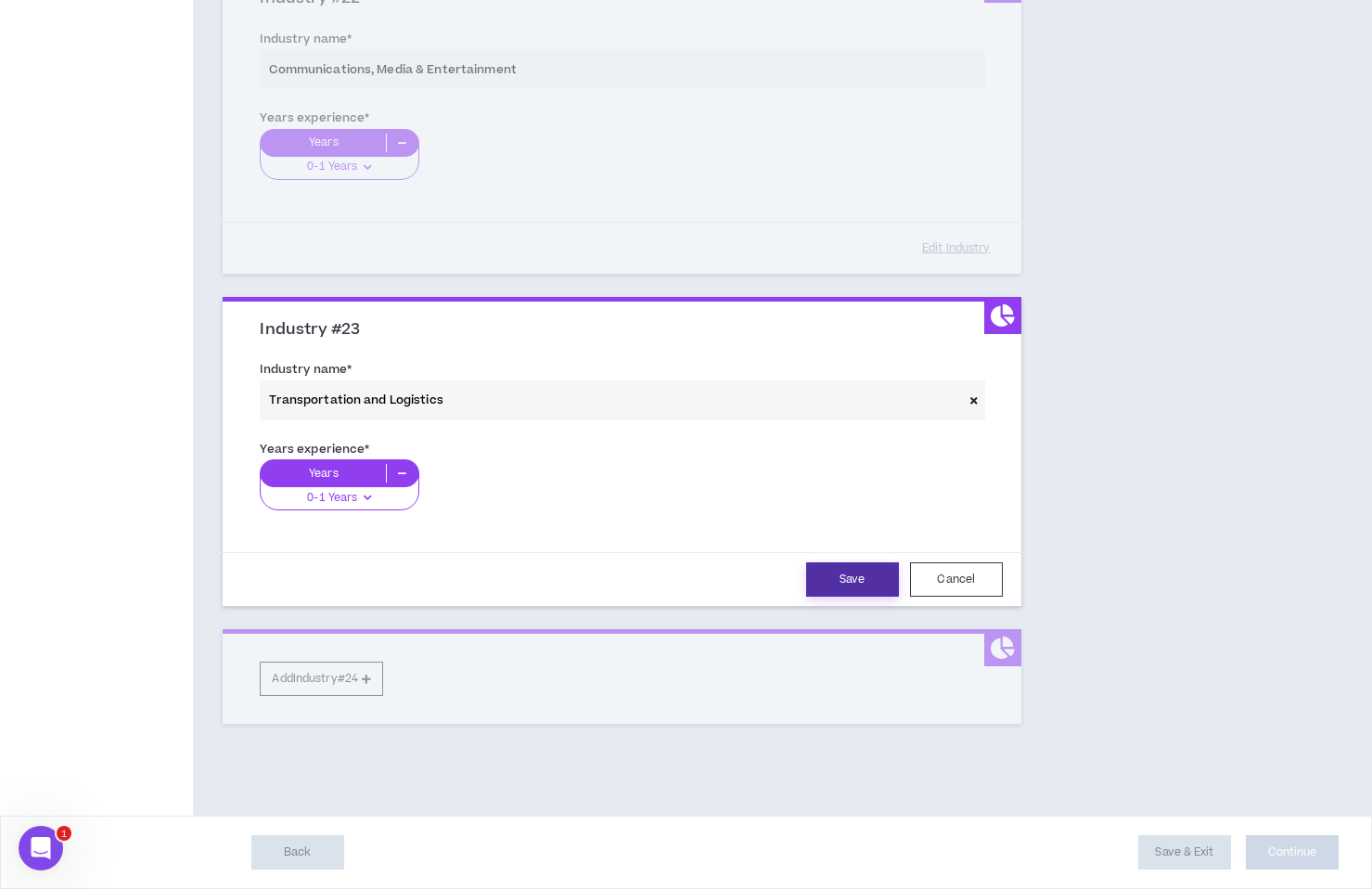 click on "Save" at bounding box center [853, 579] 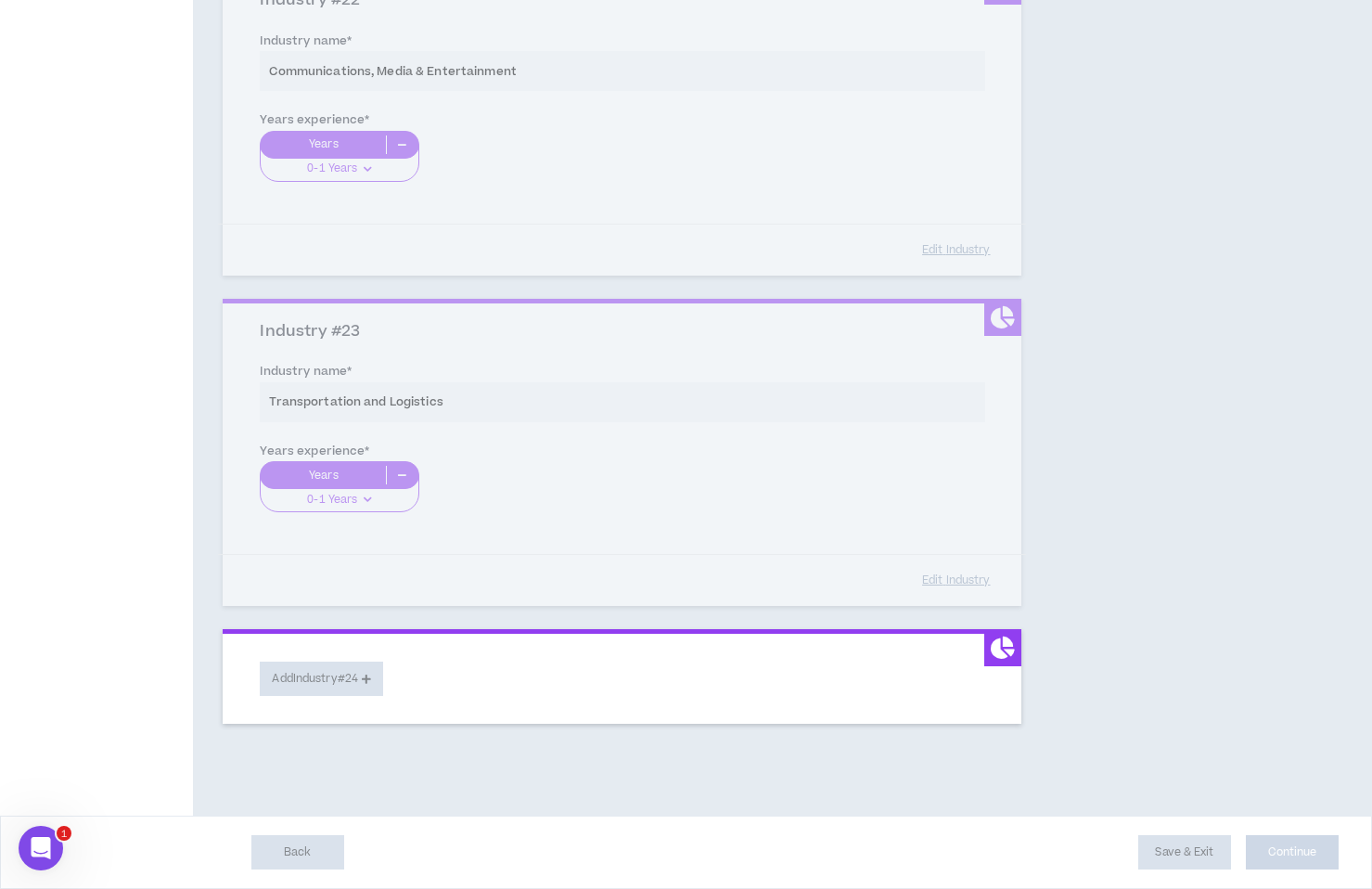 scroll, scrollTop: 7183, scrollLeft: 0, axis: vertical 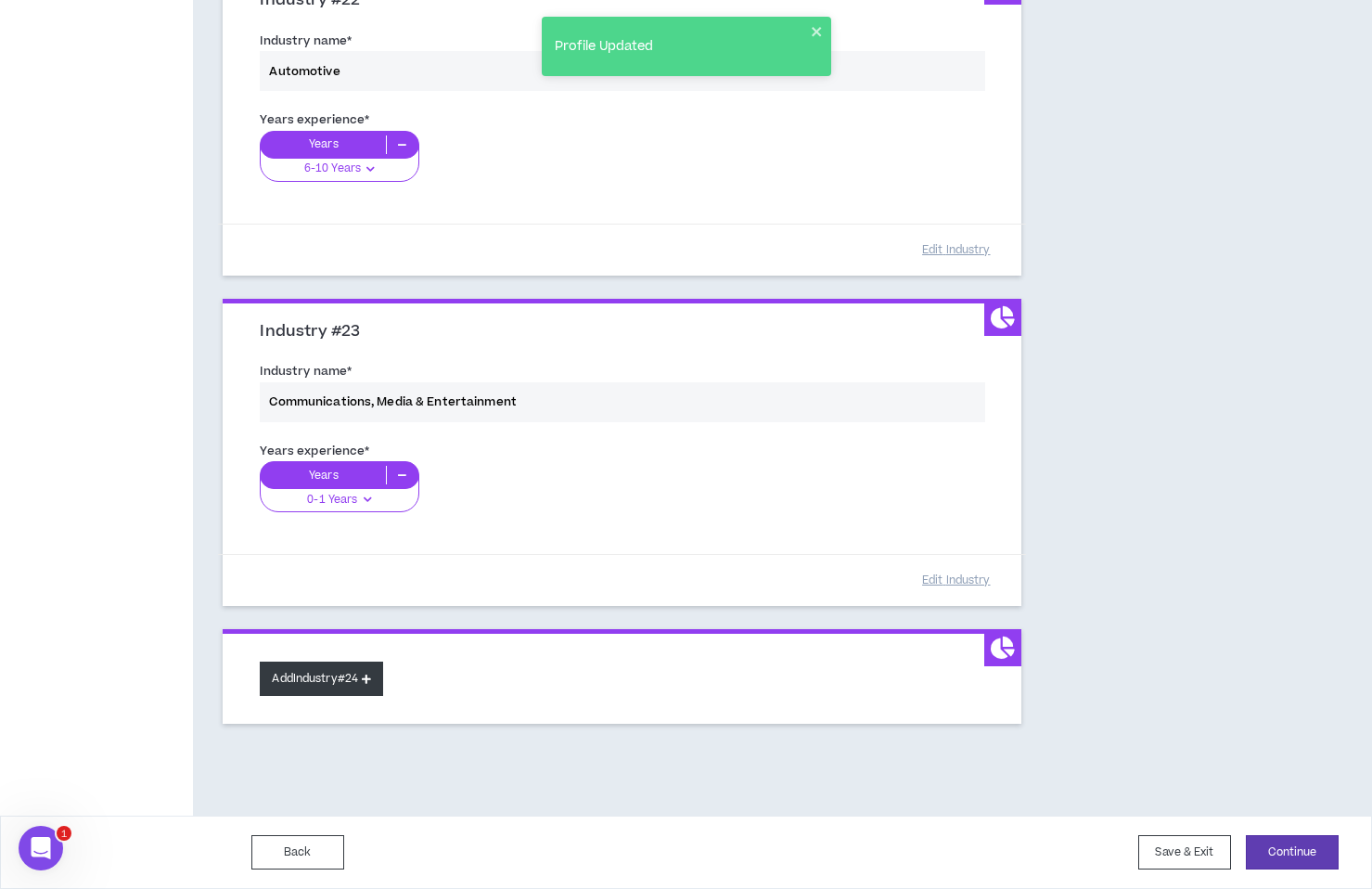 click on "Add  Industry  #24" at bounding box center [321, 678] 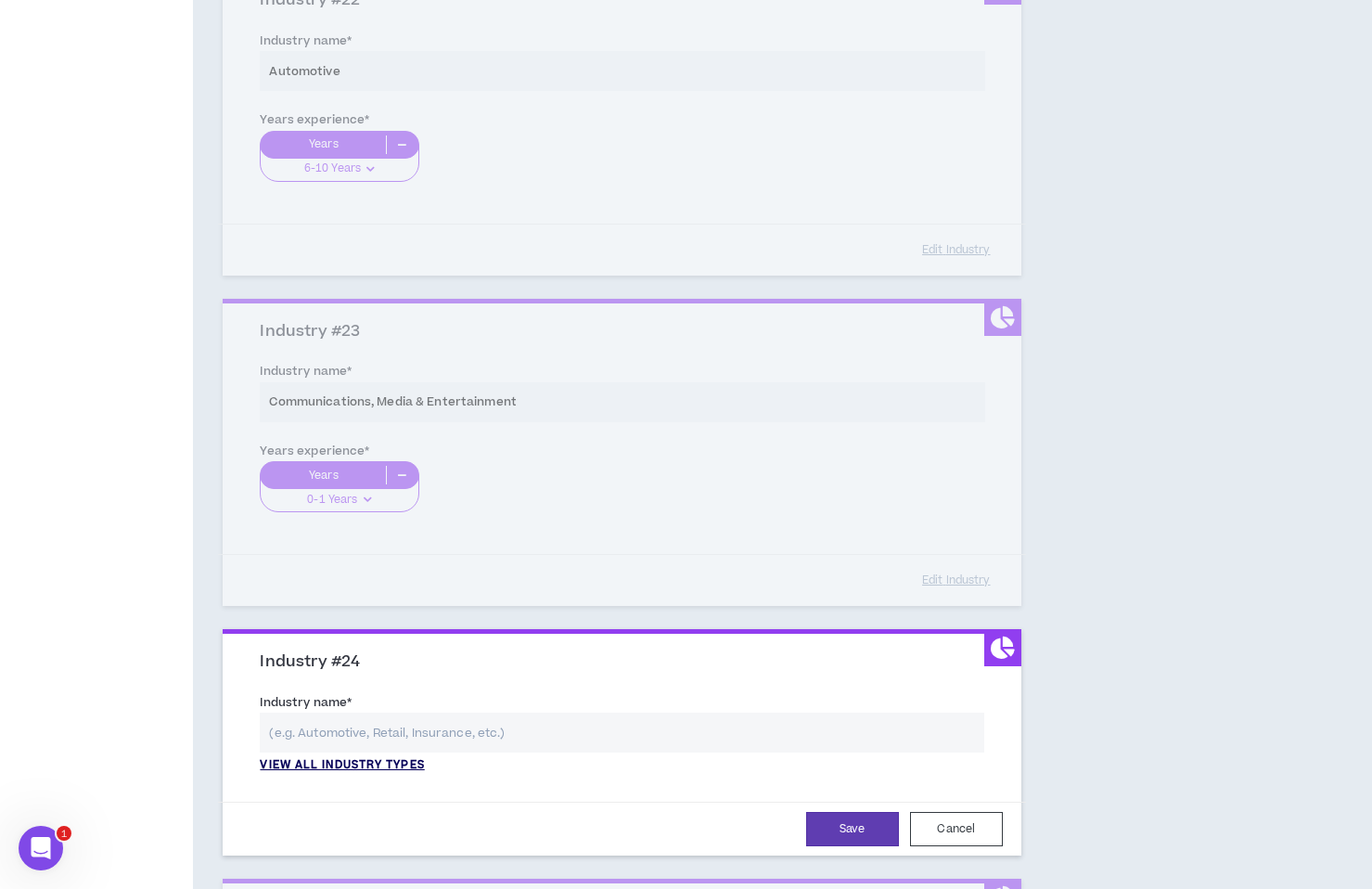 click on "View all industry types" at bounding box center (341, 766) 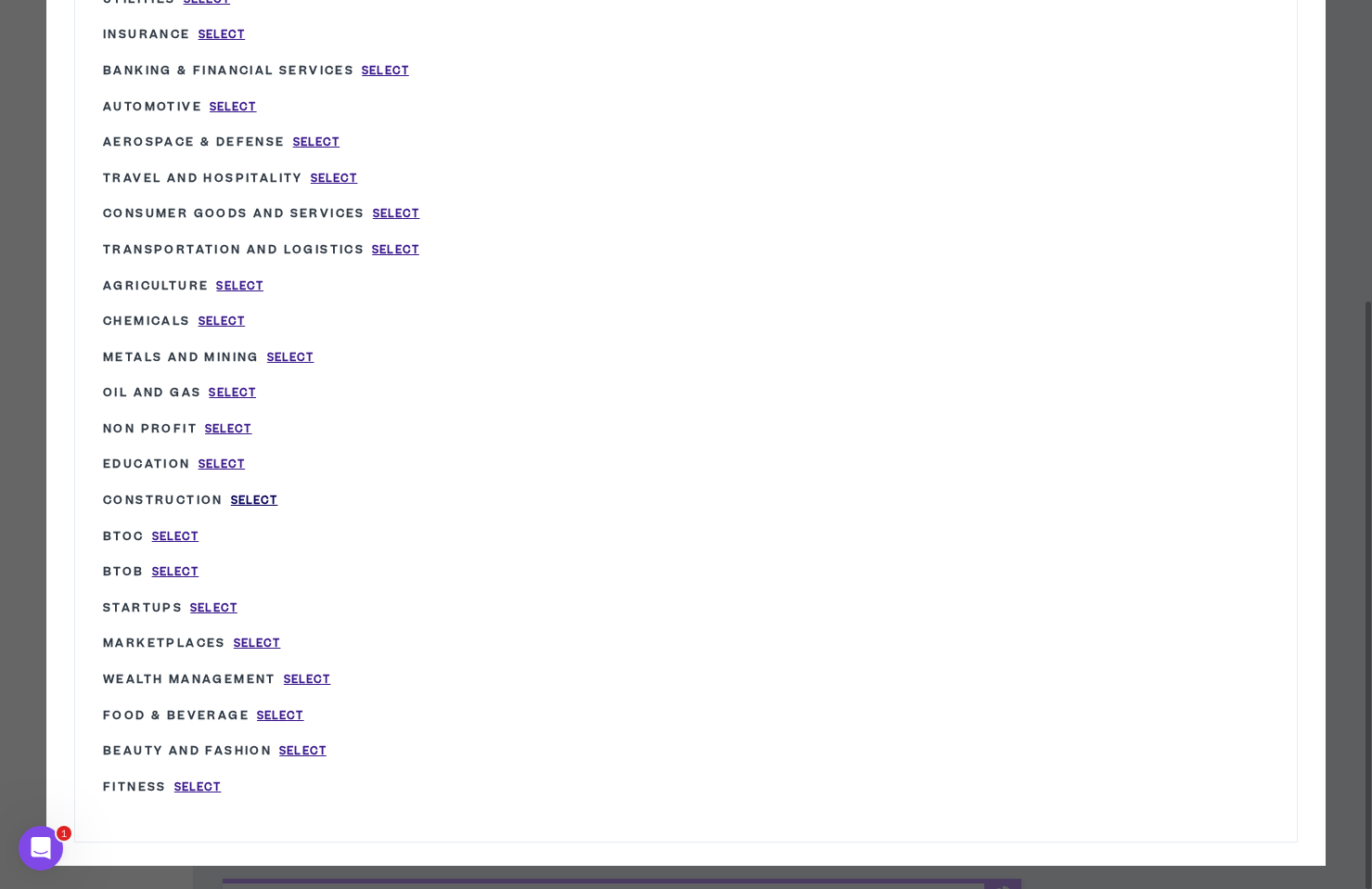 click on "Select" at bounding box center [254, 500] 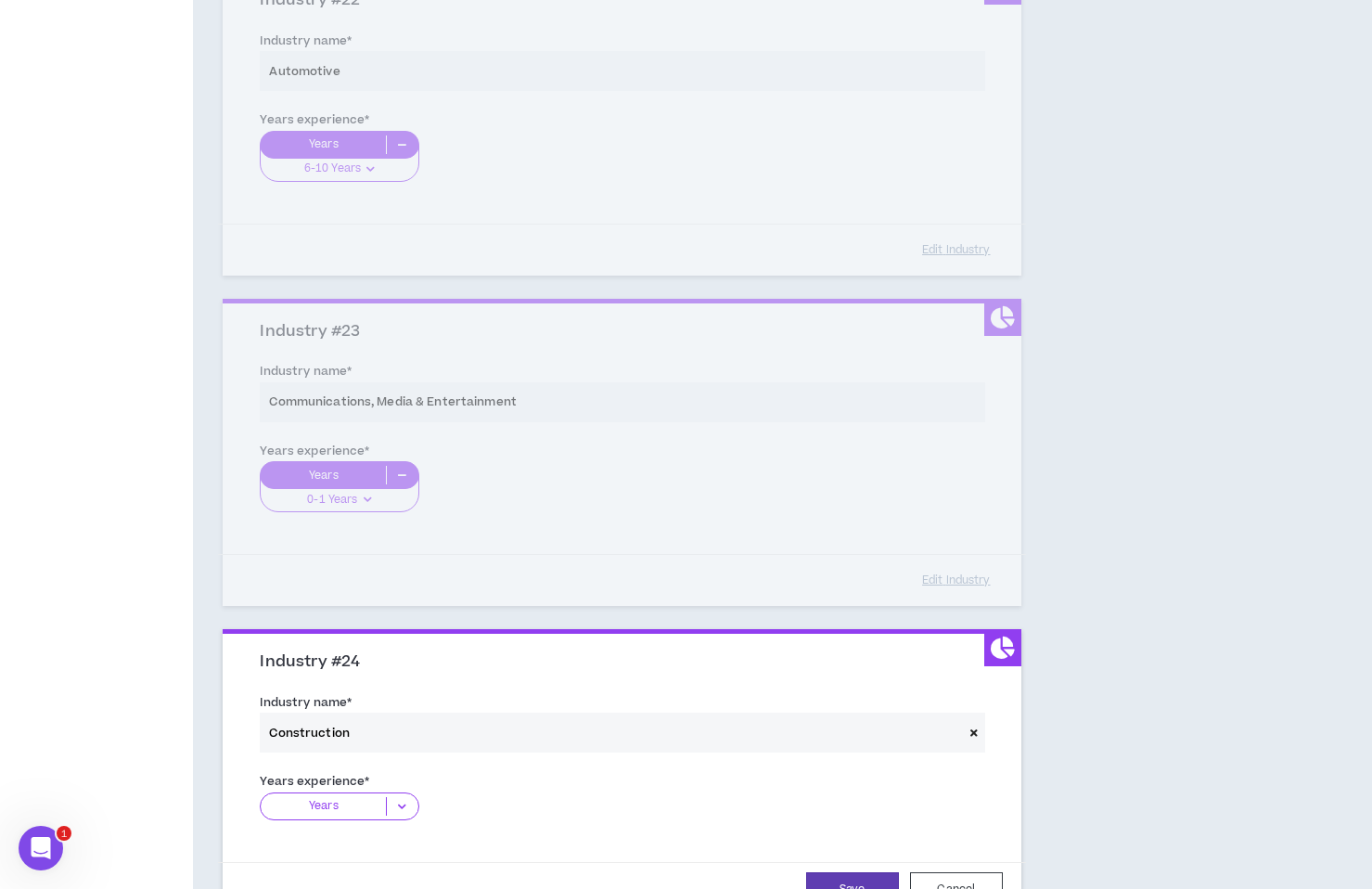 click at bounding box center [402, 806] 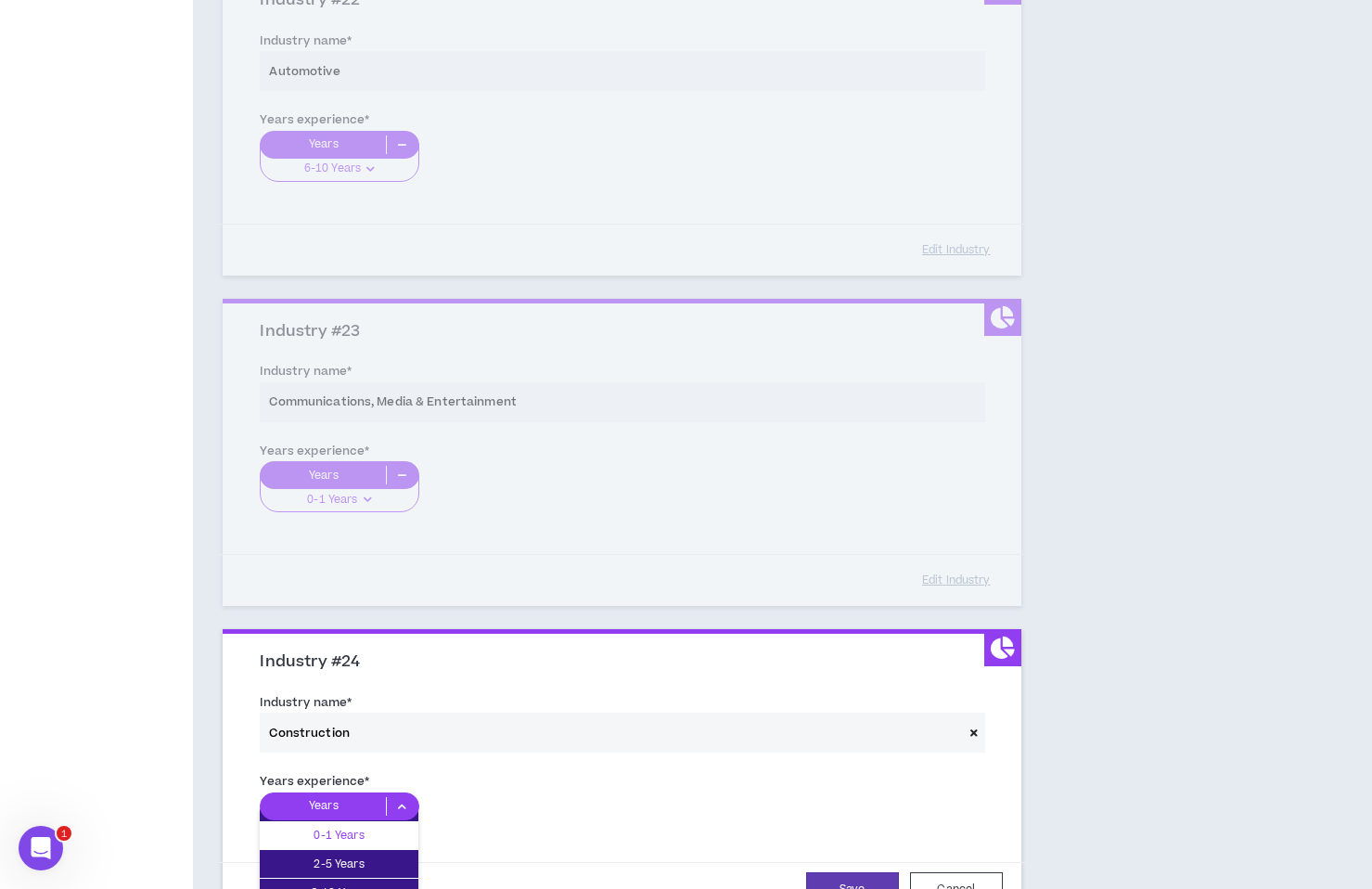 click on "0-1 Years" at bounding box center (339, 835) 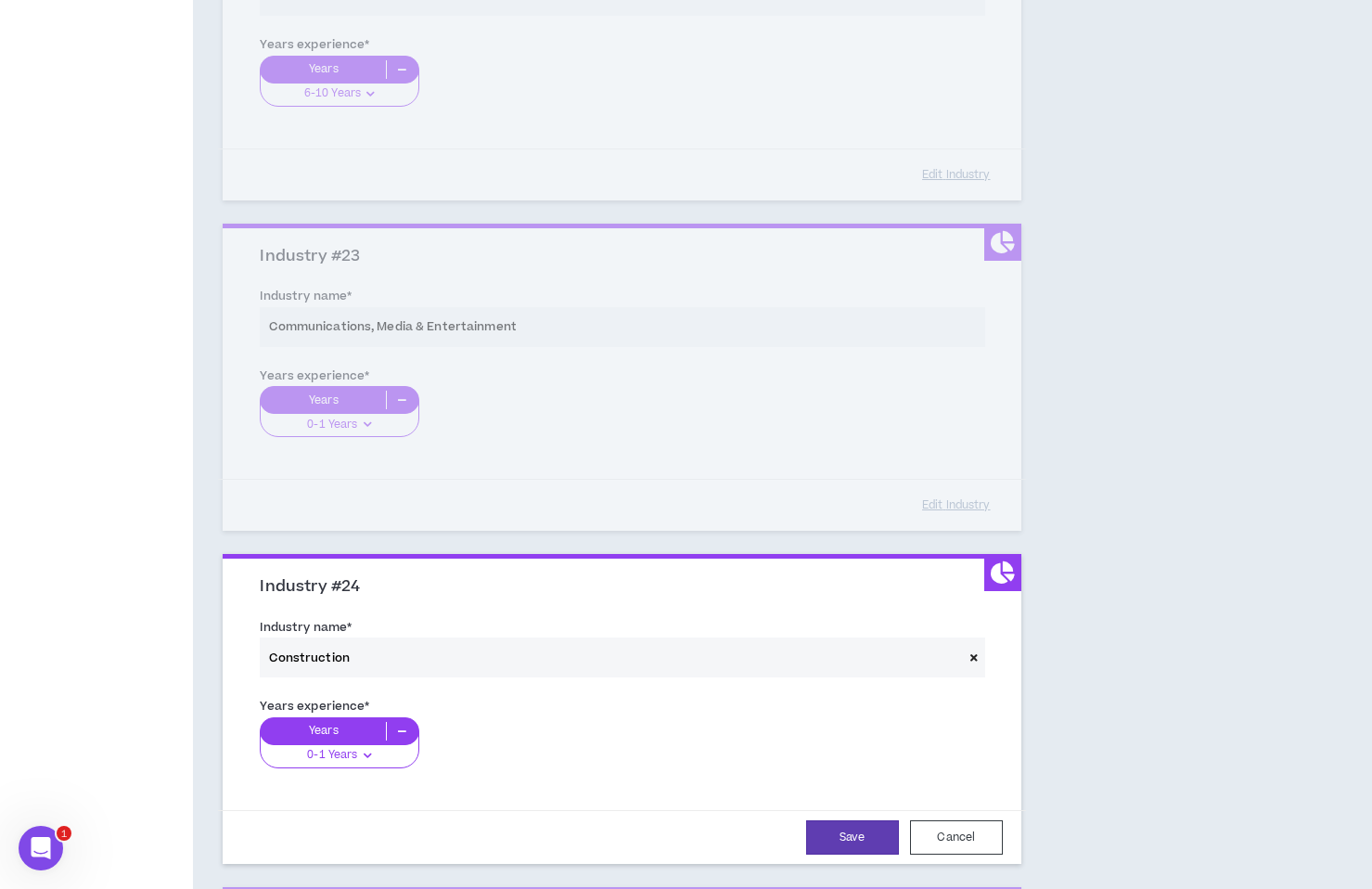 scroll, scrollTop: 7516, scrollLeft: 0, axis: vertical 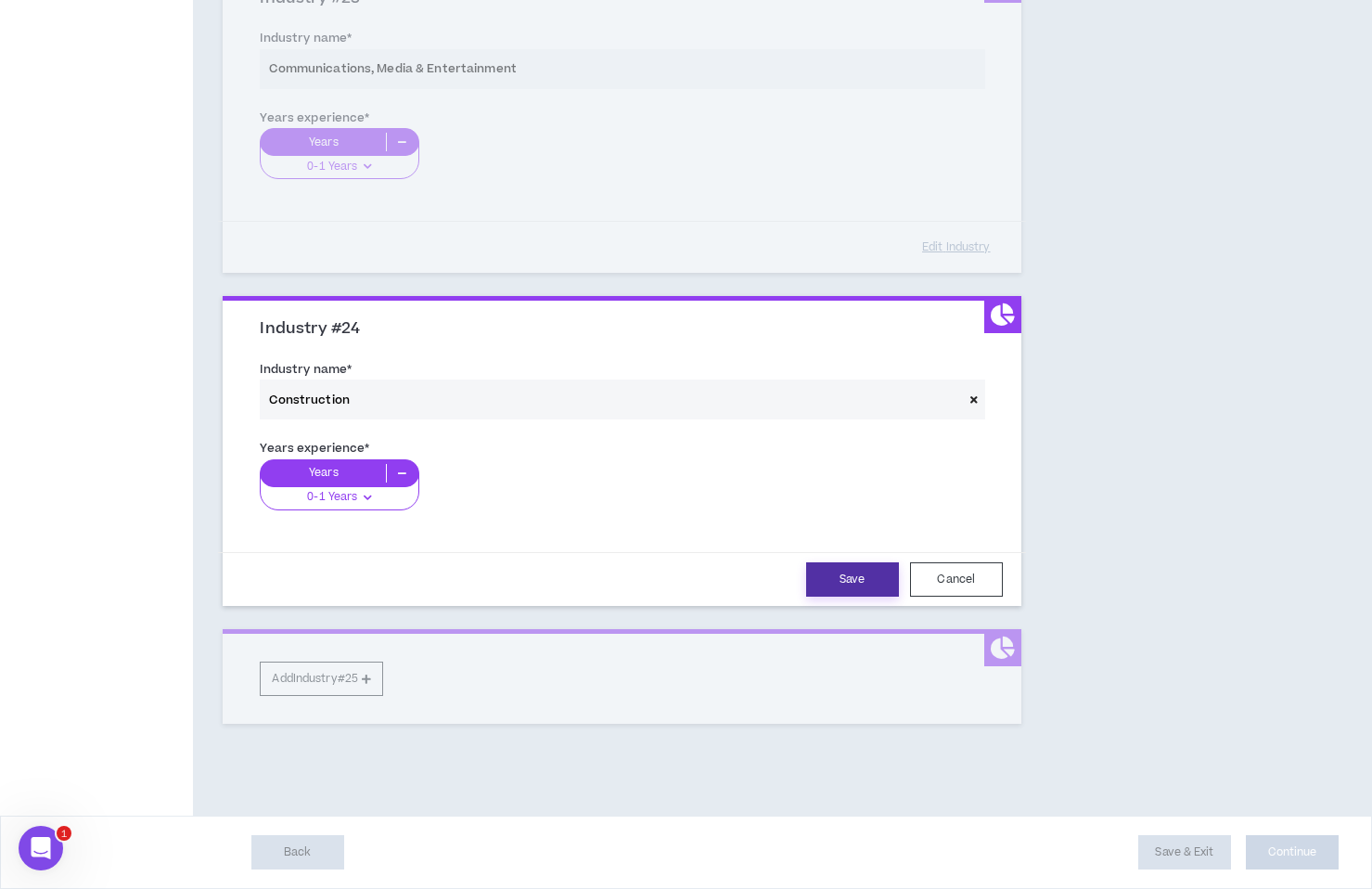 click on "Save" at bounding box center [853, 579] 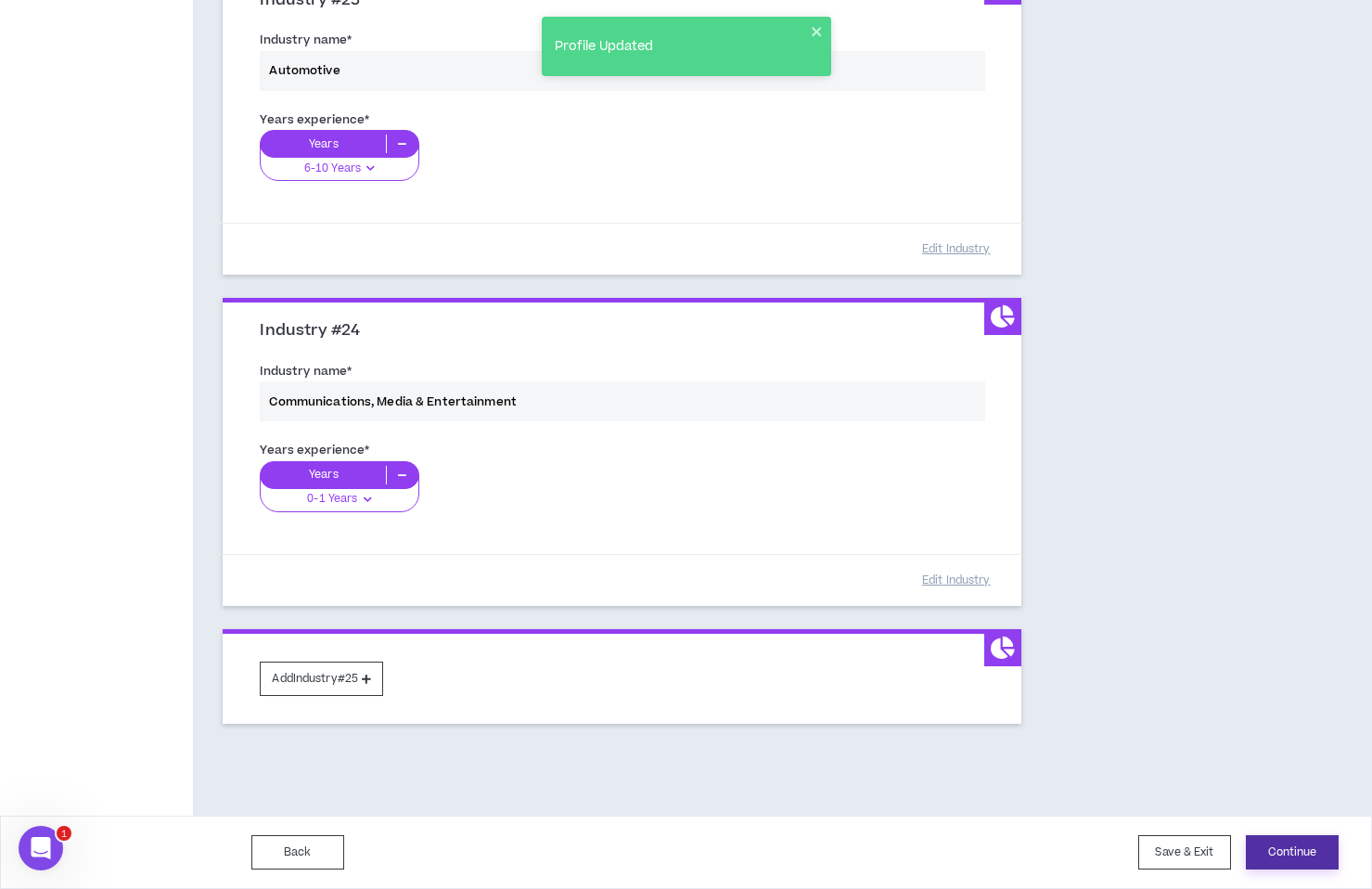 click on "Continue" at bounding box center (1292, 852) 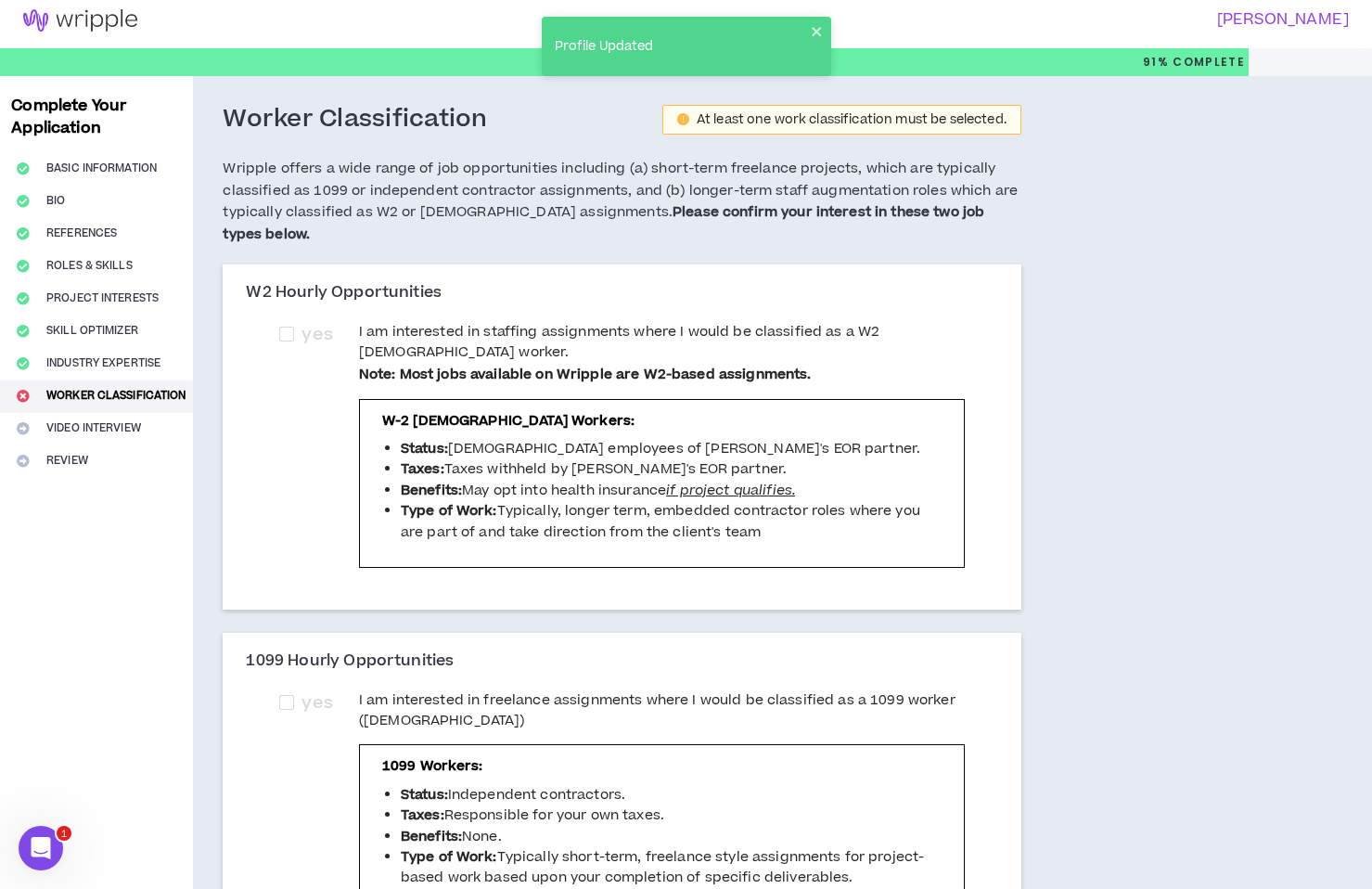 scroll, scrollTop: 0, scrollLeft: 0, axis: both 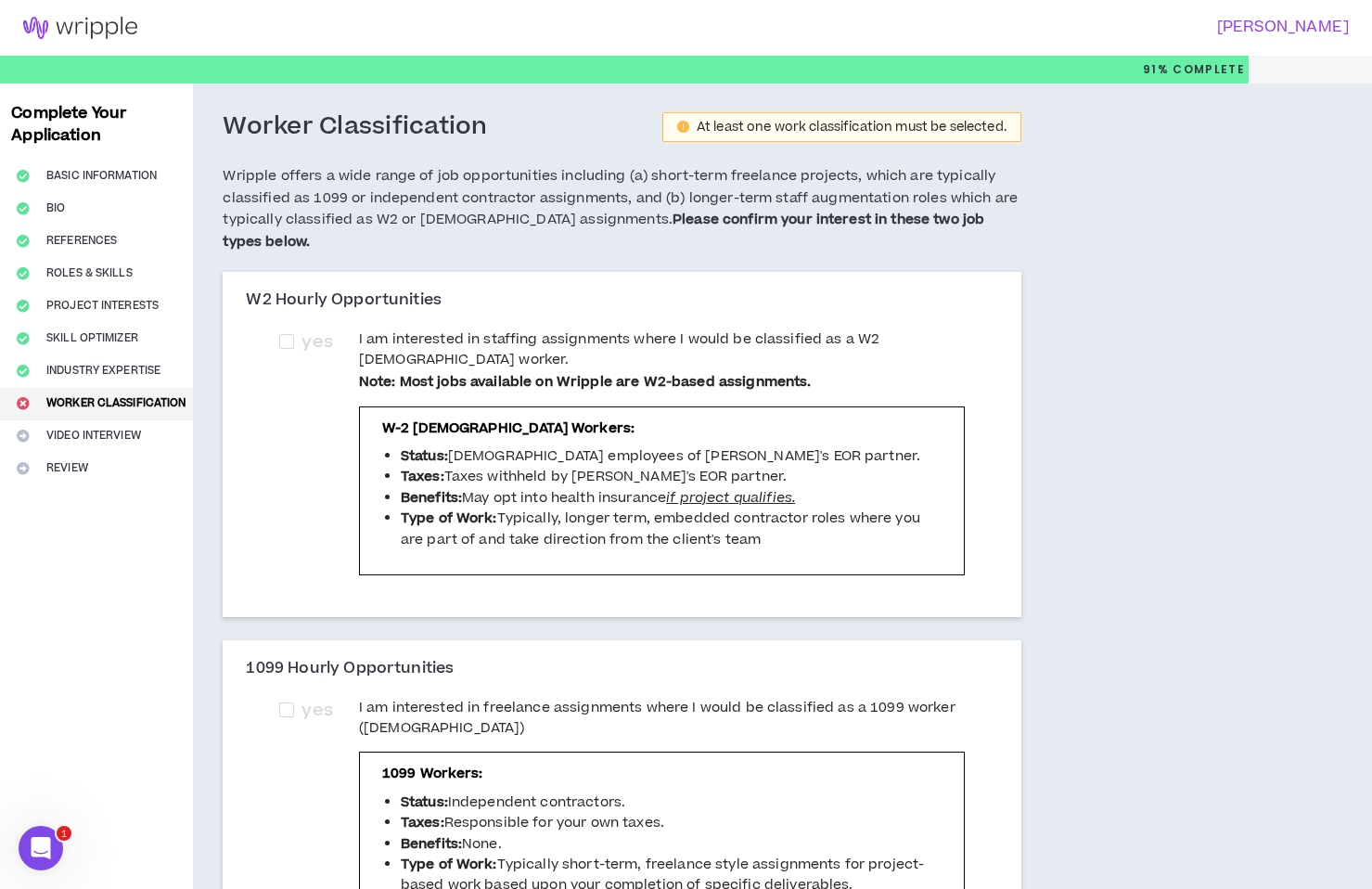 drag, startPoint x: 288, startPoint y: 340, endPoint x: 289, endPoint y: 356, distance: 16.03122 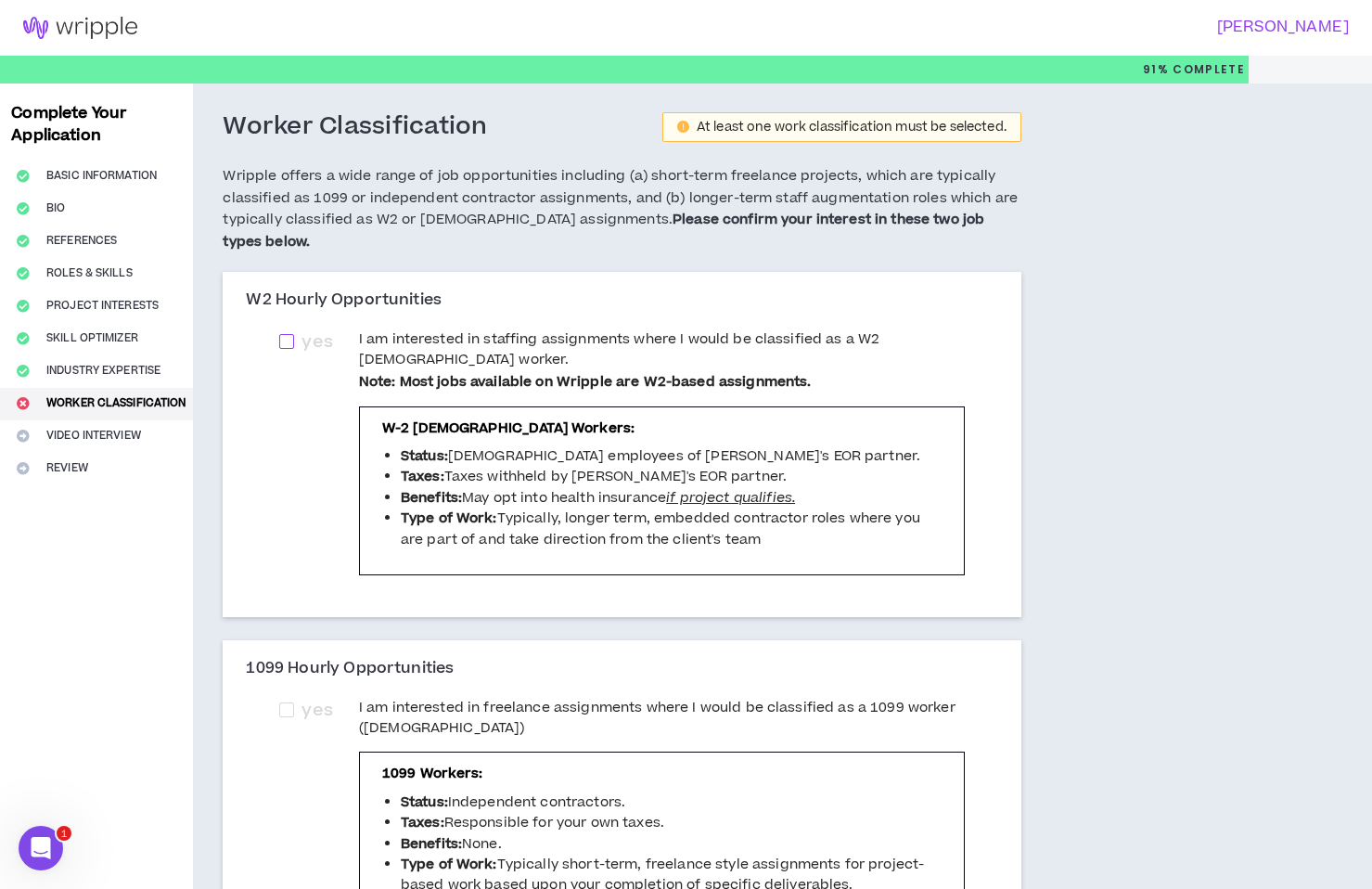 click on "yes" at bounding box center (-8989, 348) 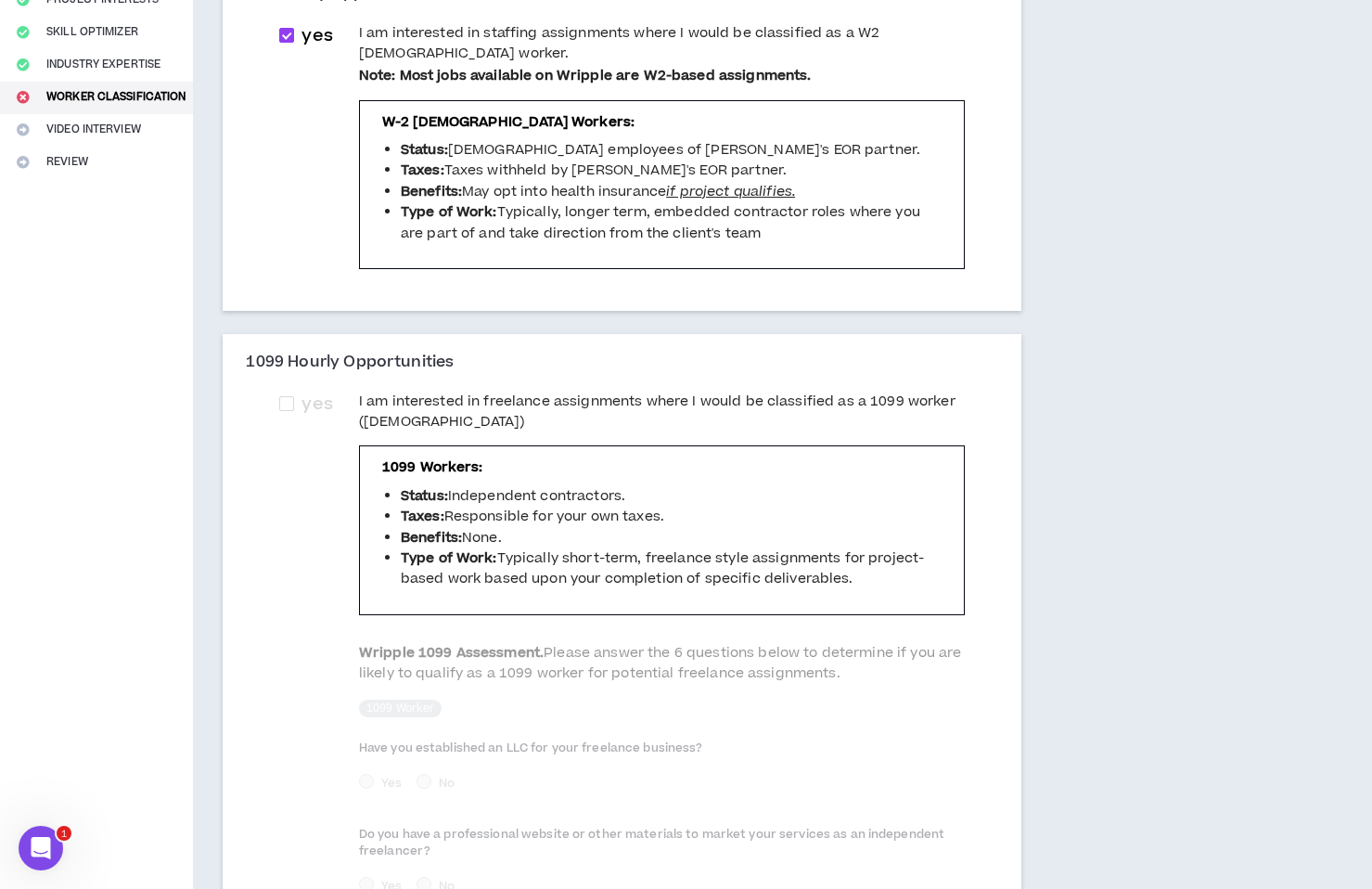scroll, scrollTop: 307, scrollLeft: 0, axis: vertical 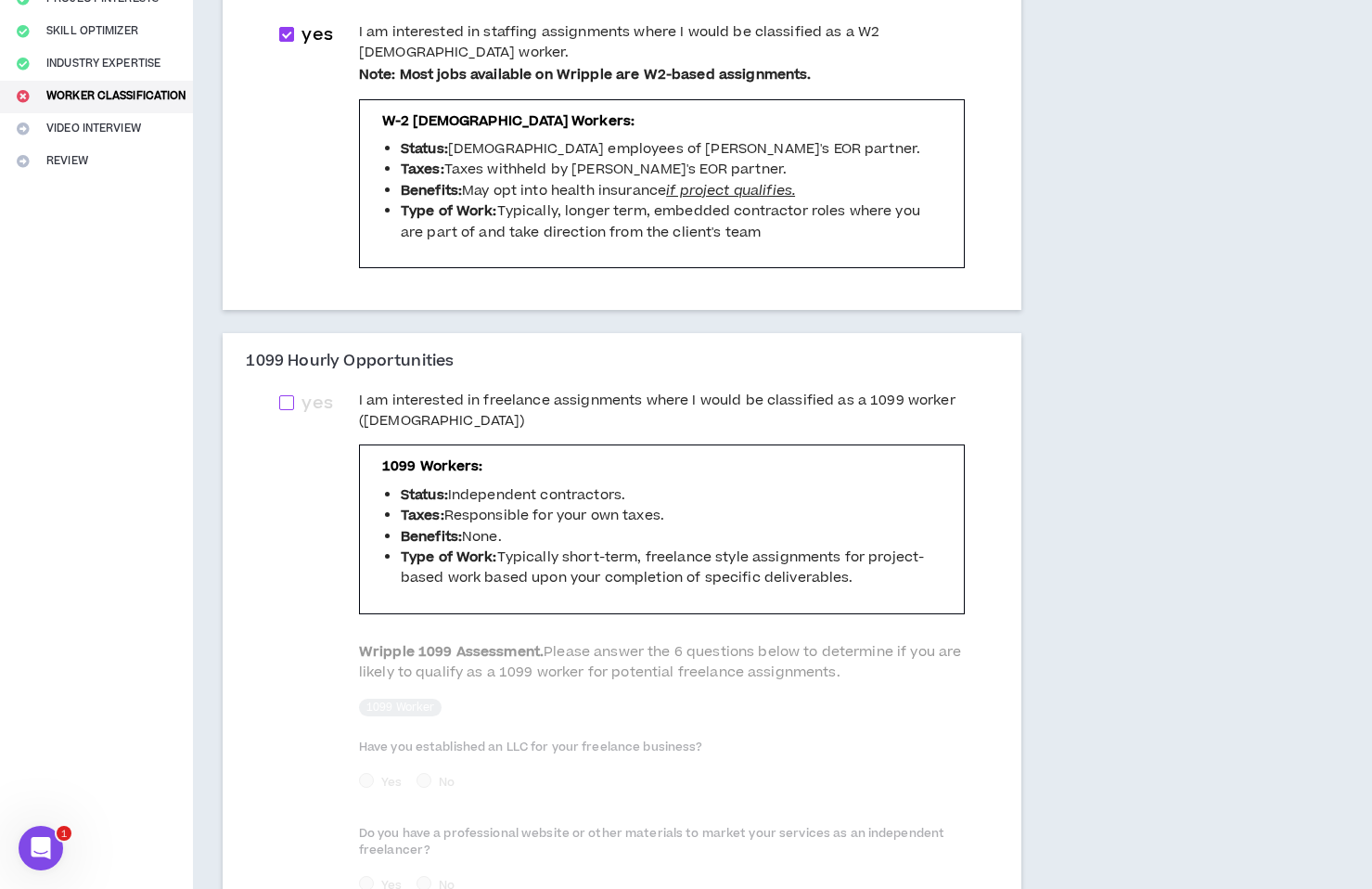 click at bounding box center [287, 403] 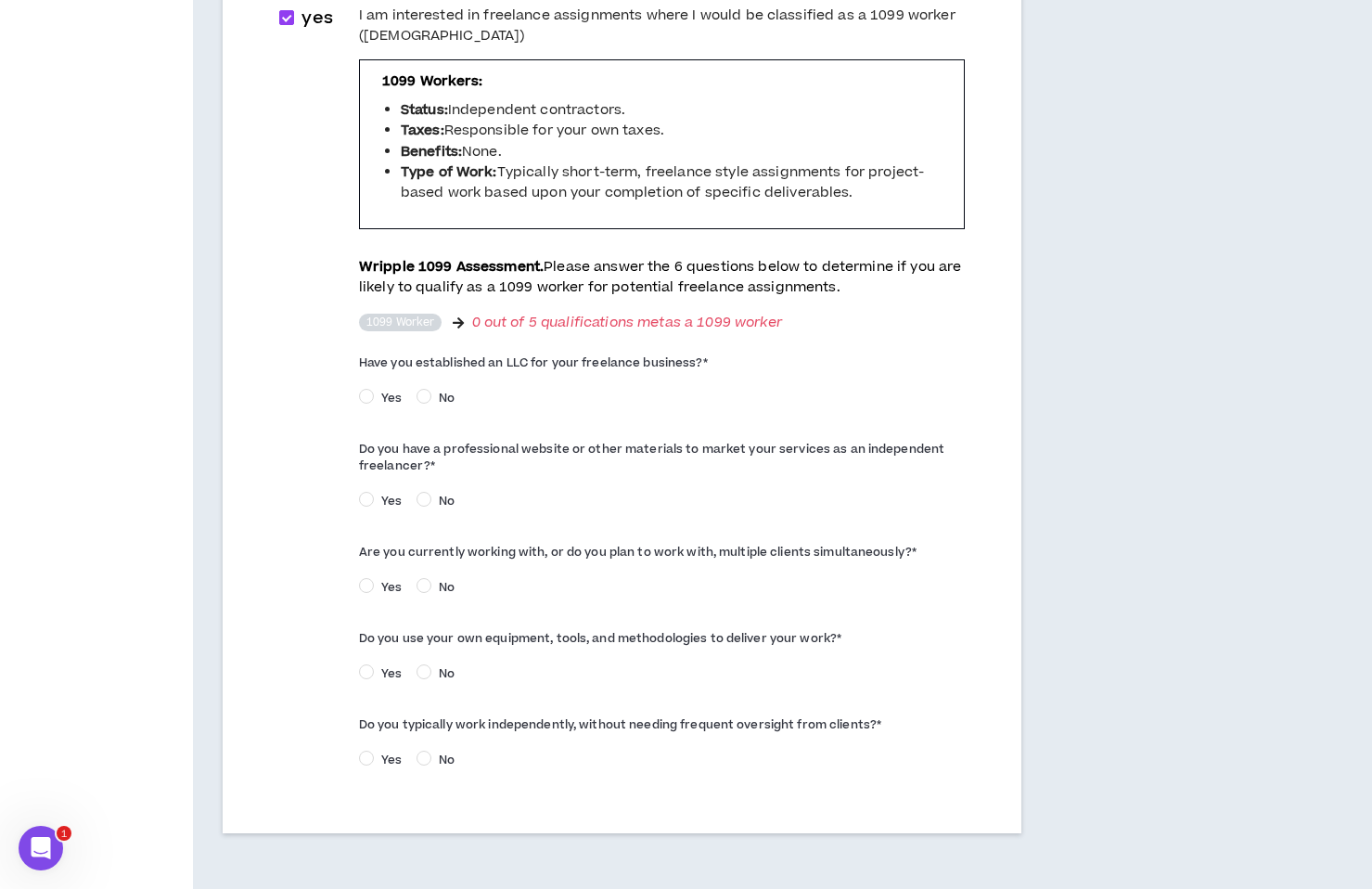 scroll, scrollTop: 721, scrollLeft: 0, axis: vertical 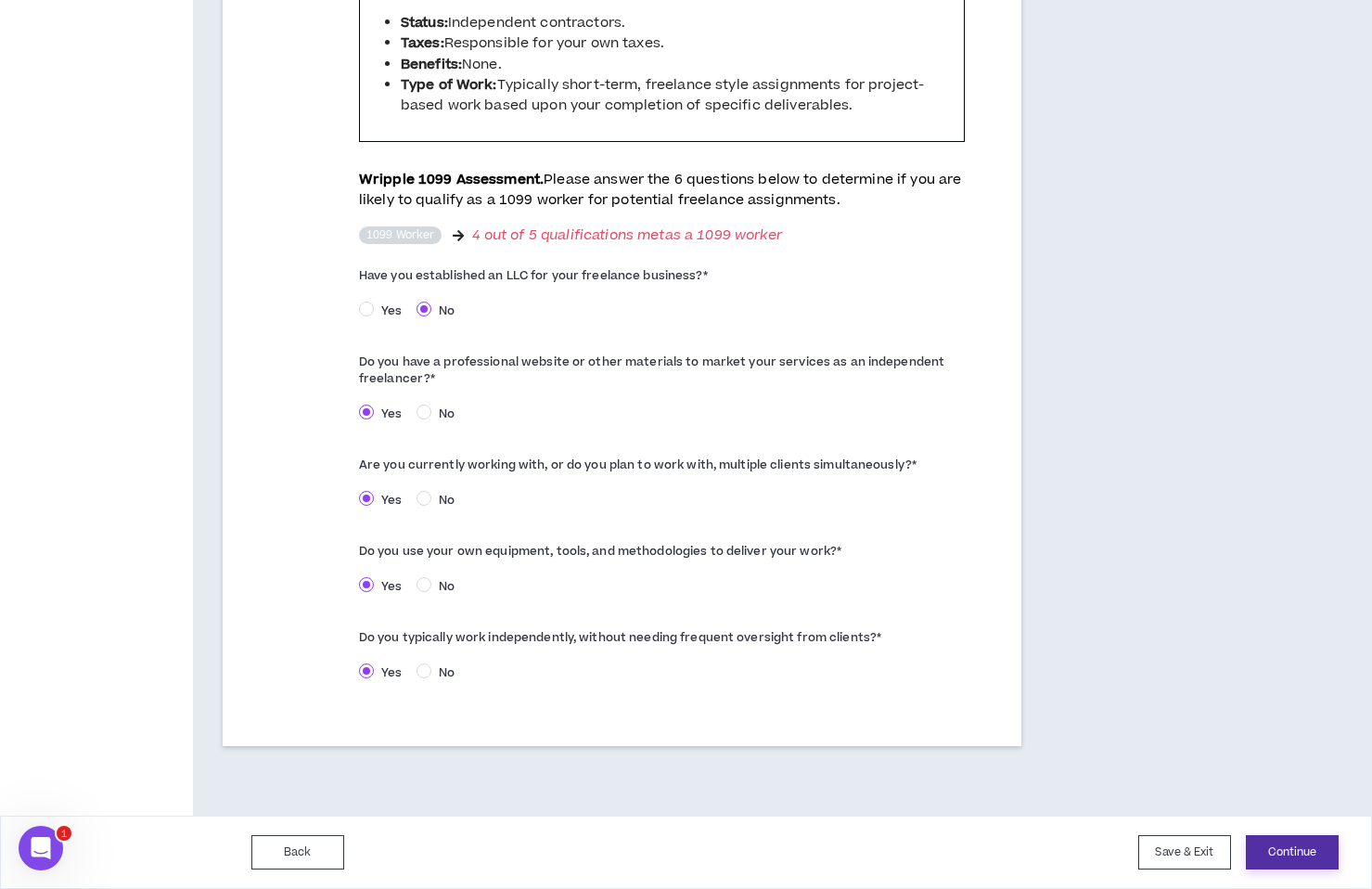 click on "Continue" at bounding box center (1292, 852) 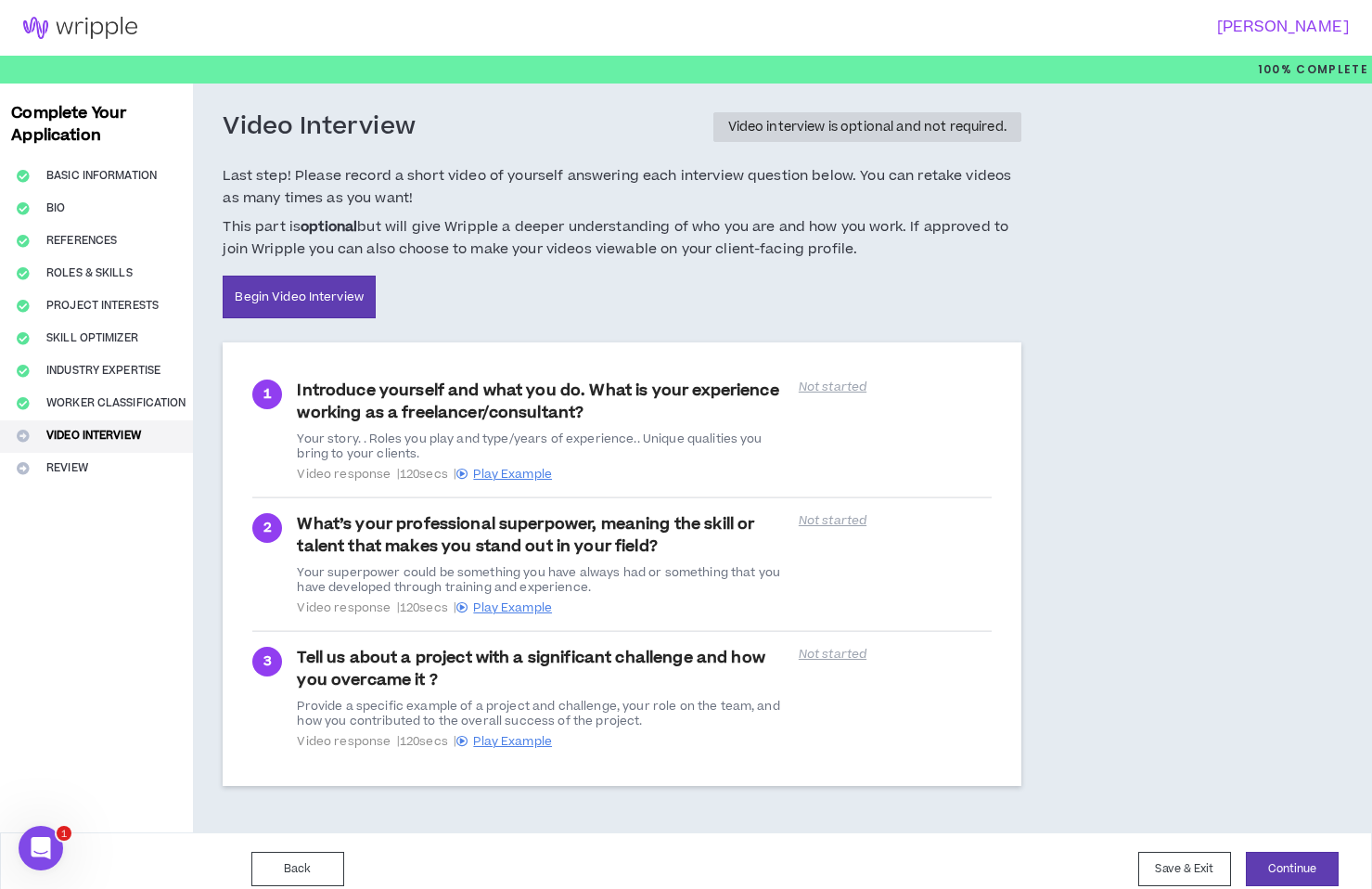 scroll, scrollTop: 17, scrollLeft: 0, axis: vertical 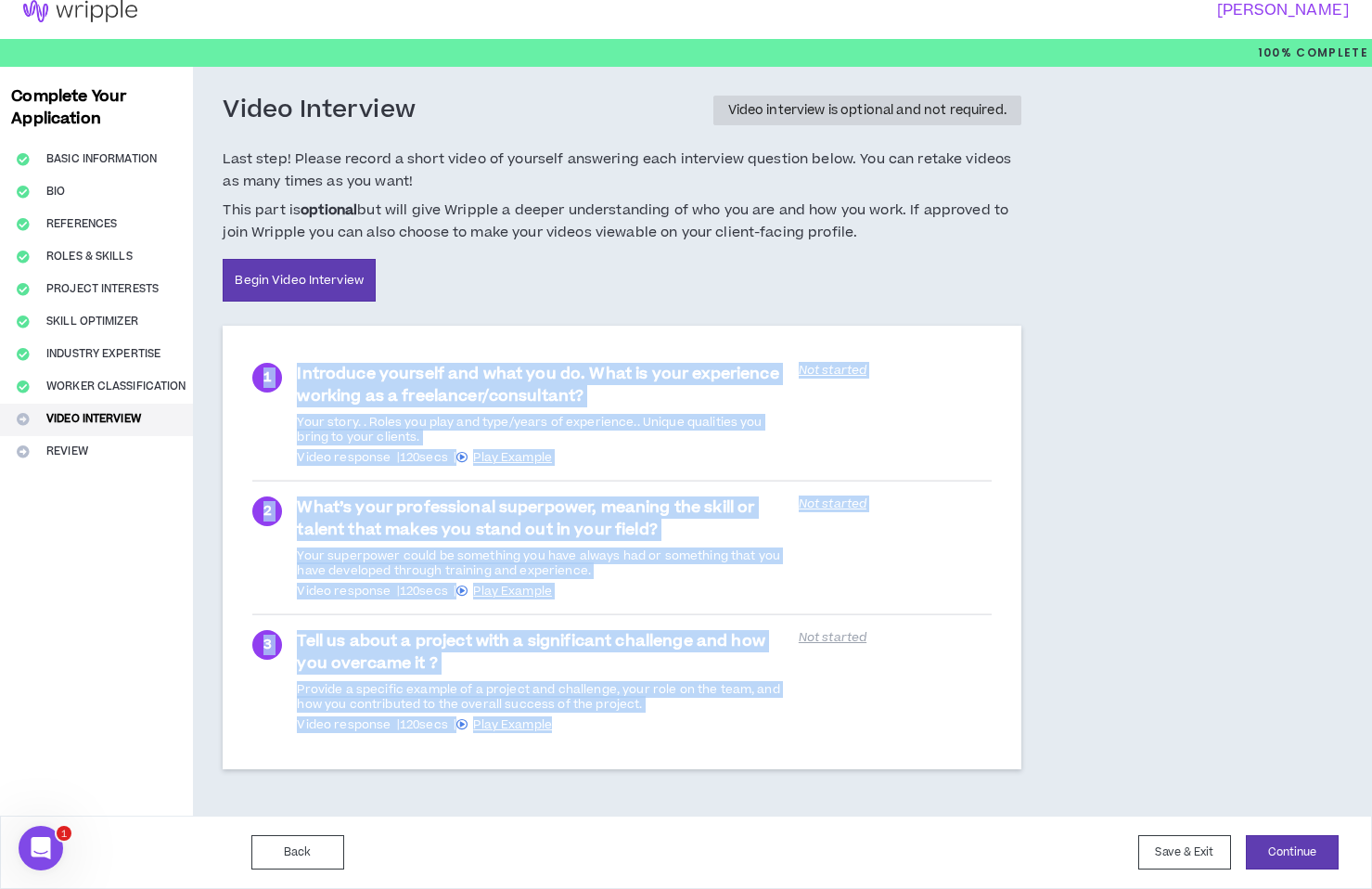 drag, startPoint x: 601, startPoint y: 727, endPoint x: 239, endPoint y: 349, distance: 523.3813 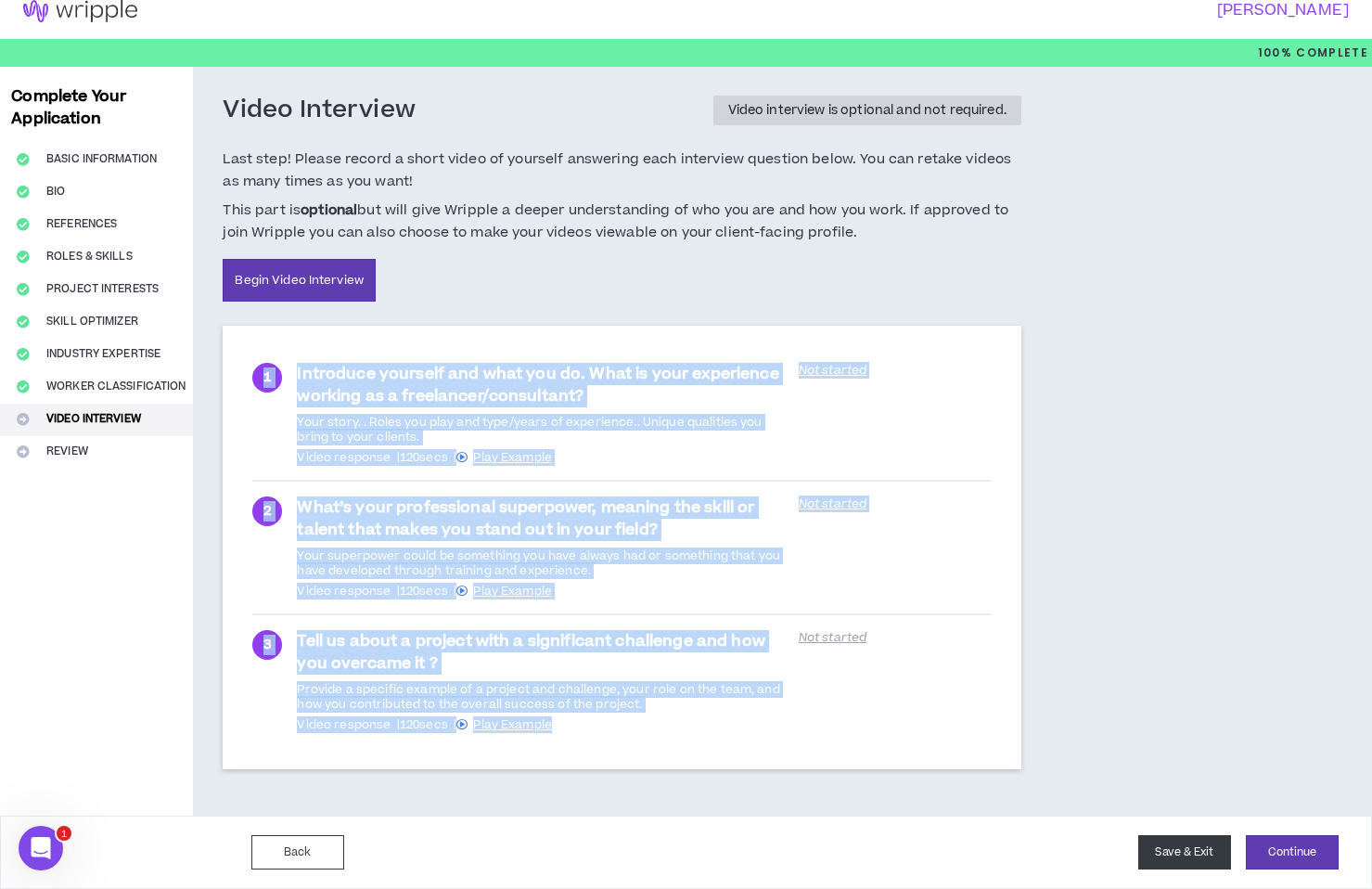 click on "Save & Exit" at bounding box center [1185, 852] 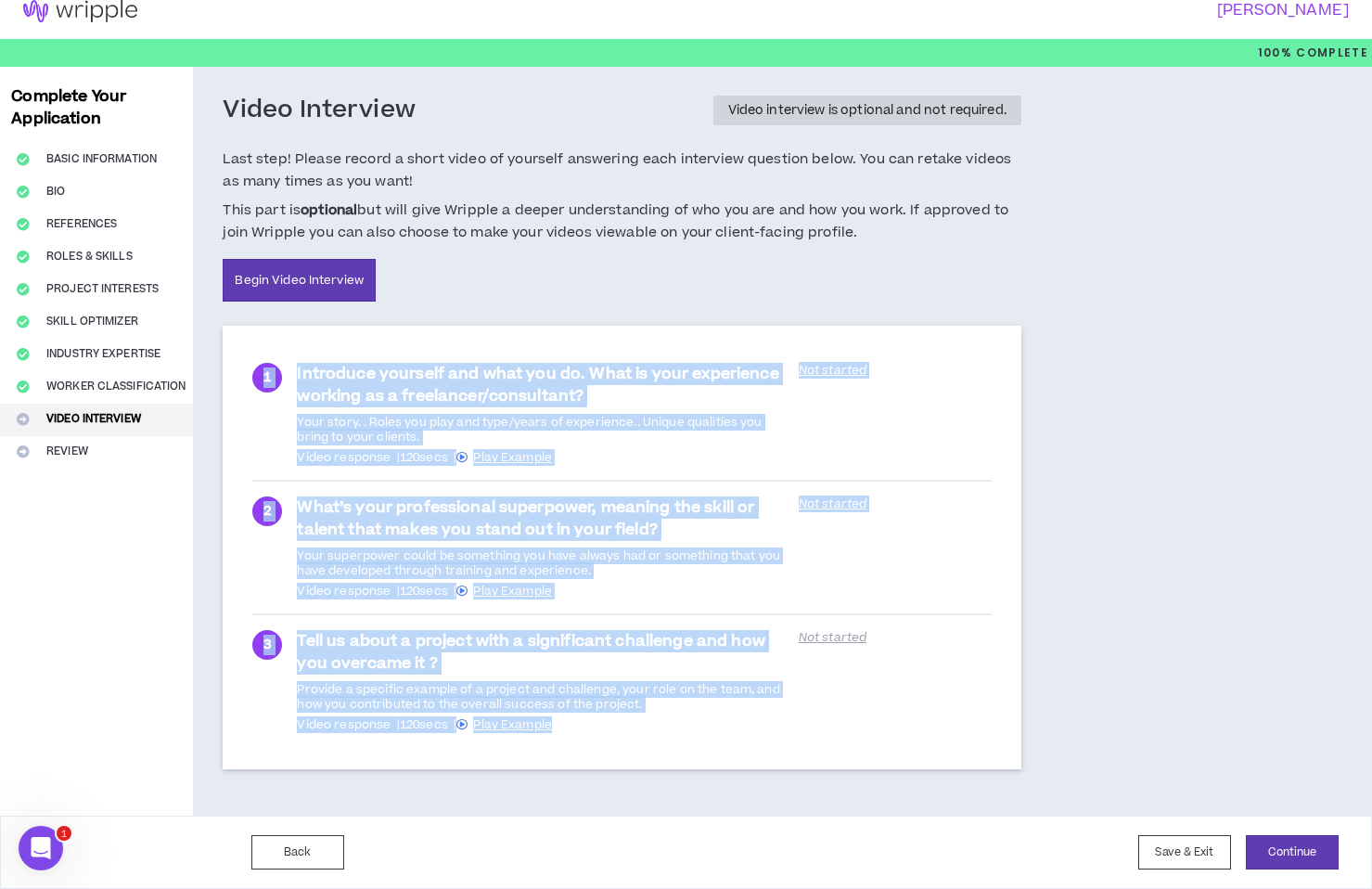 scroll, scrollTop: 0, scrollLeft: 0, axis: both 